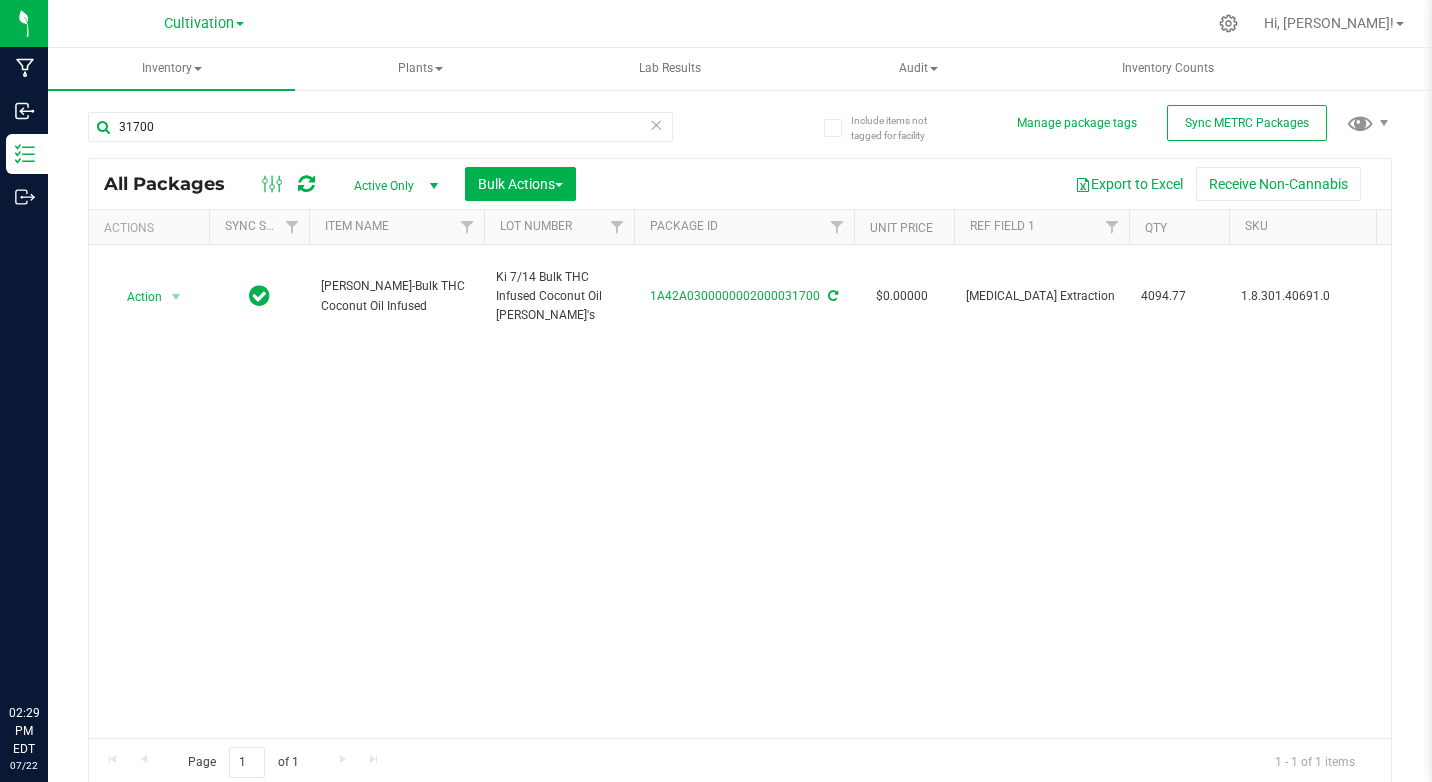 scroll, scrollTop: 0, scrollLeft: 0, axis: both 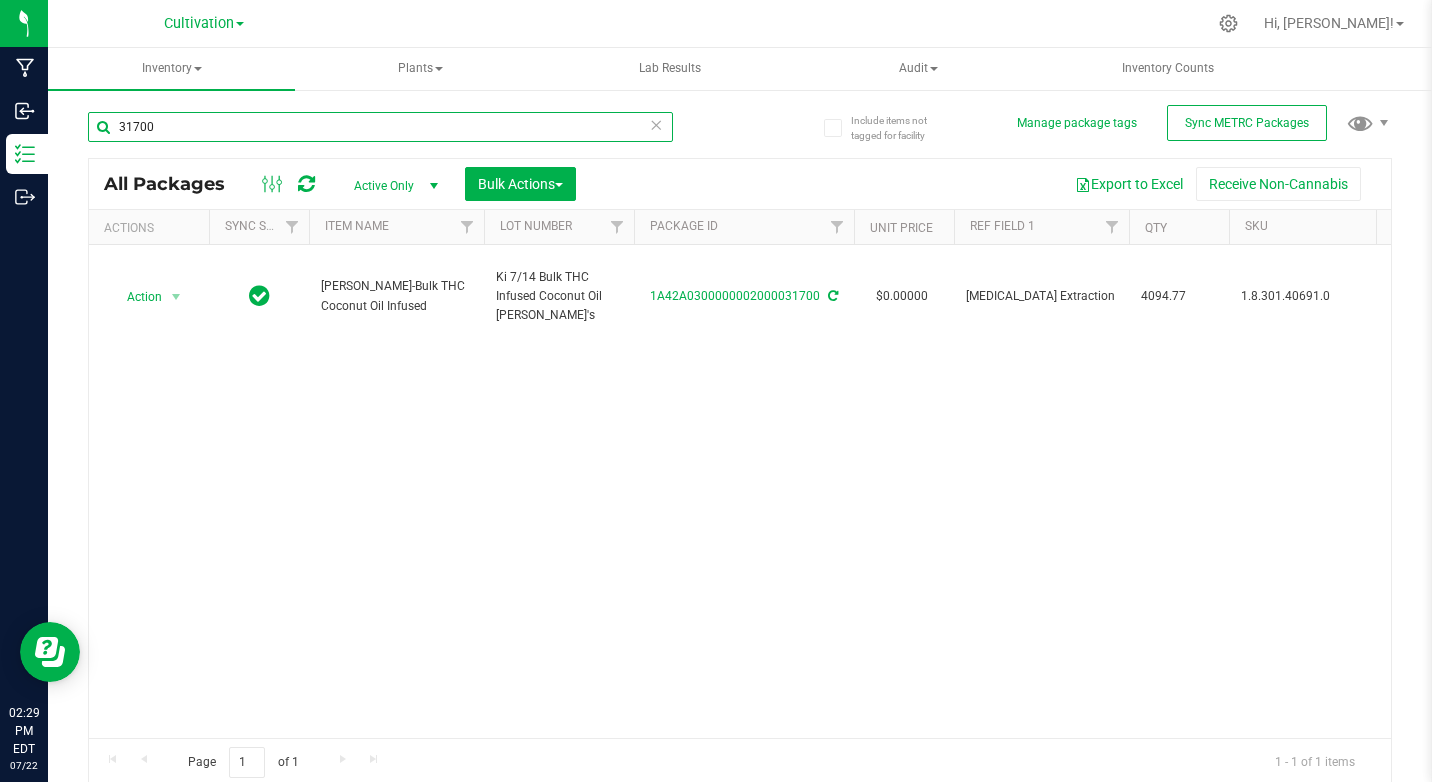 drag, startPoint x: 137, startPoint y: 133, endPoint x: 189, endPoint y: 136, distance: 52.086468 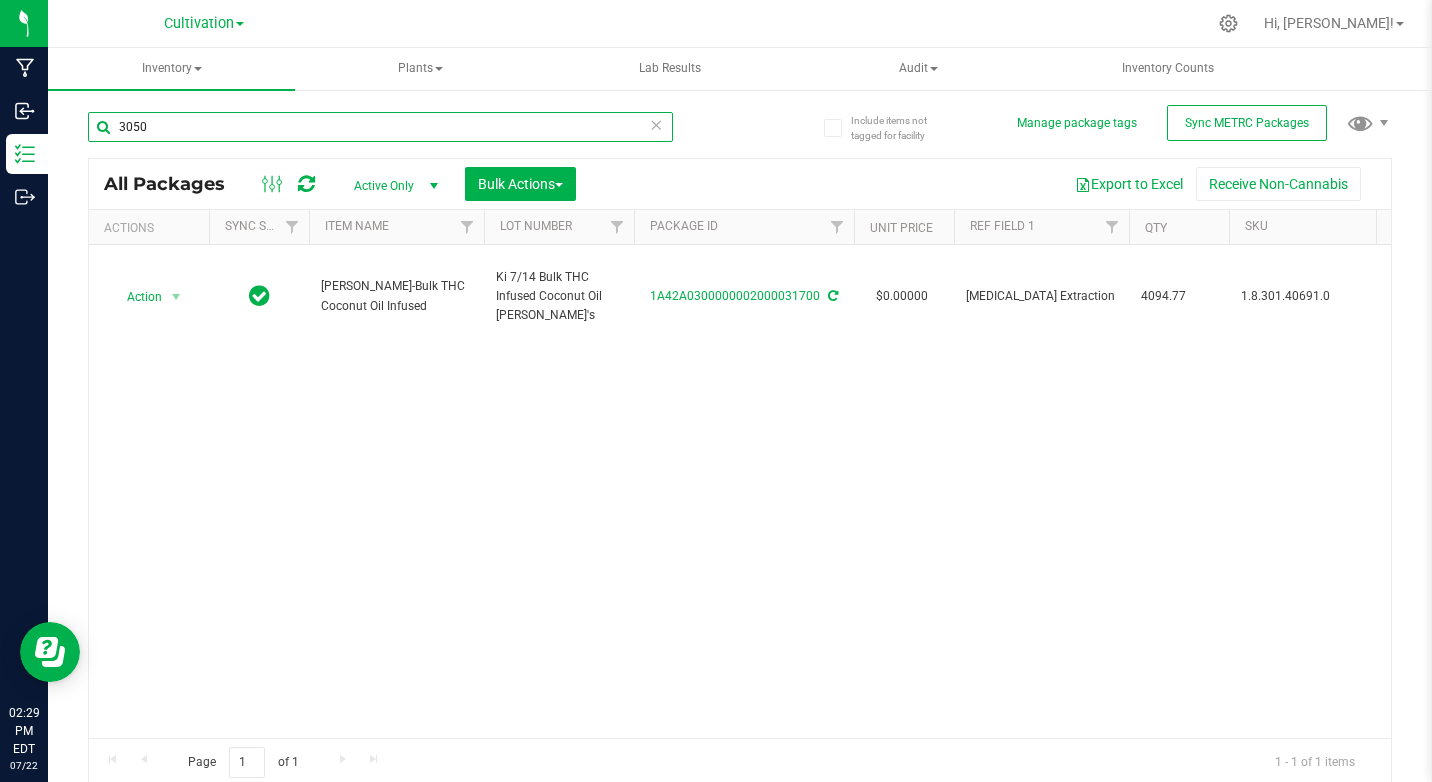 type on "30507" 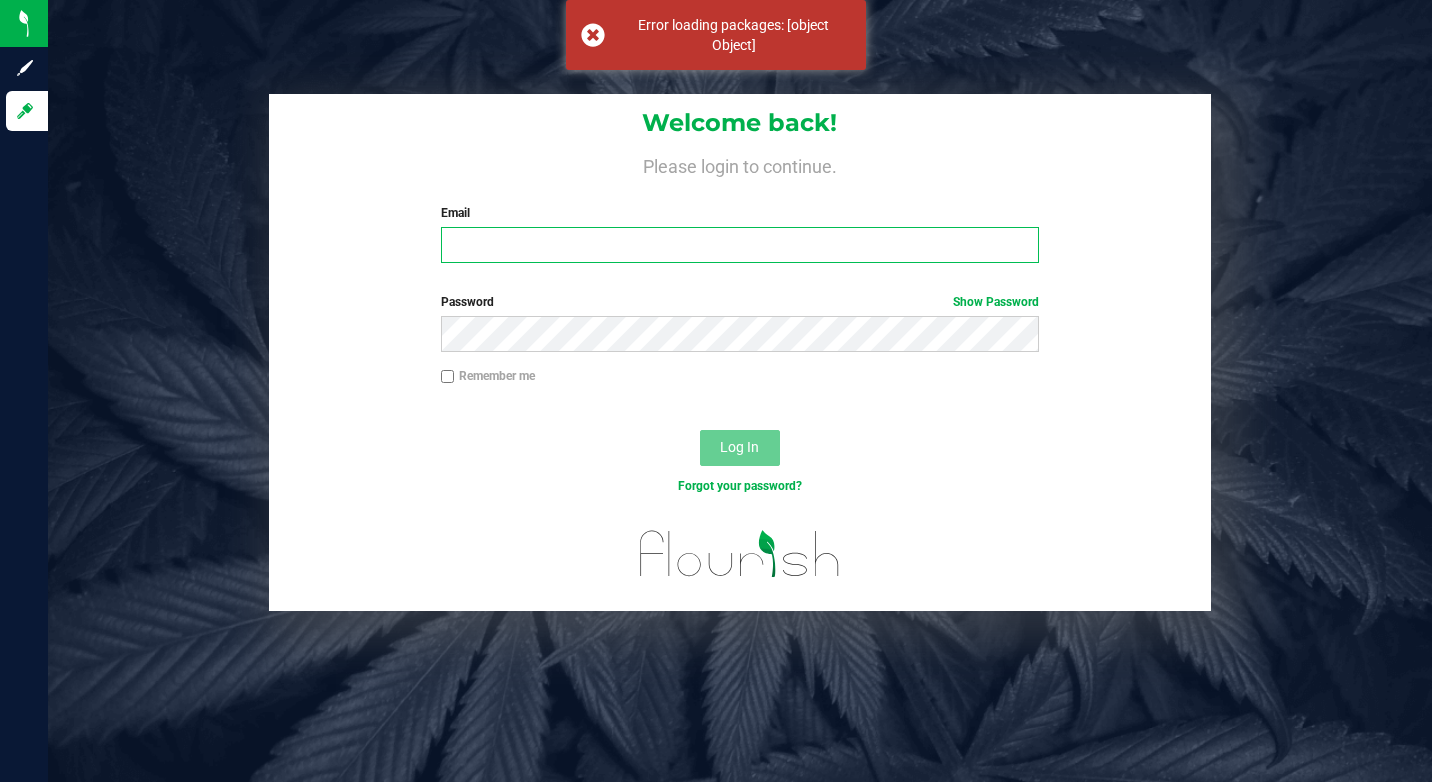 type on "[EMAIL_ADDRESS][DOMAIN_NAME]" 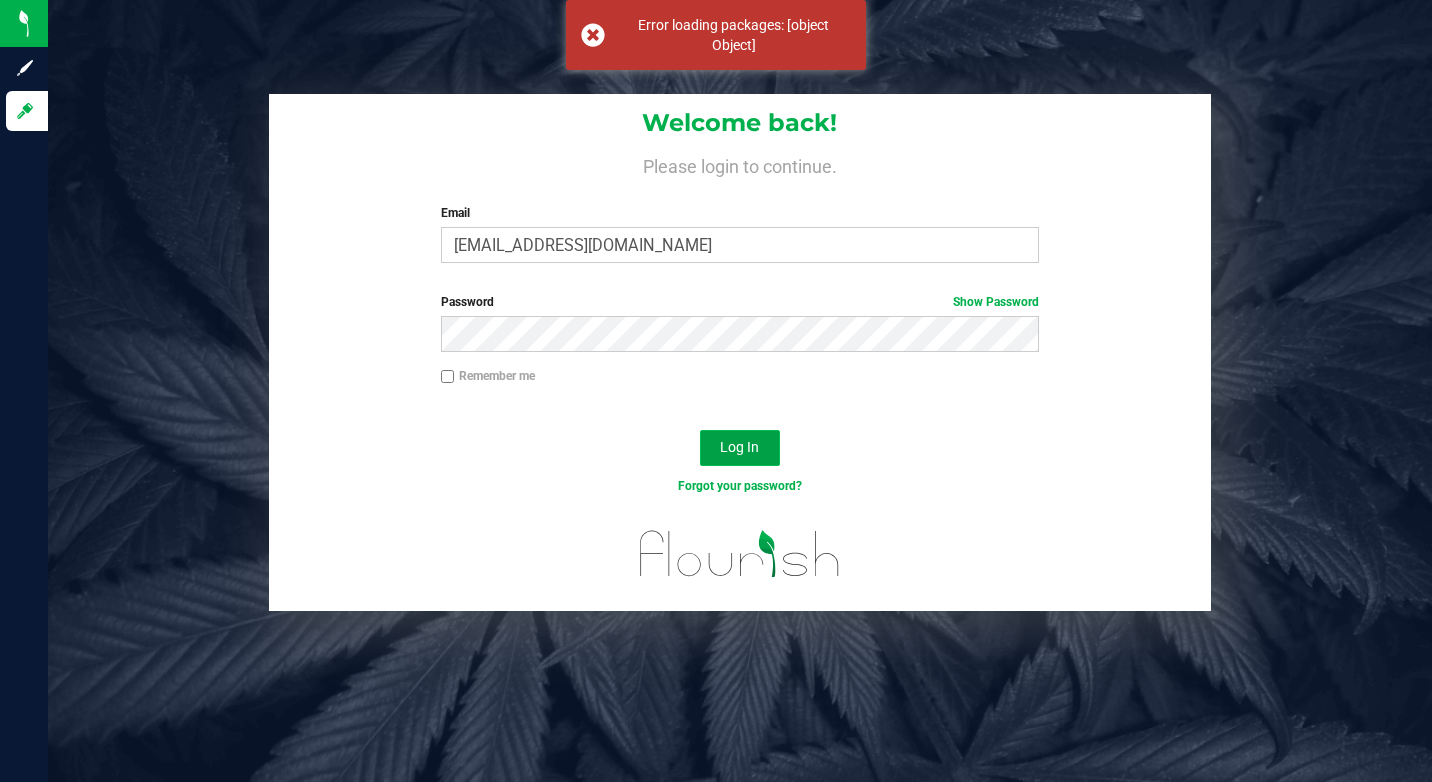 click on "Log In" at bounding box center (739, 447) 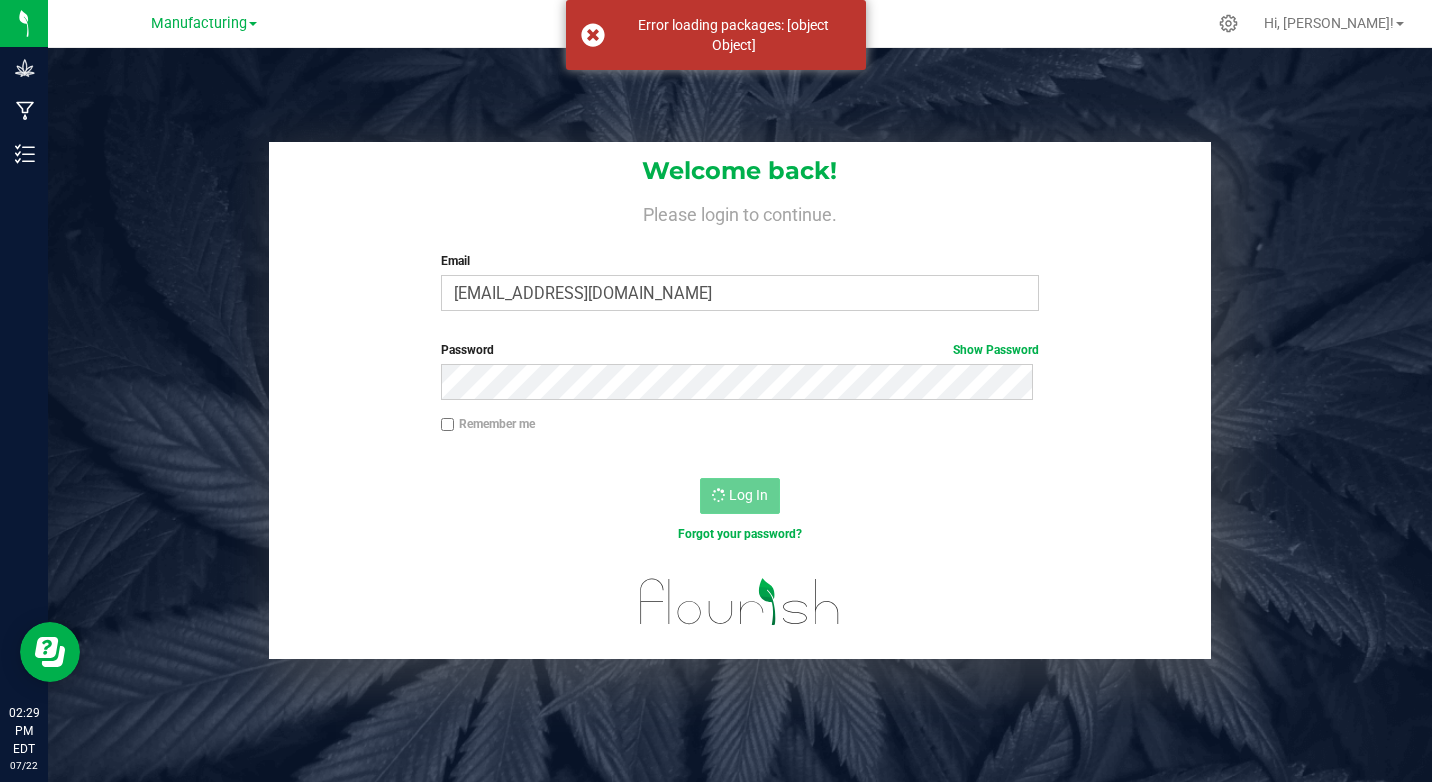 scroll, scrollTop: 0, scrollLeft: 0, axis: both 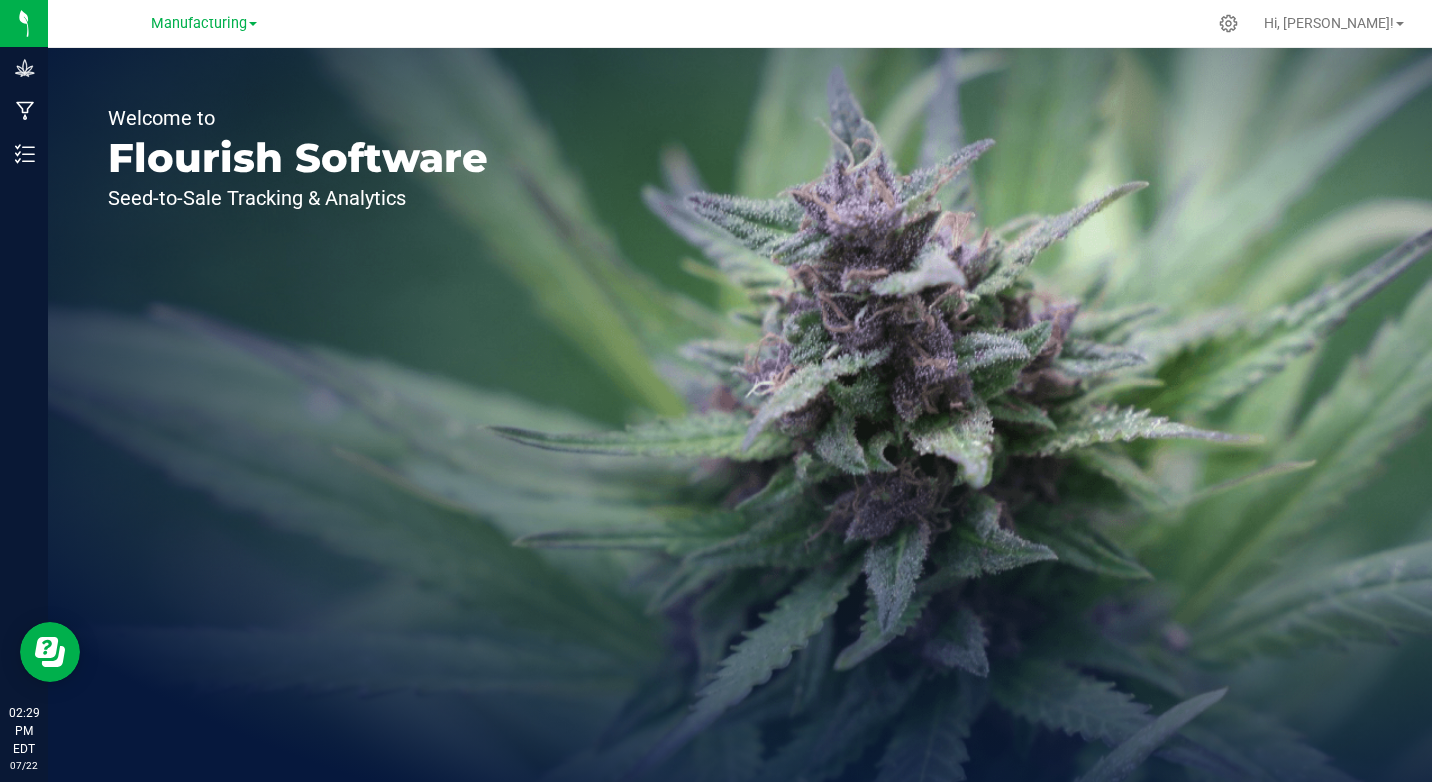 drag, startPoint x: 223, startPoint y: 17, endPoint x: 239, endPoint y: 11, distance: 17.088007 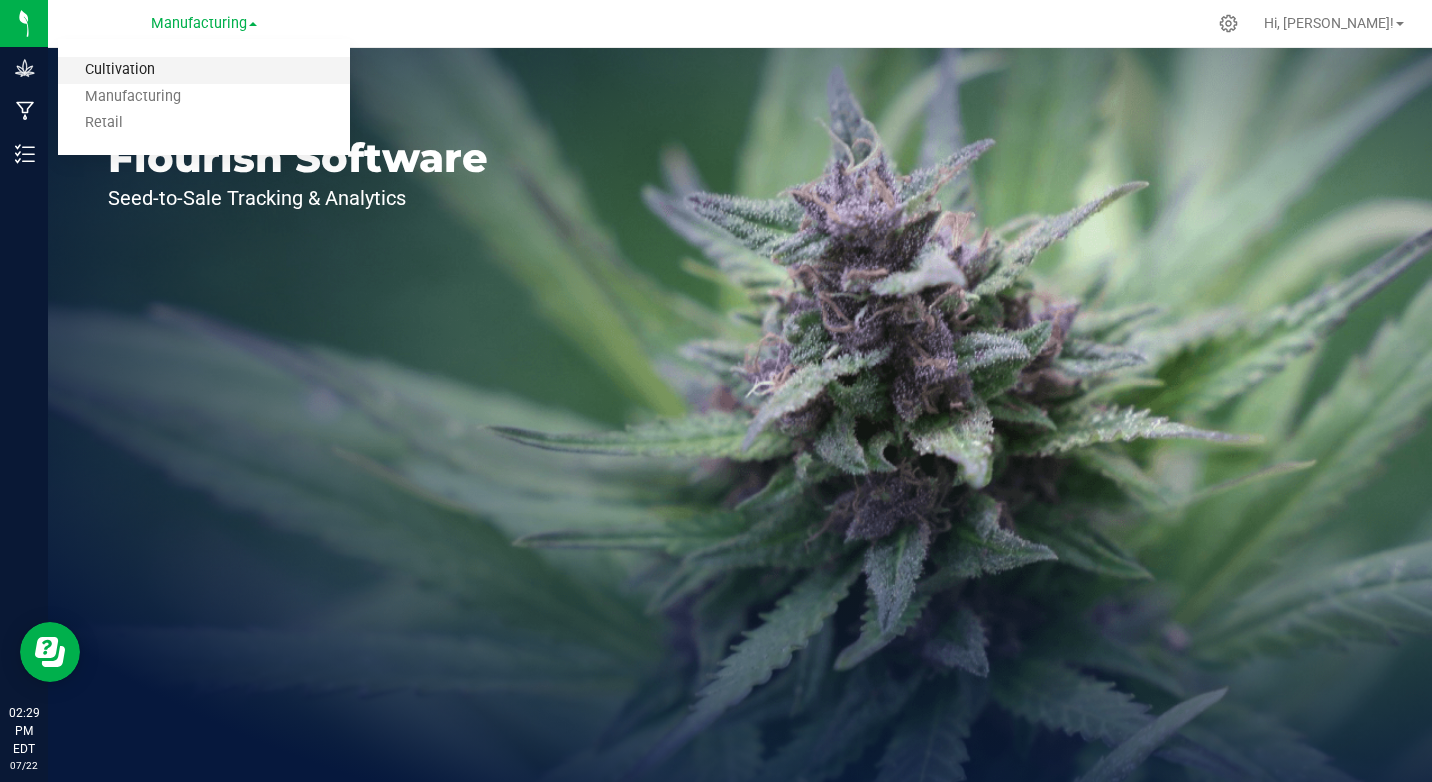 click on "Cultivation" at bounding box center (204, 70) 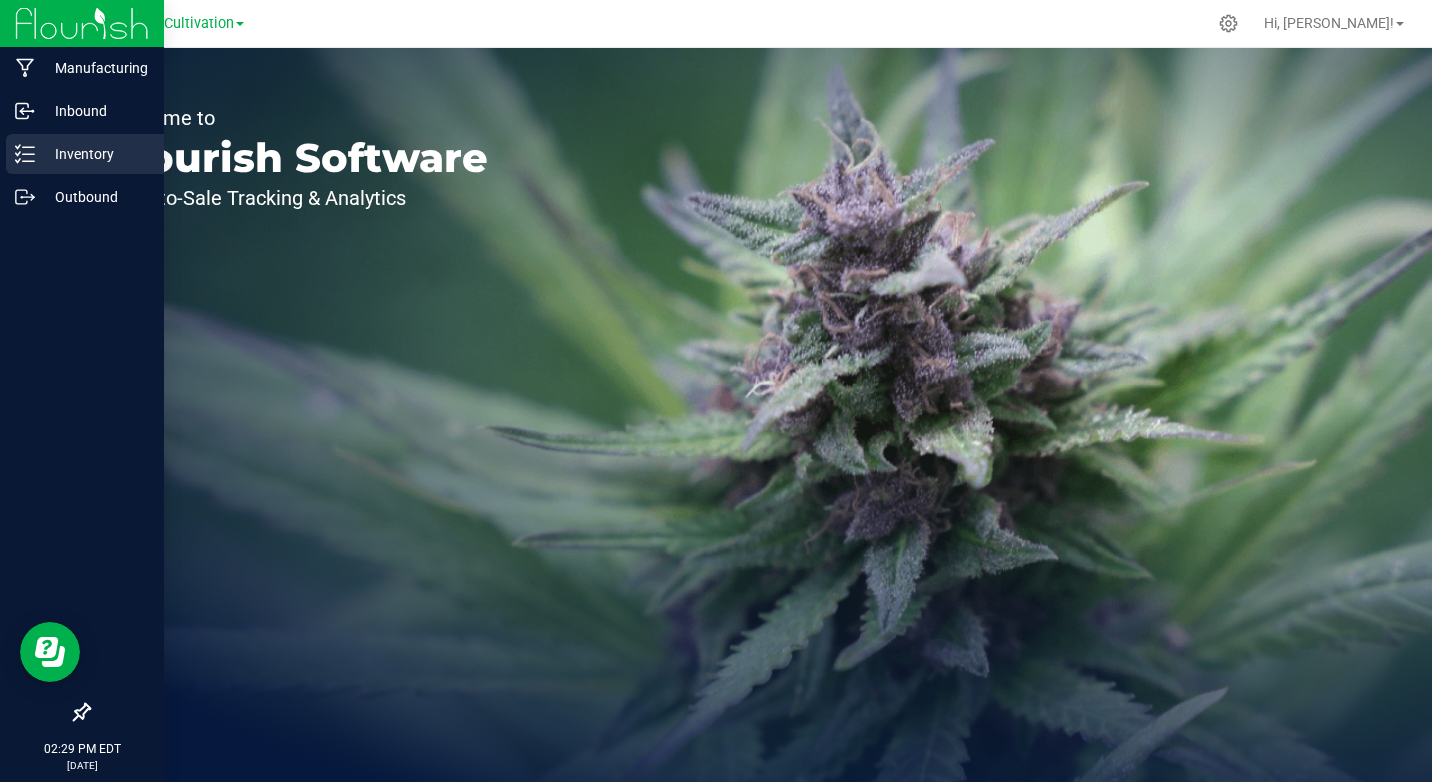 click on "Inventory" at bounding box center (95, 154) 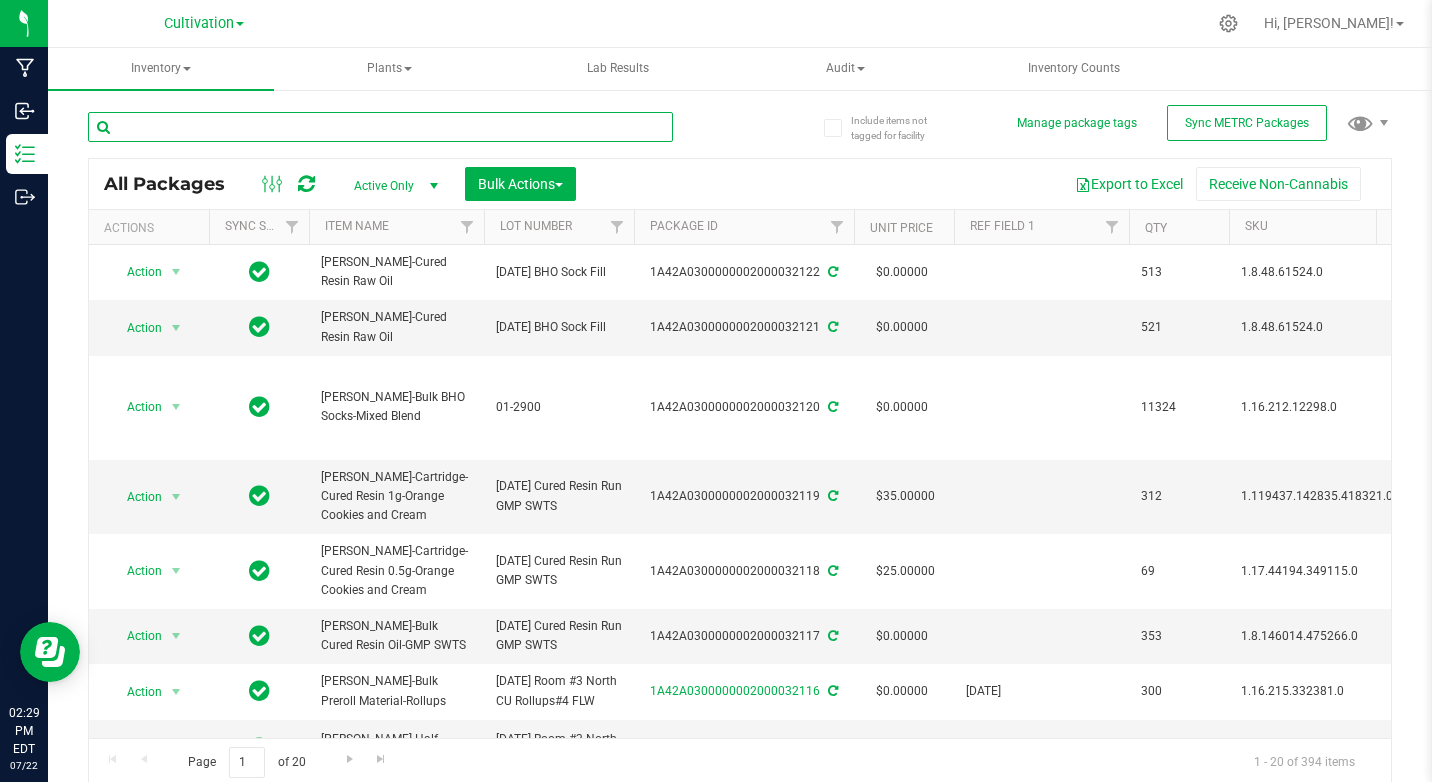 click at bounding box center (380, 127) 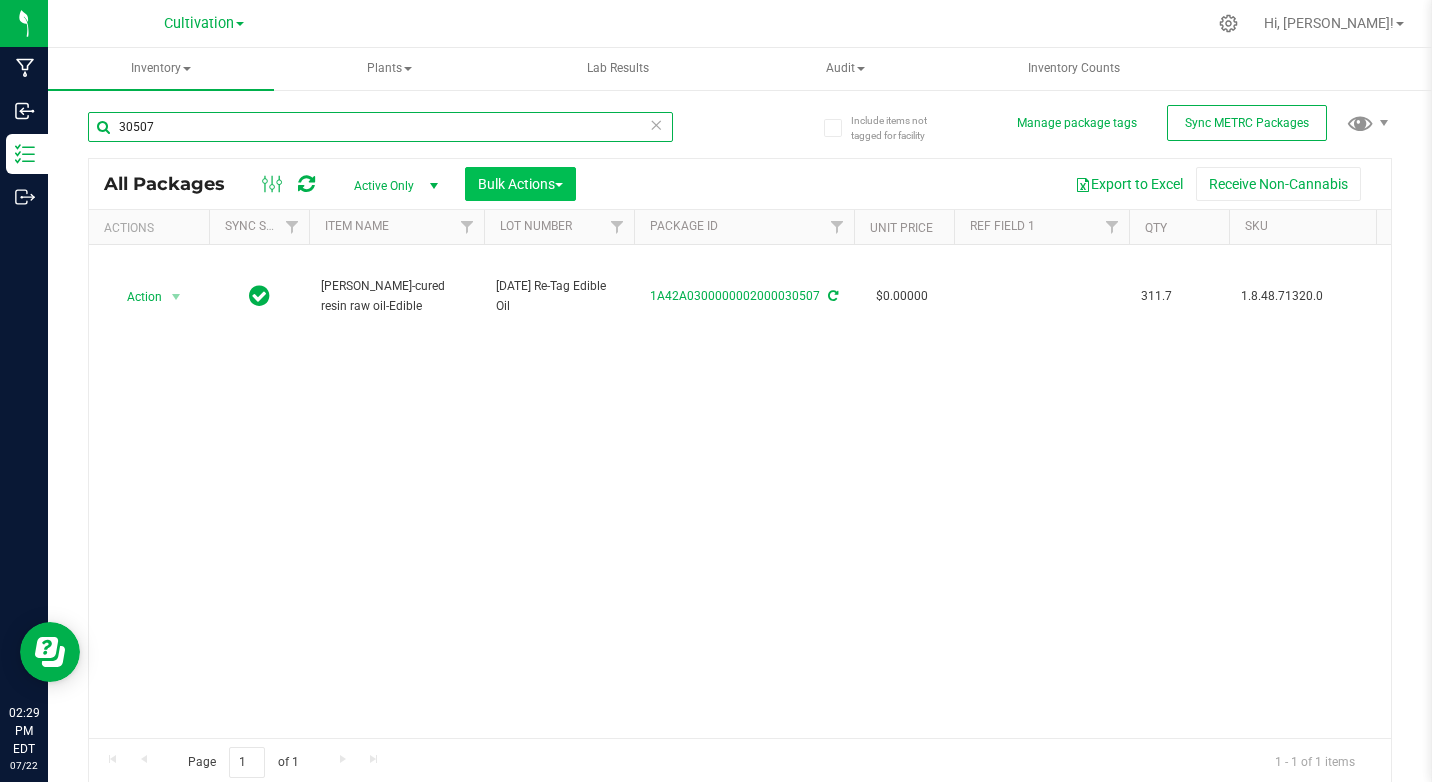 type on "30507" 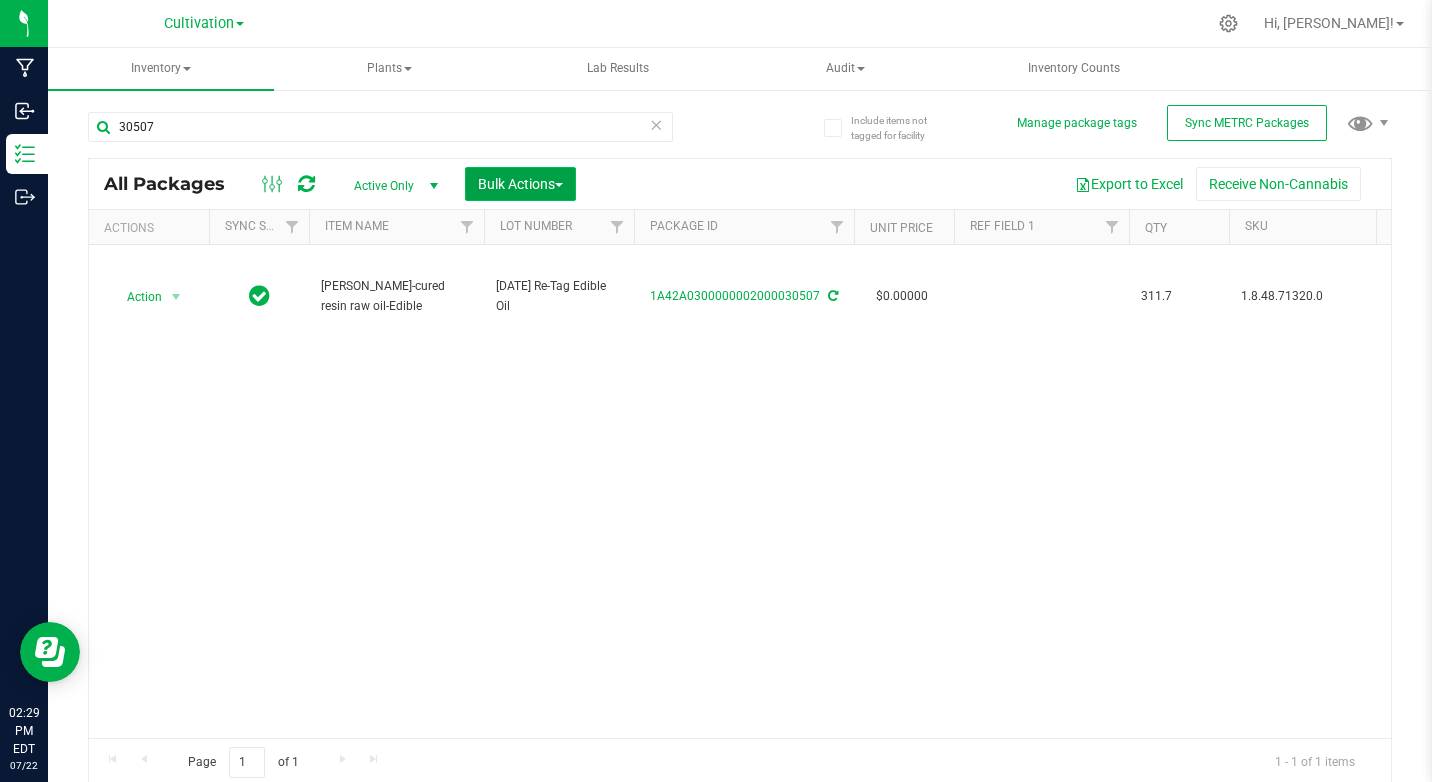 click on "Bulk Actions" at bounding box center (520, 184) 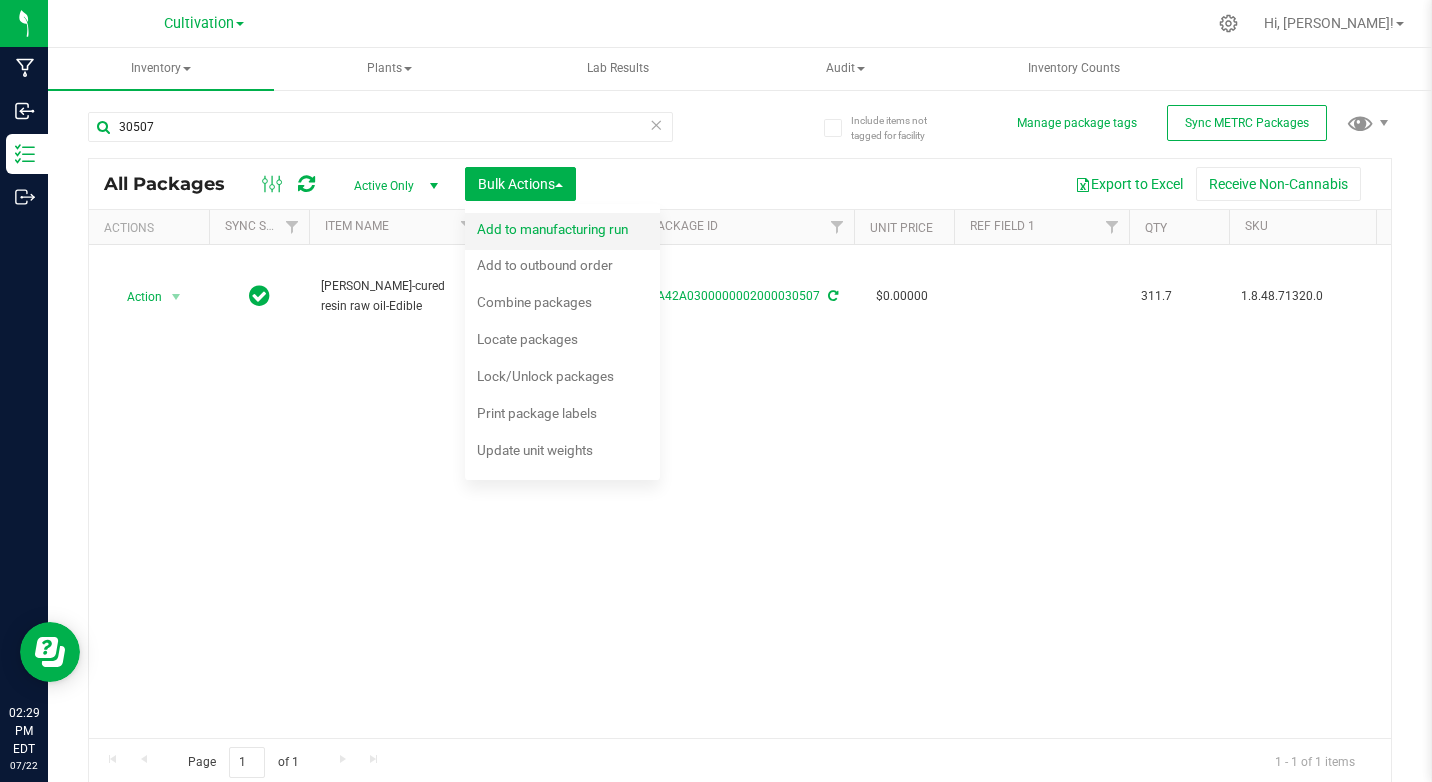 click on "Add to manufacturing run" at bounding box center (552, 229) 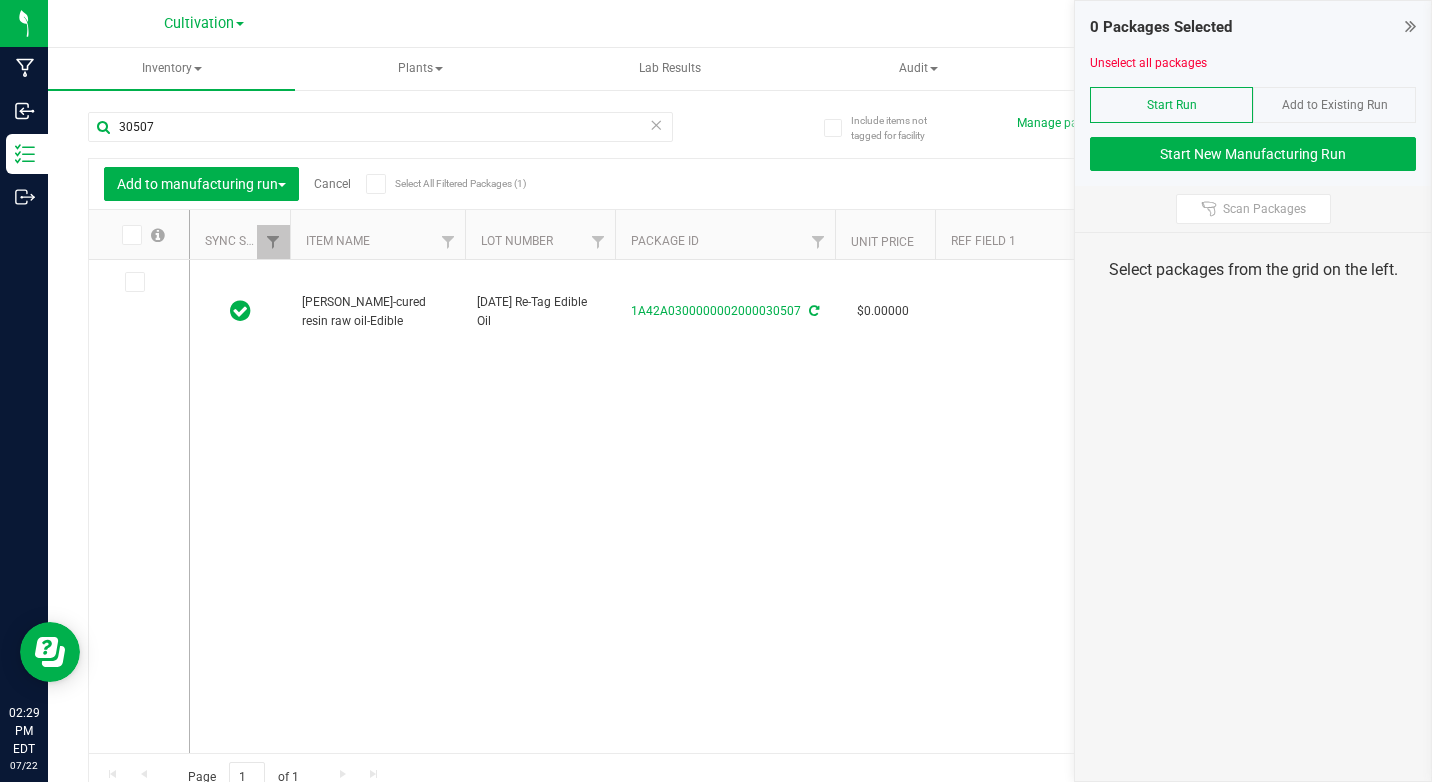 click at bounding box center (135, 282) 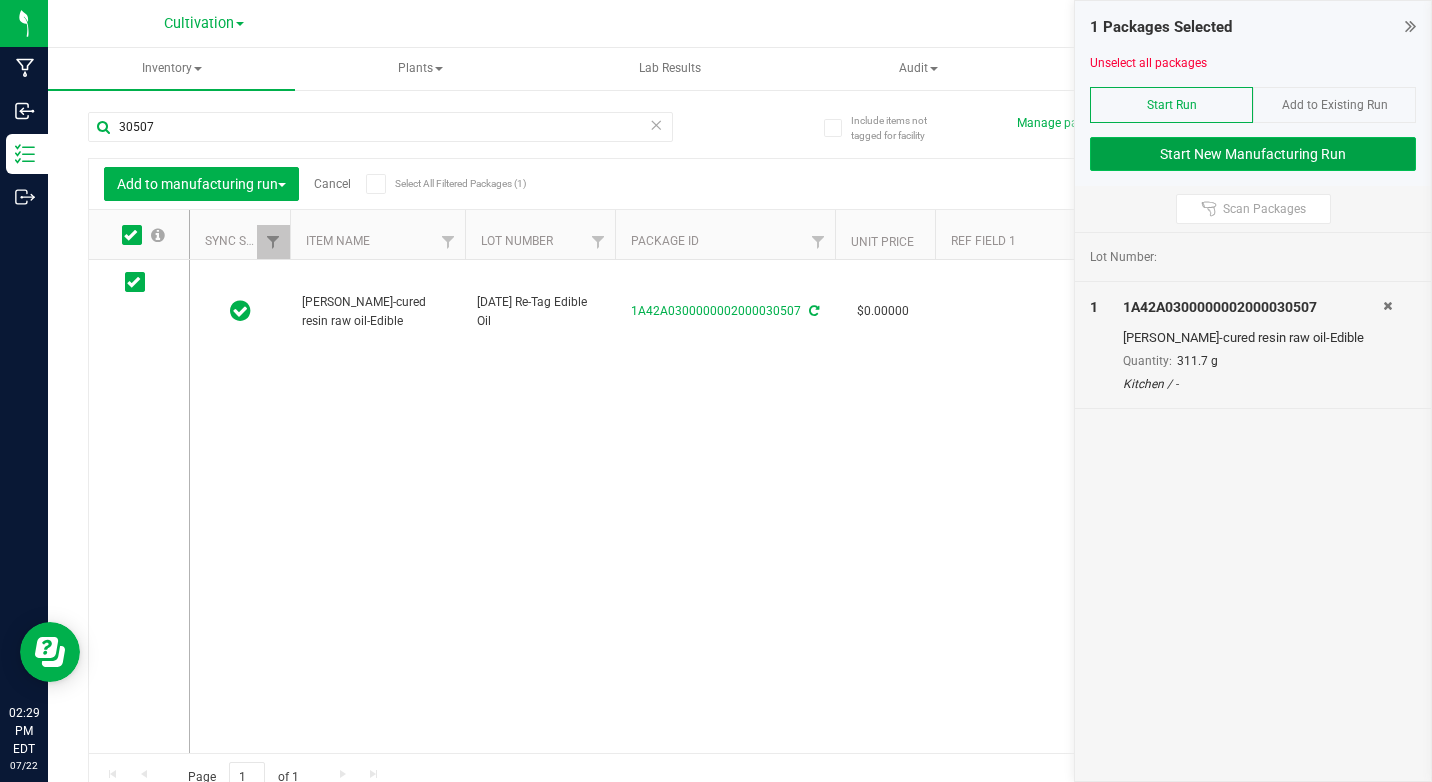 click on "Start New Manufacturing Run" at bounding box center (1253, 154) 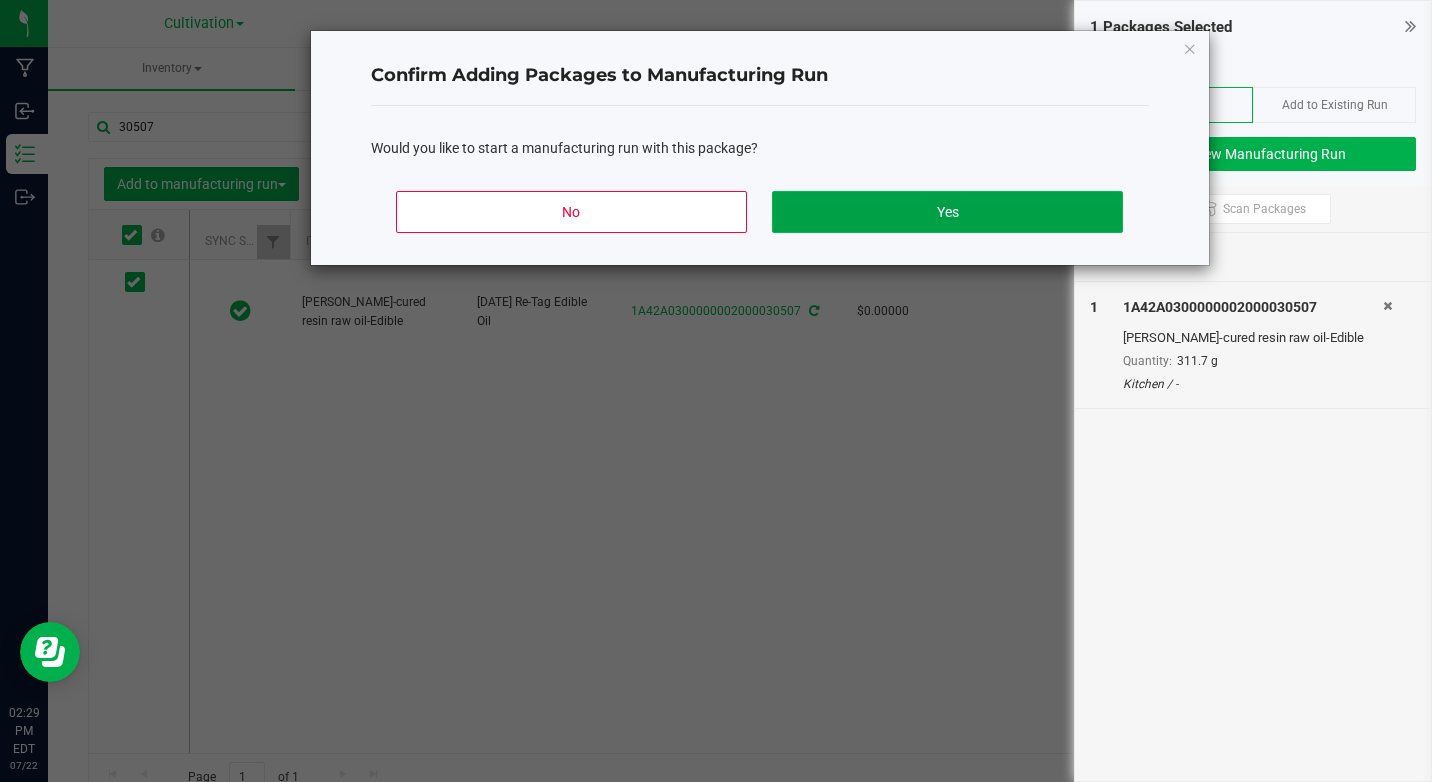 click on "Yes" 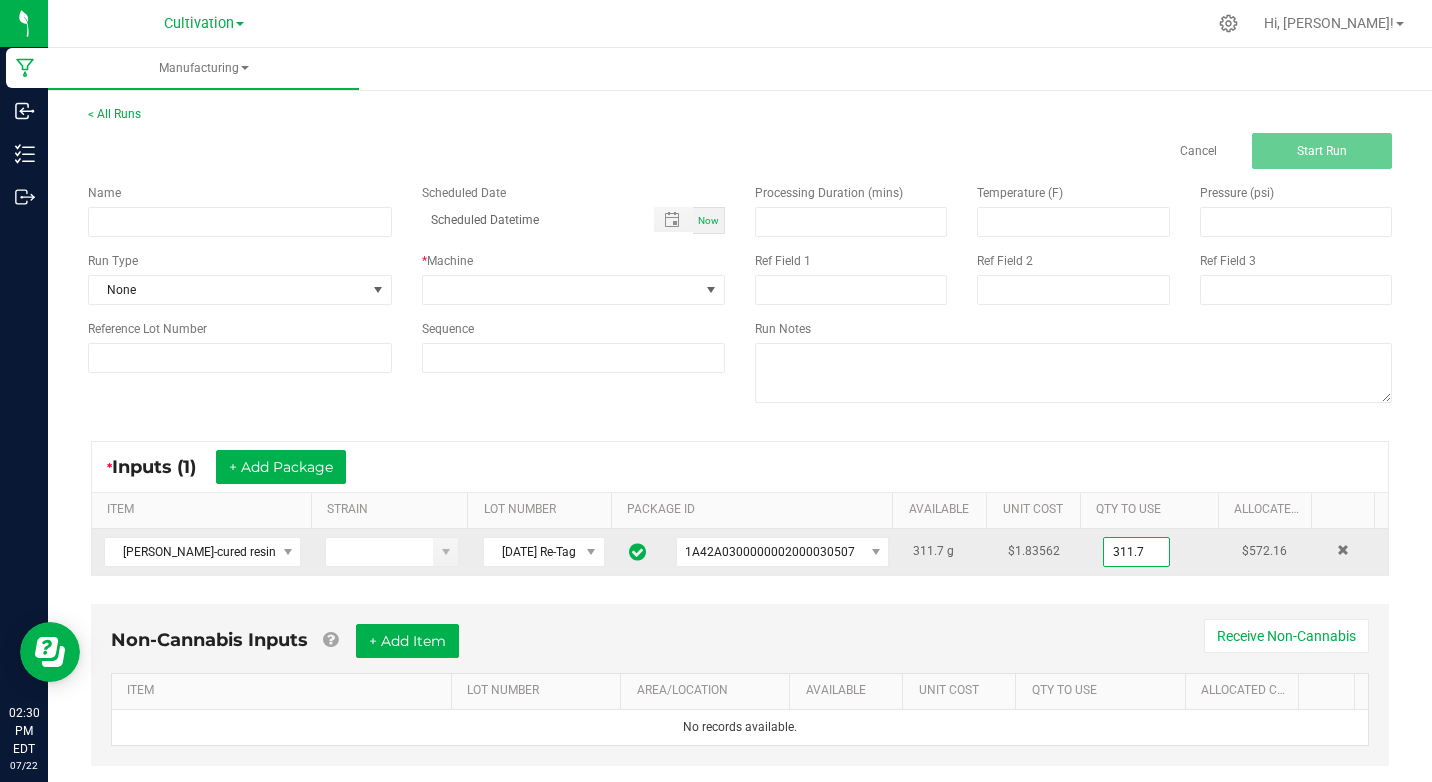 click on "311.7" at bounding box center (1136, 552) 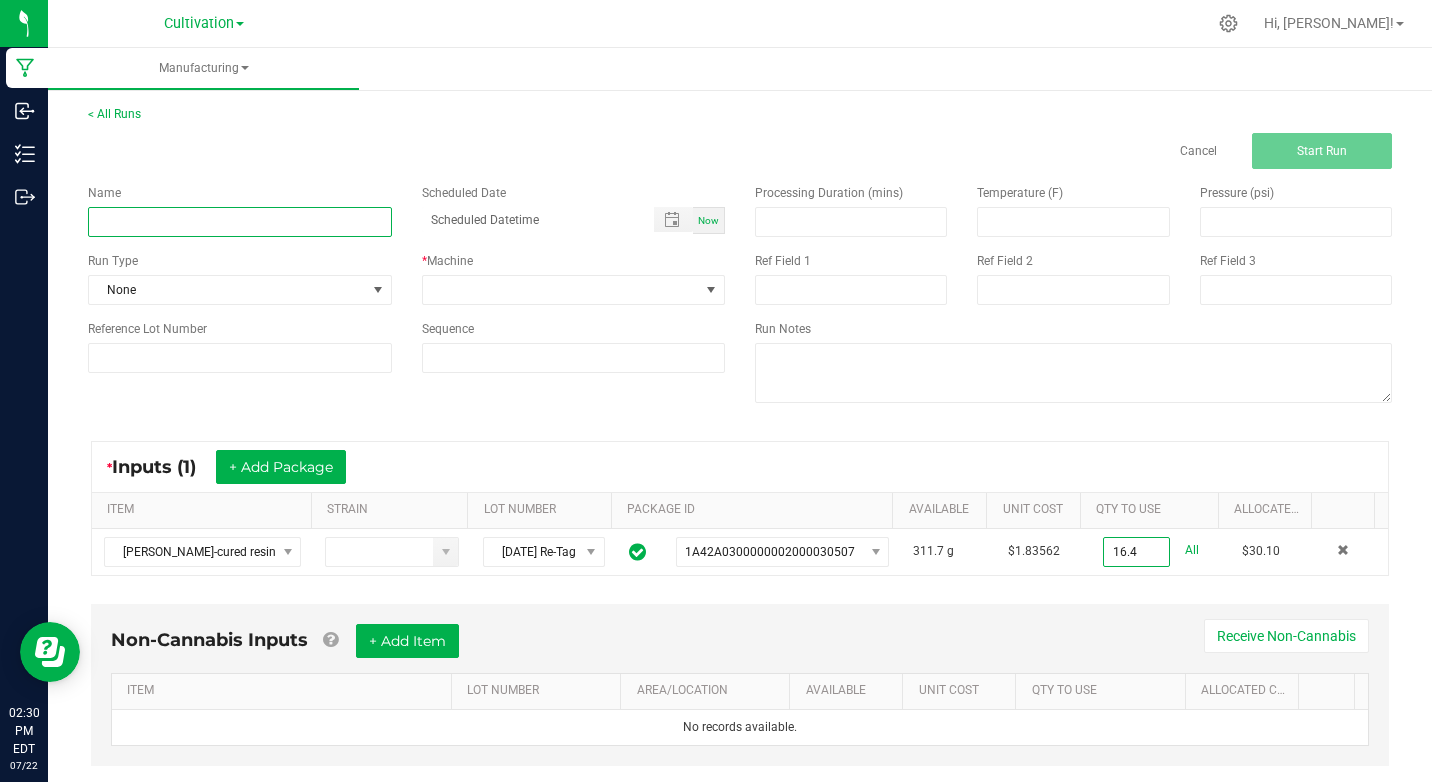 type on "16.4000 g" 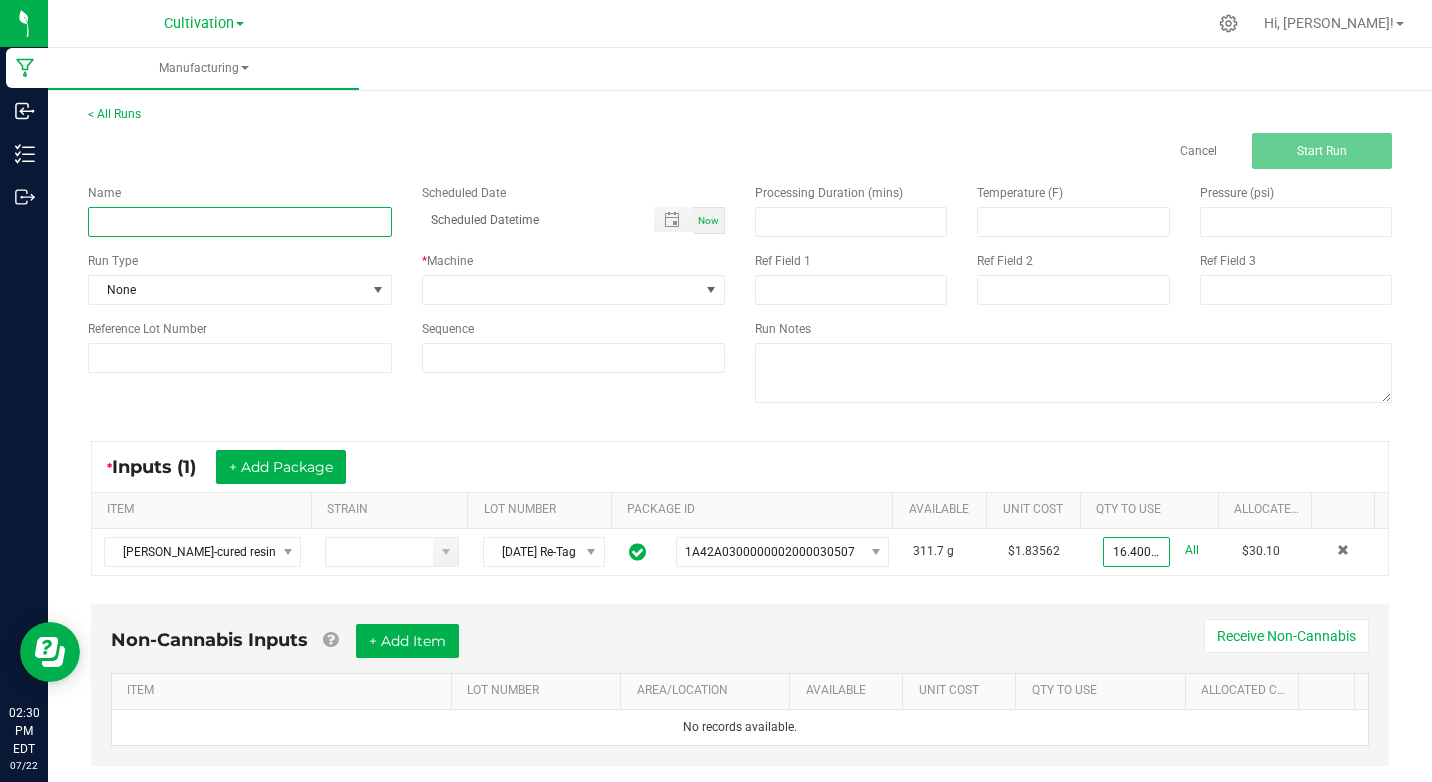 click at bounding box center [240, 222] 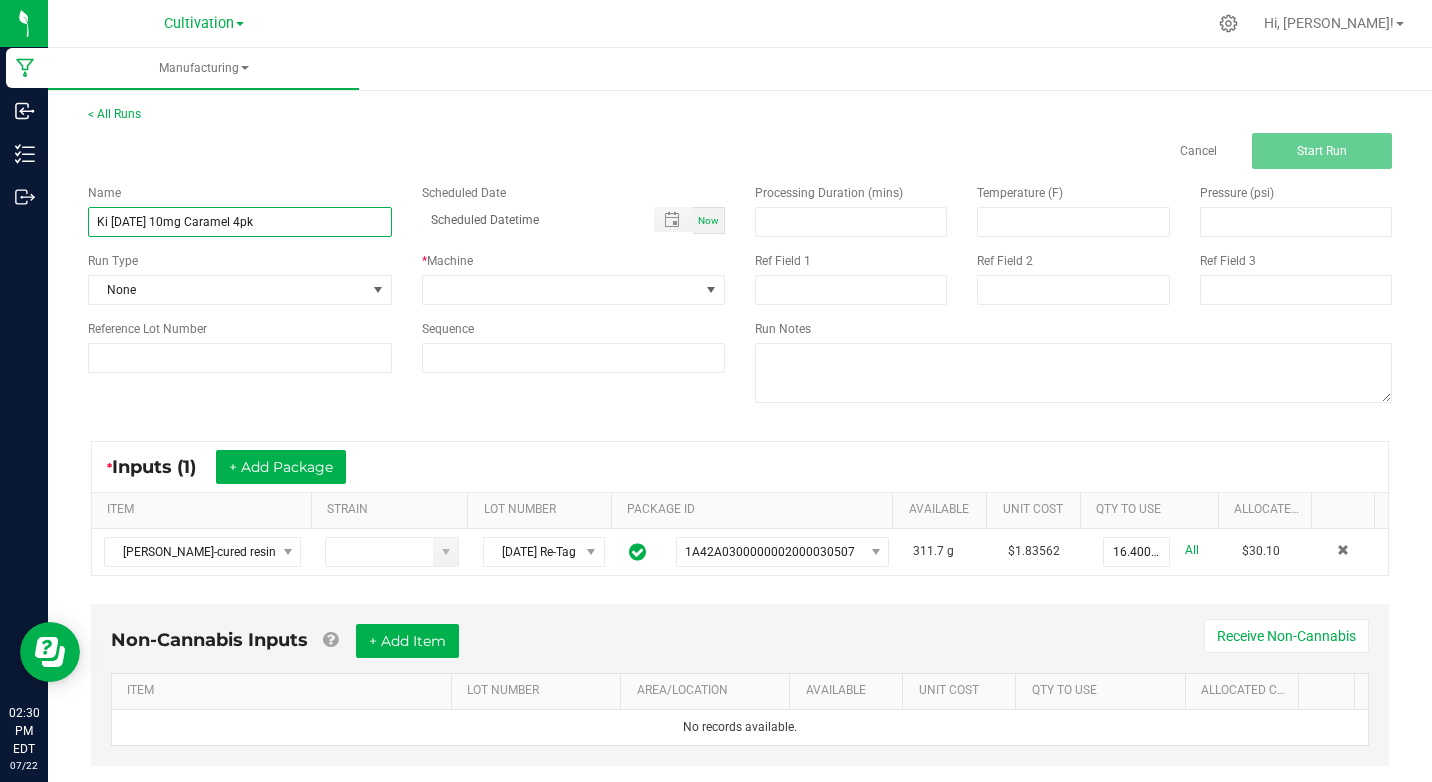 type on "Ki [DATE] 10mg Caramel 4pk" 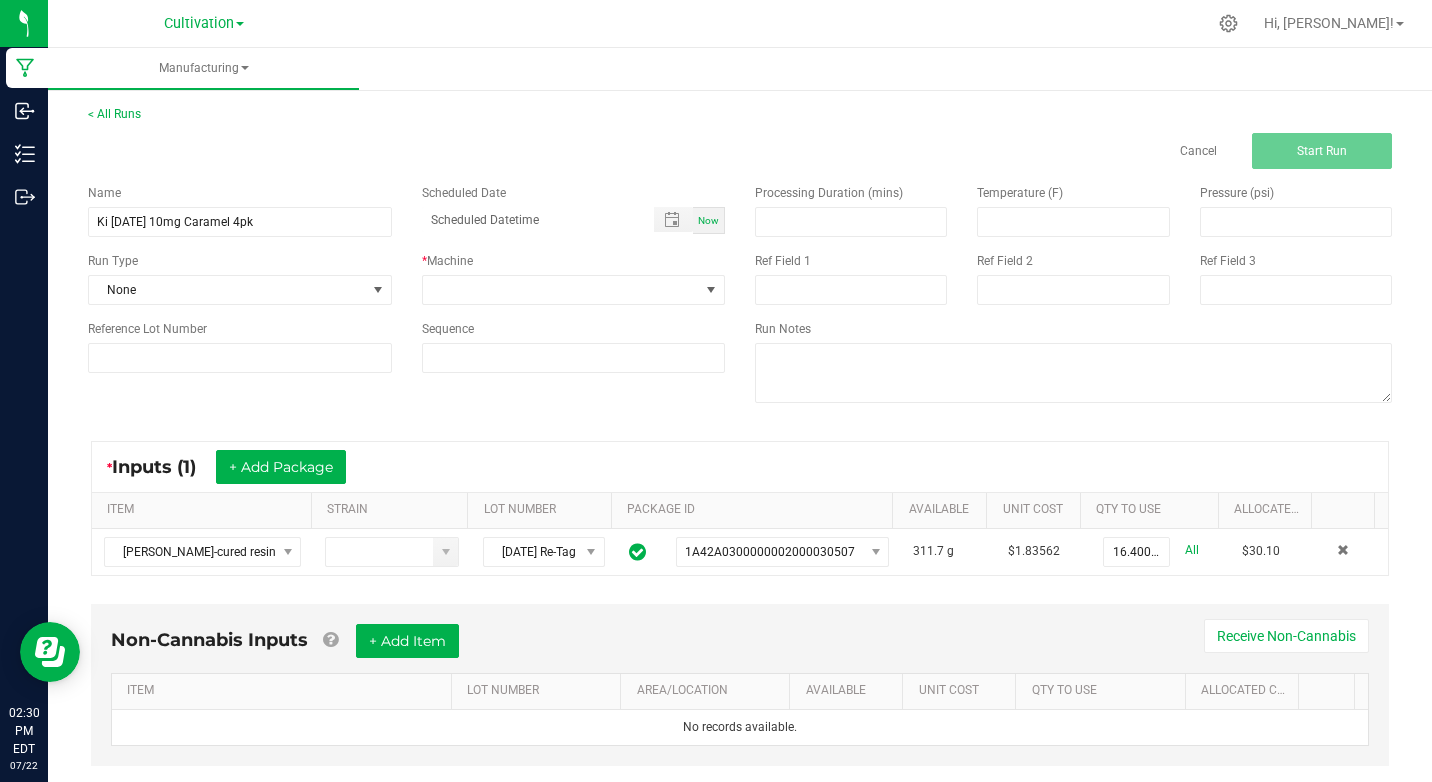 click on "Now" at bounding box center (708, 220) 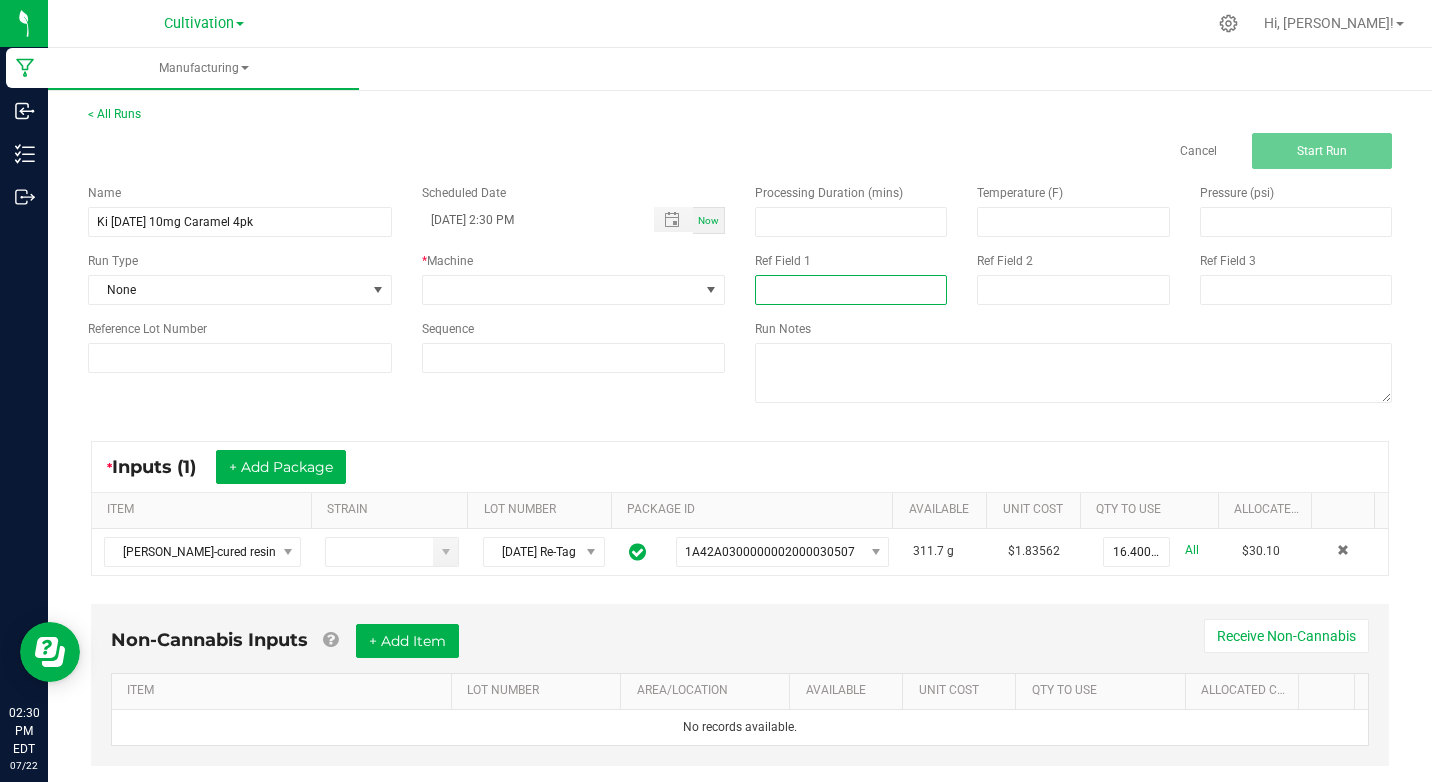 click at bounding box center [851, 290] 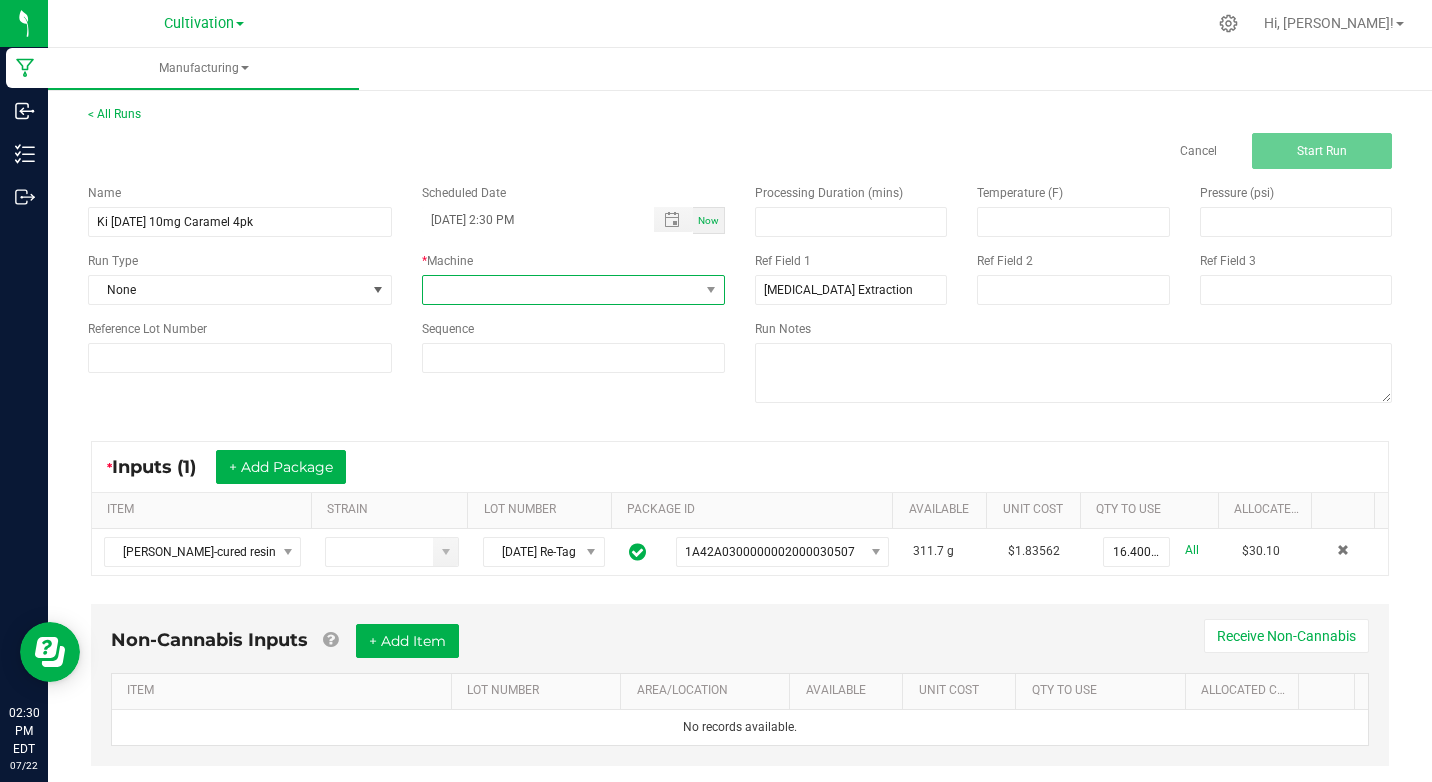 click at bounding box center [711, 290] 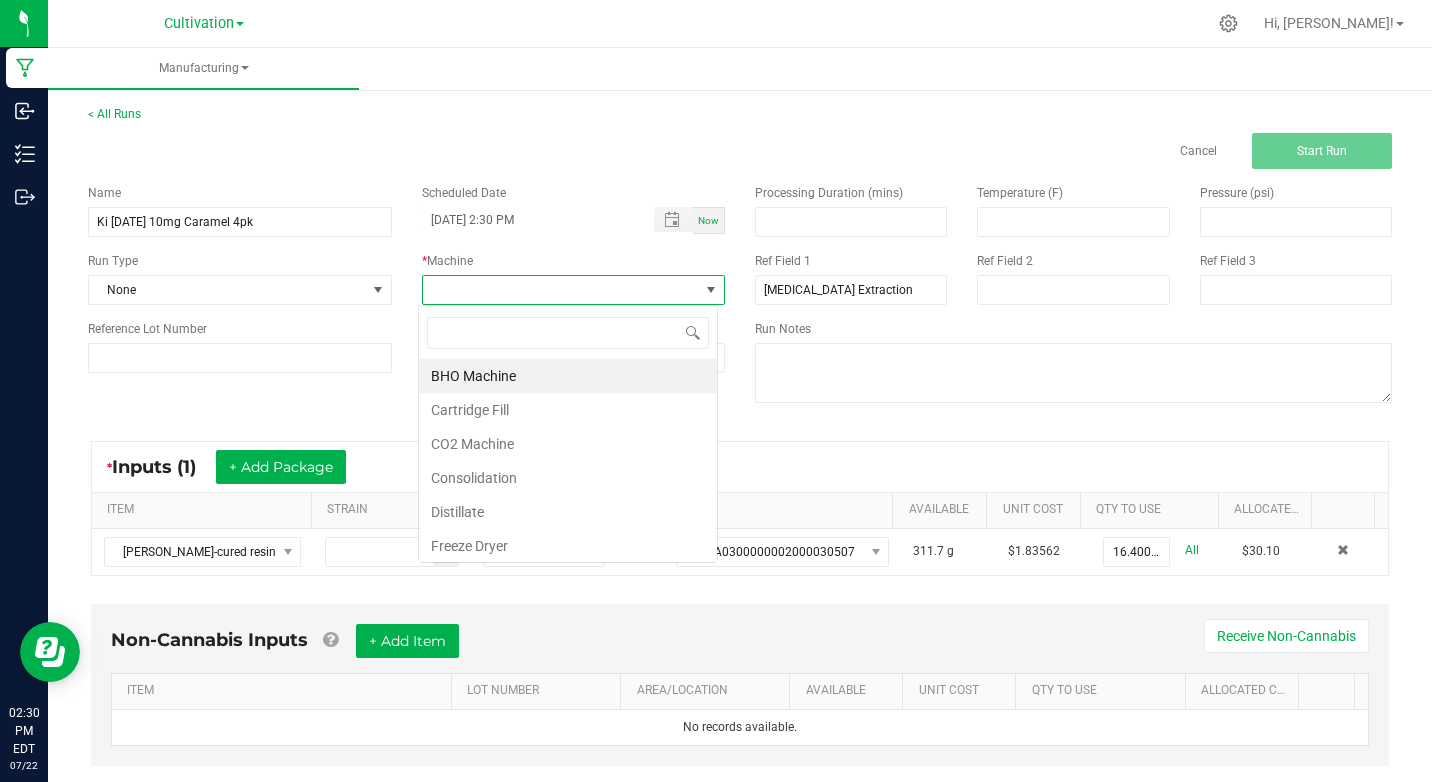 scroll, scrollTop: 99970, scrollLeft: 99700, axis: both 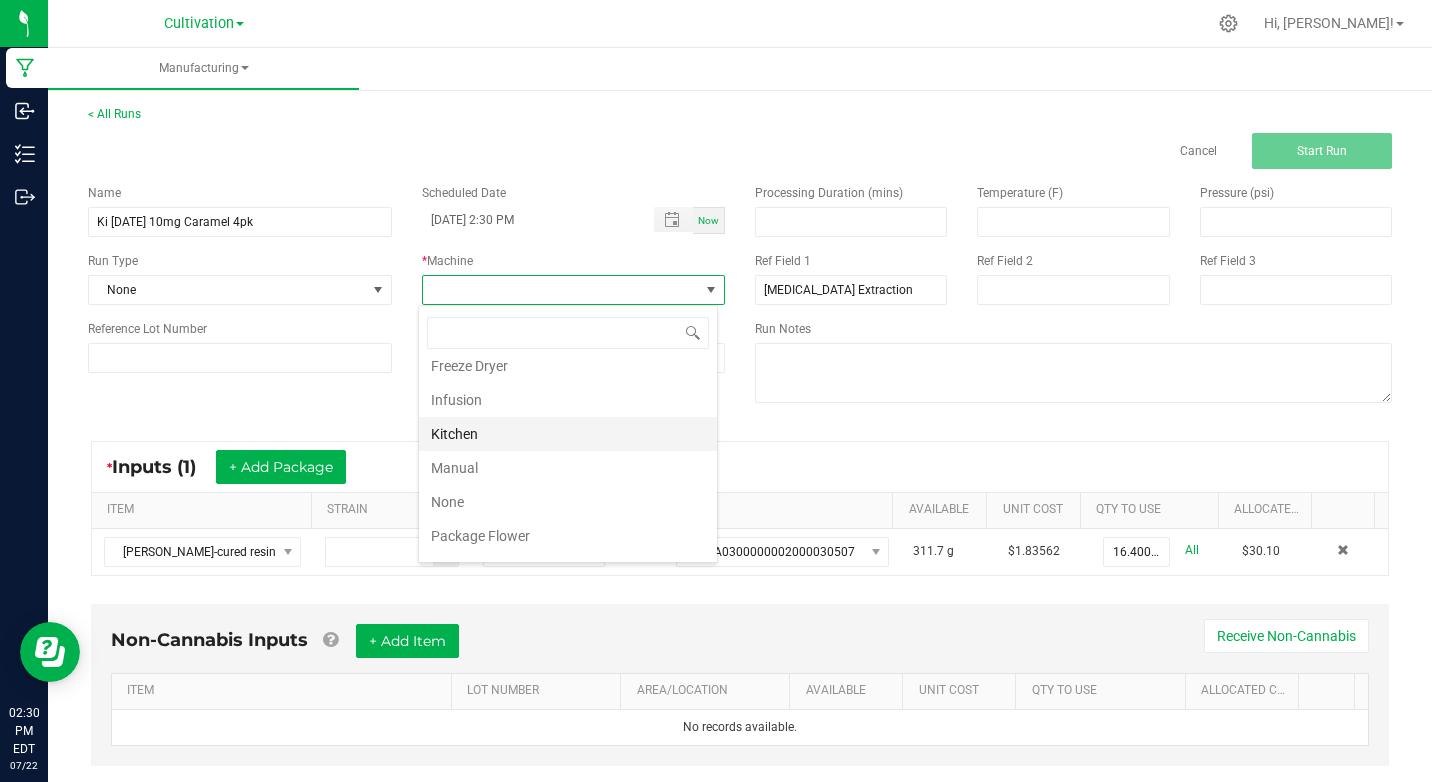 click on "Kitchen" at bounding box center (568, 434) 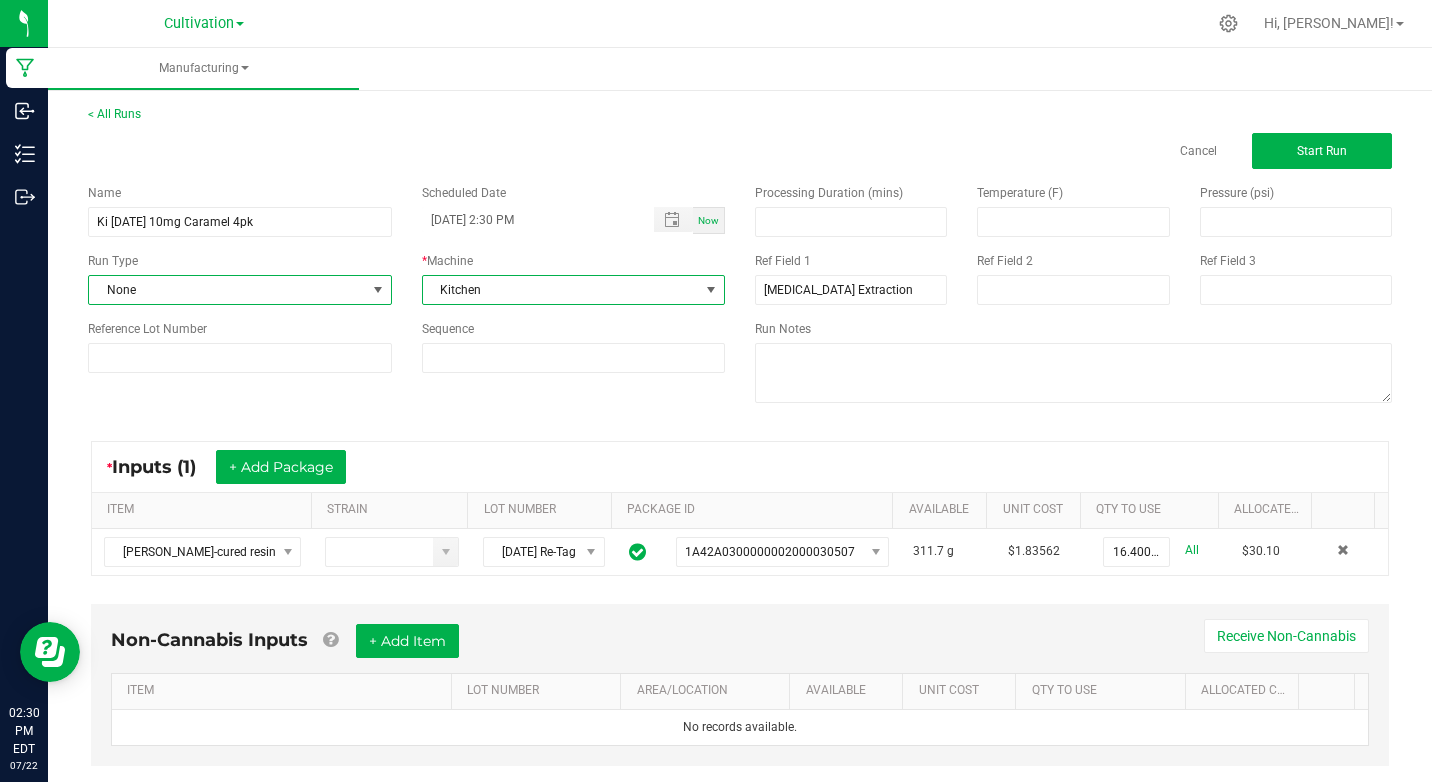 click at bounding box center (378, 290) 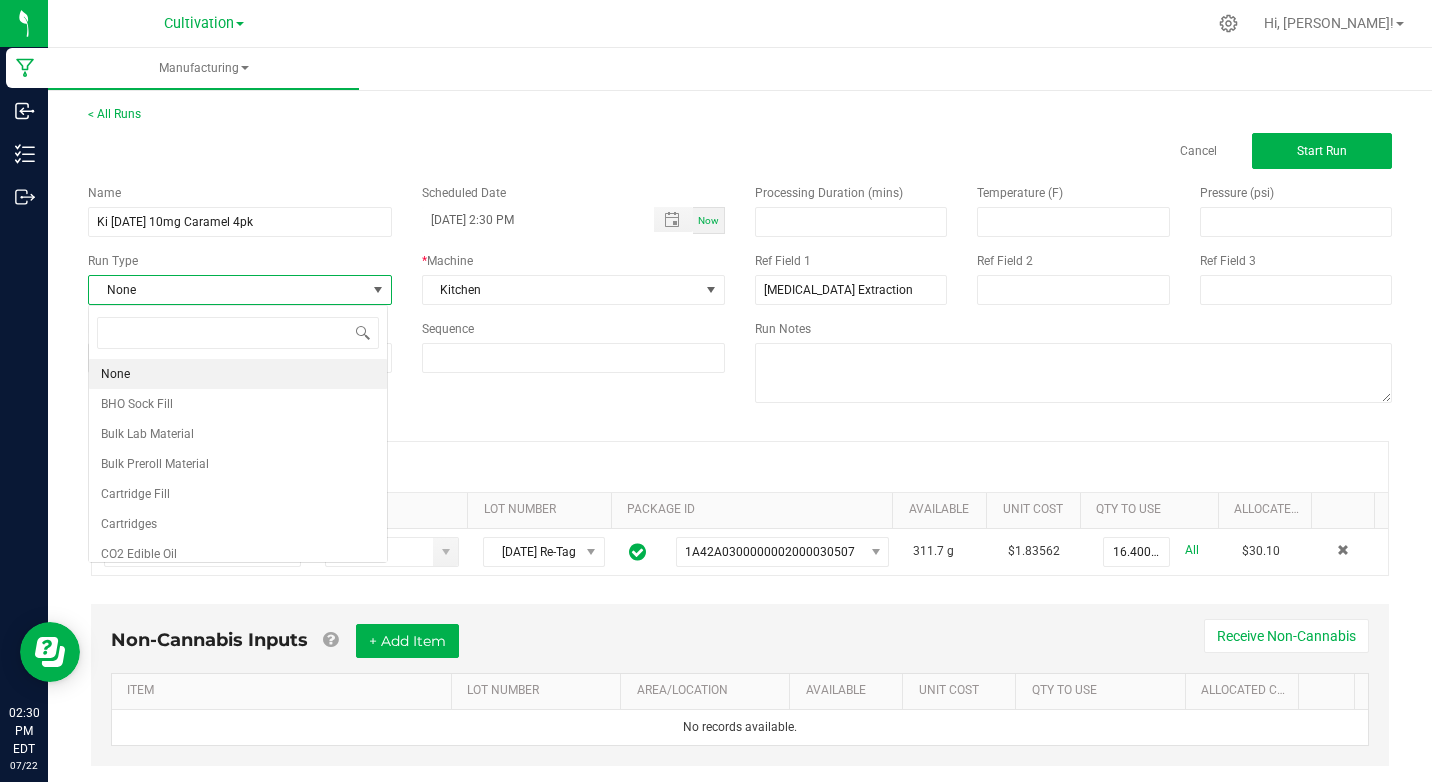 scroll, scrollTop: 99970, scrollLeft: 99700, axis: both 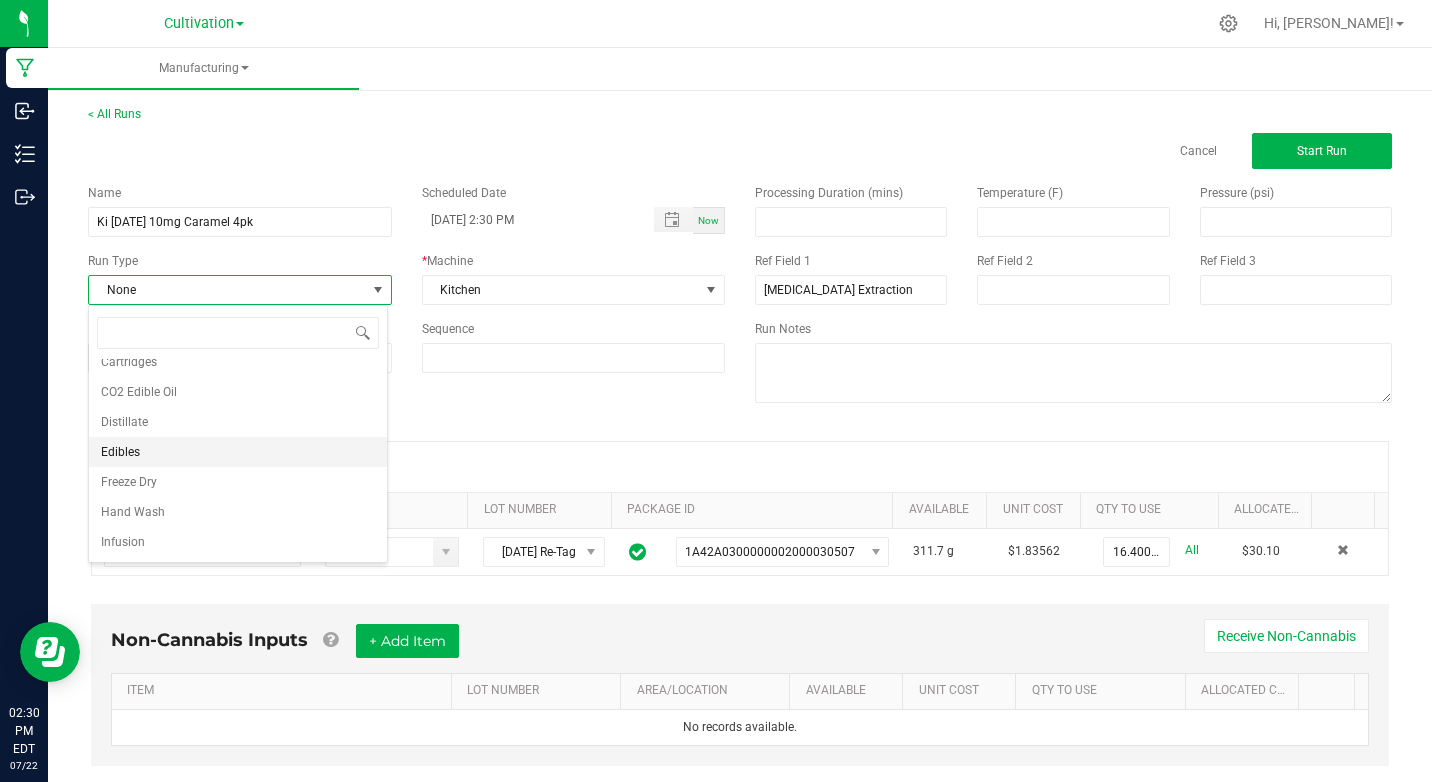 click on "Edibles" at bounding box center (120, 452) 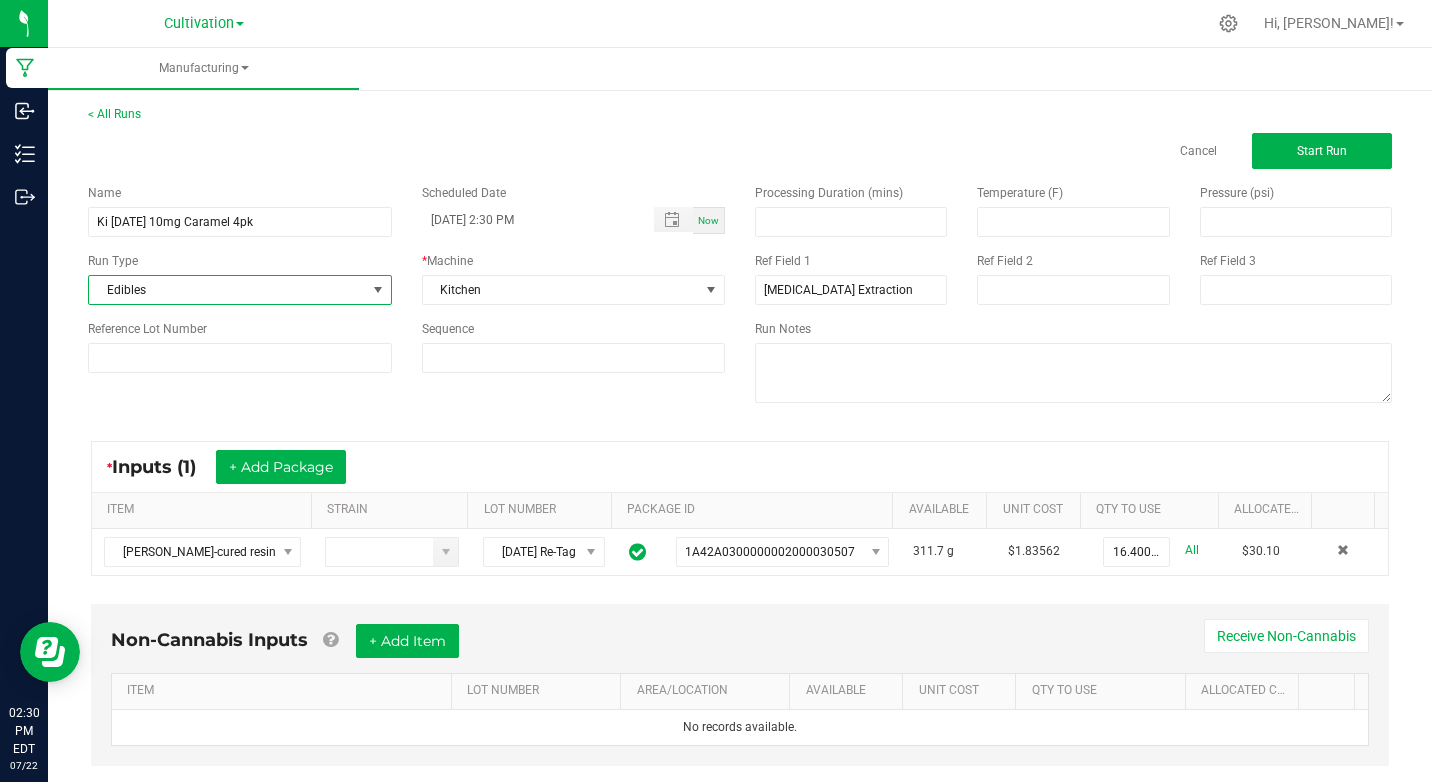 click on "Name  Ki 7/22/25 10mg Caramel 4pk  Scheduled Date  07/22/2025 2:30 PM Now  Run Type  Edibles  *   Machine  Kitchen  Reference Lot Number   Sequence   Processing Duration (mins)   Temperature (F)   Pressure (psi)   Ref Field 1  Hydrocarbon Extraction  Ref Field 2   Ref Field 3   Run Notes" at bounding box center (740, 296) 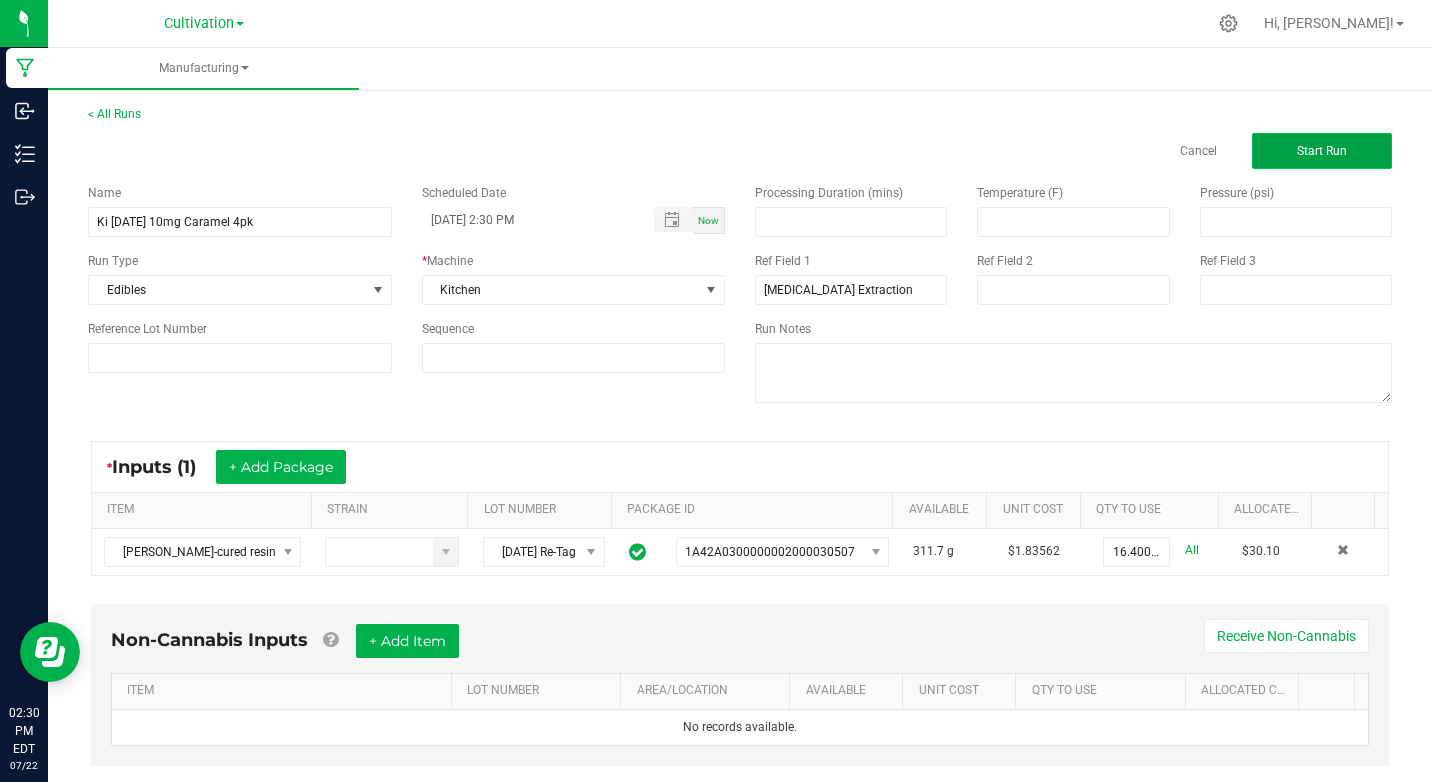 click on "Start Run" 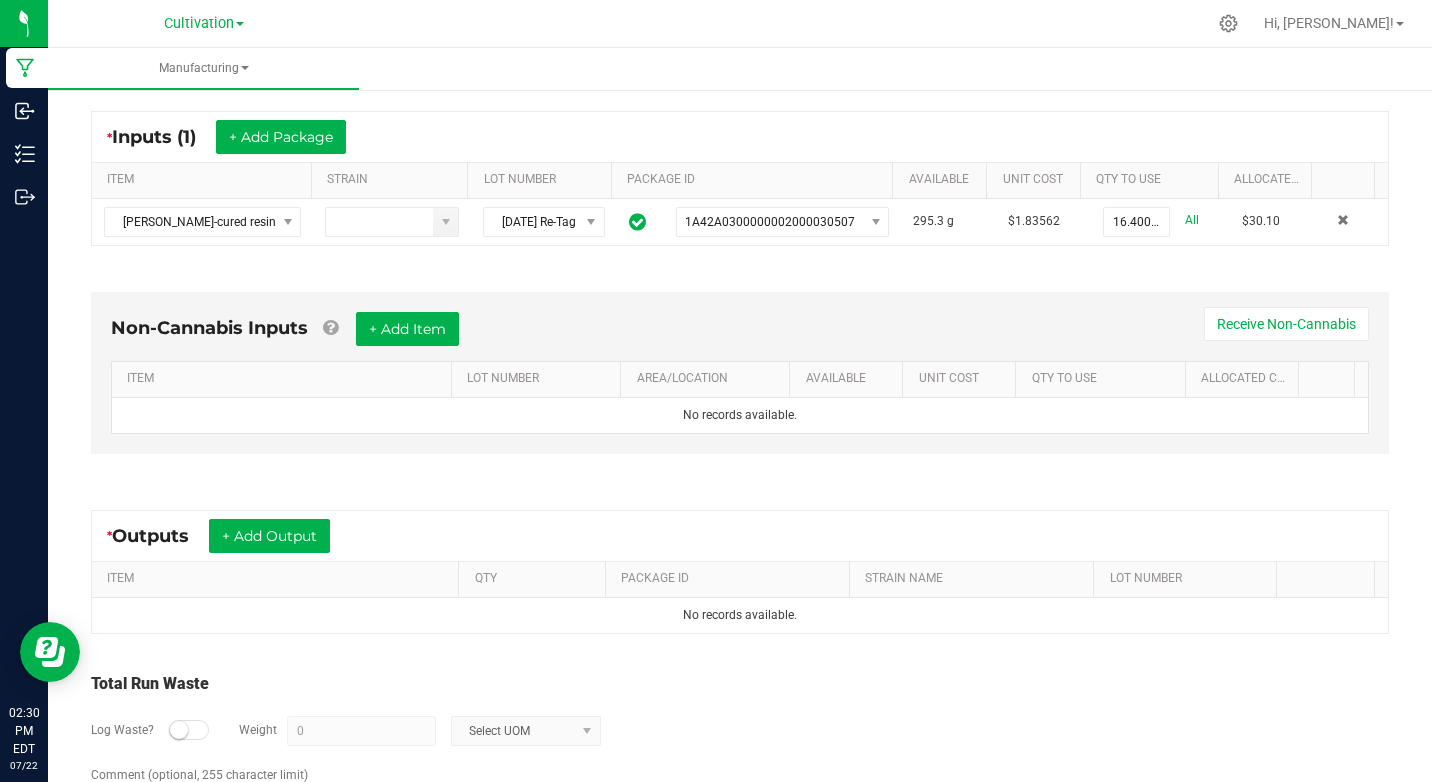 scroll, scrollTop: 436, scrollLeft: 0, axis: vertical 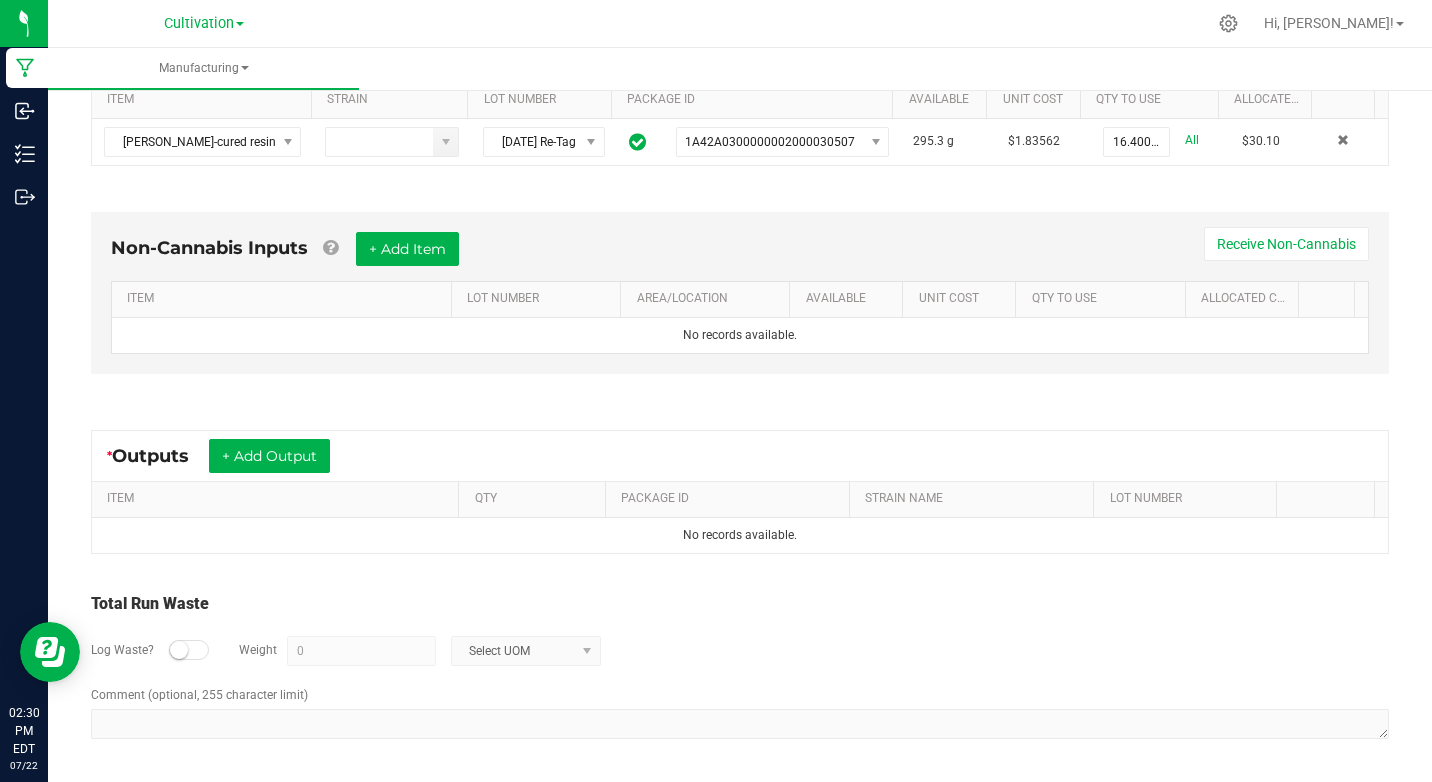 click at bounding box center (179, 650) 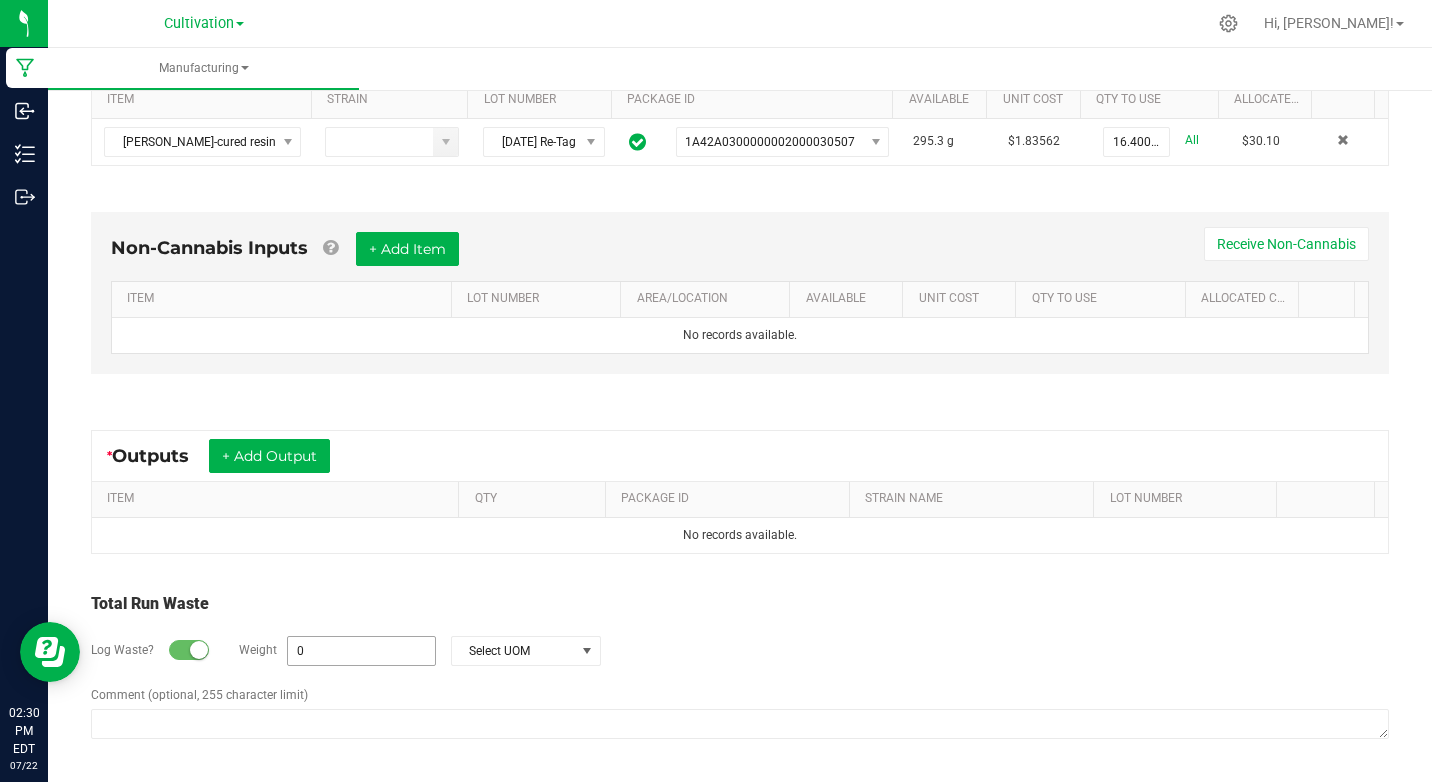 click on "0" at bounding box center [361, 651] 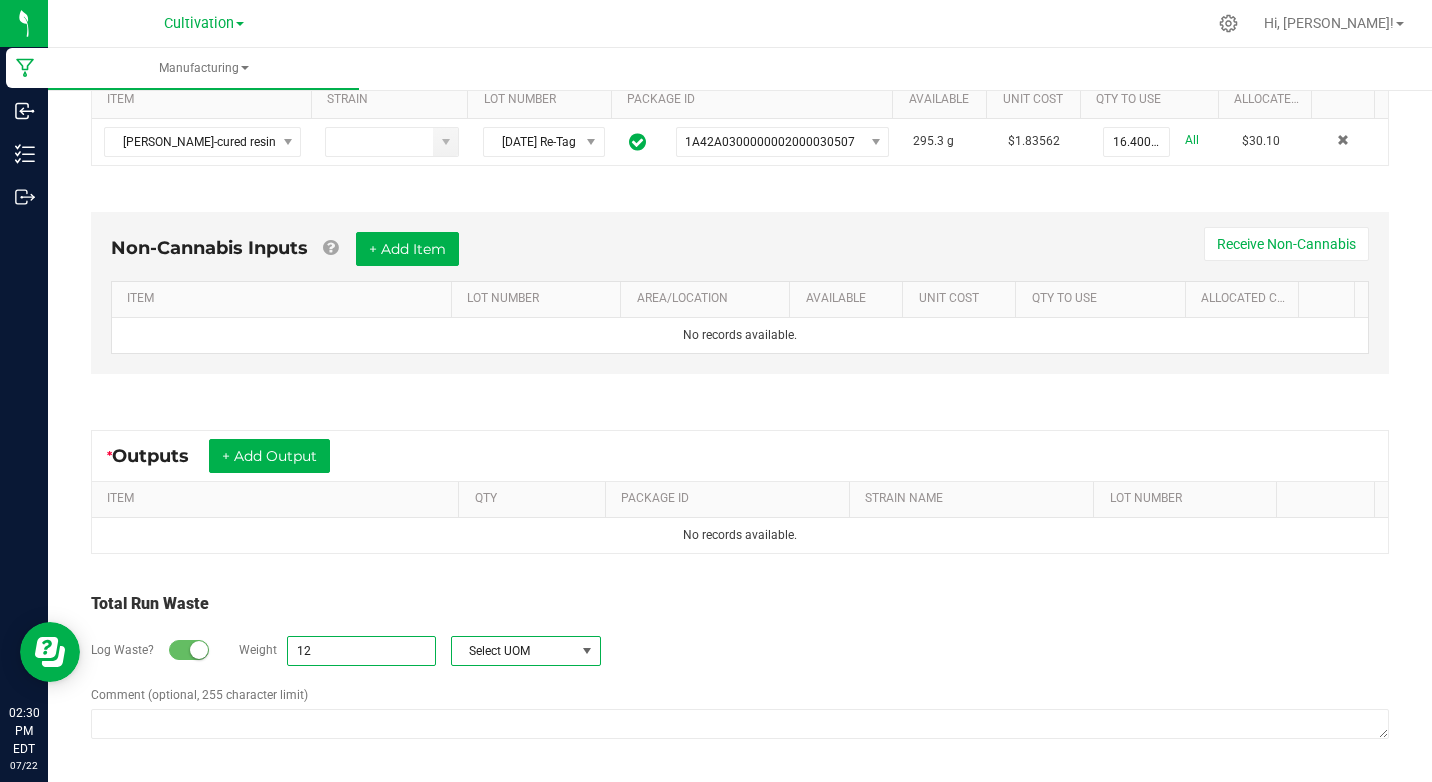 click at bounding box center (587, 651) 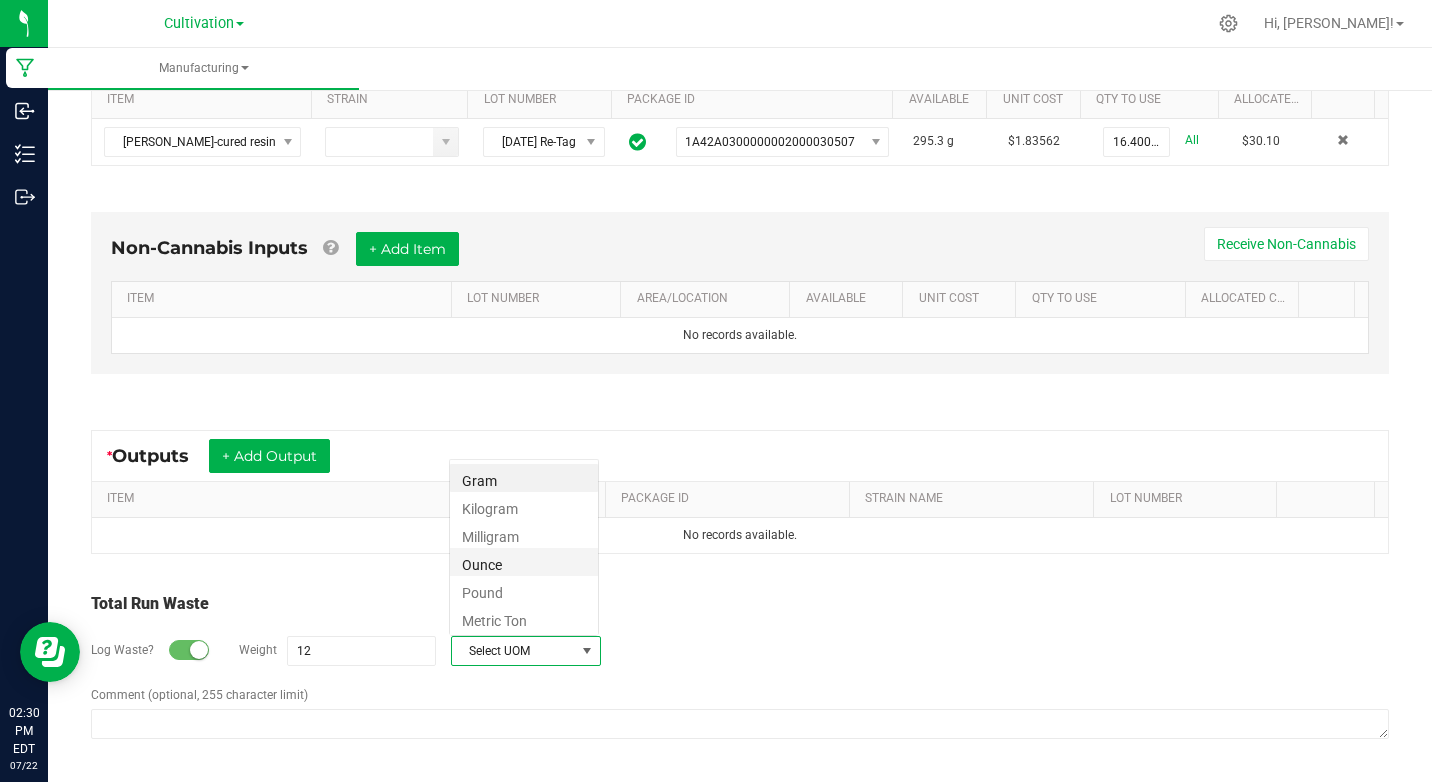 scroll, scrollTop: 99970, scrollLeft: 99850, axis: both 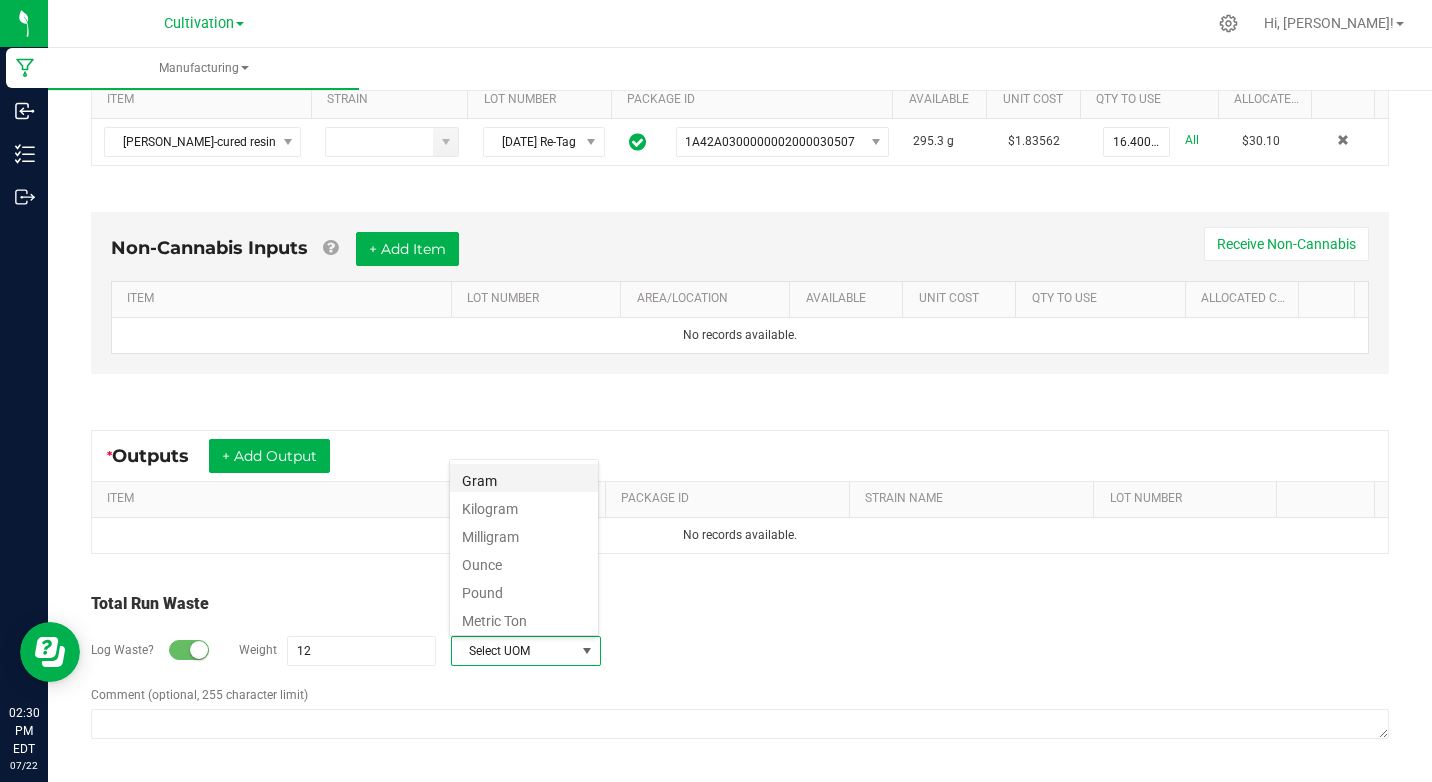 click on "Gram" at bounding box center [524, 478] 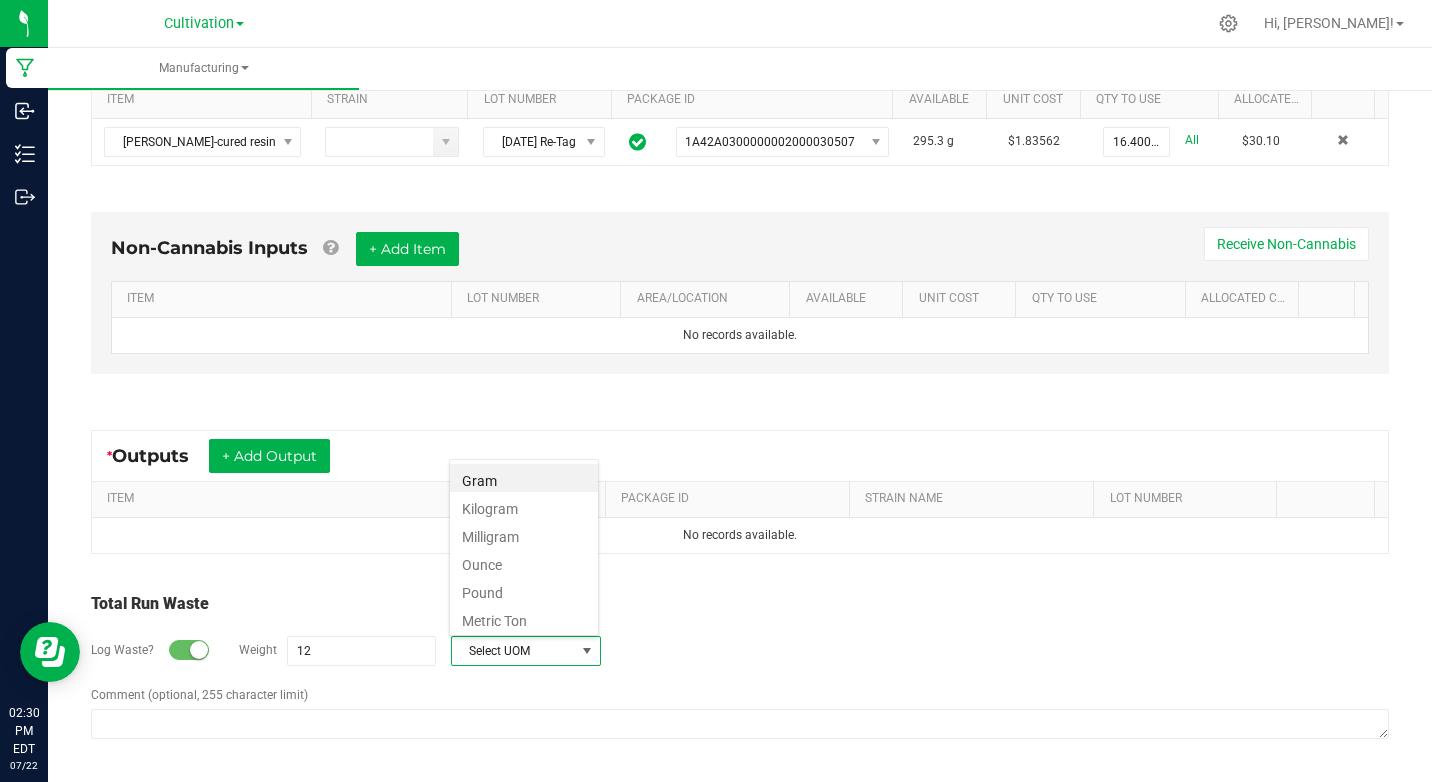 type on "12 g" 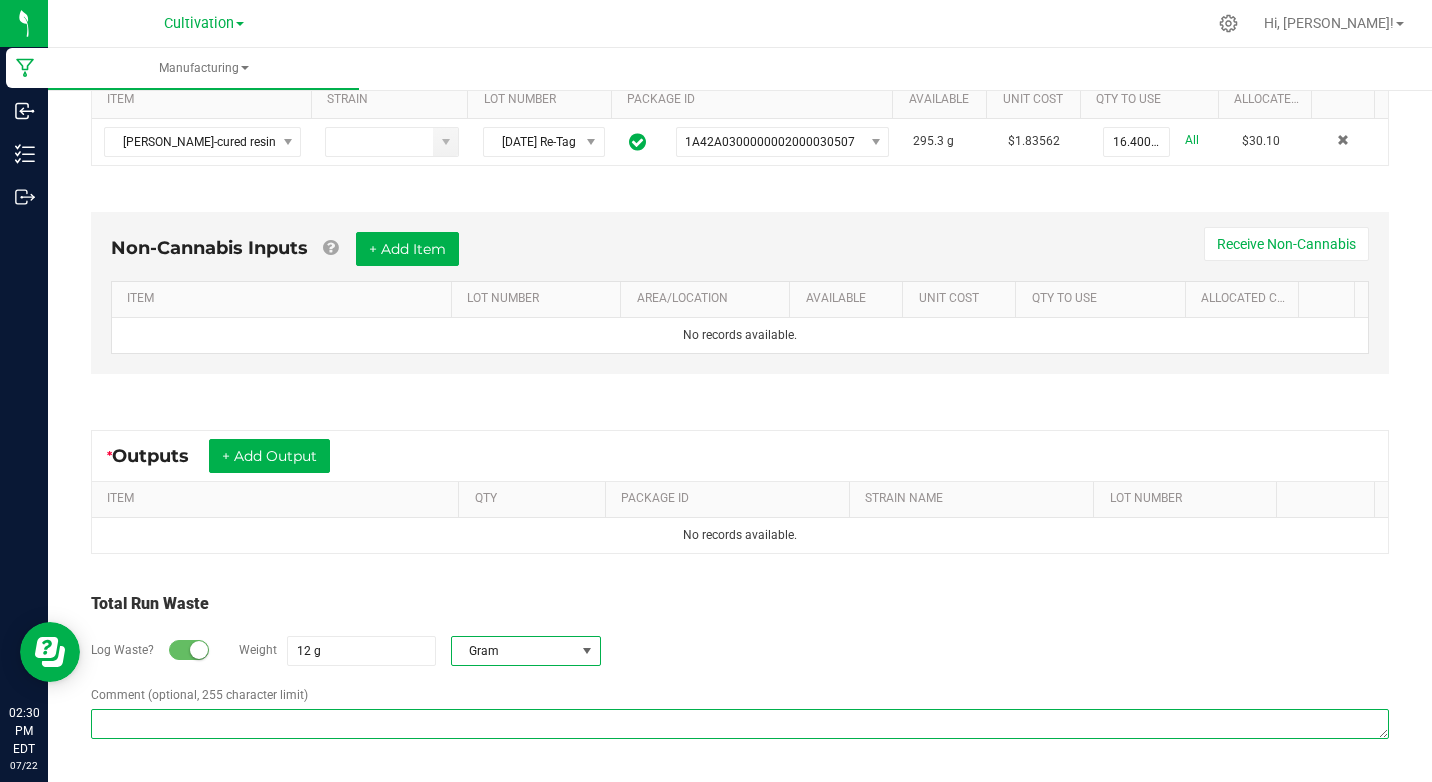 click on "Comment (optional, 255 character limit)" at bounding box center (740, 724) 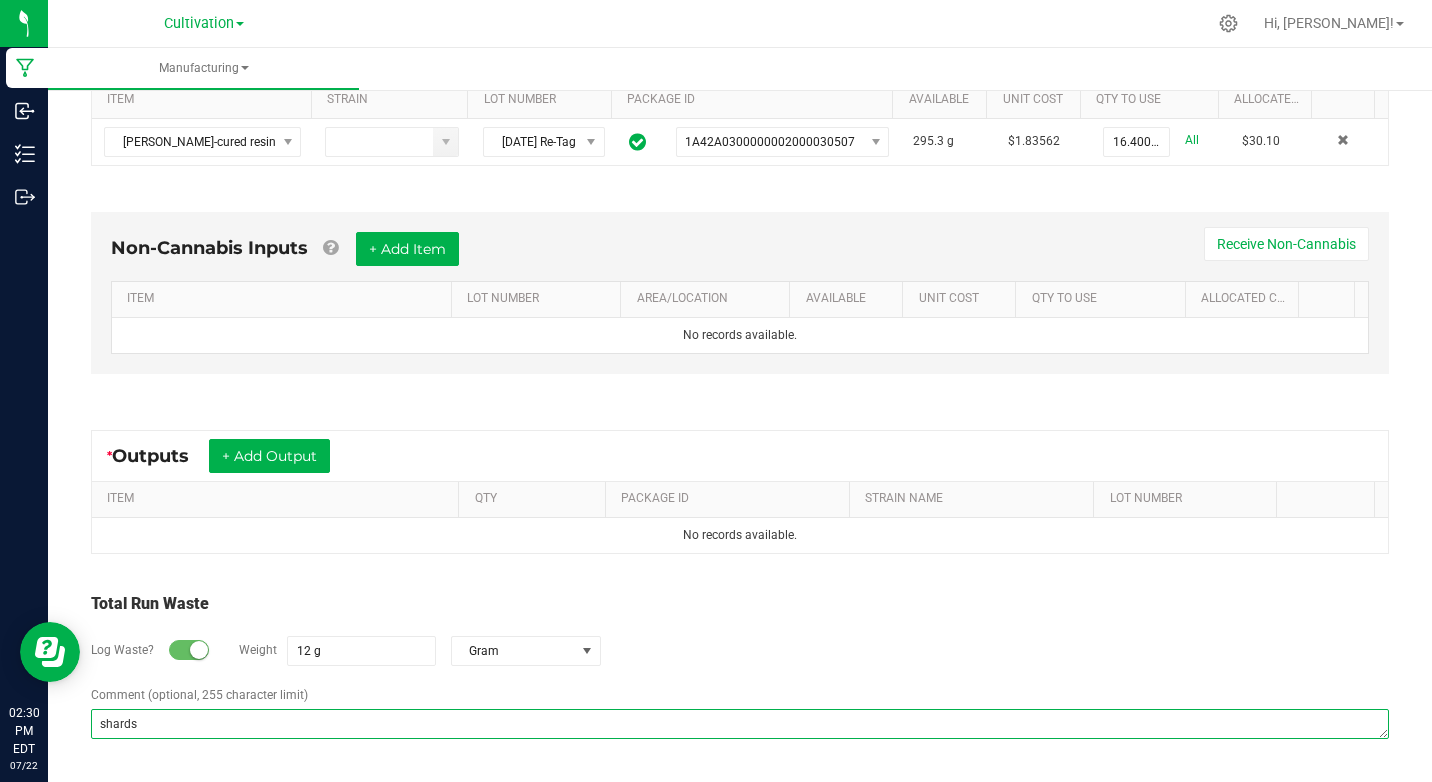type on "shards" 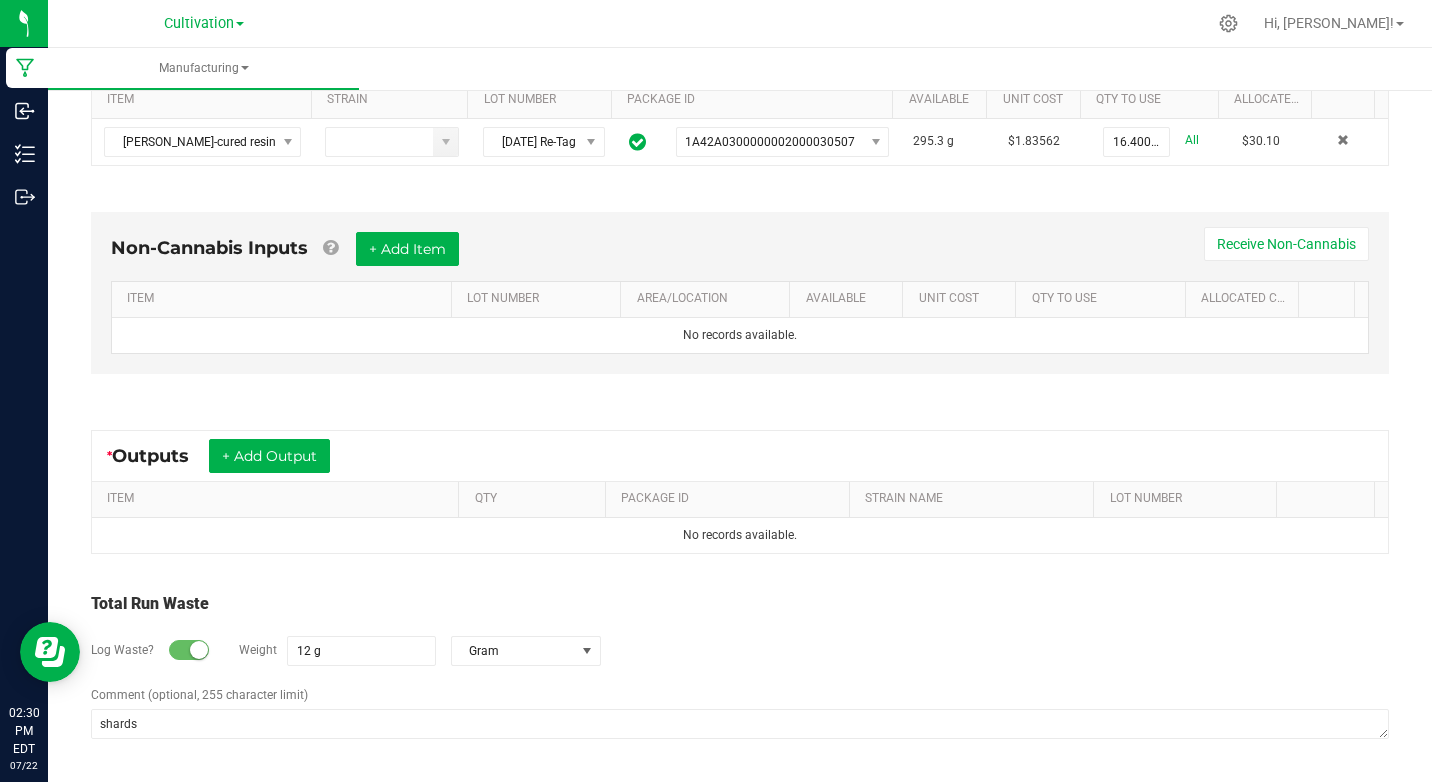 click on "Total Run Waste   Log Waste?   Weight  12 g Gram  Comment (optional, 255 character limit)  shards" at bounding box center (740, 667) 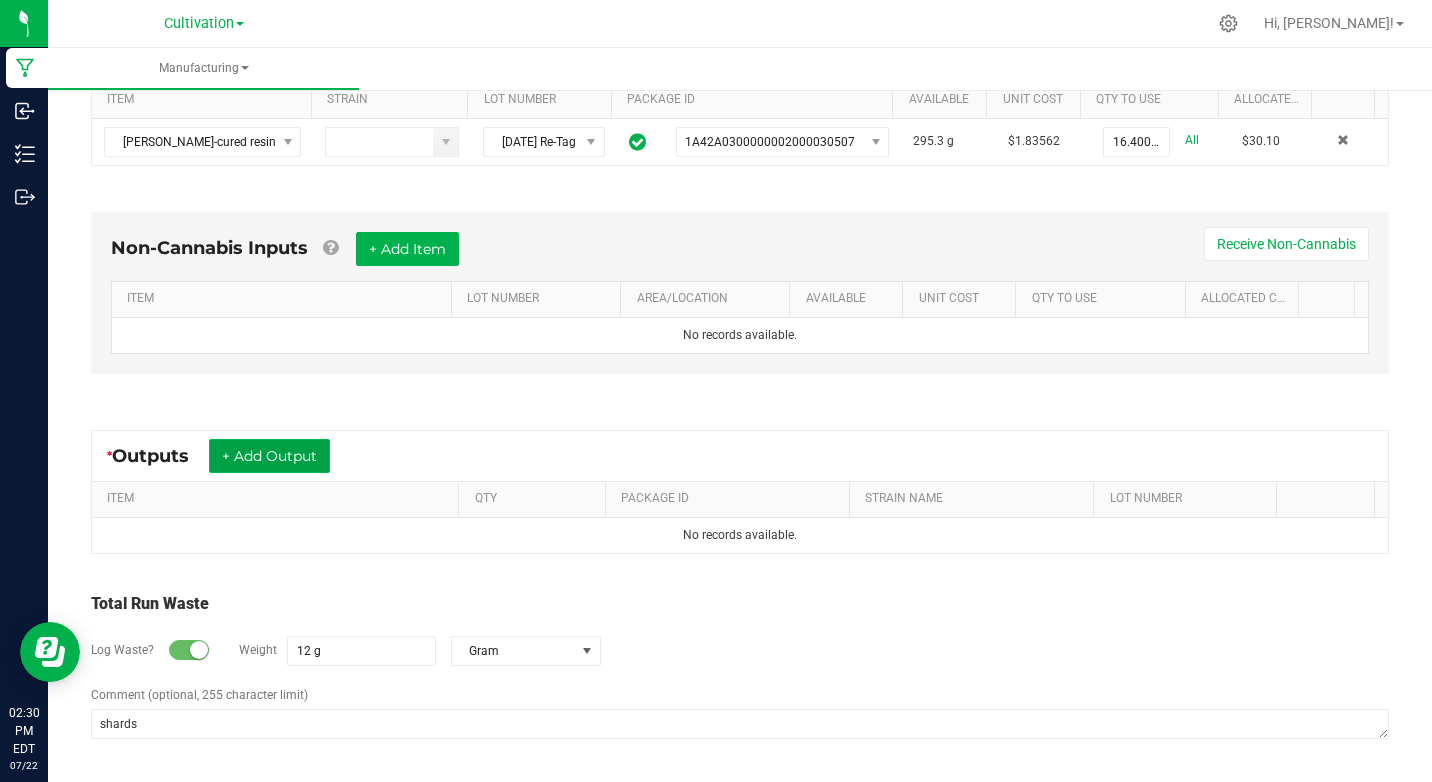 click on "+ Add Output" at bounding box center (269, 456) 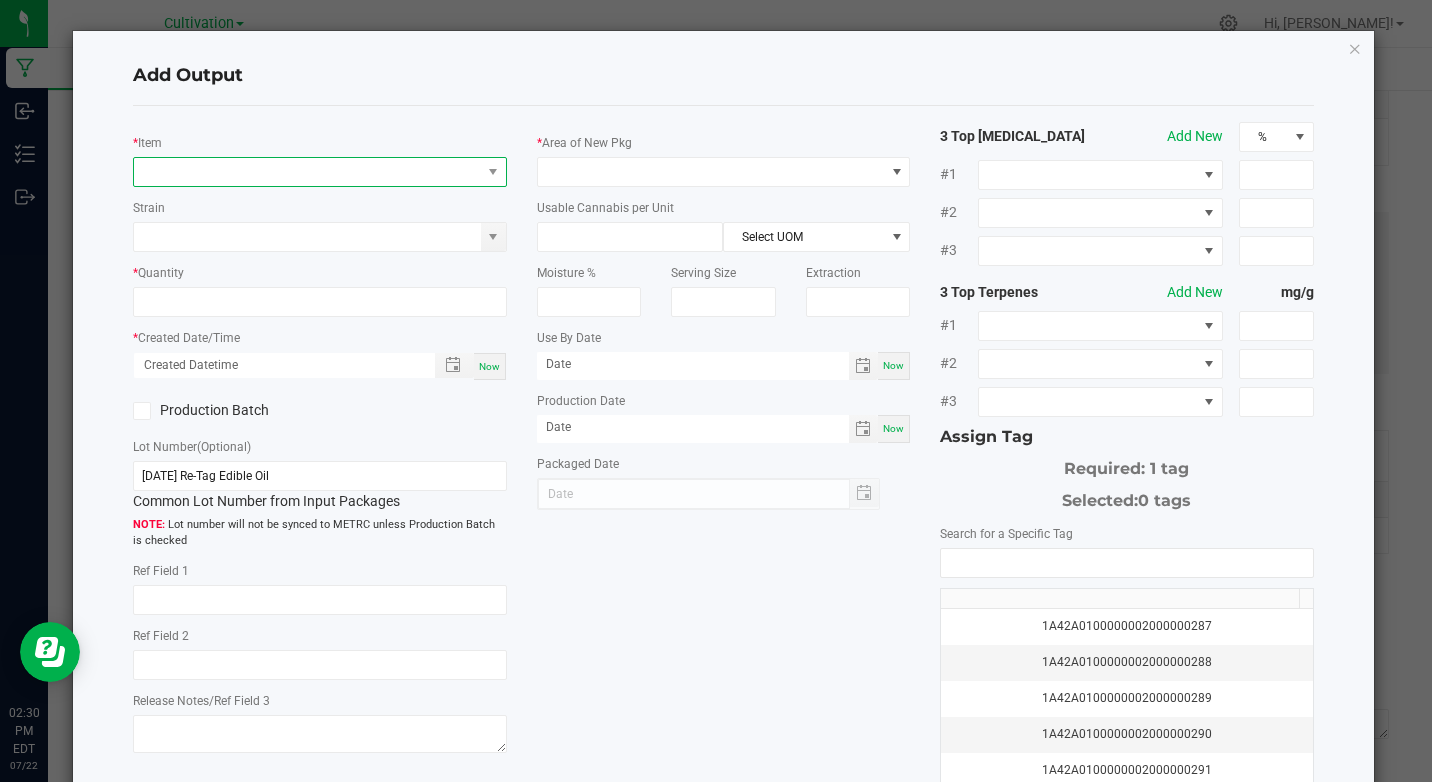 click at bounding box center [307, 172] 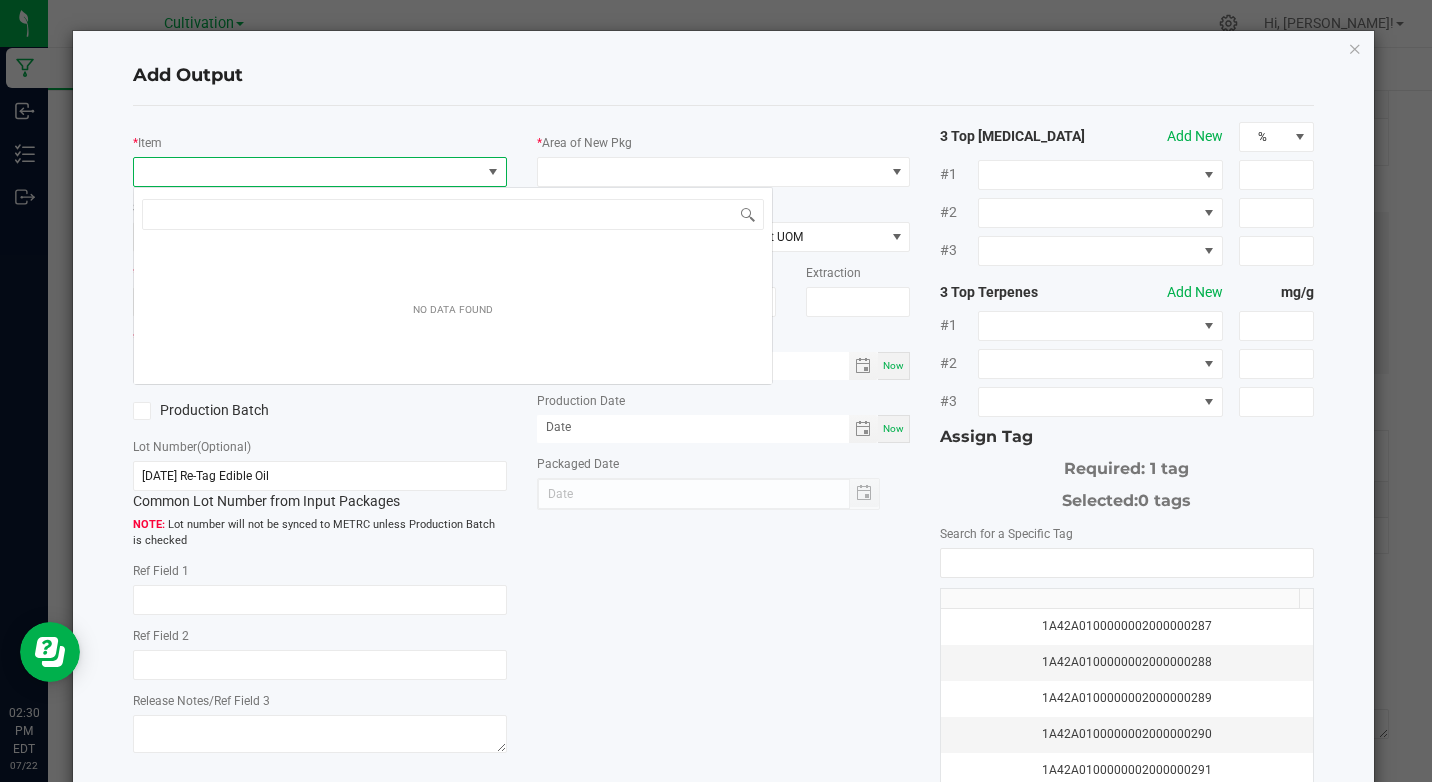 scroll, scrollTop: 99970, scrollLeft: 99631, axis: both 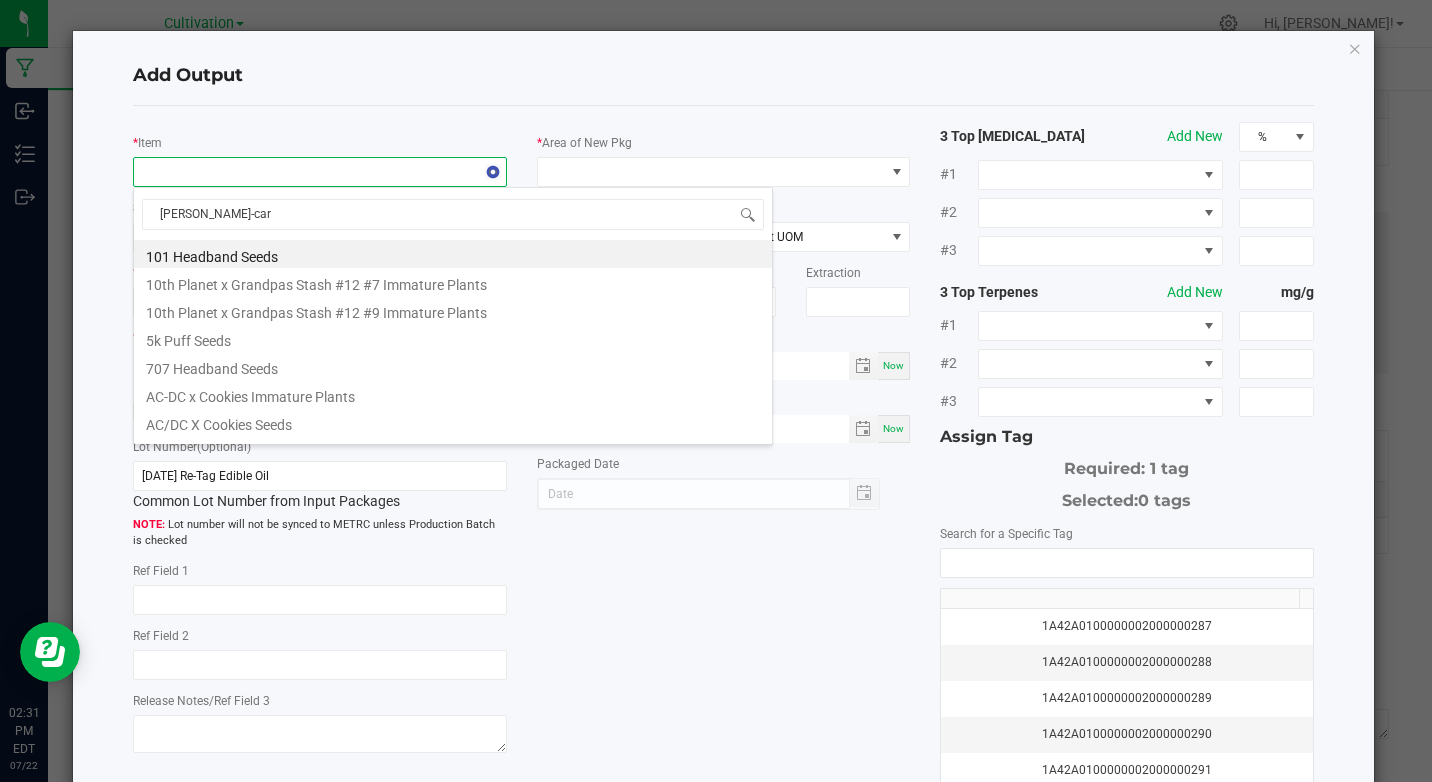 type on "Slater-cara" 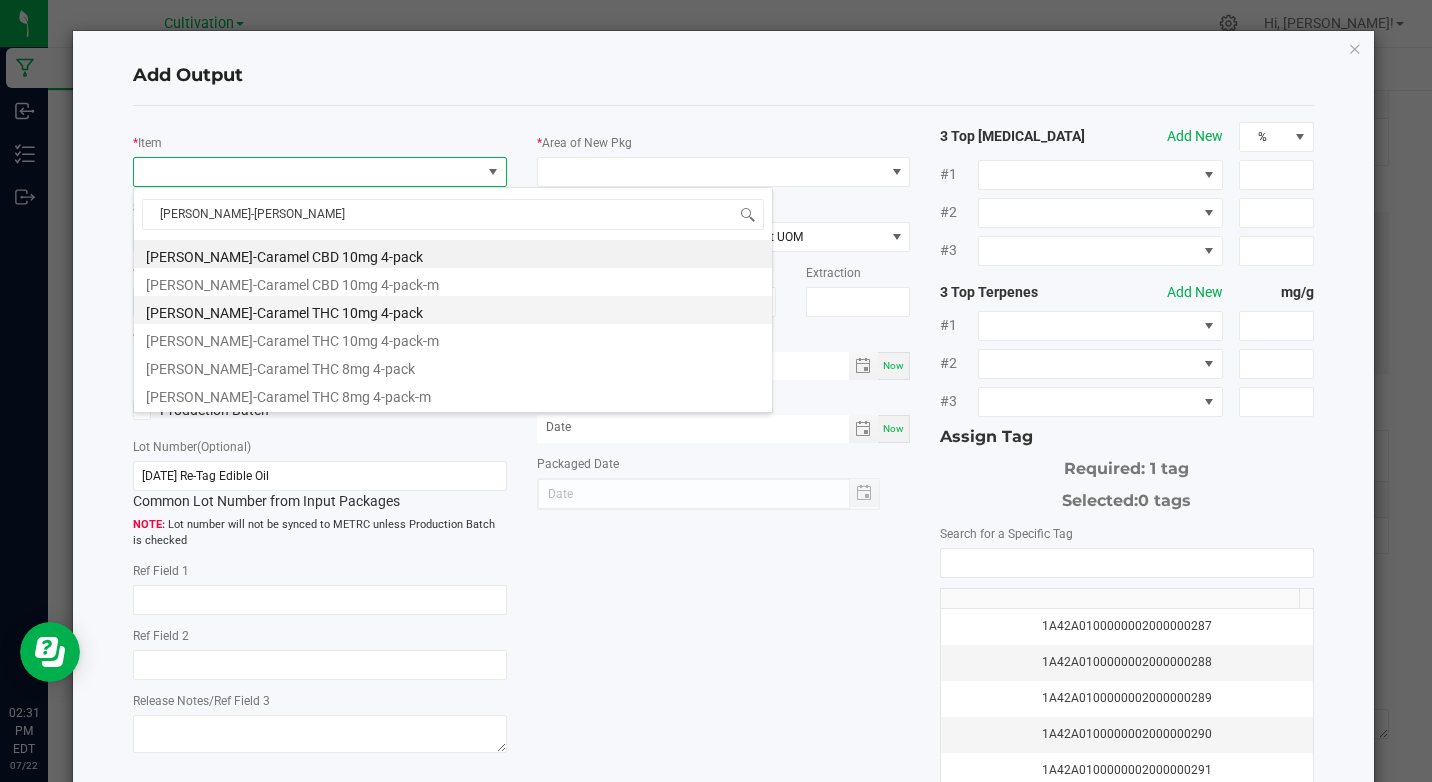 click on "[PERSON_NAME]-Caramel THC 10mg 4-pack" at bounding box center [453, 310] 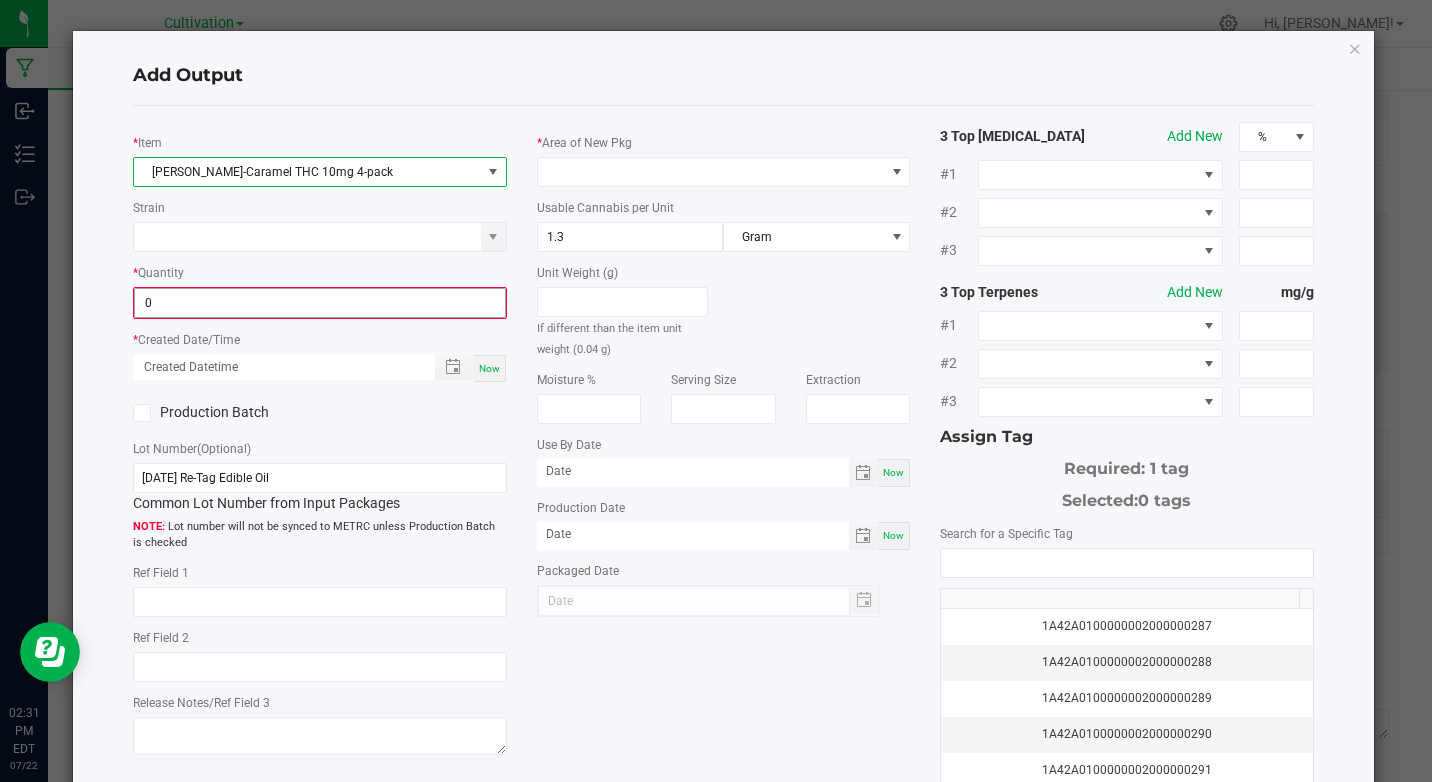 click on "0" at bounding box center (319, 303) 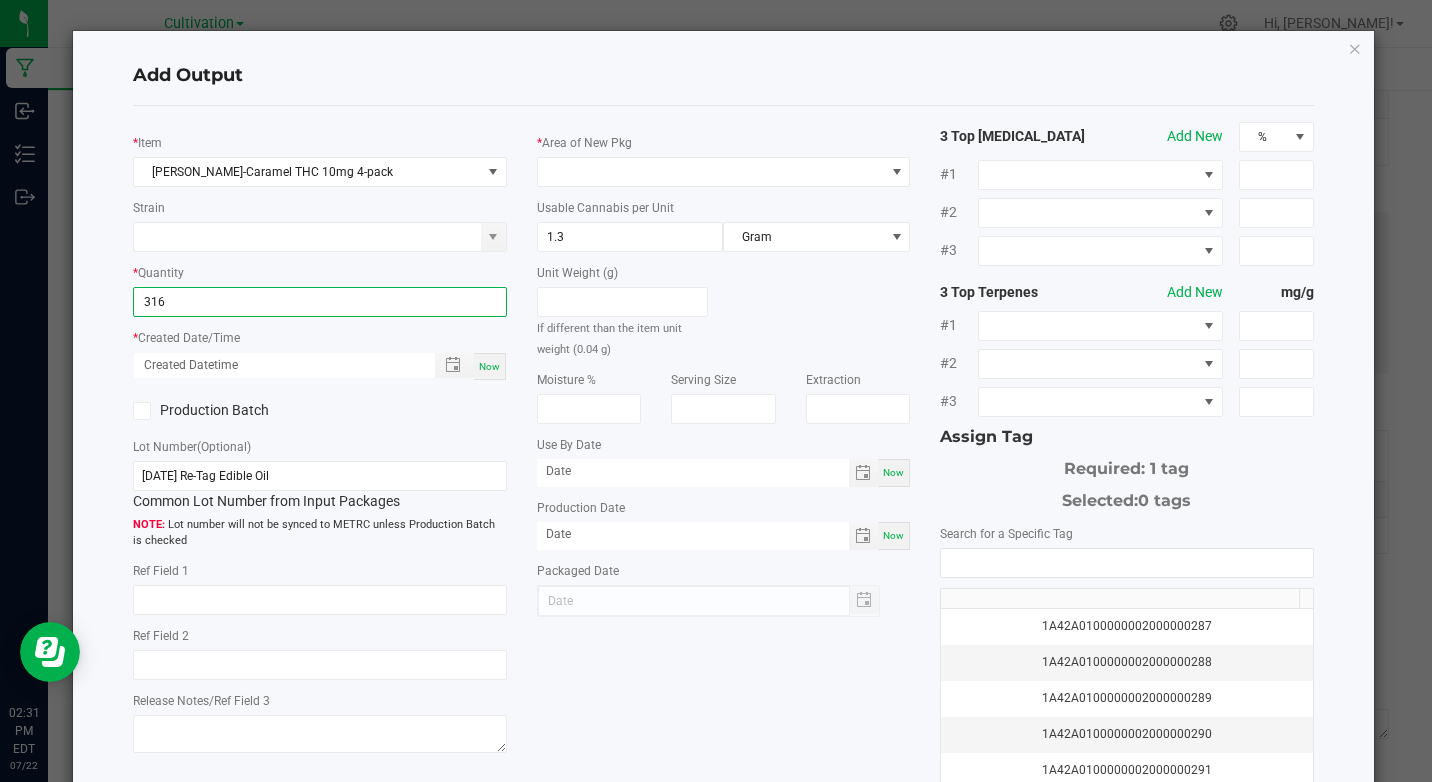 type on "316 ea" 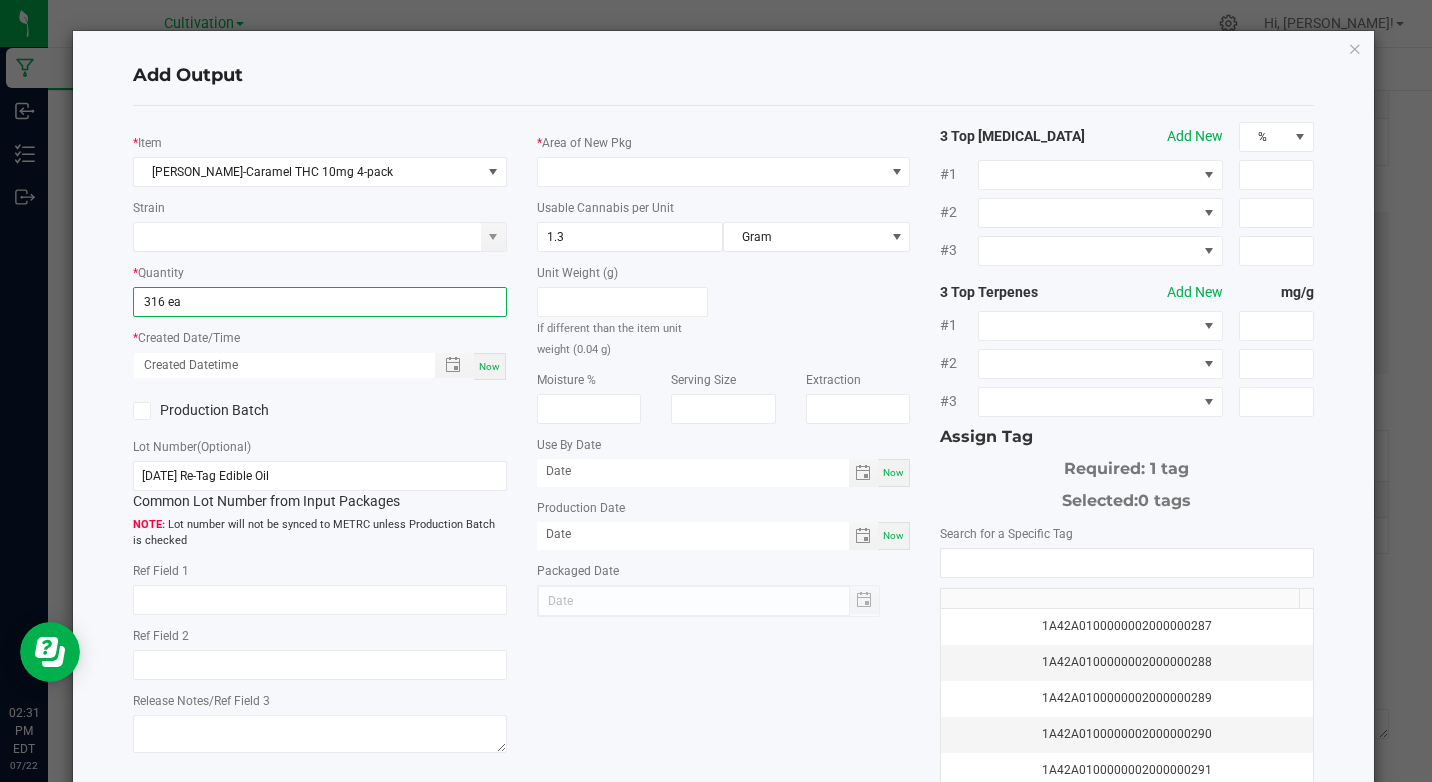 click on "Now" at bounding box center (489, 366) 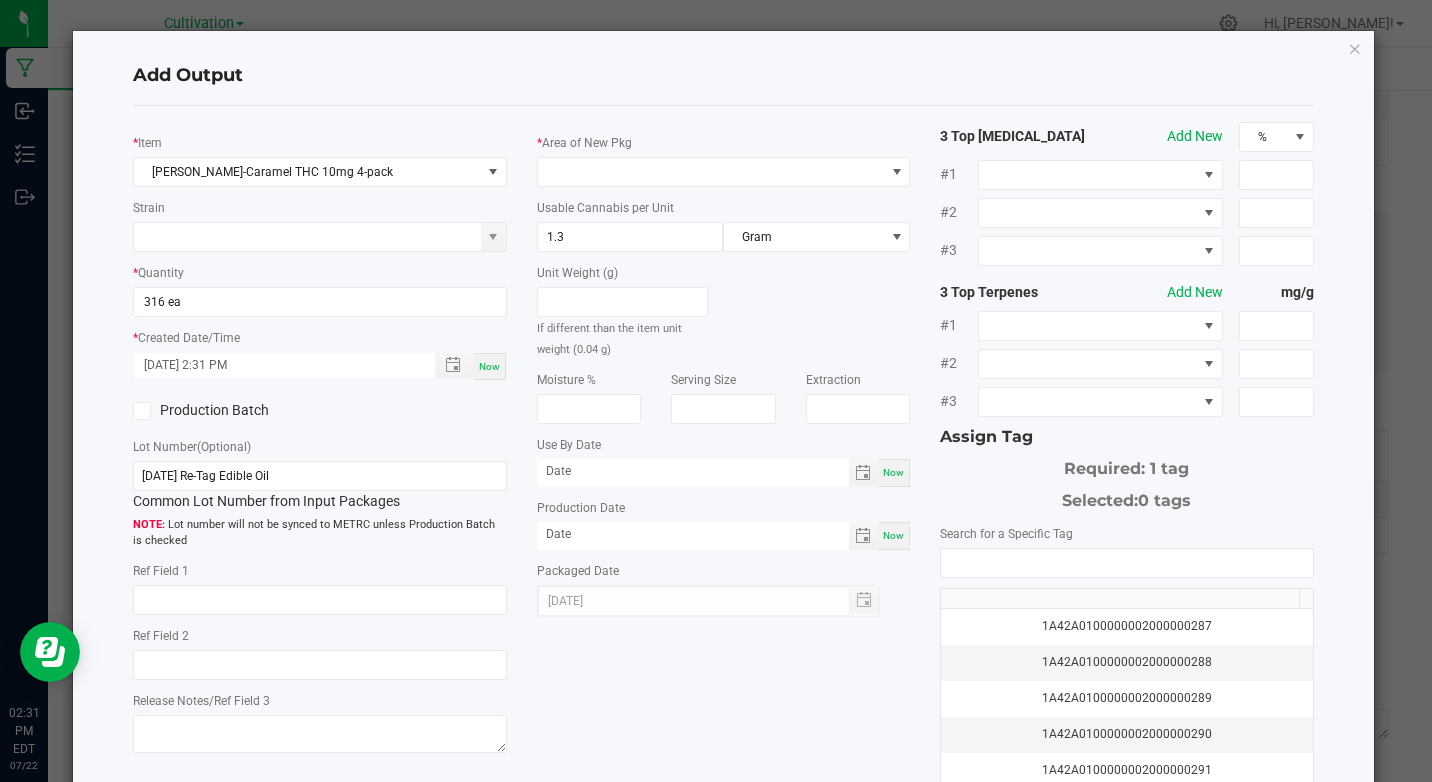 click 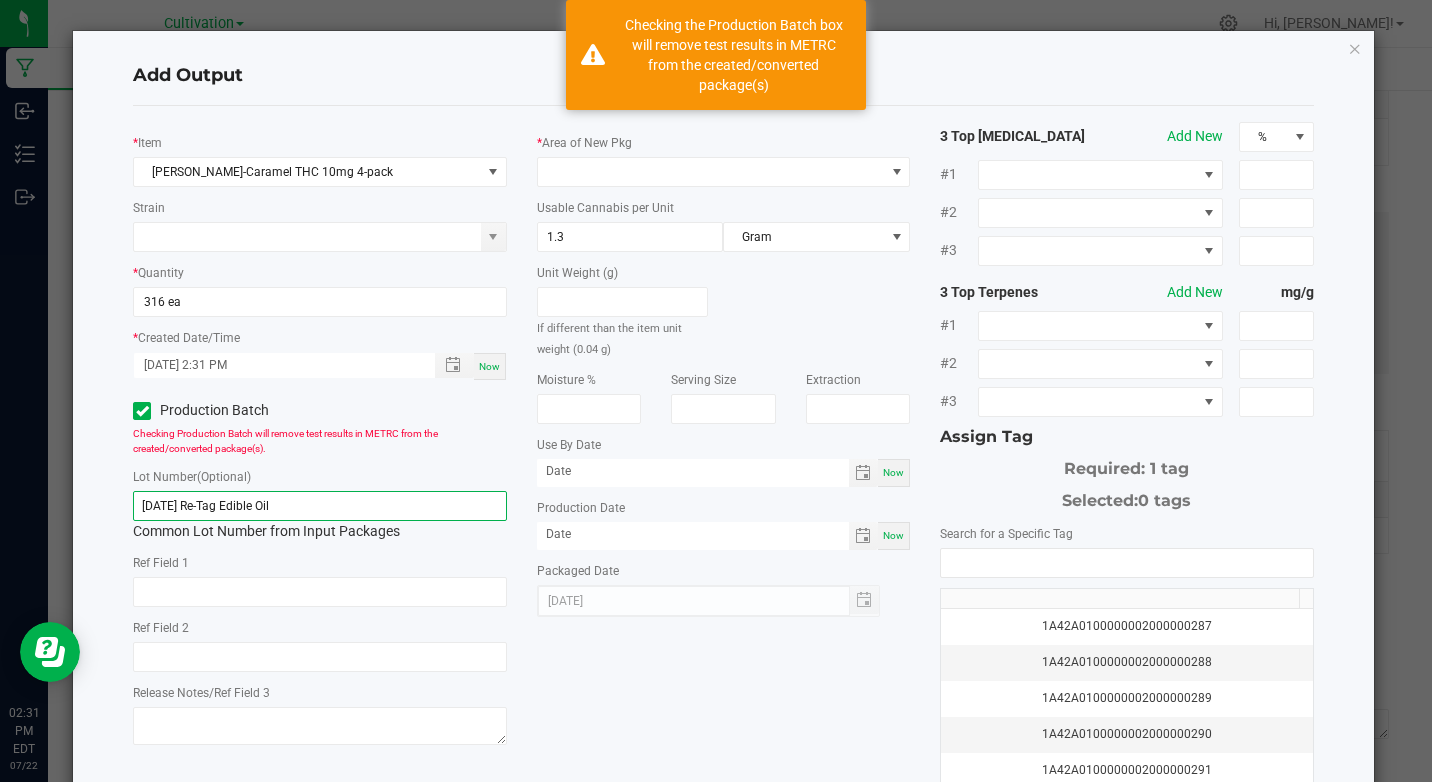 drag, startPoint x: 145, startPoint y: 502, endPoint x: 382, endPoint y: 514, distance: 237.3036 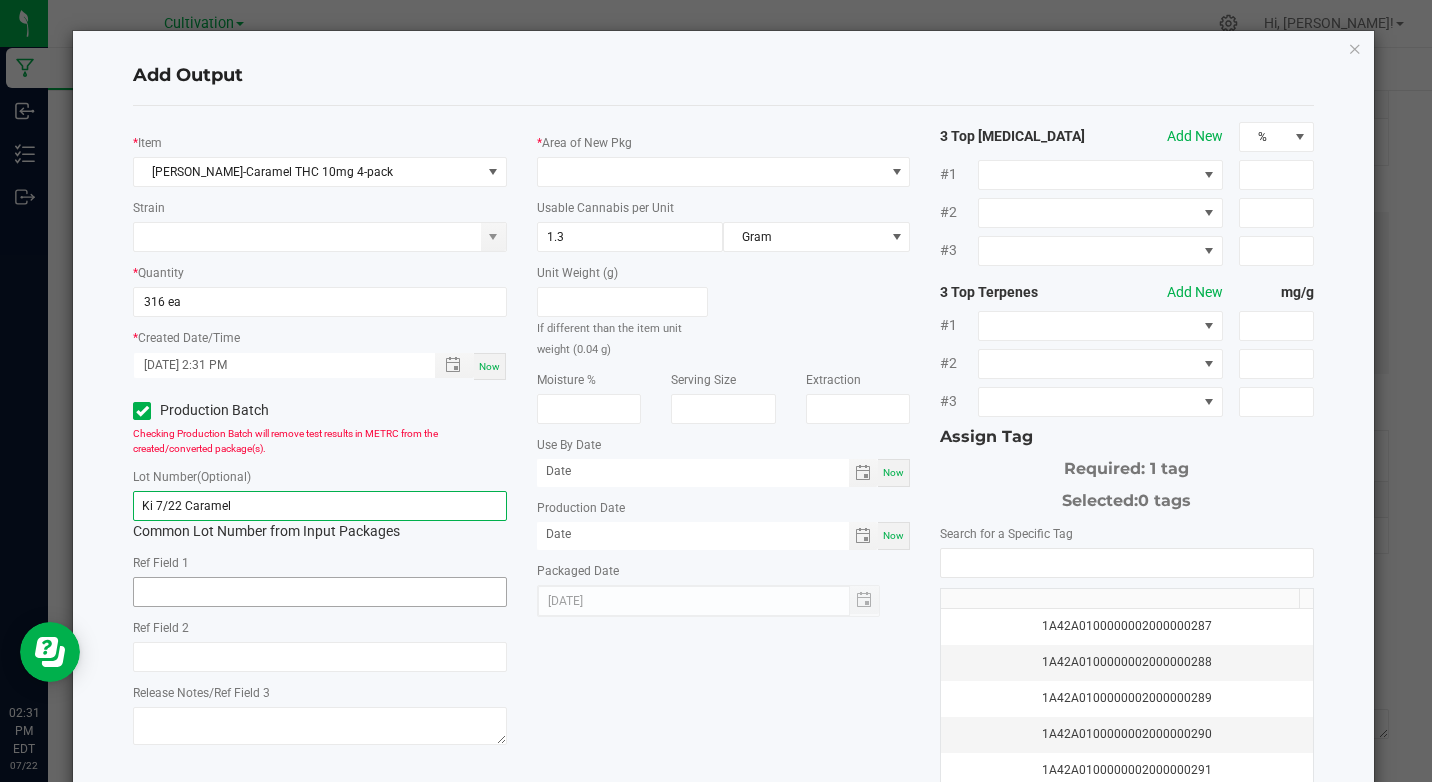 type on "Ki 7/22 Caramel" 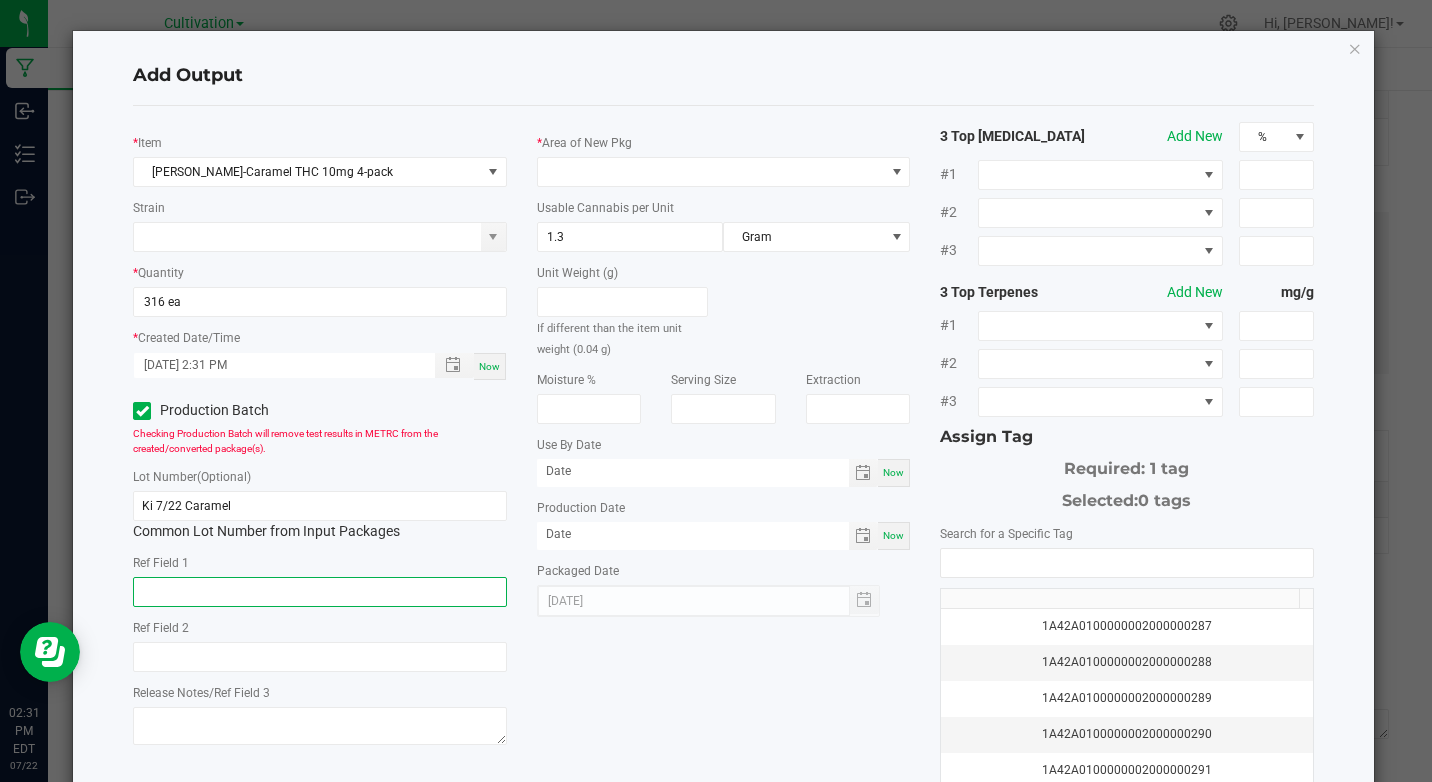click 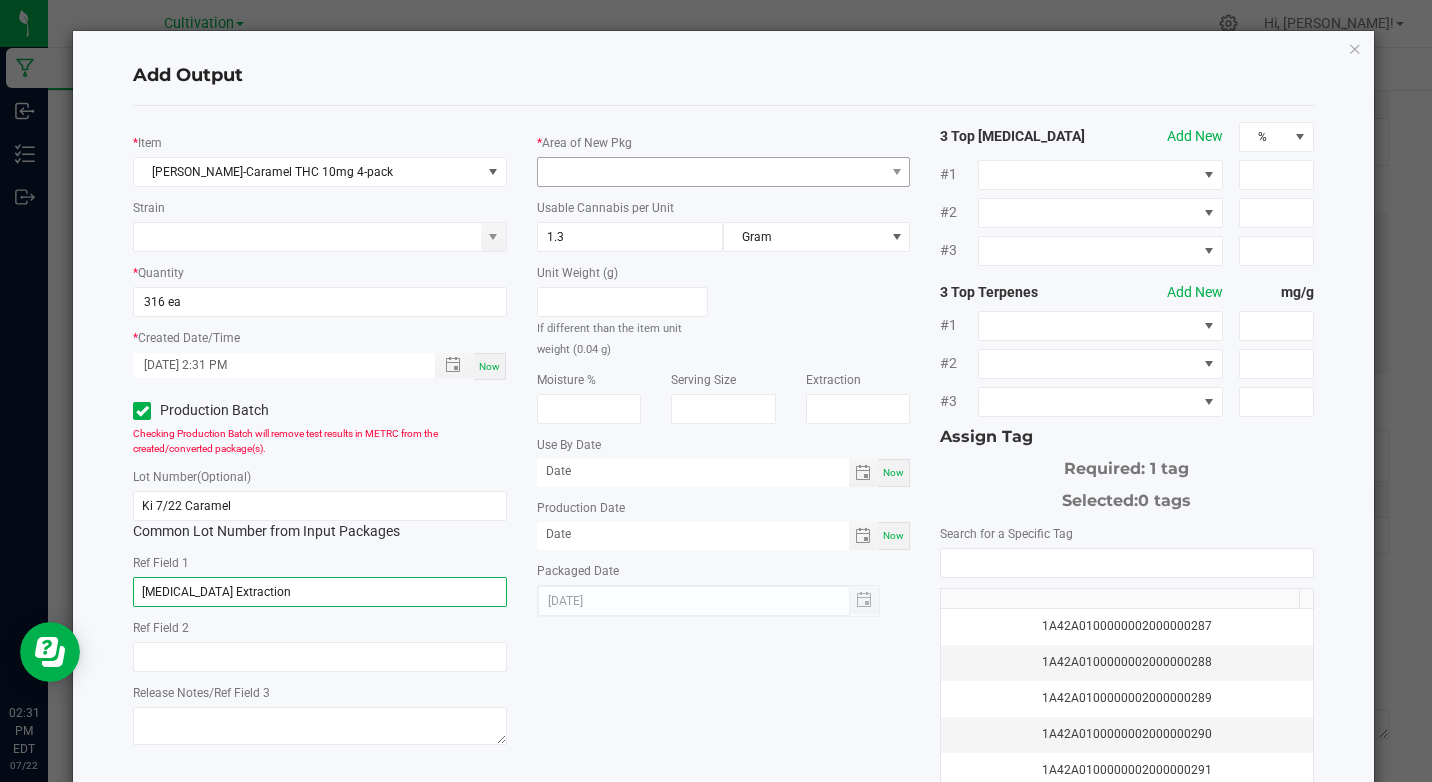 type on "[MEDICAL_DATA] Extraction" 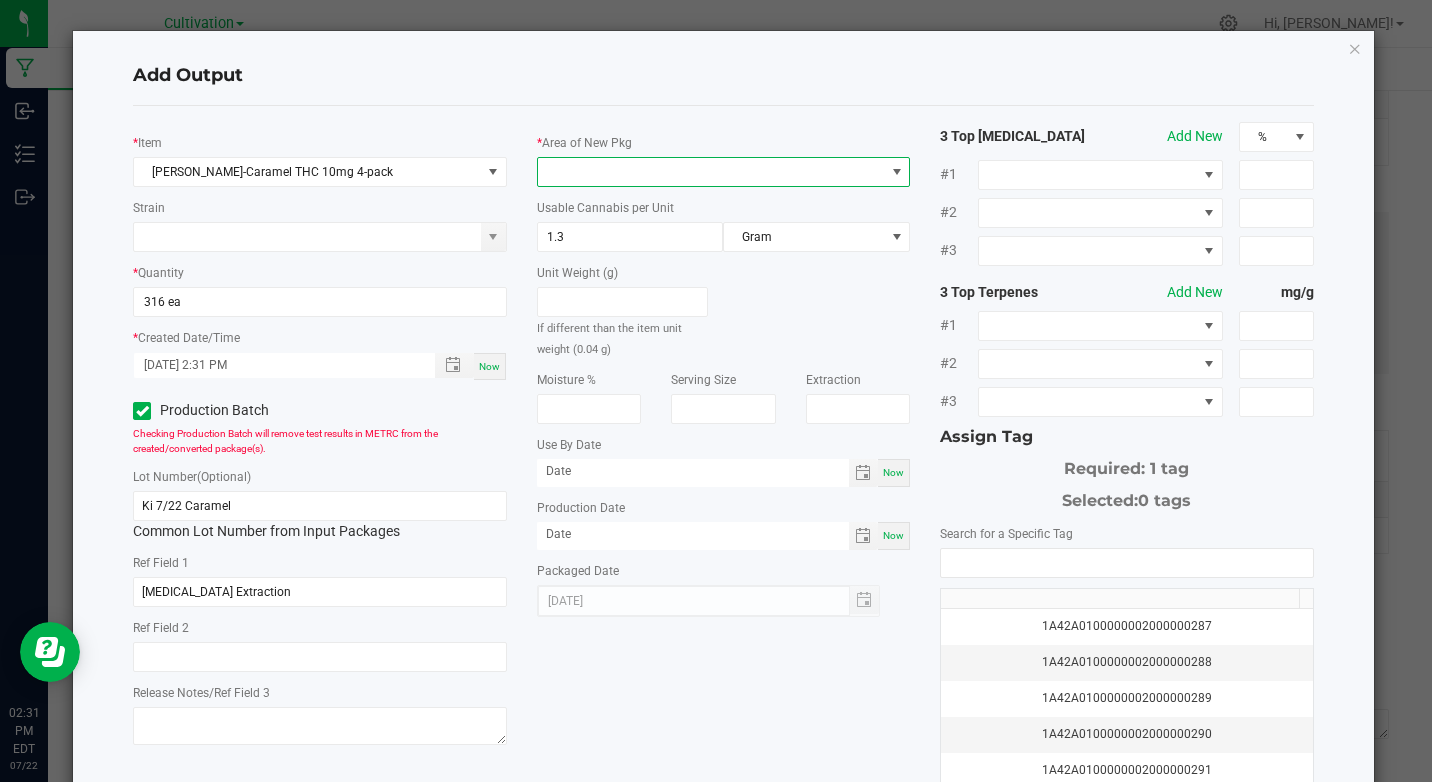 click at bounding box center [711, 172] 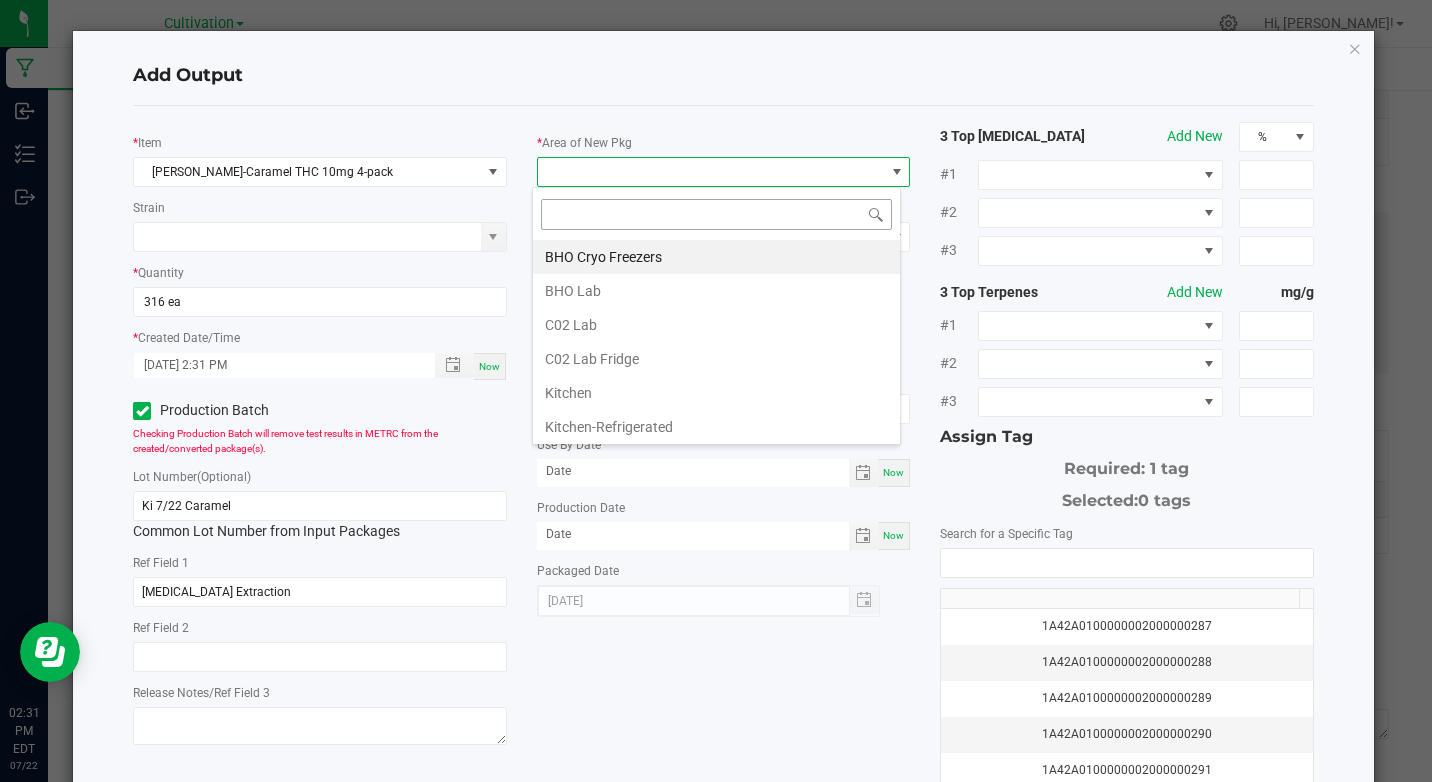 scroll, scrollTop: 99970, scrollLeft: 99631, axis: both 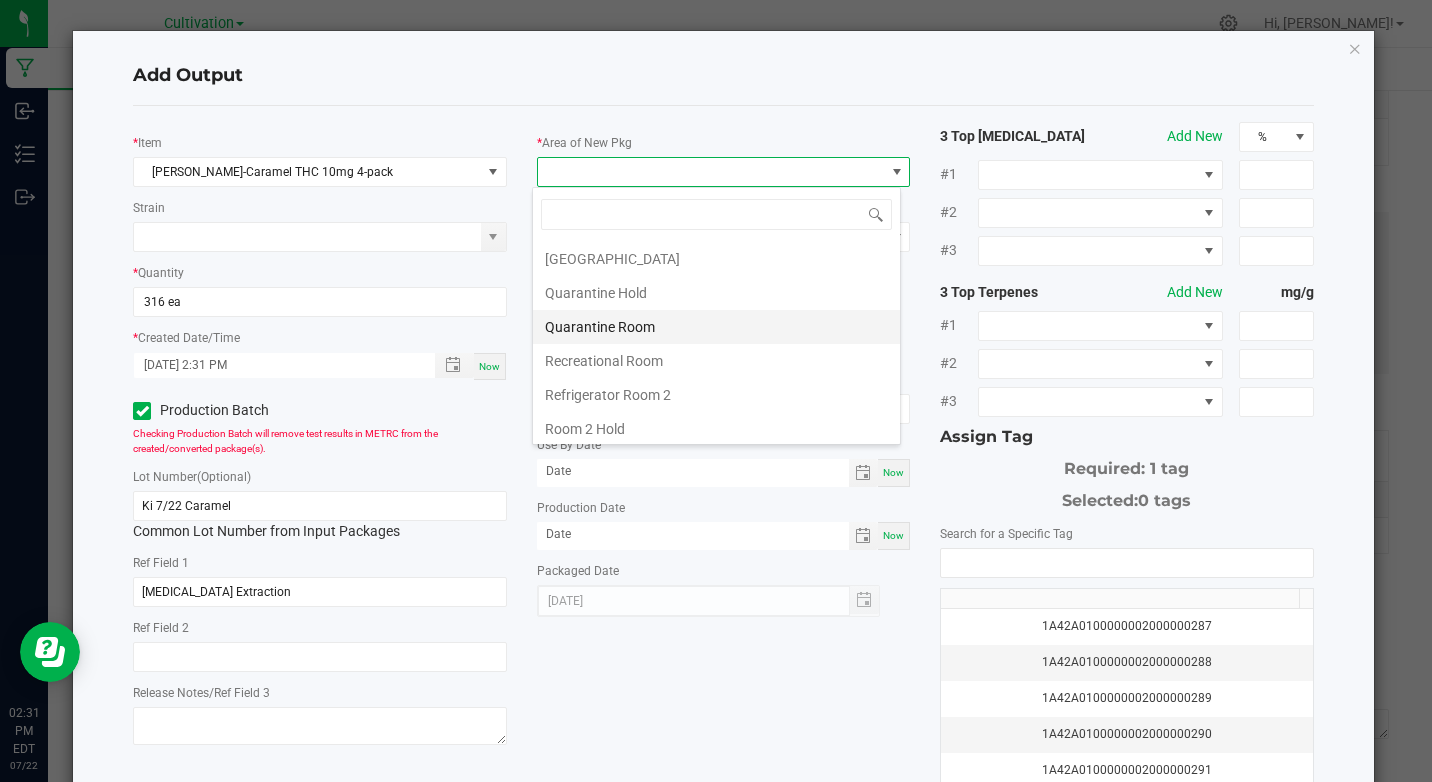 click on "Quarantine Room" at bounding box center (716, 327) 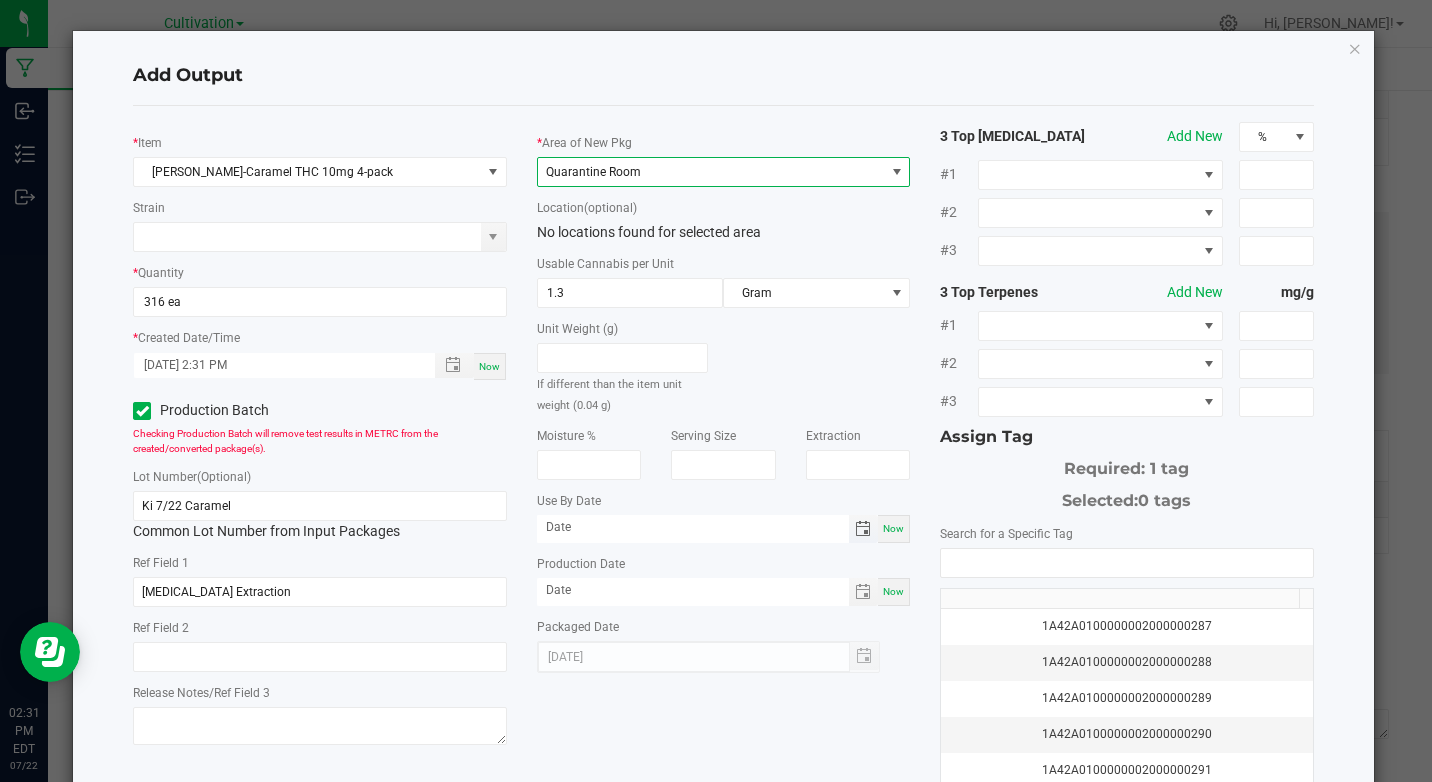 click at bounding box center [863, 529] 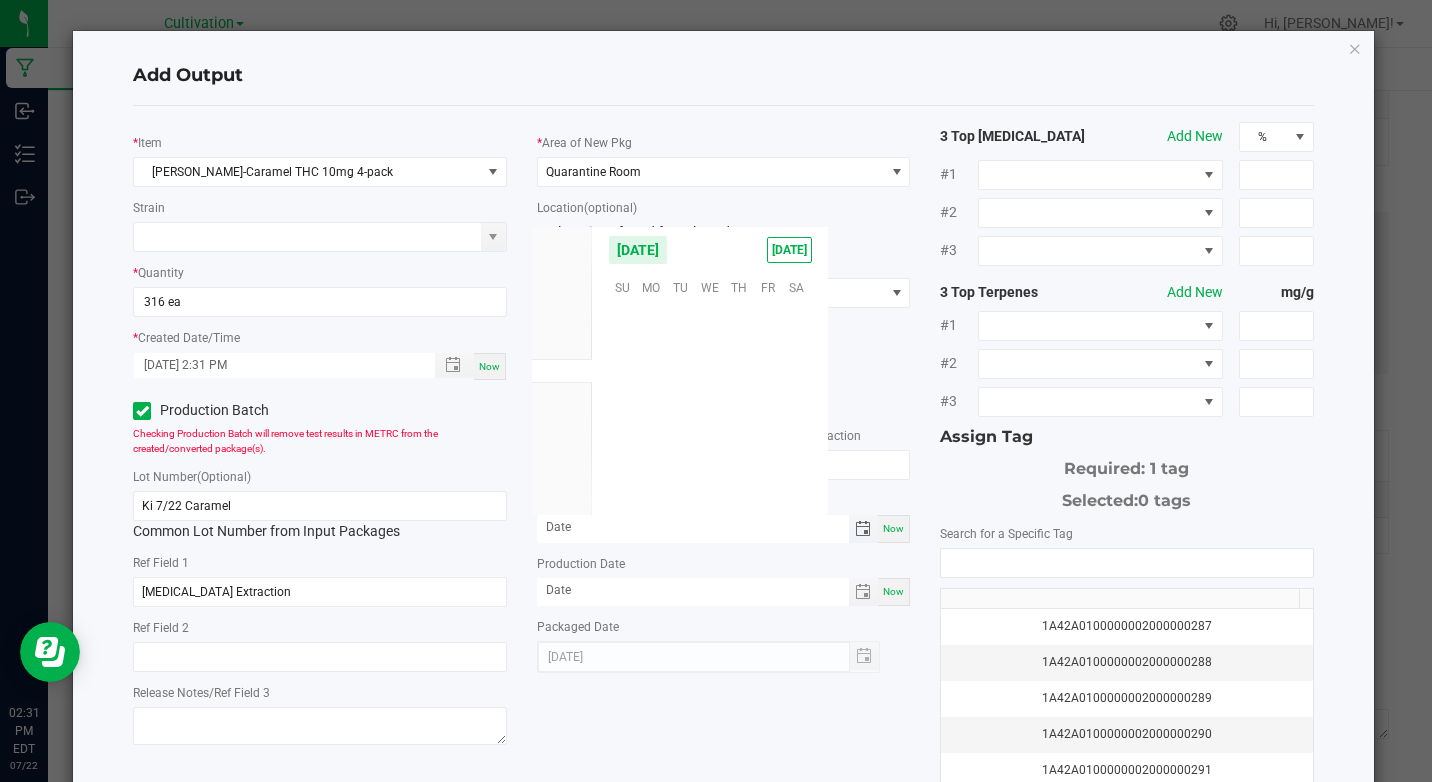 scroll, scrollTop: 0, scrollLeft: 0, axis: both 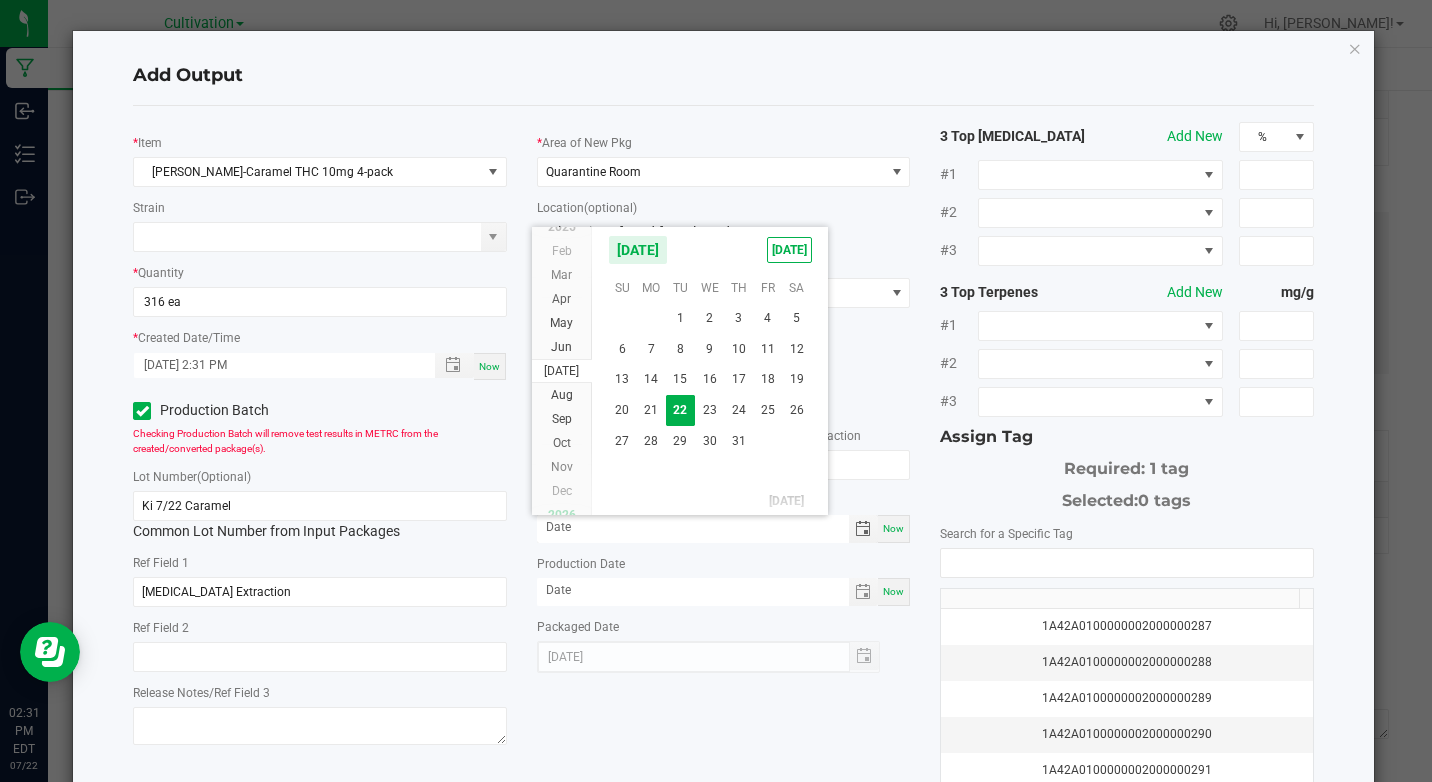 click on "2026" at bounding box center [562, 515] 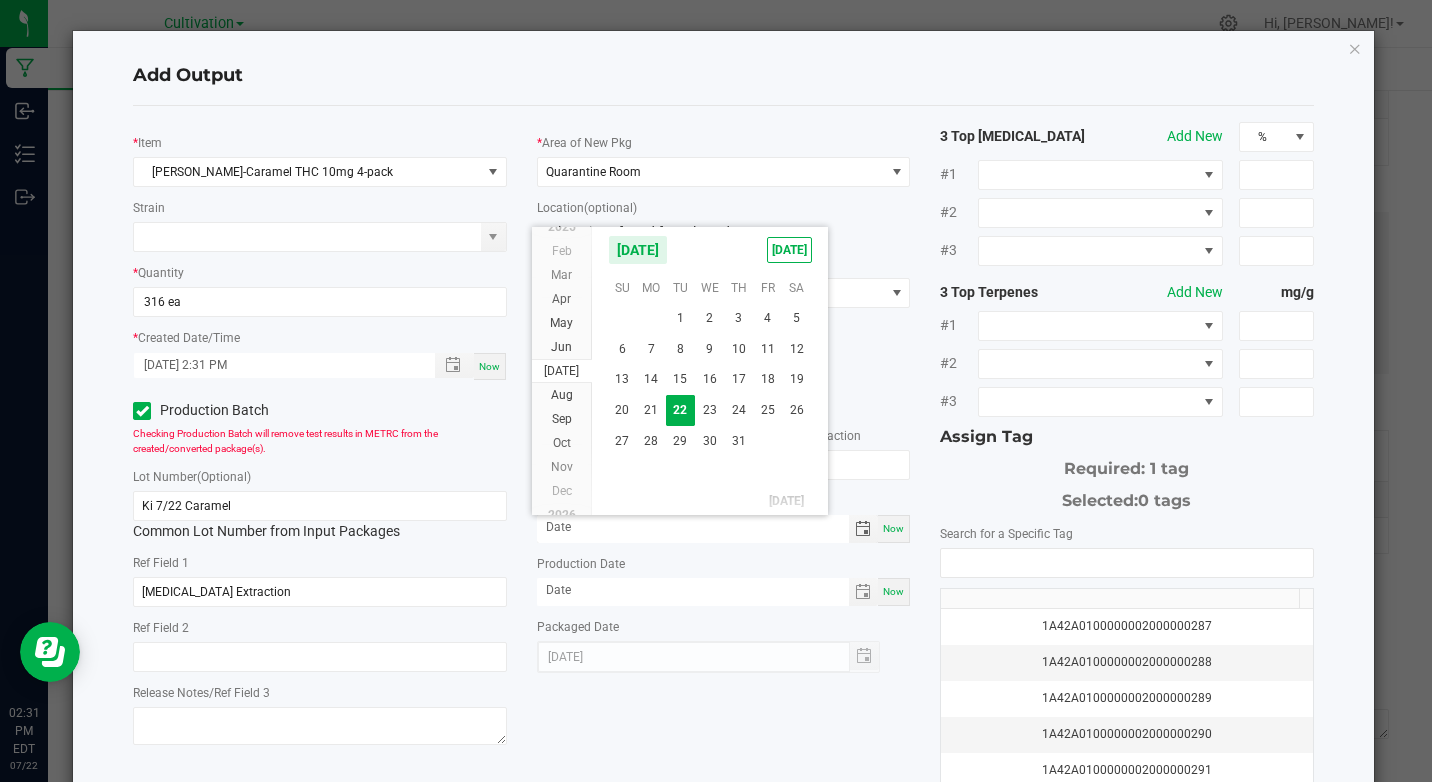 scroll, scrollTop: 36288, scrollLeft: 0, axis: vertical 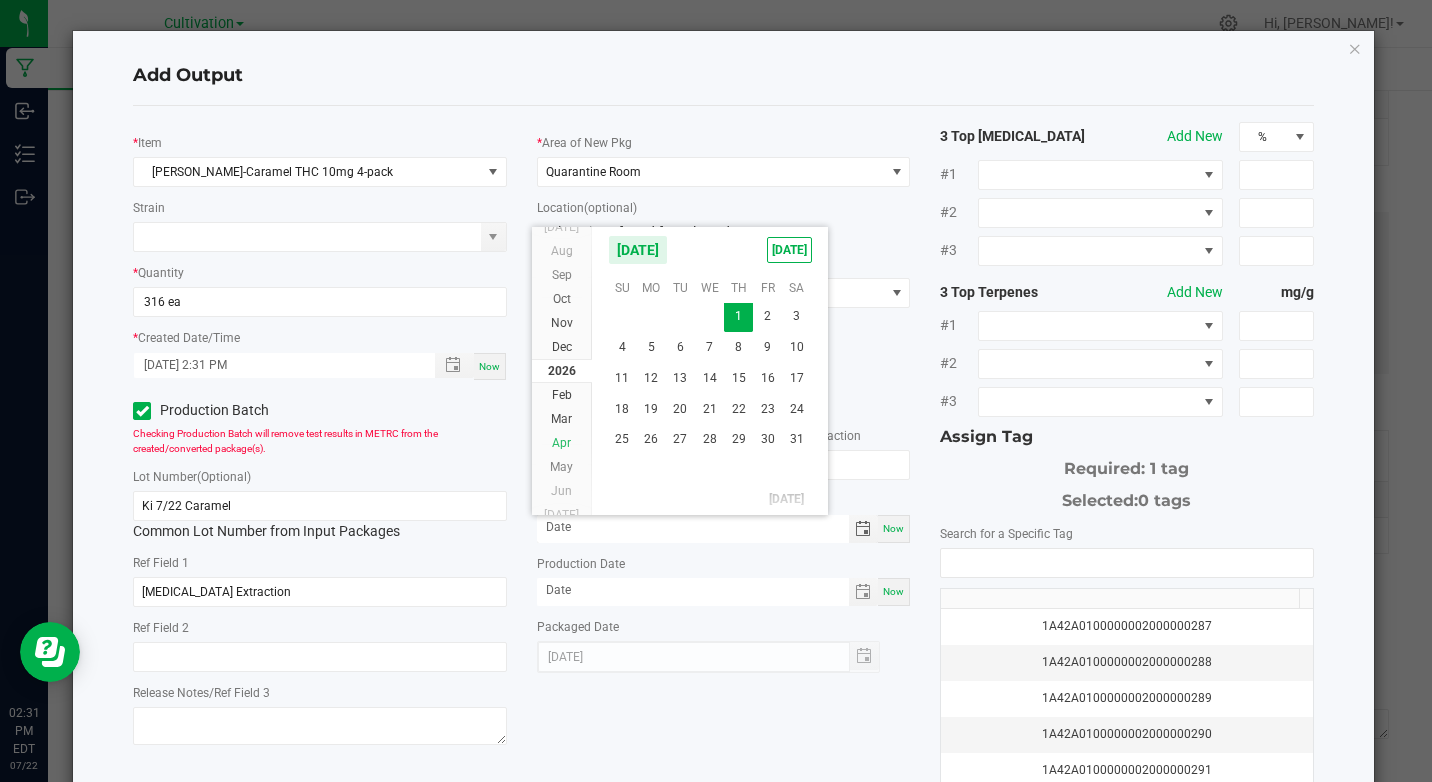 click on "Apr" at bounding box center (561, 443) 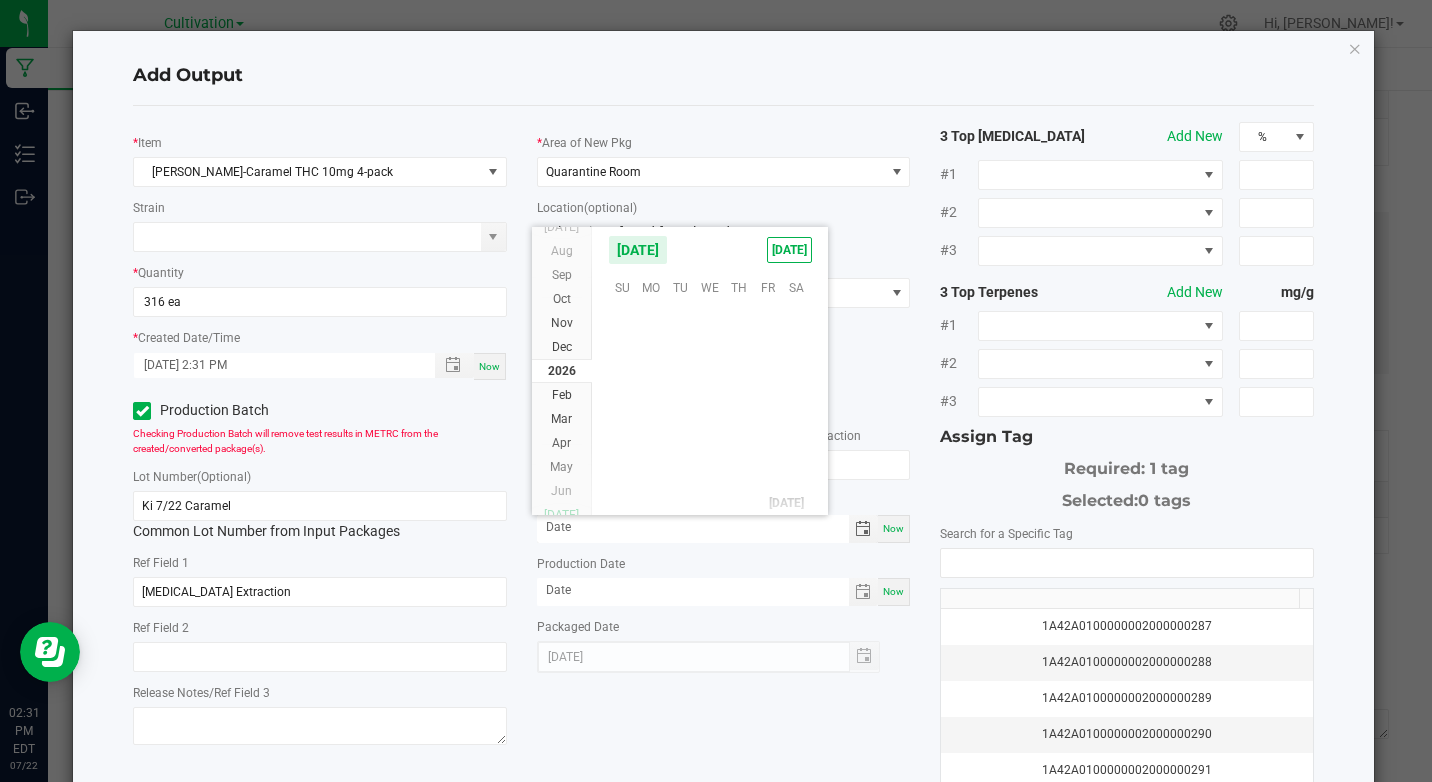 scroll, scrollTop: 36360, scrollLeft: 0, axis: vertical 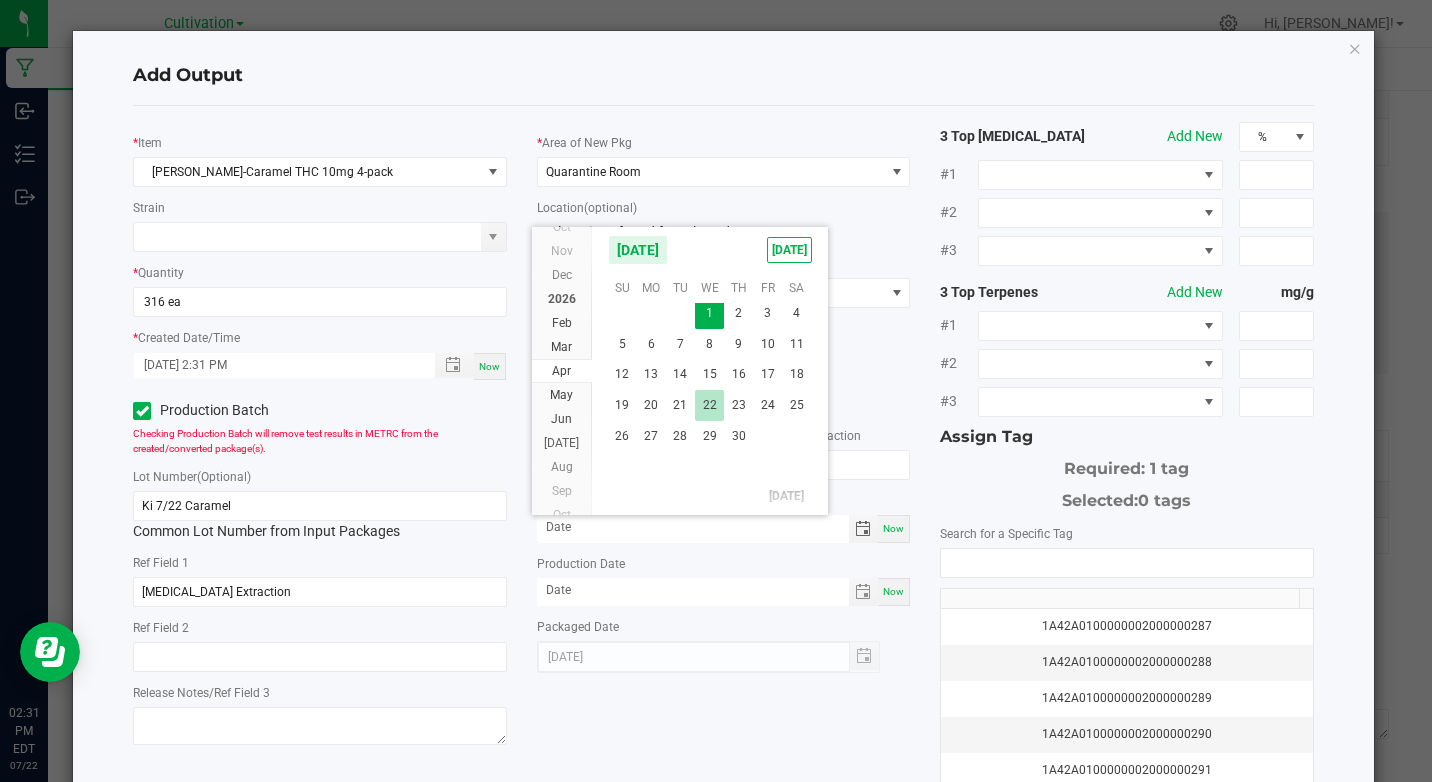 click on "22" at bounding box center (709, 405) 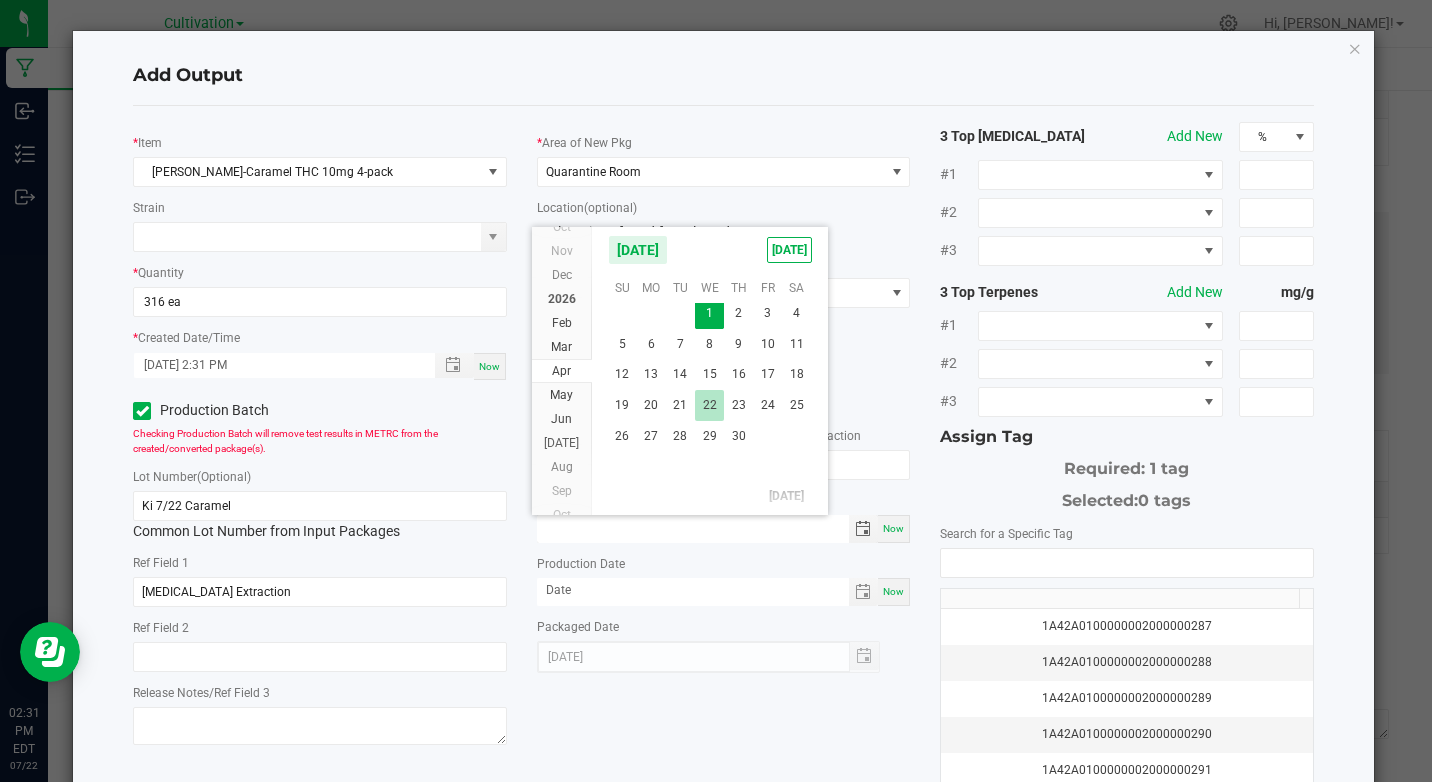 type on "04/22/2026" 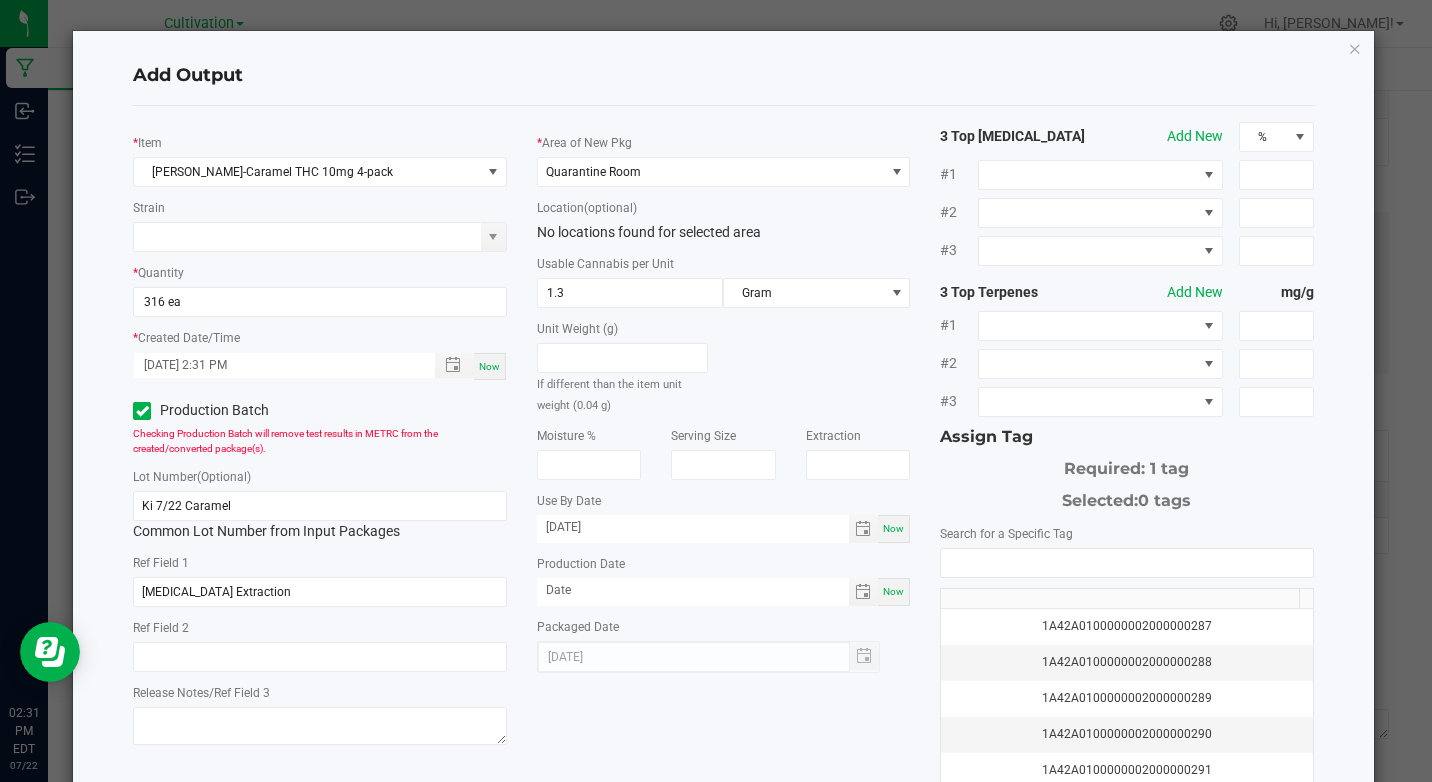 click on "Now" at bounding box center (893, 591) 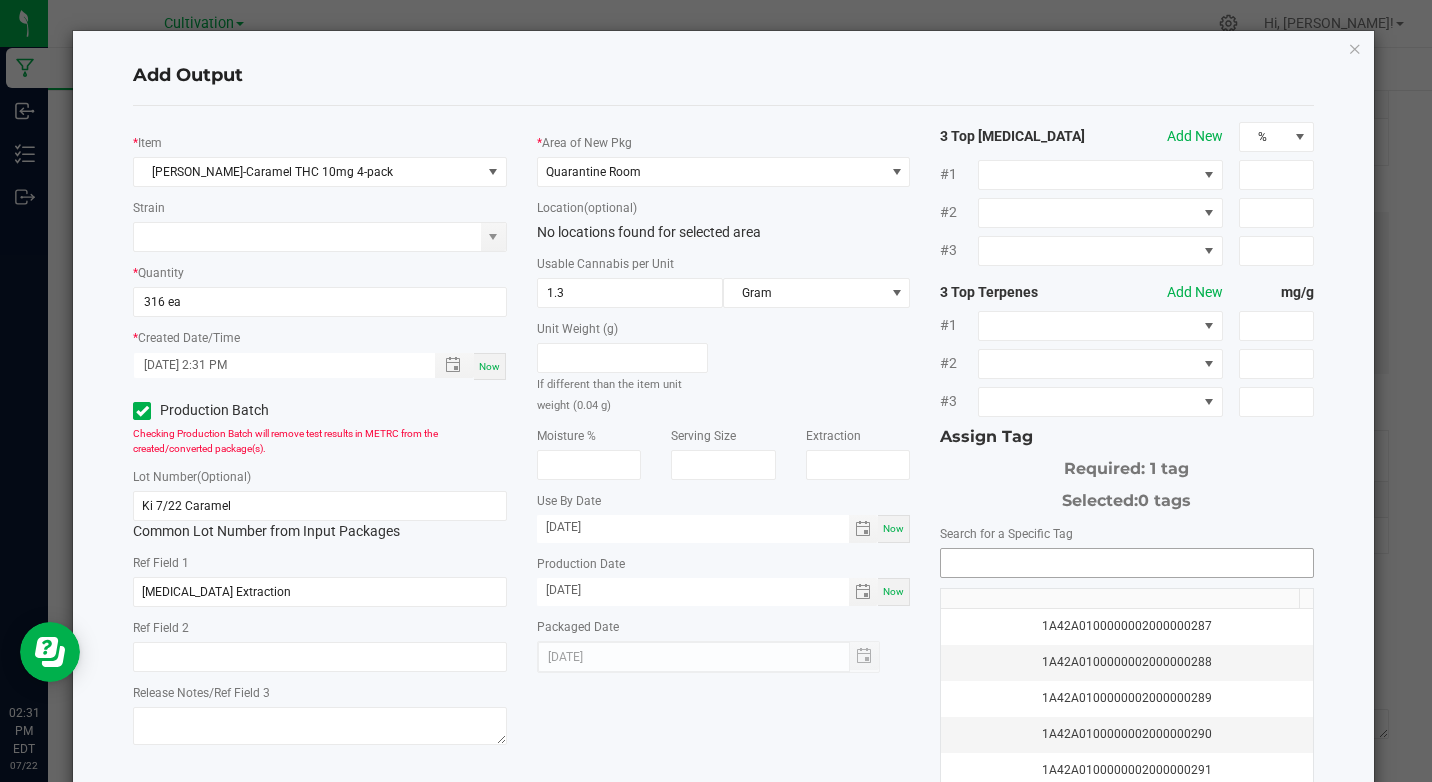 click at bounding box center [1126, 563] 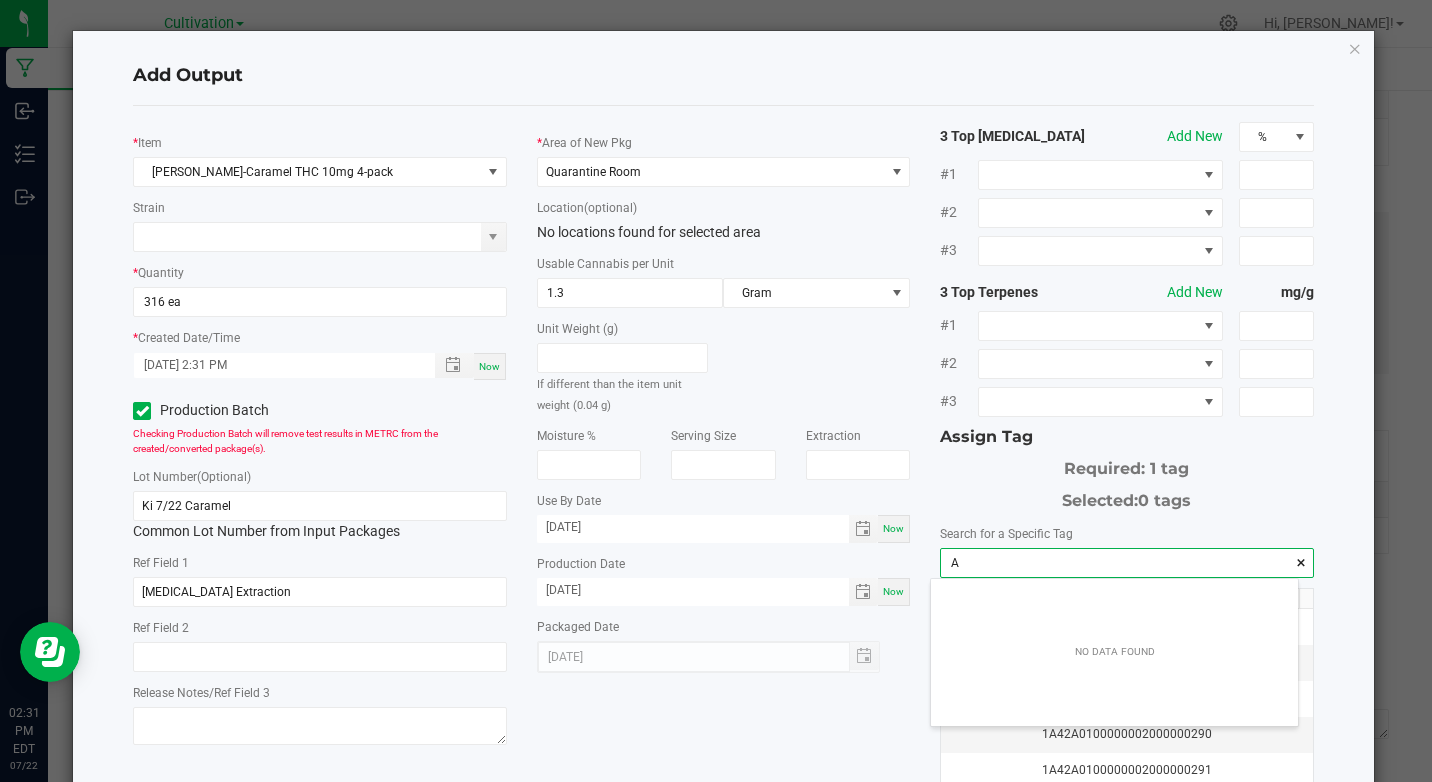 scroll, scrollTop: 99972, scrollLeft: 99633, axis: both 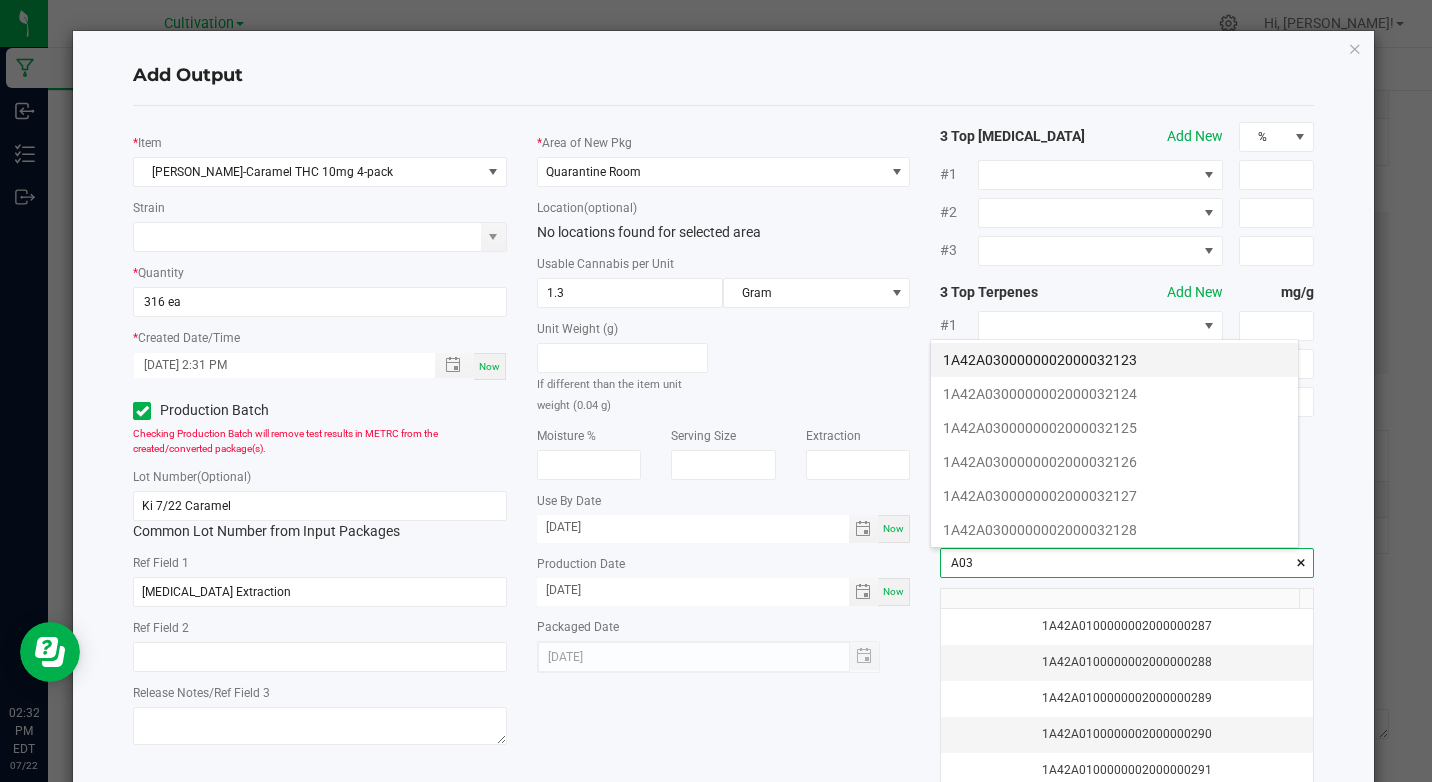 click on "1A42A0300000002000032123" at bounding box center [1114, 360] 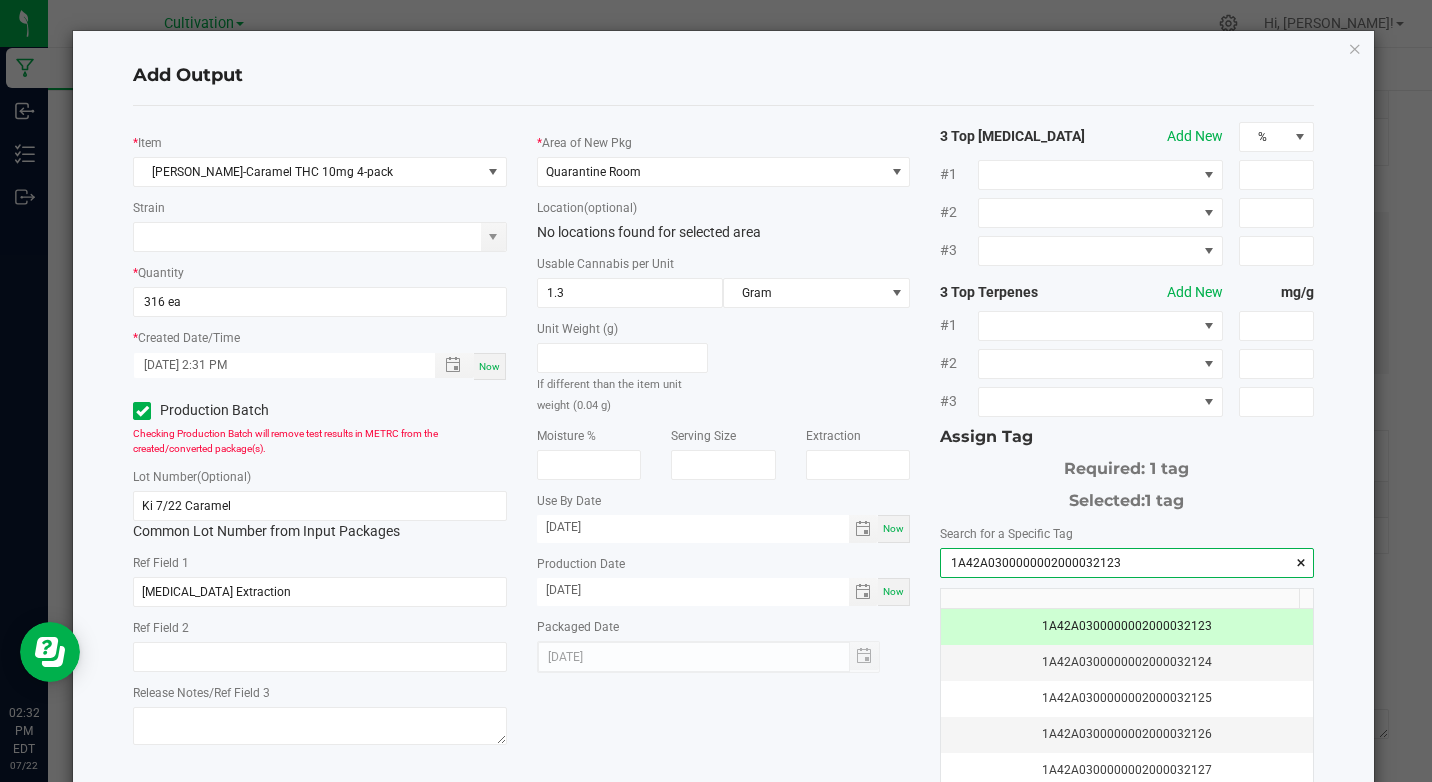 type on "1A42A0300000002000032123" 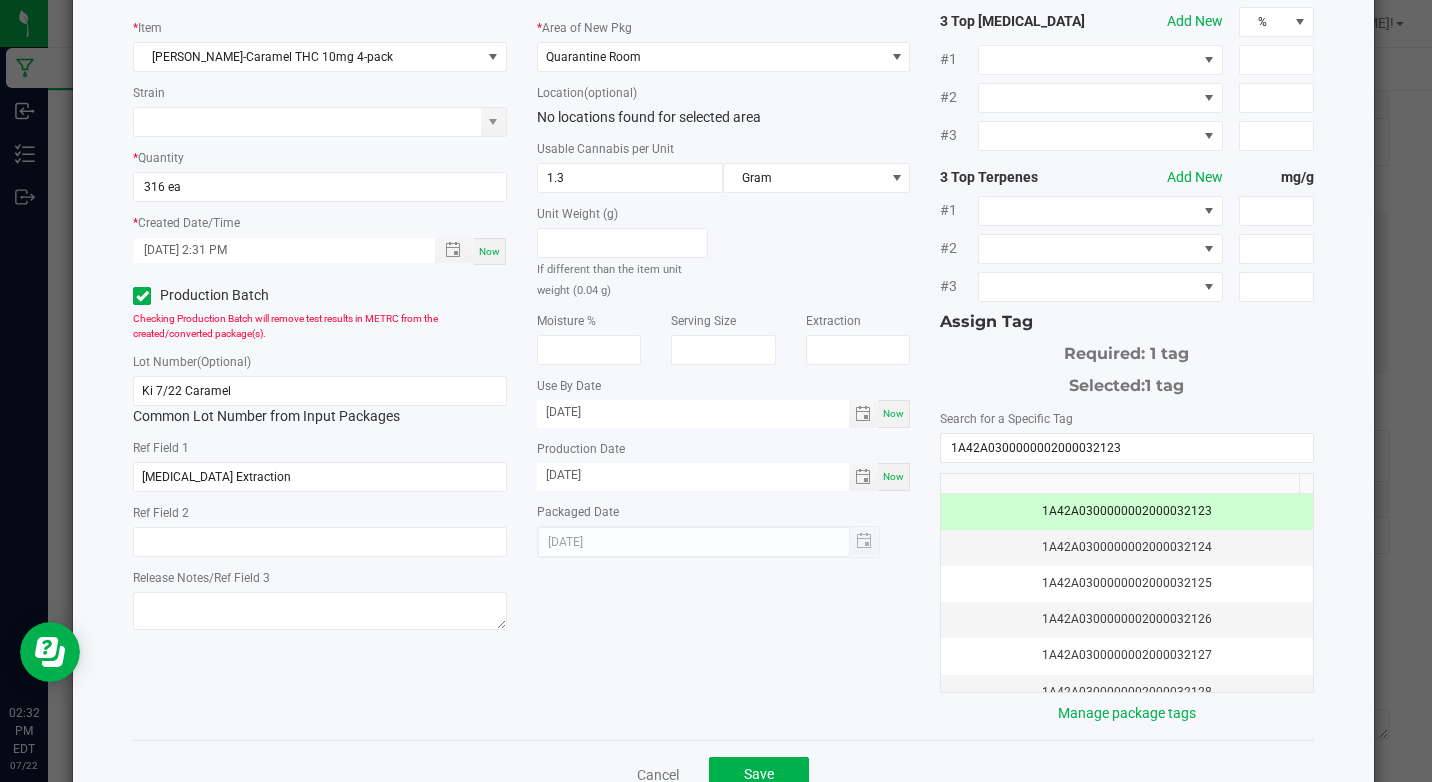 scroll, scrollTop: 120, scrollLeft: 0, axis: vertical 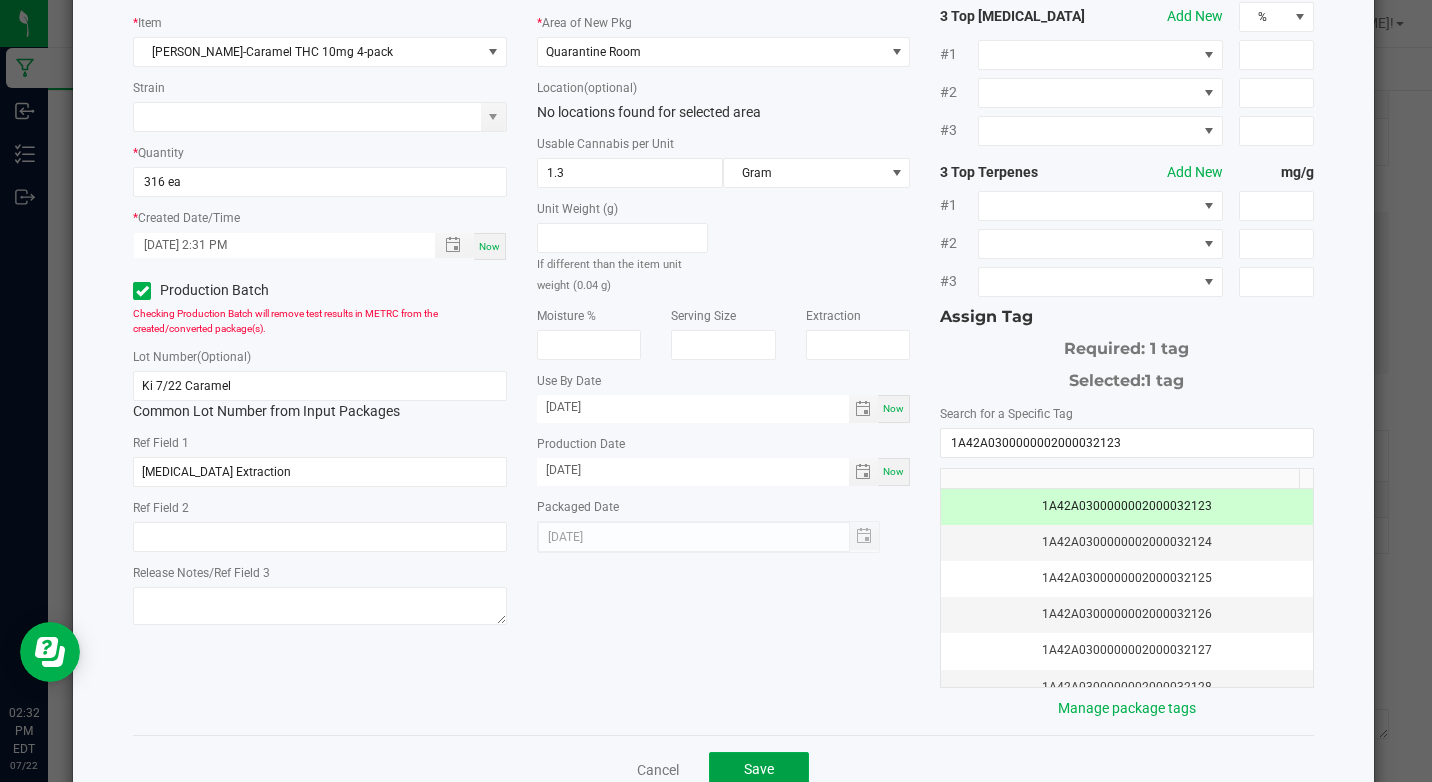 click on "Save" 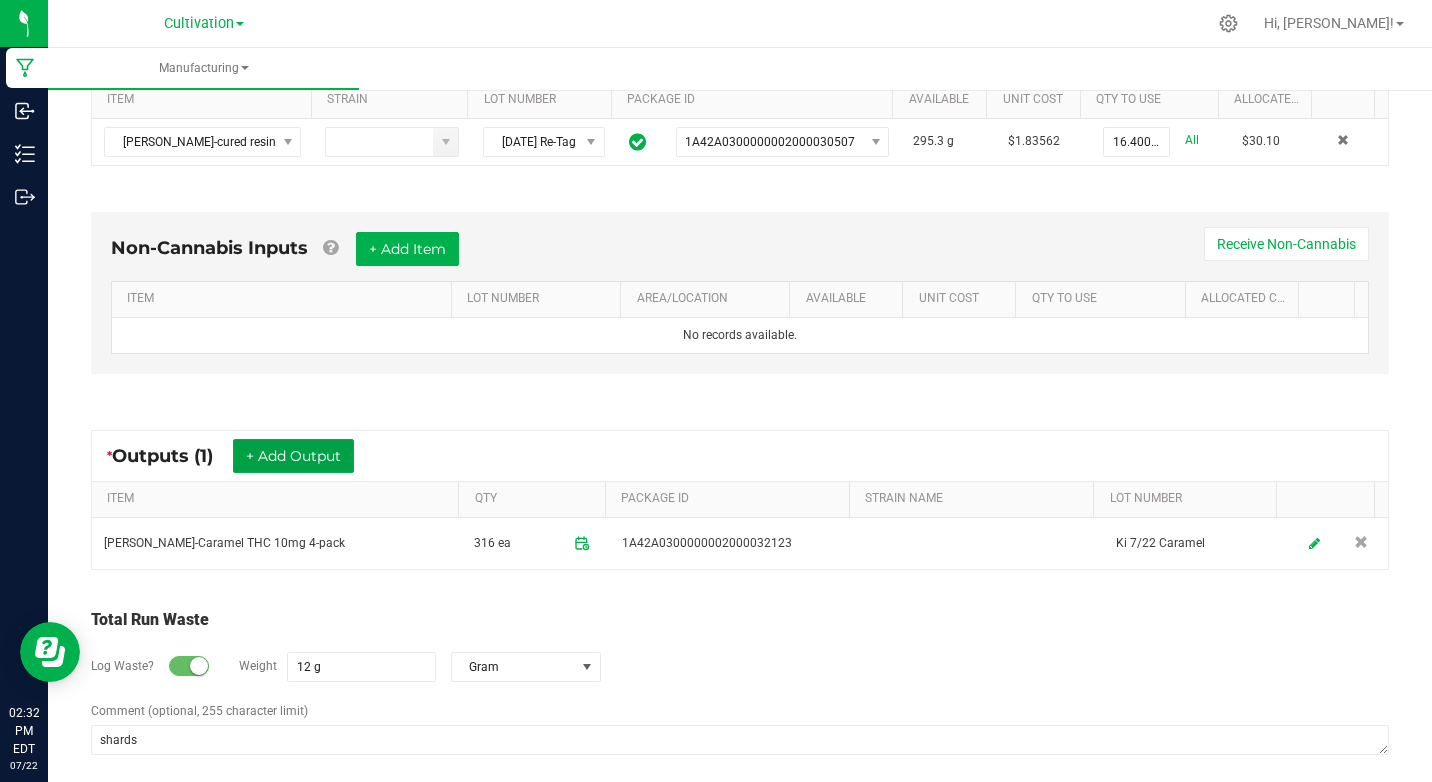 scroll, scrollTop: 0, scrollLeft: 0, axis: both 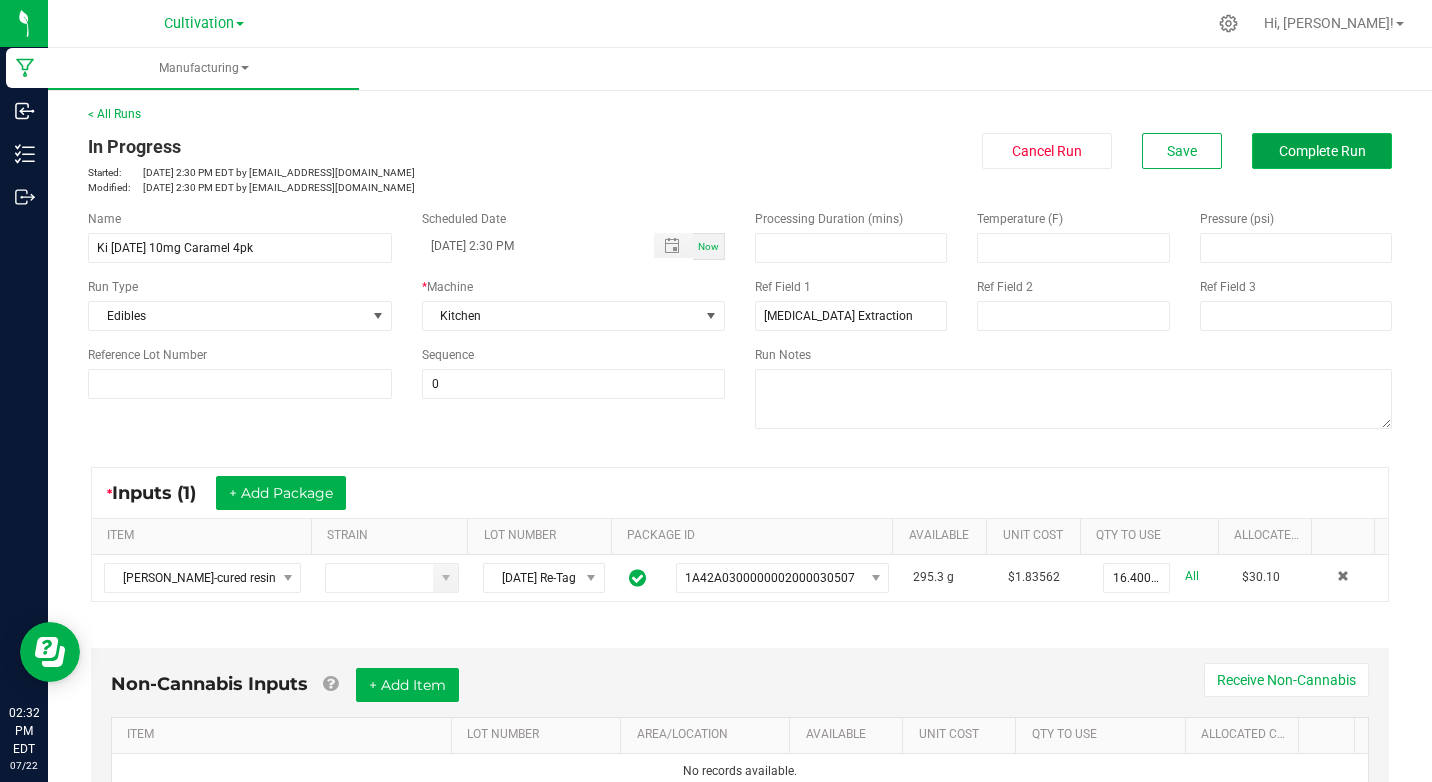 click on "Complete Run" at bounding box center (1322, 151) 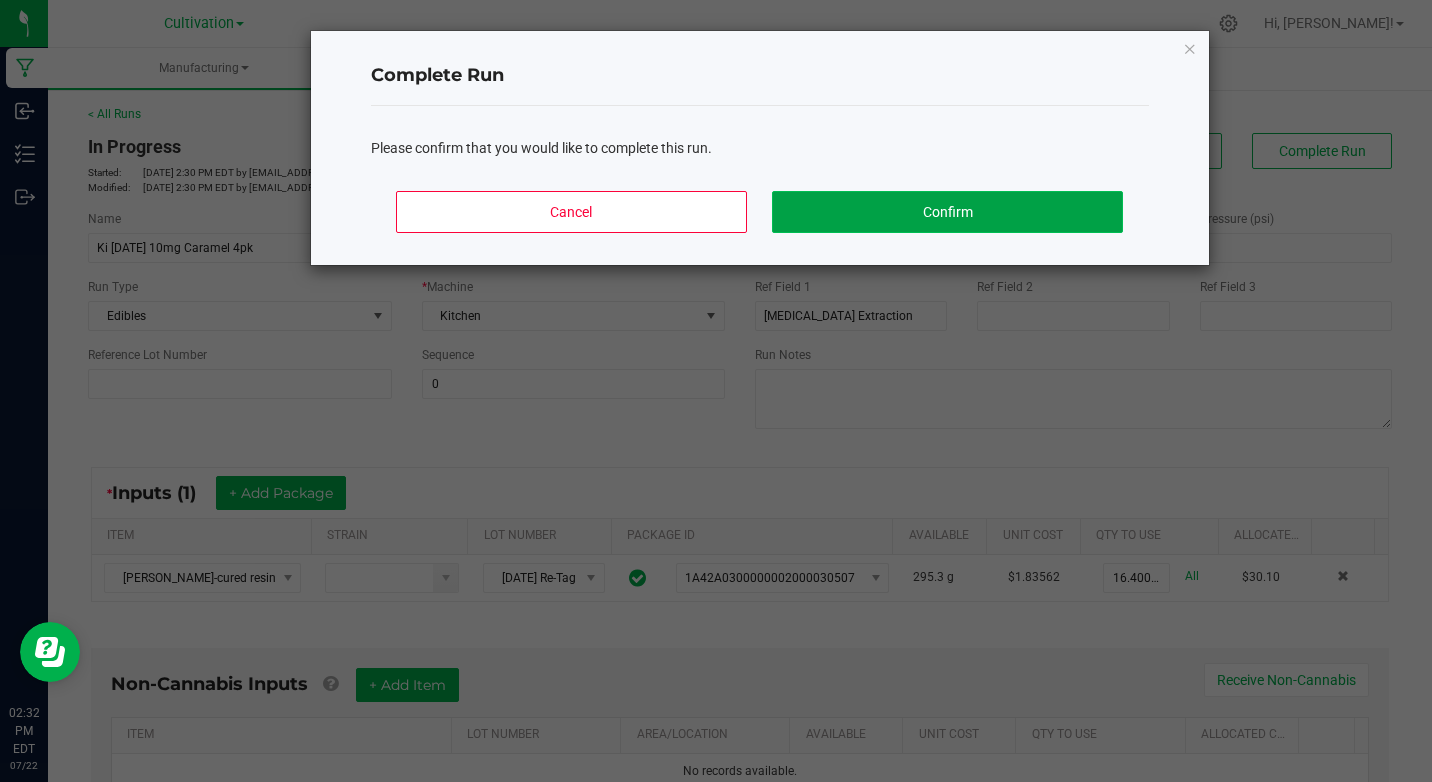 click on "Confirm" 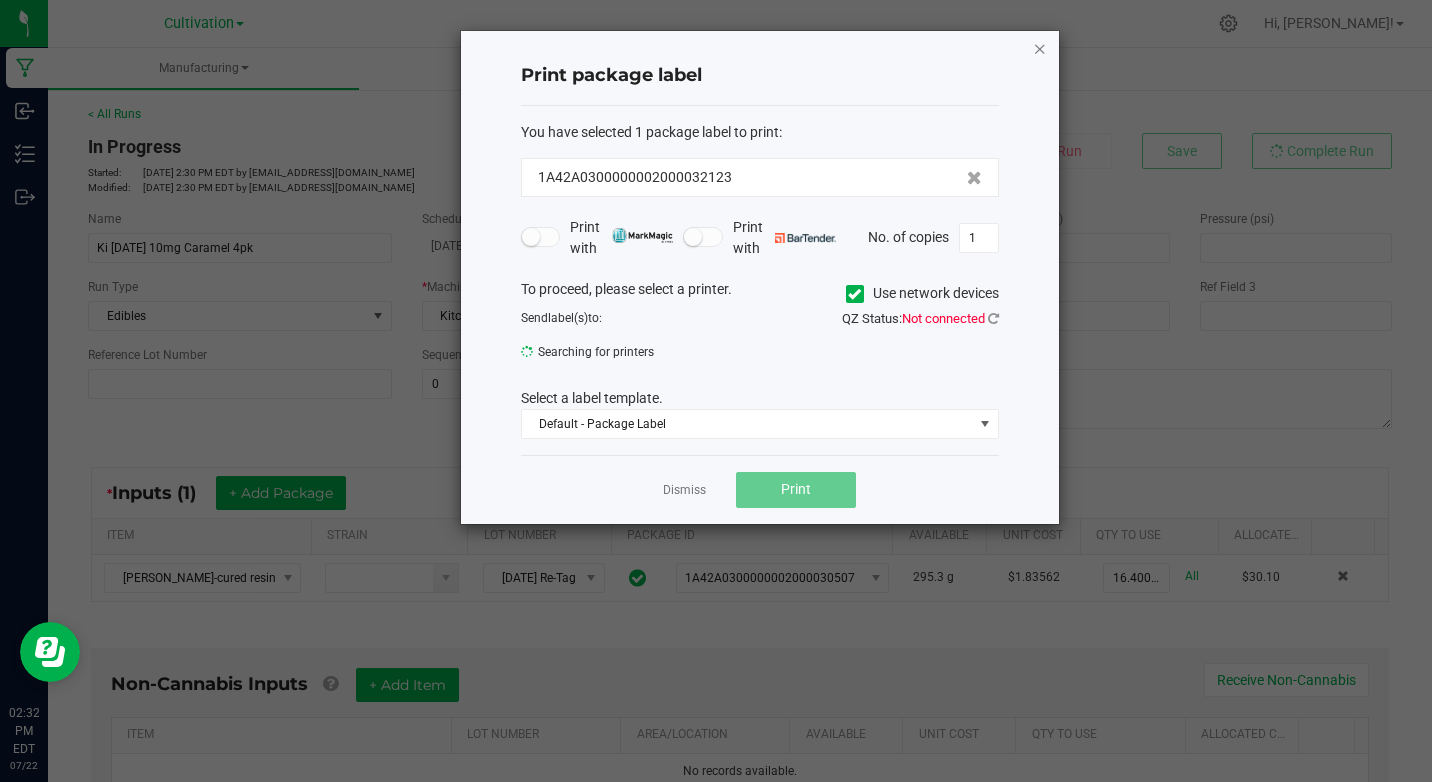 click 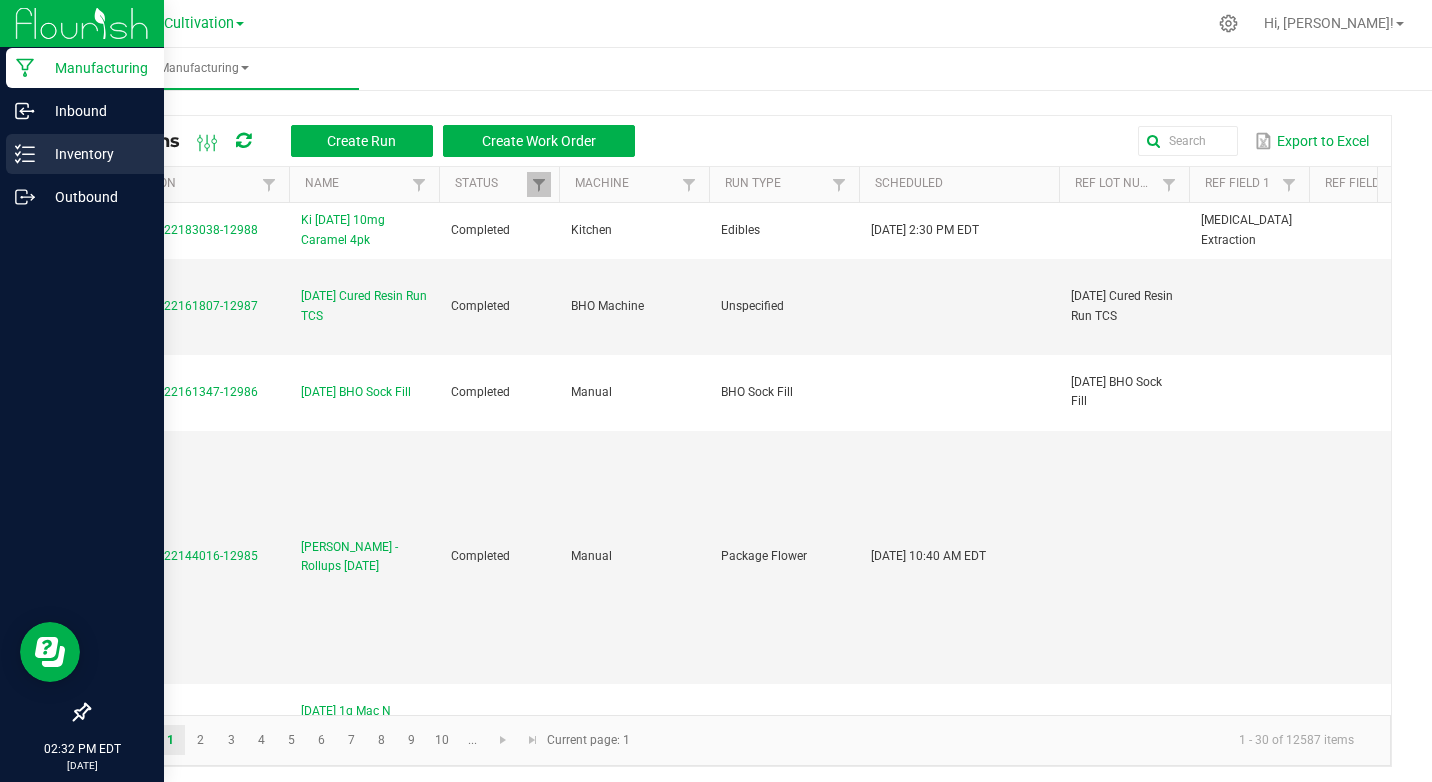 click on "Inventory" at bounding box center [95, 154] 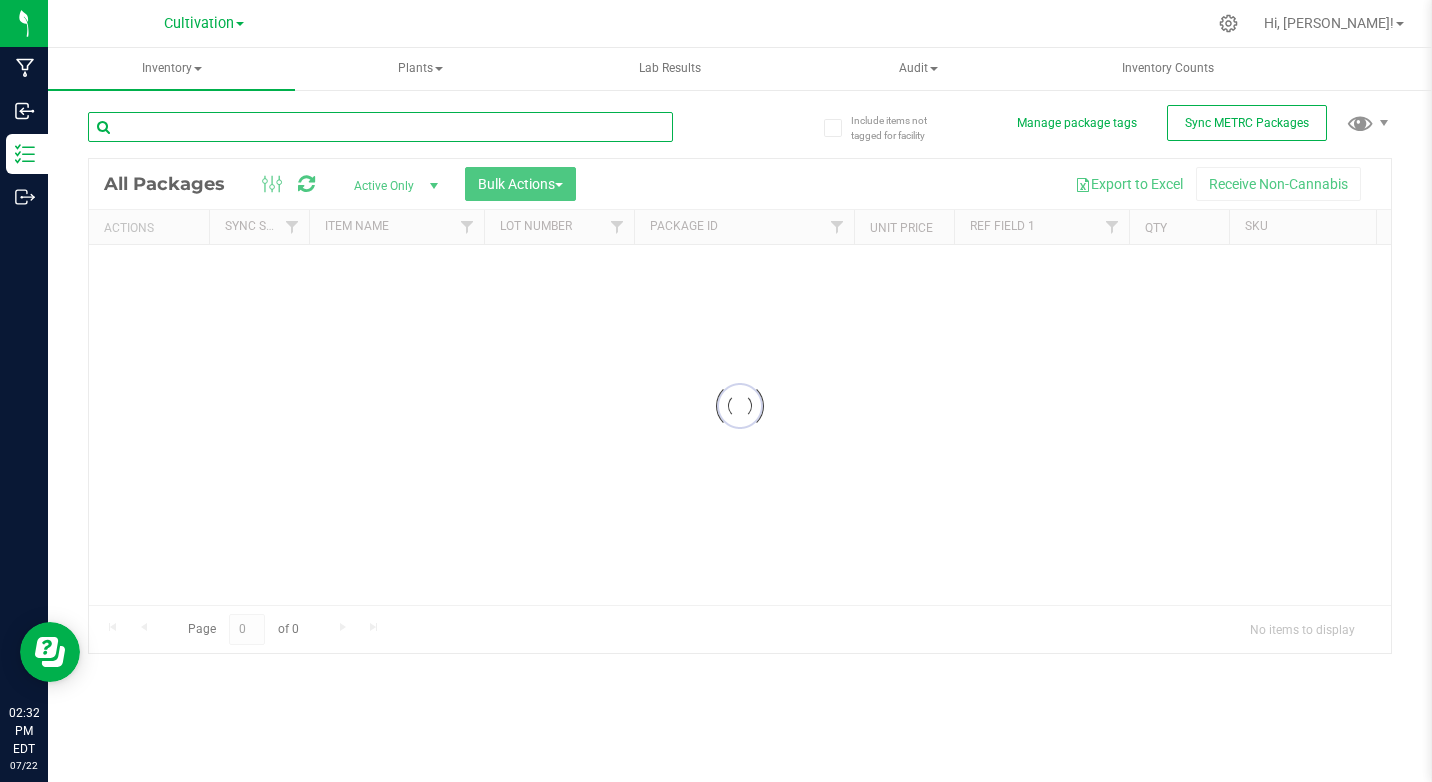 click at bounding box center (380, 127) 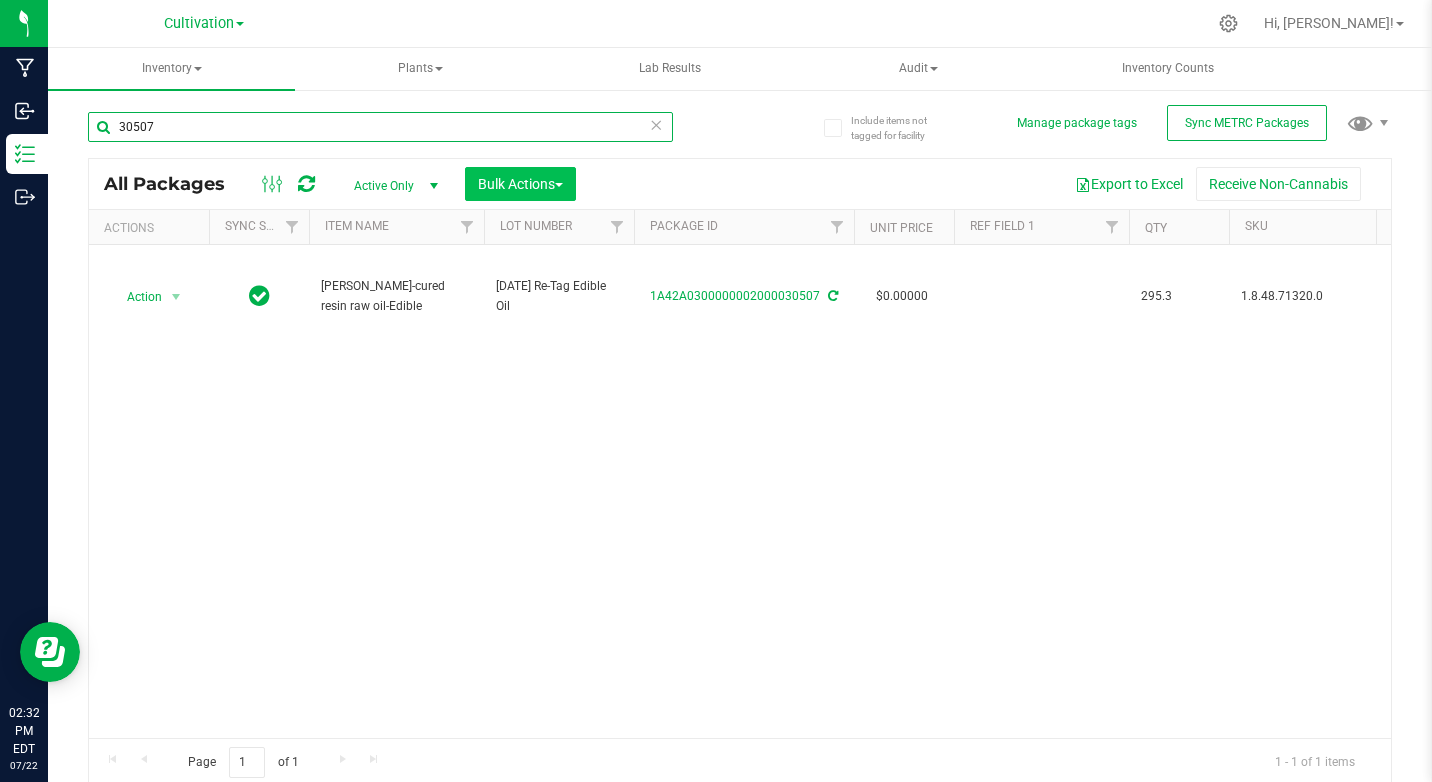 type on "30507" 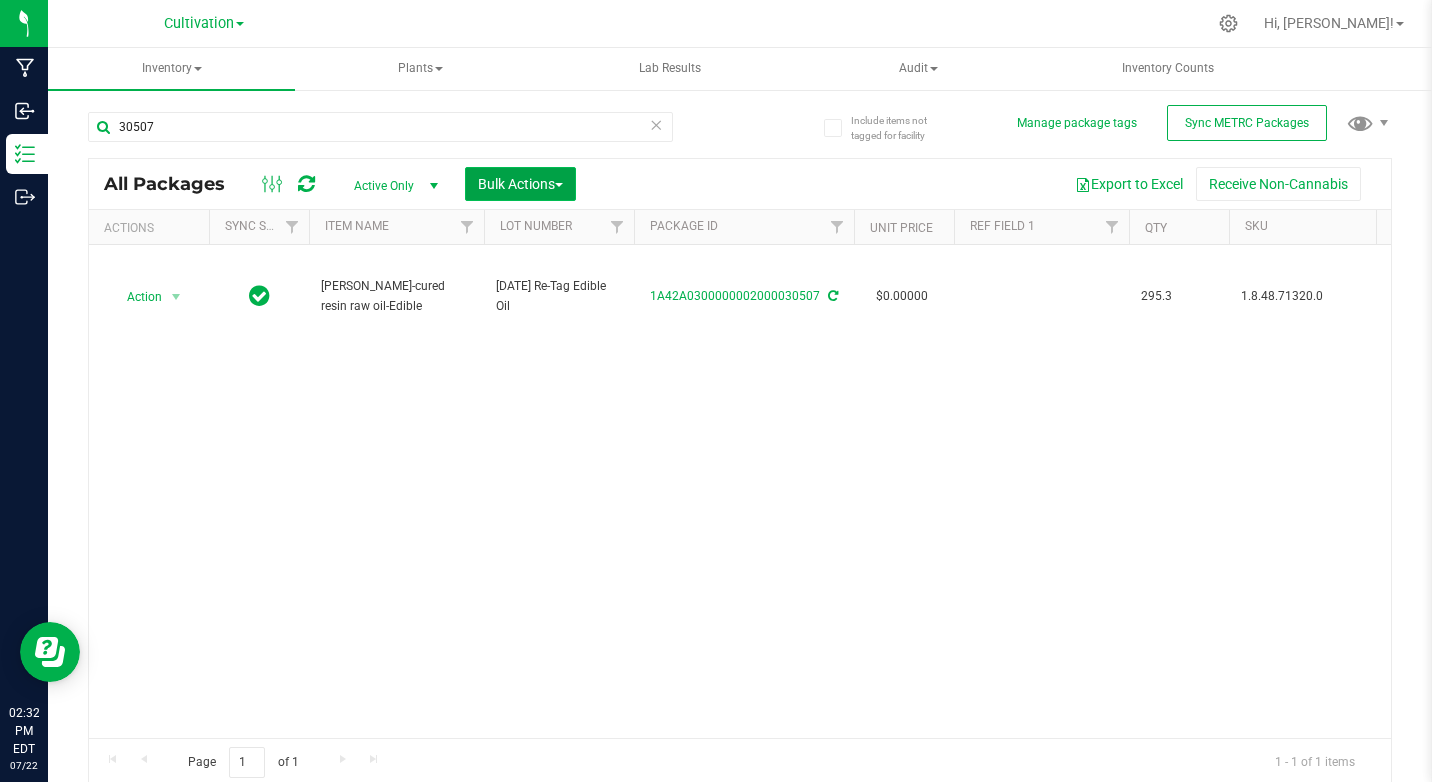 click on "Bulk Actions" at bounding box center [520, 184] 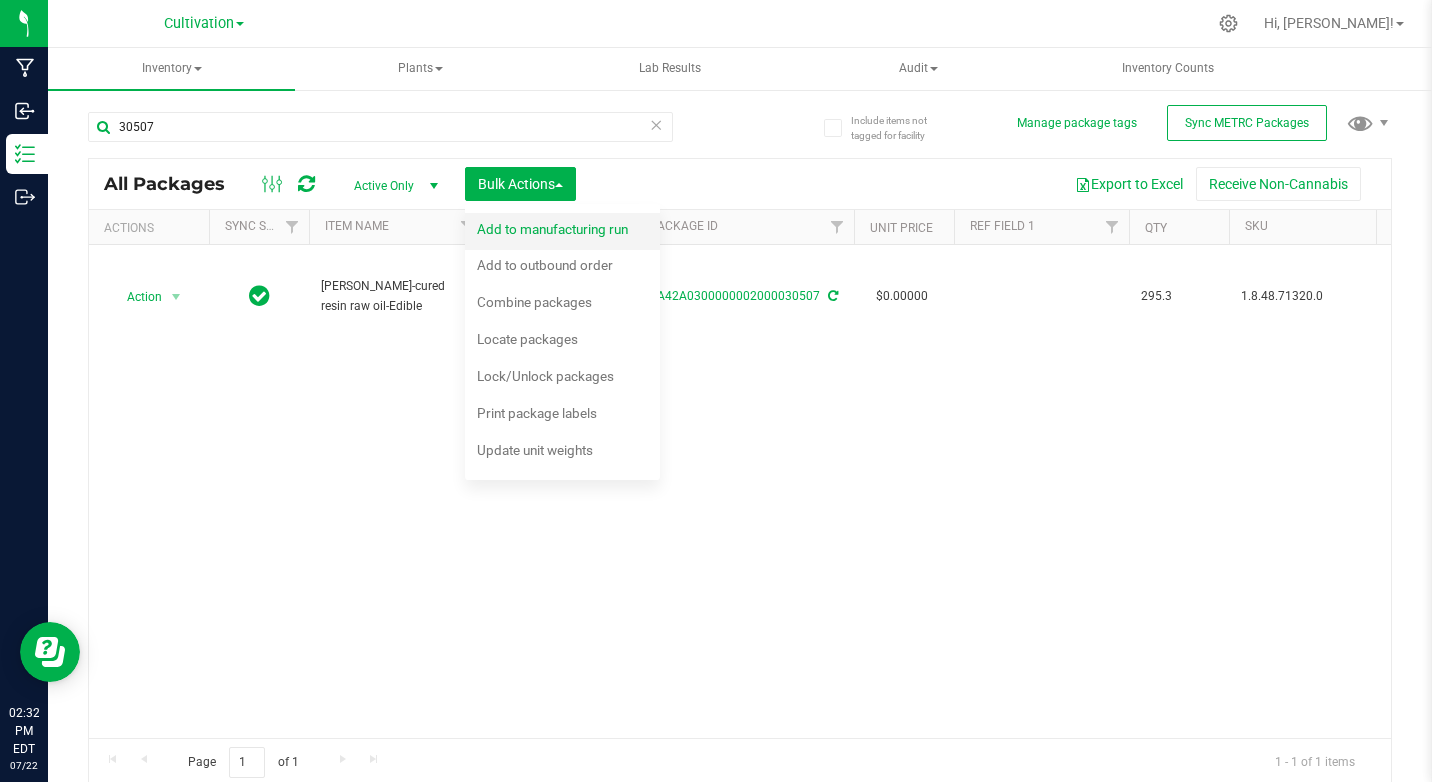 click on "Add to manufacturing run" at bounding box center [552, 229] 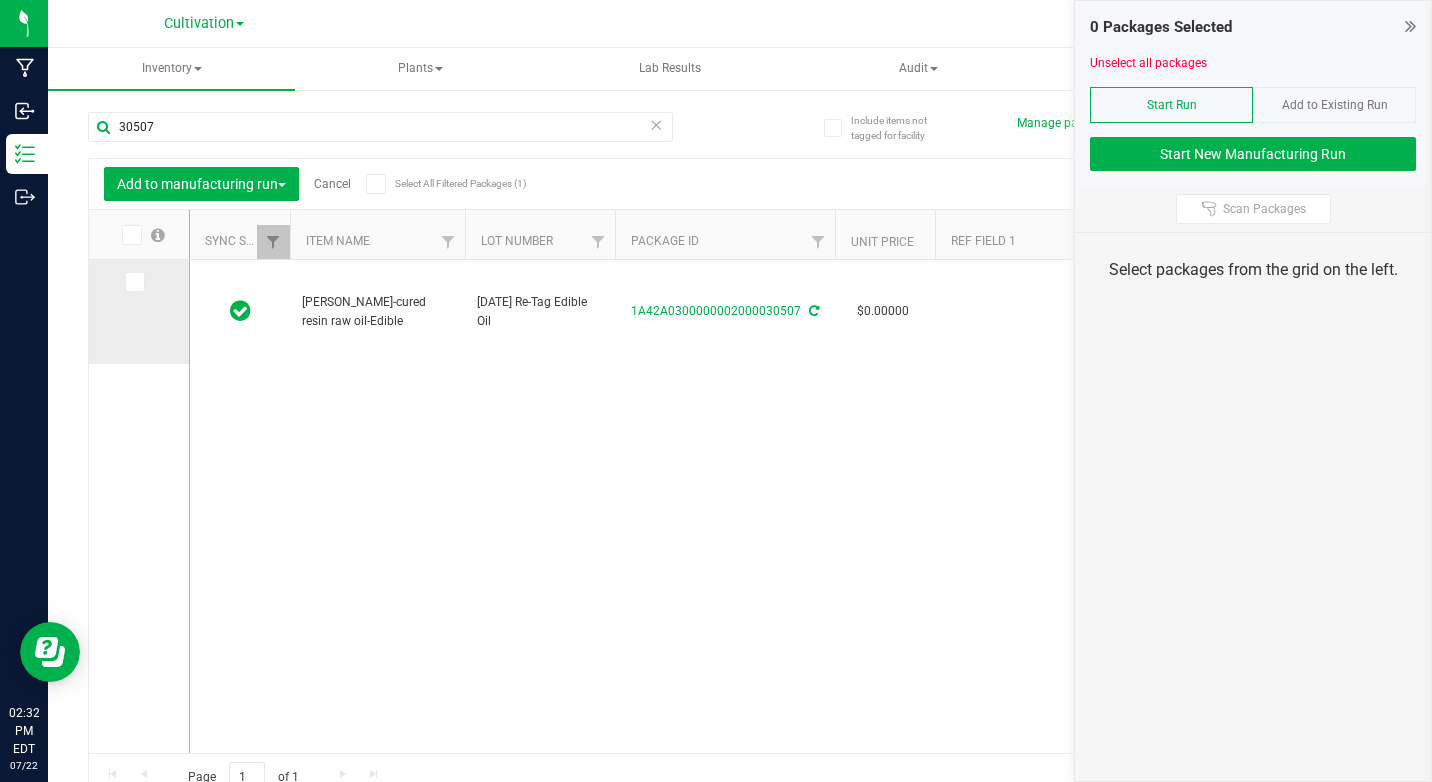 click at bounding box center (133, 282) 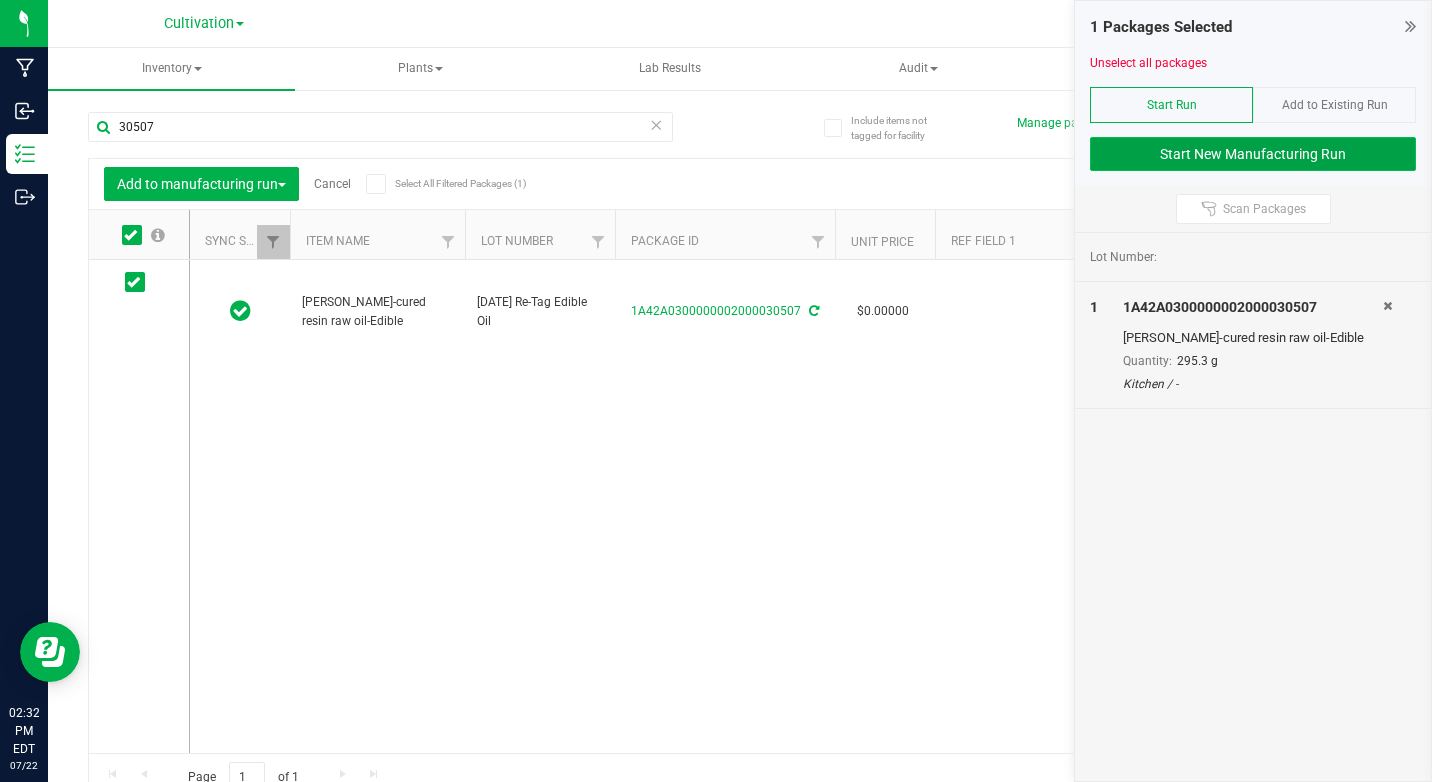 click on "Start New Manufacturing Run" at bounding box center (1253, 154) 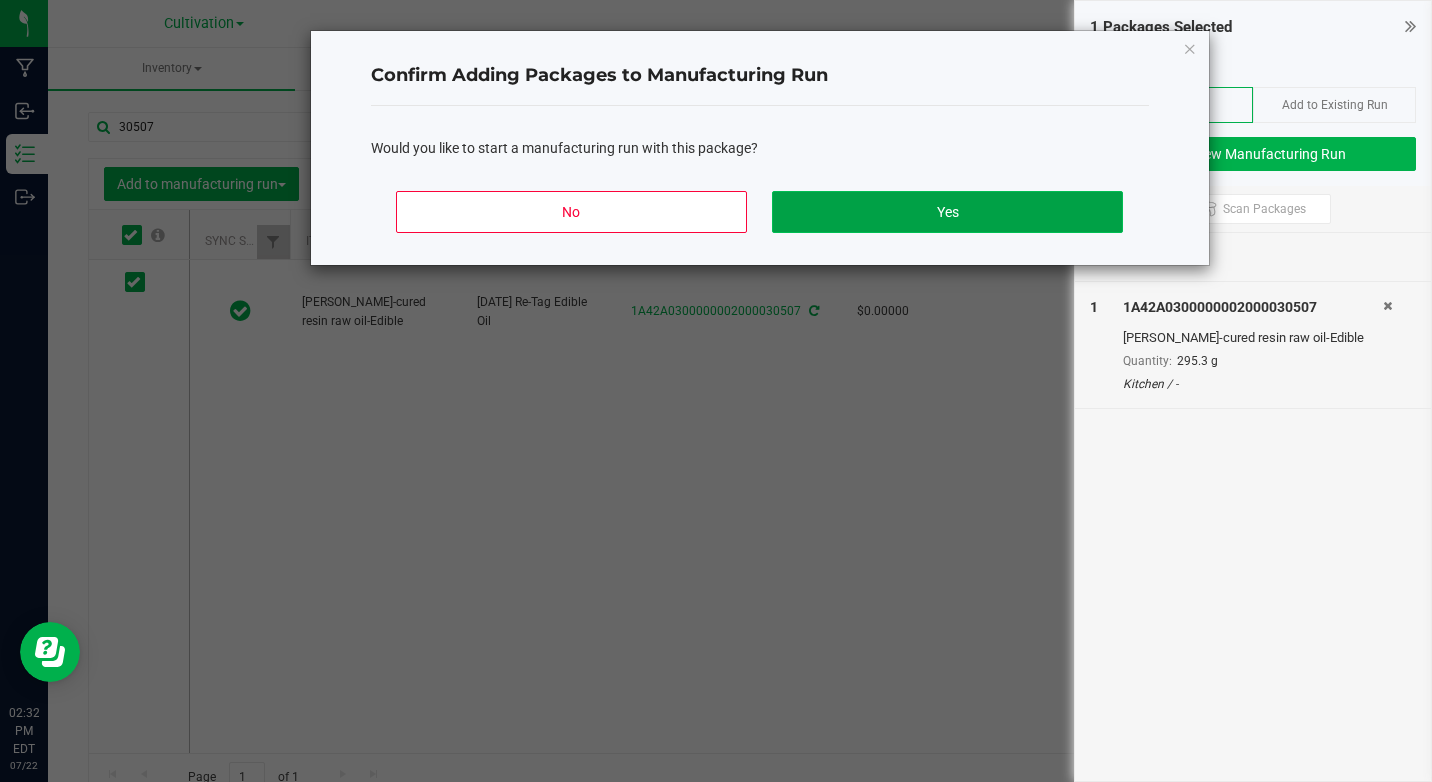 click on "Yes" 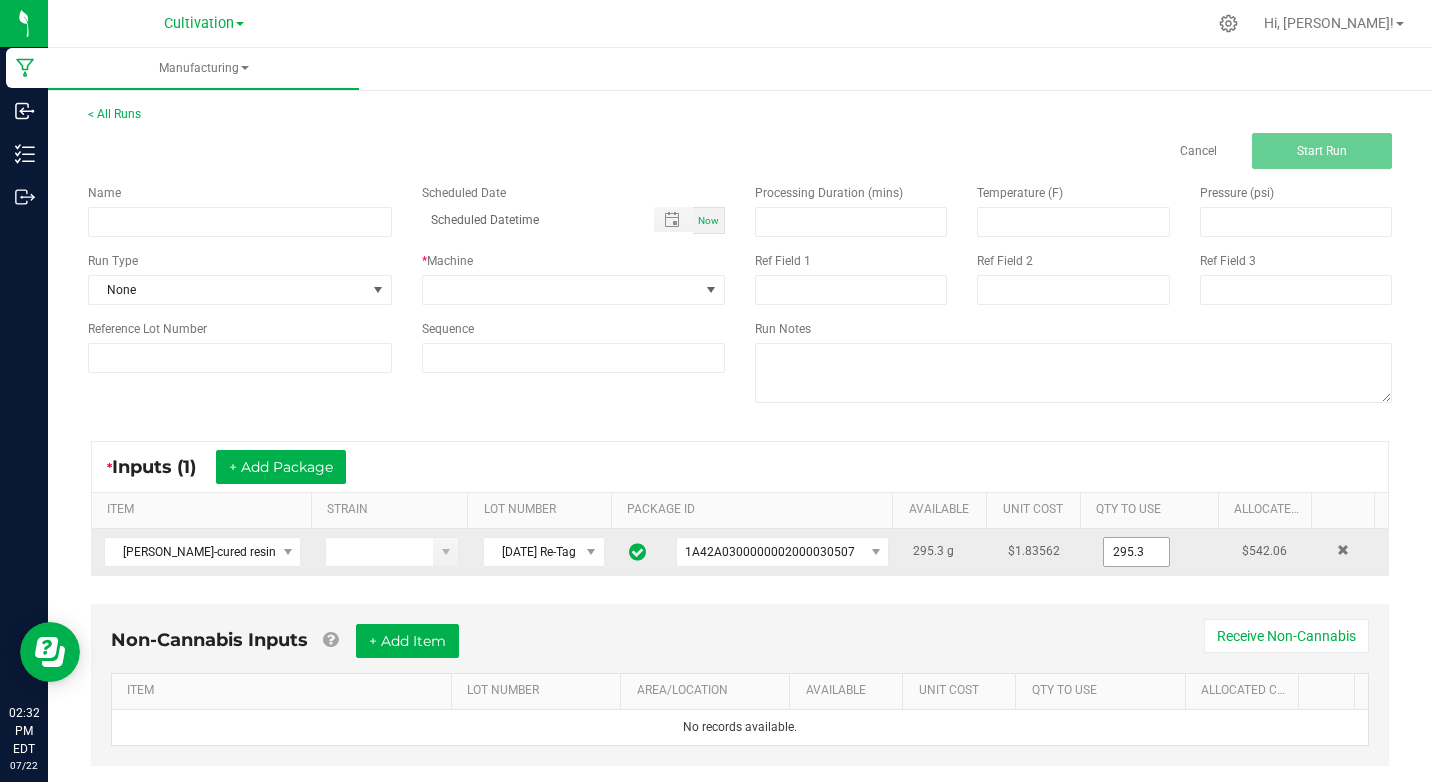 click on "295.3" at bounding box center [1136, 552] 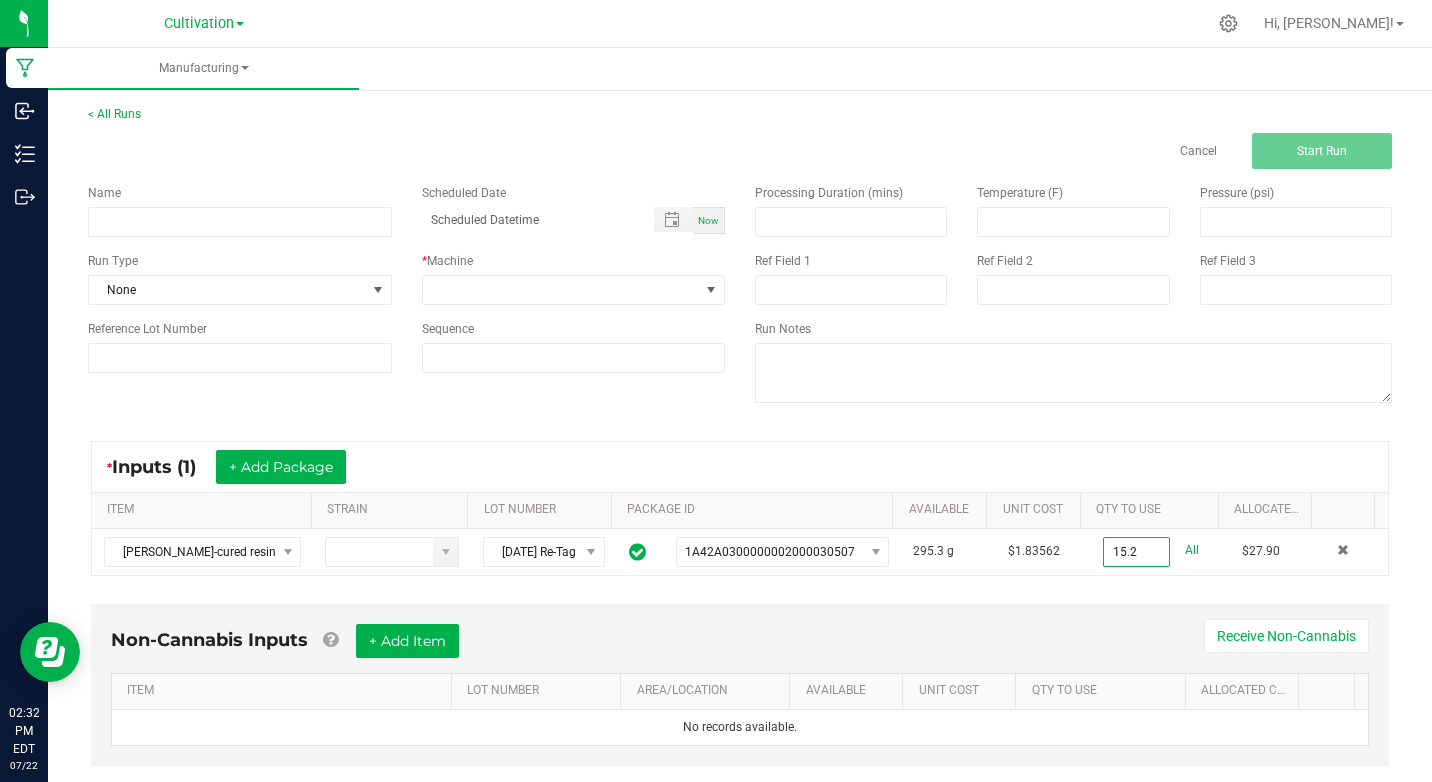 type on "15.2000 g" 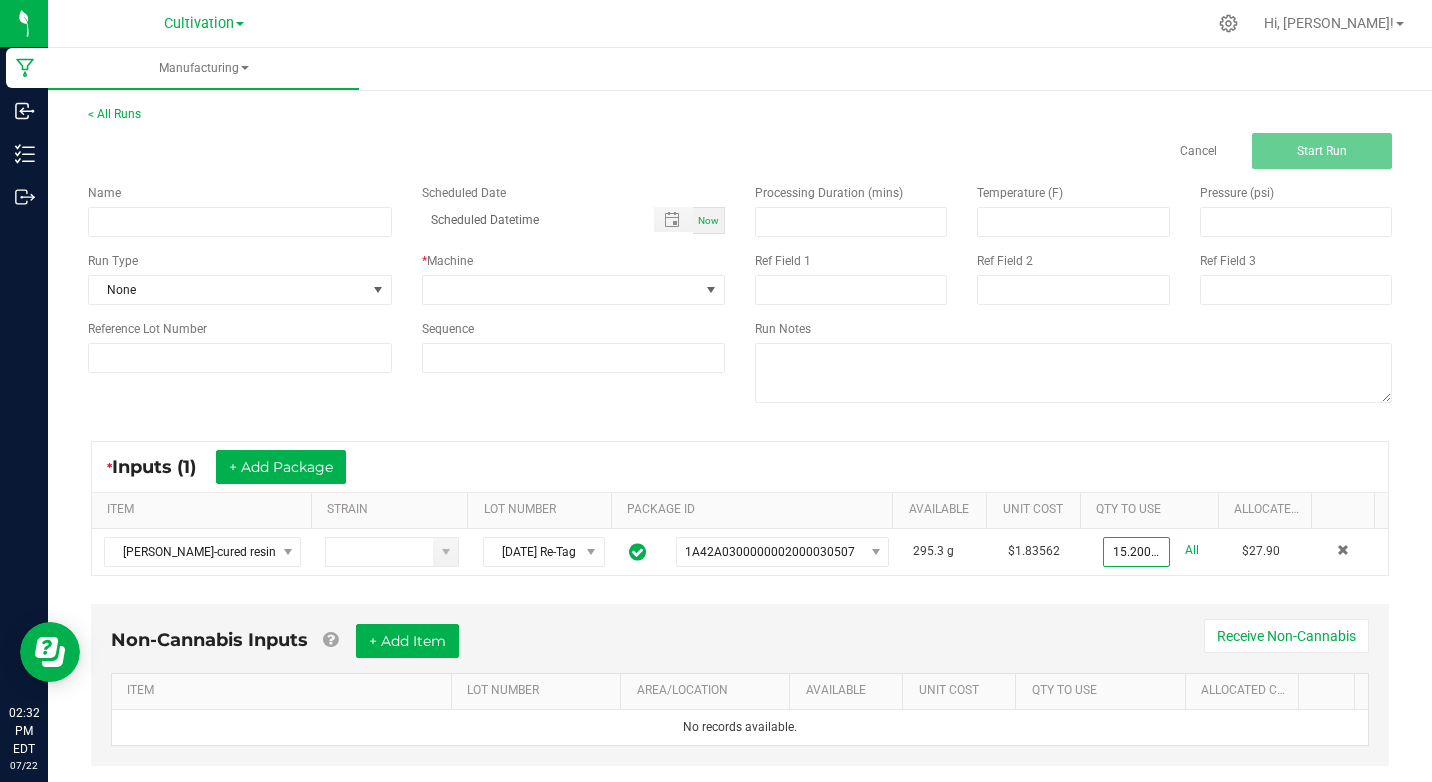 click on "Name   Scheduled Date  Now  Run Type  None  *   Machine   Reference Lot Number   Sequence   Processing Duration (mins)   Temperature (F)   Pressure (psi)   Ref Field 1   Ref Field 2   Ref Field 3   Run Notes" at bounding box center (740, 296) 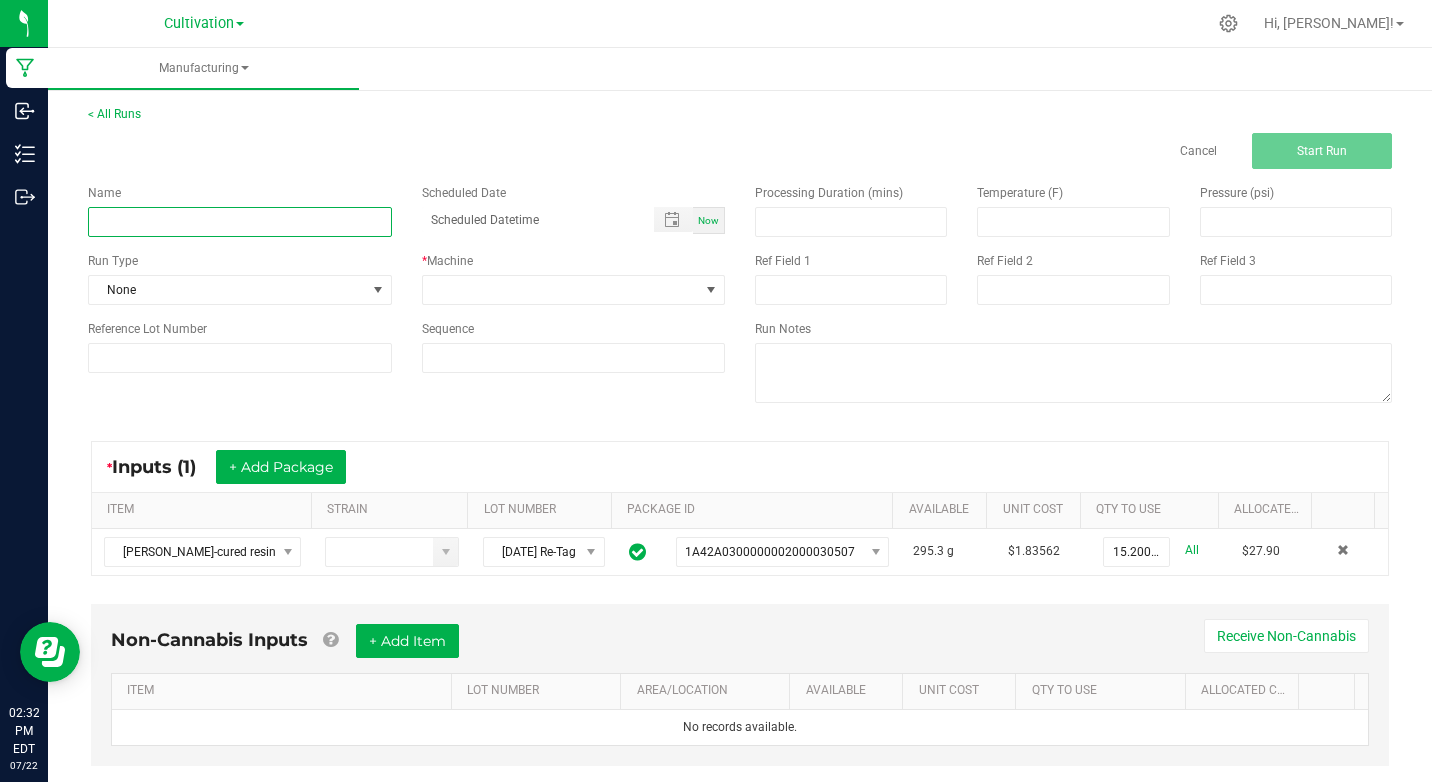 click at bounding box center [240, 222] 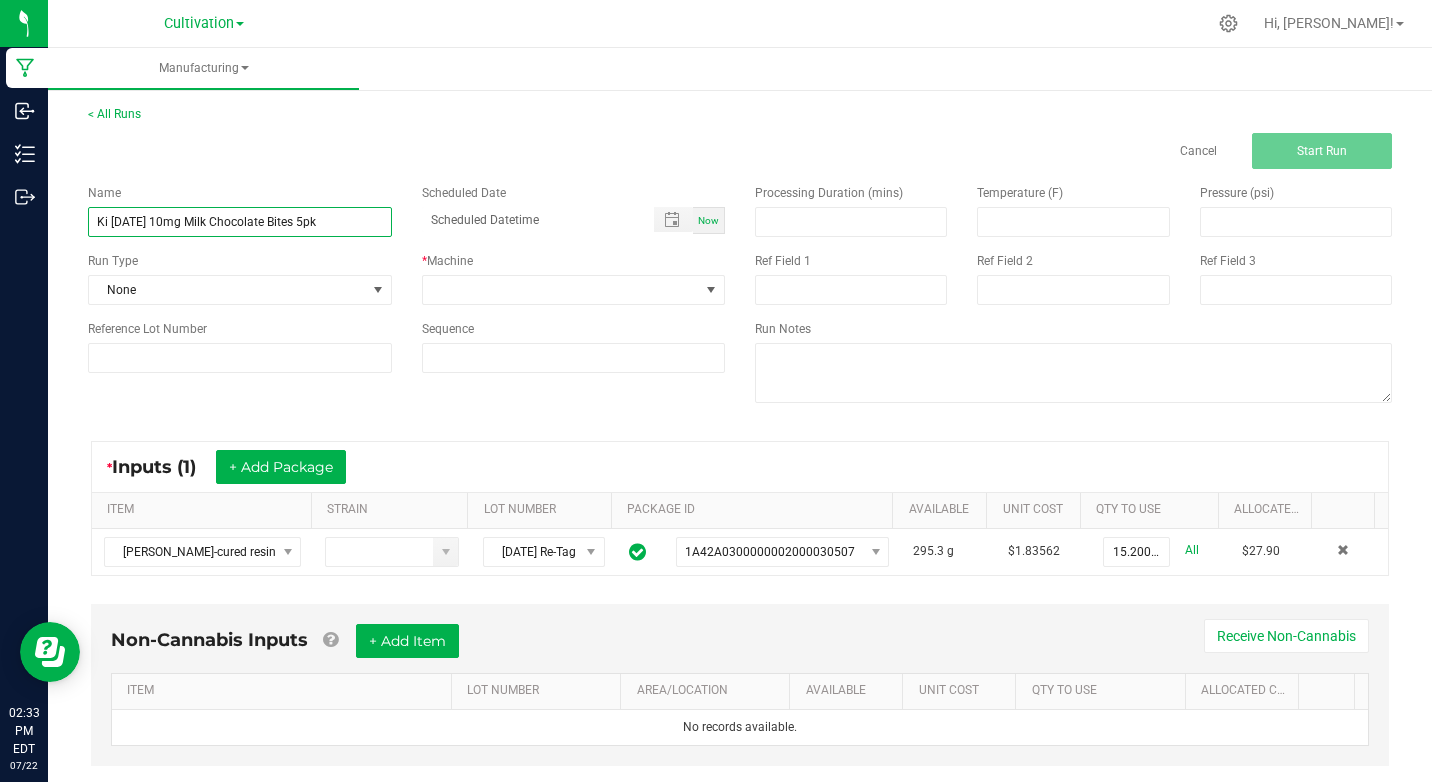 type on "Ki [DATE] 10mg Milk Chocolate Bites 5pk" 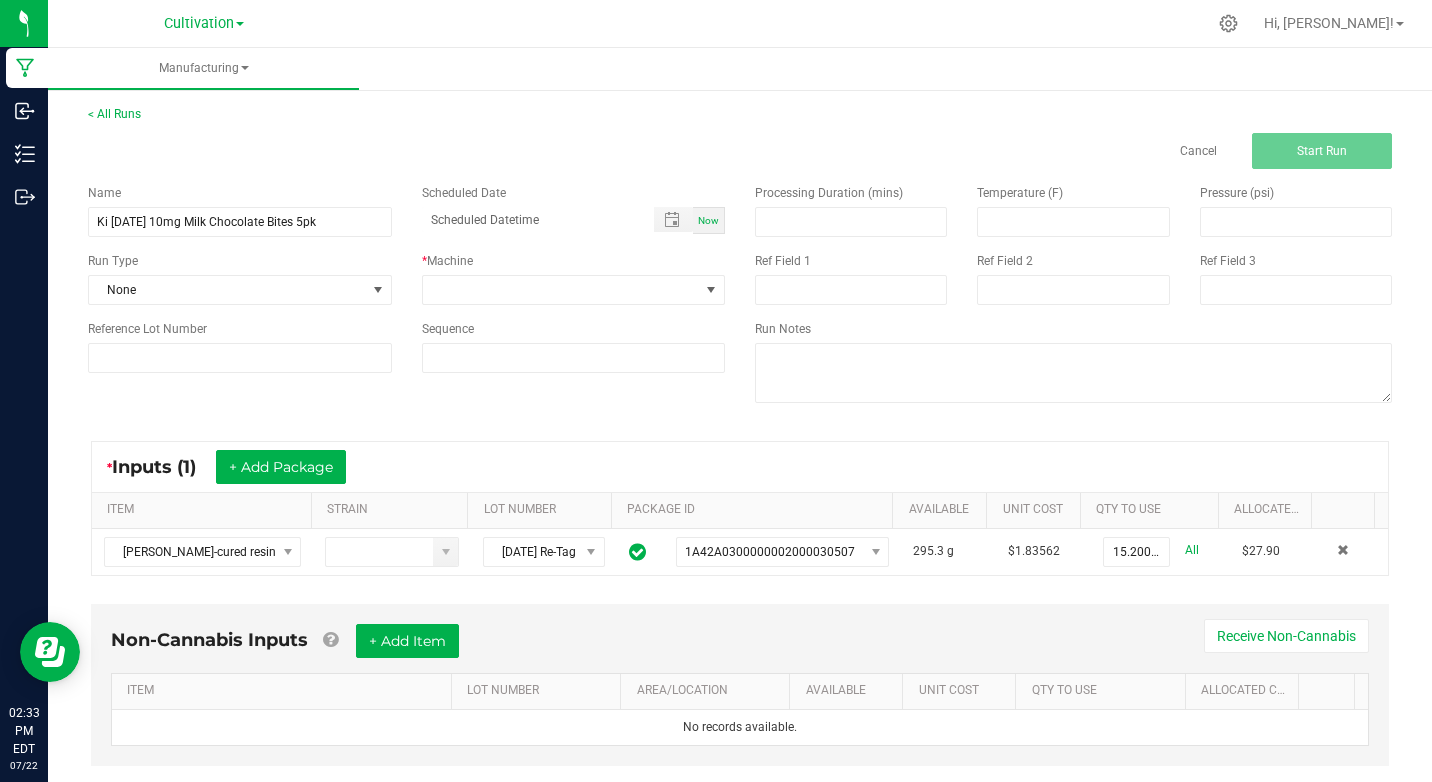 click on "Now" at bounding box center (708, 220) 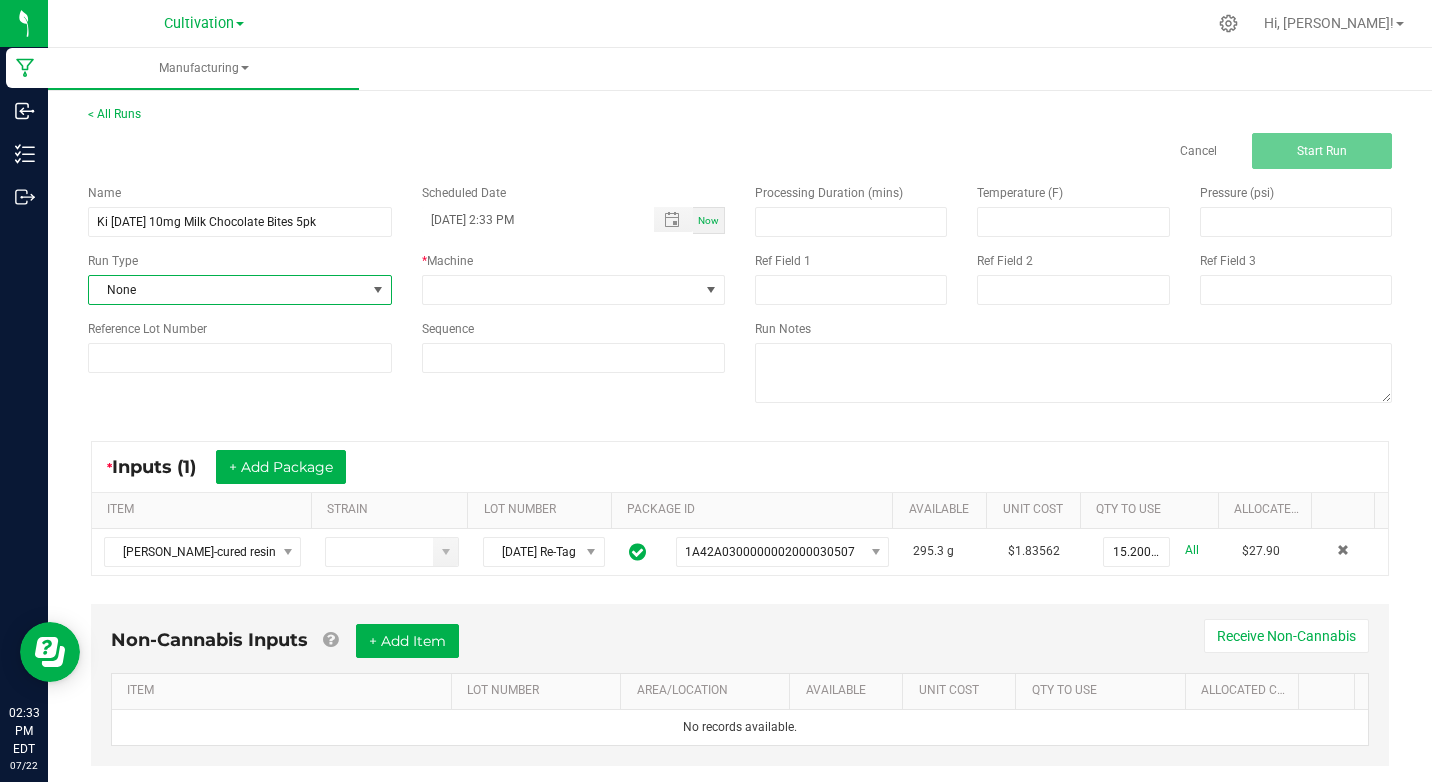 click at bounding box center (378, 290) 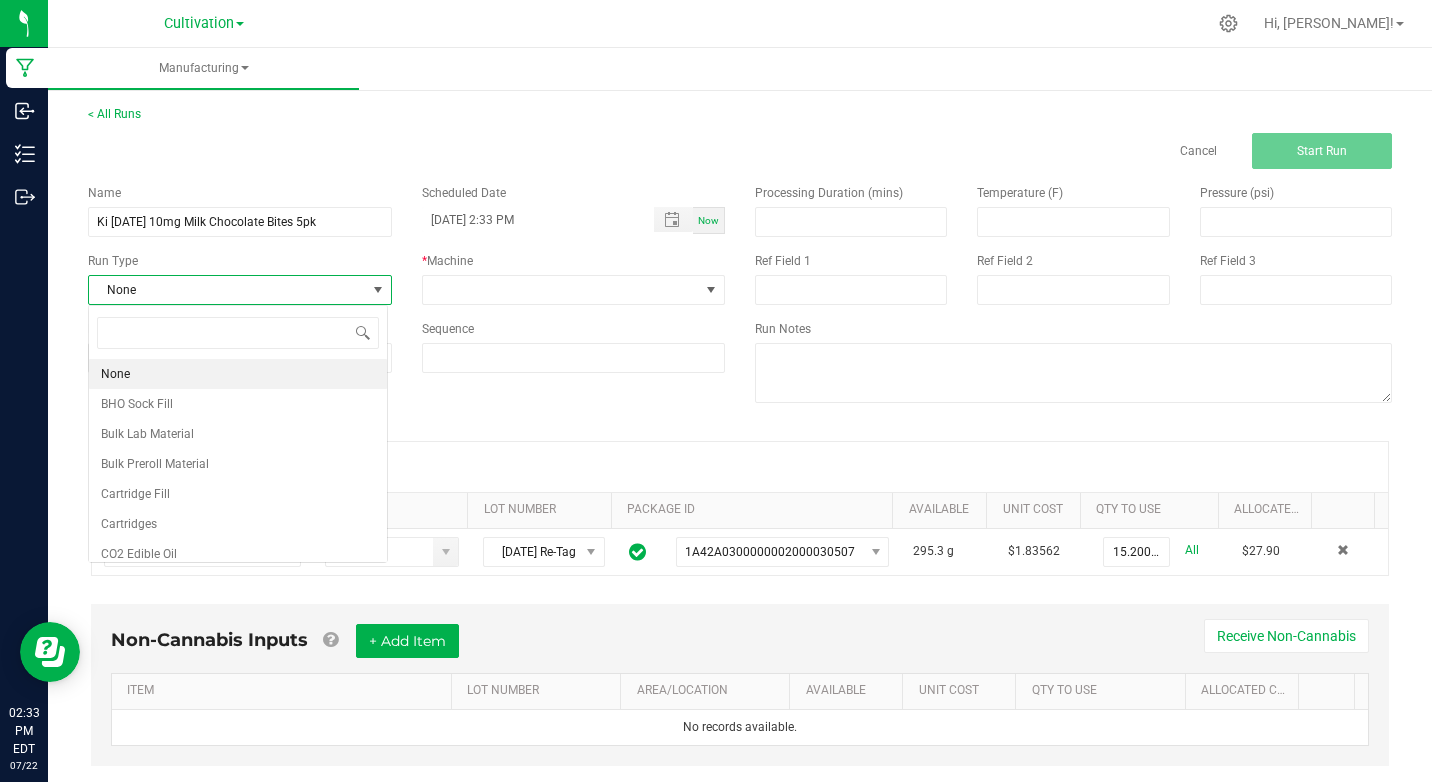 scroll, scrollTop: 99970, scrollLeft: 99700, axis: both 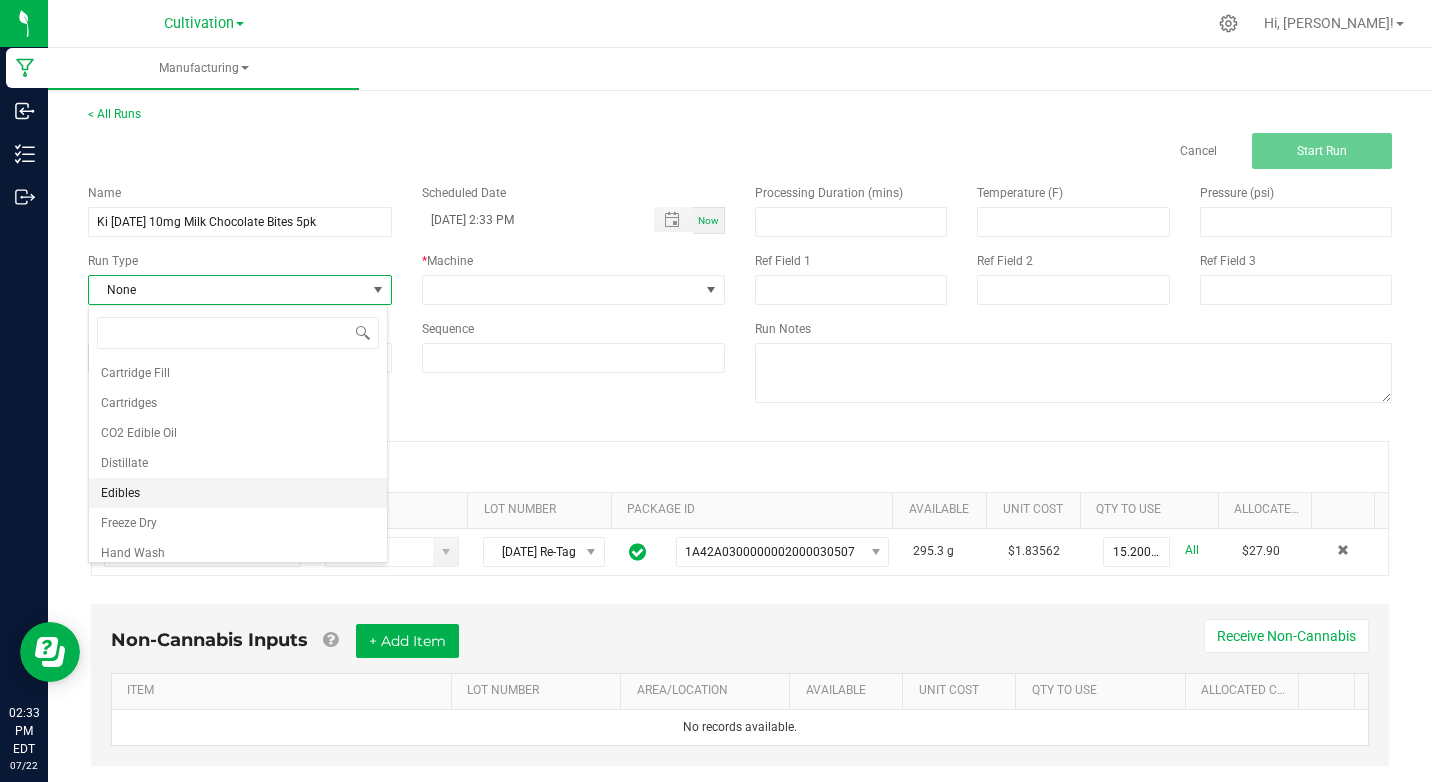 click on "Edibles" at bounding box center [120, 493] 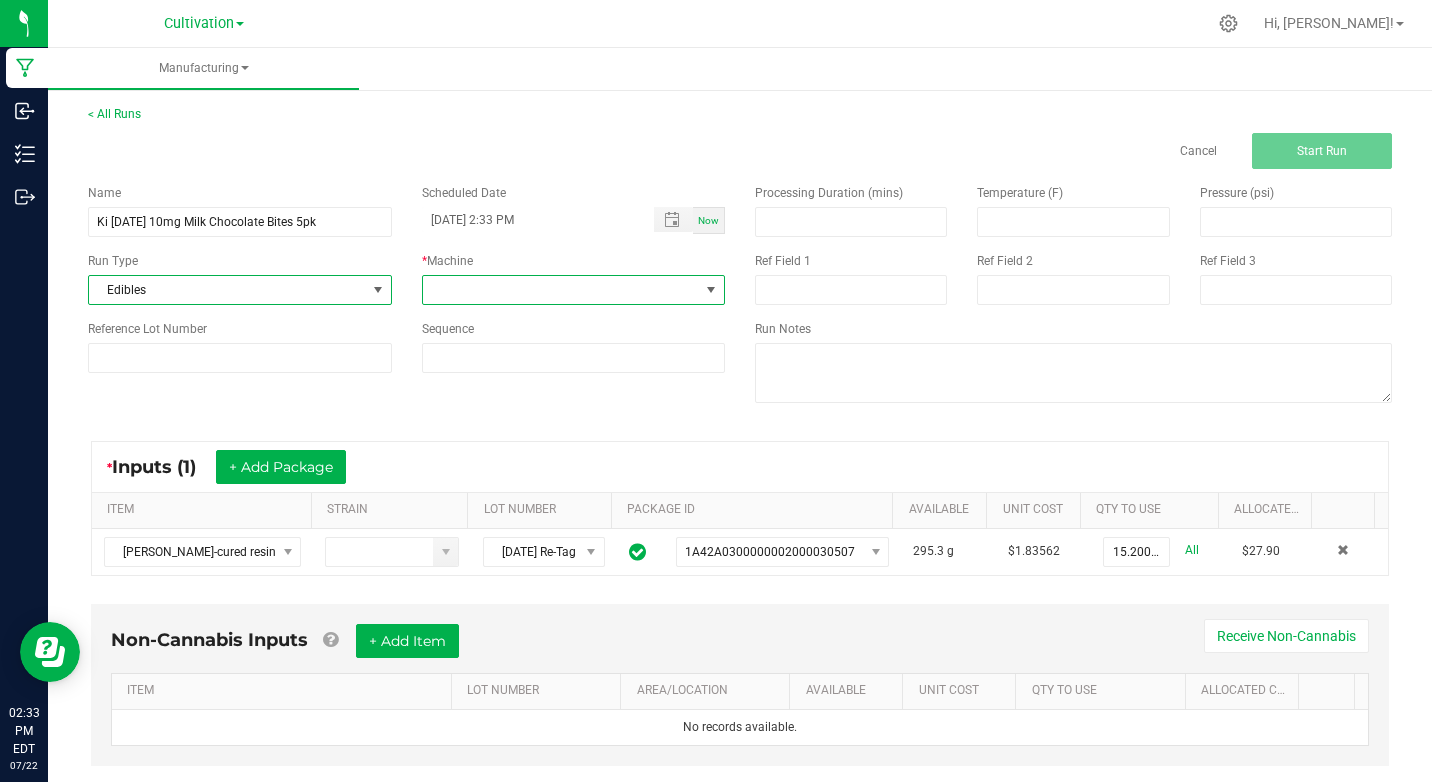 click at bounding box center [711, 290] 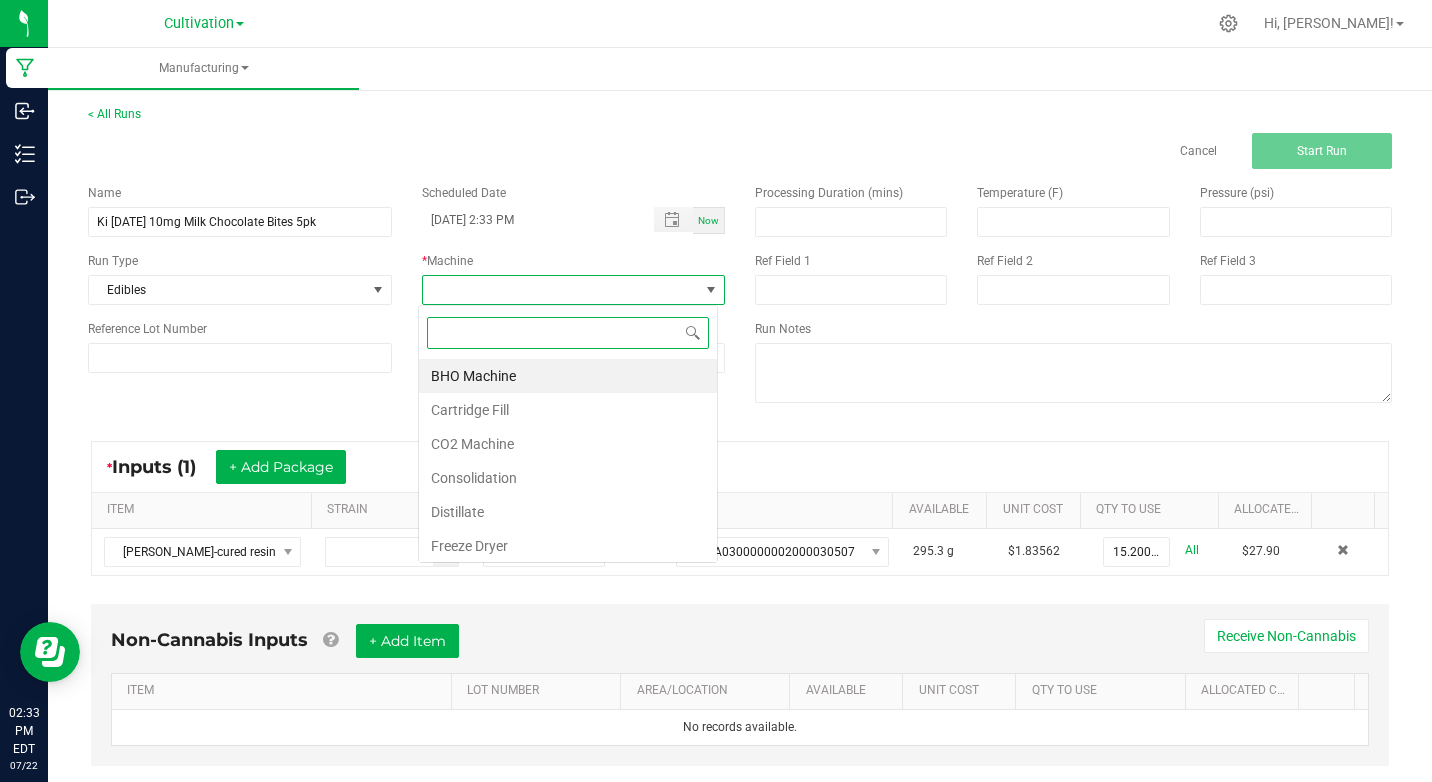 scroll, scrollTop: 99970, scrollLeft: 99700, axis: both 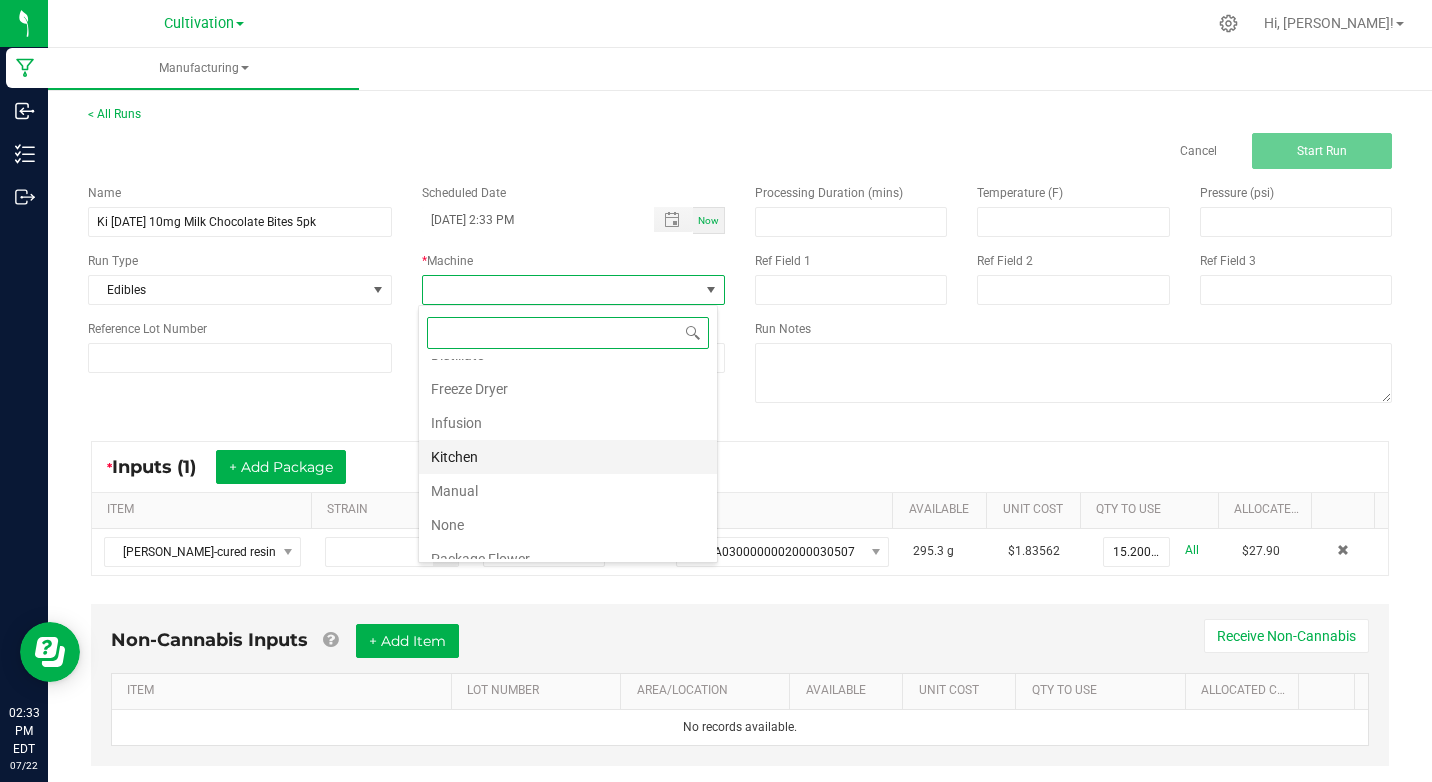 click on "Kitchen" at bounding box center (568, 457) 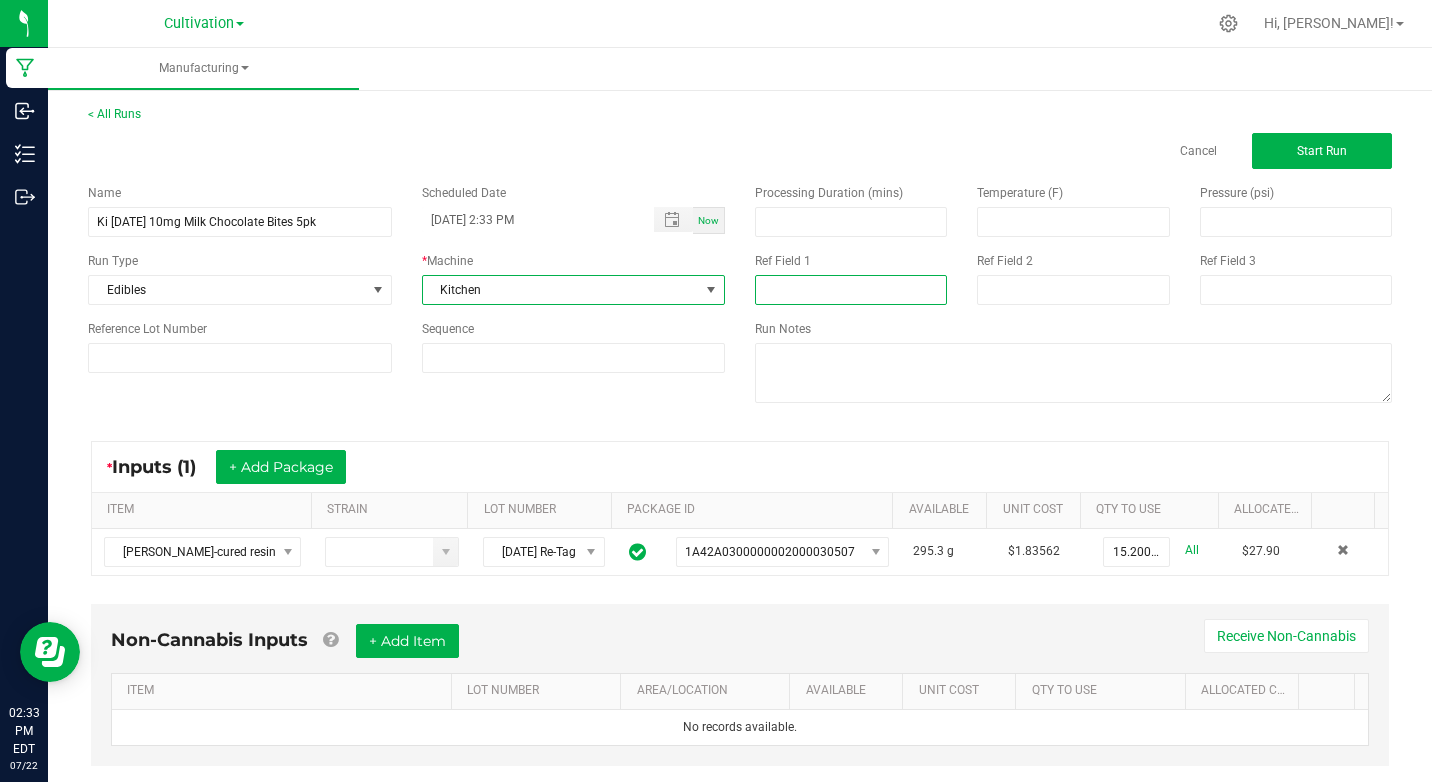 click at bounding box center (851, 290) 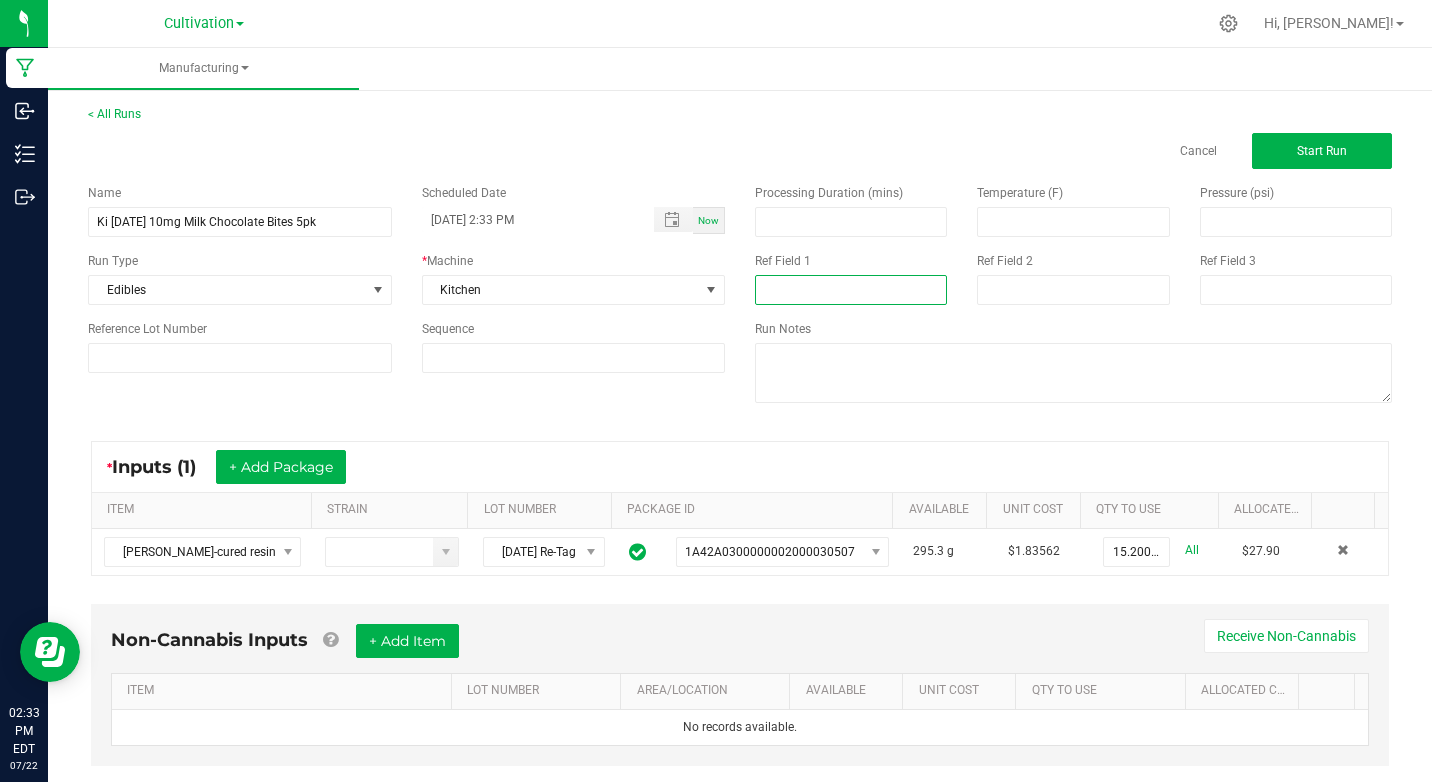 type on "[MEDICAL_DATA] Extraction" 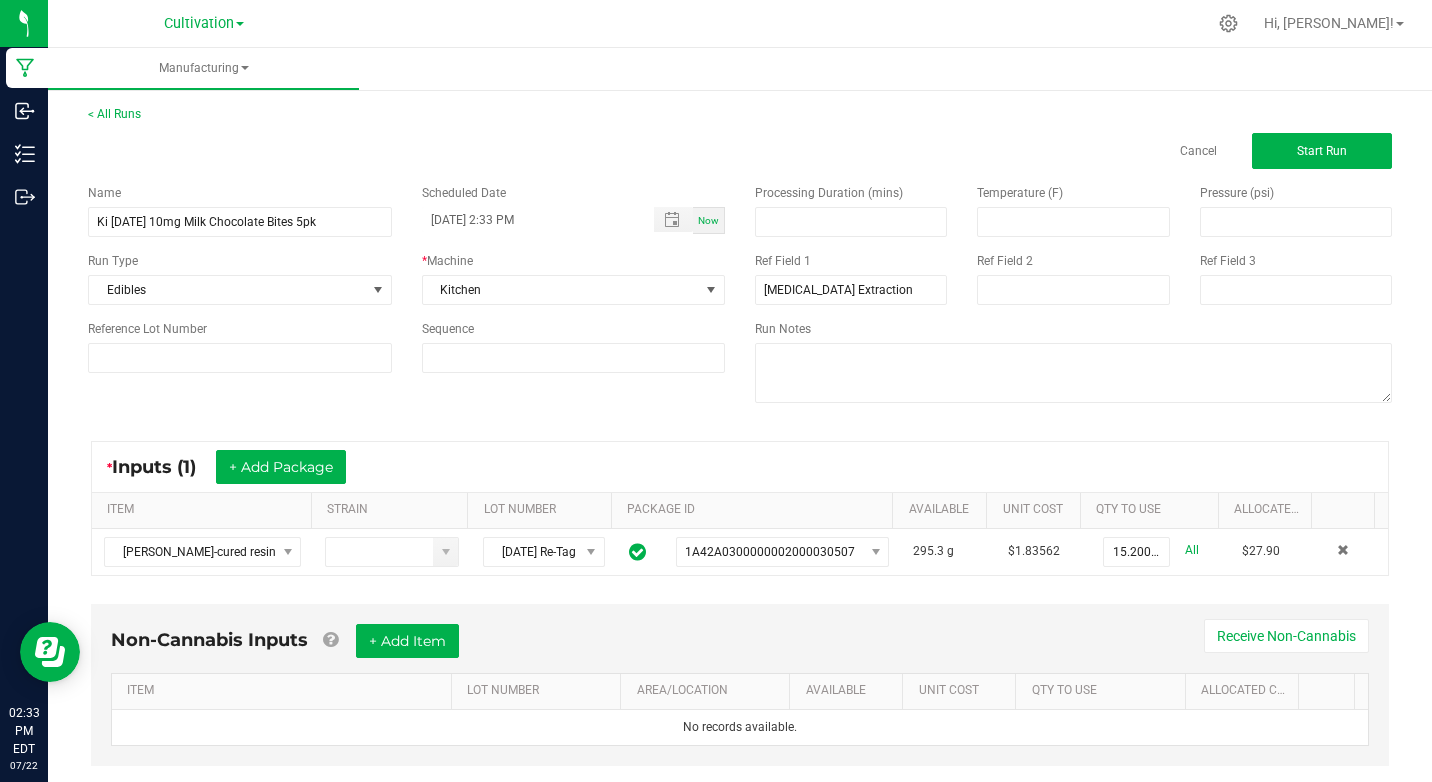 click on "Name  Ki 7/22/25 10mg Milk Chocolate Bites 5pk  Scheduled Date  07/22/2025 2:33 PM Now  Run Type  Edibles  *   Machine  Kitchen  Reference Lot Number   Sequence   Processing Duration (mins)   Temperature (F)   Pressure (psi)   Ref Field 1  Hydrocarbon Extraction  Ref Field 2   Ref Field 3   Run Notes" at bounding box center [740, 296] 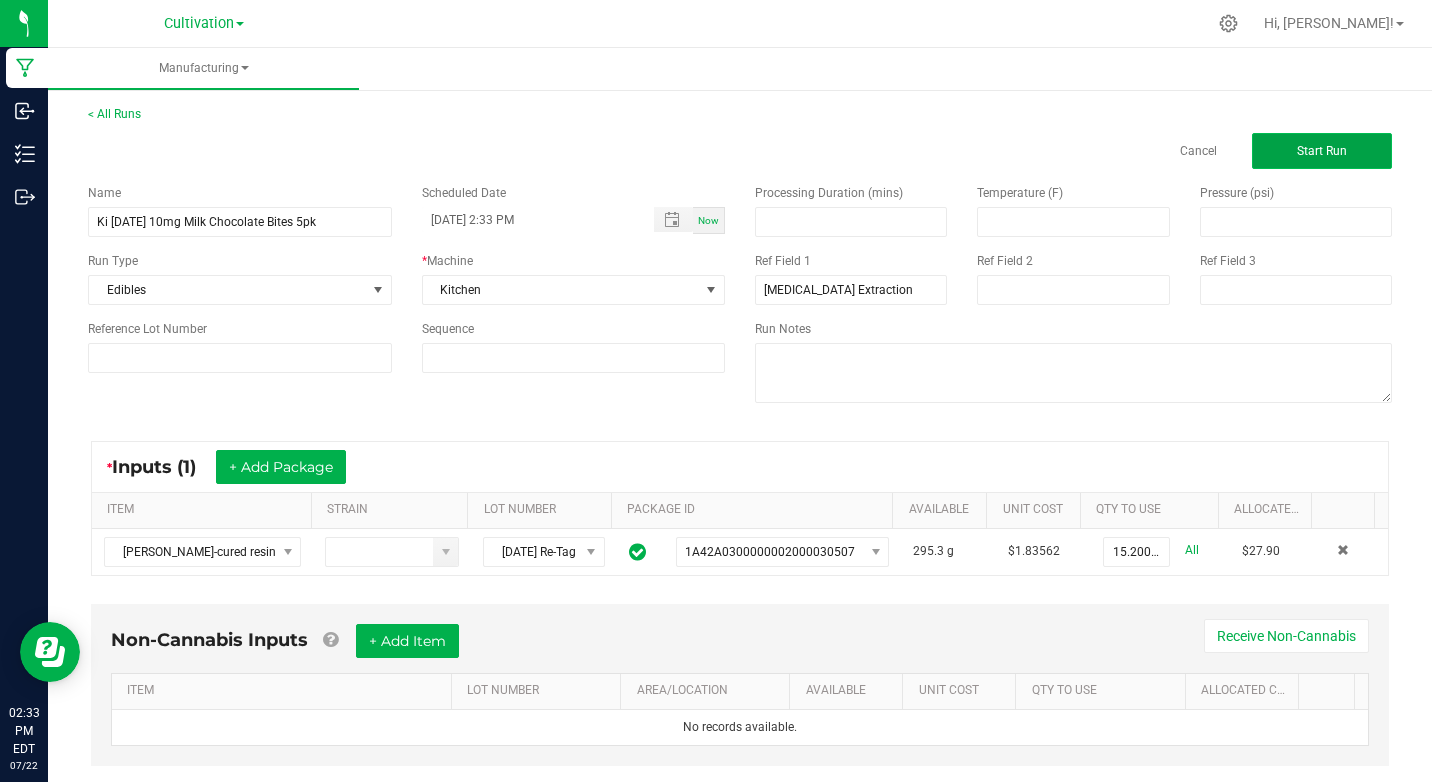 click on "Start Run" 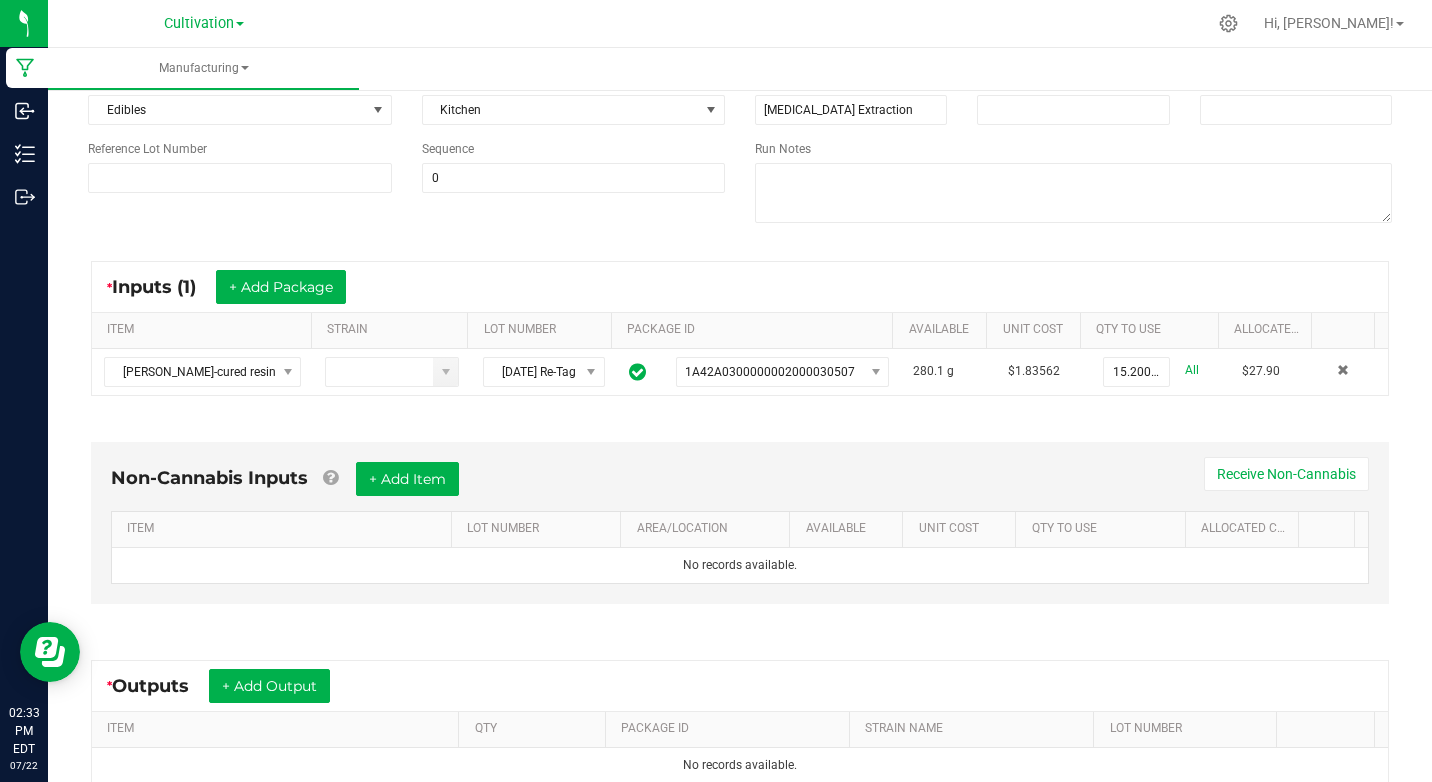 scroll, scrollTop: 436, scrollLeft: 0, axis: vertical 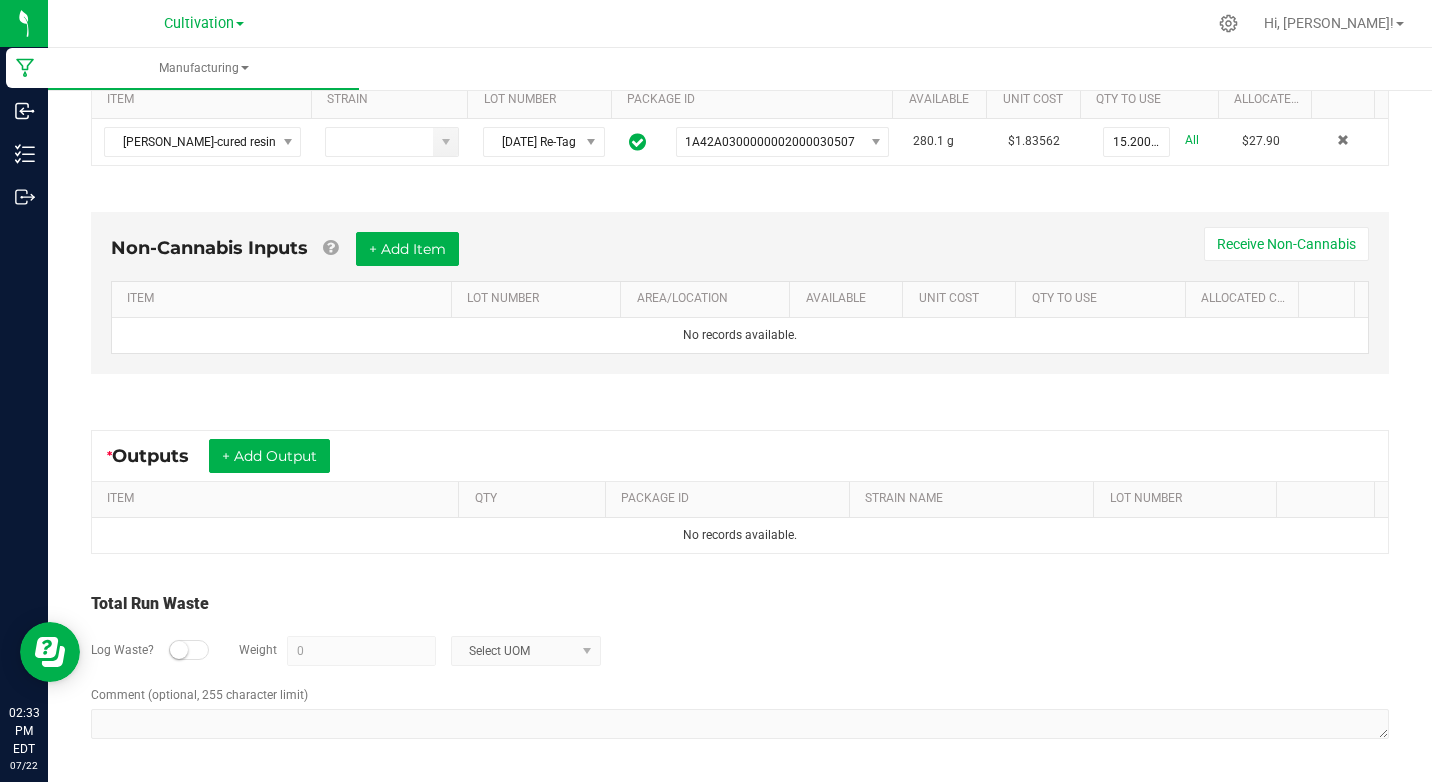 click at bounding box center (179, 650) 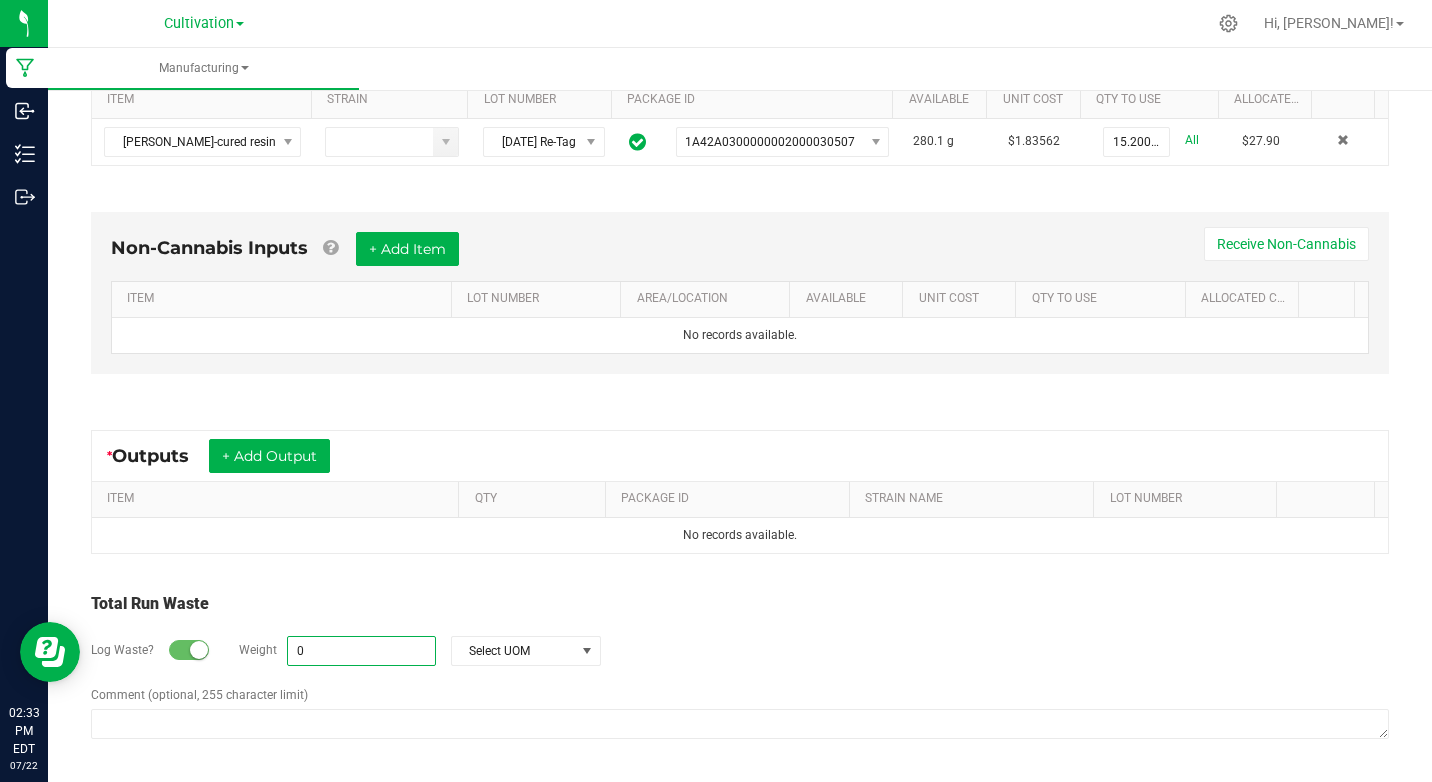 click on "0" at bounding box center (361, 651) 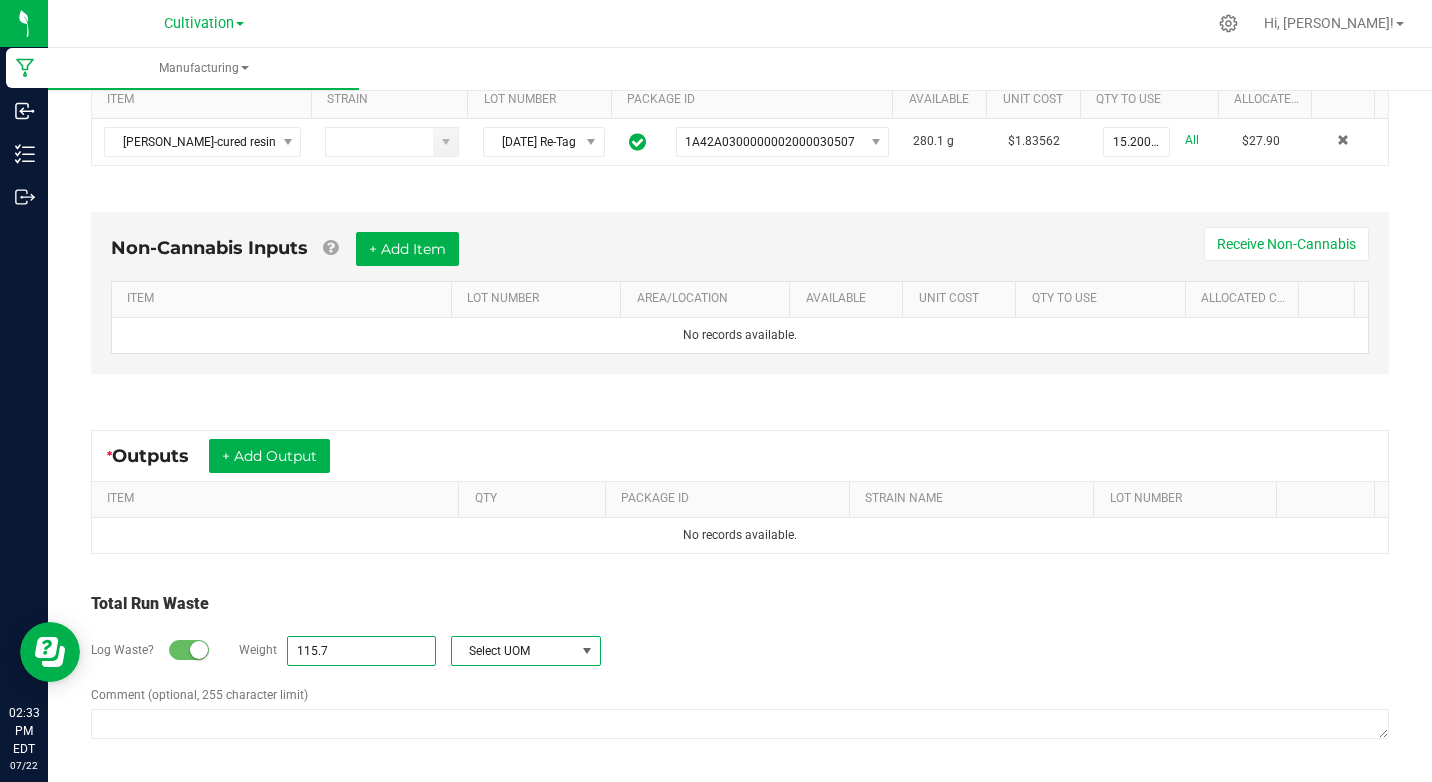 click at bounding box center [587, 651] 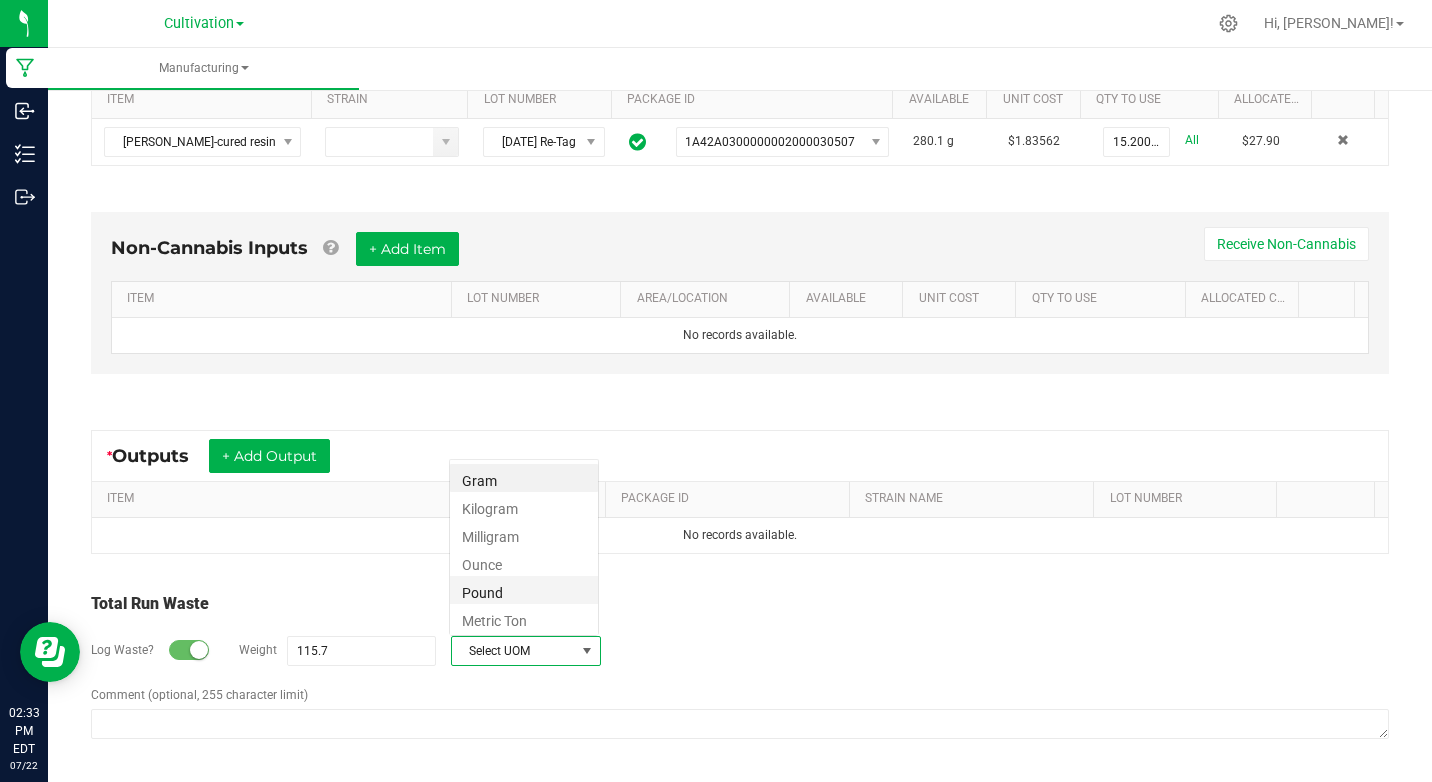 scroll, scrollTop: 99970, scrollLeft: 99850, axis: both 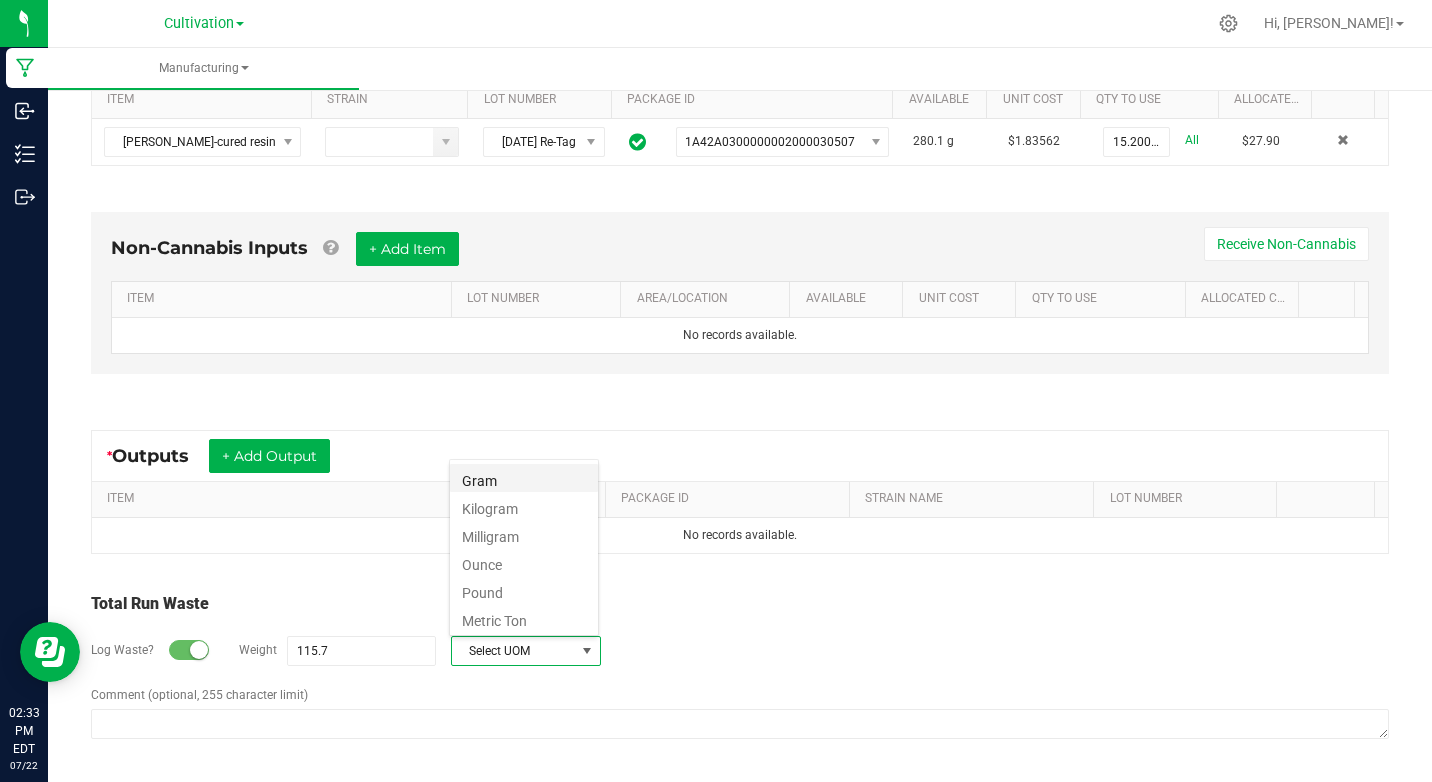 click on "Gram" at bounding box center (524, 478) 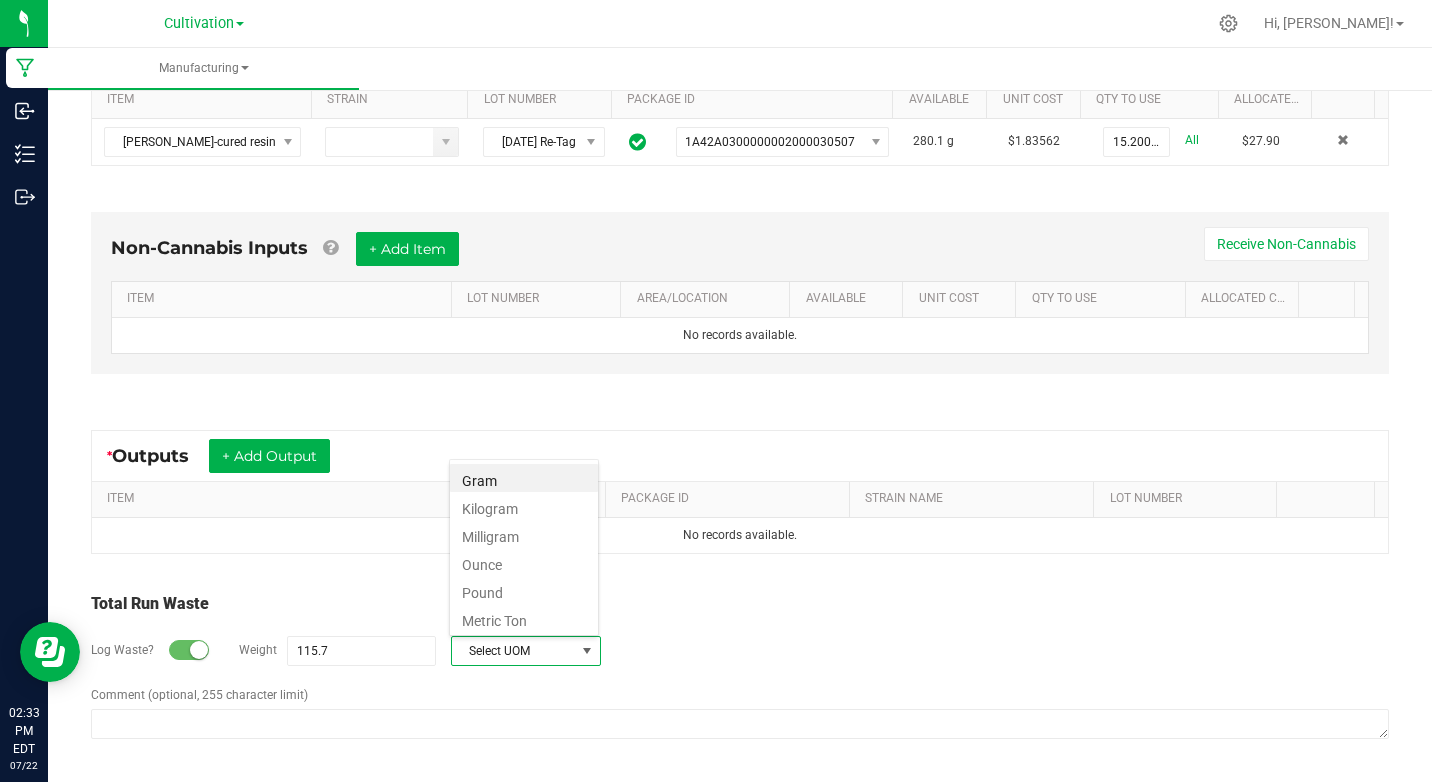 type on "115.7 g" 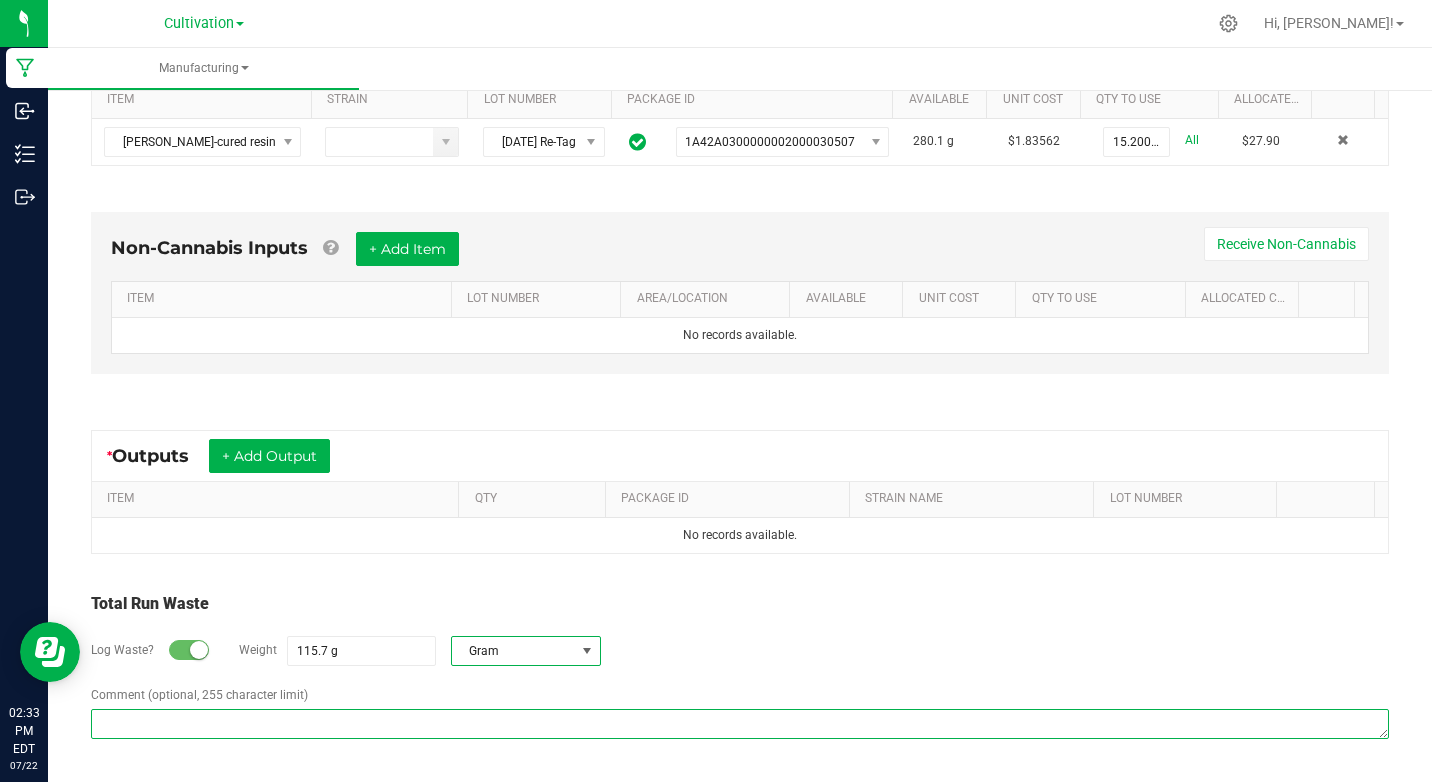 click on "Comment (optional, 255 character limit)" at bounding box center (740, 724) 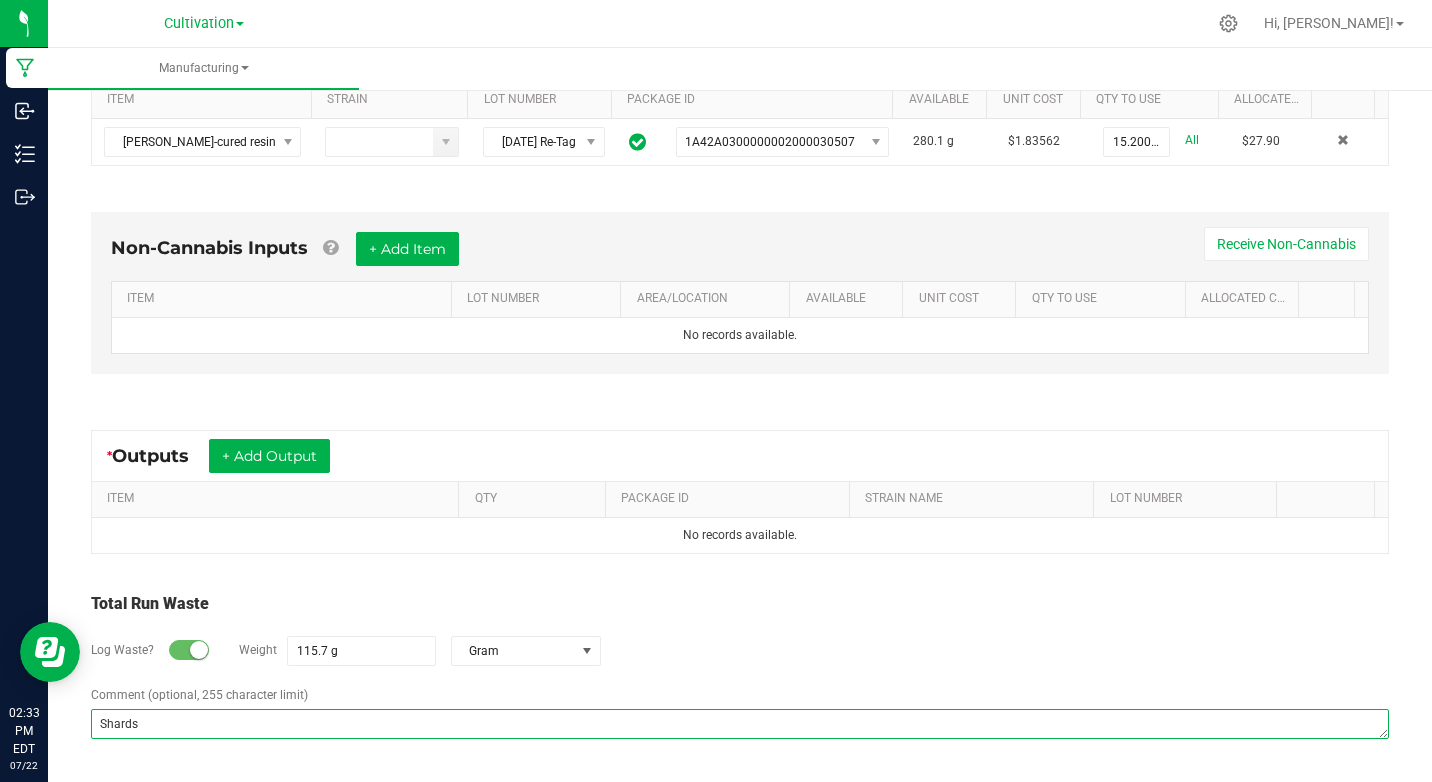 type on "Shards" 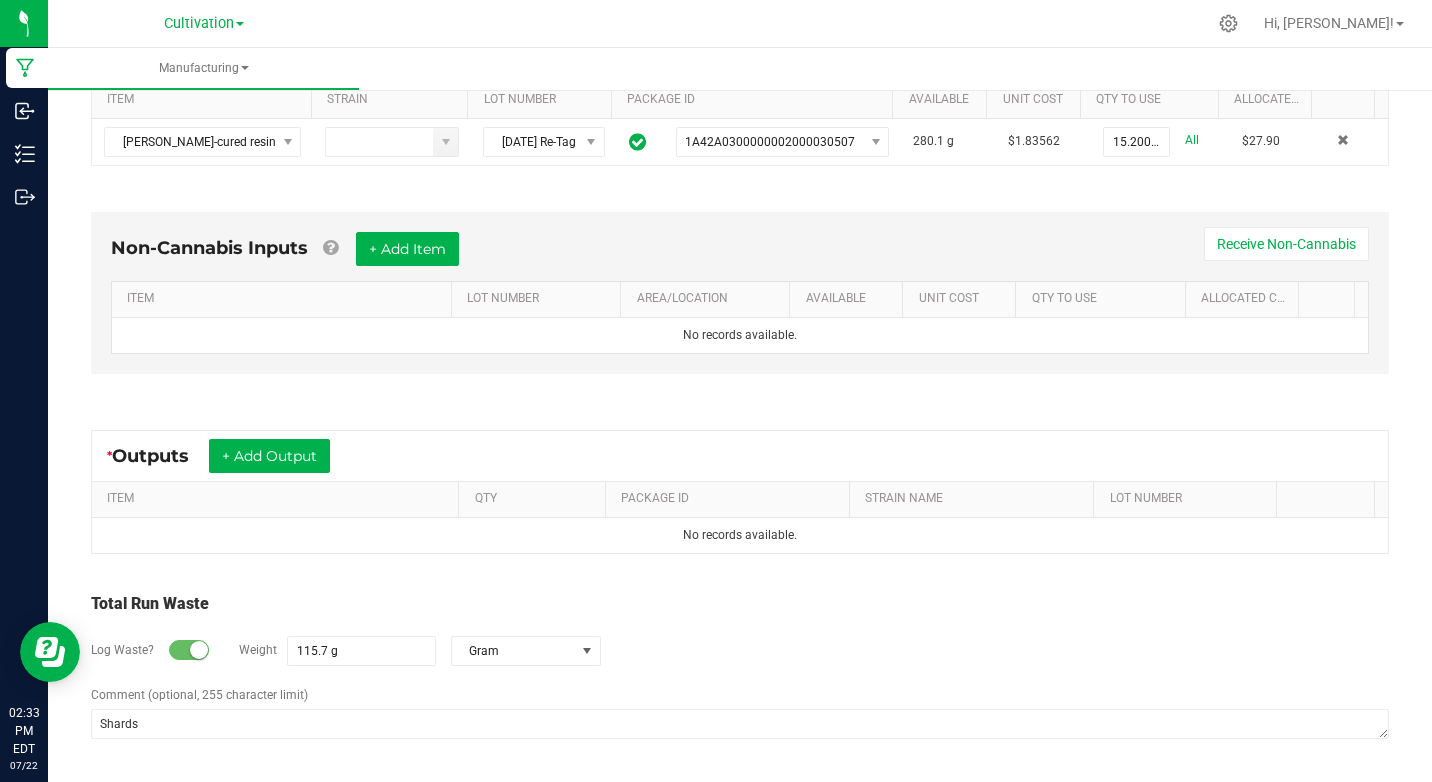 click on "Total Run Waste" at bounding box center [740, 604] 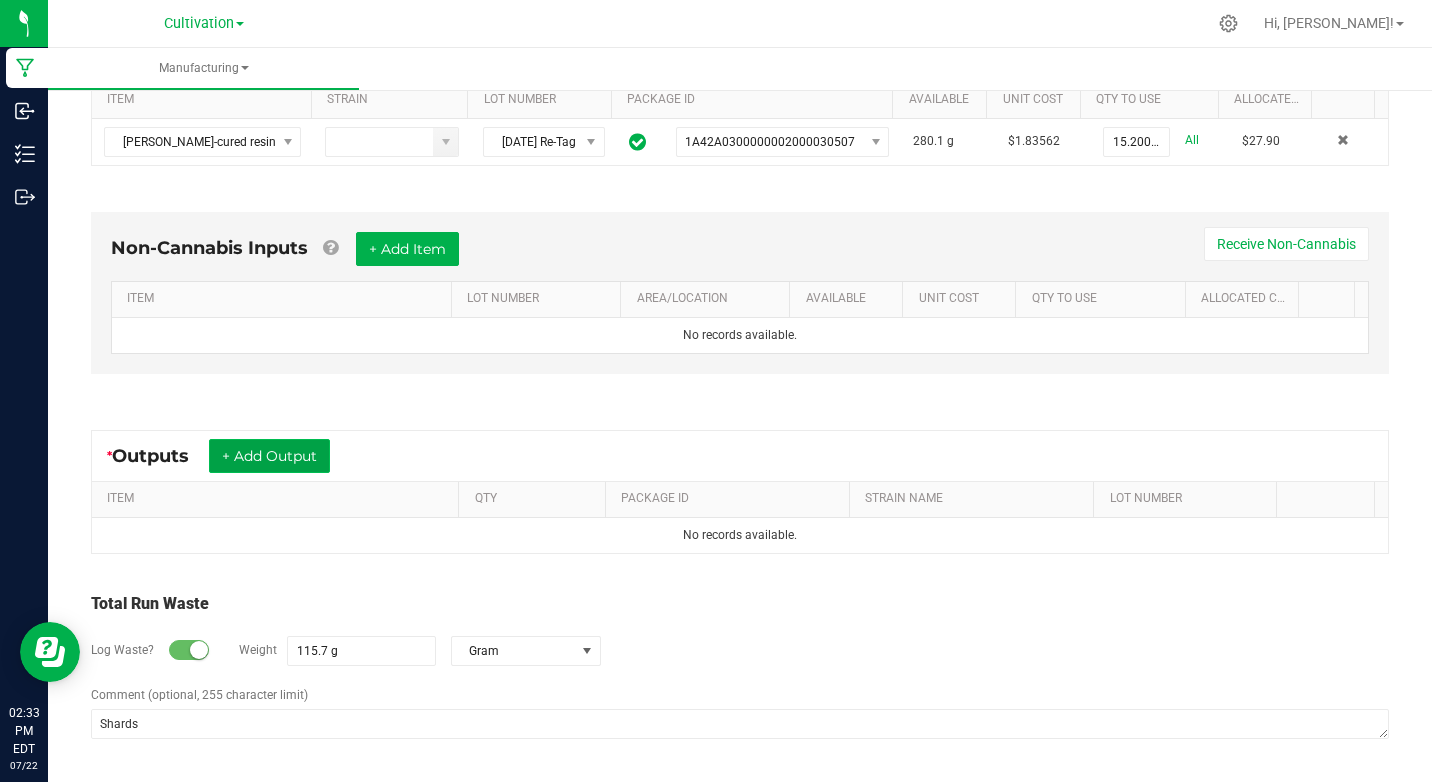 click on "+ Add Output" at bounding box center [269, 456] 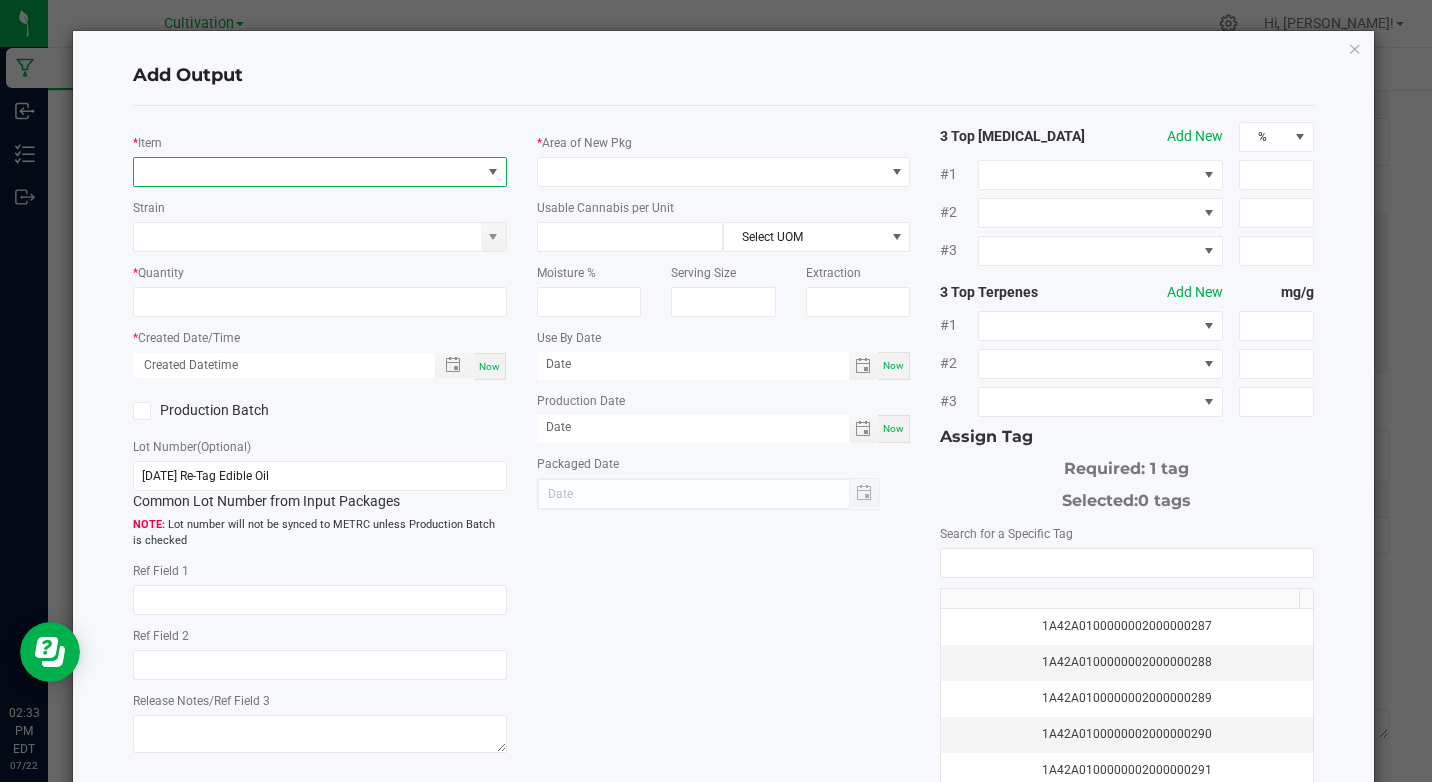 click at bounding box center [307, 172] 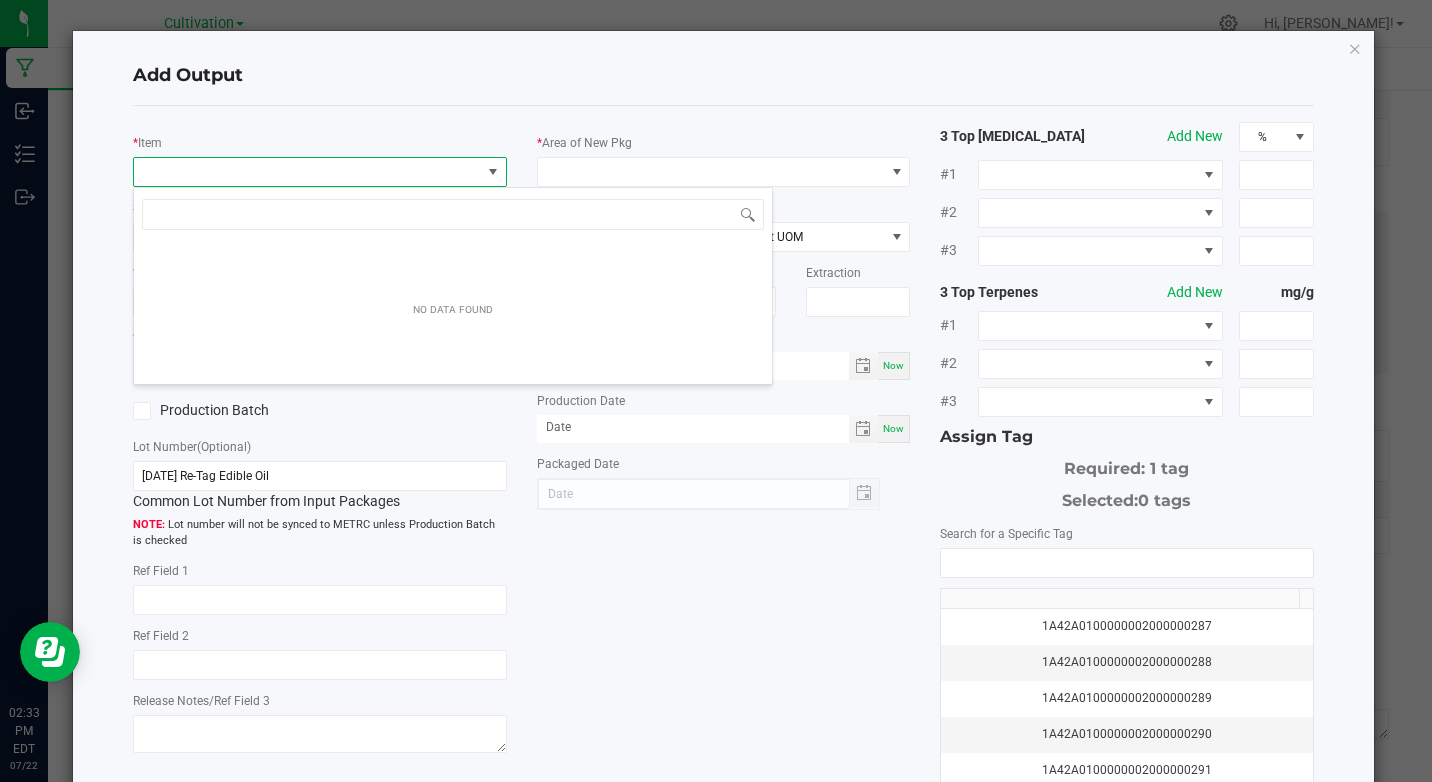 scroll, scrollTop: 99970, scrollLeft: 99631, axis: both 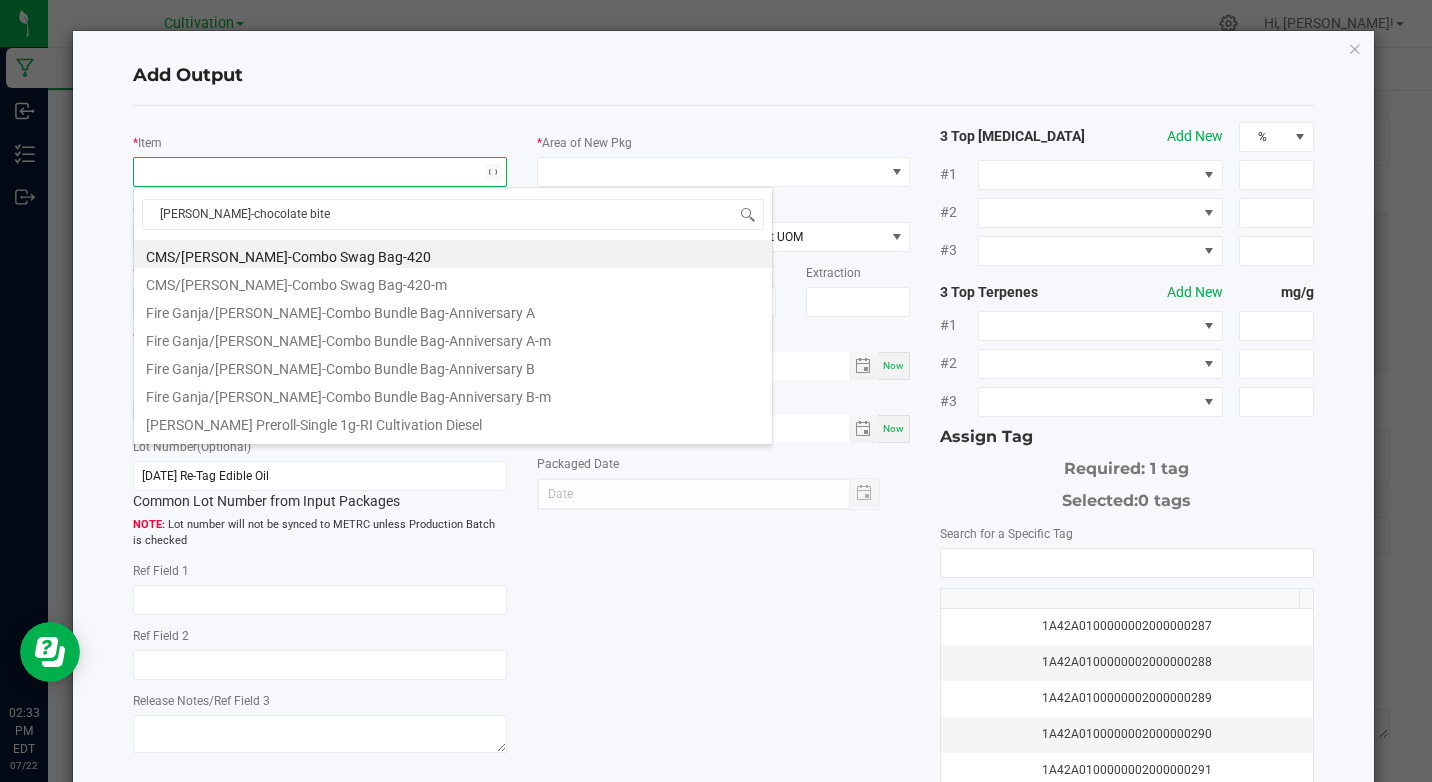 type on "SLater-chocolate bites" 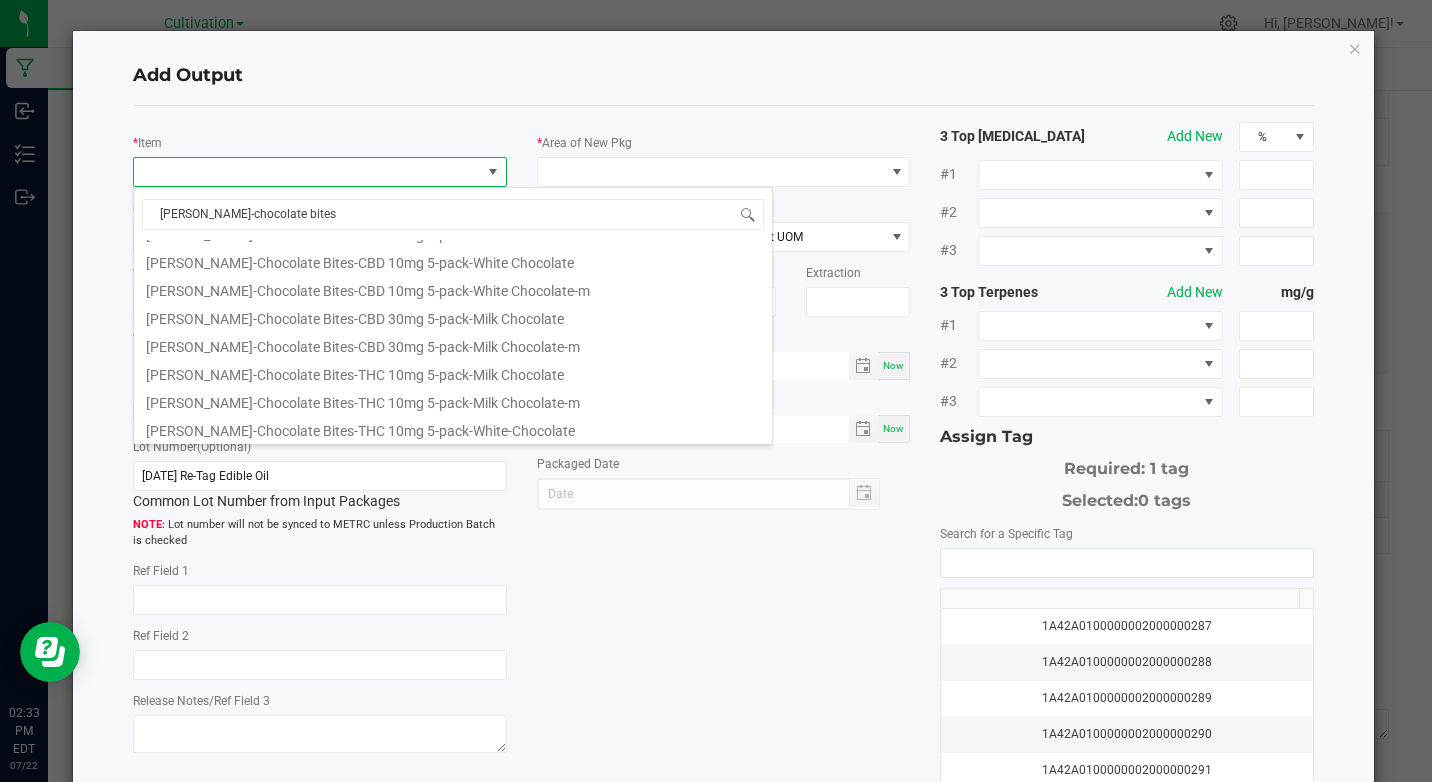 scroll, scrollTop: 192, scrollLeft: 0, axis: vertical 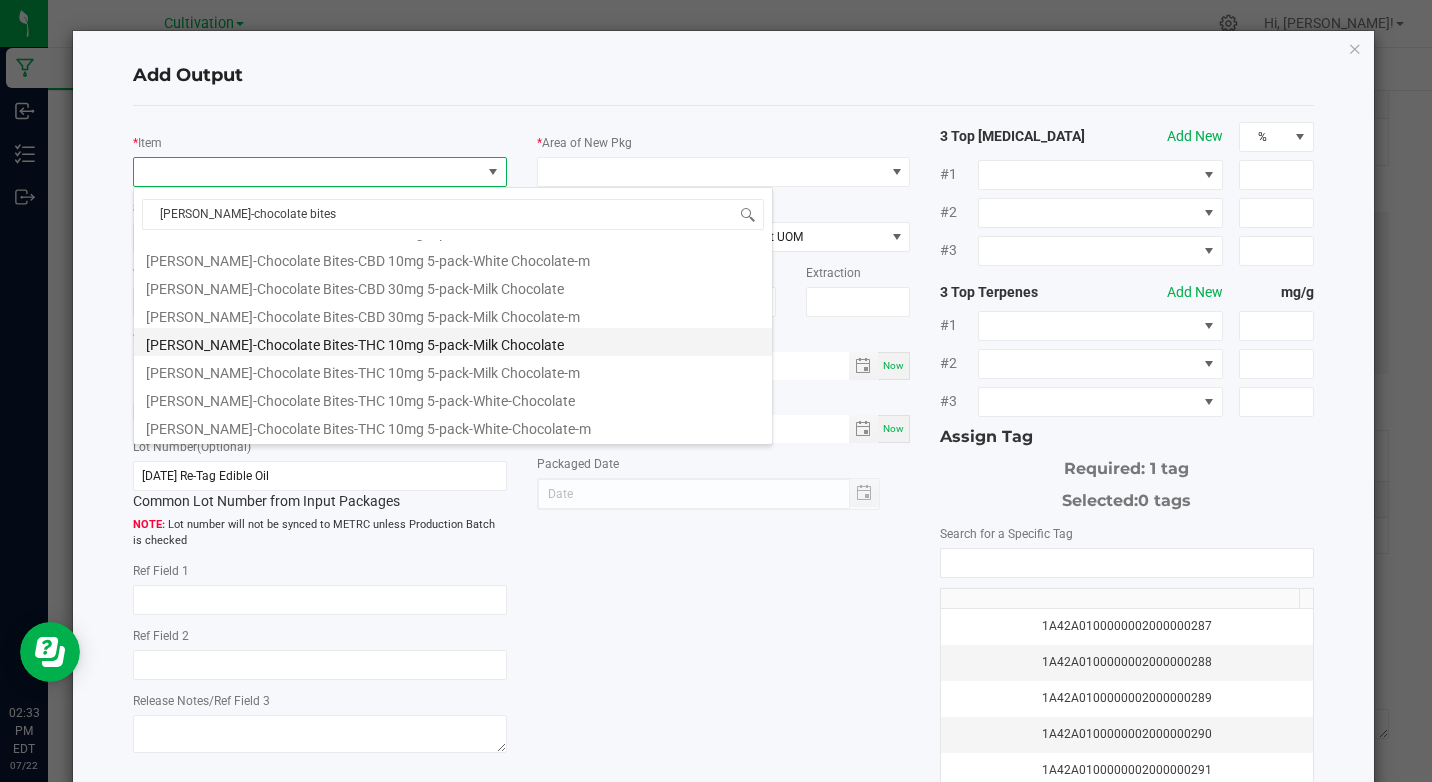 click on "[PERSON_NAME]-Chocolate Bites-THC 10mg 5-pack-Milk Chocolate" at bounding box center (453, 342) 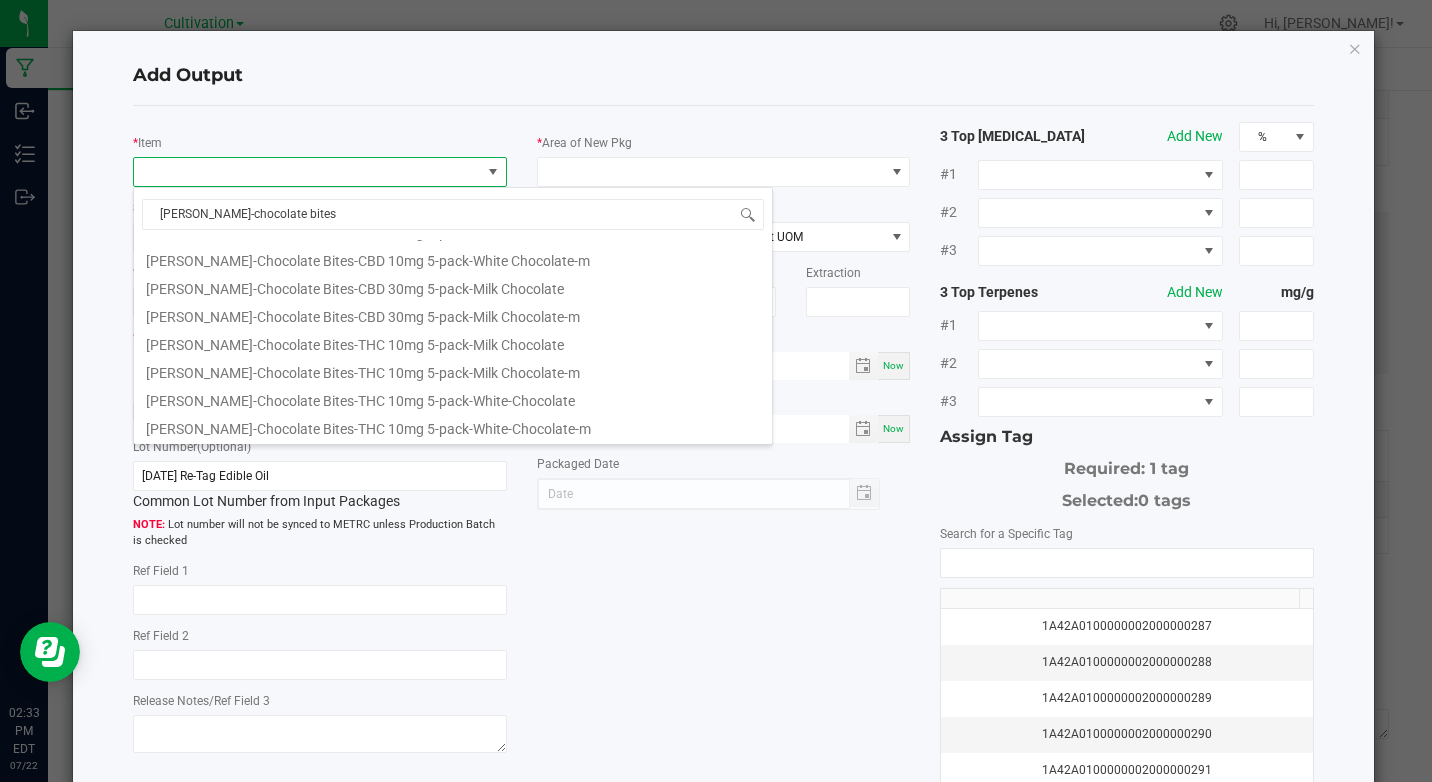 type on "0 ea" 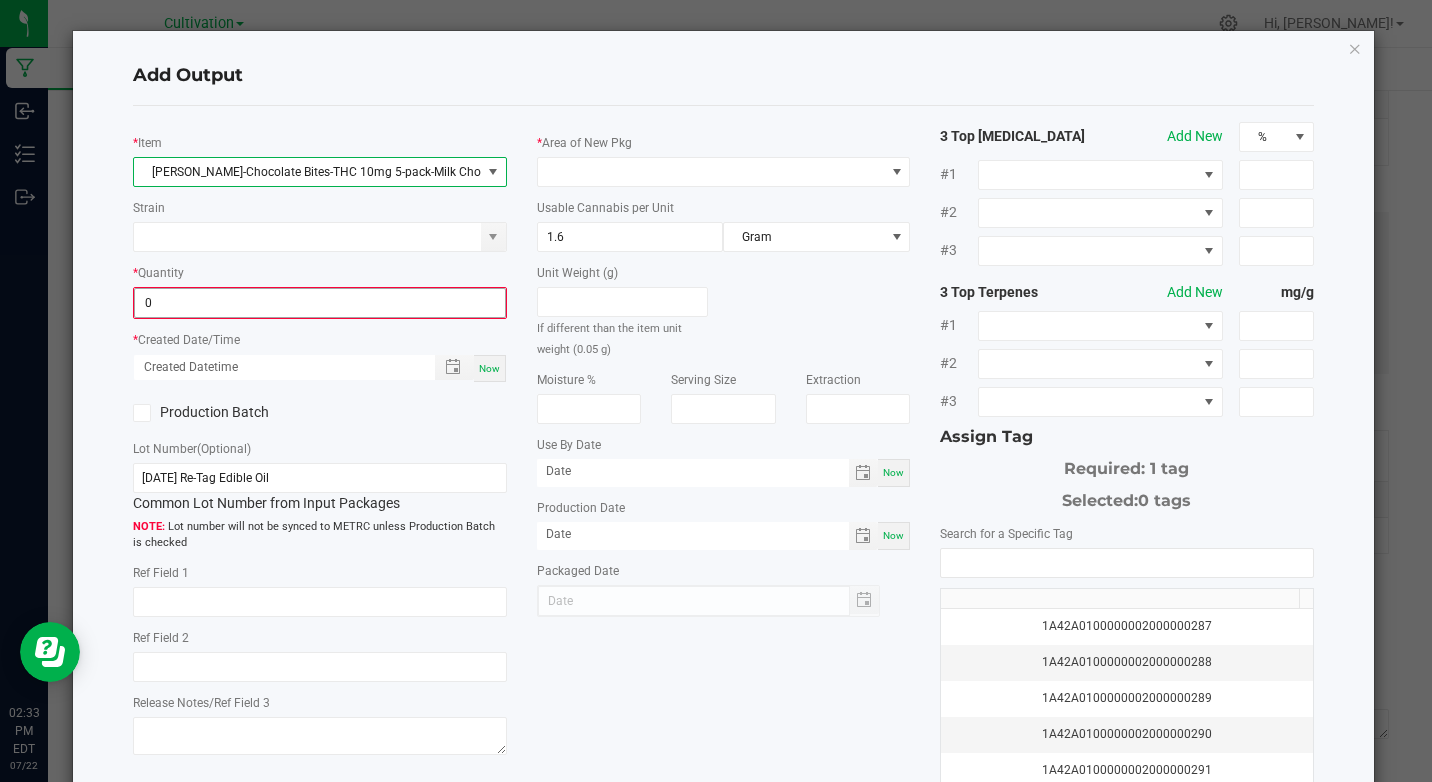 click on "0" at bounding box center (319, 303) 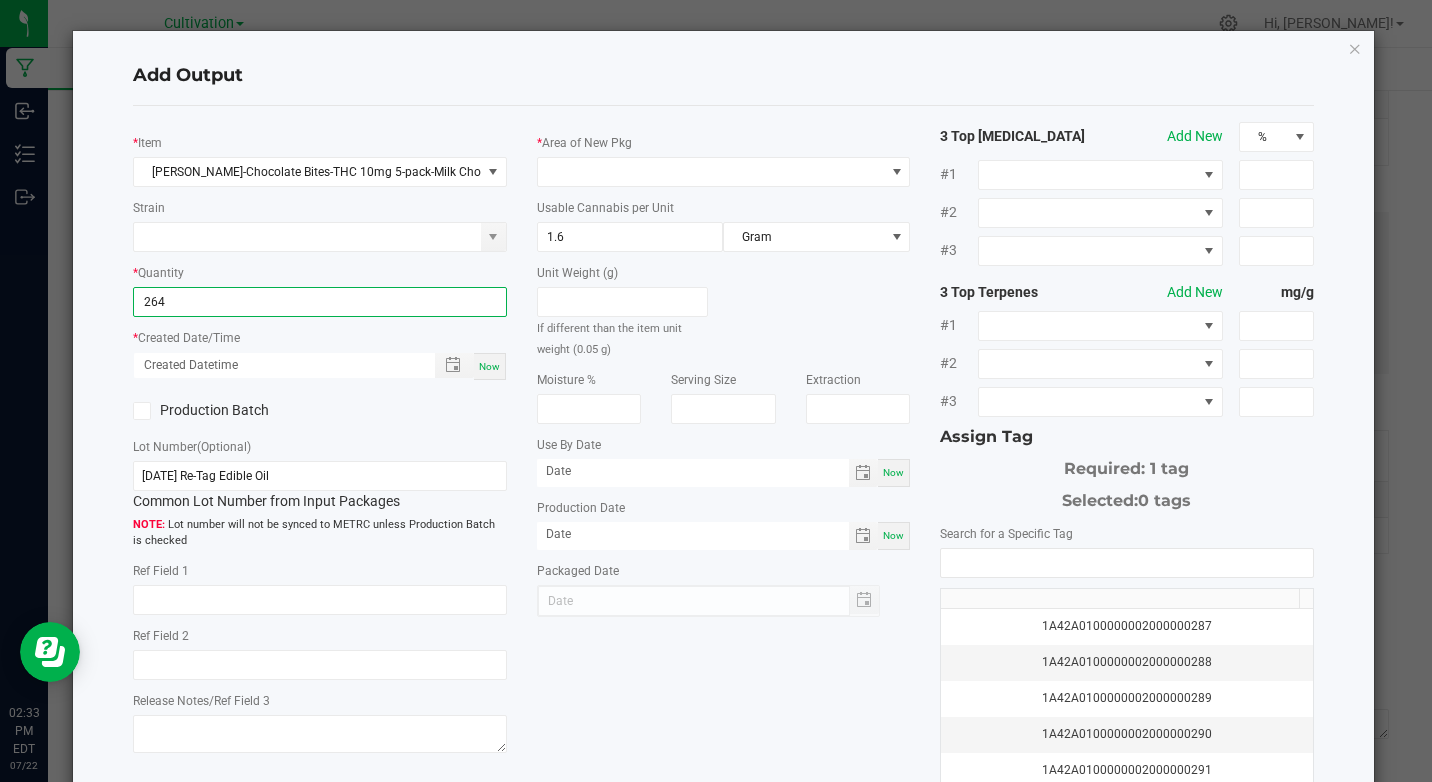 type on "264 ea" 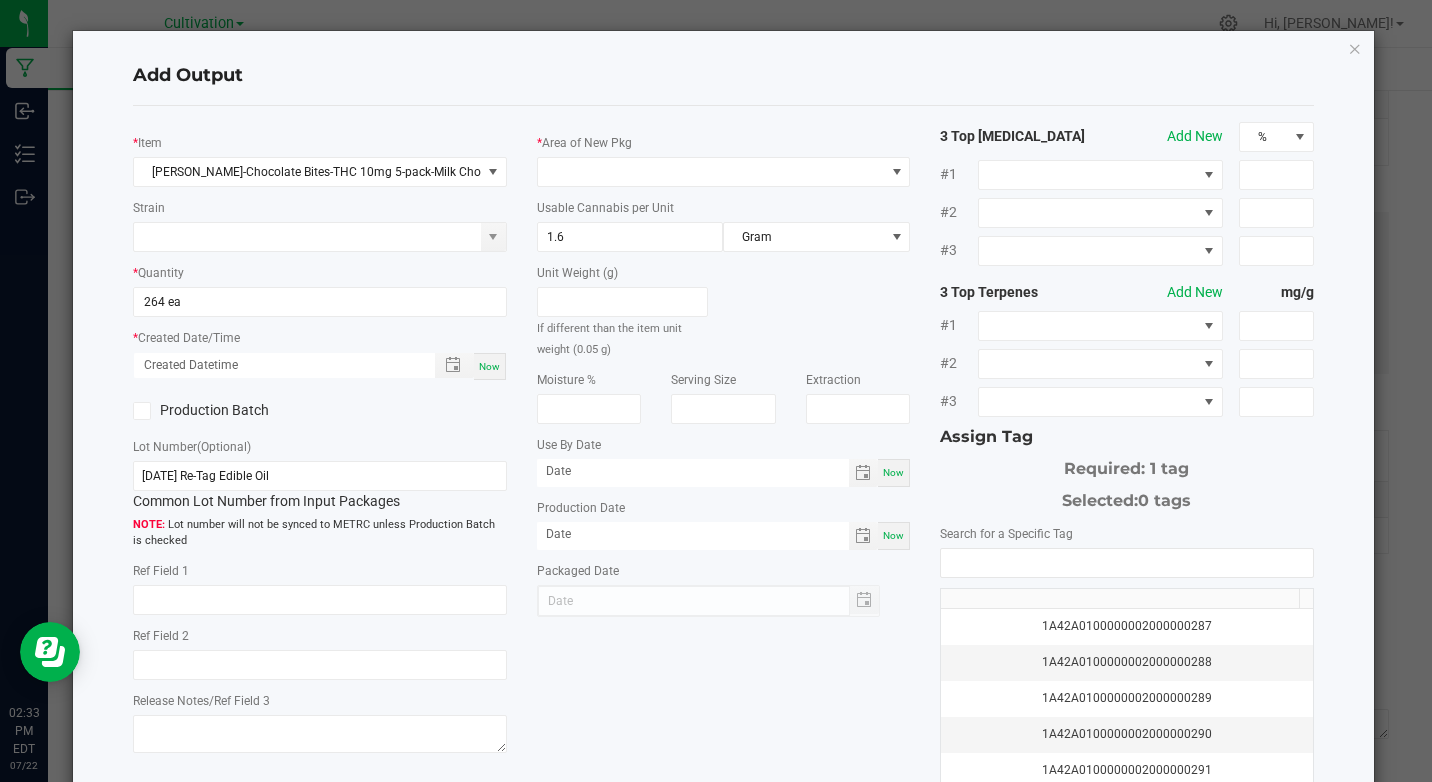click on "Now" at bounding box center (489, 366) 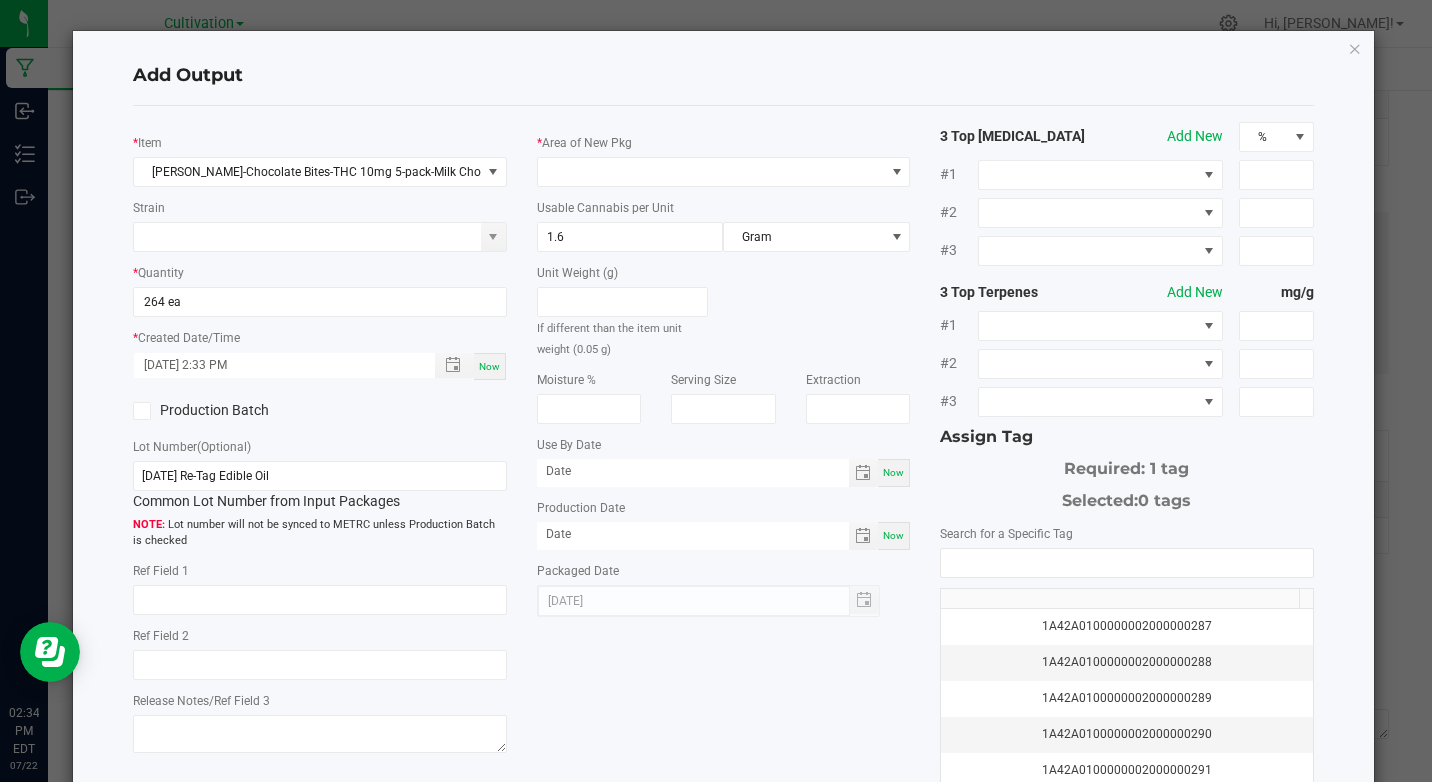 click 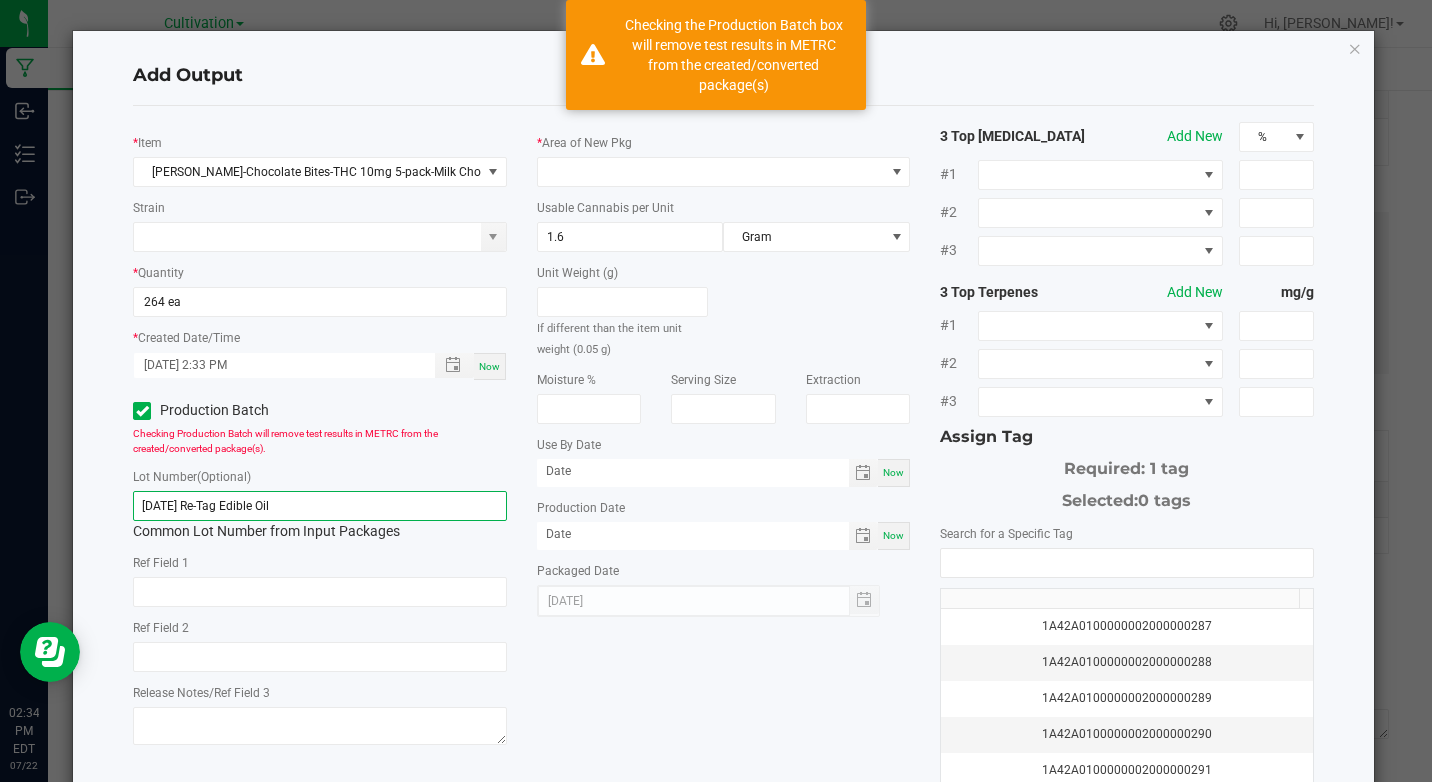 drag, startPoint x: 140, startPoint y: 493, endPoint x: 342, endPoint y: 502, distance: 202.2004 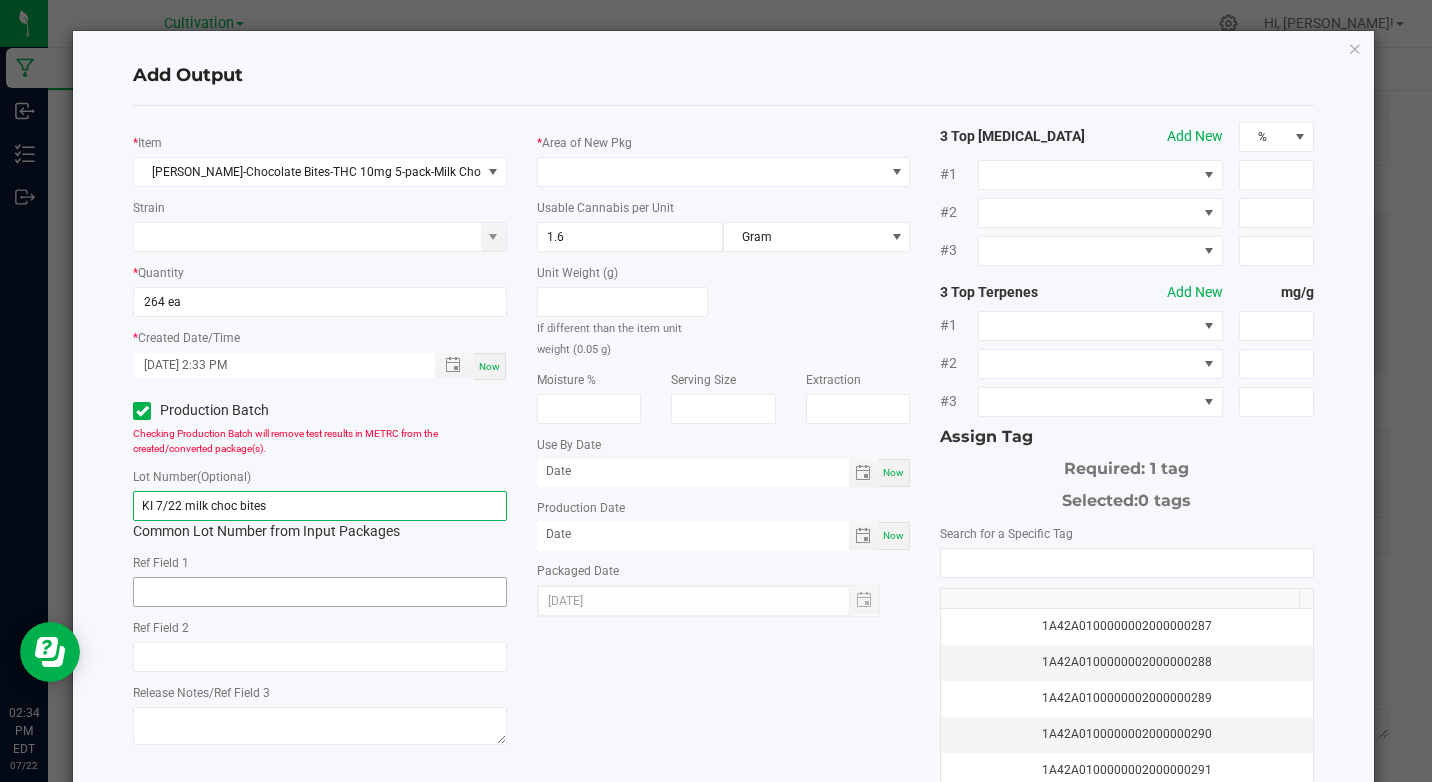 type on "KI 7/22 milk choc bites" 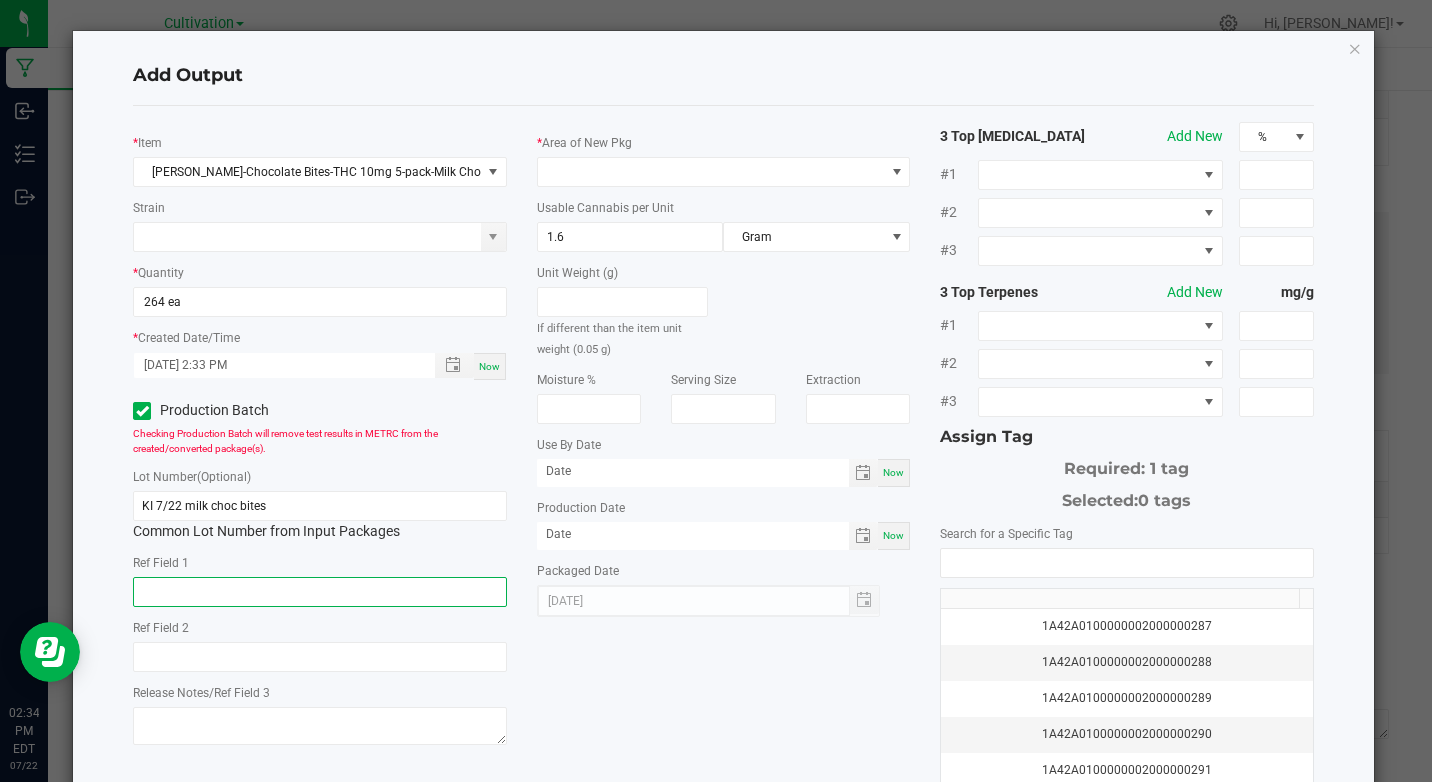 click 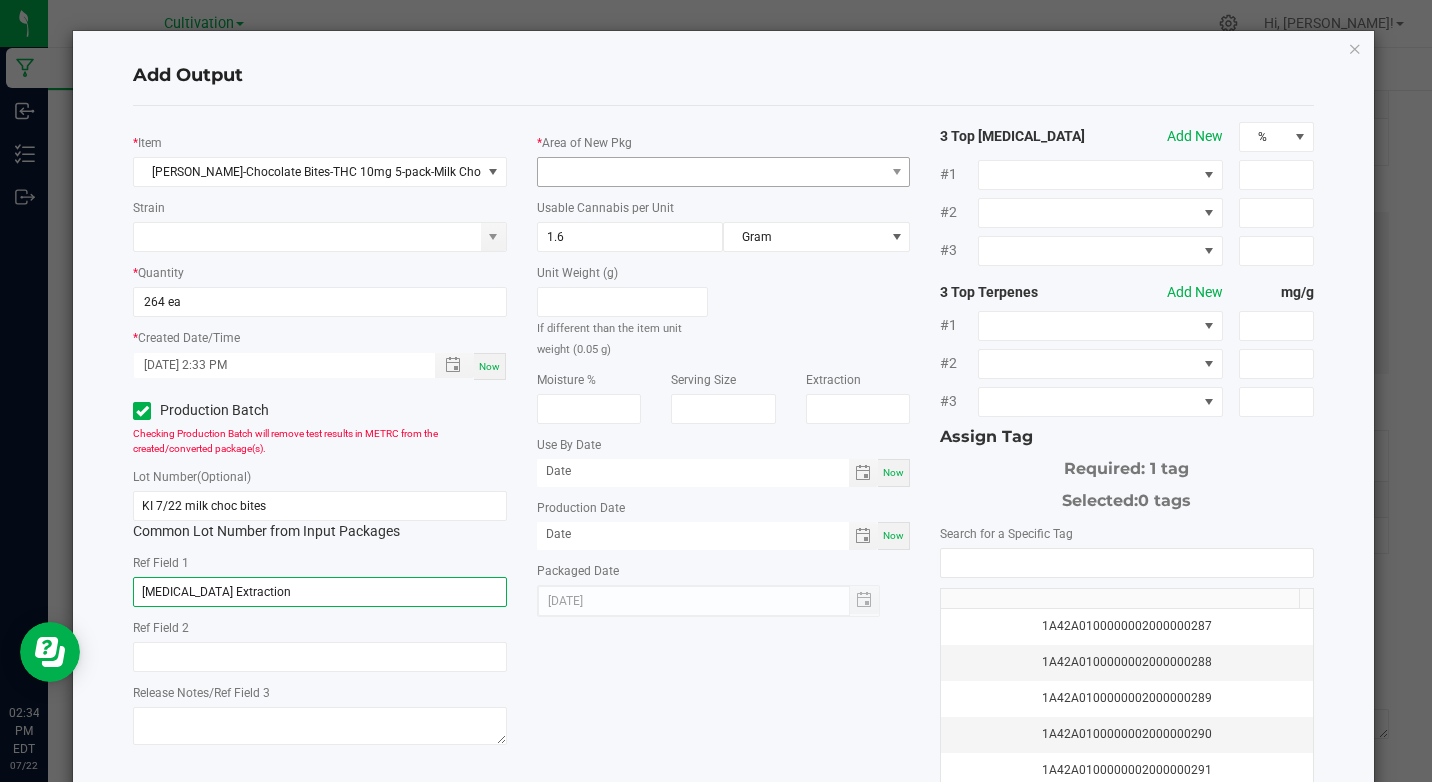 type on "[MEDICAL_DATA] Extraction" 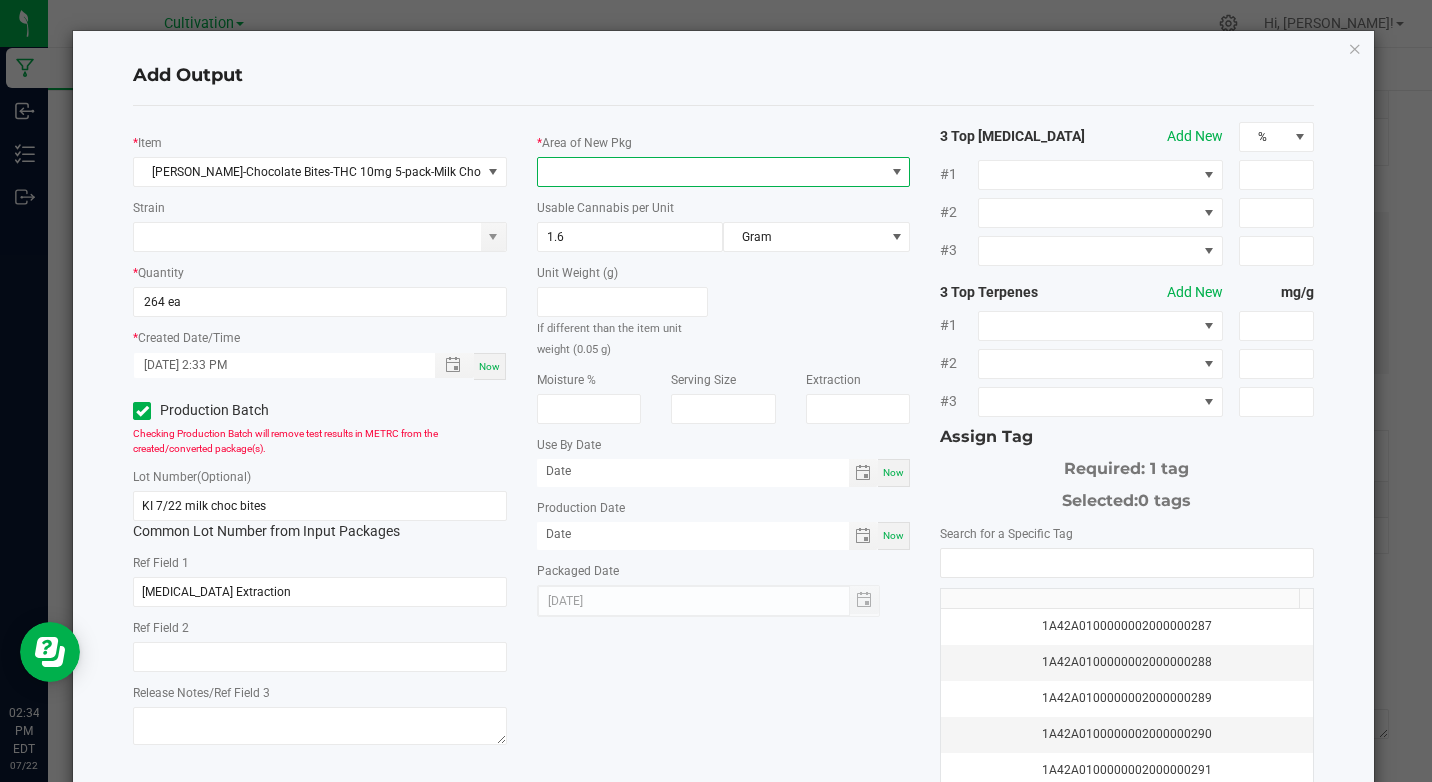 click at bounding box center [711, 172] 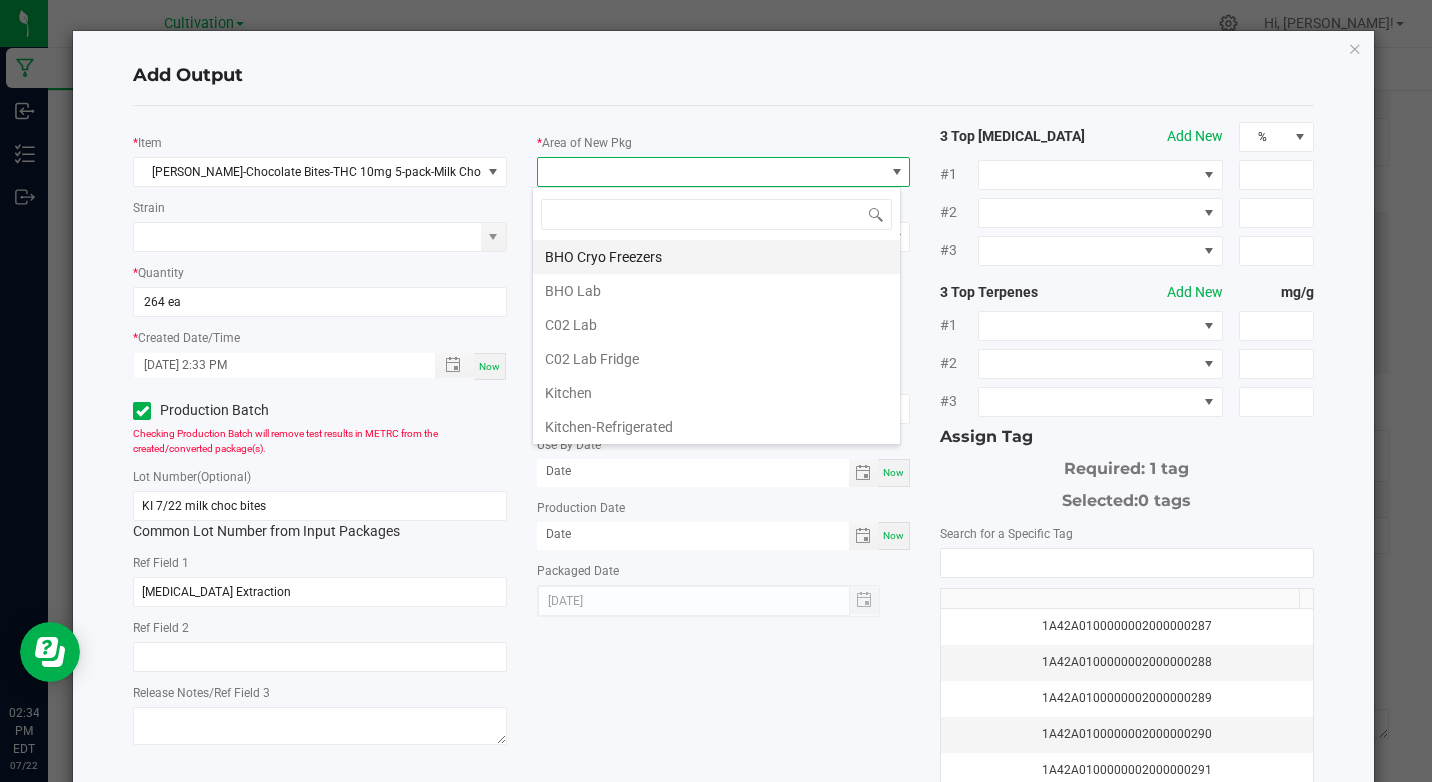 scroll, scrollTop: 99970, scrollLeft: 99631, axis: both 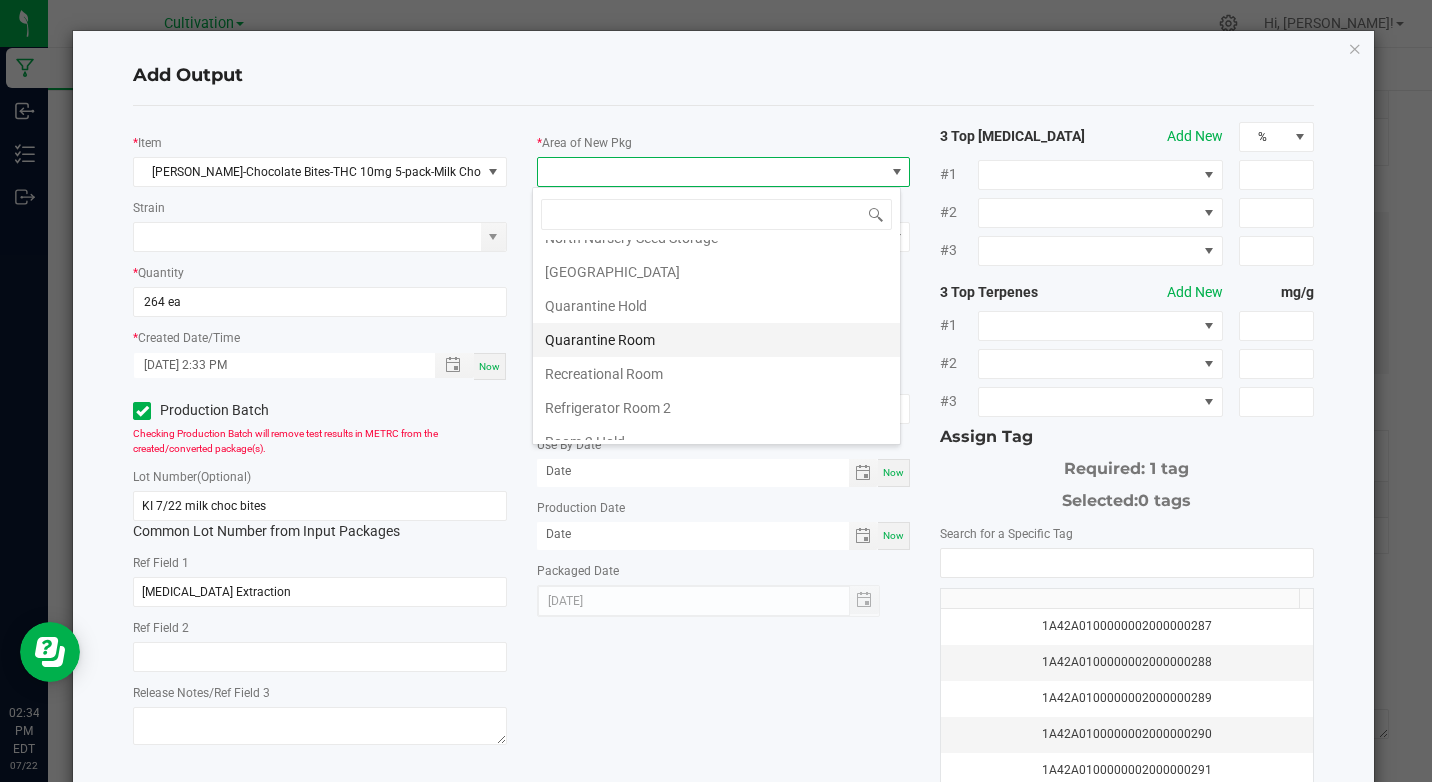 click on "Quarantine Room" at bounding box center (716, 340) 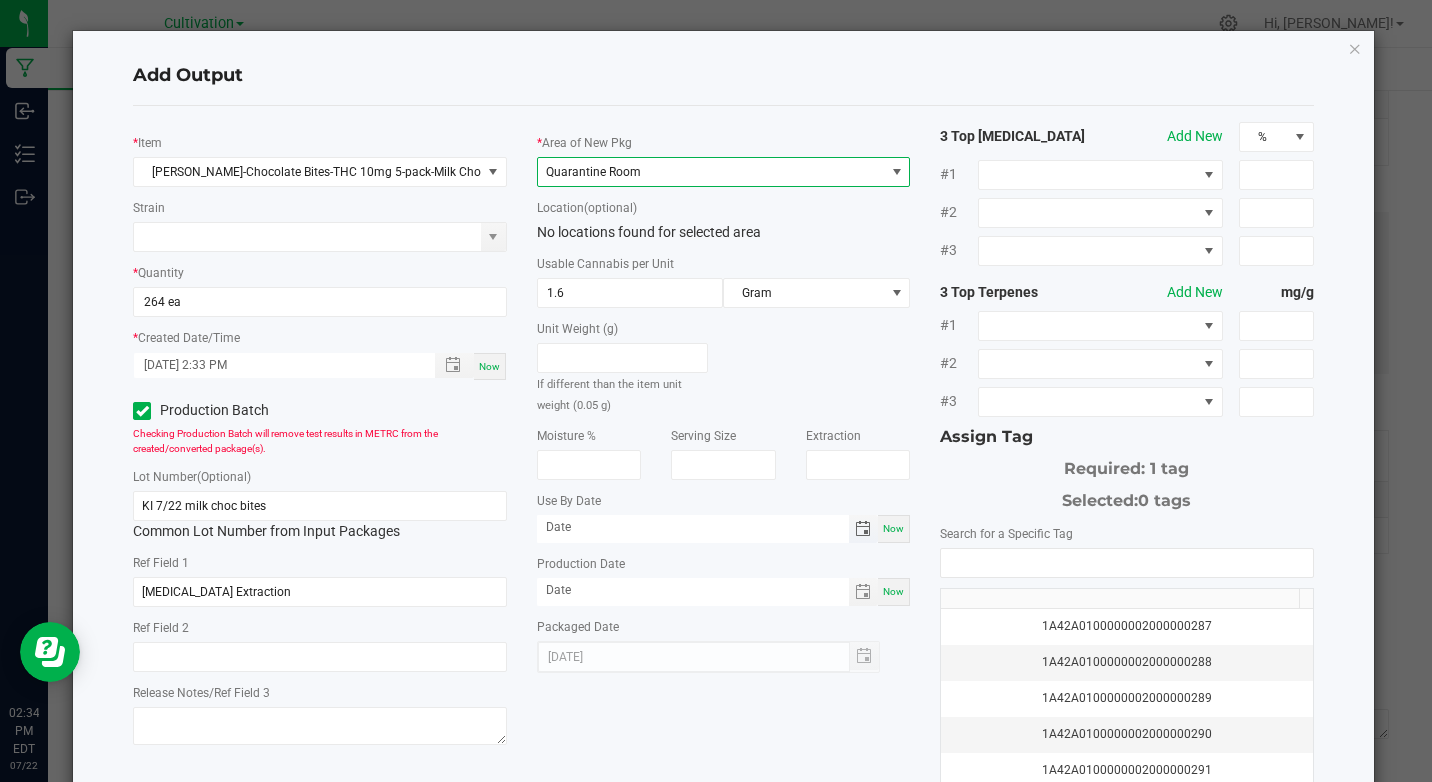 click at bounding box center (863, 529) 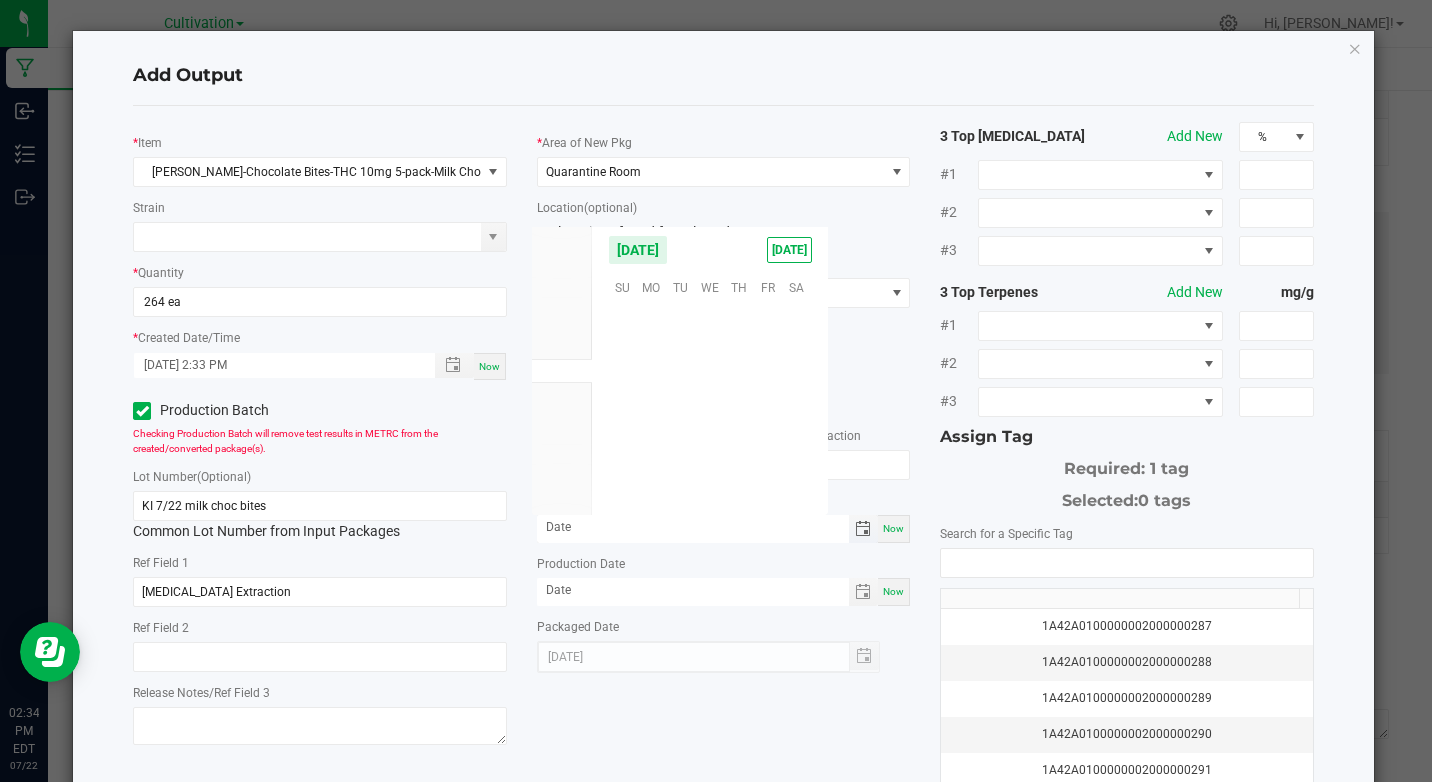 scroll, scrollTop: 0, scrollLeft: 0, axis: both 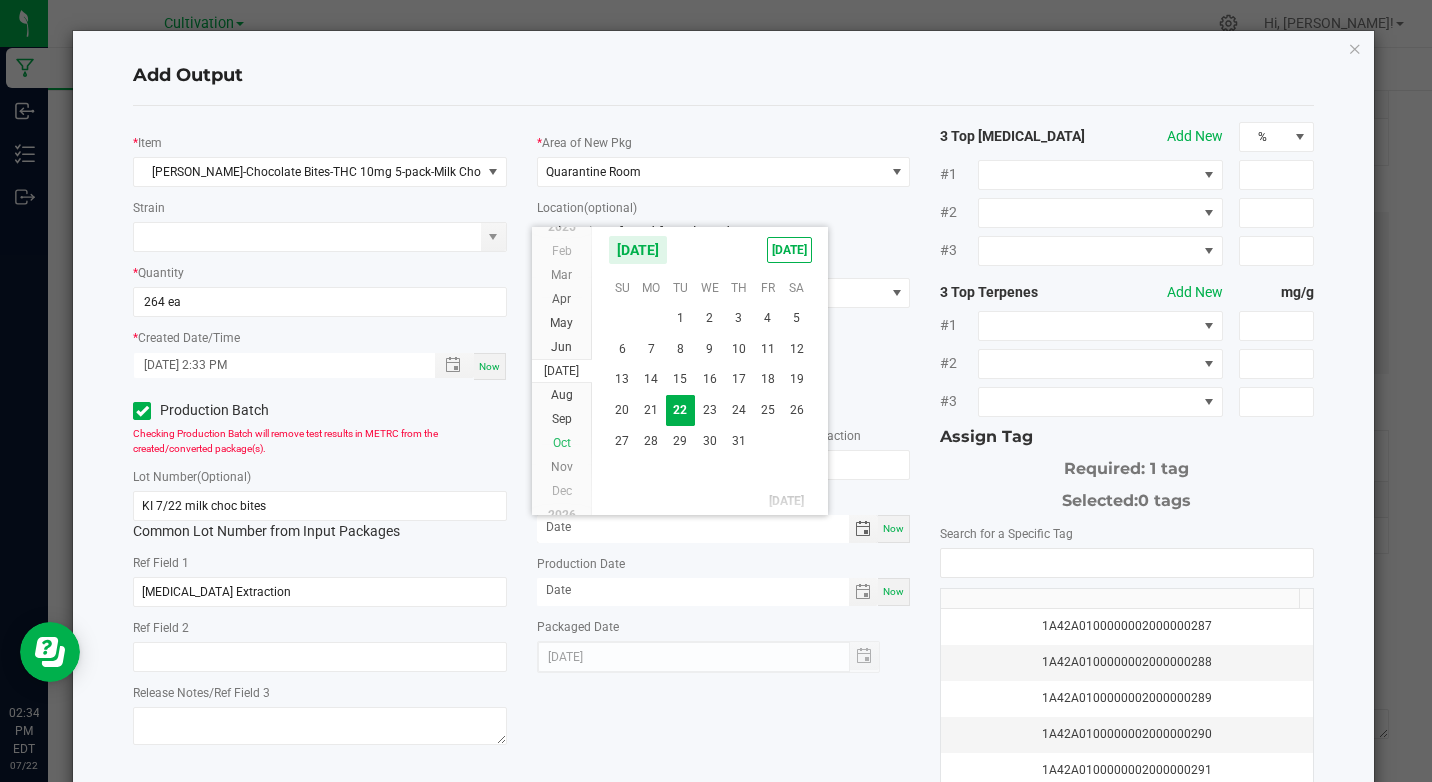 click on "Oct" at bounding box center [562, 443] 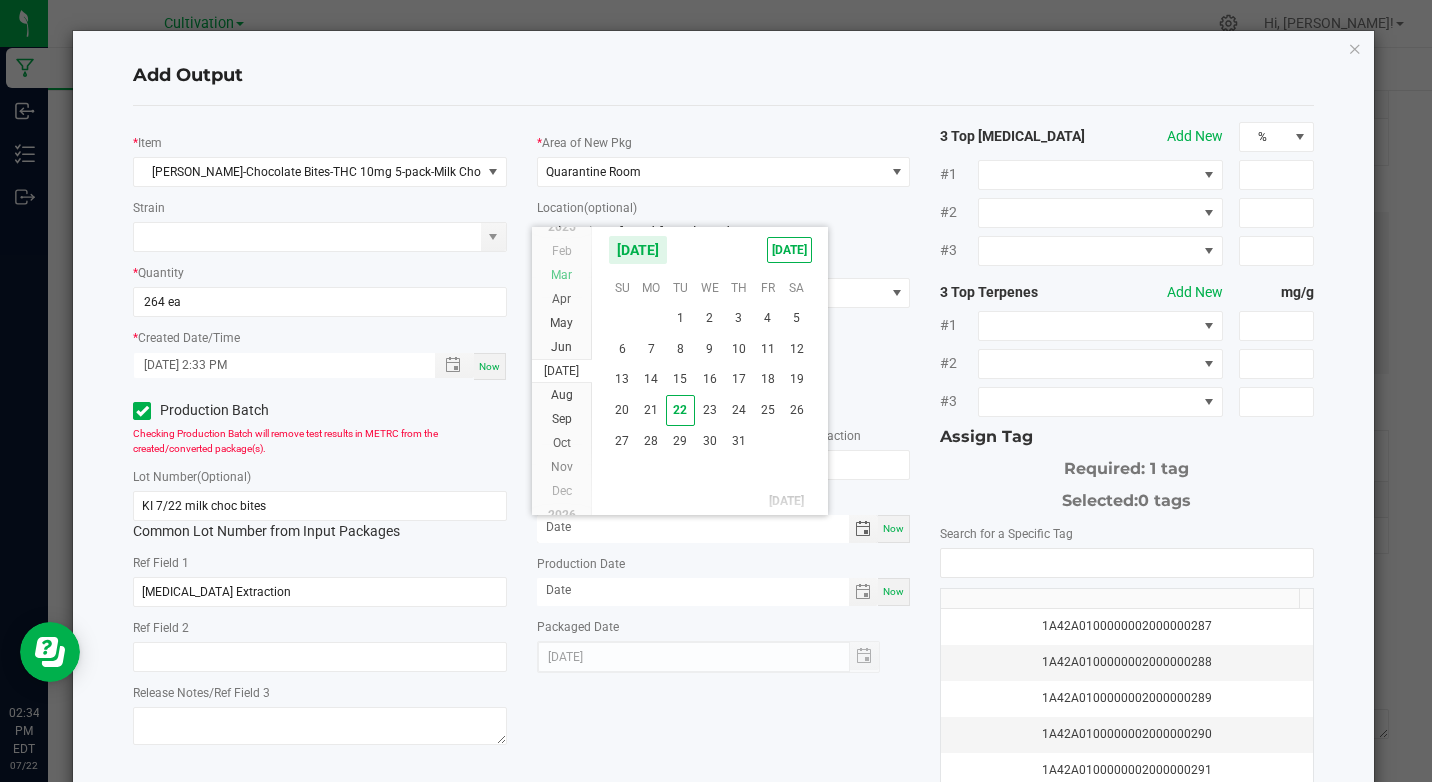 scroll, scrollTop: 36216, scrollLeft: 0, axis: vertical 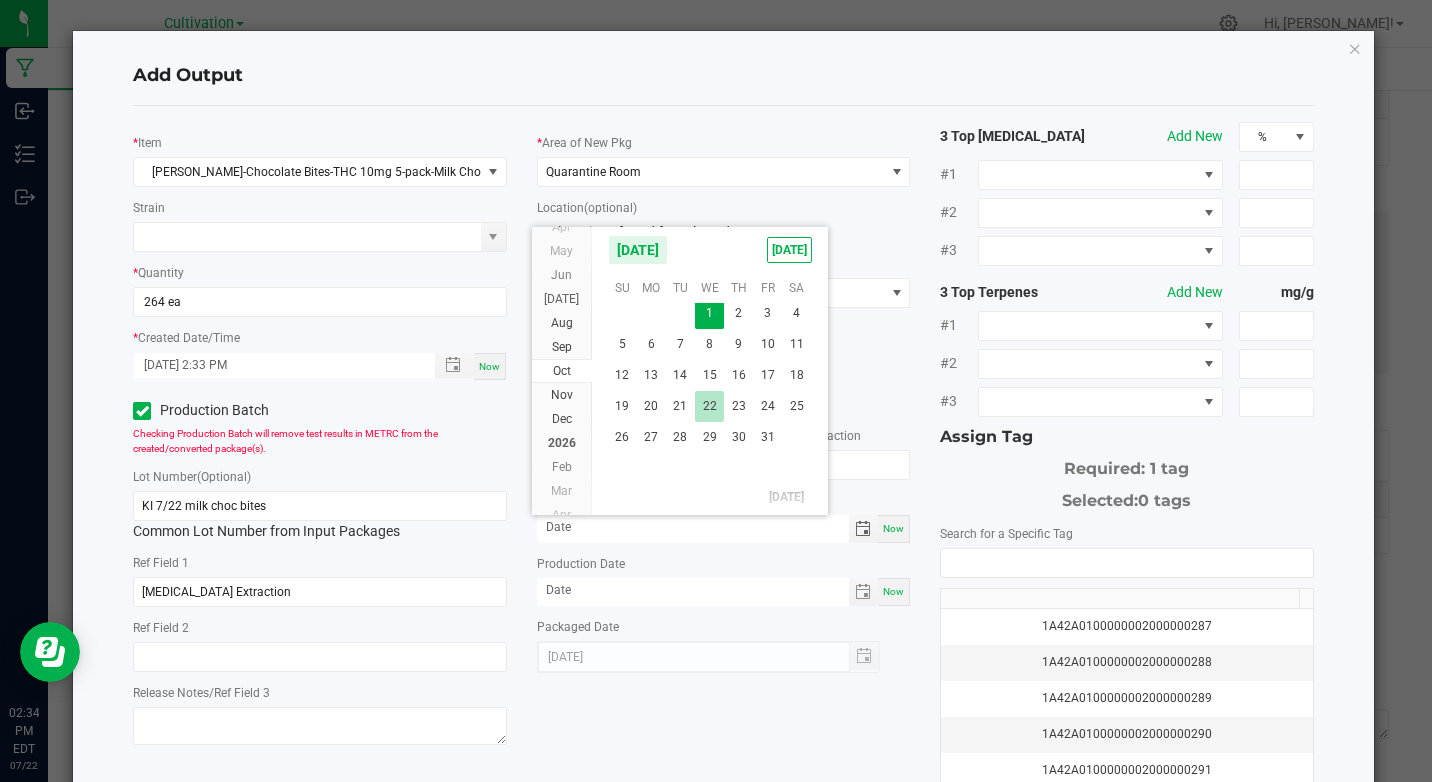 click on "22" at bounding box center [709, 406] 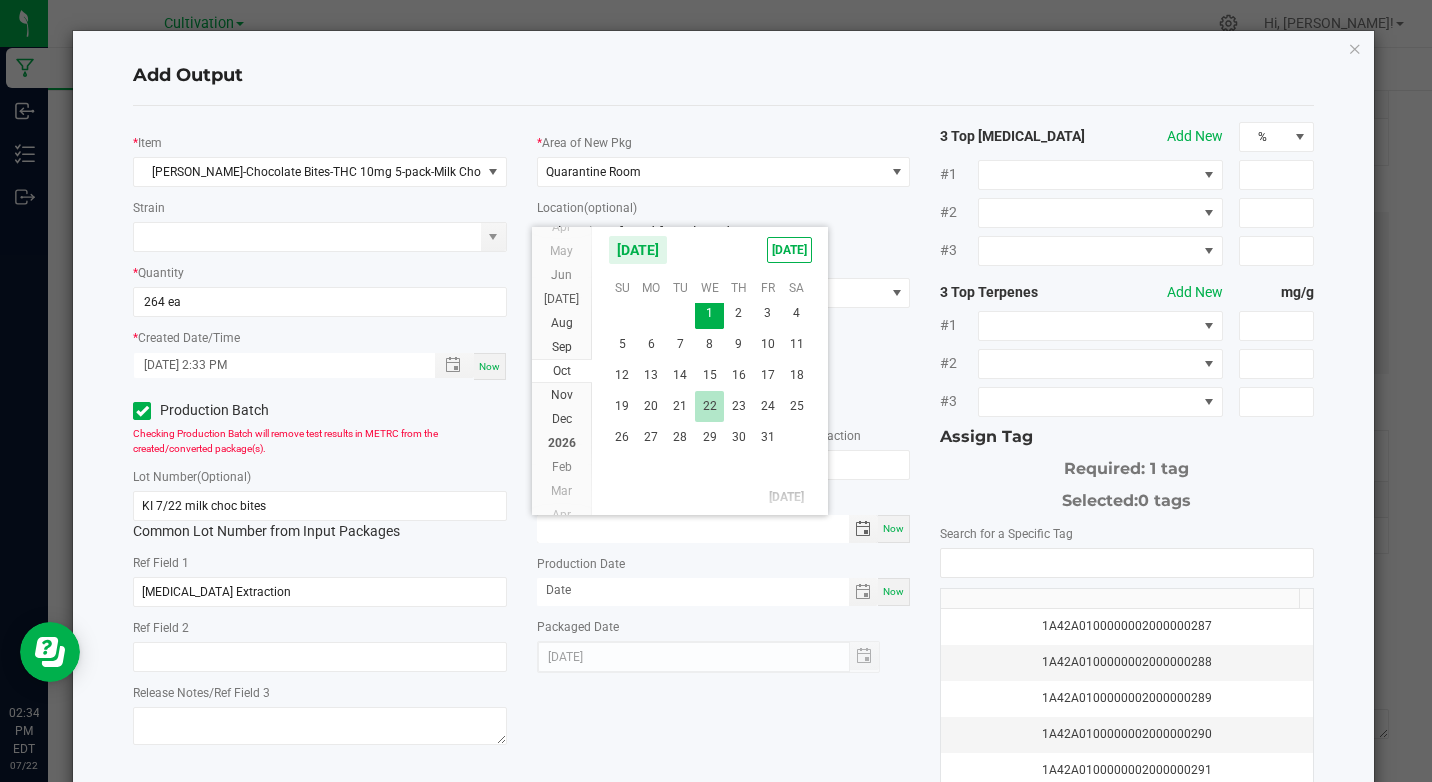 type on "[DATE]" 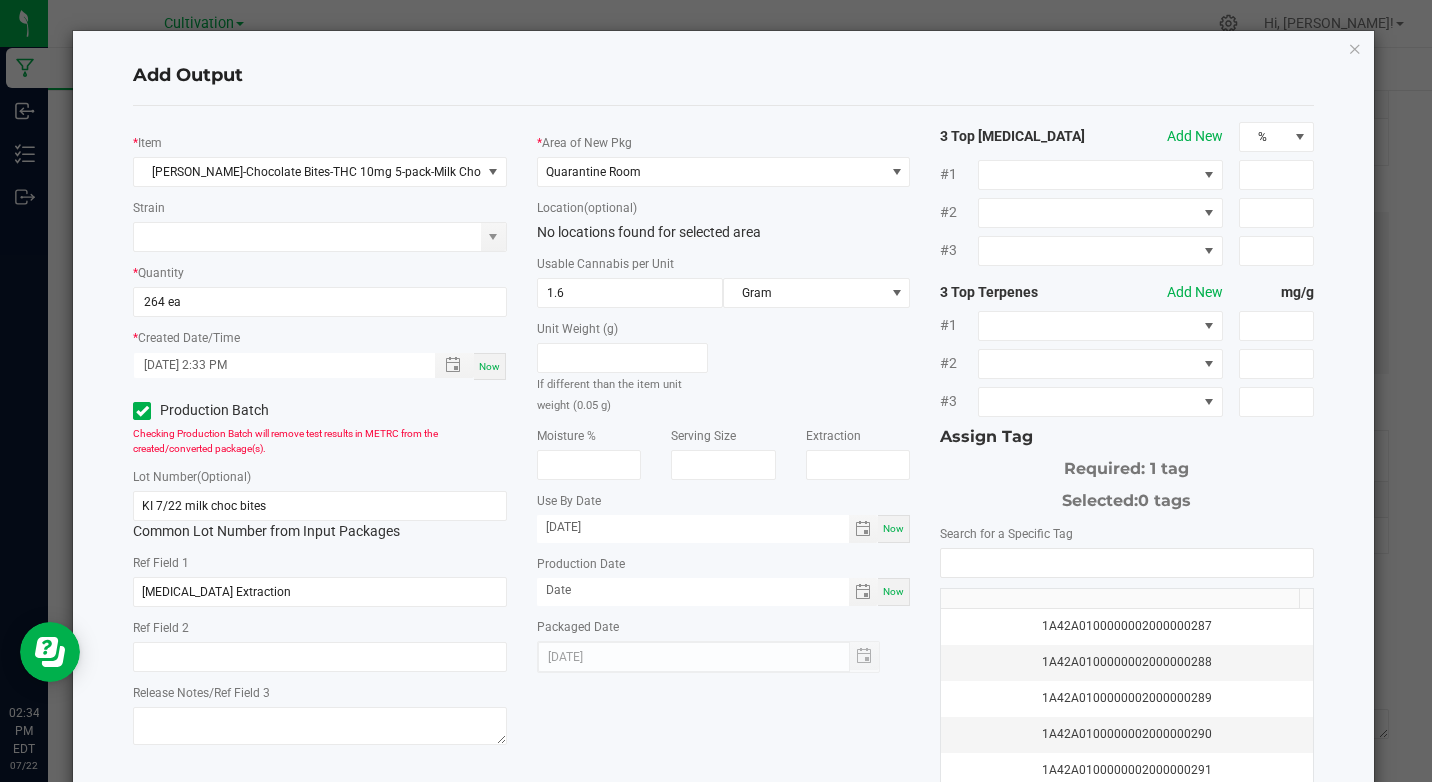 click on "Now" at bounding box center (894, 592) 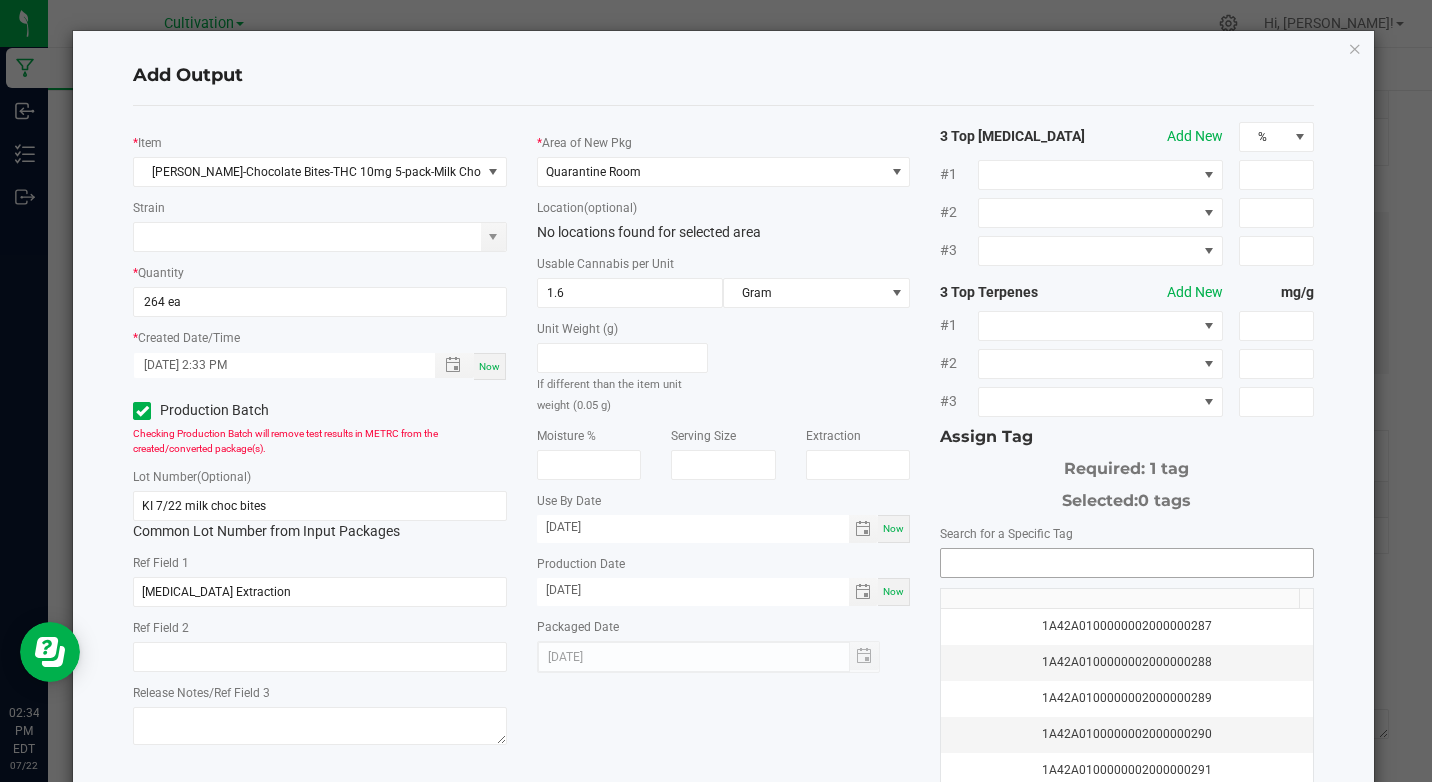 click at bounding box center [1126, 563] 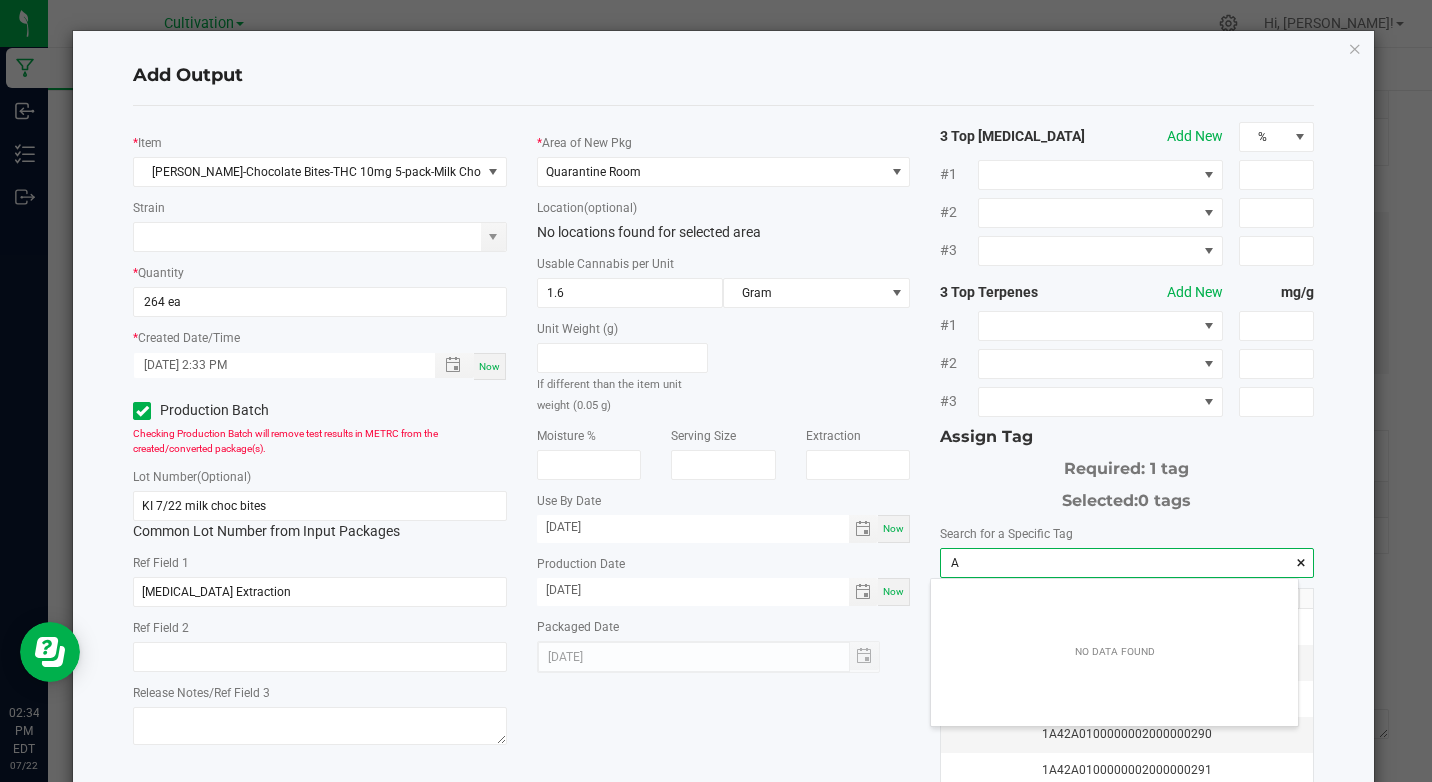 scroll, scrollTop: 99972, scrollLeft: 99633, axis: both 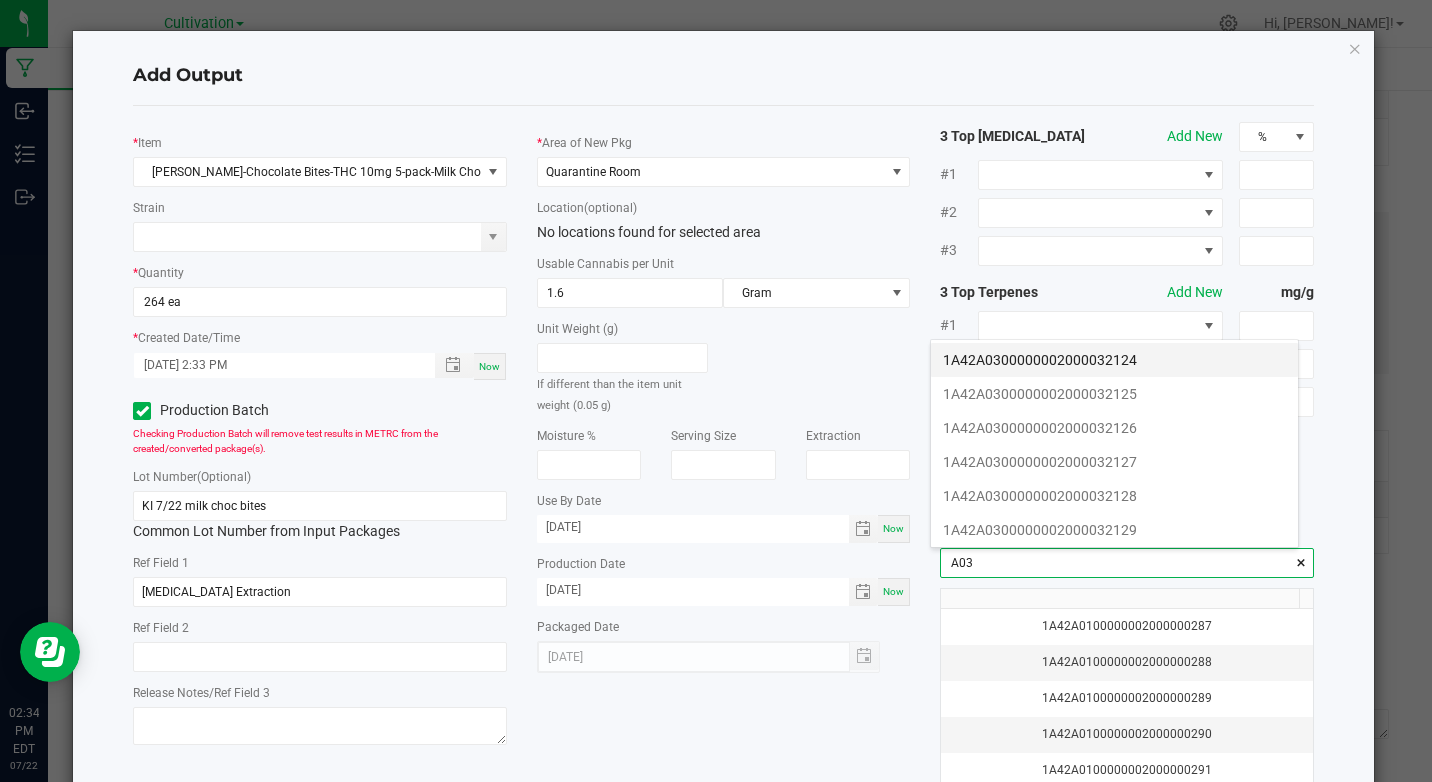 click on "1A42A0300000002000032124" at bounding box center (1114, 360) 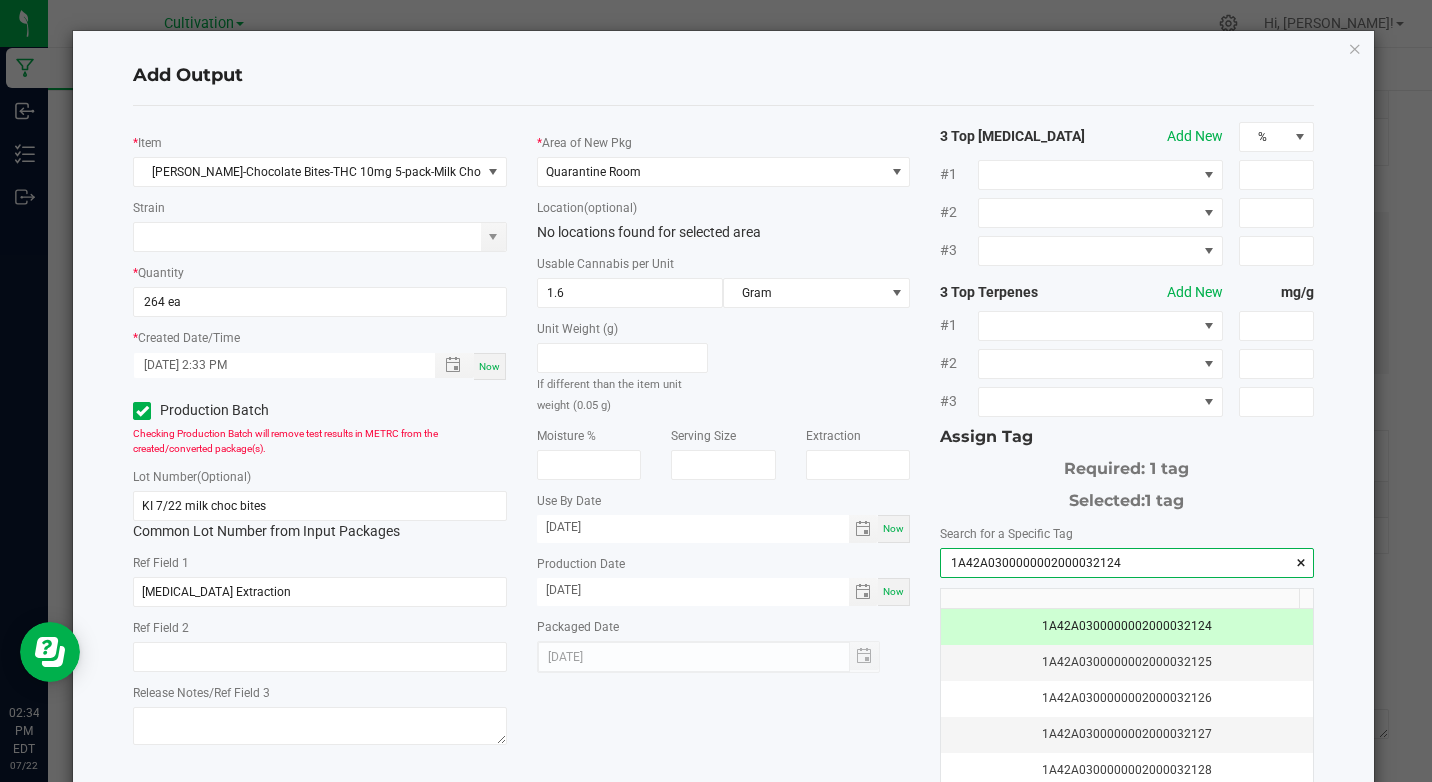 type on "1A42A0300000002000032124" 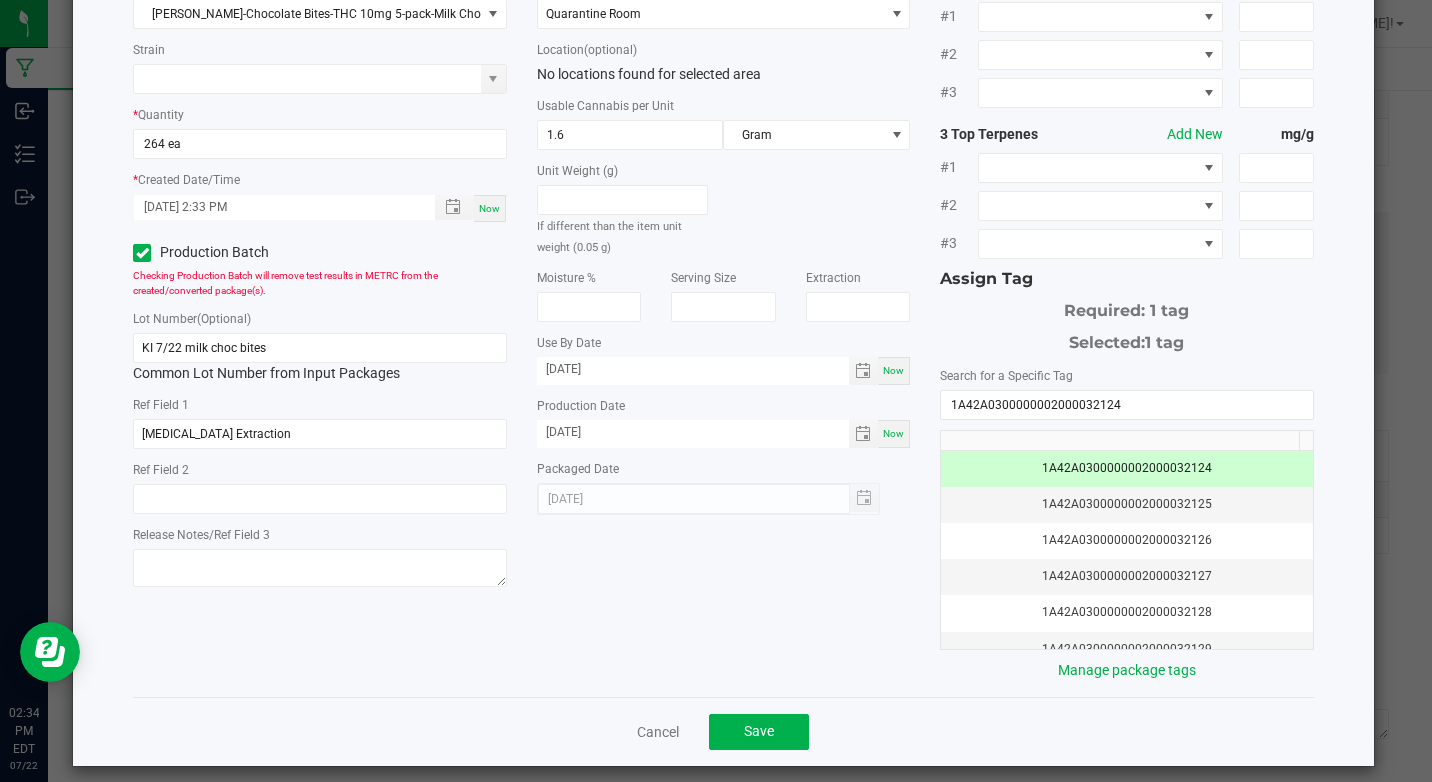 scroll, scrollTop: 160, scrollLeft: 0, axis: vertical 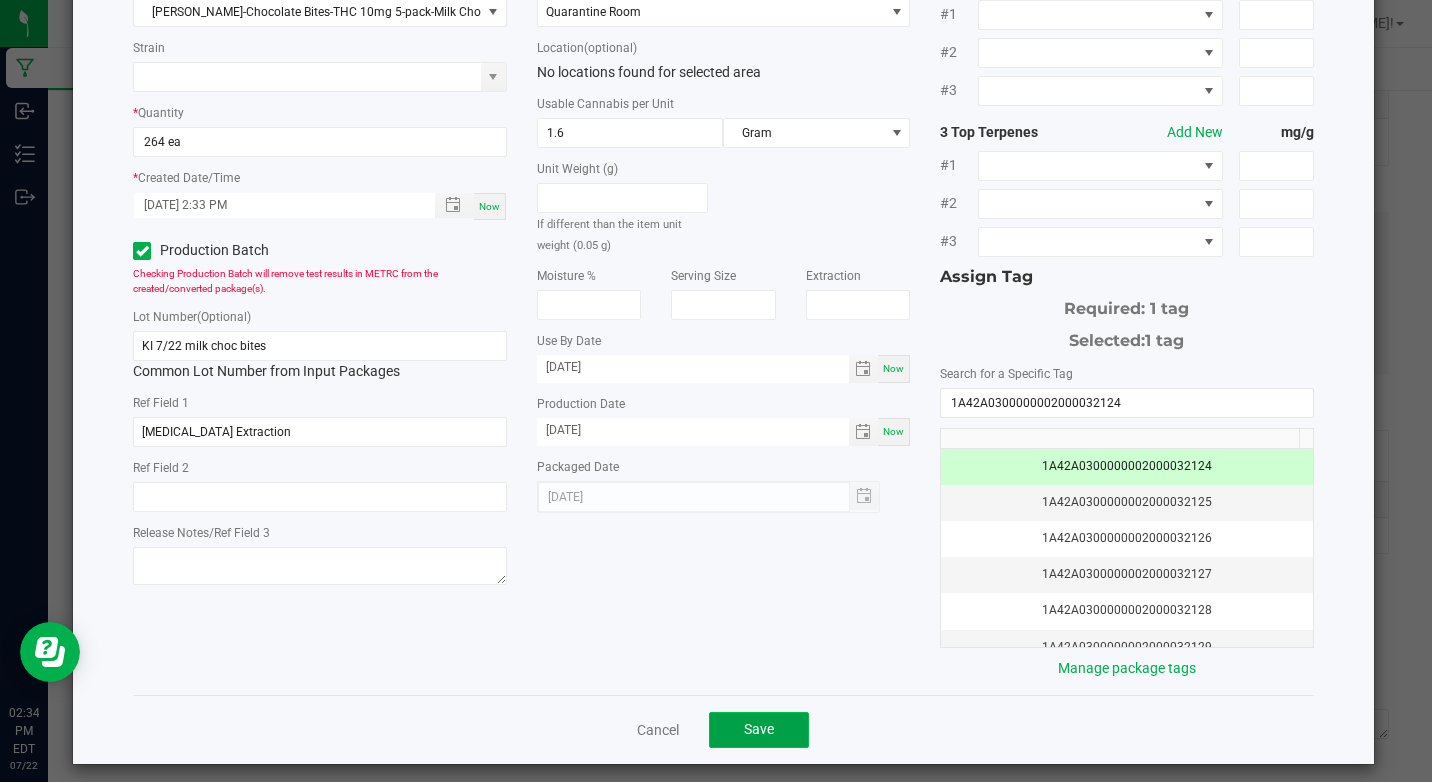 click on "Save" 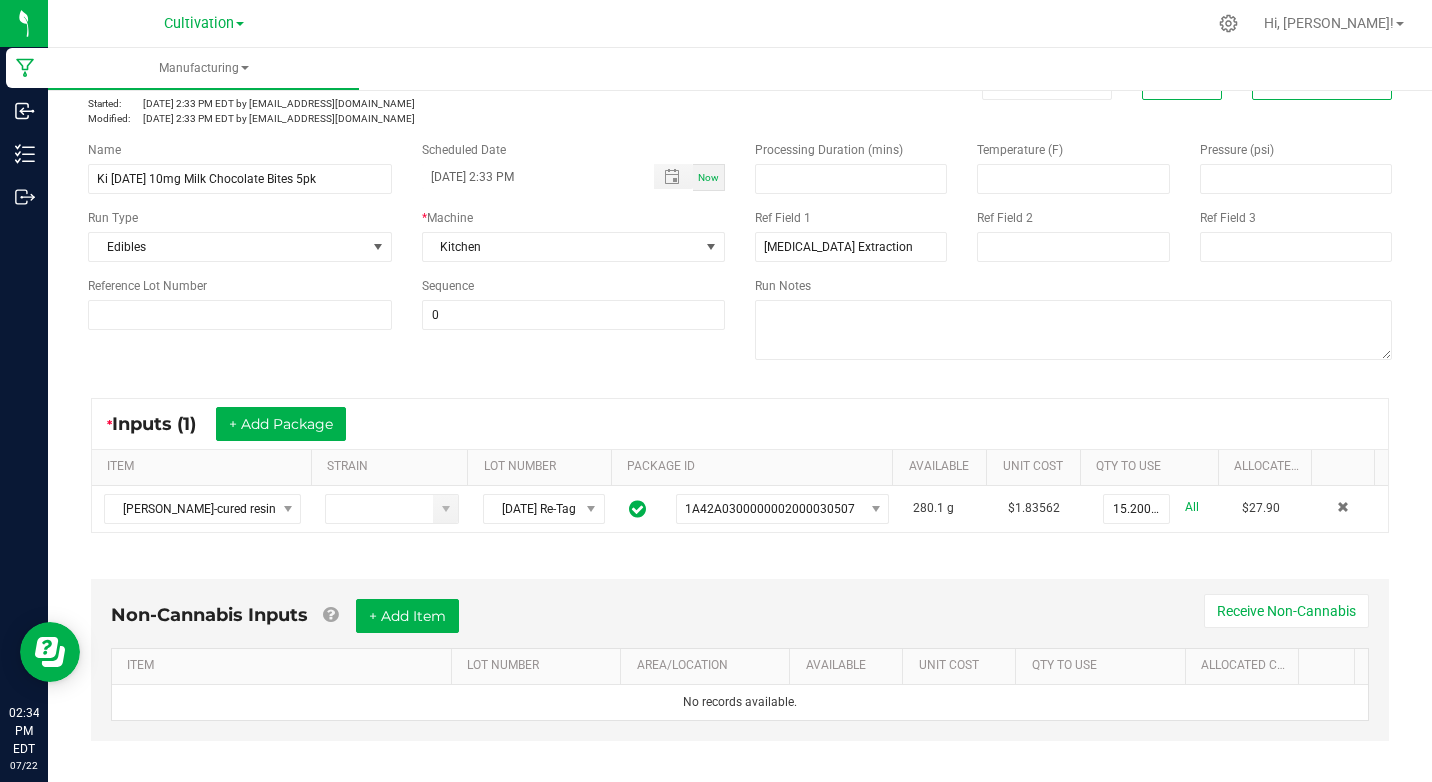 scroll, scrollTop: 0, scrollLeft: 0, axis: both 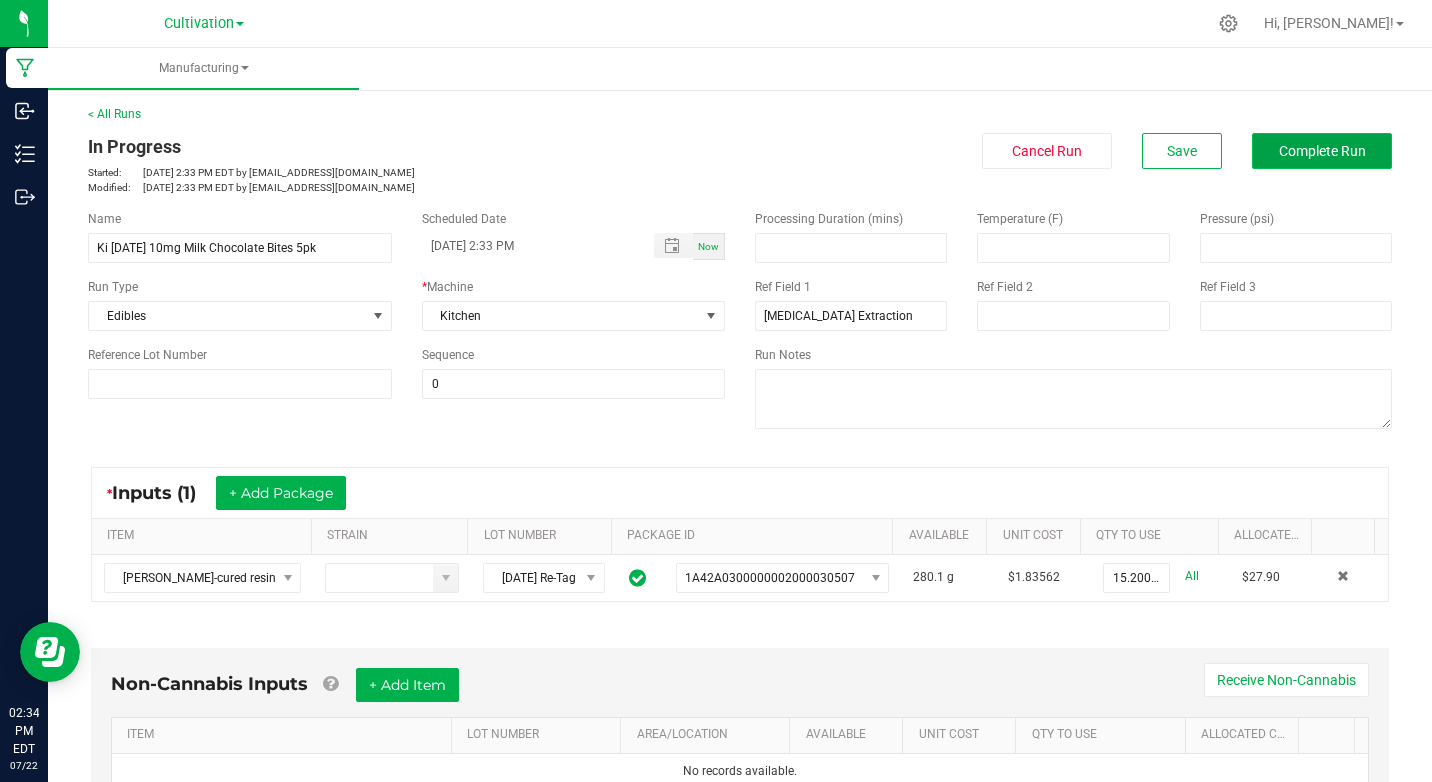 click on "Complete Run" at bounding box center [1322, 151] 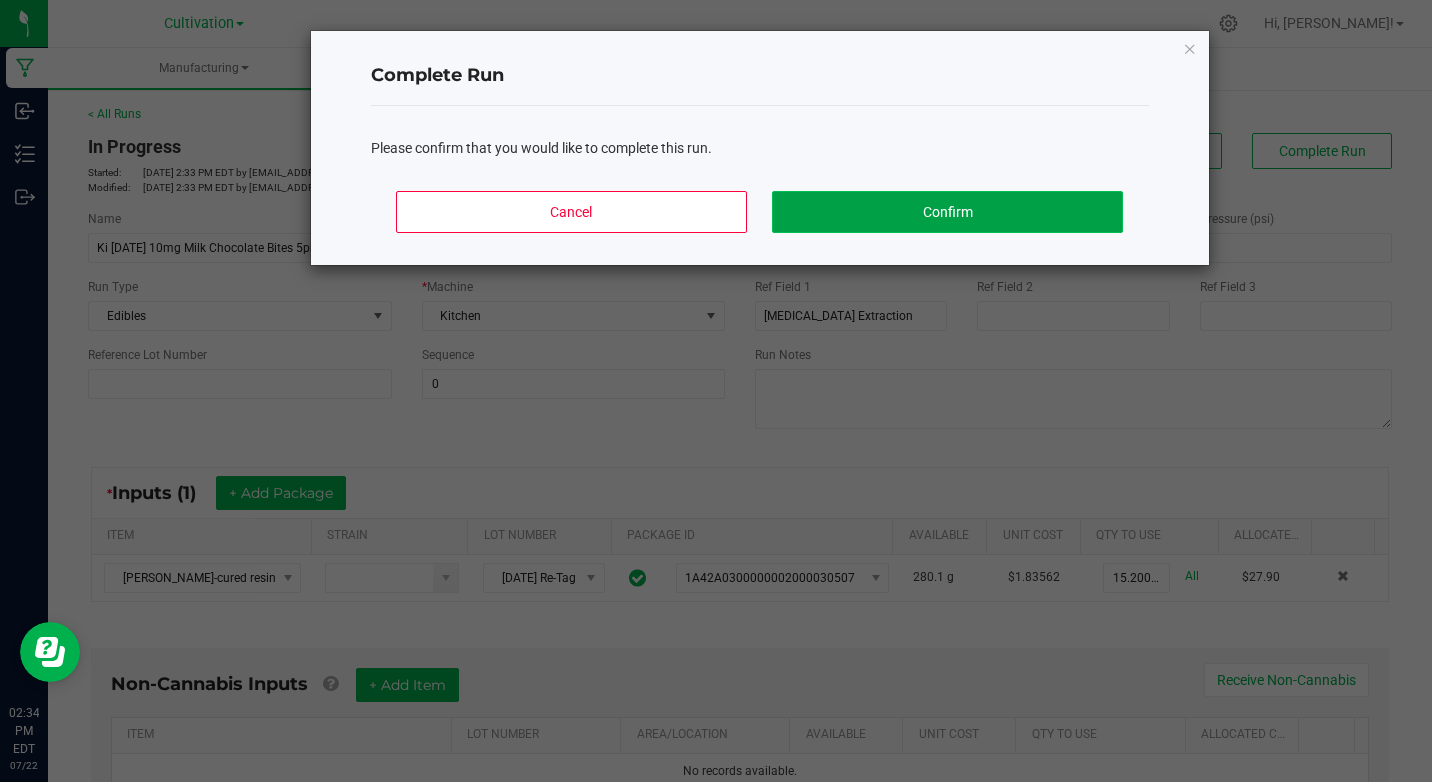 click on "Confirm" 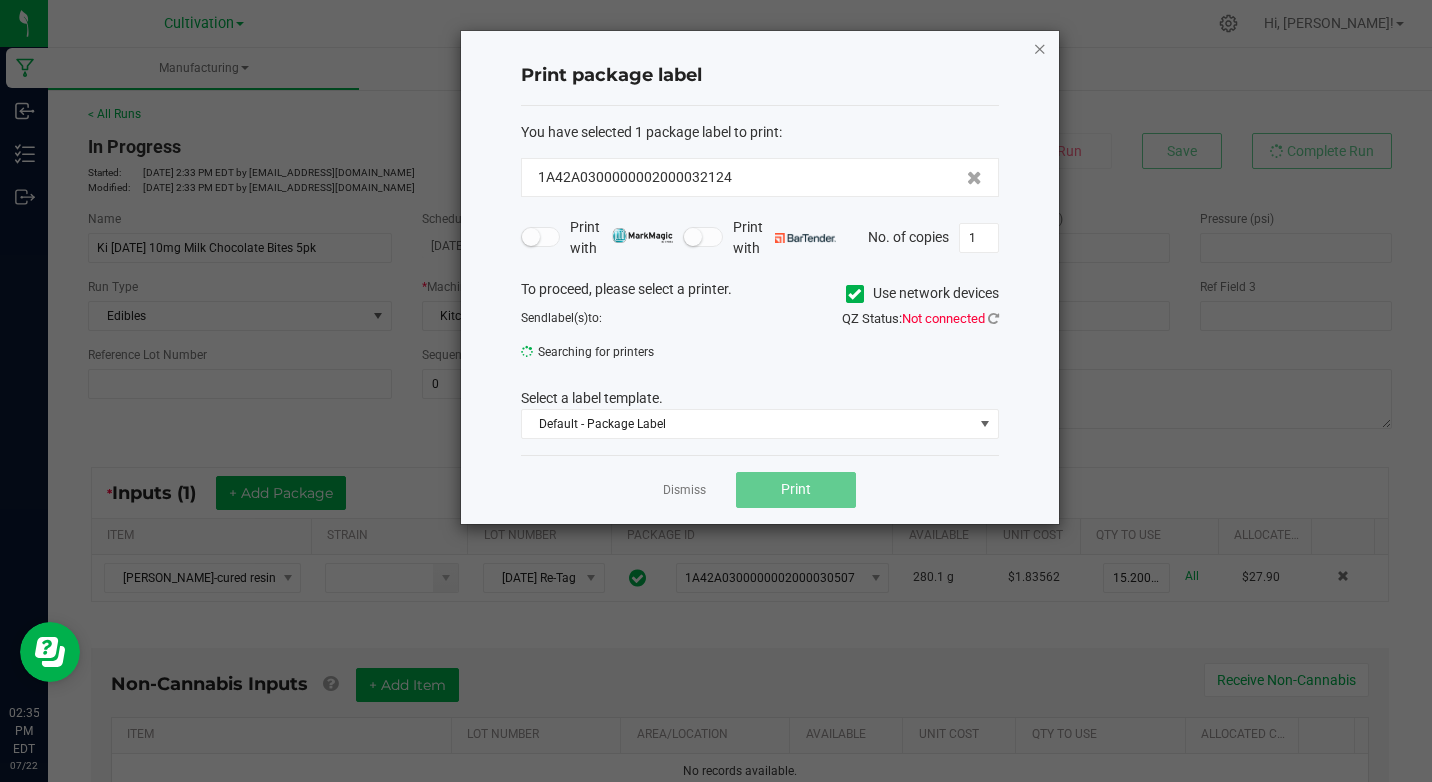 click 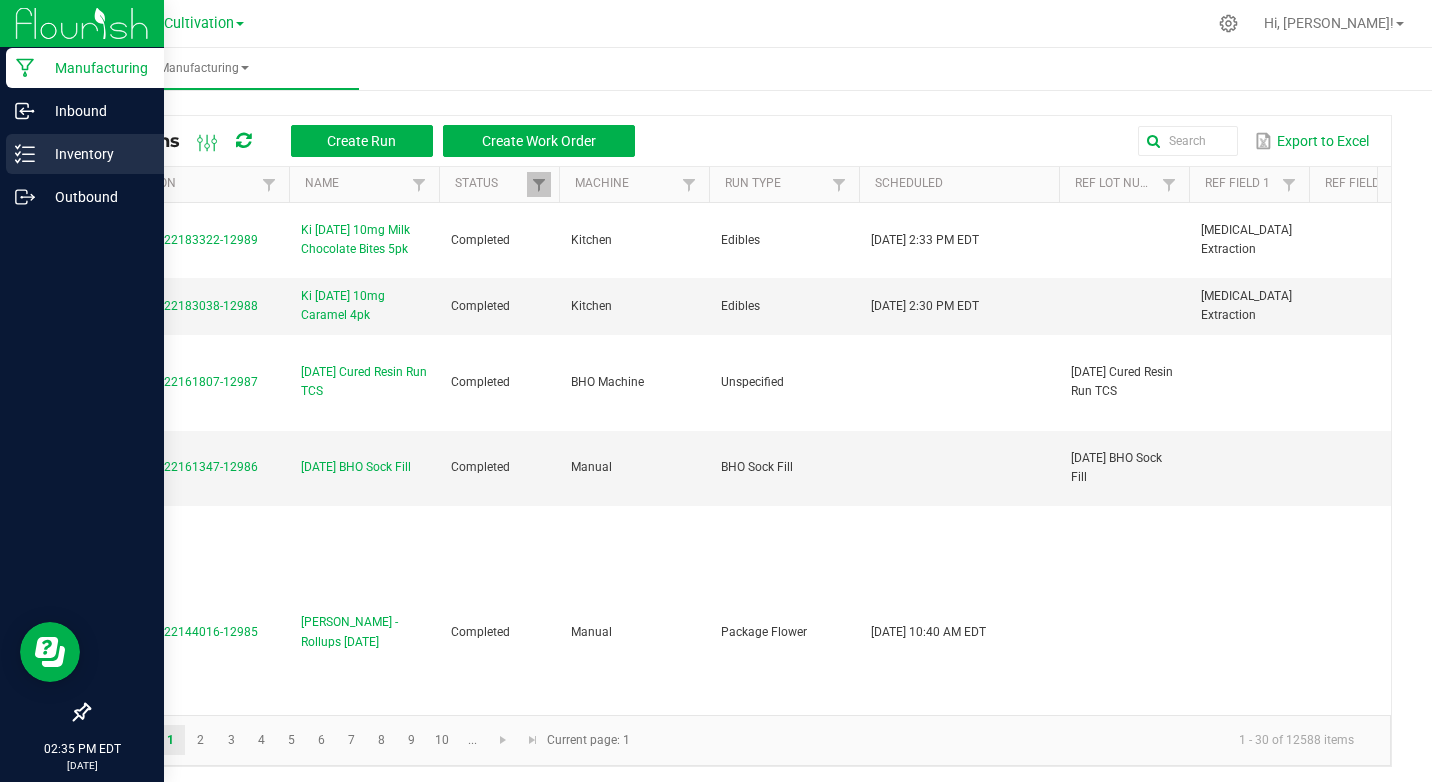 click on "Inventory" at bounding box center [85, 154] 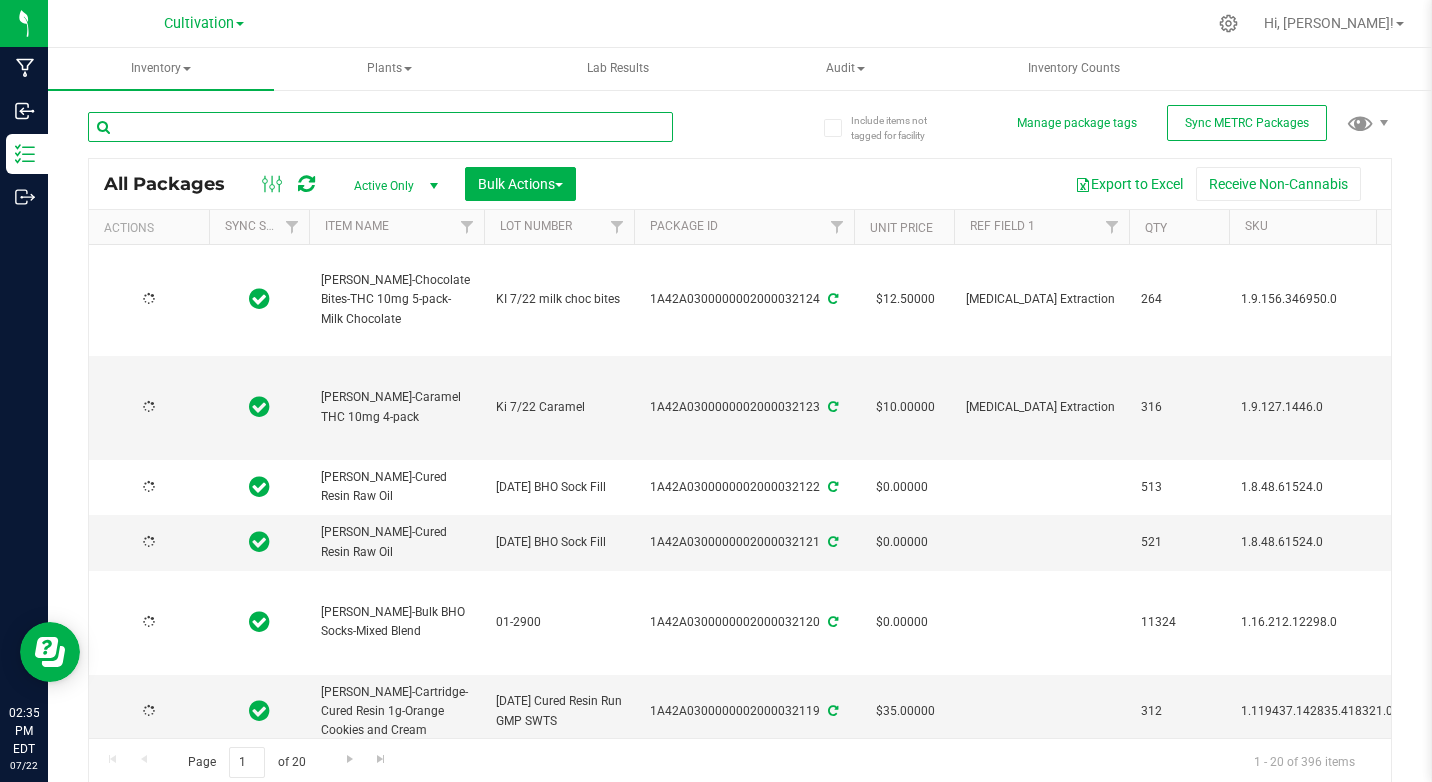 click at bounding box center (380, 127) 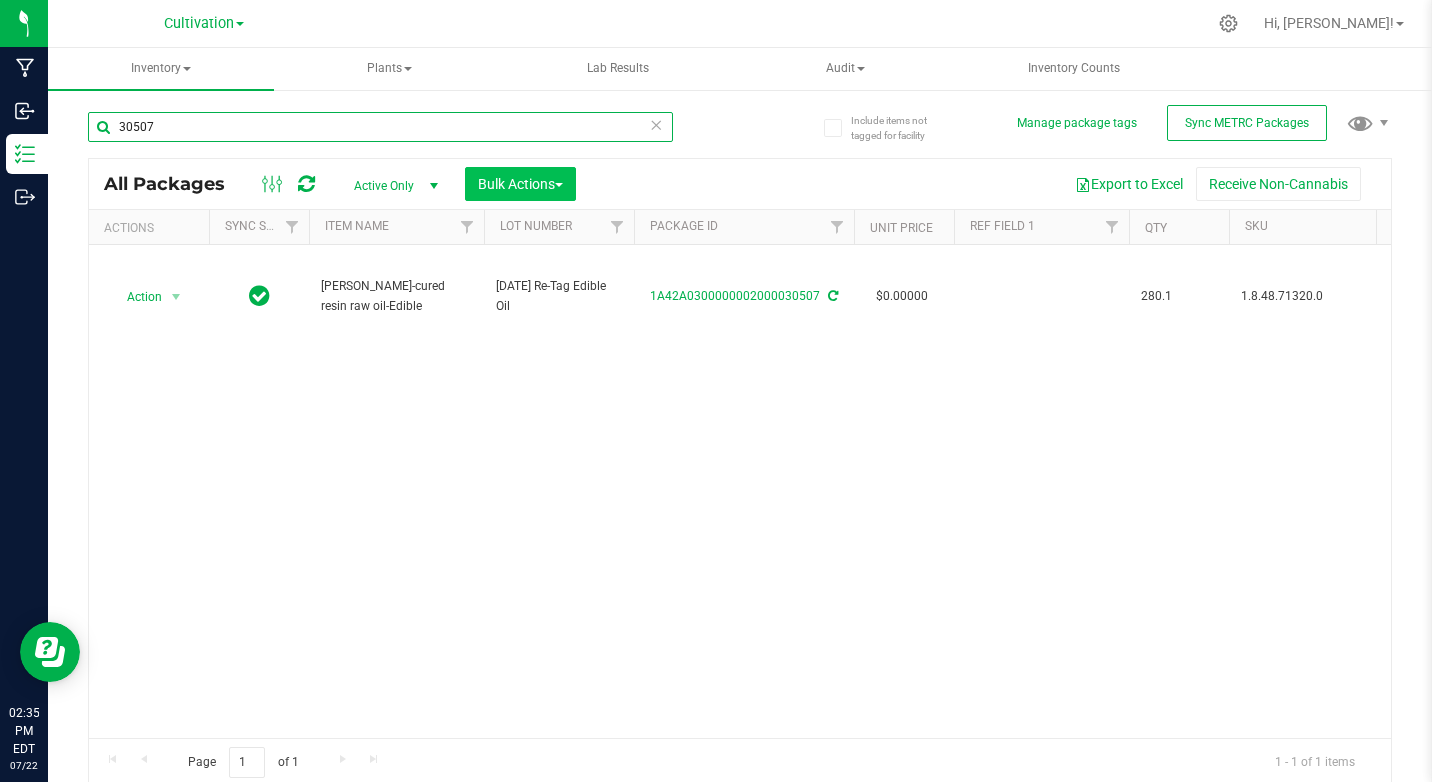 type on "30507" 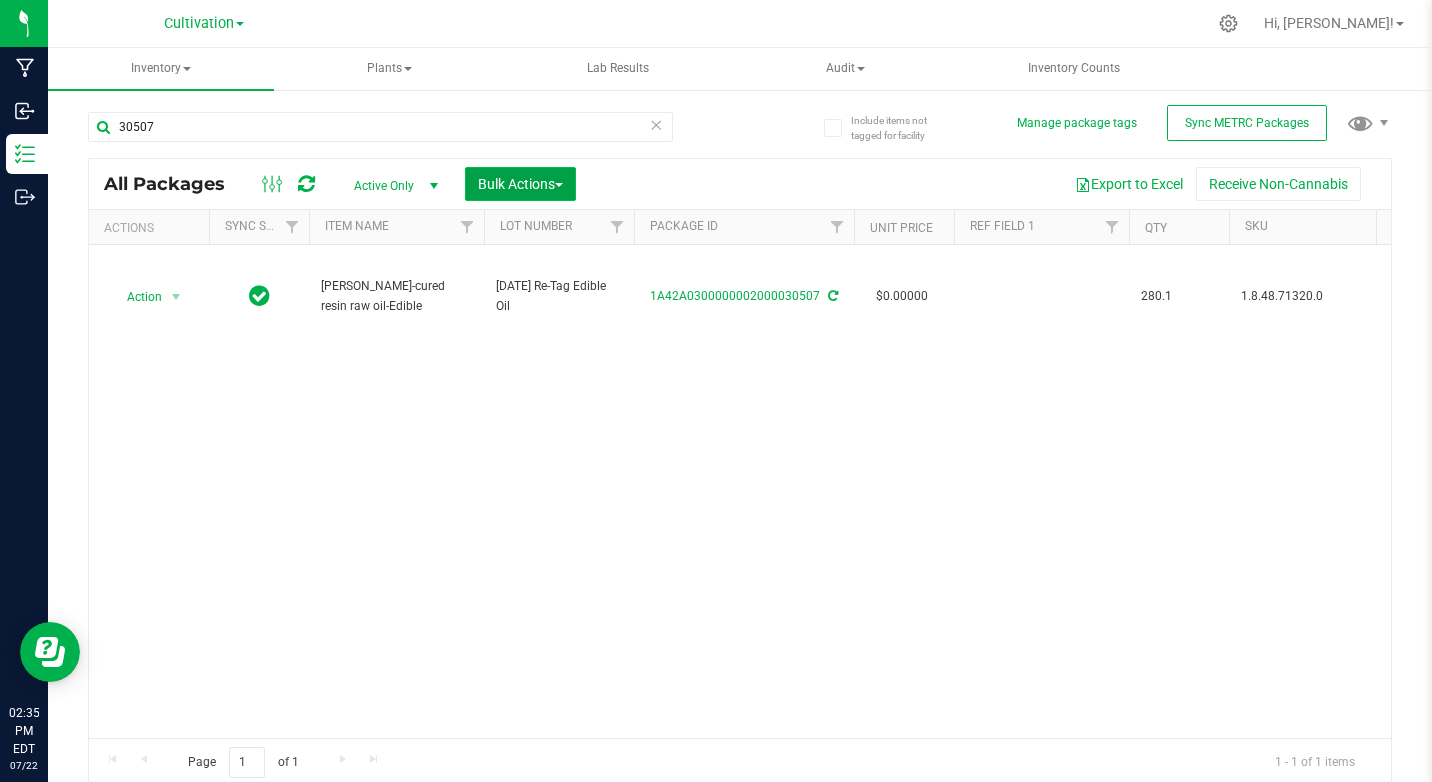 click on "Bulk Actions" at bounding box center [520, 184] 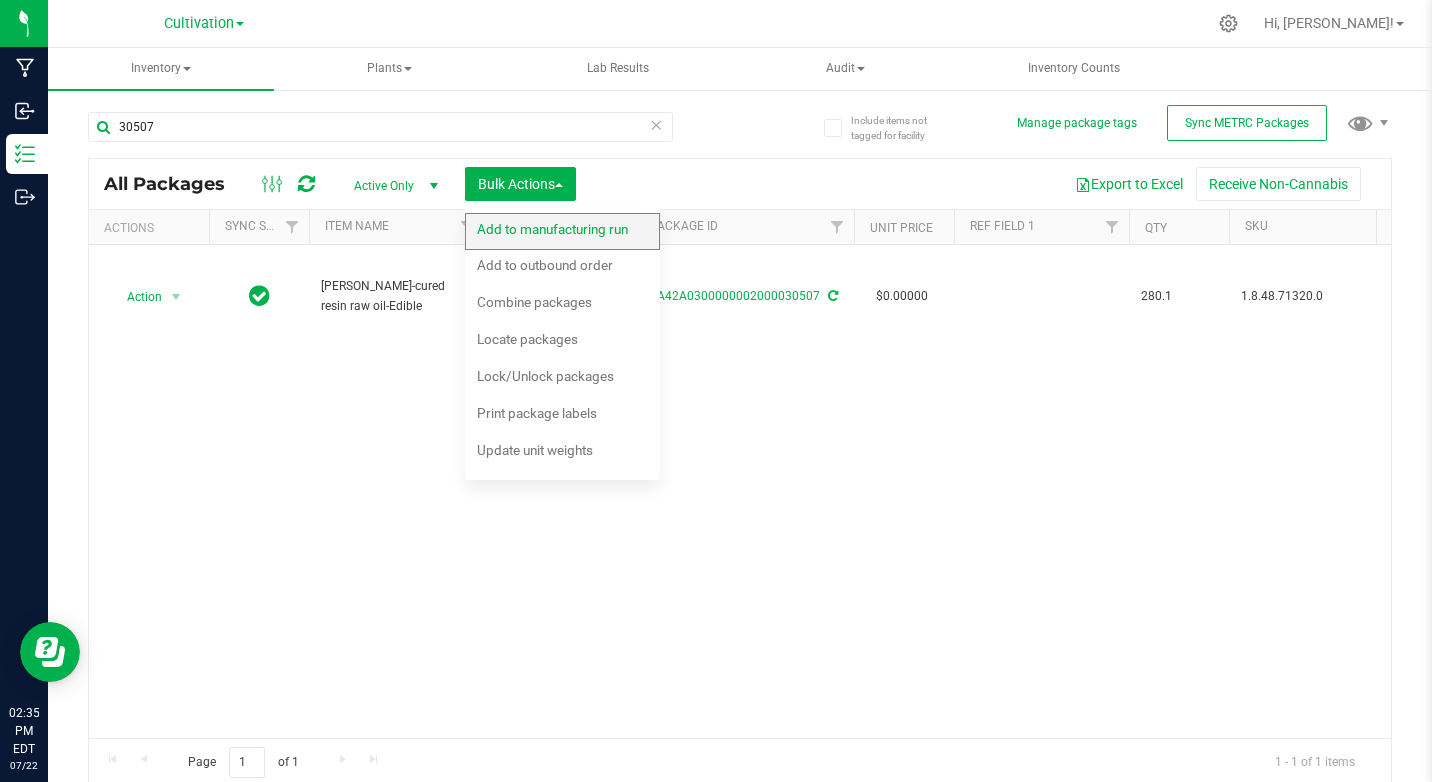 click on "Add to manufacturing run" at bounding box center (552, 229) 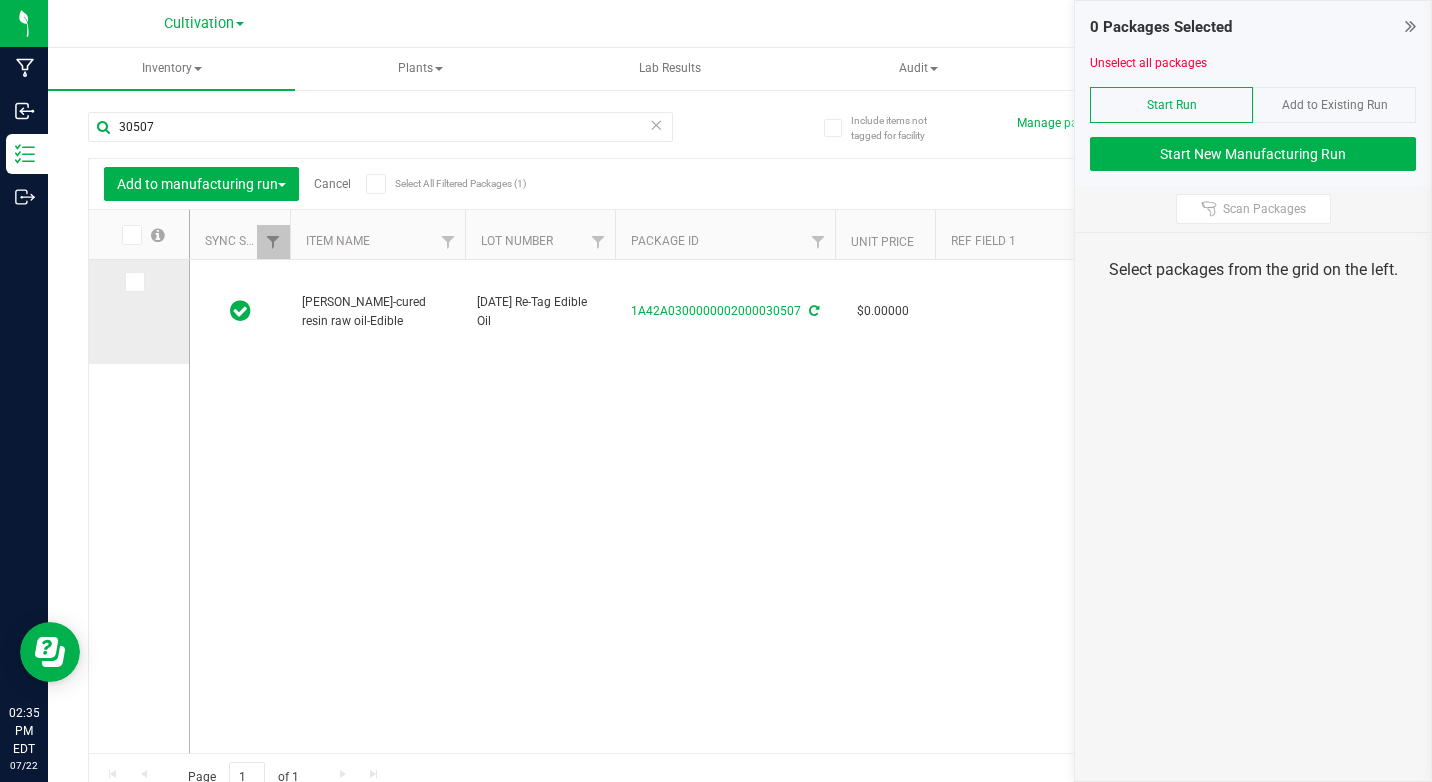 click at bounding box center [133, 282] 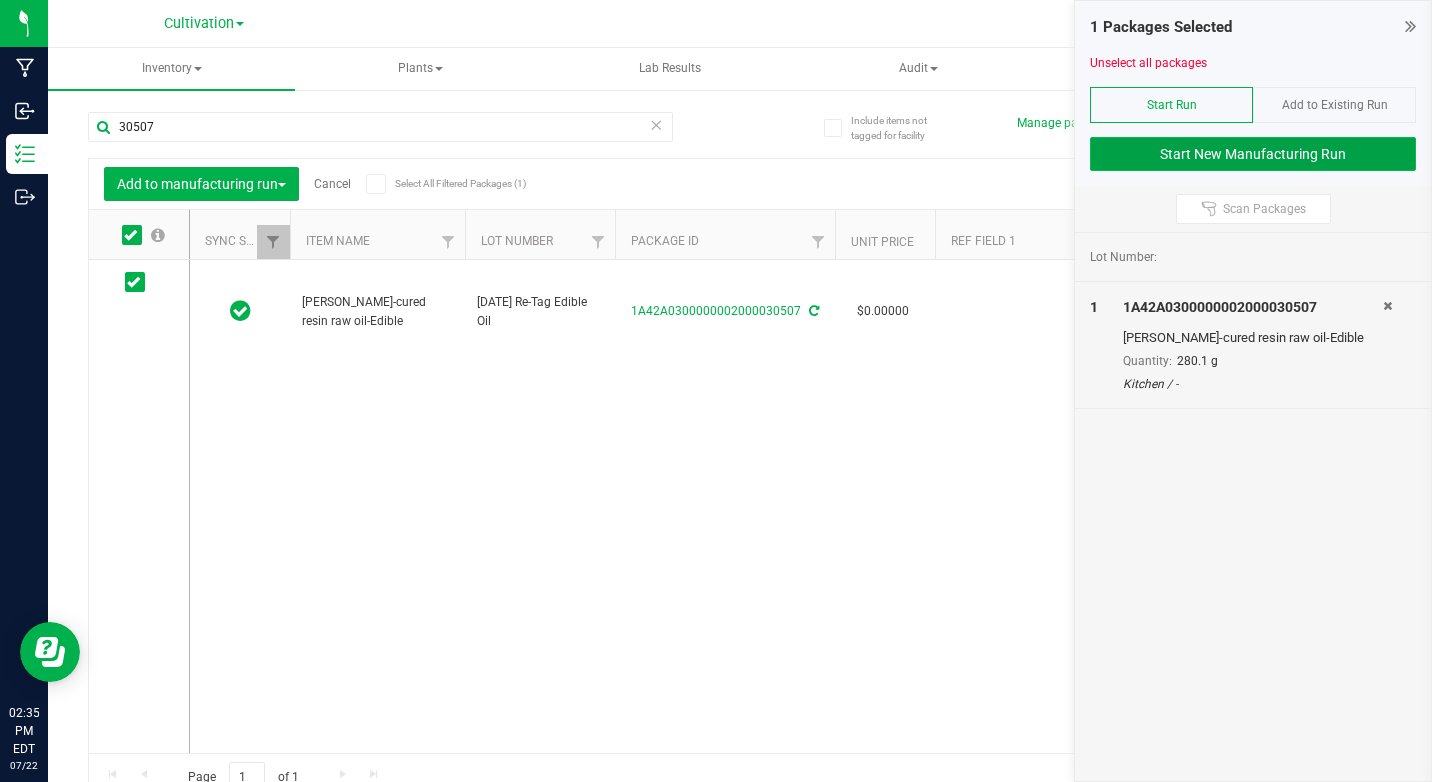 click on "Start New Manufacturing Run" at bounding box center (1253, 154) 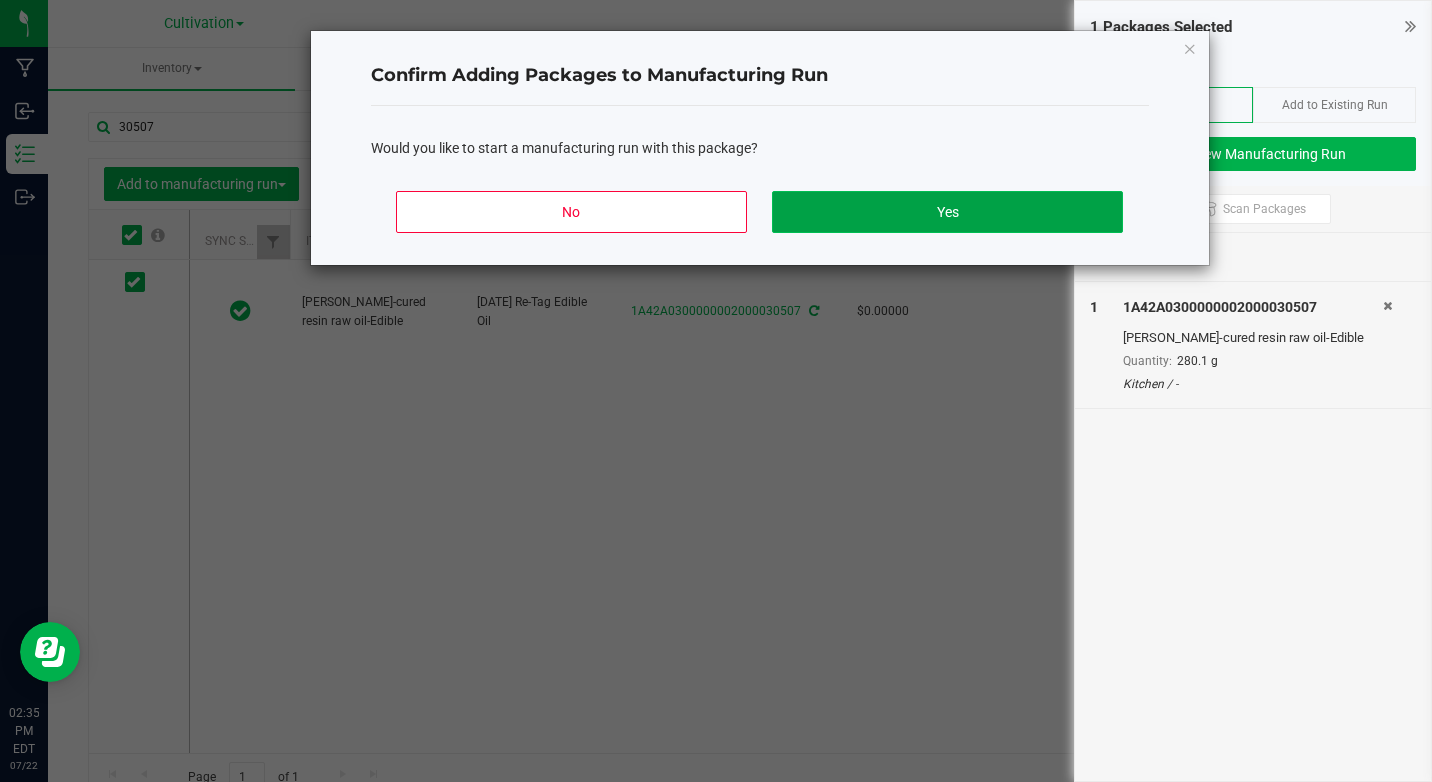 click on "Yes" 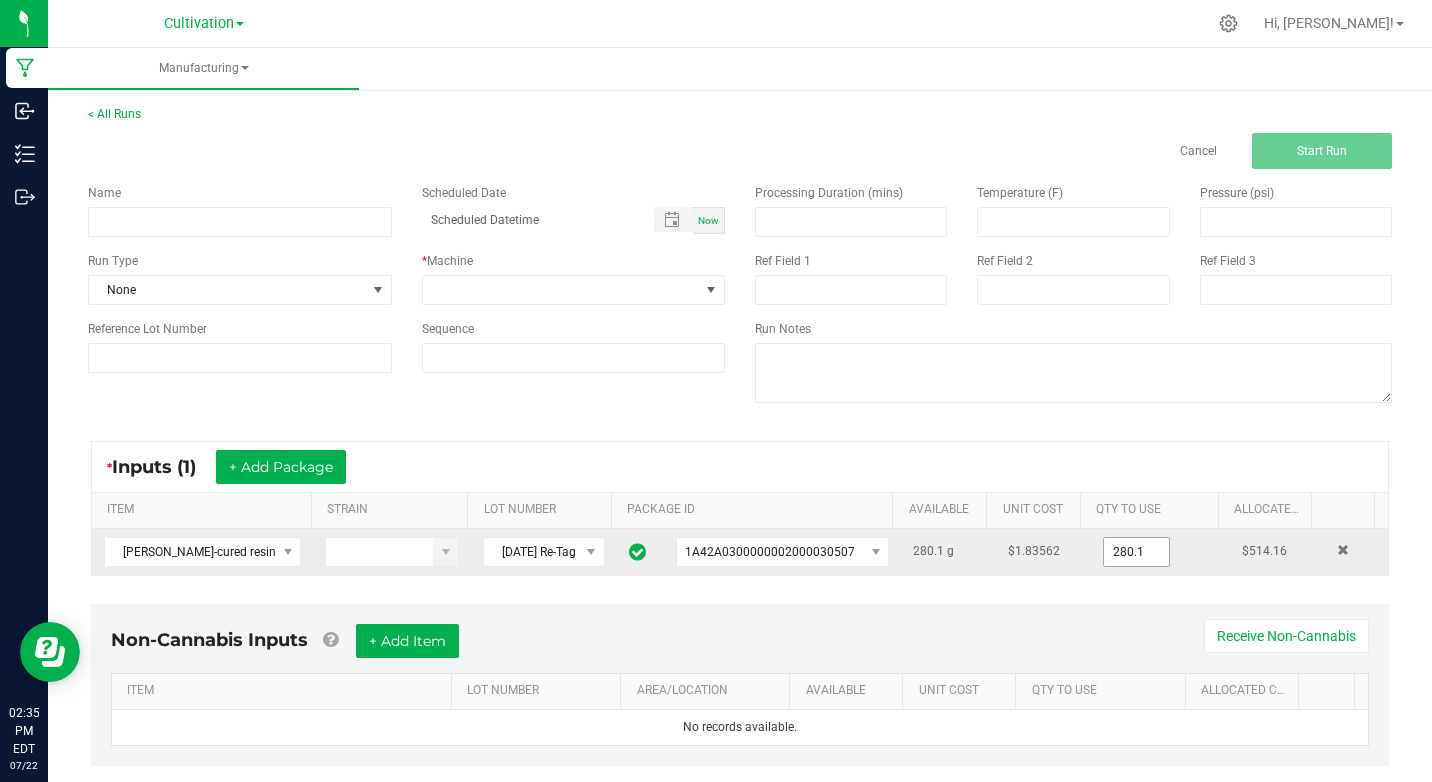 click on "280.1" at bounding box center [1136, 552] 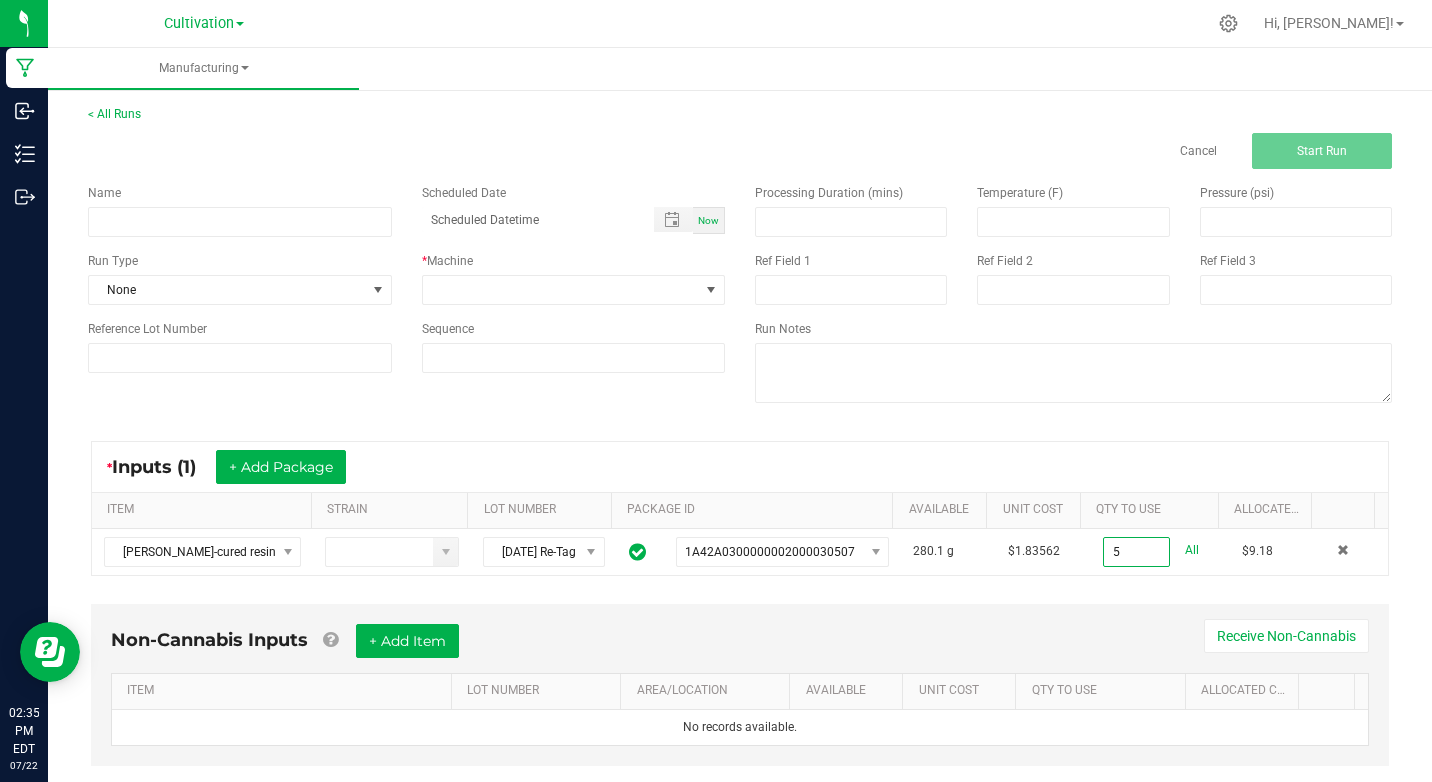 type on "5.0000 g" 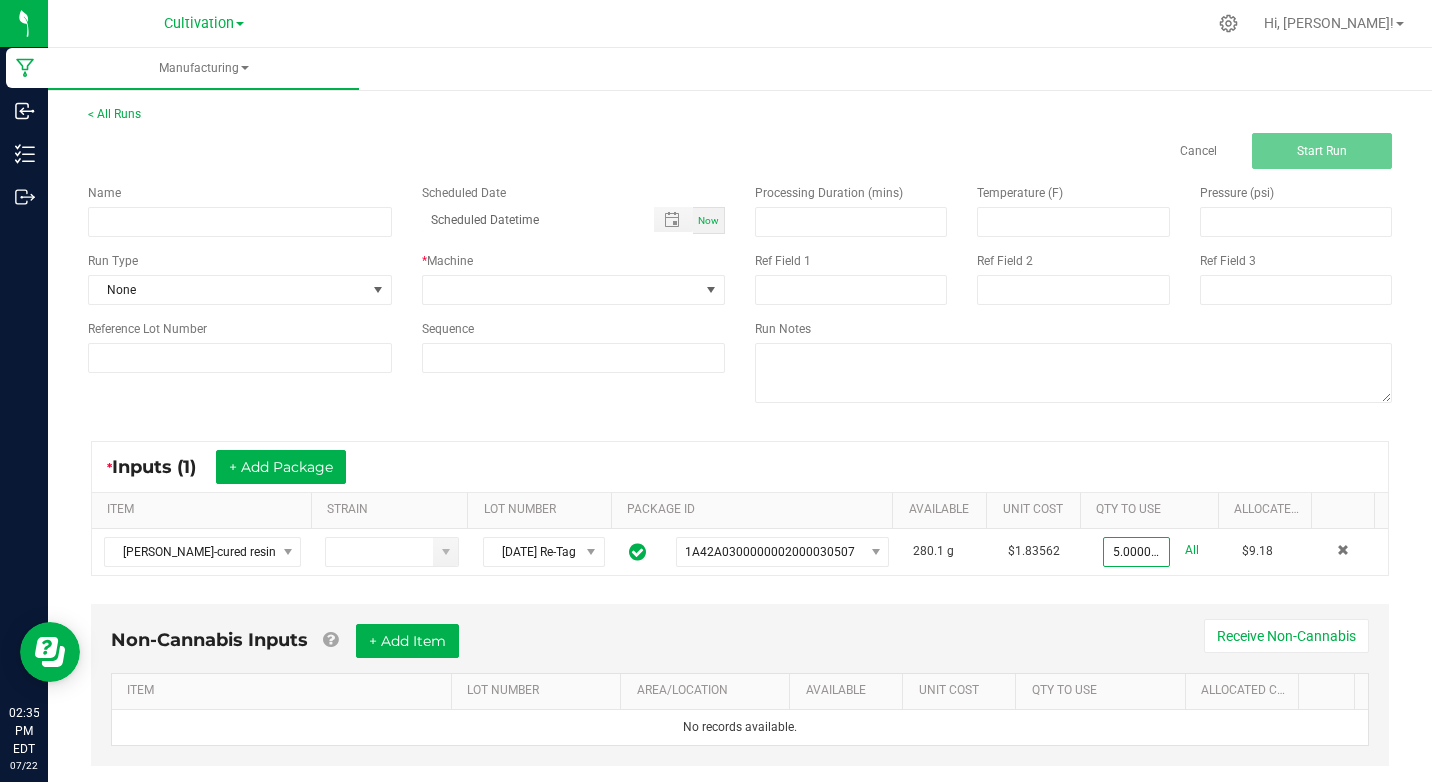click on "Non-Cannabis Inputs   + Add Item   Receive Non-Cannabis  ITEM LOT NUMBER AREA/LOCATION AVAILABLE Unit Cost QTY TO USE Allocated Cost  No records available." at bounding box center [740, 685] 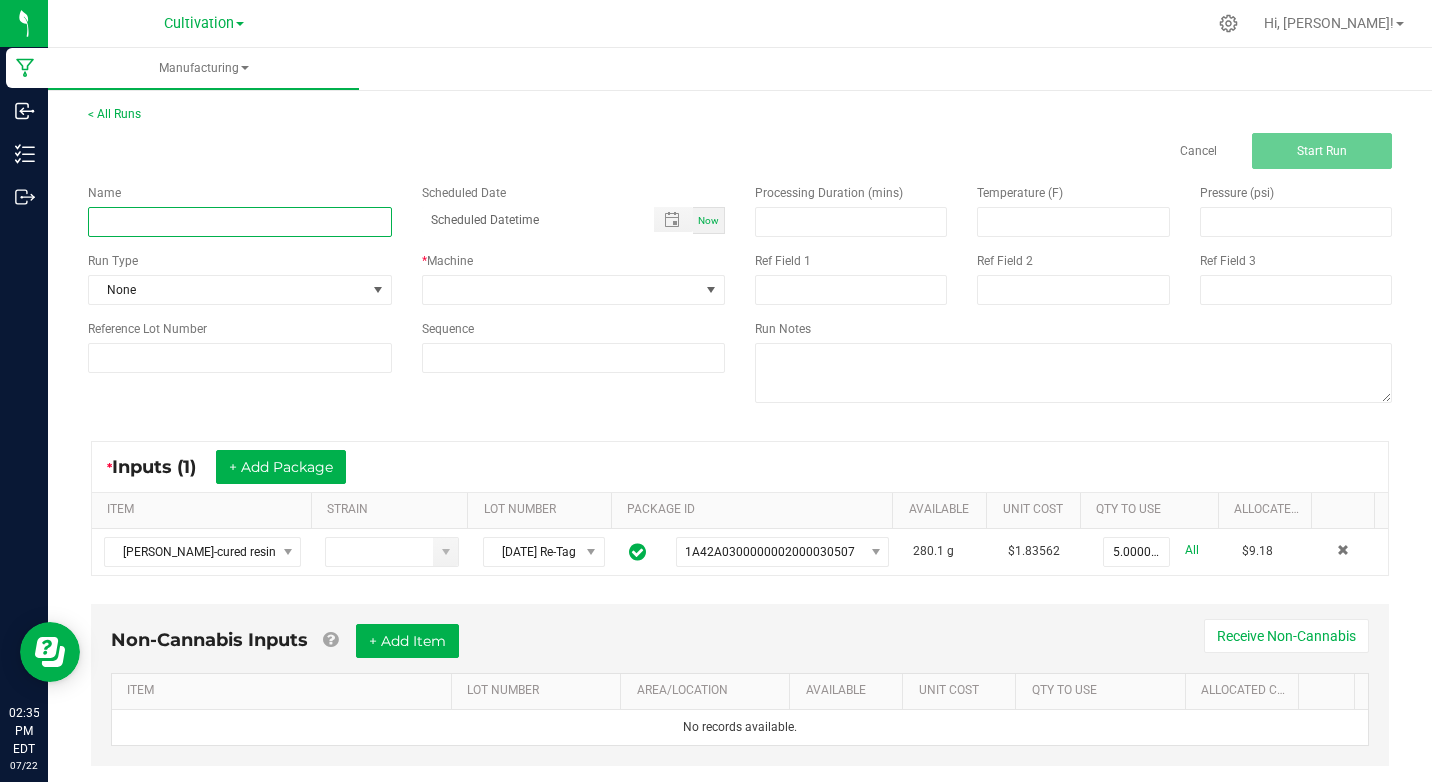 click at bounding box center (240, 222) 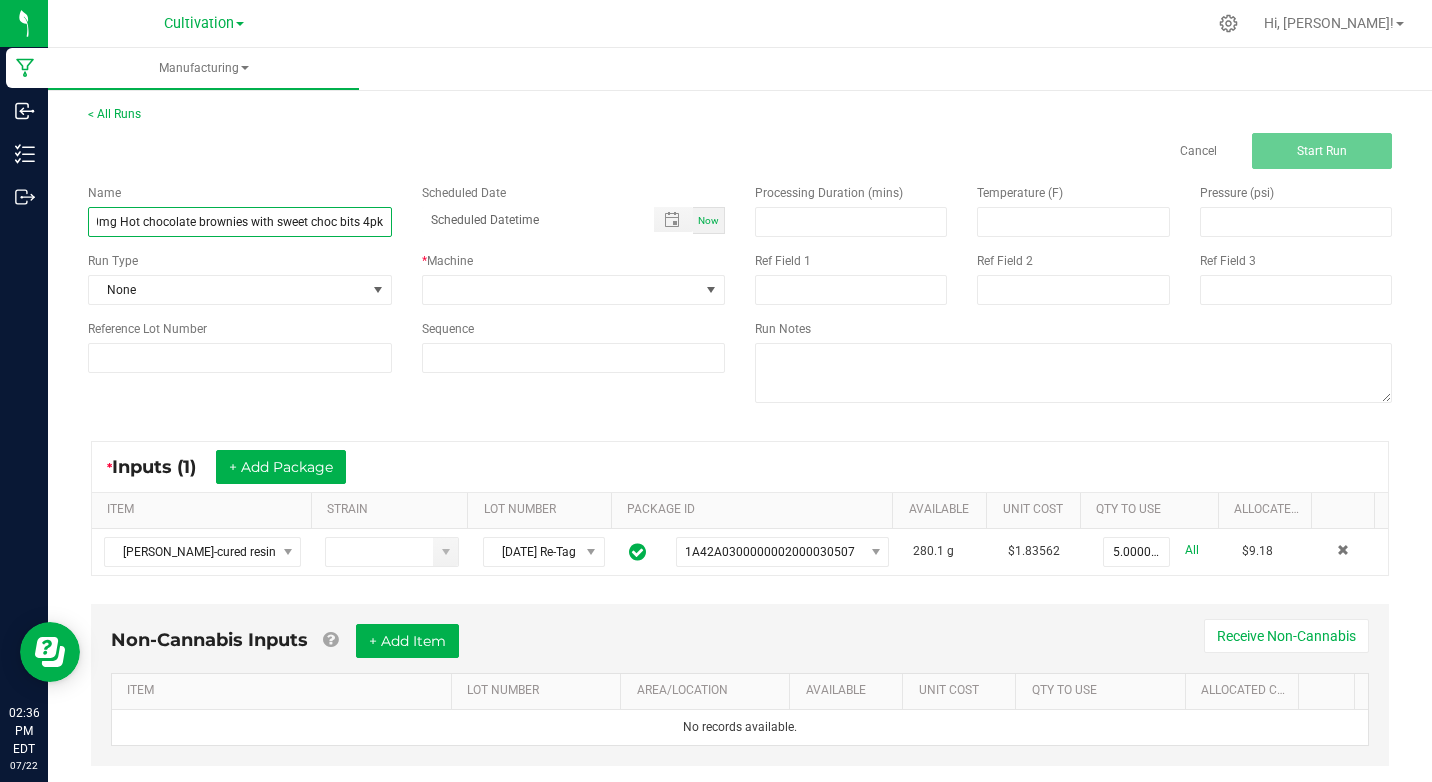 scroll, scrollTop: 0, scrollLeft: 73, axis: horizontal 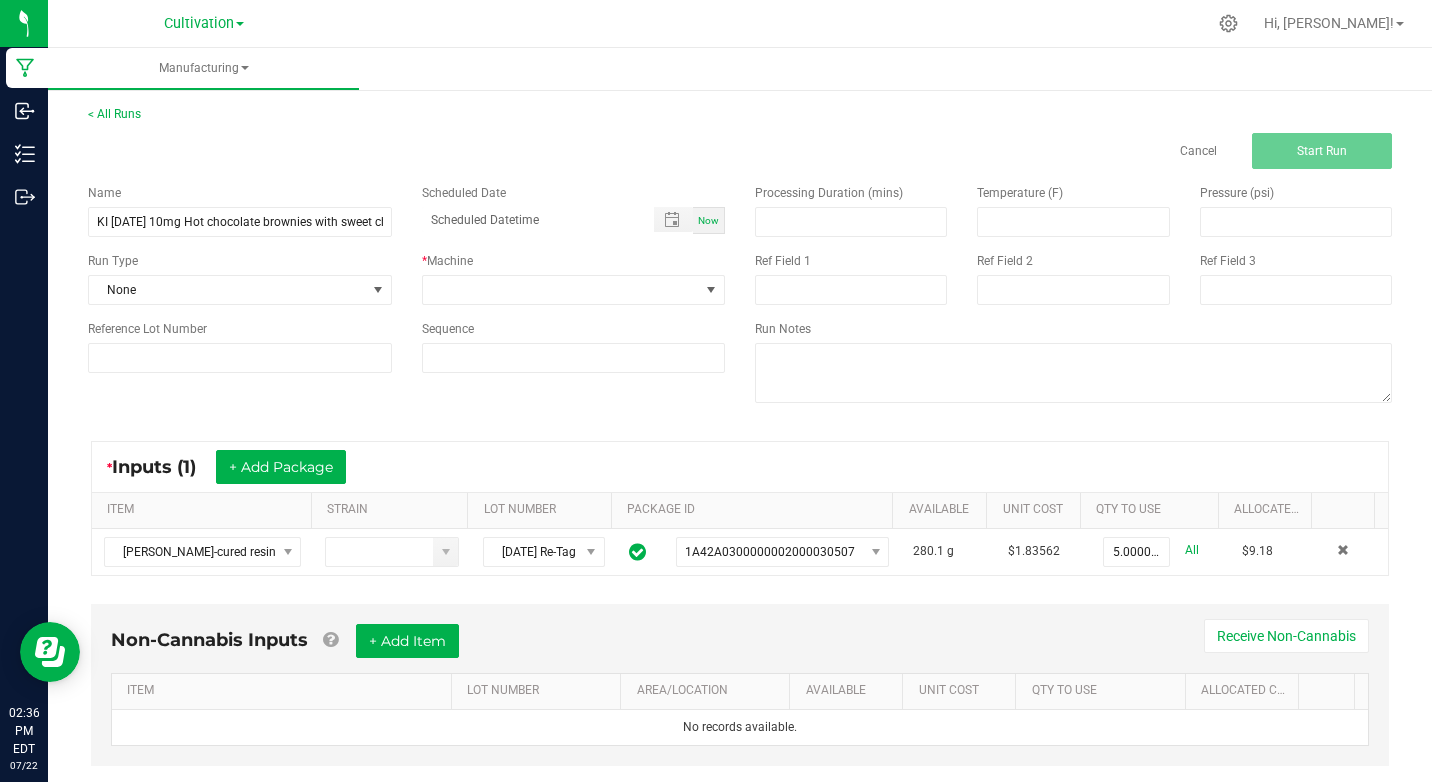 click on "Now" at bounding box center [708, 220] 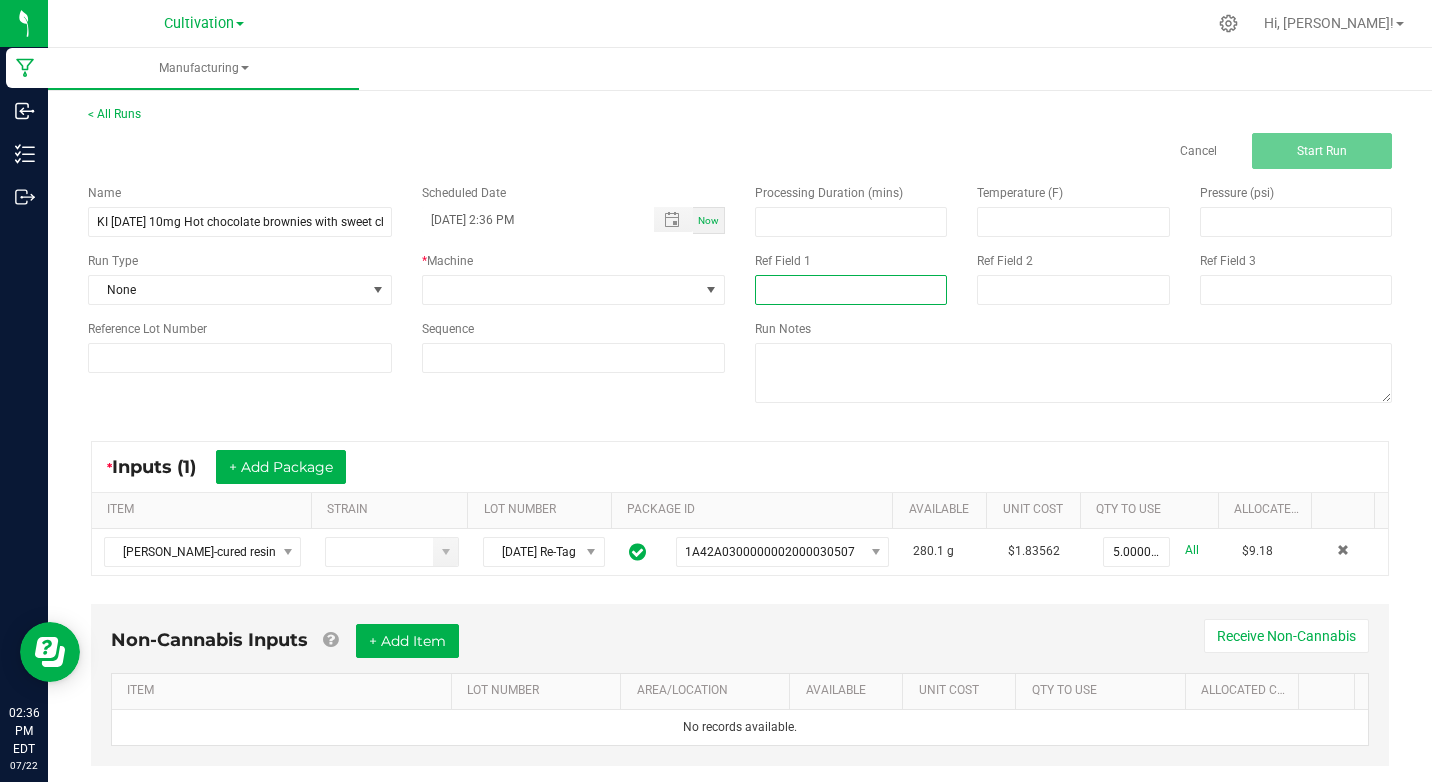 click at bounding box center [851, 290] 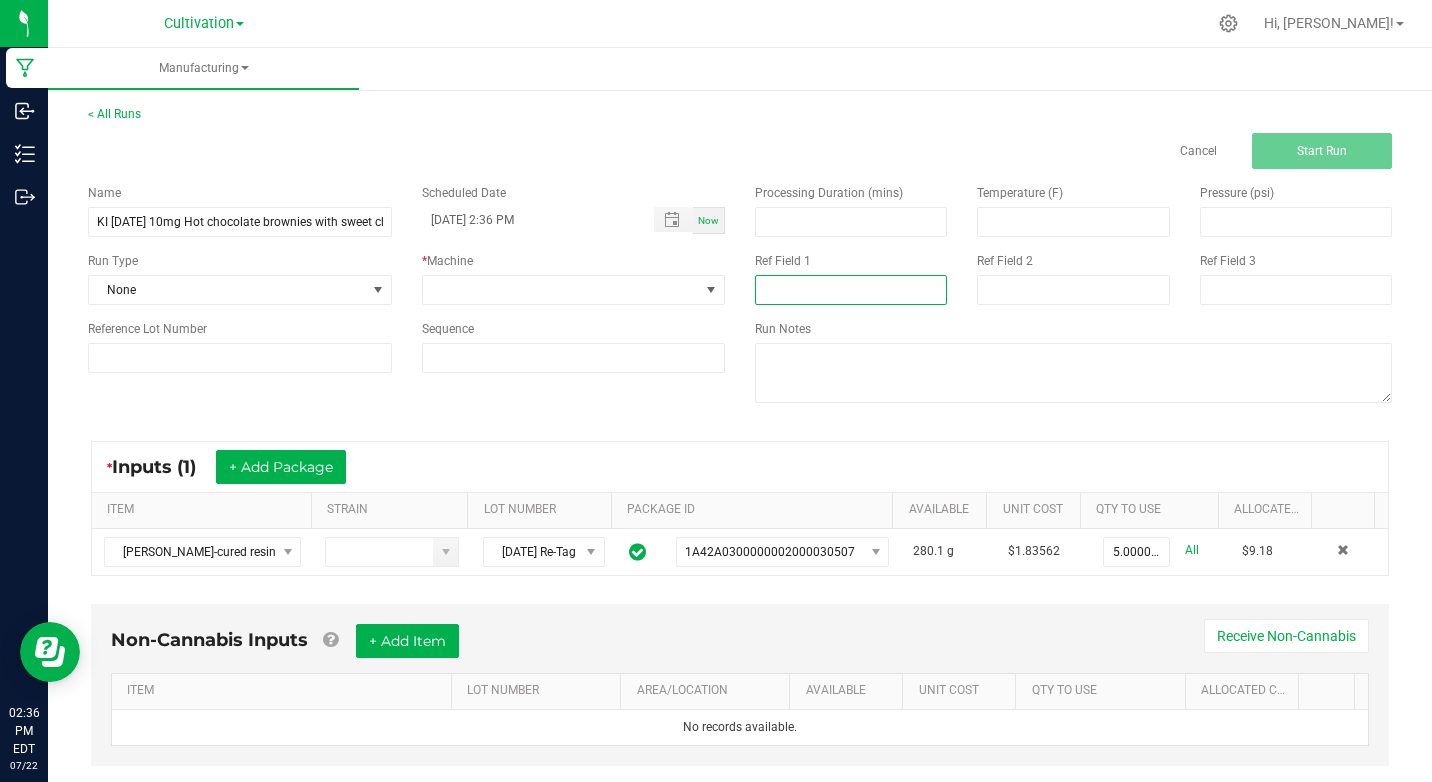 type on "[MEDICAL_DATA] Extraction" 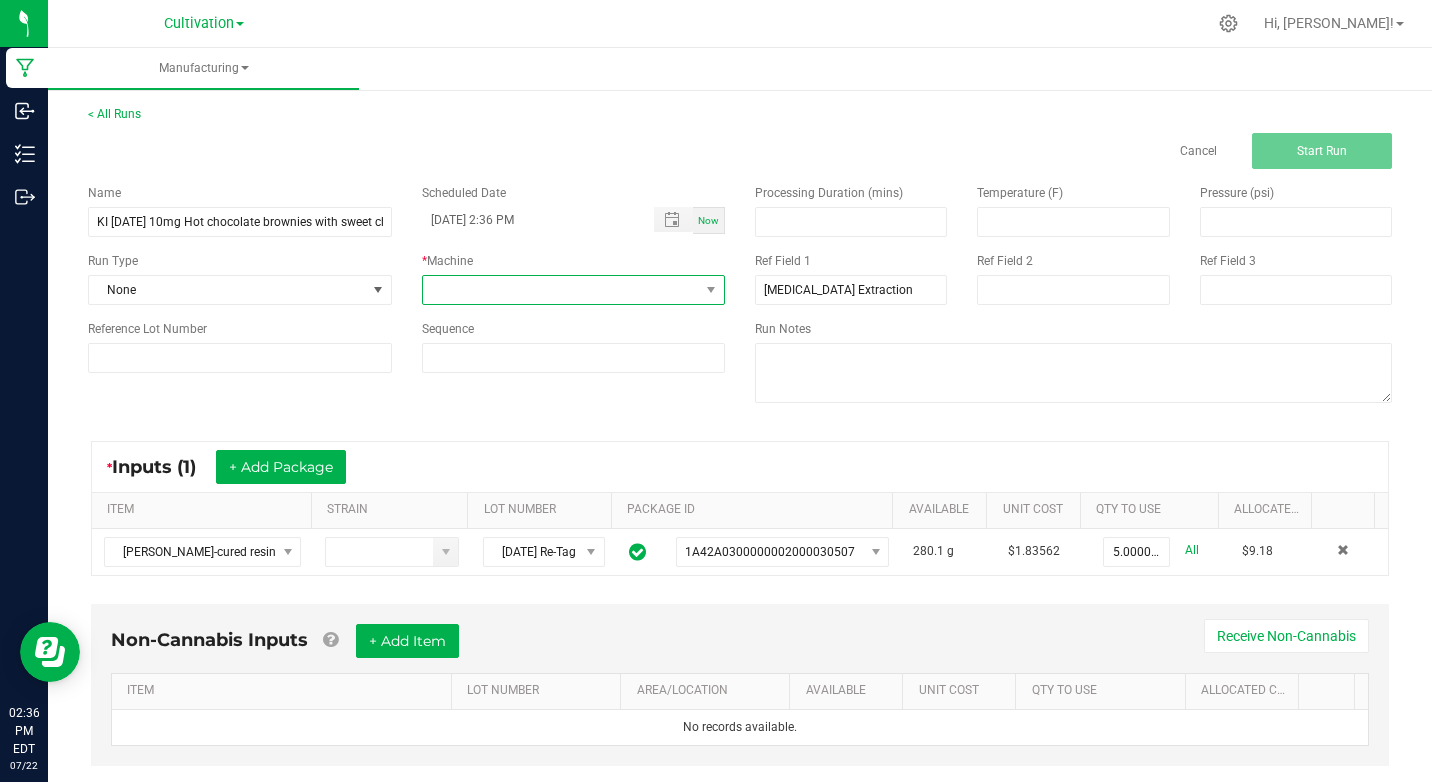 click at bounding box center (711, 290) 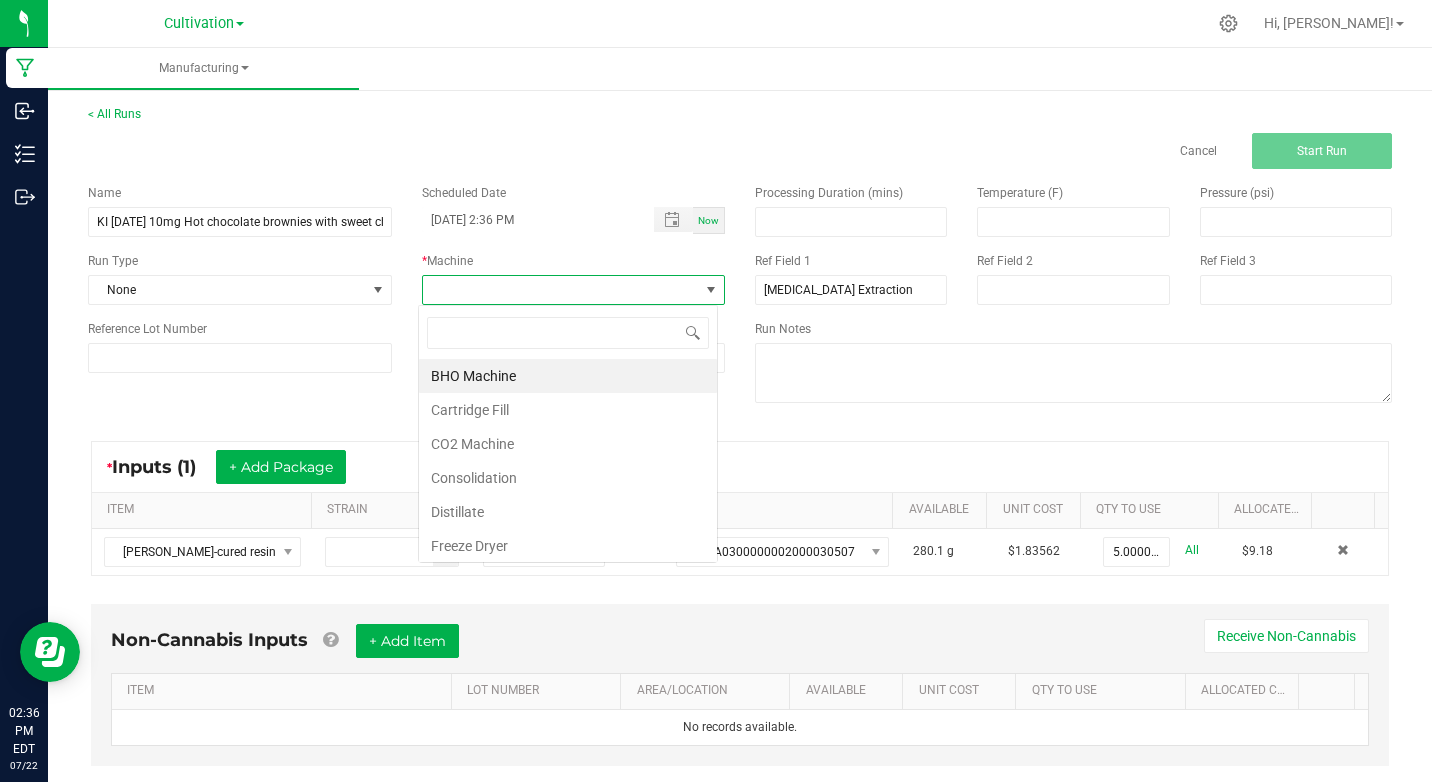 scroll, scrollTop: 99970, scrollLeft: 99700, axis: both 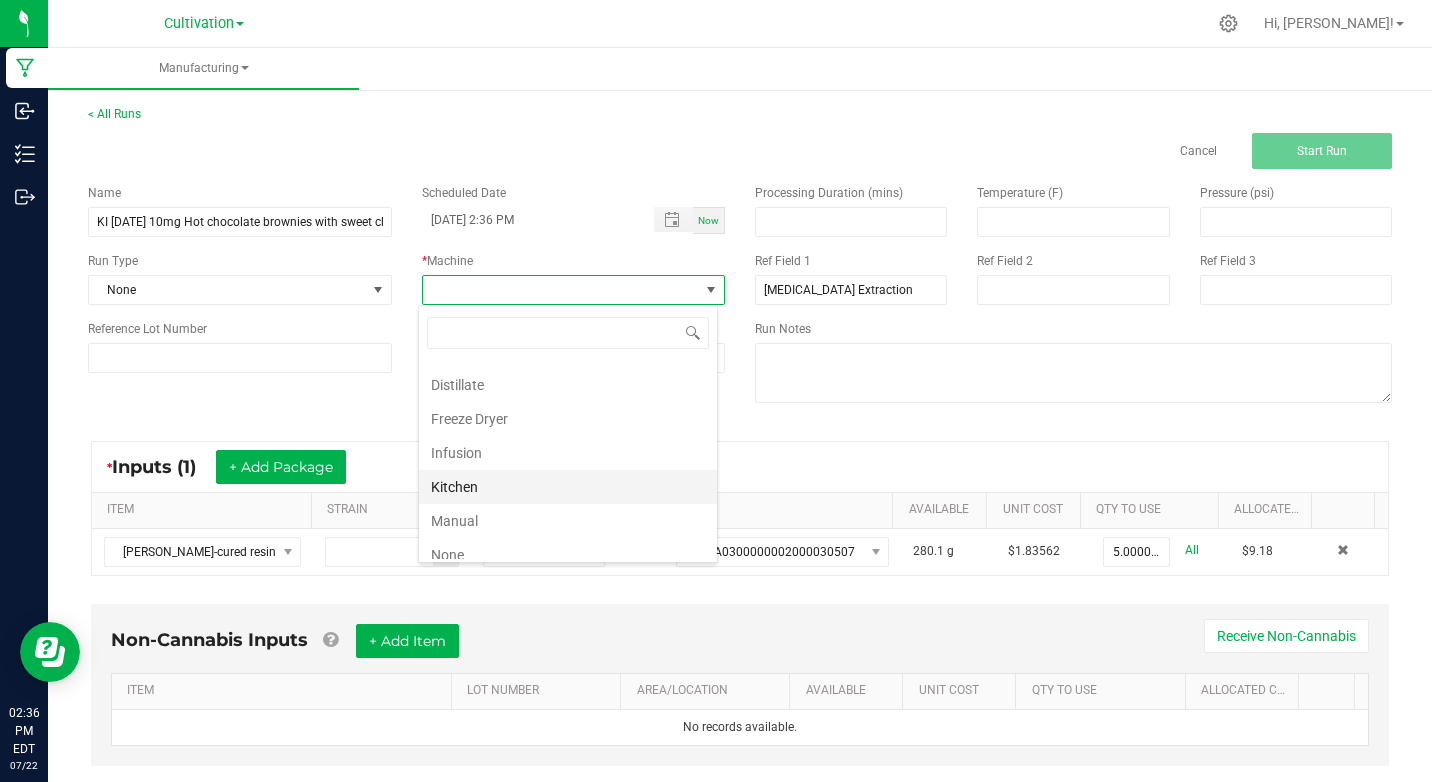 click on "Kitchen" at bounding box center [568, 487] 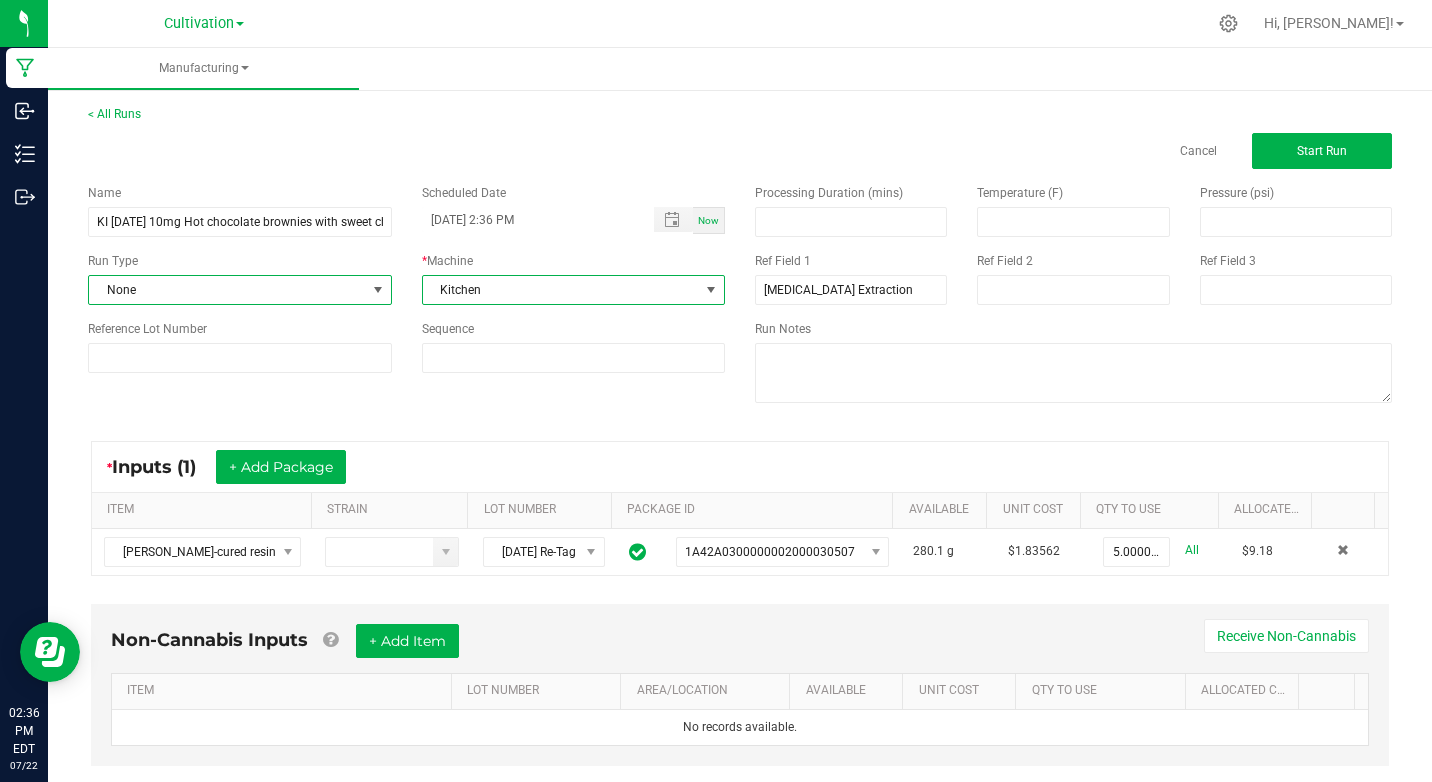 click at bounding box center [378, 290] 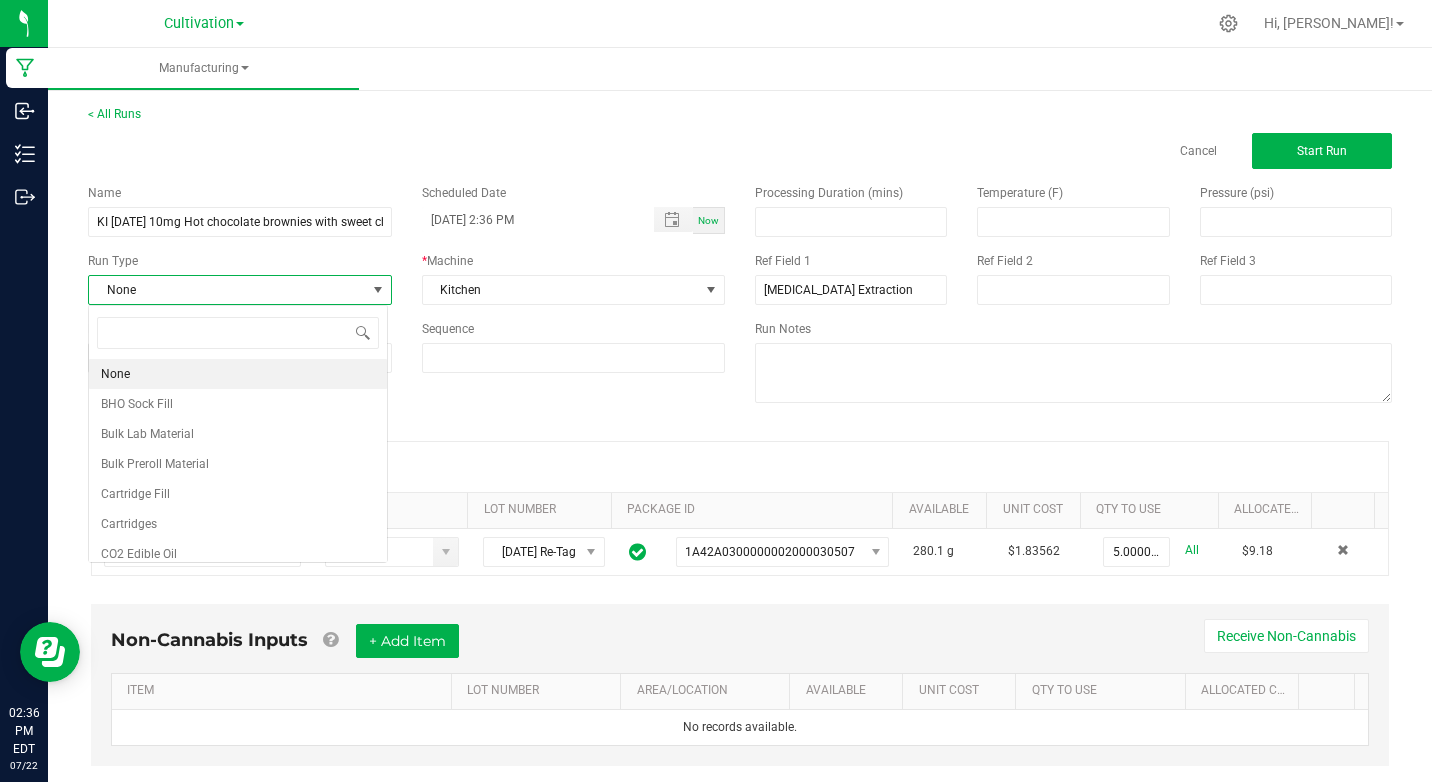 scroll, scrollTop: 99970, scrollLeft: 99700, axis: both 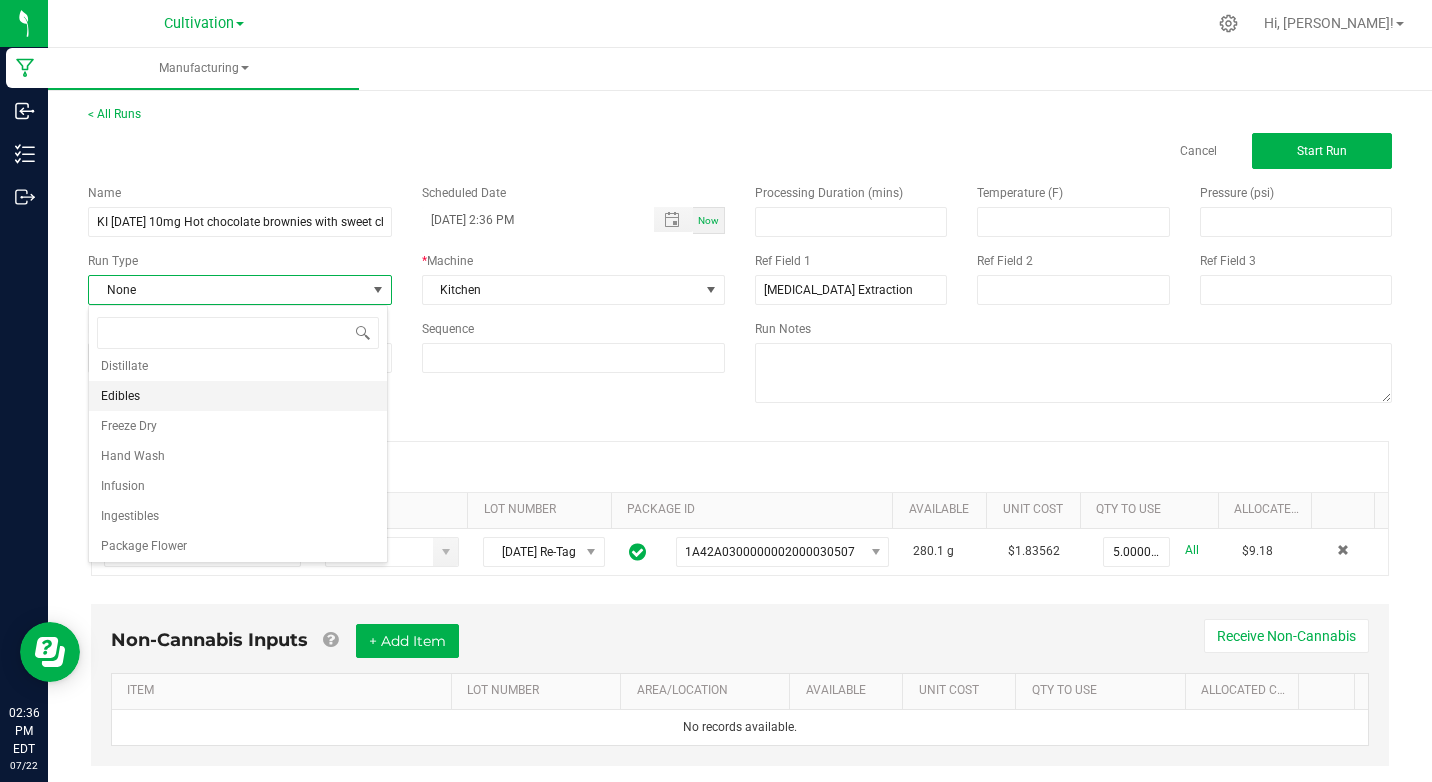 click on "Edibles" at bounding box center (120, 396) 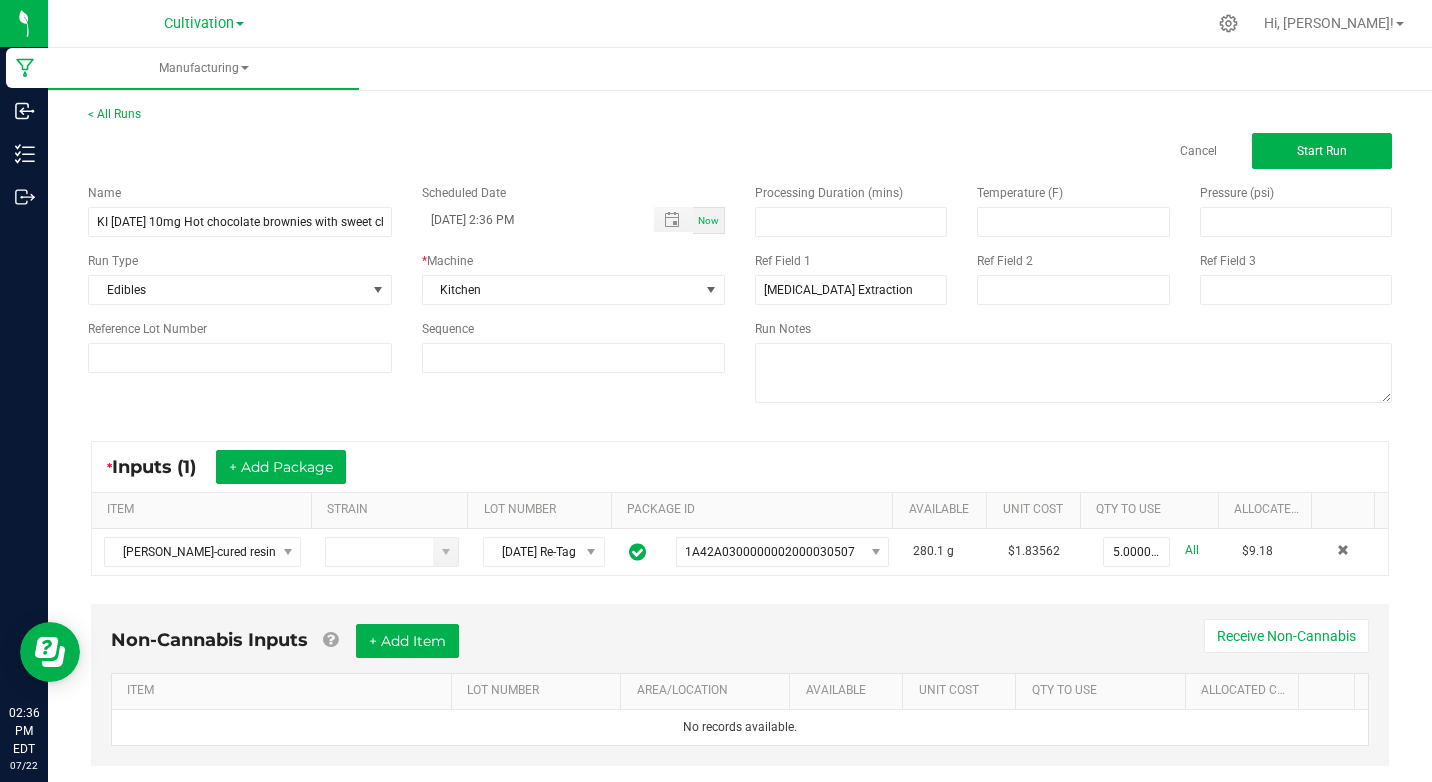 click on "Name  KI 7/22/25 10mg Hot chocolate brownies with sweet choc bits 4pk  Scheduled Date  07/22/2025 2:36 PM Now  Run Type  Edibles  *   Machine  Kitchen  Reference Lot Number   Sequence   Processing Duration (mins)   Temperature (F)   Pressure (psi)   Ref Field 1  Hydrocarbon Extraction  Ref Field 2   Ref Field 3   Run Notes" at bounding box center [740, 296] 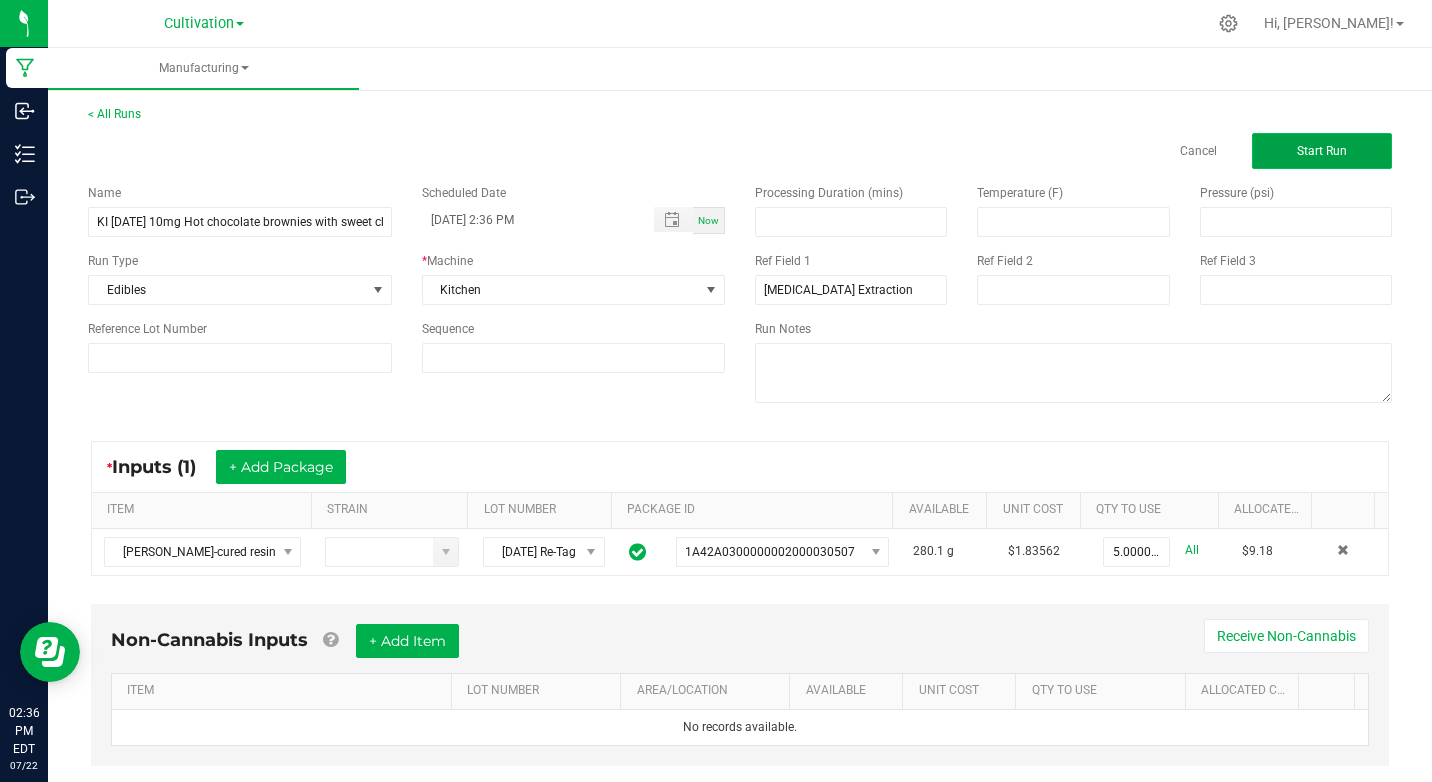 click on "Start Run" 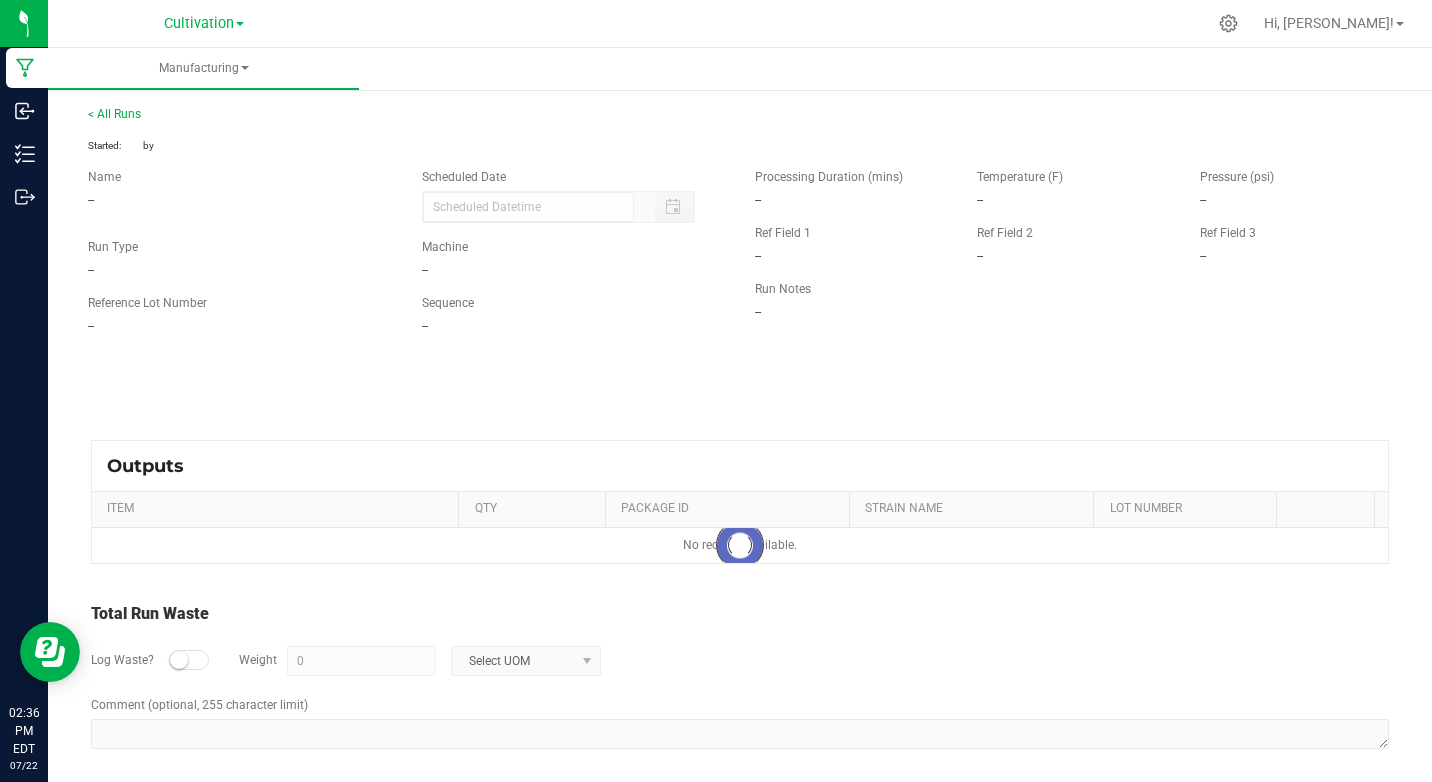 type on "07/22/2025 2:36 PM" 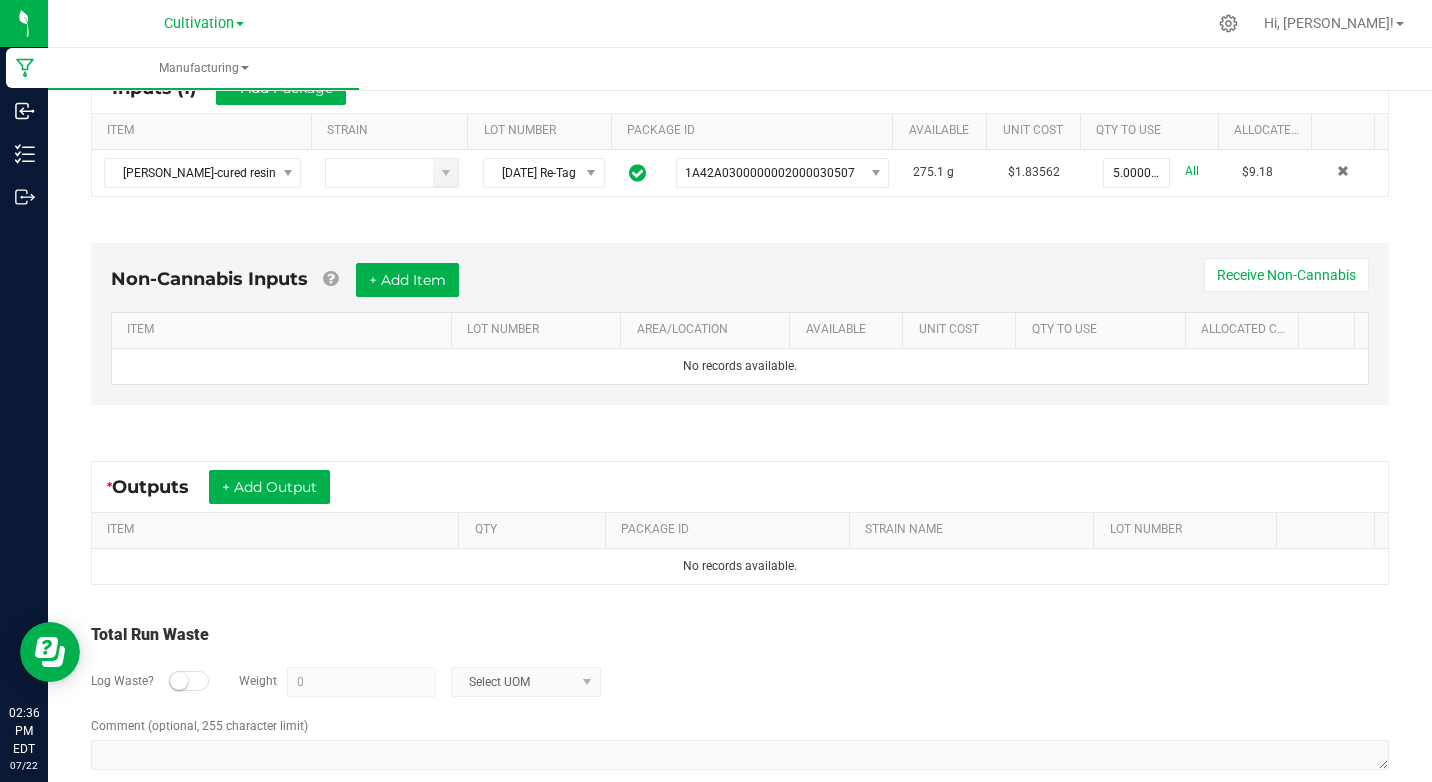 scroll, scrollTop: 436, scrollLeft: 0, axis: vertical 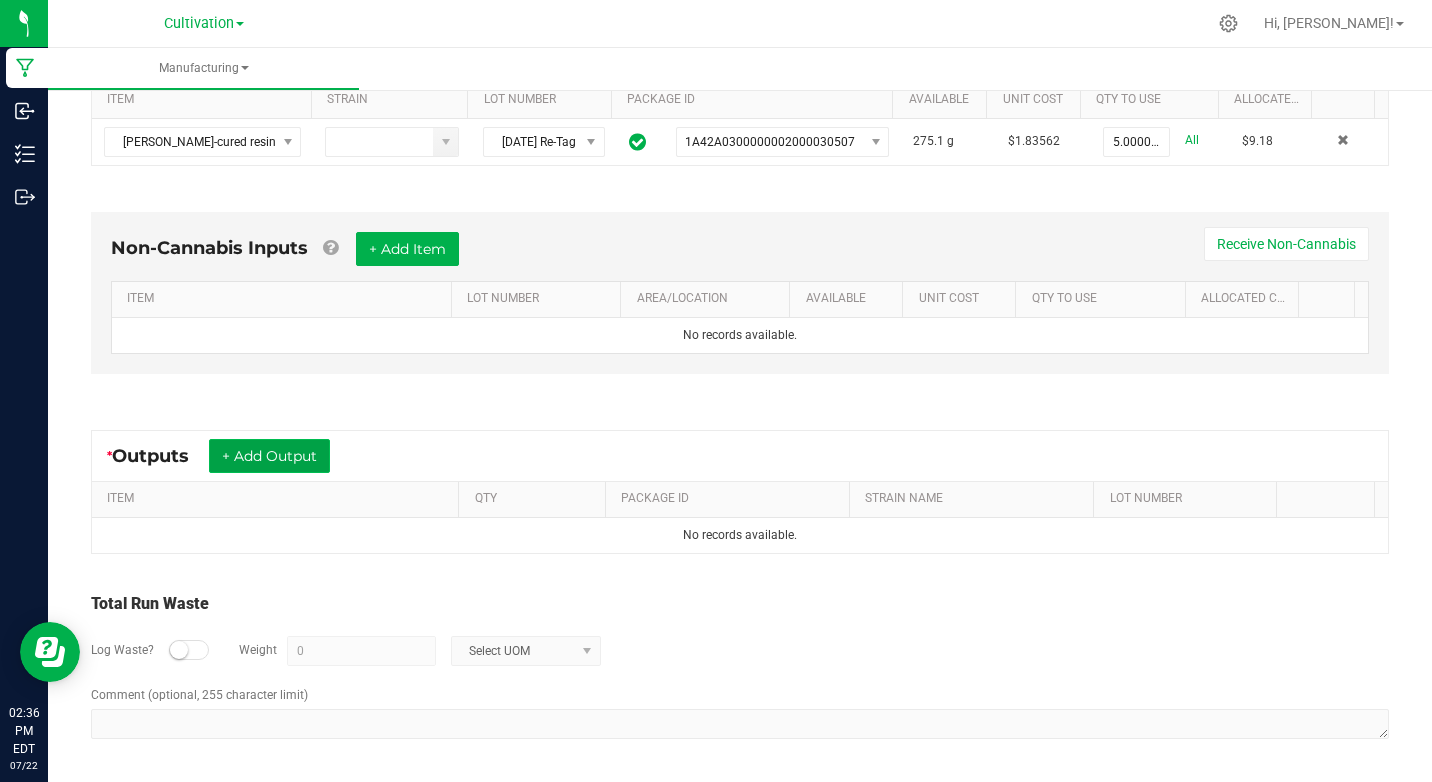 click on "+ Add Output" at bounding box center [269, 456] 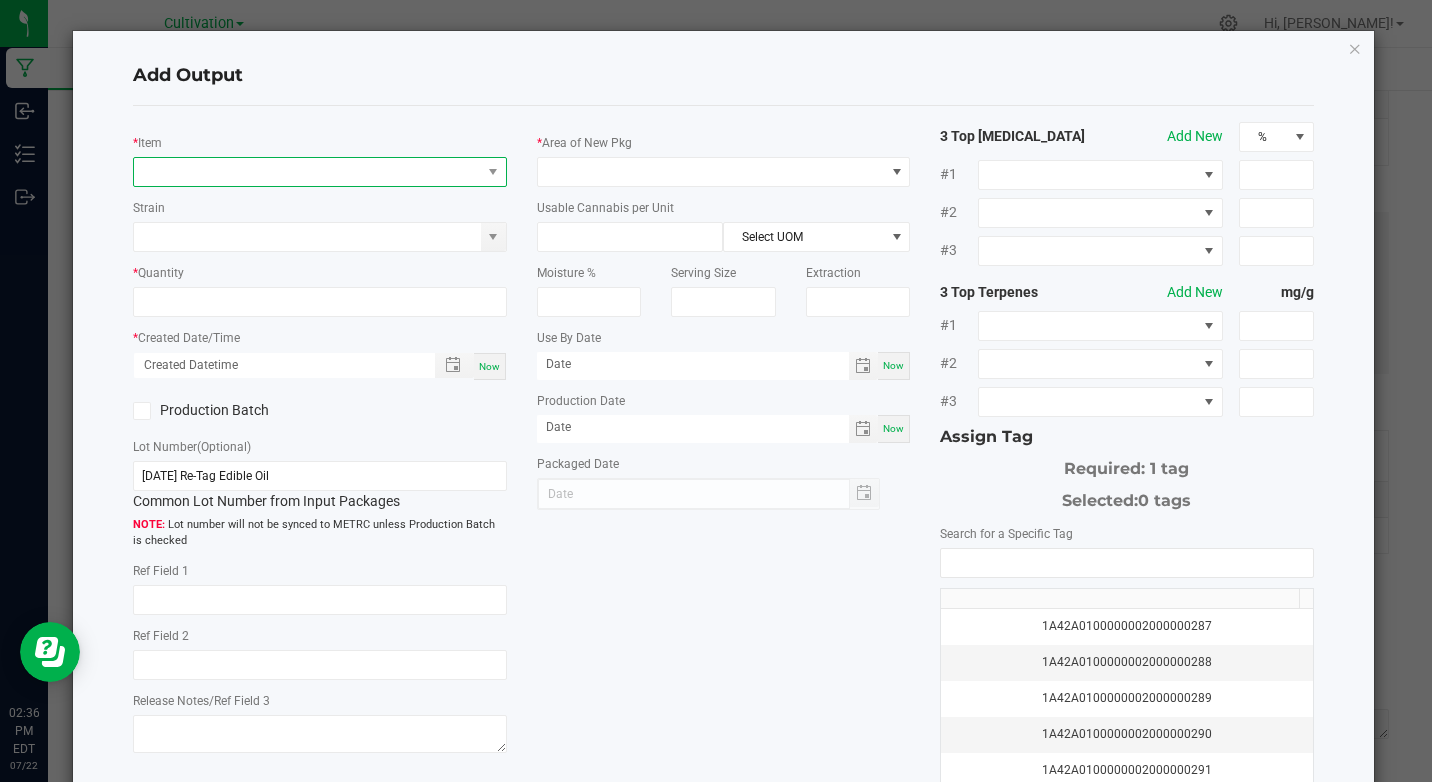 click at bounding box center (307, 172) 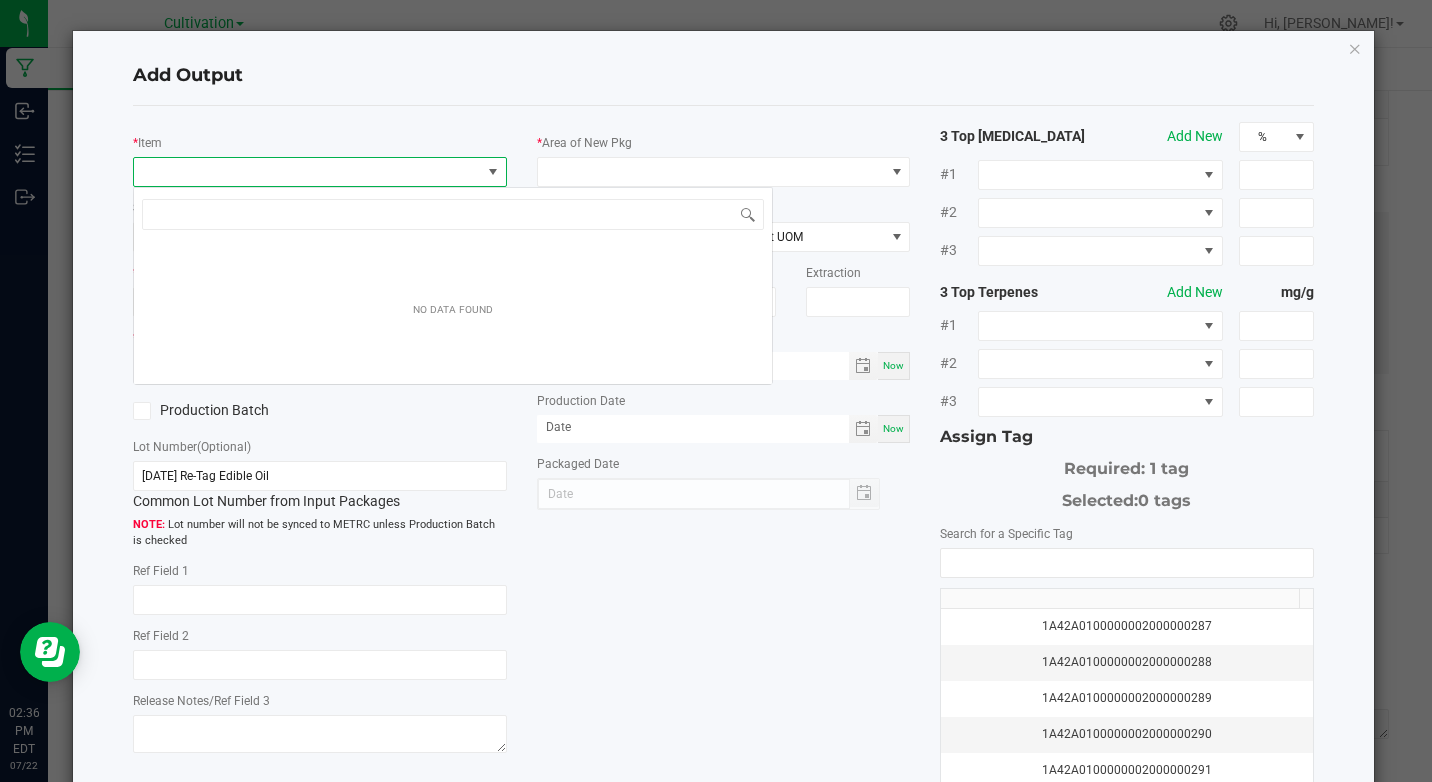 scroll, scrollTop: 99970, scrollLeft: 99631, axis: both 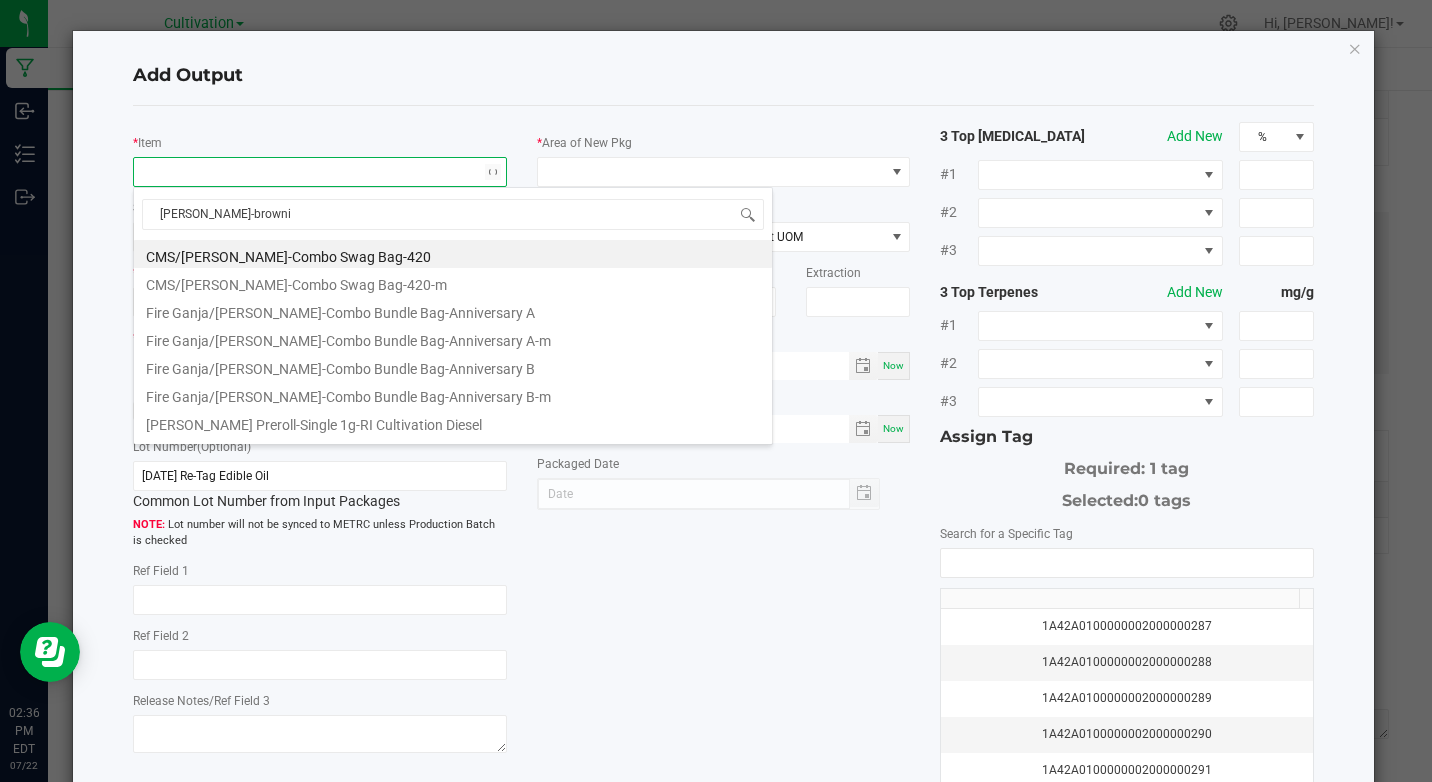 type on "Slater-brownie" 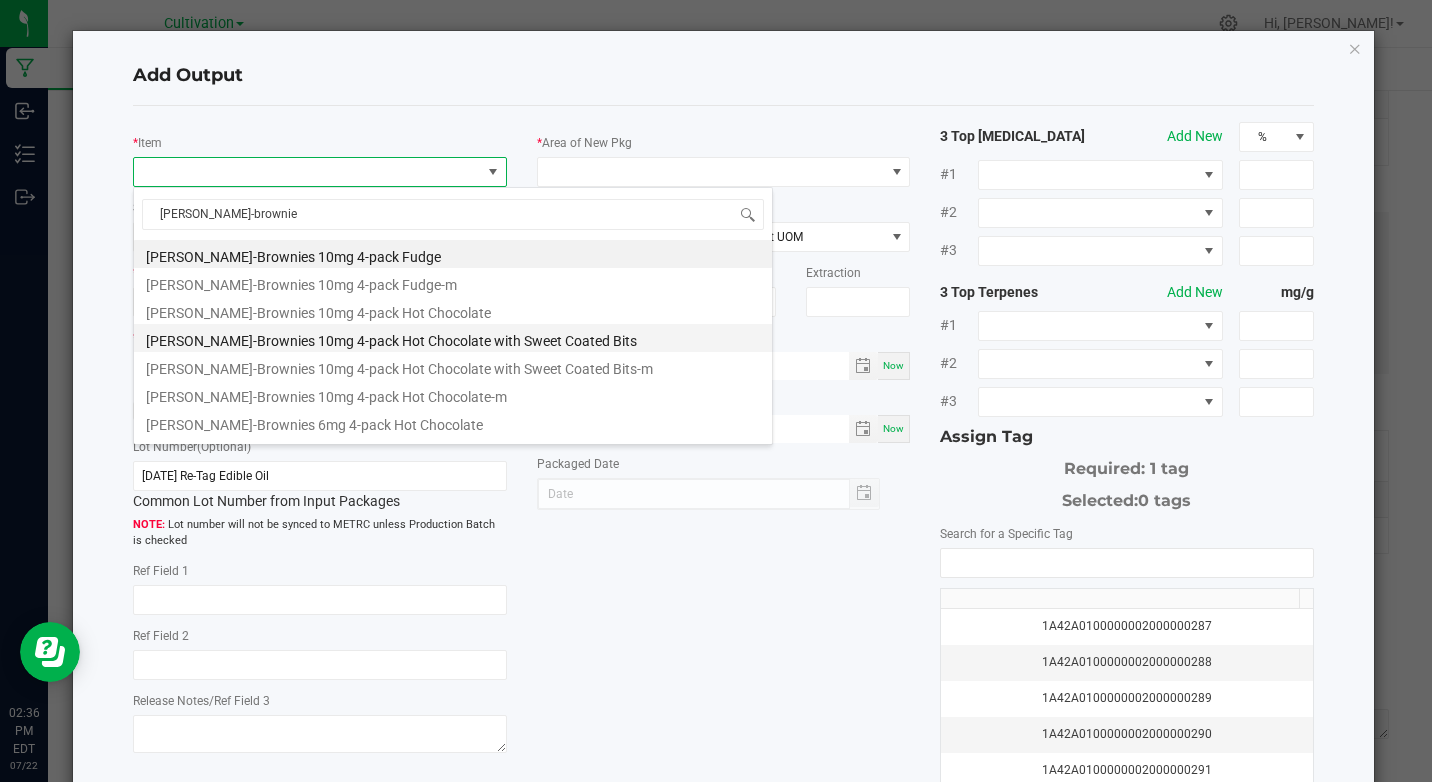 click on "[PERSON_NAME]-Brownies 10mg 4-pack Hot Chocolate with Sweet Coated Bits" at bounding box center [453, 338] 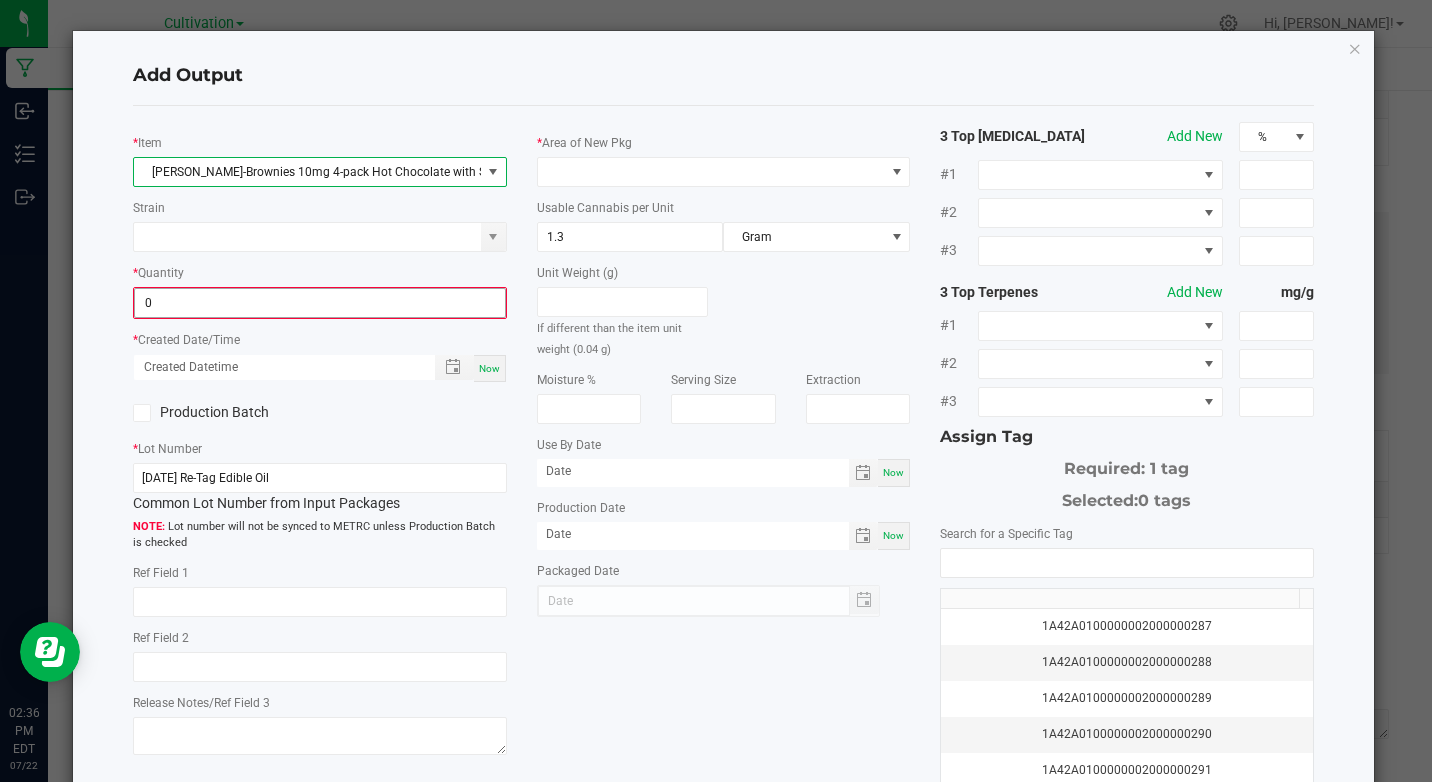 click on "0" at bounding box center [319, 303] 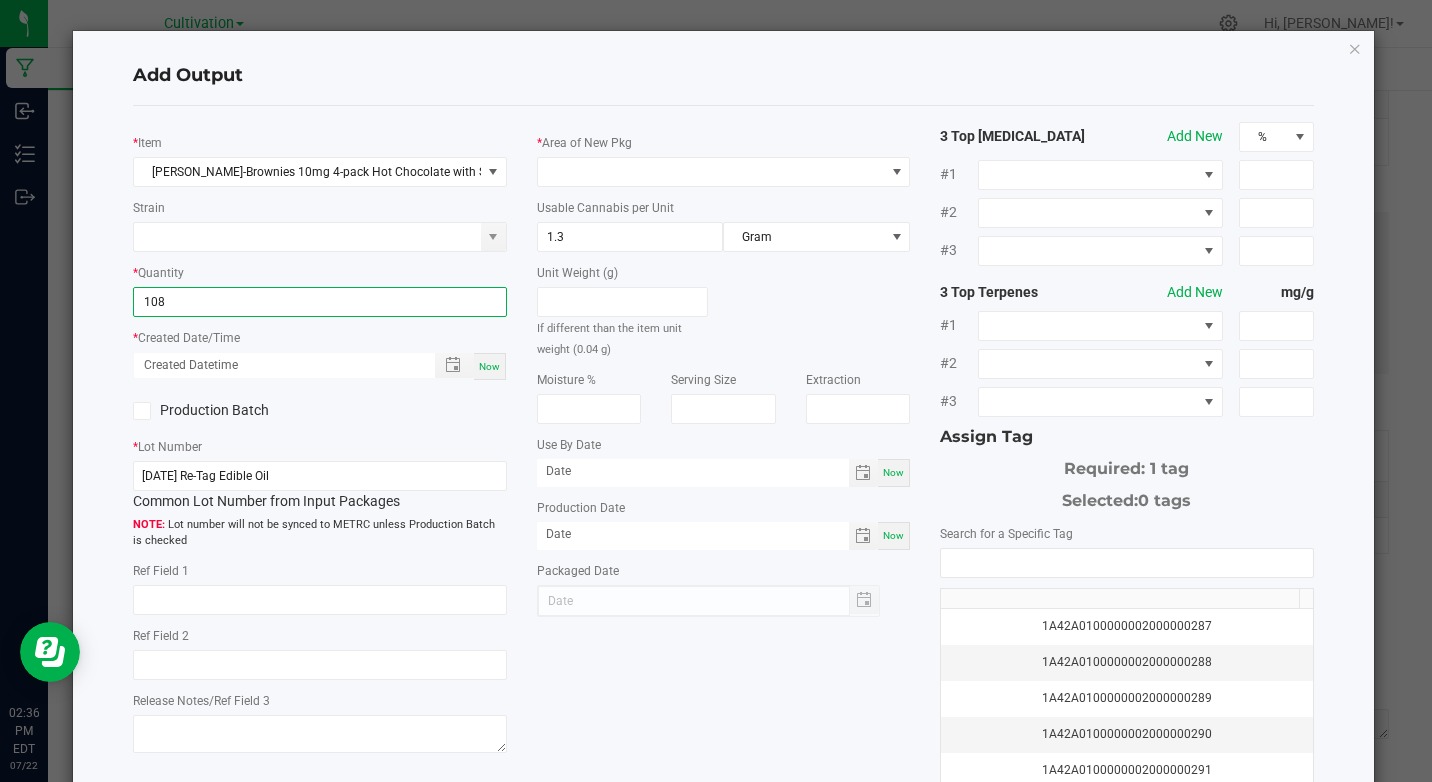 type on "108 ea" 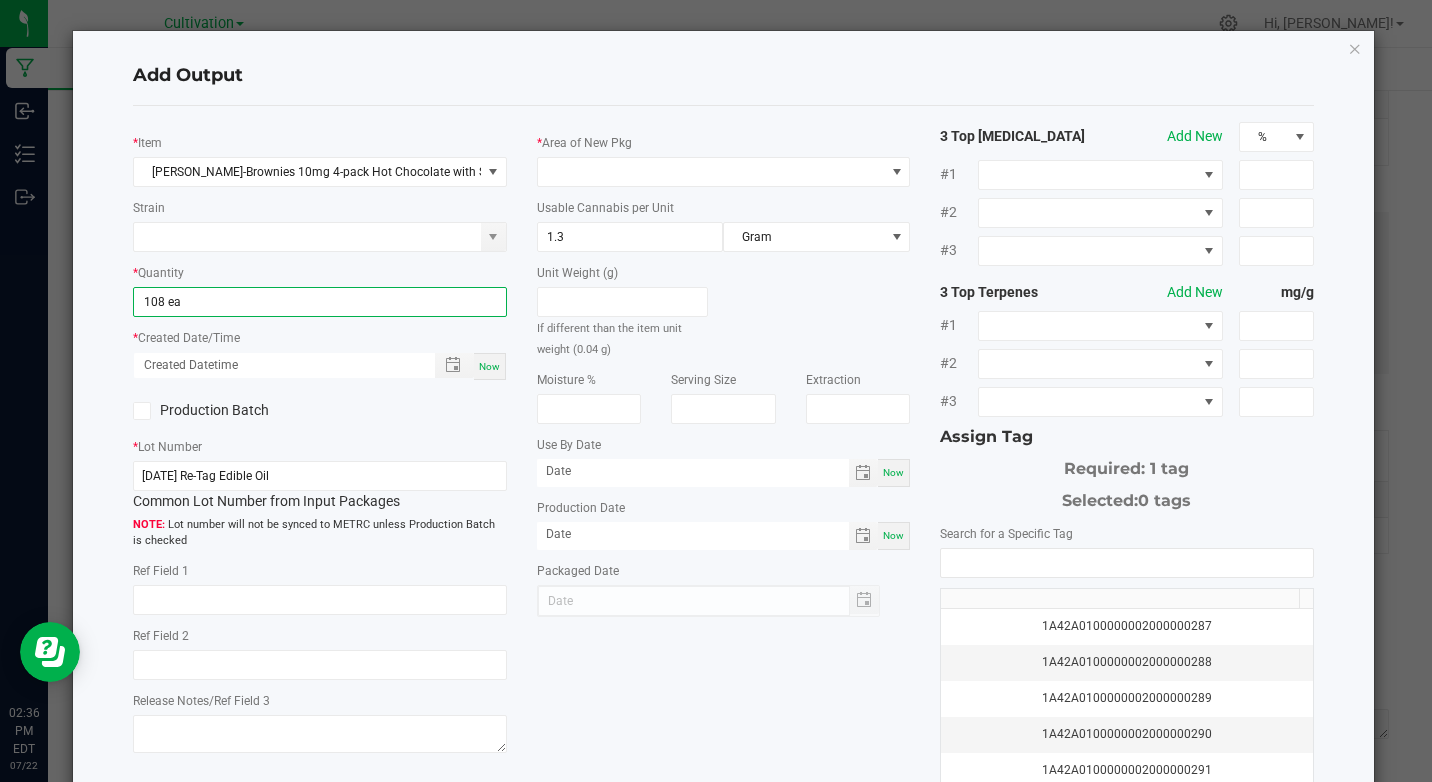 click on "Now" at bounding box center (490, 366) 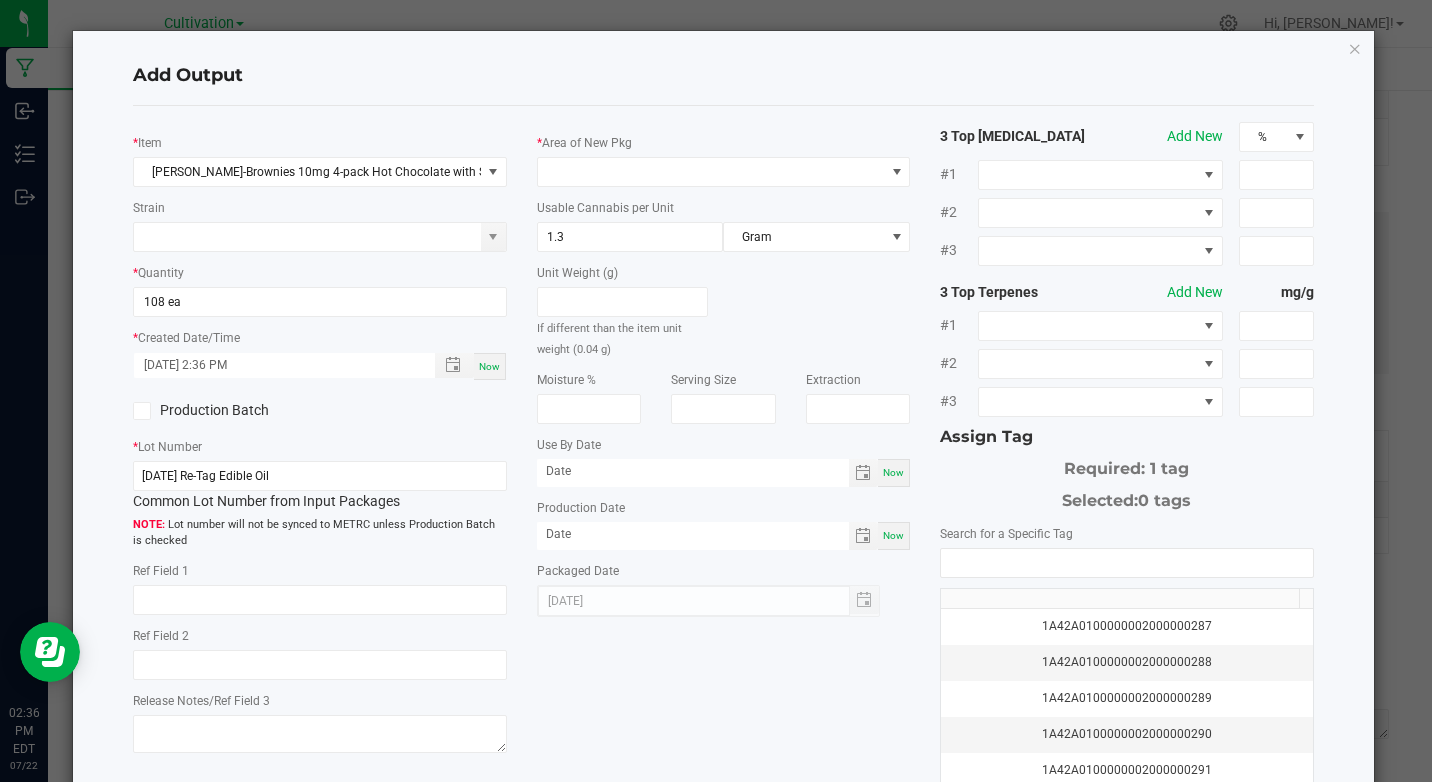click 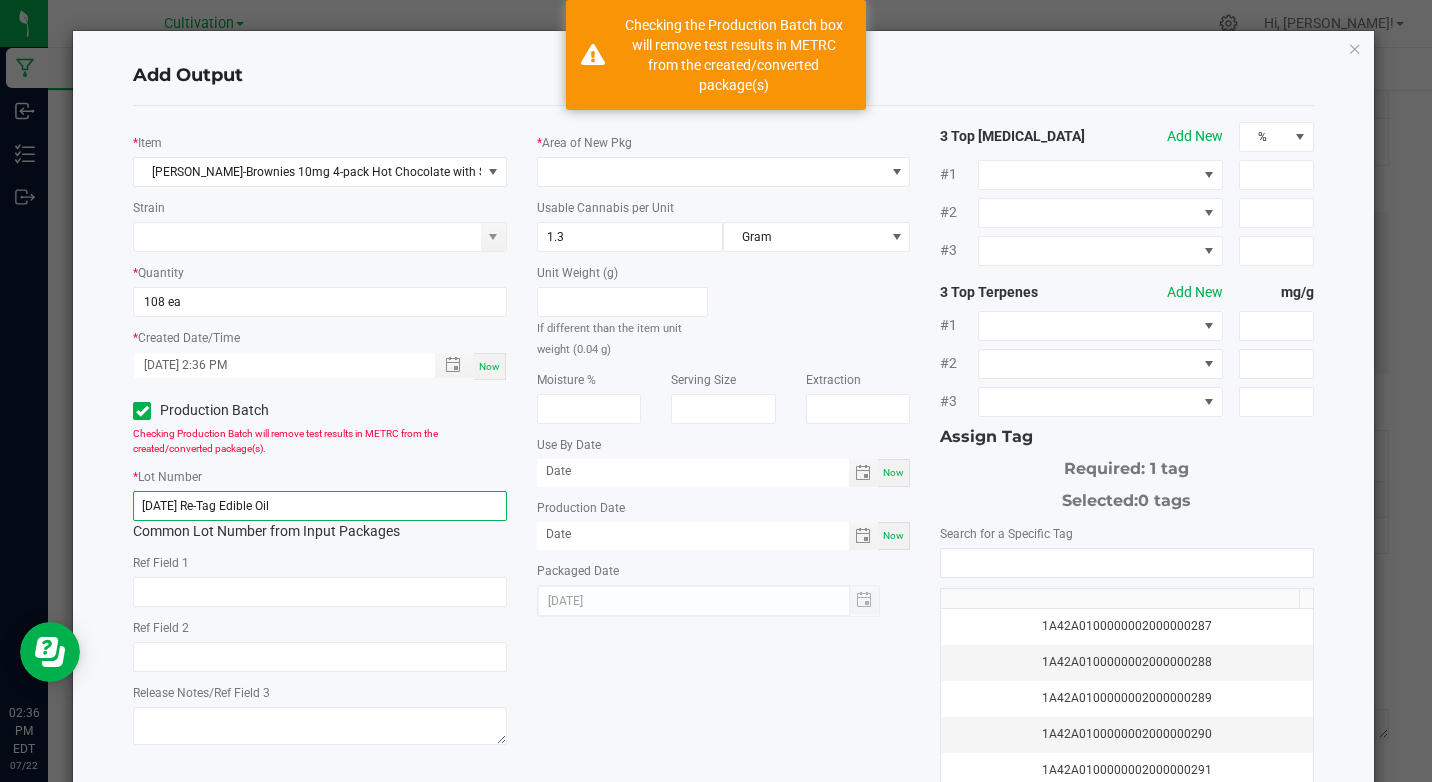 drag, startPoint x: 140, startPoint y: 512, endPoint x: 339, endPoint y: 496, distance: 199.64218 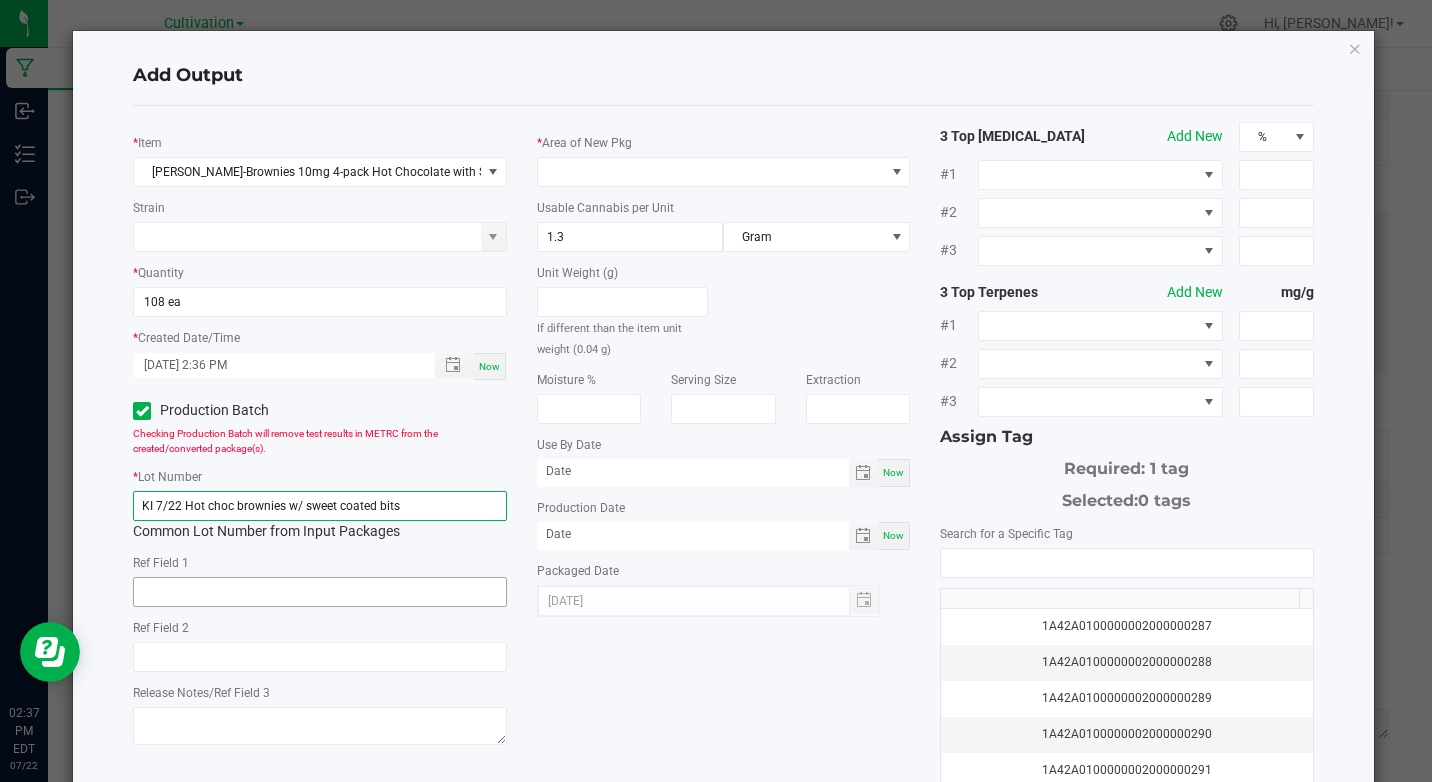 type on "KI 7/22 Hot choc brownies w/ sweet coated bits" 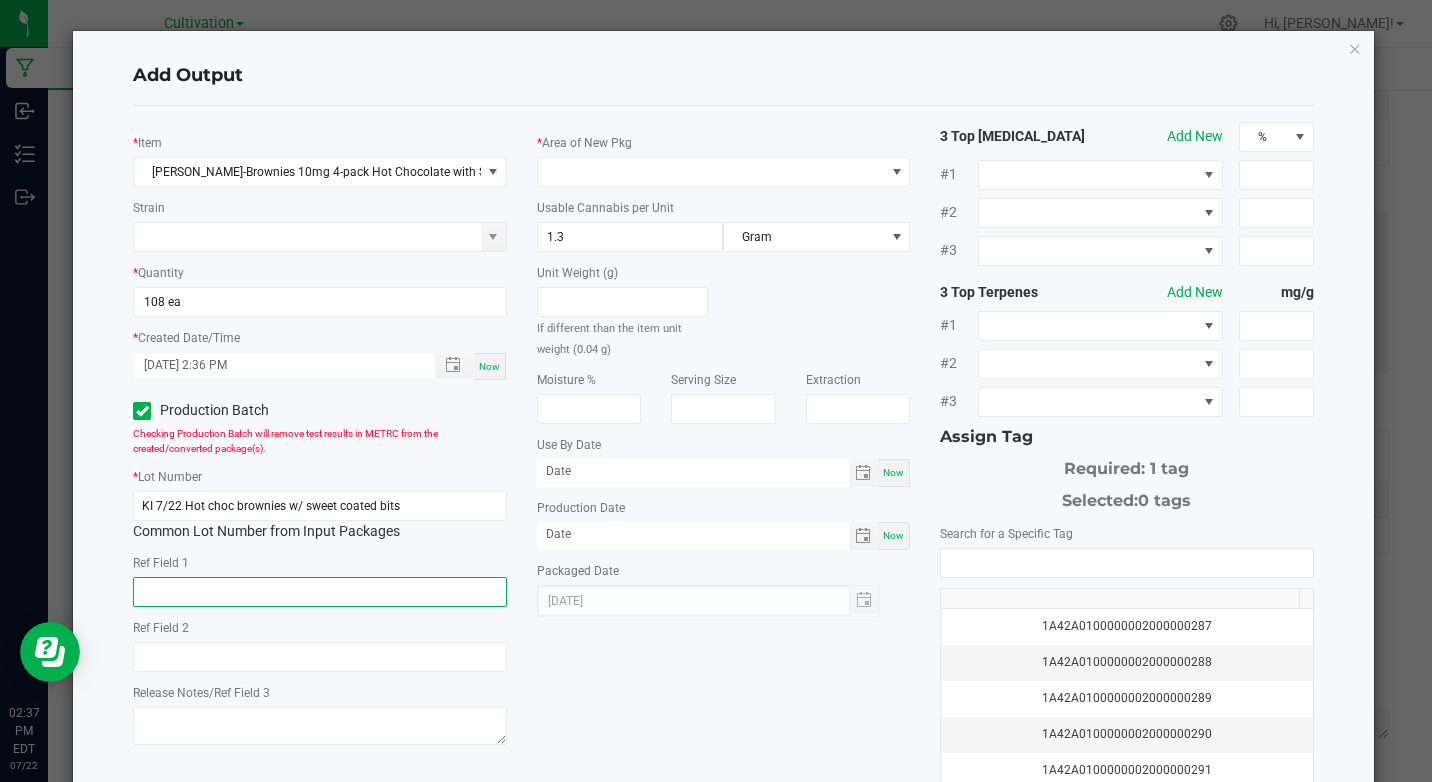 click 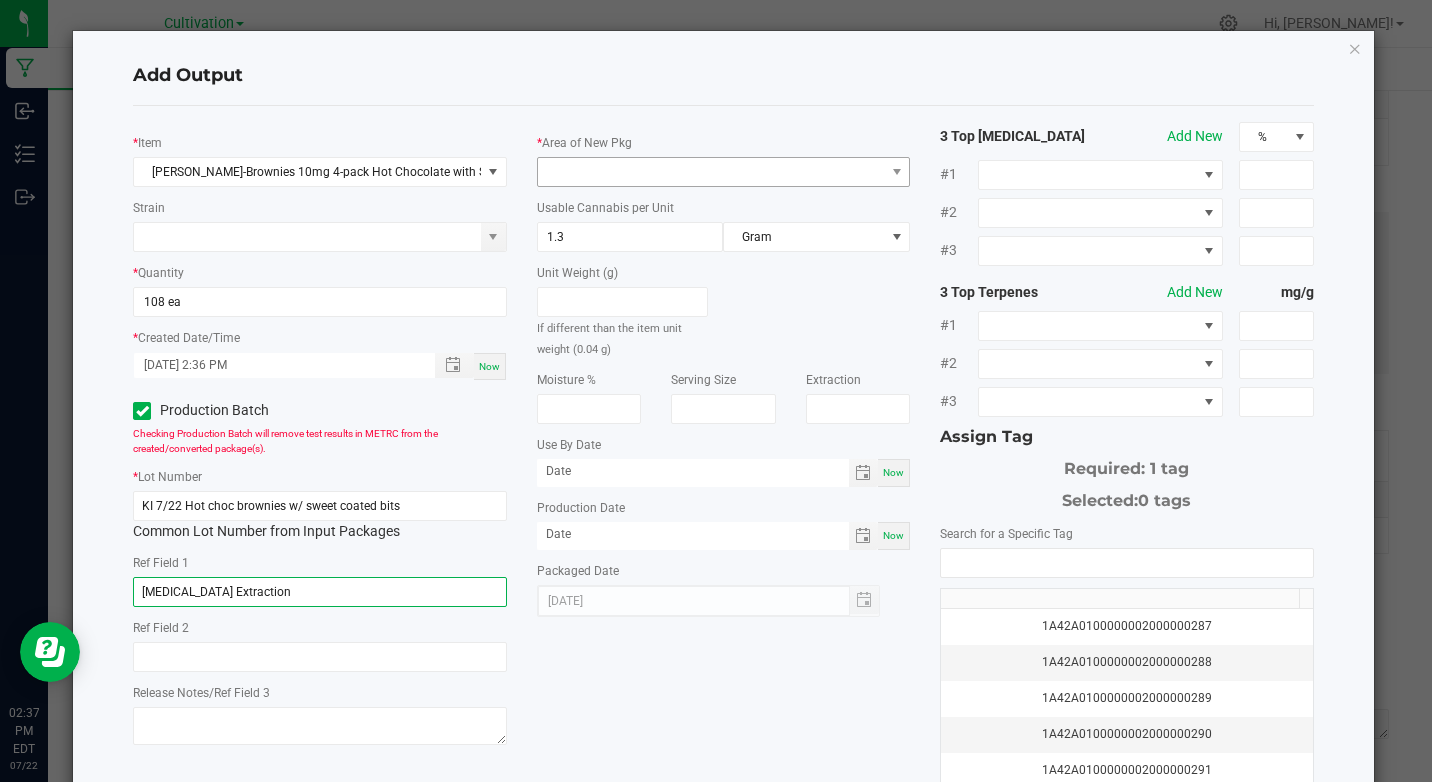 type on "[MEDICAL_DATA] Extraction" 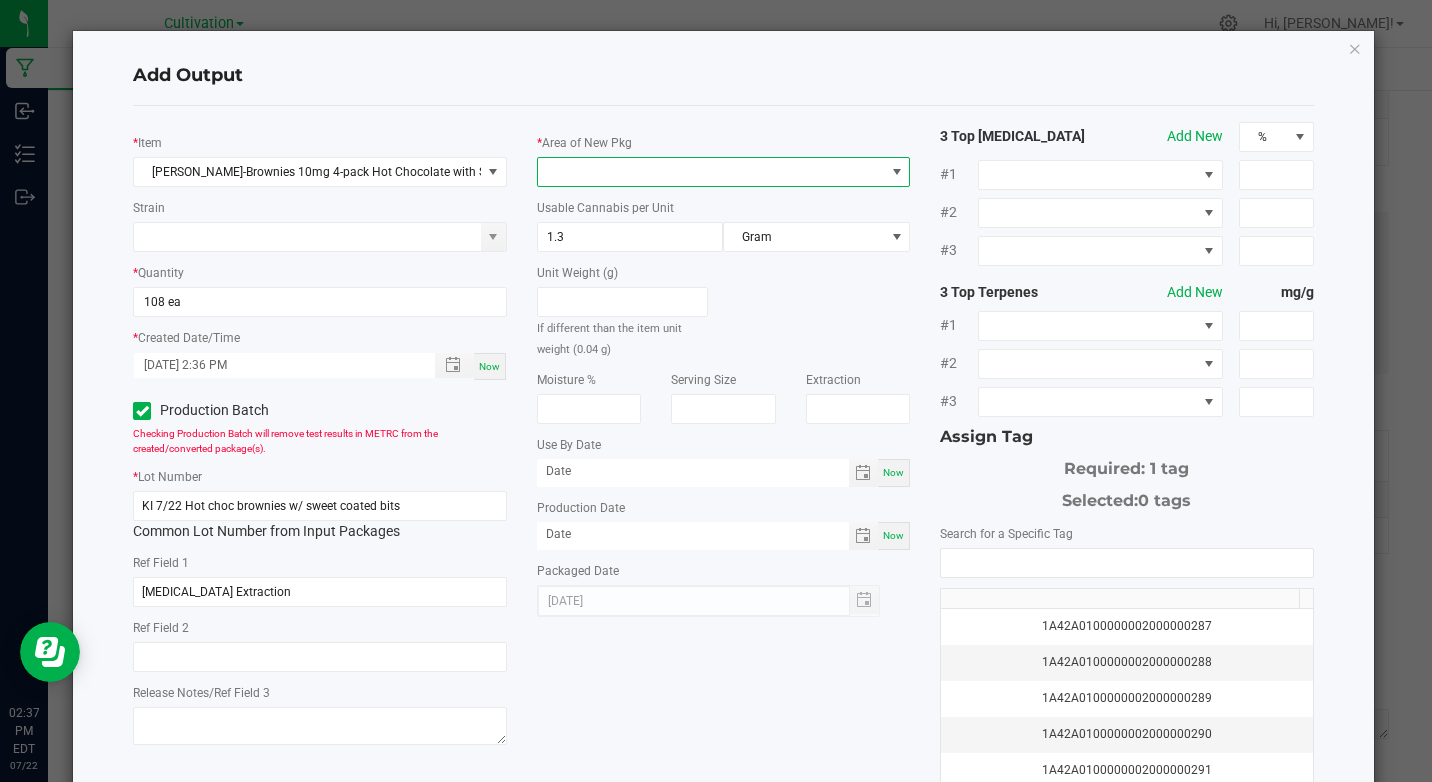 click at bounding box center [711, 172] 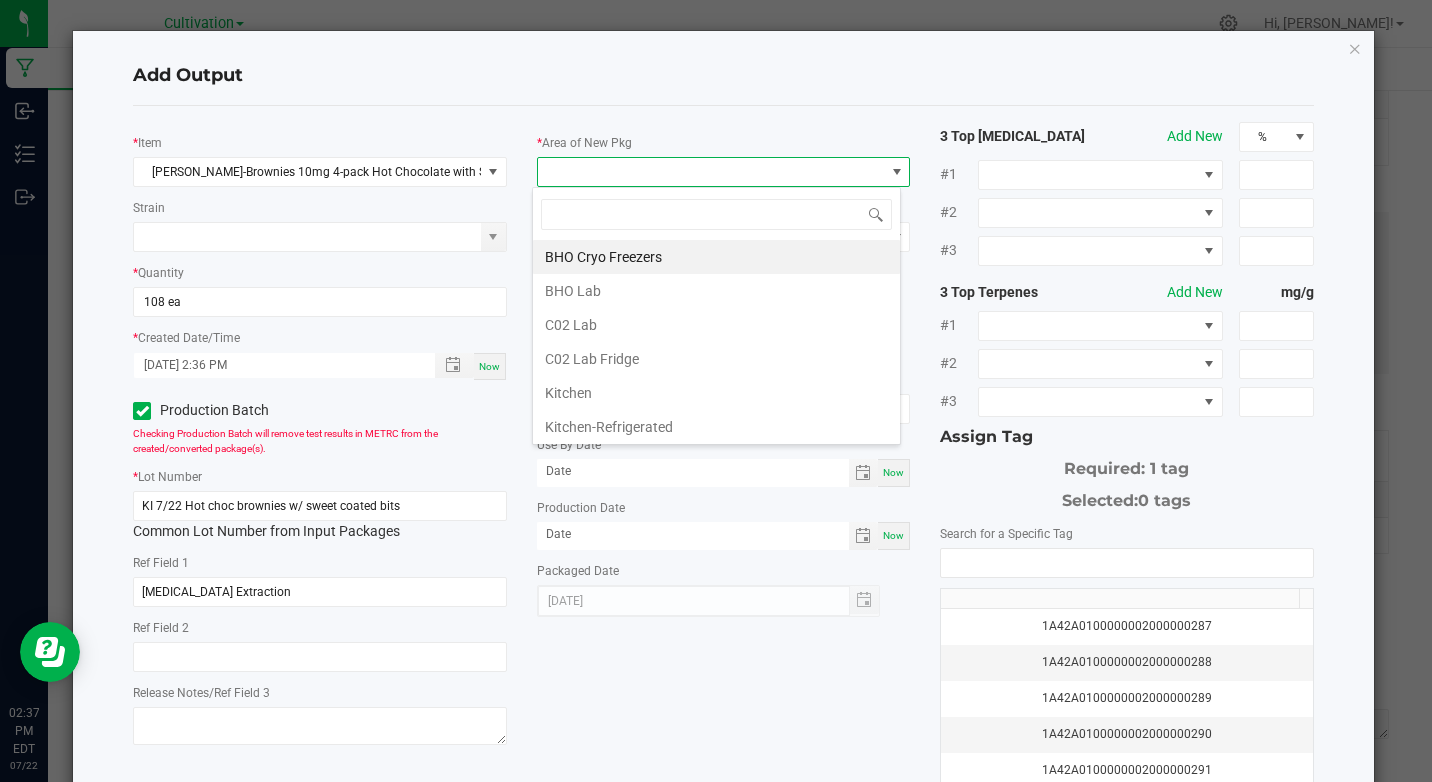 scroll, scrollTop: 99970, scrollLeft: 99631, axis: both 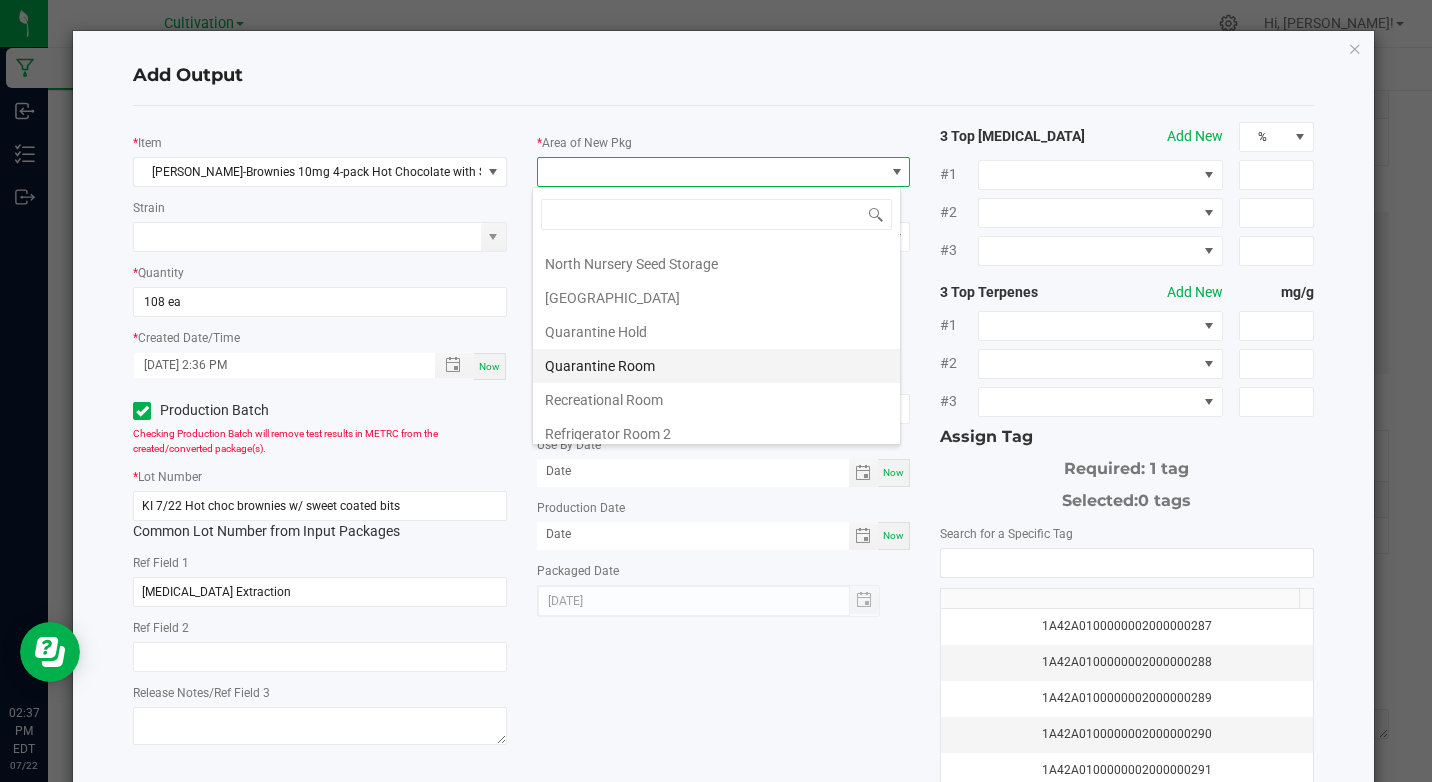 click on "Quarantine Room" at bounding box center (716, 366) 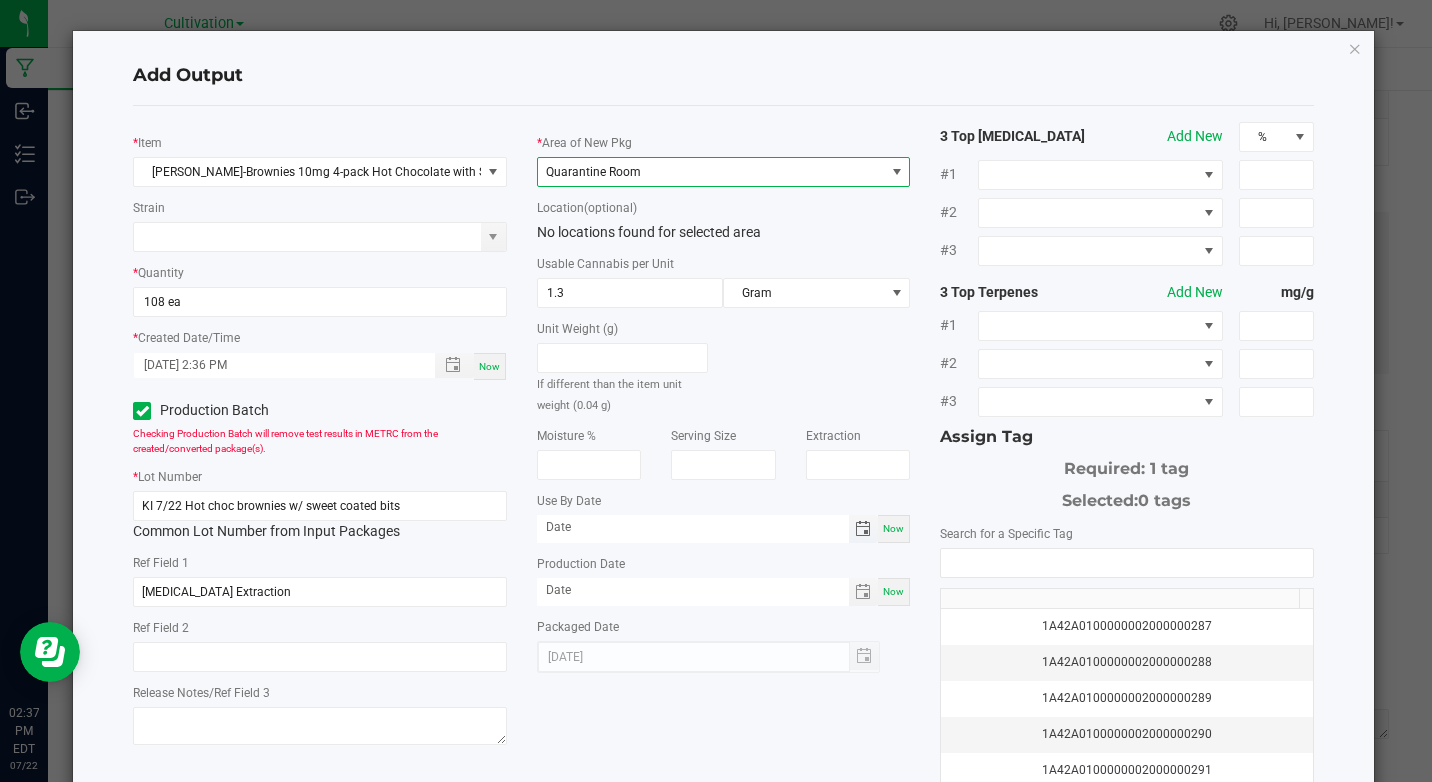 click at bounding box center [863, 529] 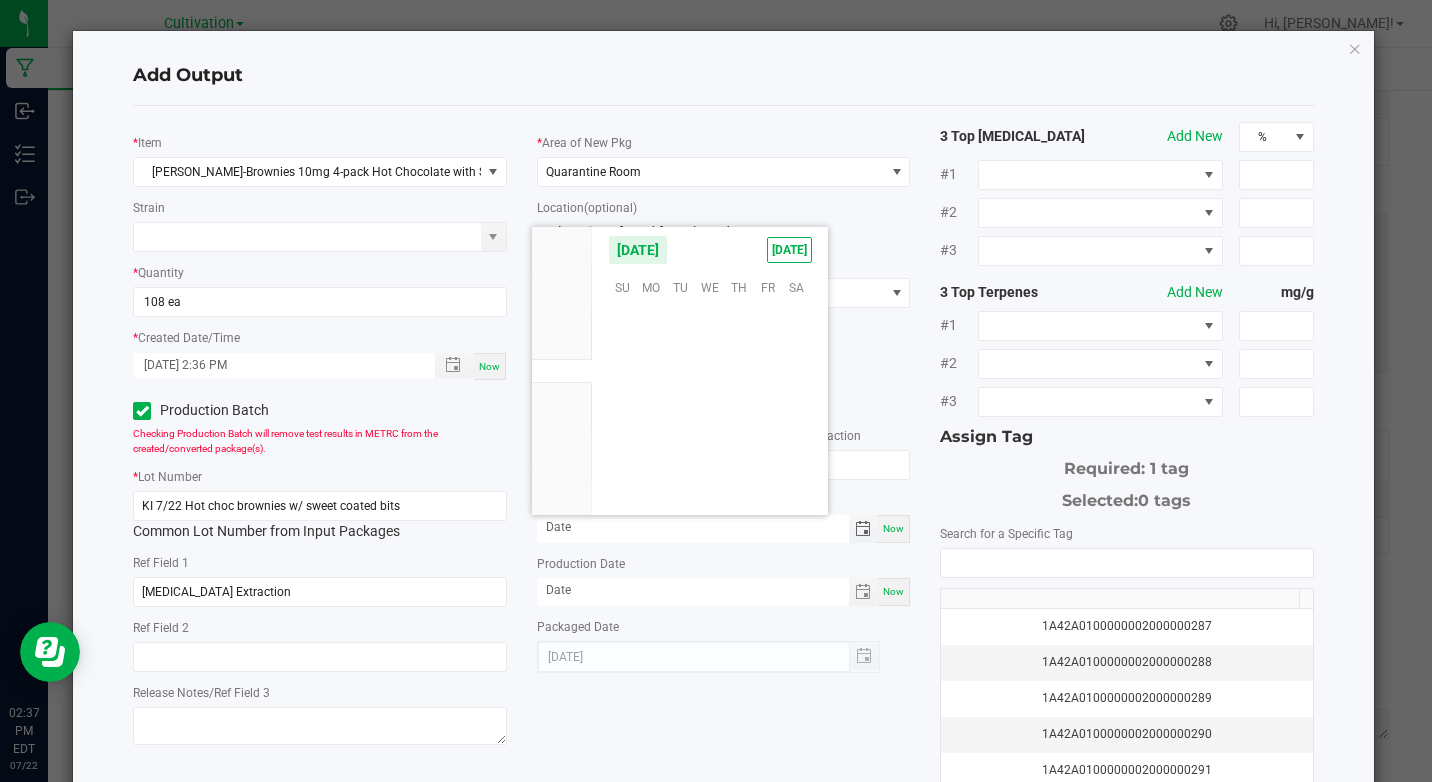 scroll, scrollTop: 0, scrollLeft: 0, axis: both 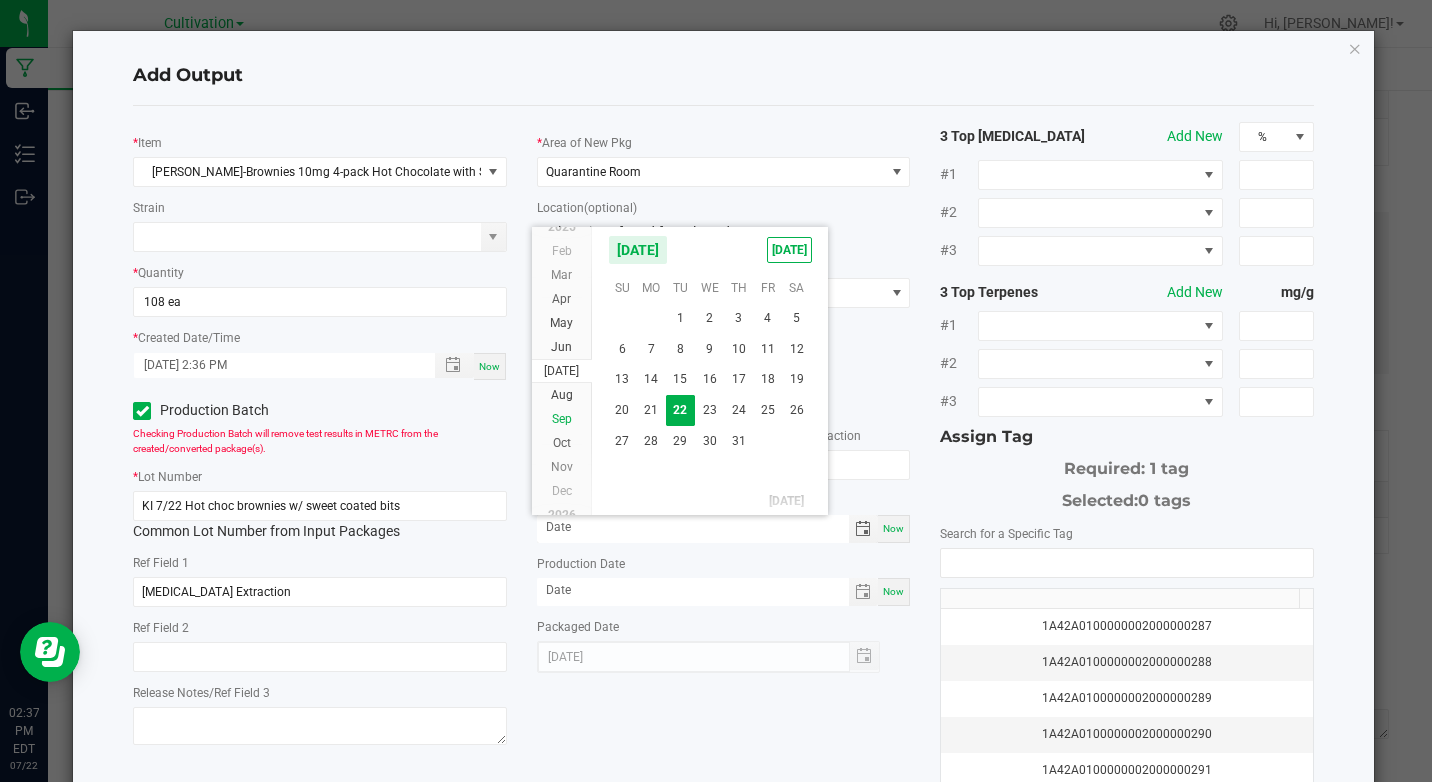 click on "Sep" at bounding box center (562, 419) 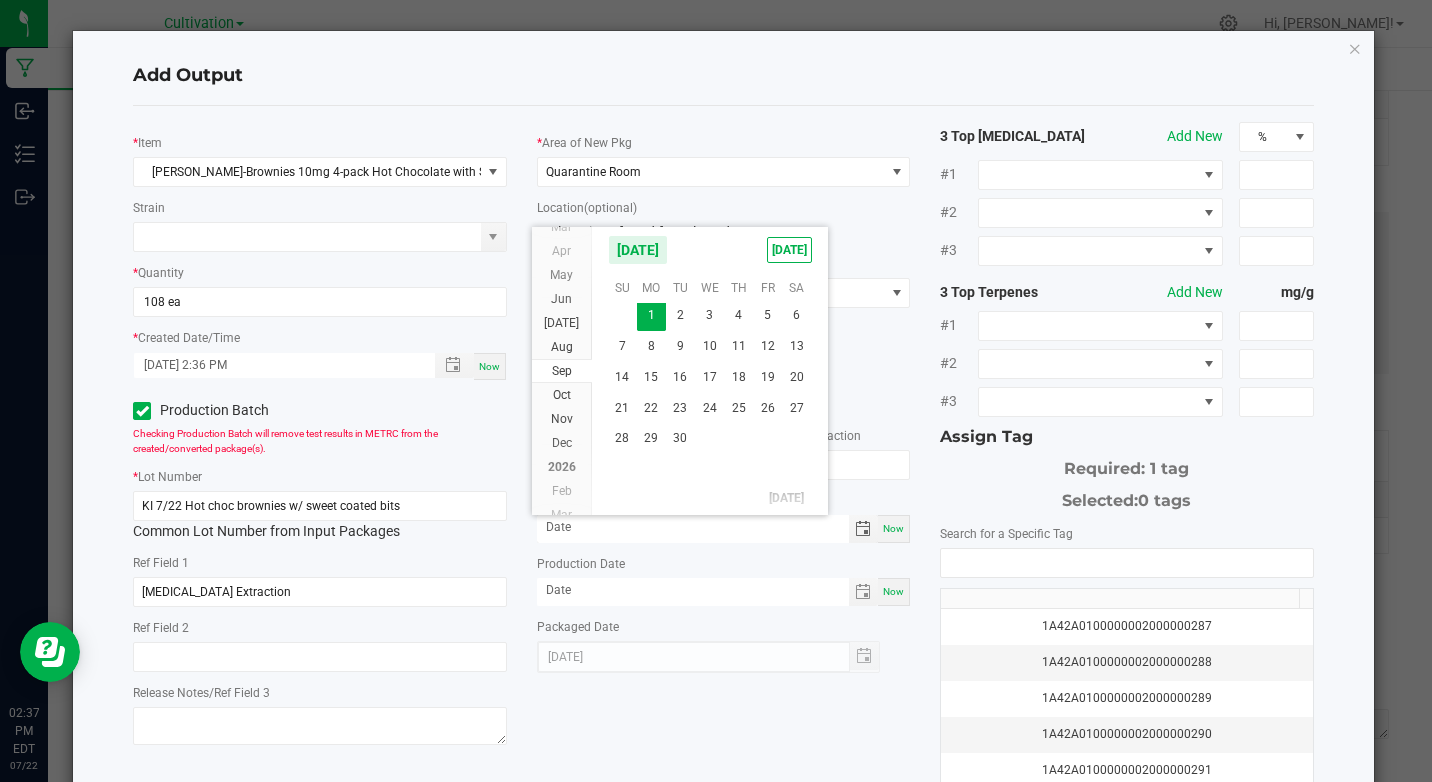 click on "22" at bounding box center (651, 408) 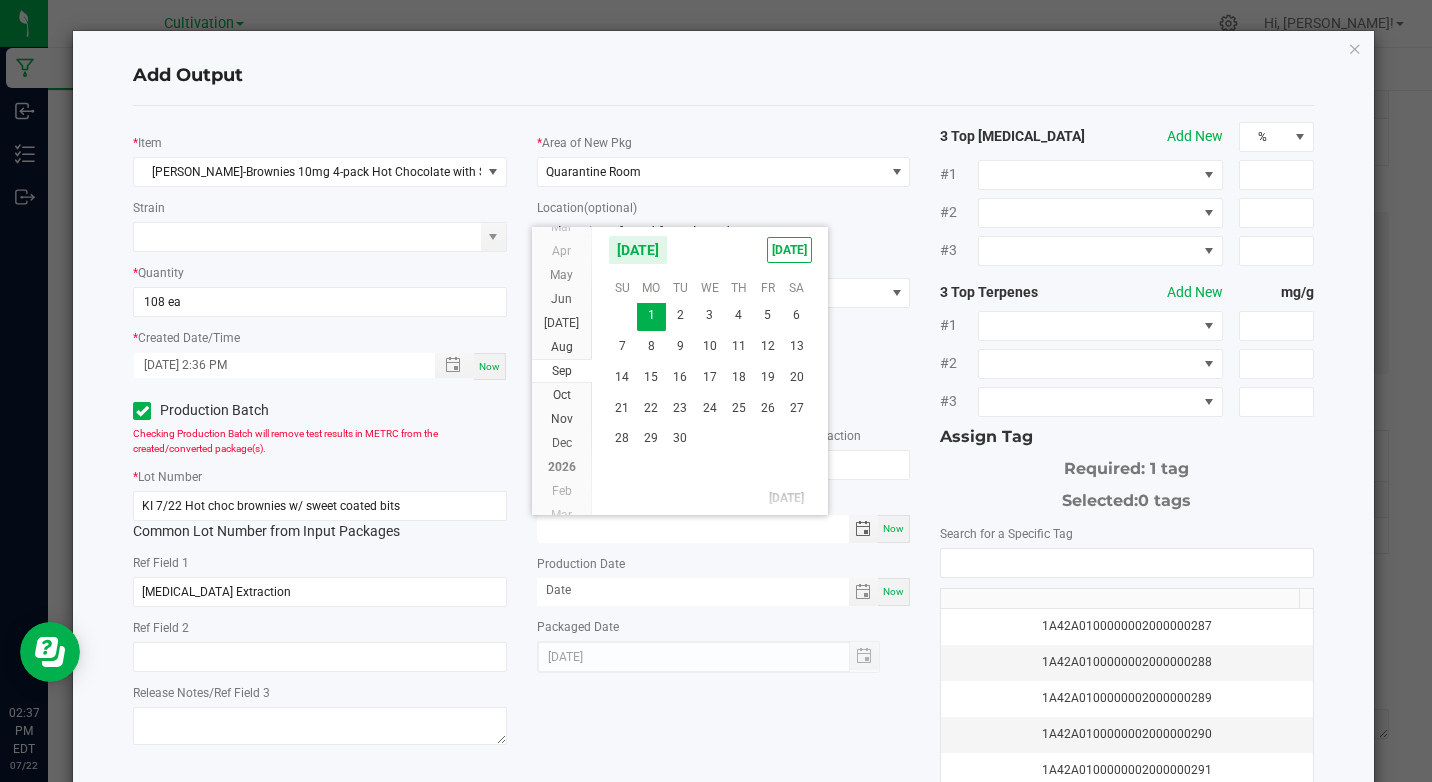type on "[DATE]" 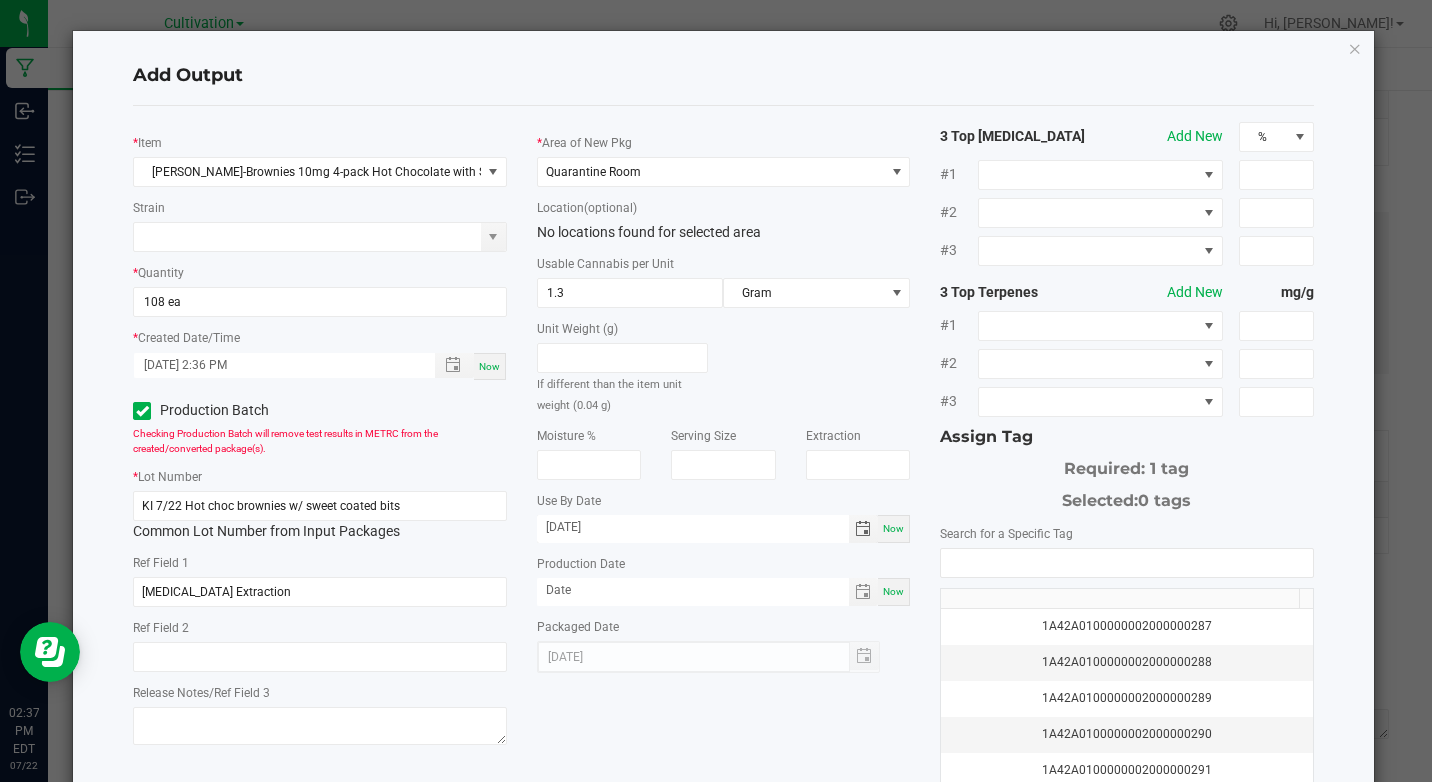click on "Now" at bounding box center [893, 591] 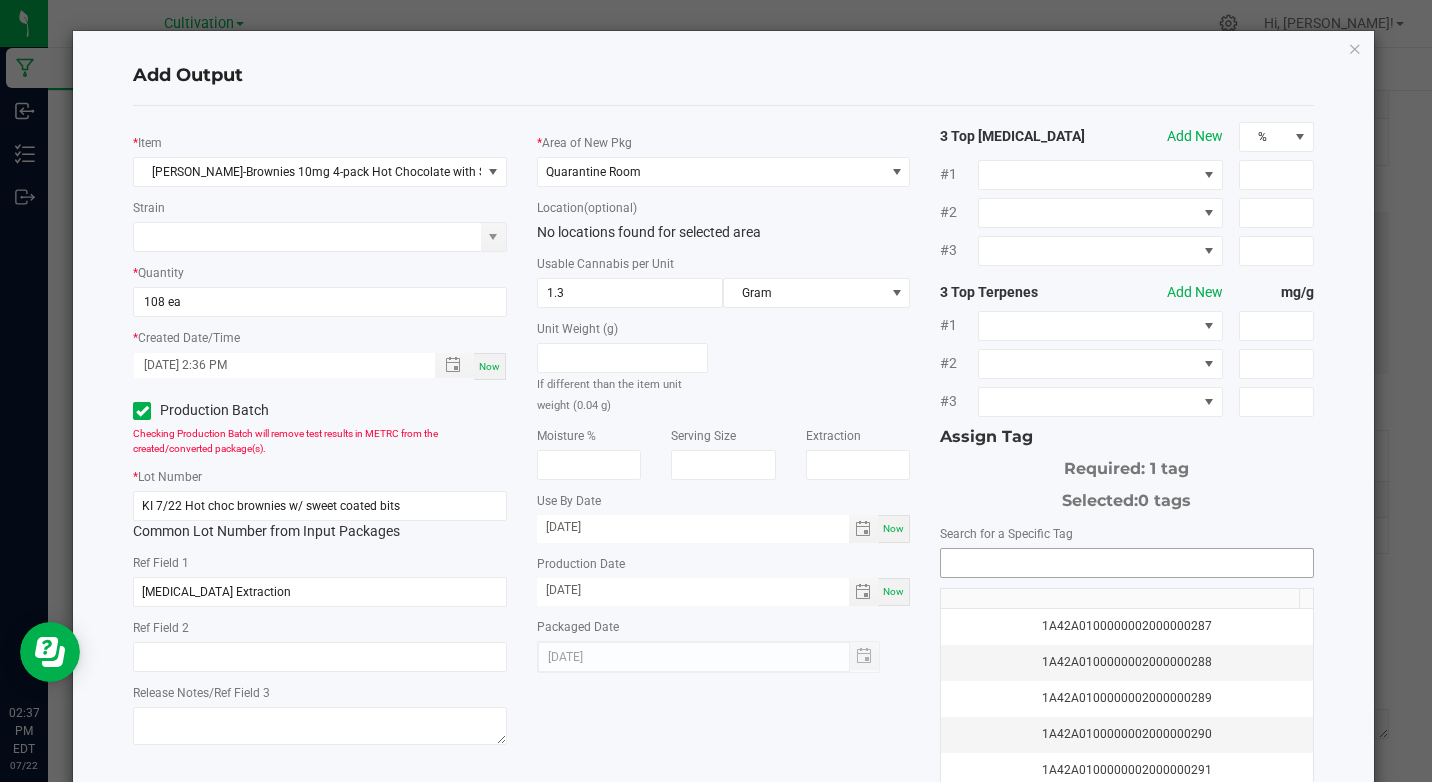 click at bounding box center [1126, 563] 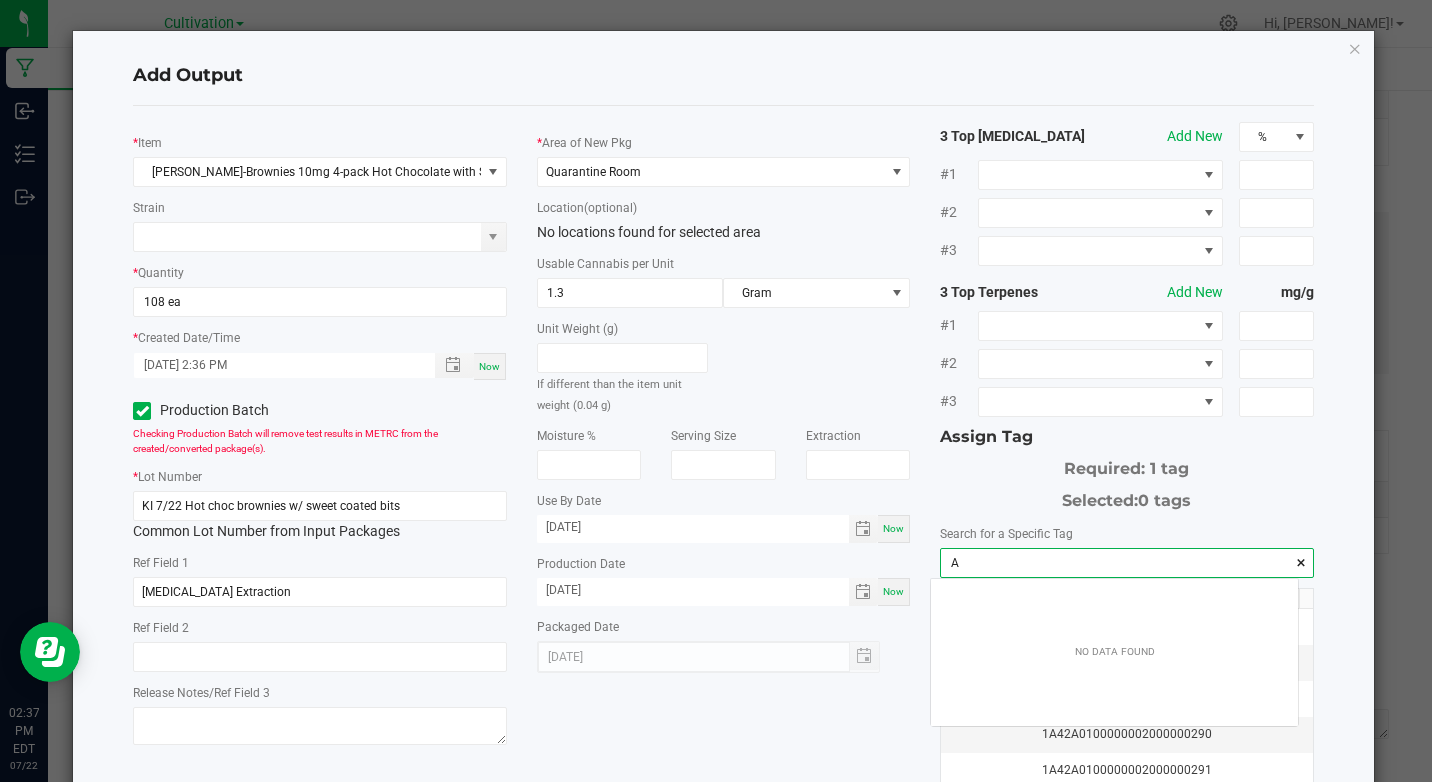 scroll, scrollTop: 99972, scrollLeft: 99633, axis: both 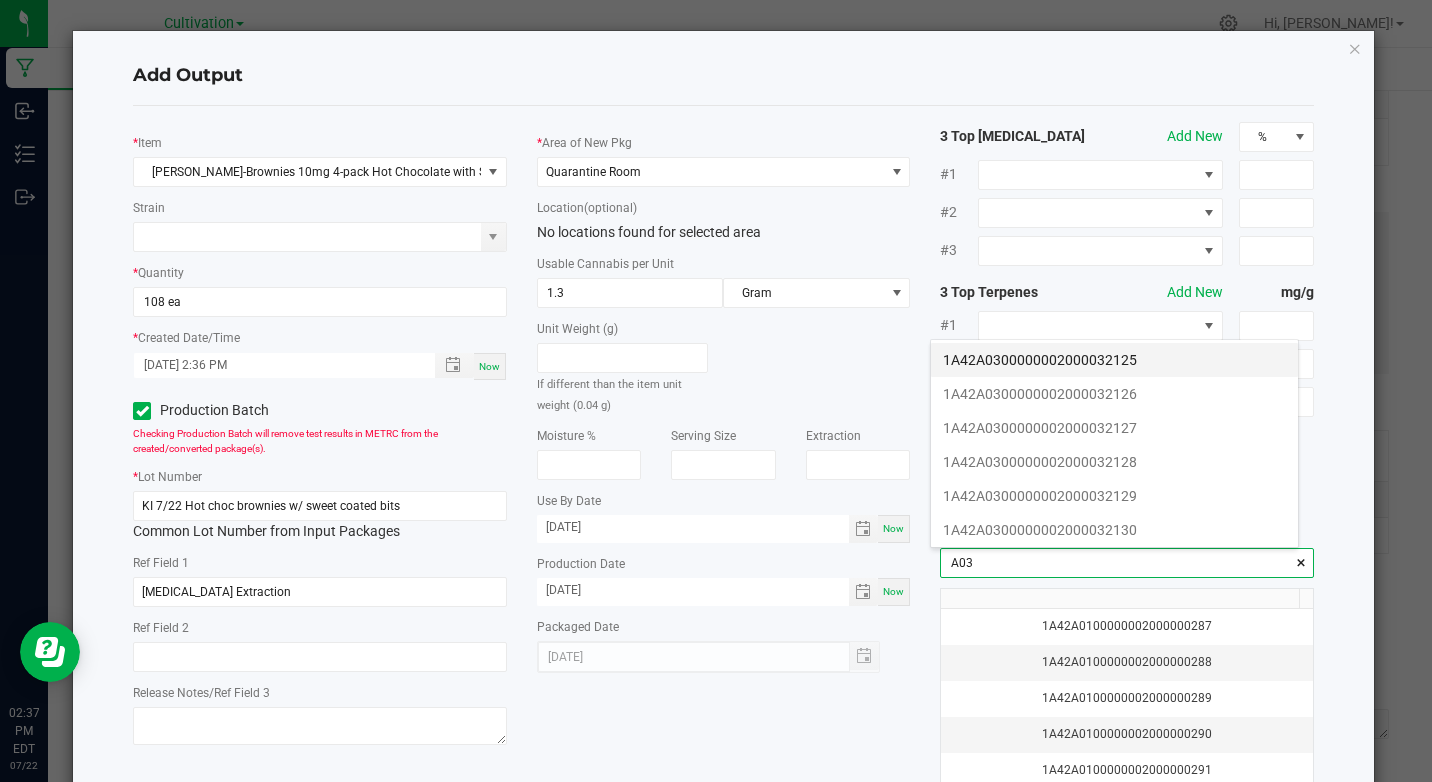 click on "1A42A0300000002000032125" at bounding box center (1114, 360) 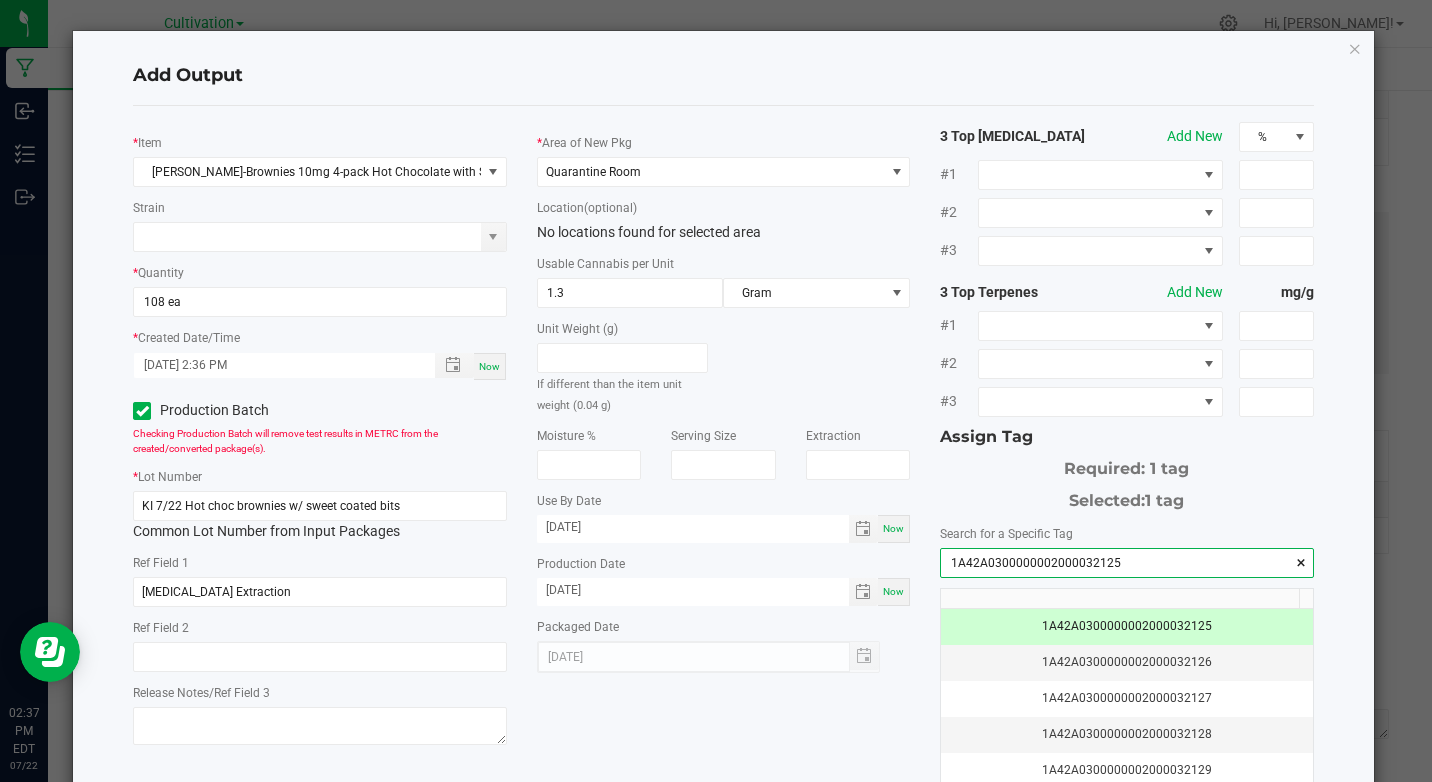 type on "1A42A0300000002000032125" 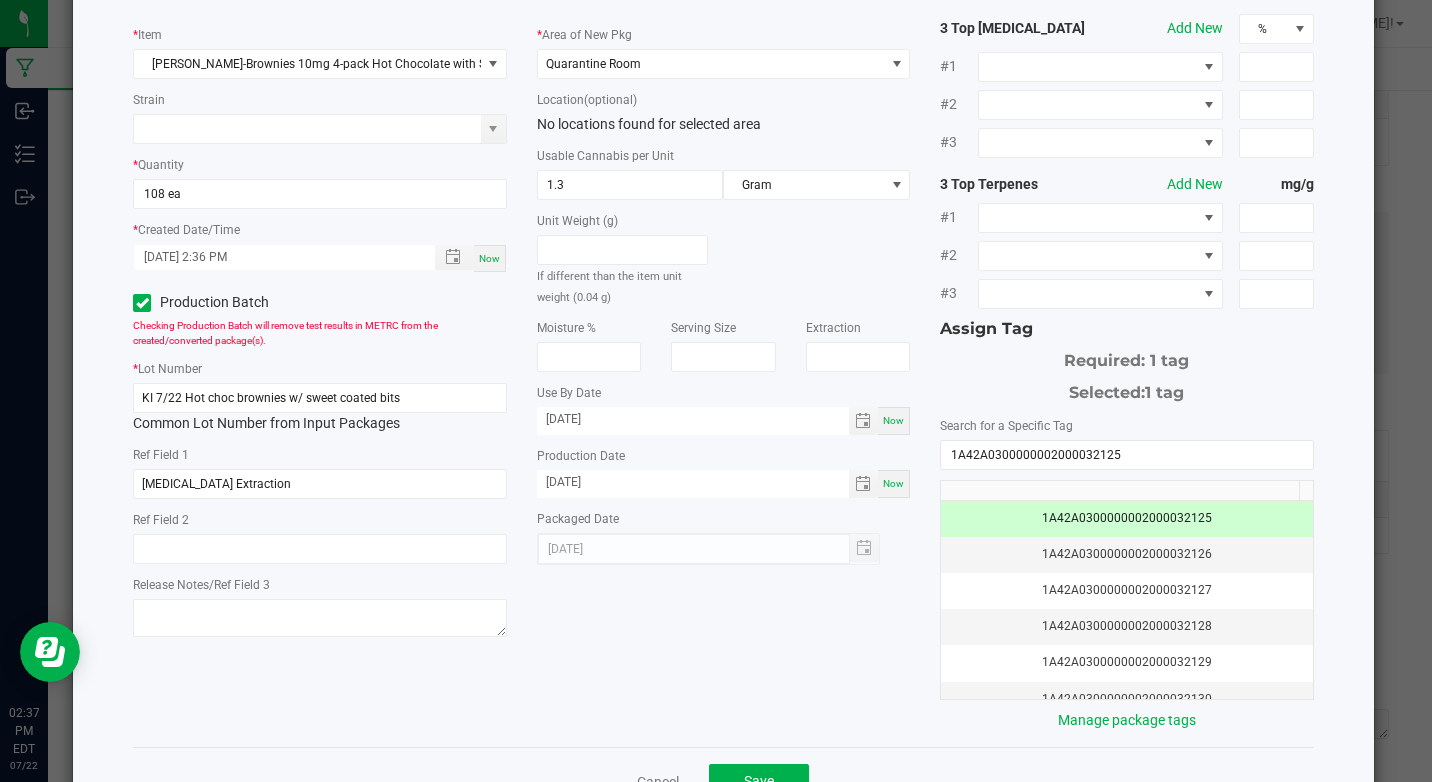scroll, scrollTop: 160, scrollLeft: 0, axis: vertical 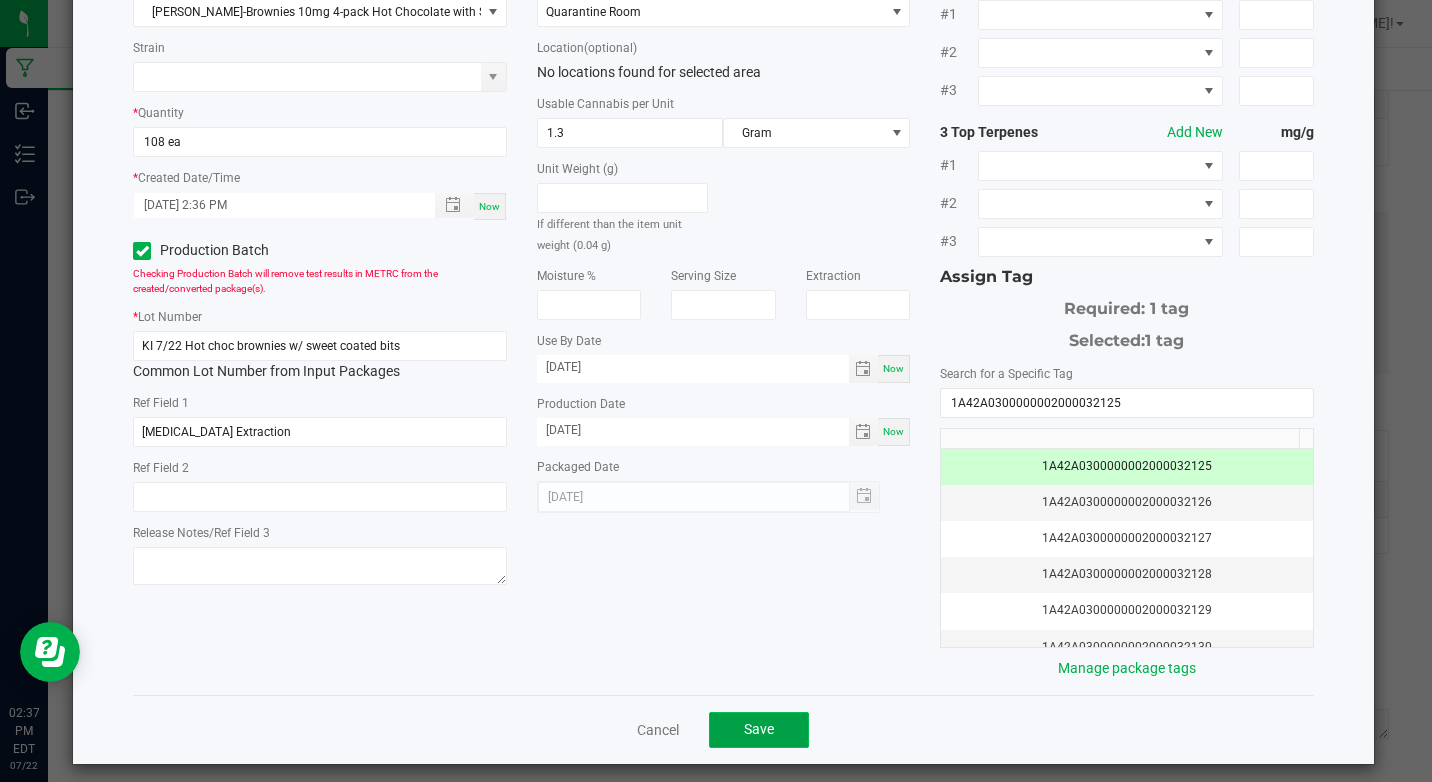 click on "Save" 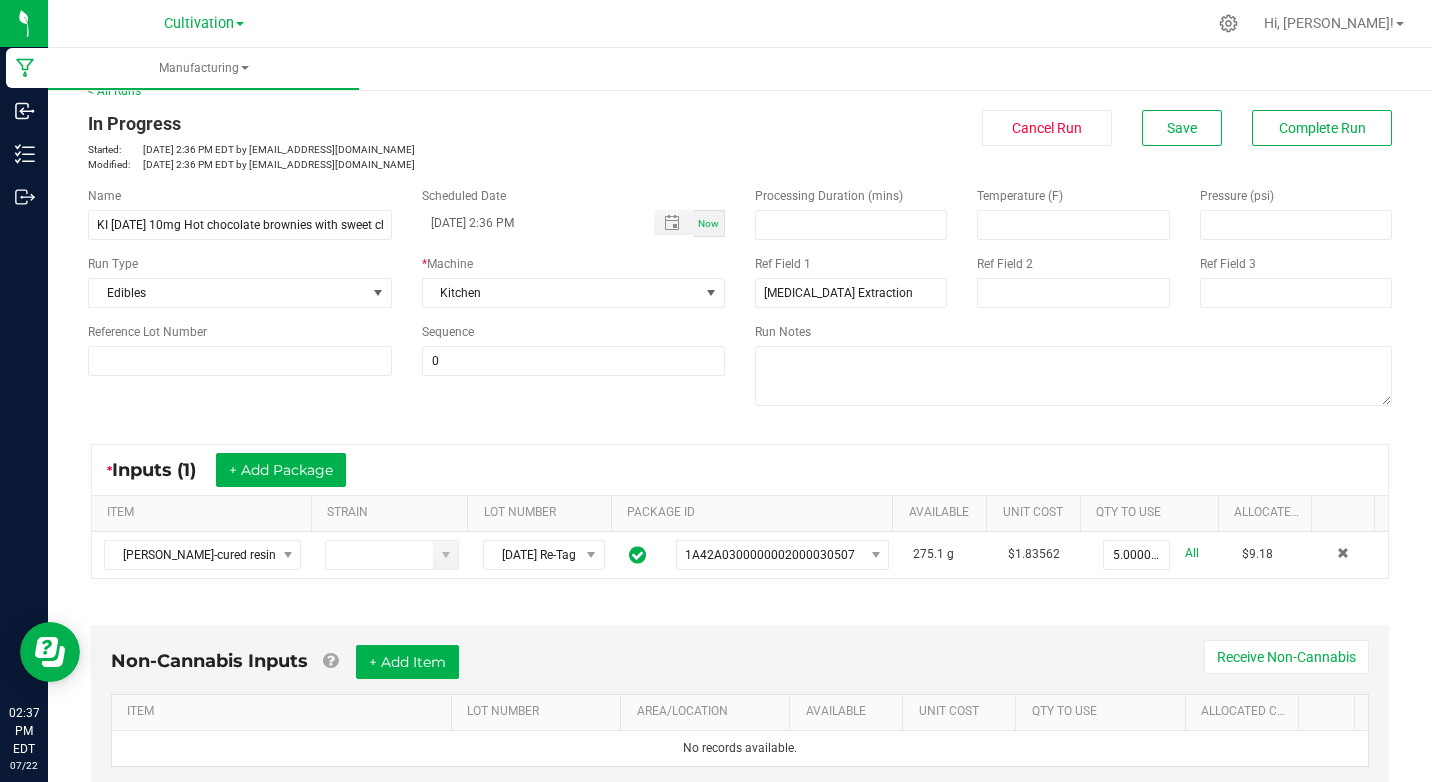 scroll, scrollTop: 0, scrollLeft: 0, axis: both 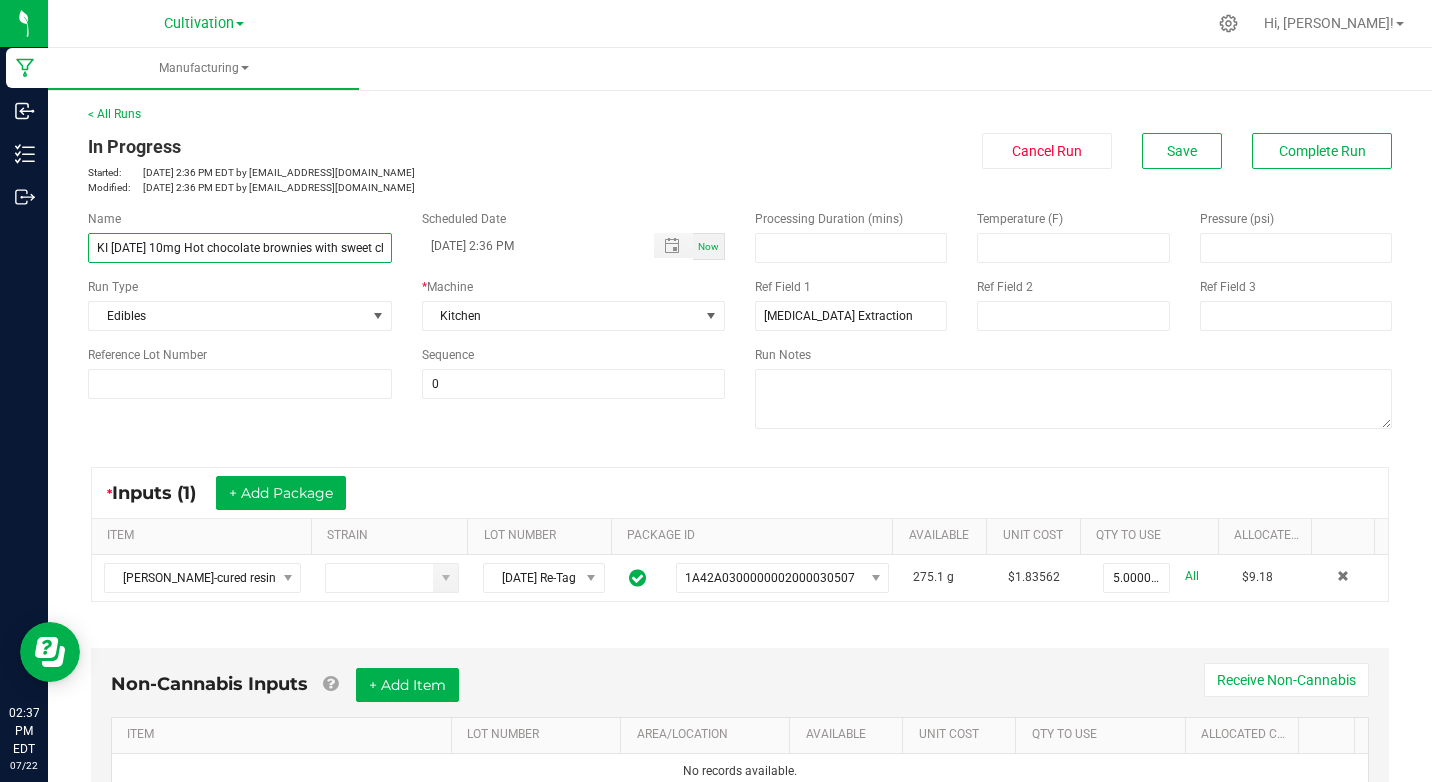 click on "KI 7/22/25 10mg Hot chocolate brownies with sweet choc bits 4pk" at bounding box center (240, 248) 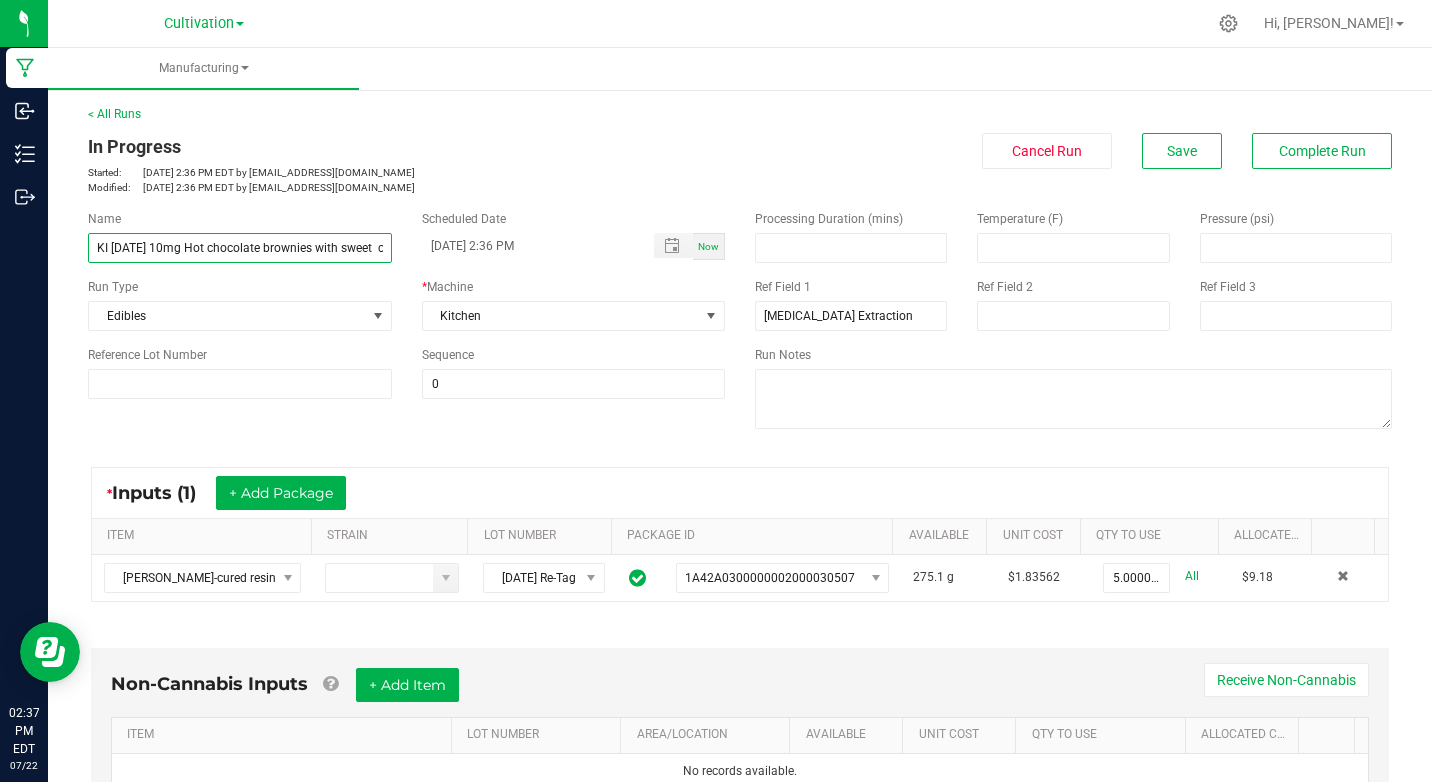 scroll, scrollTop: 0, scrollLeft: 2, axis: horizontal 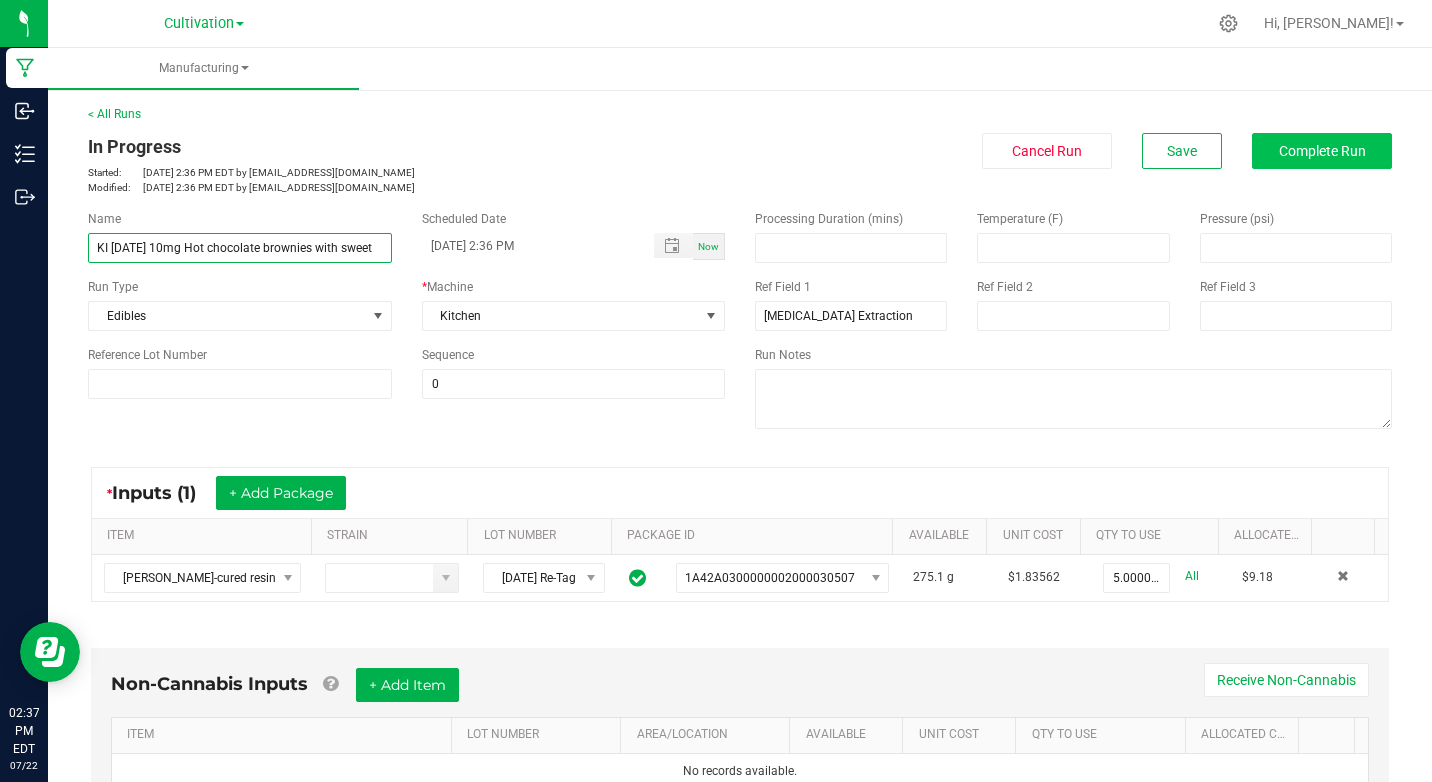type on "KI [DATE] 10mg Hot chocolate brownies with sweet" 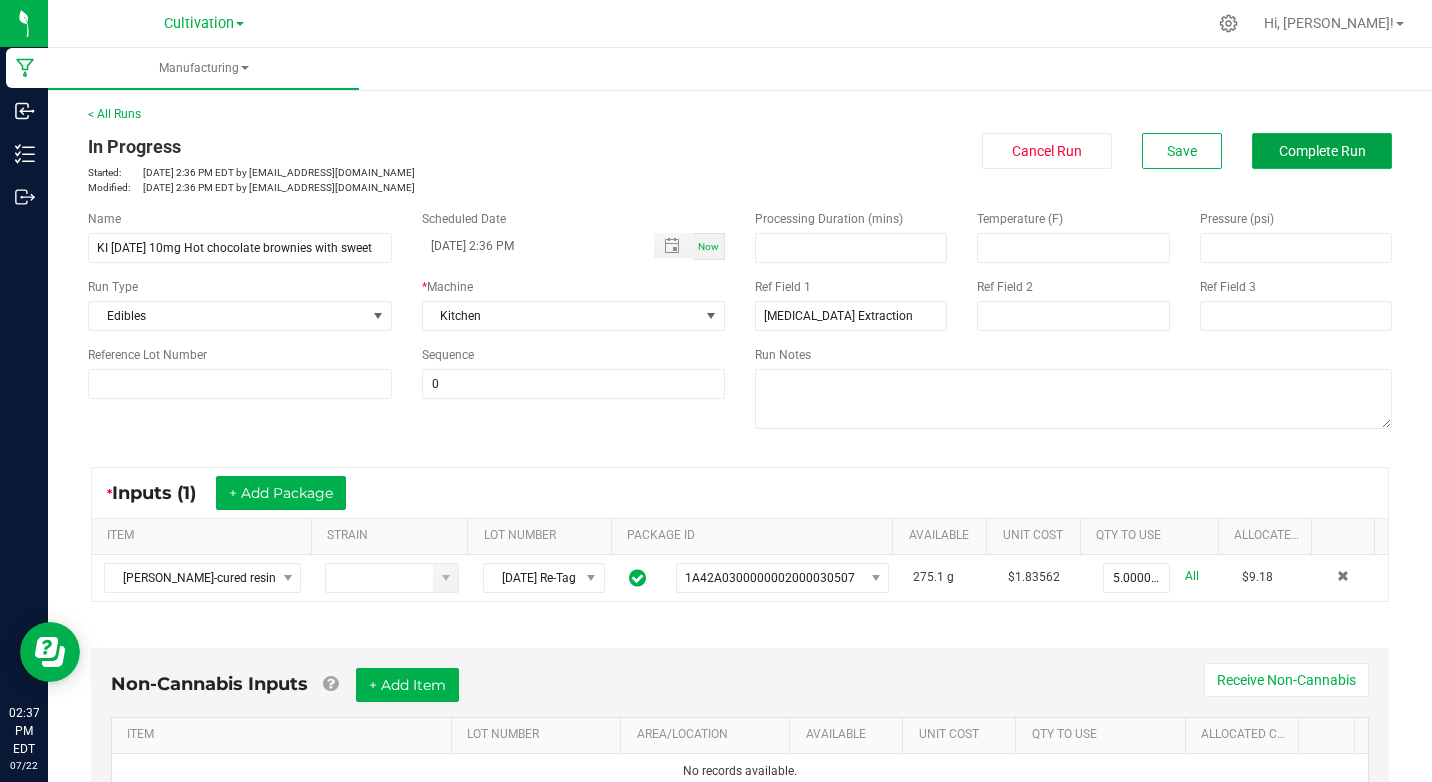 scroll, scrollTop: 0, scrollLeft: 0, axis: both 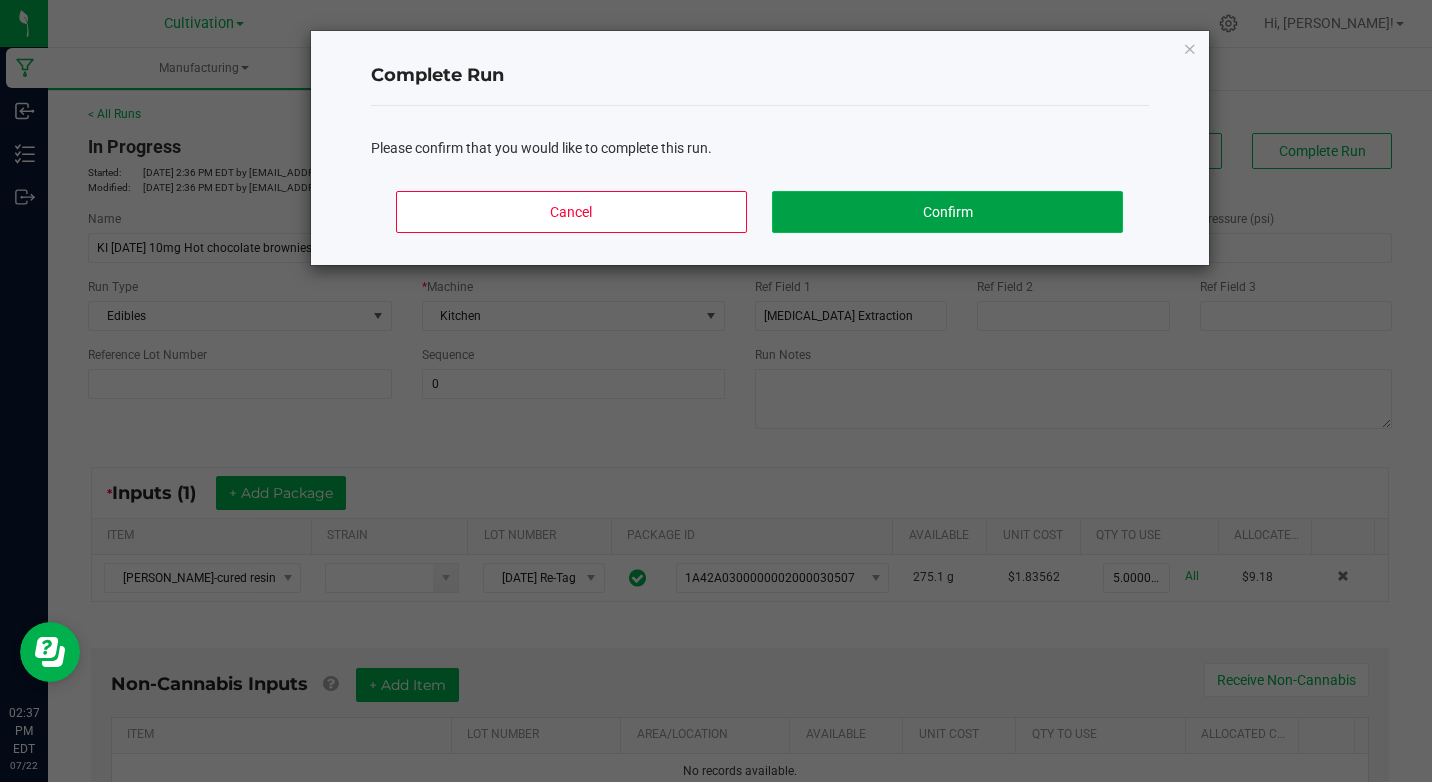 click on "Confirm" 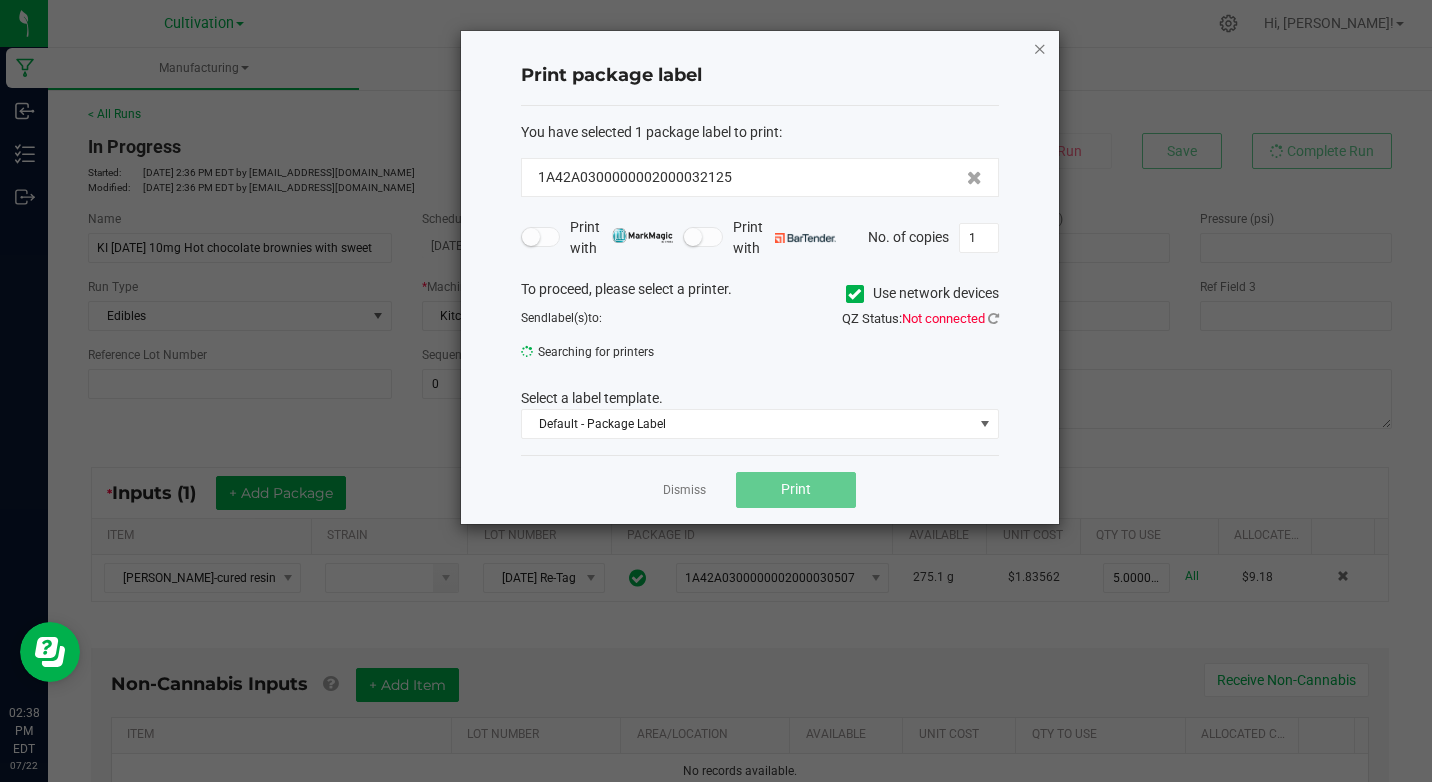 click 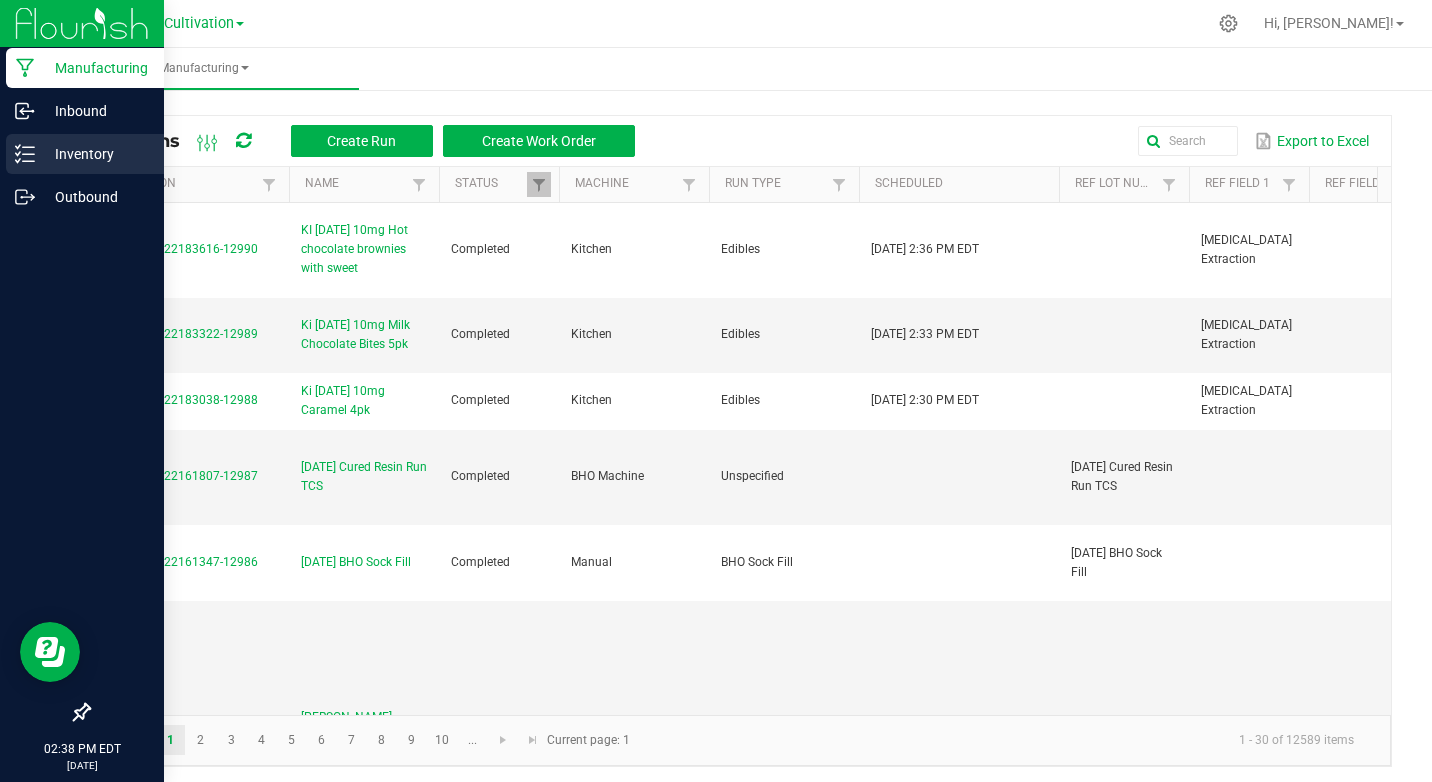 click on "Inventory" at bounding box center [95, 154] 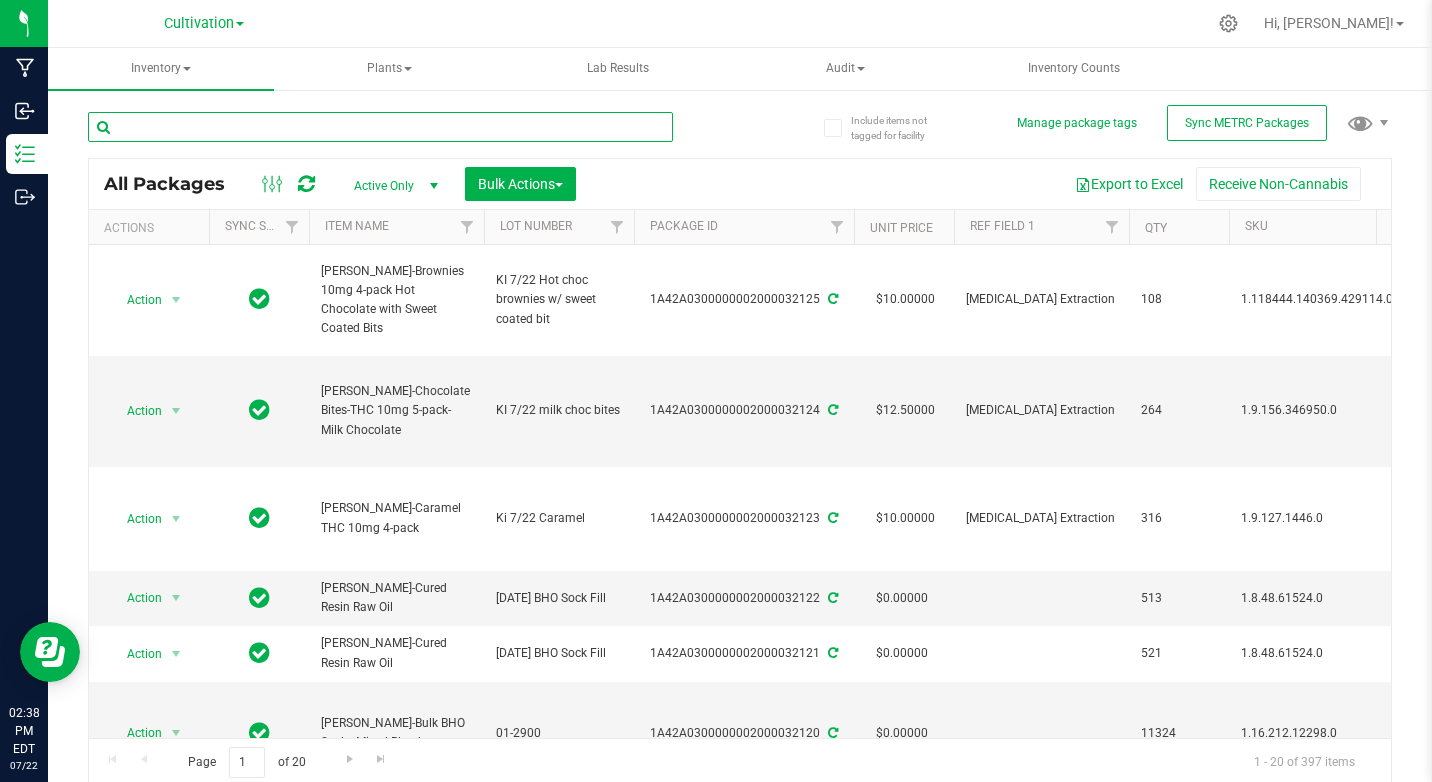 click at bounding box center [380, 127] 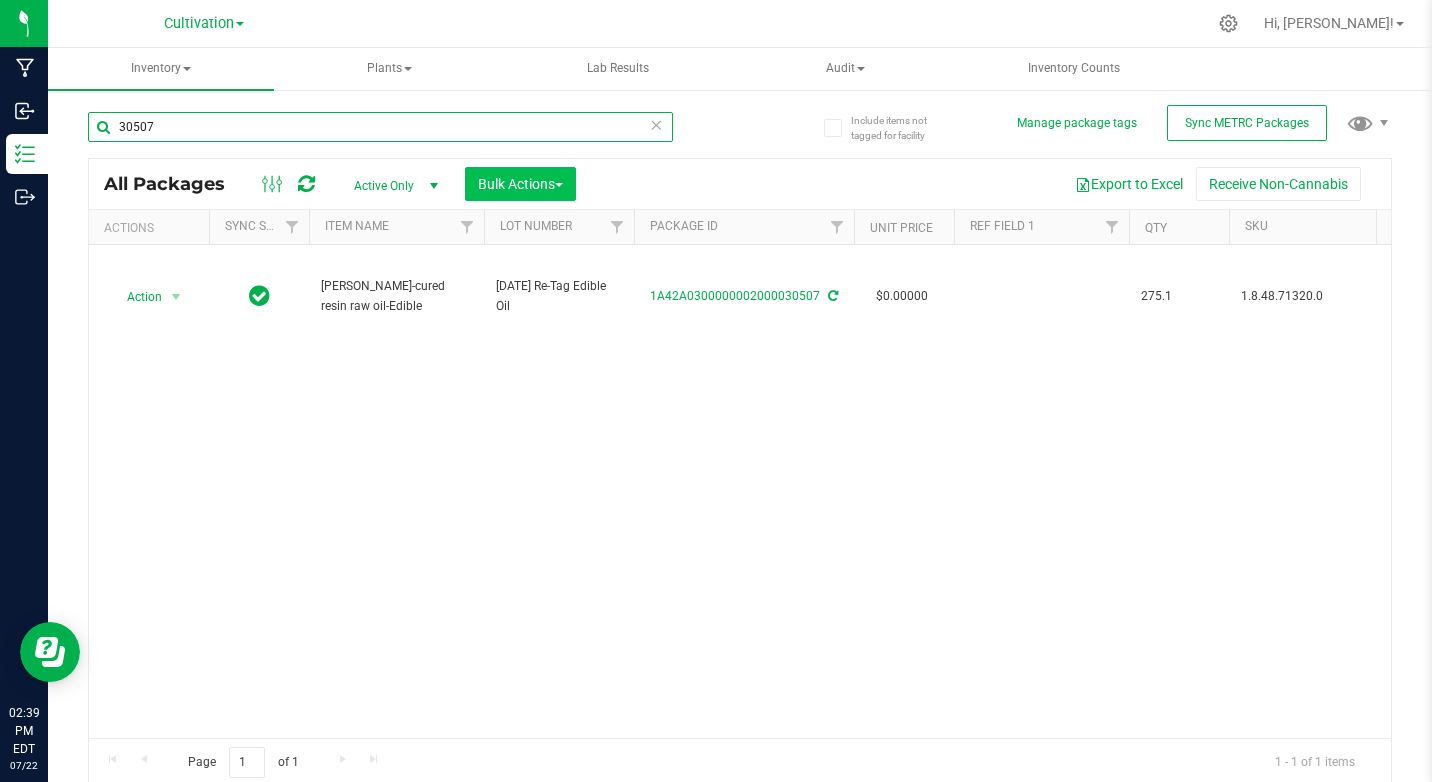 type on "30507" 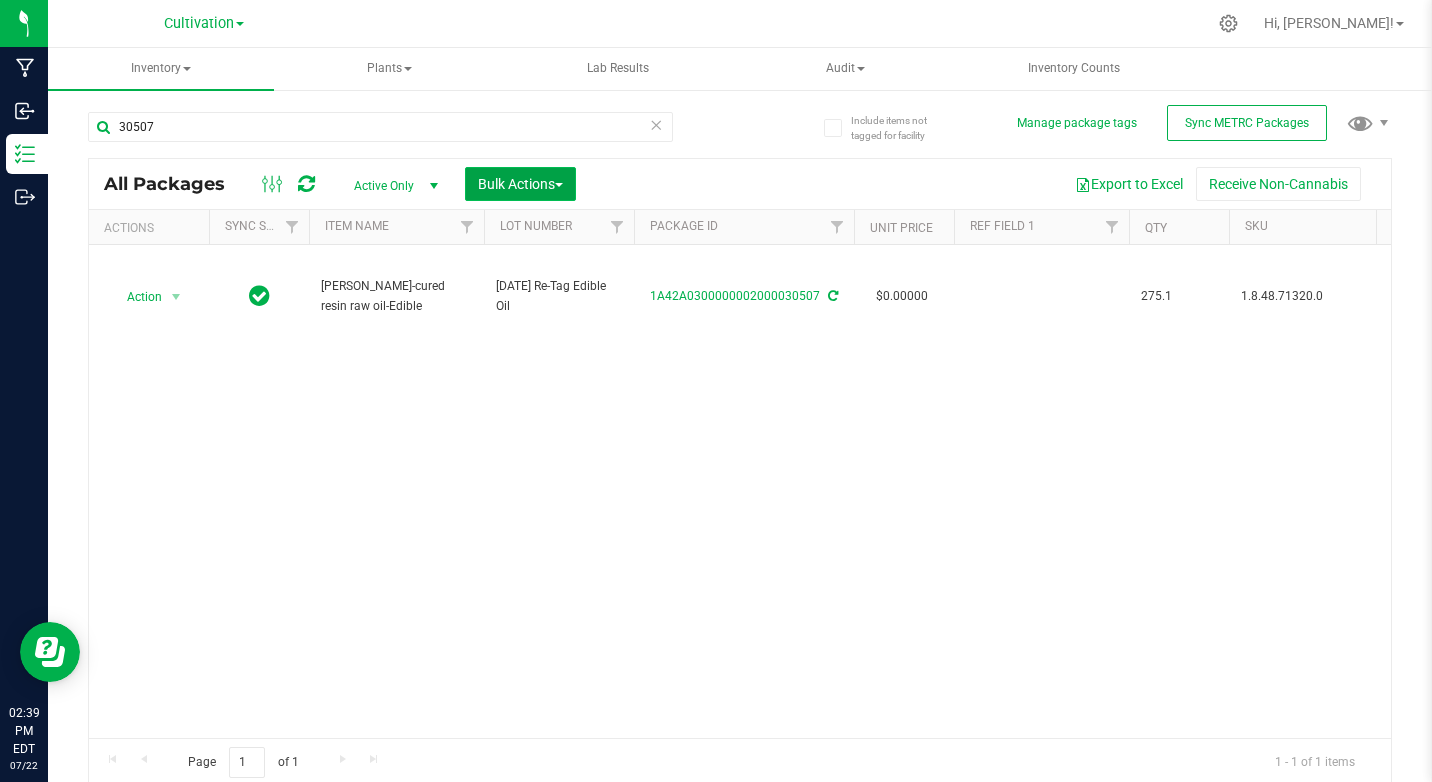 click on "Bulk Actions" at bounding box center [520, 184] 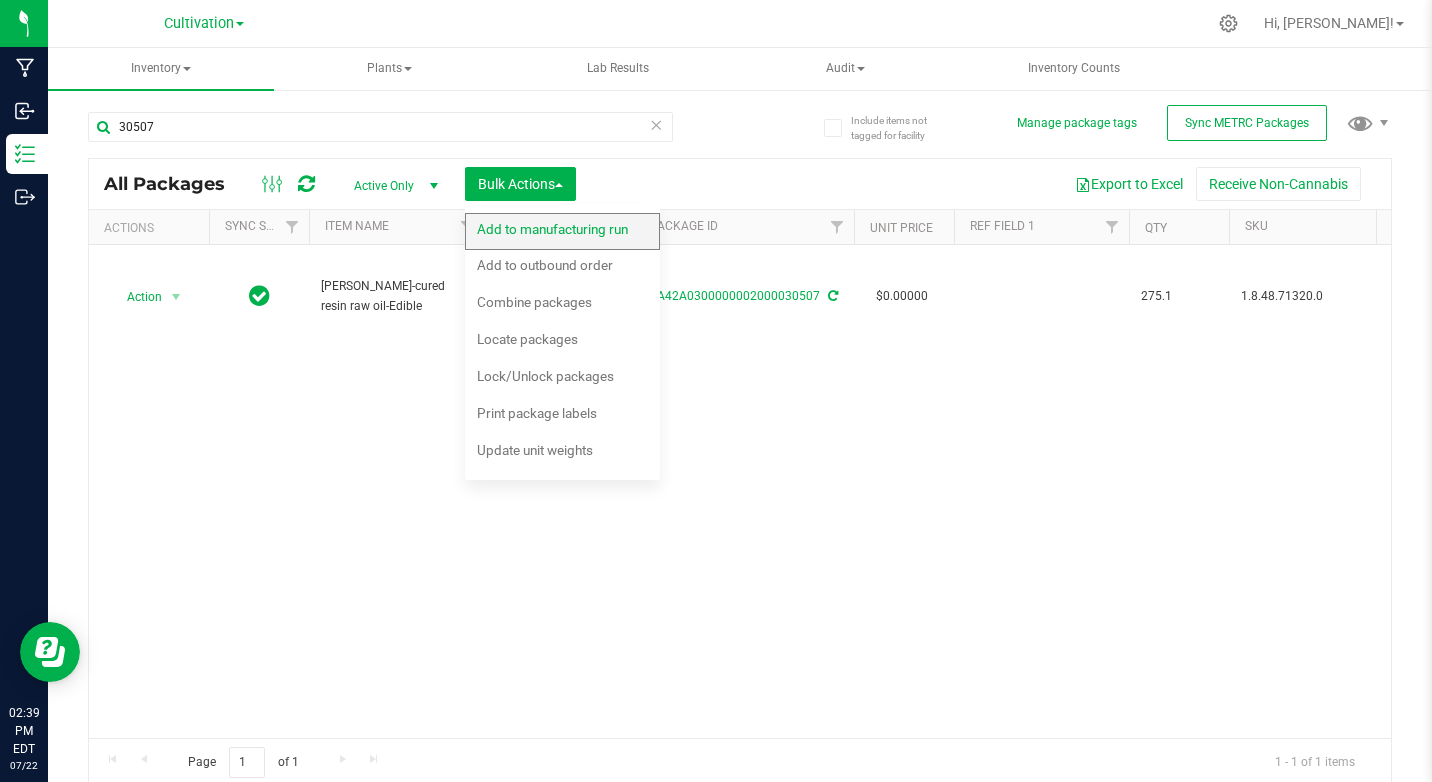 click on "Add to manufacturing run" at bounding box center (552, 229) 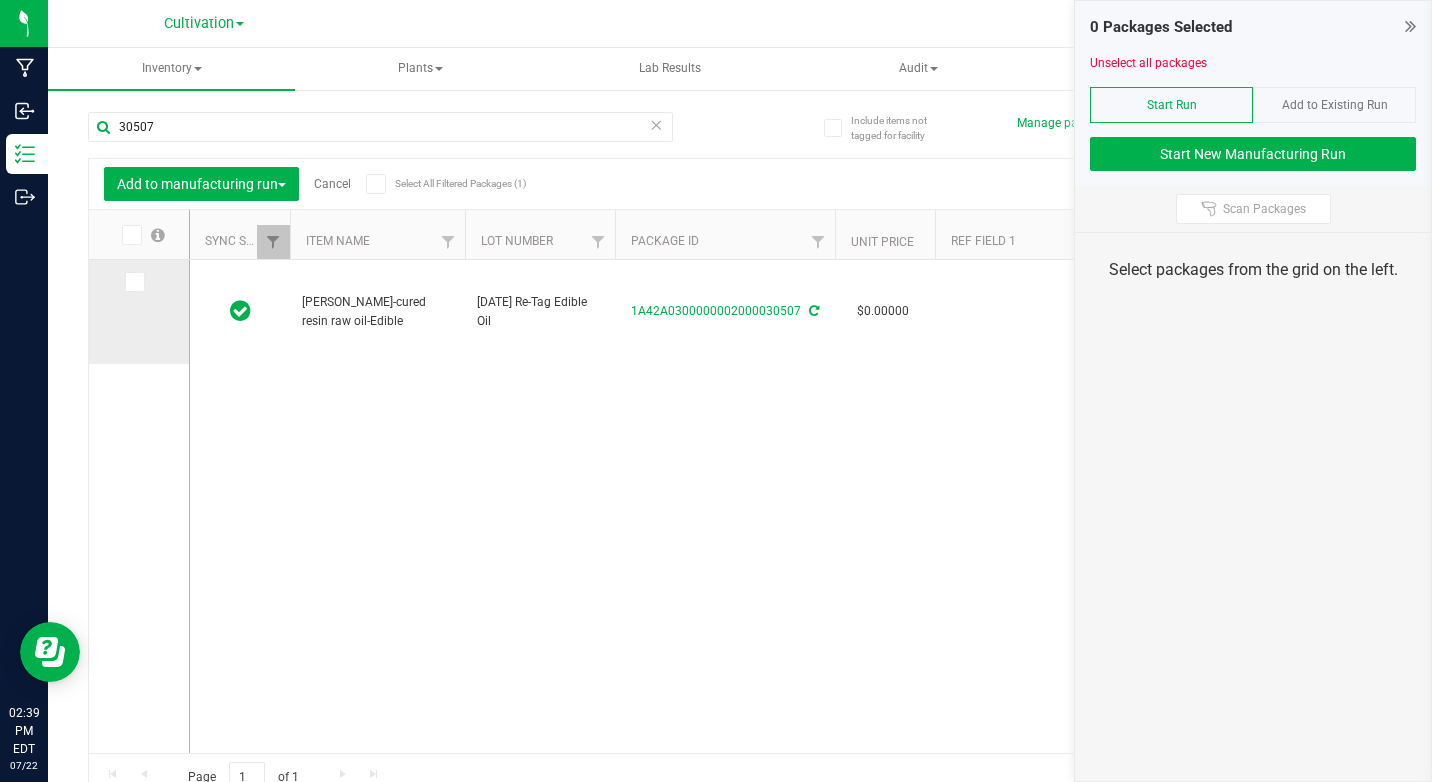 click at bounding box center [133, 282] 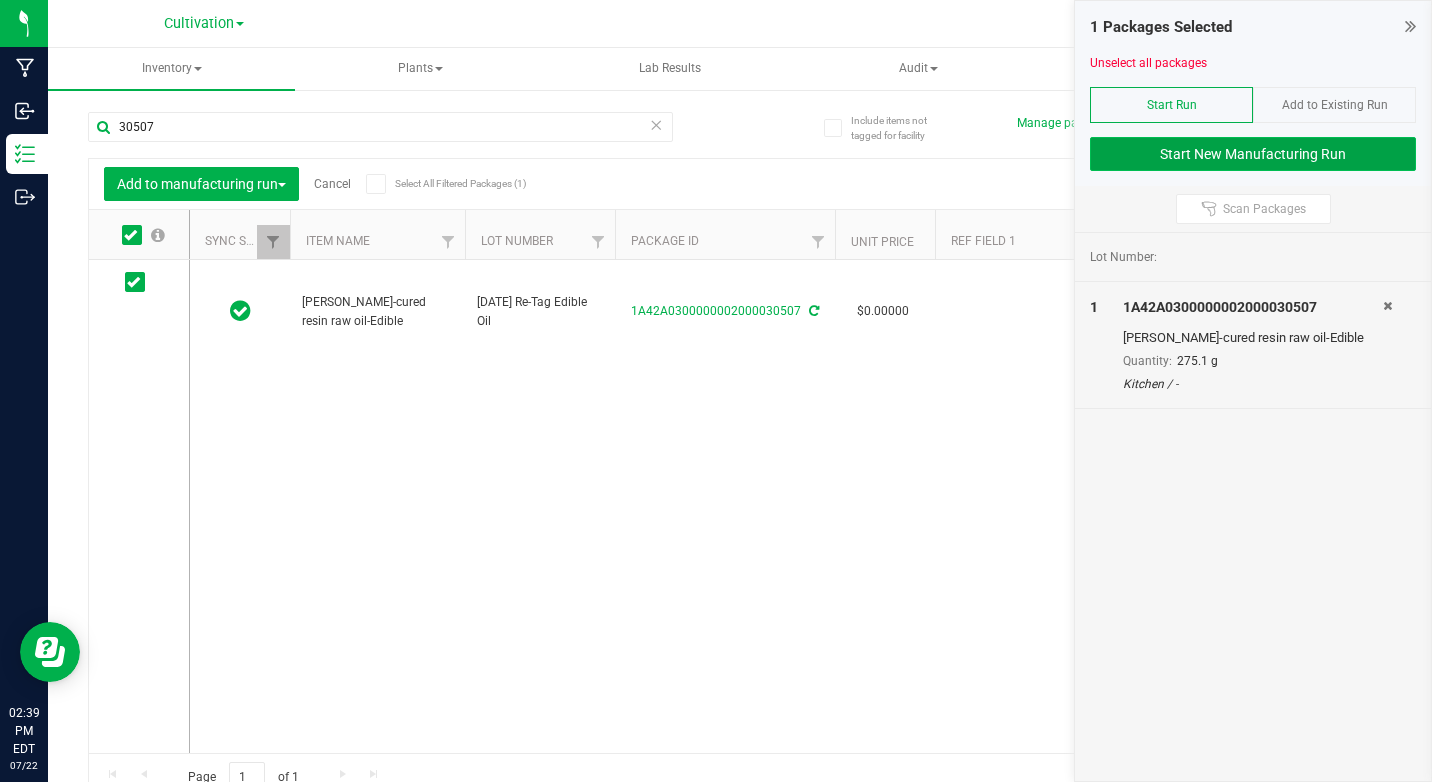 click on "Start New Manufacturing Run" at bounding box center (1253, 154) 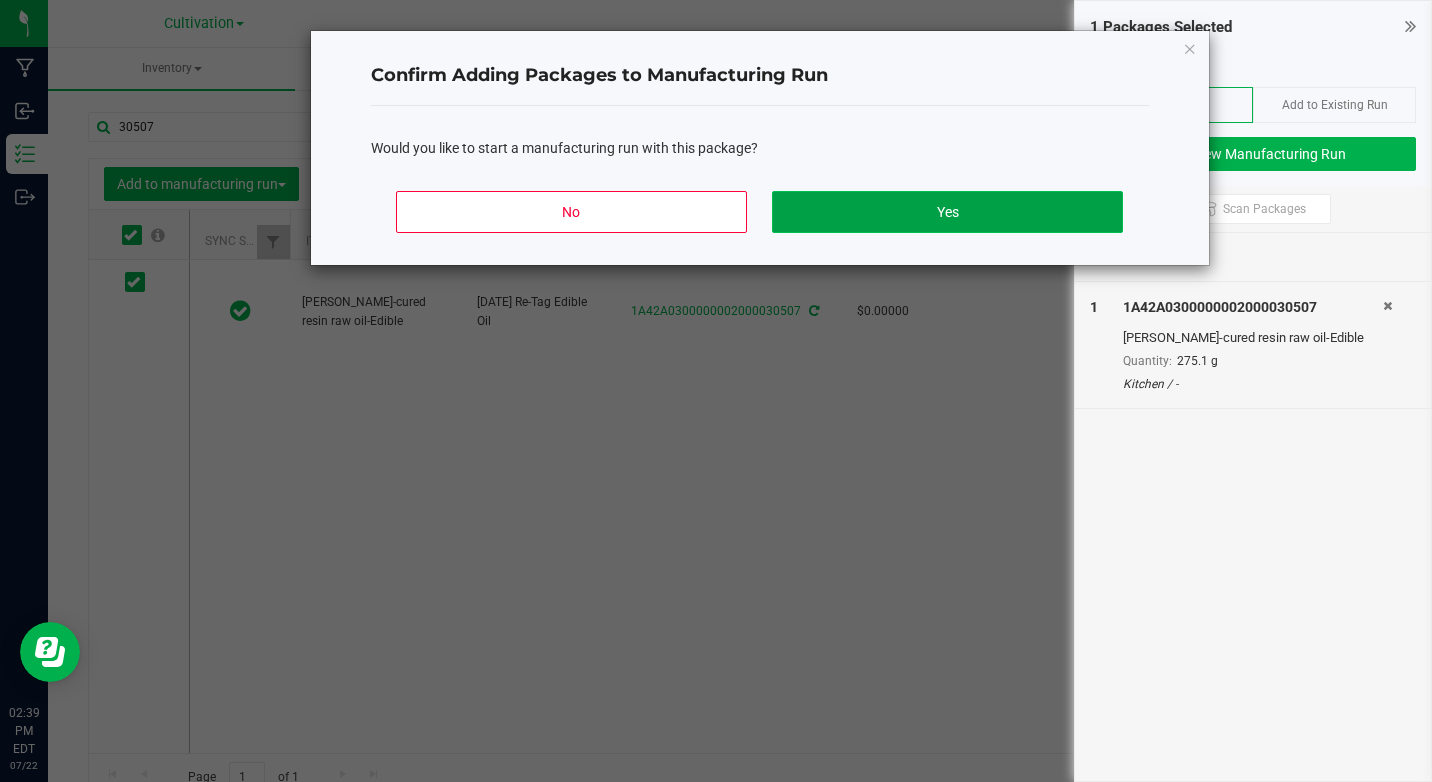 click on "Yes" 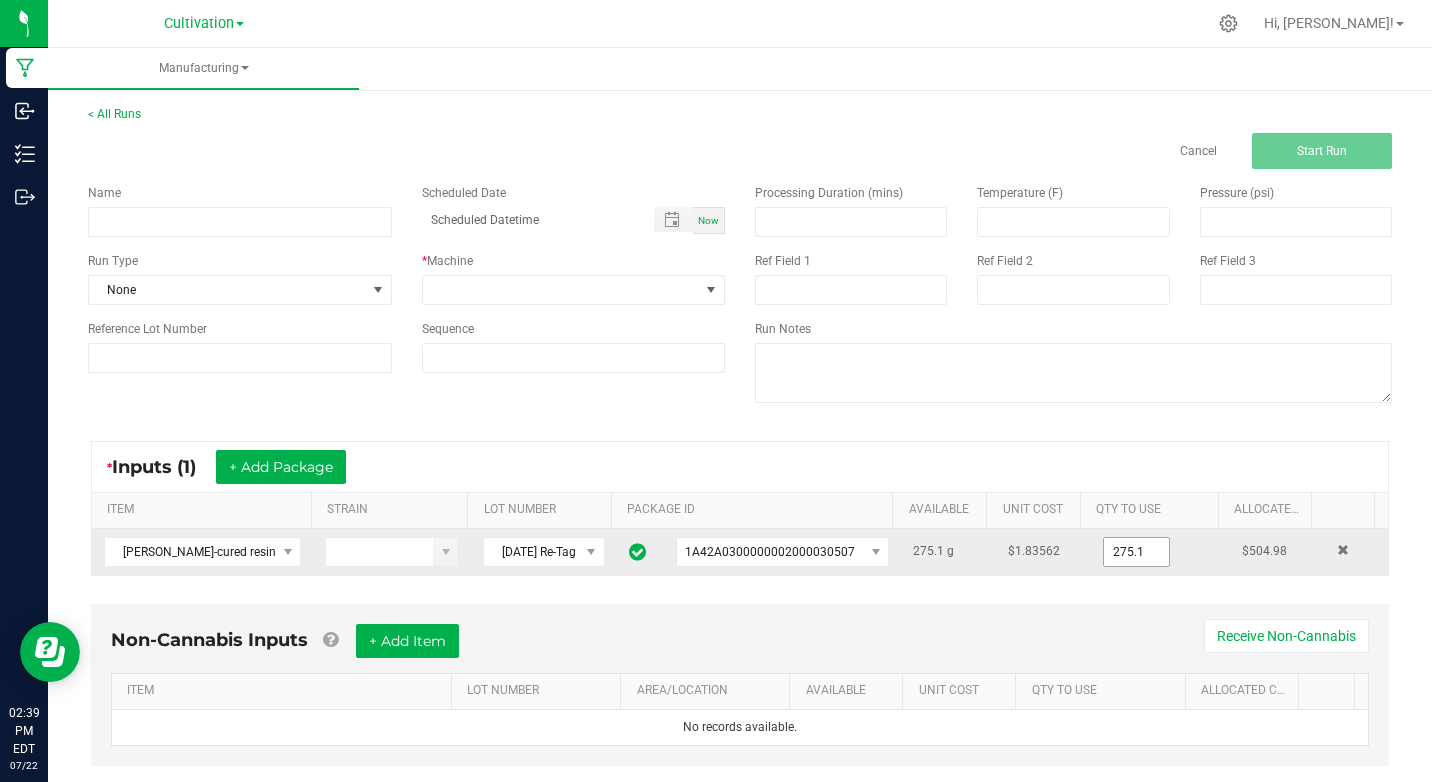 click on "275.1" at bounding box center [1136, 552] 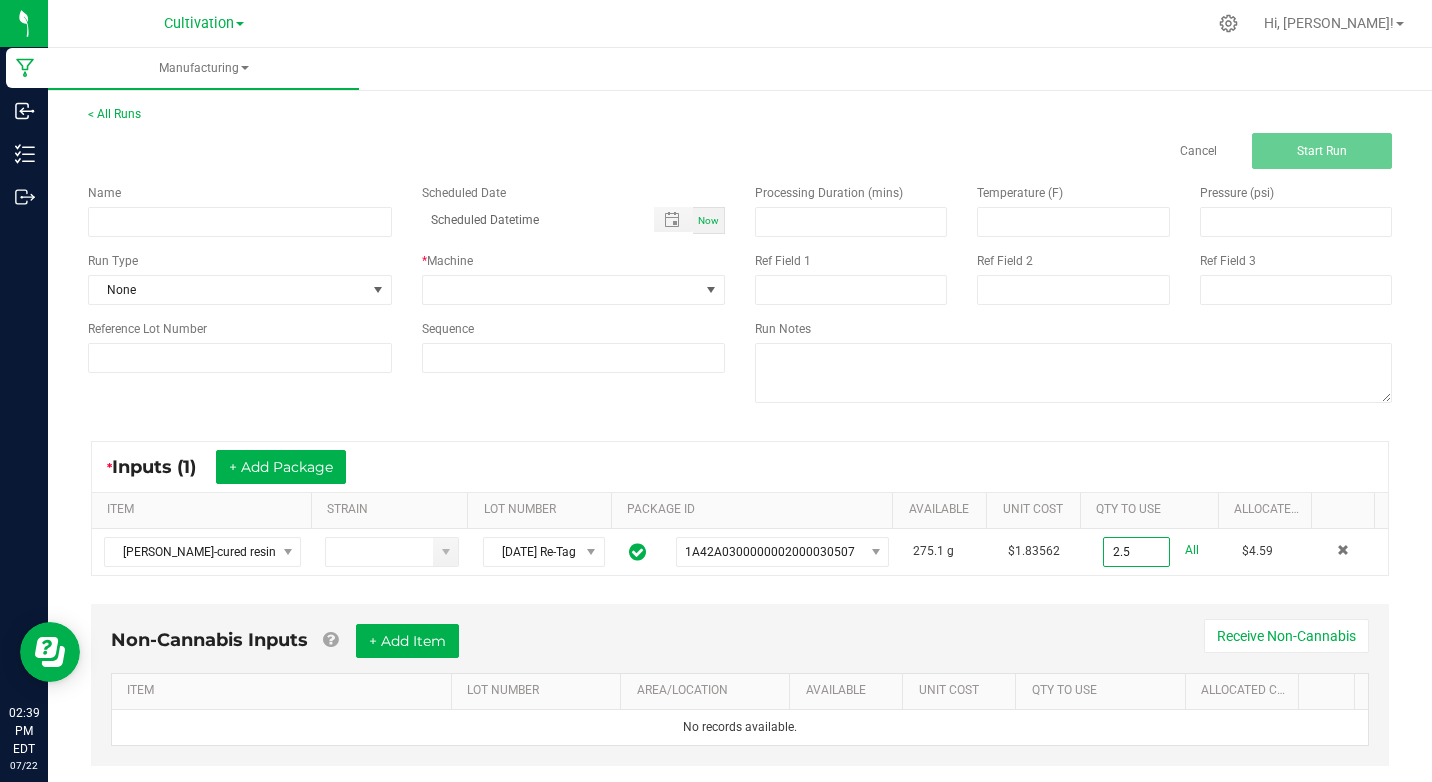 type on "2.5000 g" 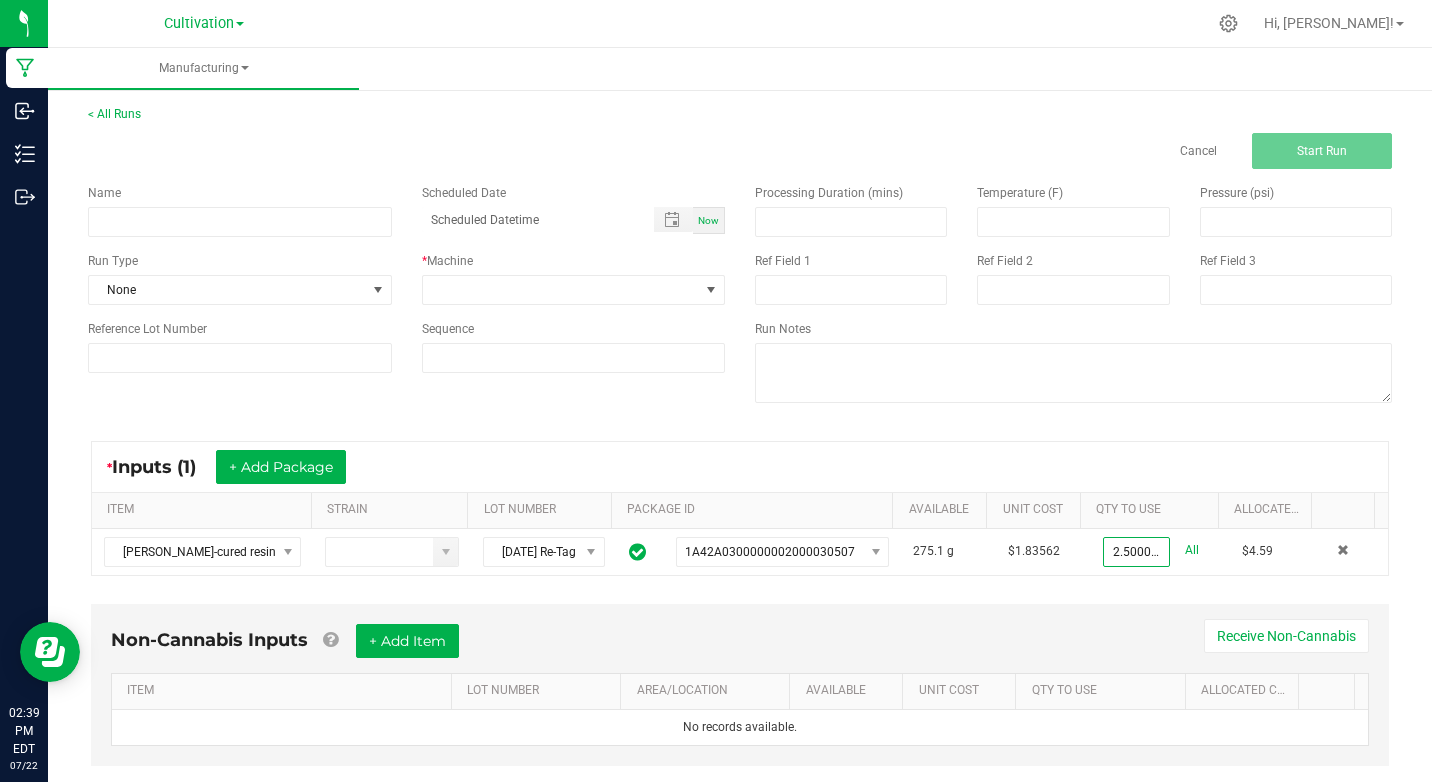 click on "Non-Cannabis Inputs   + Add Item   Receive Non-Cannabis" at bounding box center (740, 648) 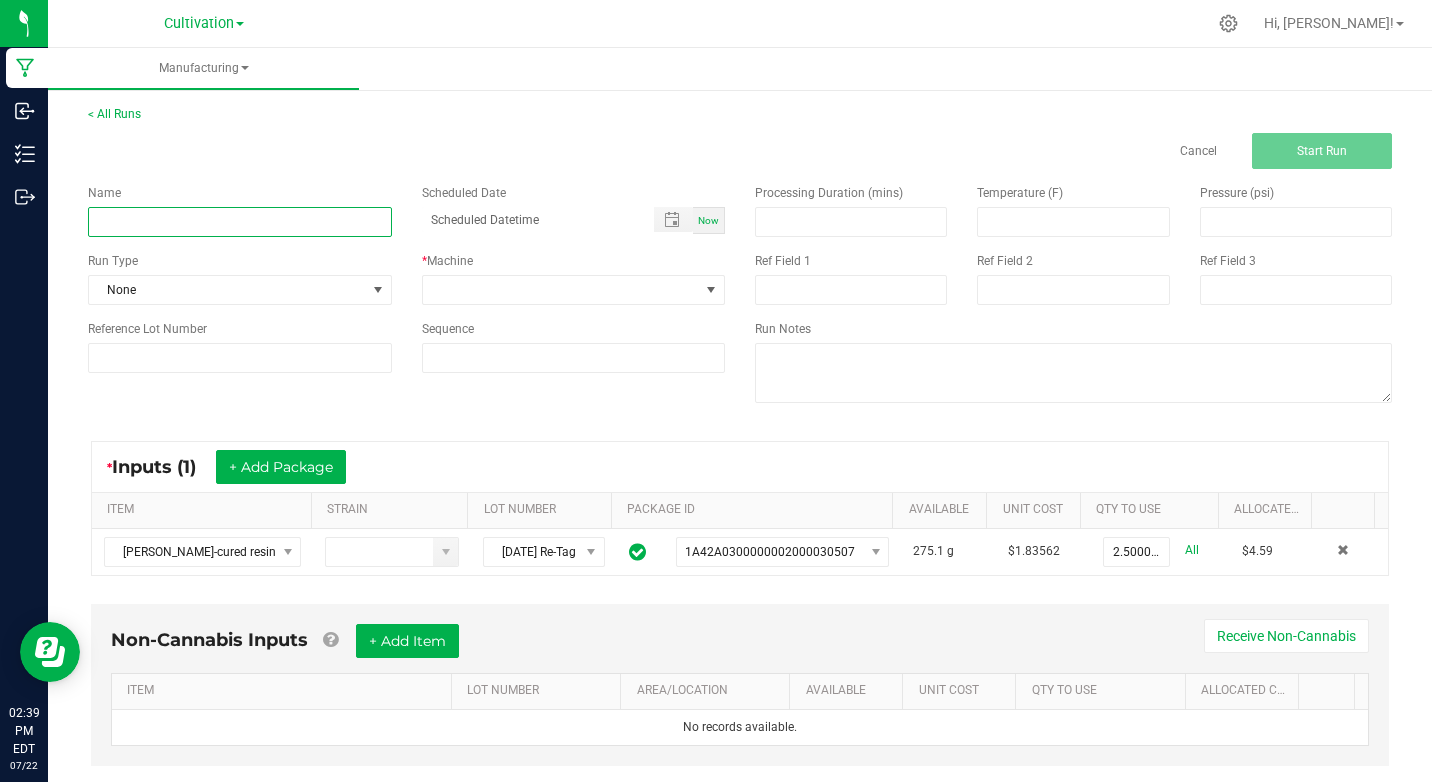 click at bounding box center [240, 222] 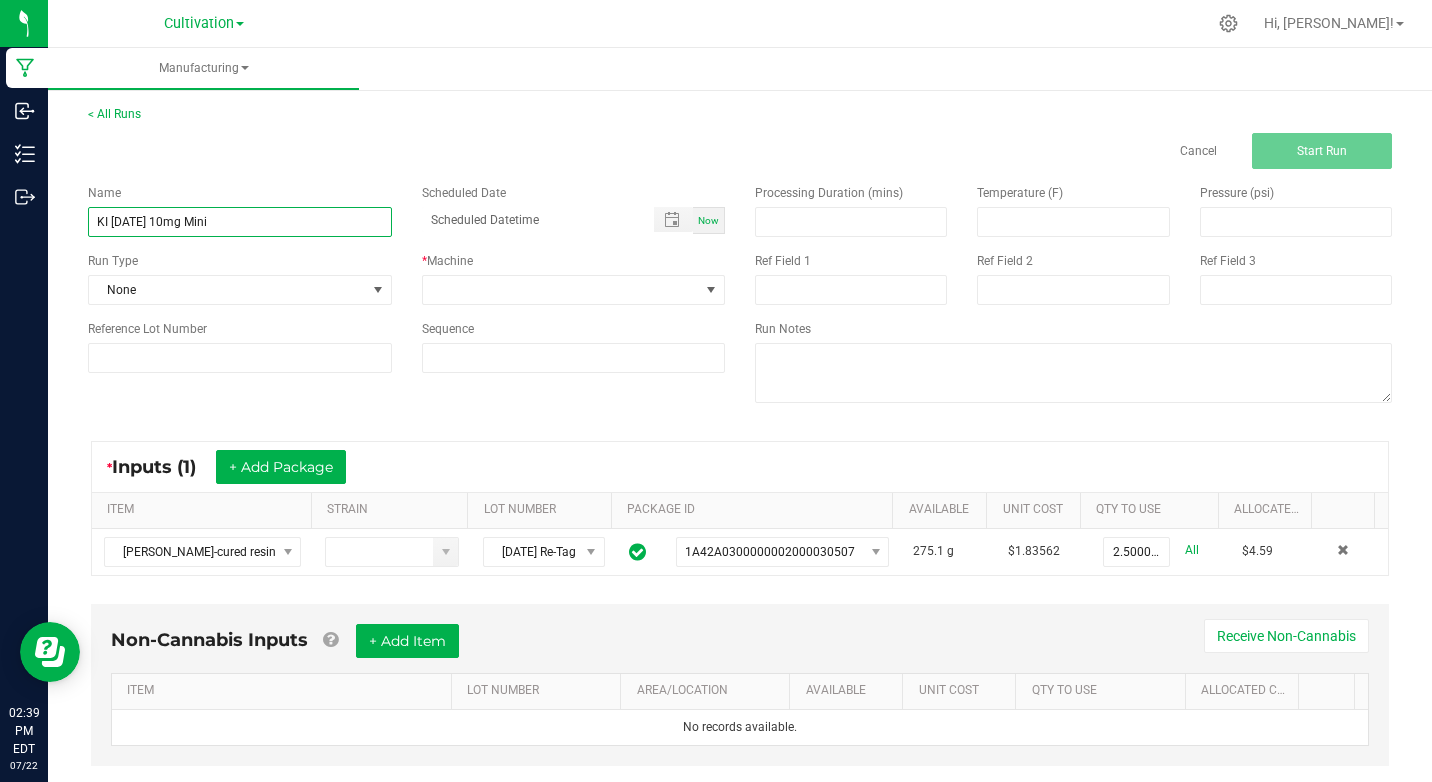 type on "KI [DATE] 10mg Mini" 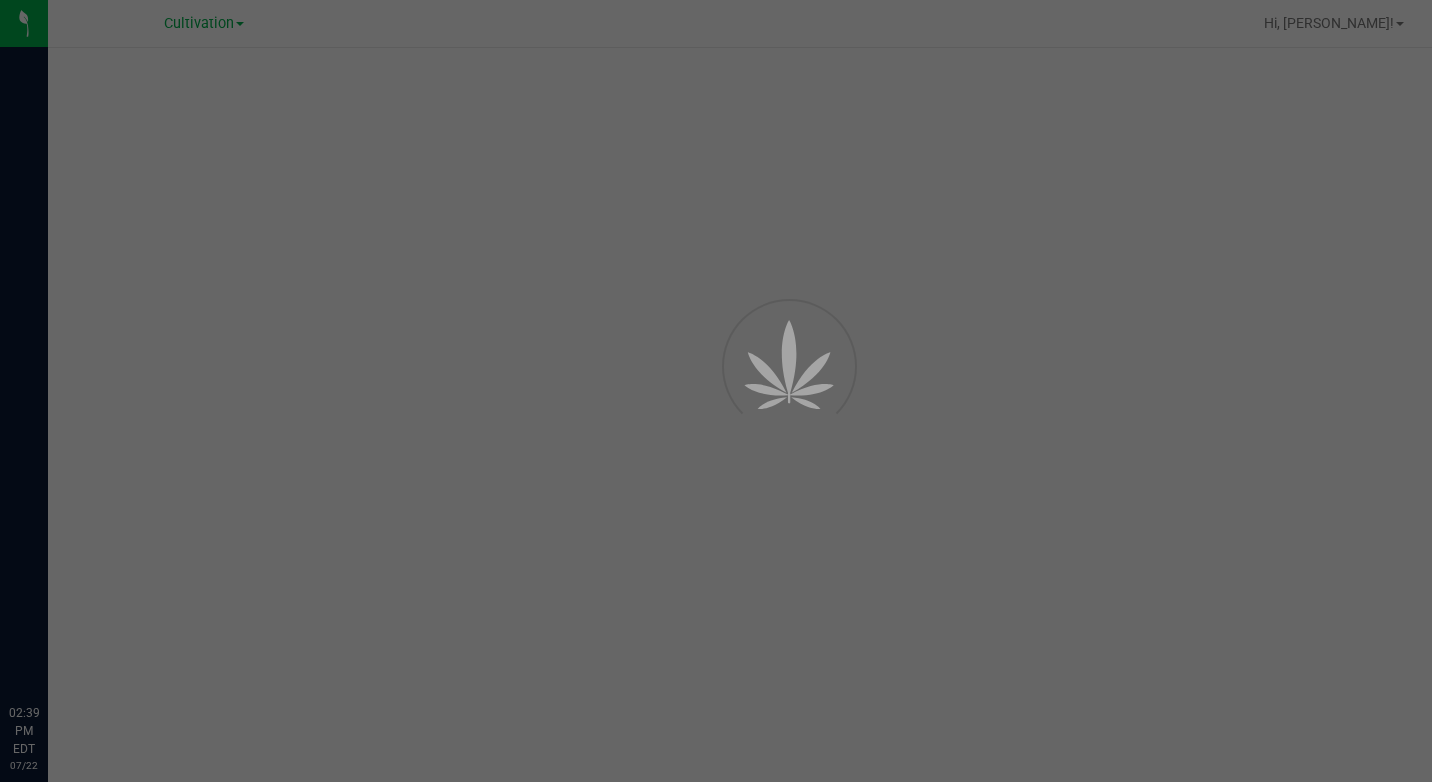 scroll, scrollTop: 0, scrollLeft: 0, axis: both 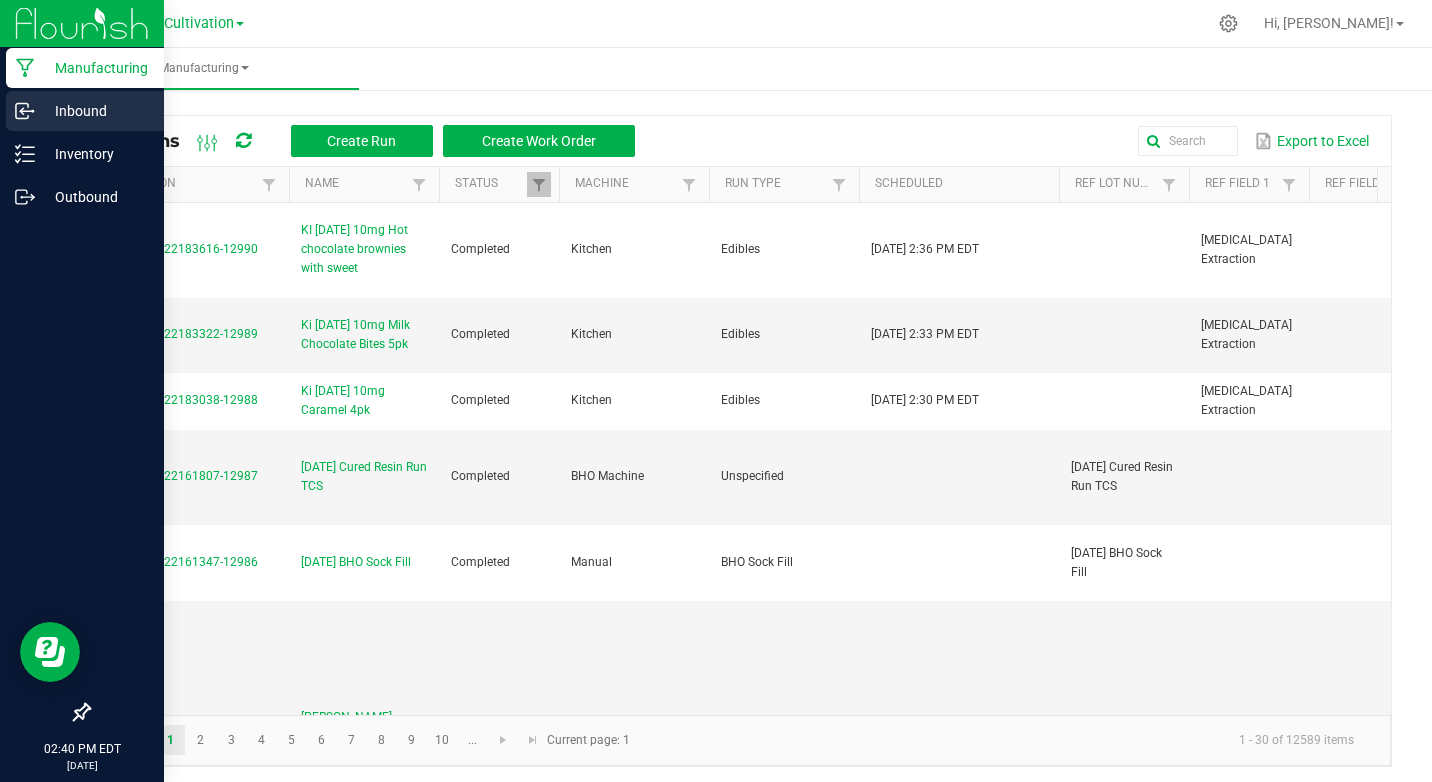 click on "Inbound" at bounding box center [95, 111] 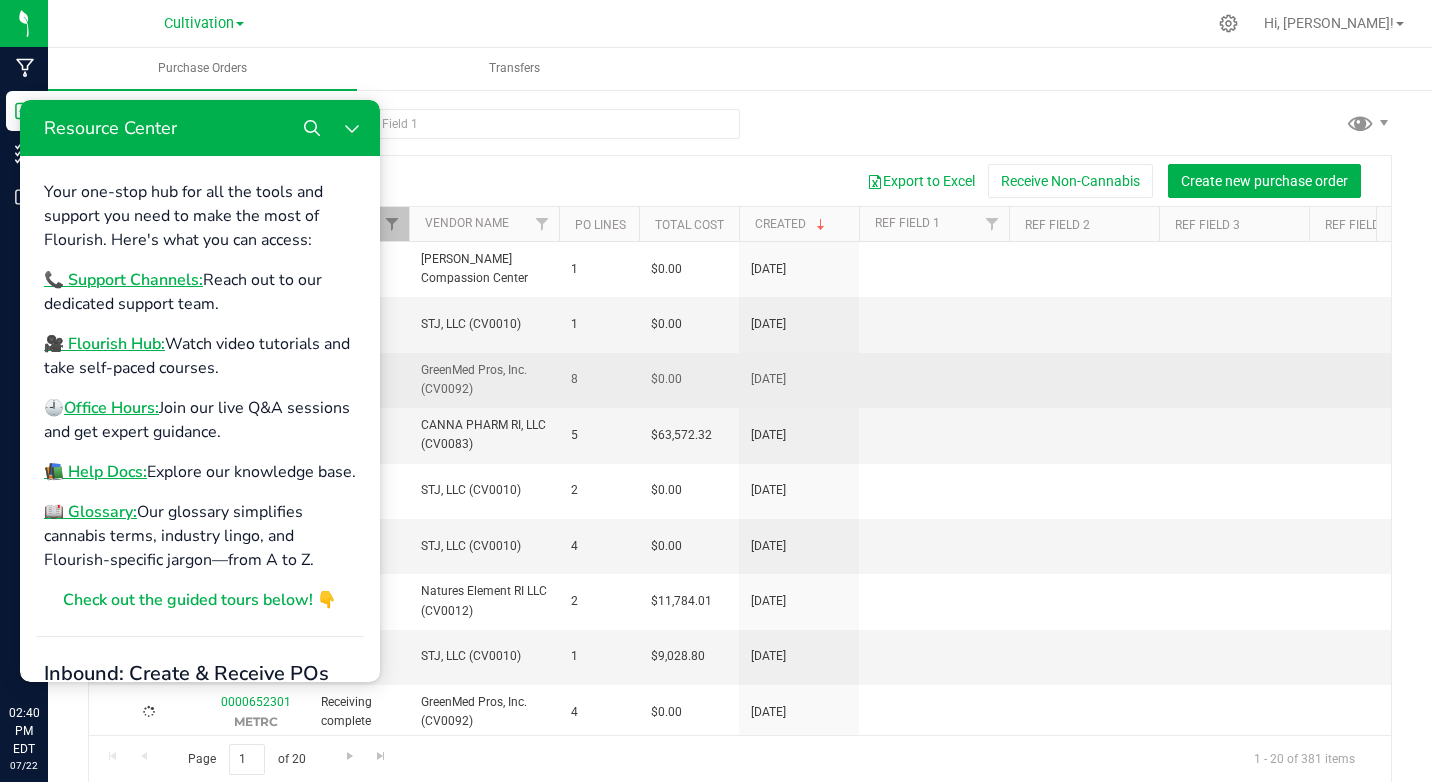 click at bounding box center (934, 380) 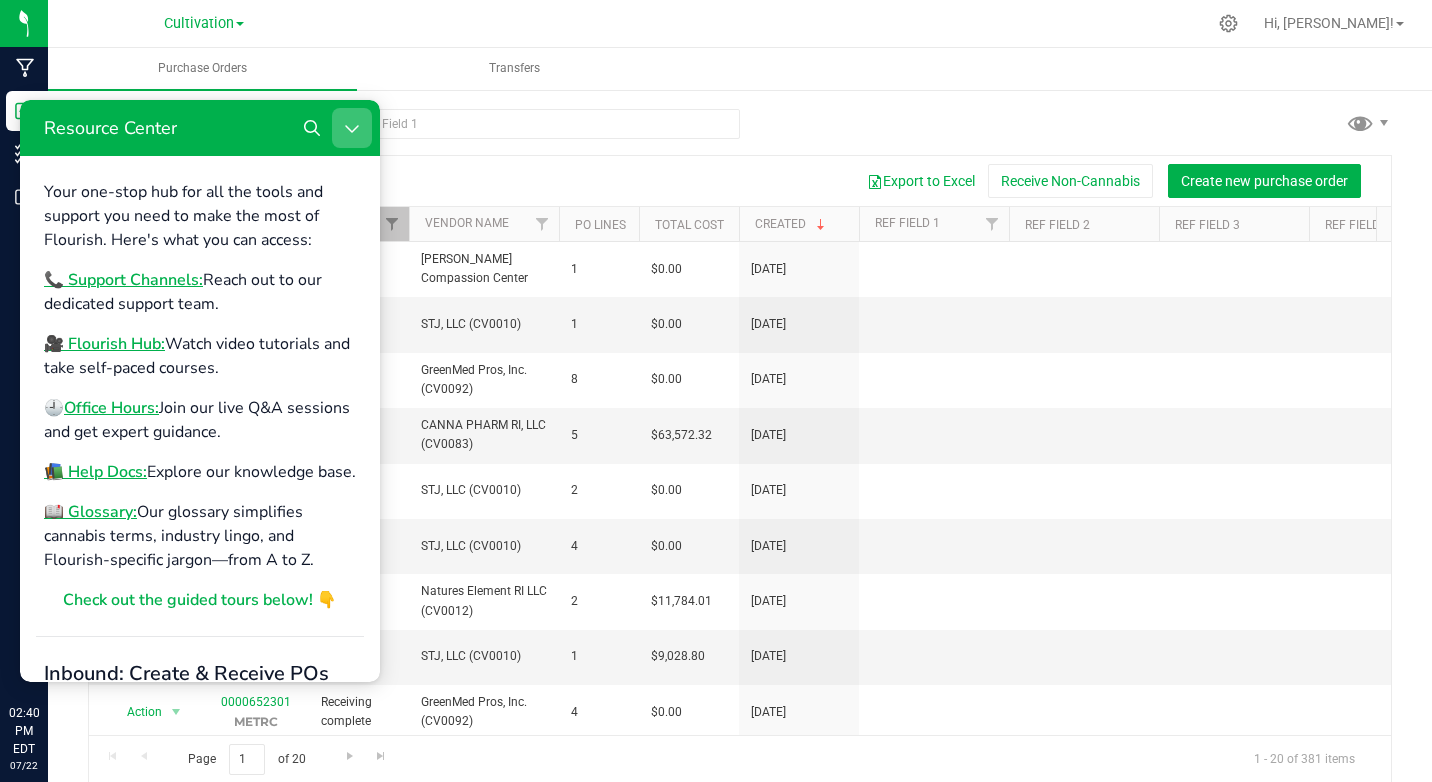 click 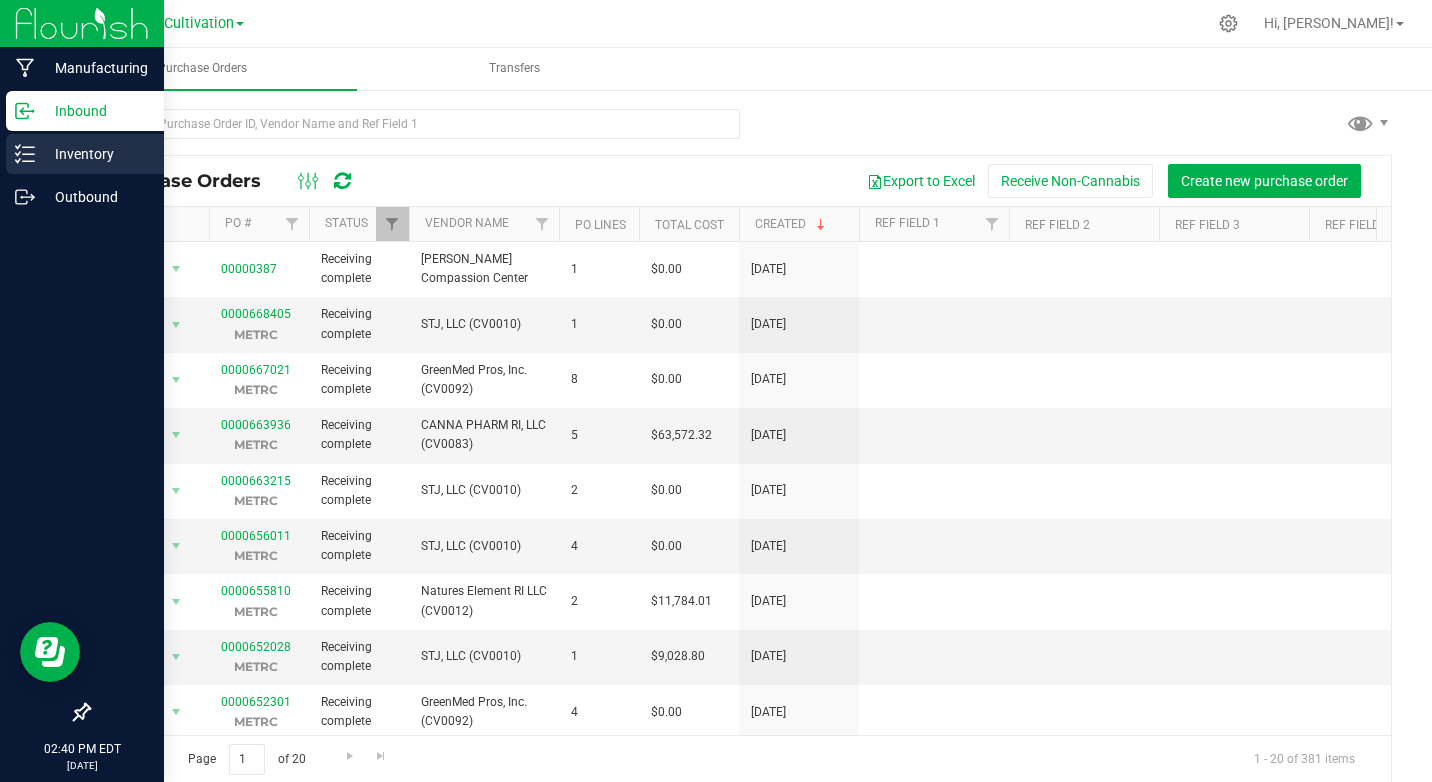 click on "Inventory" at bounding box center [95, 154] 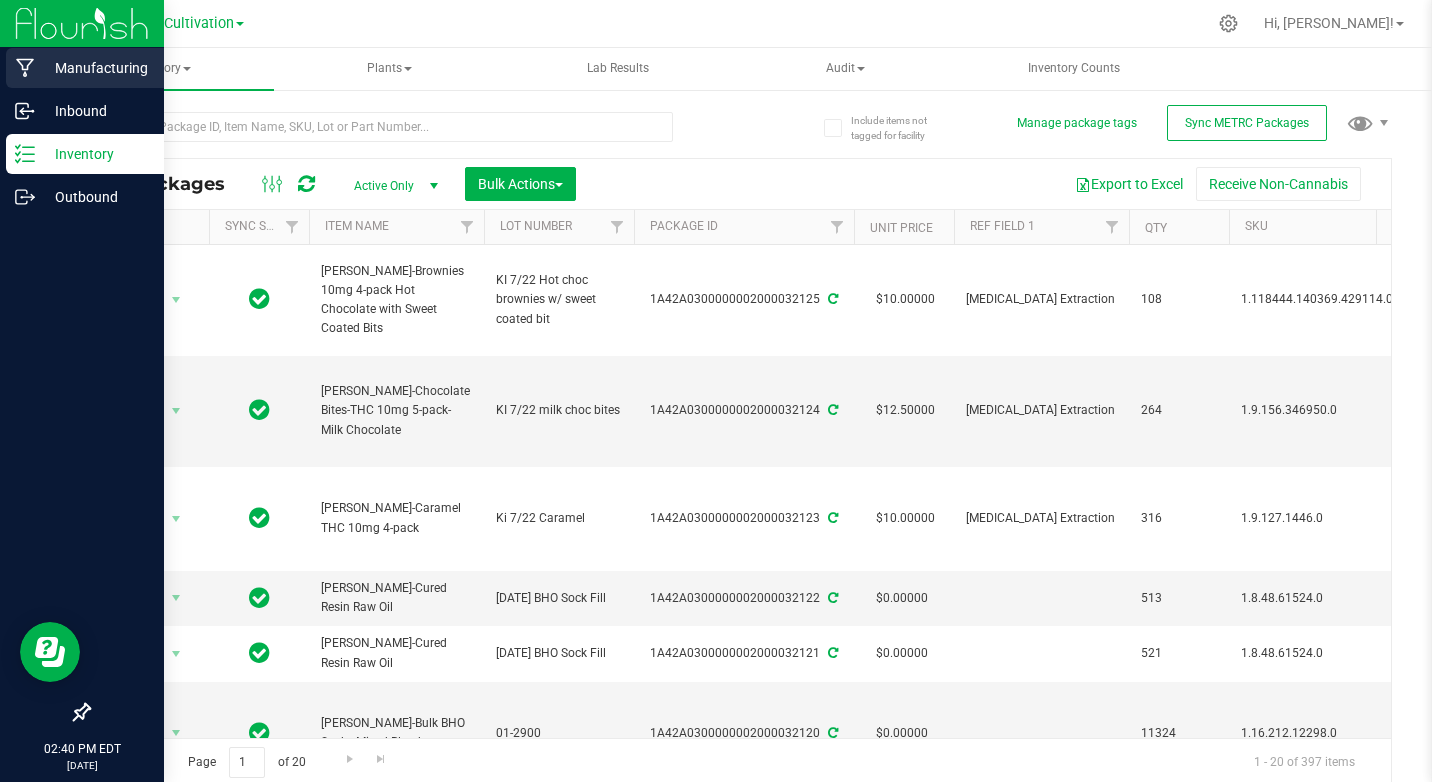 click on "Manufacturing" at bounding box center (95, 68) 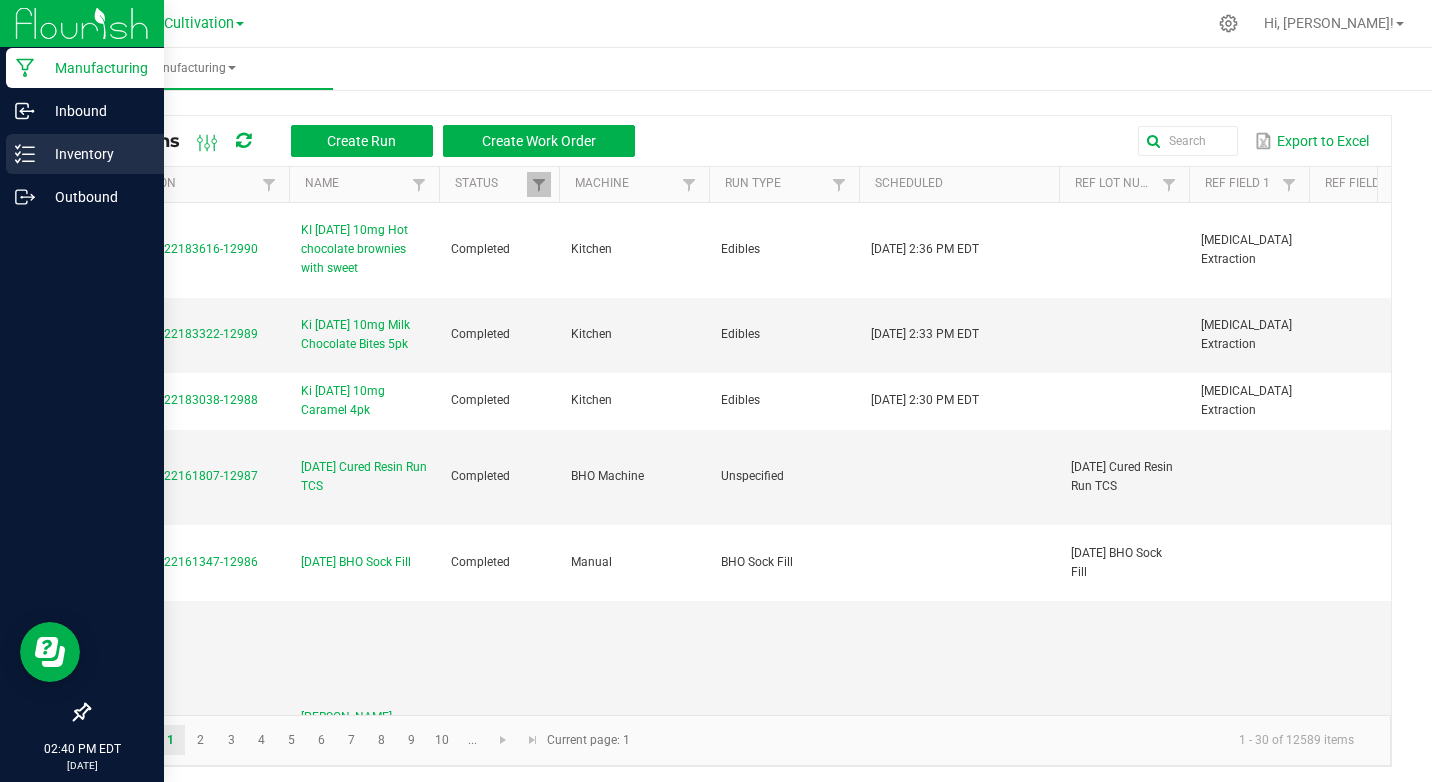 click on "Inventory" at bounding box center (95, 154) 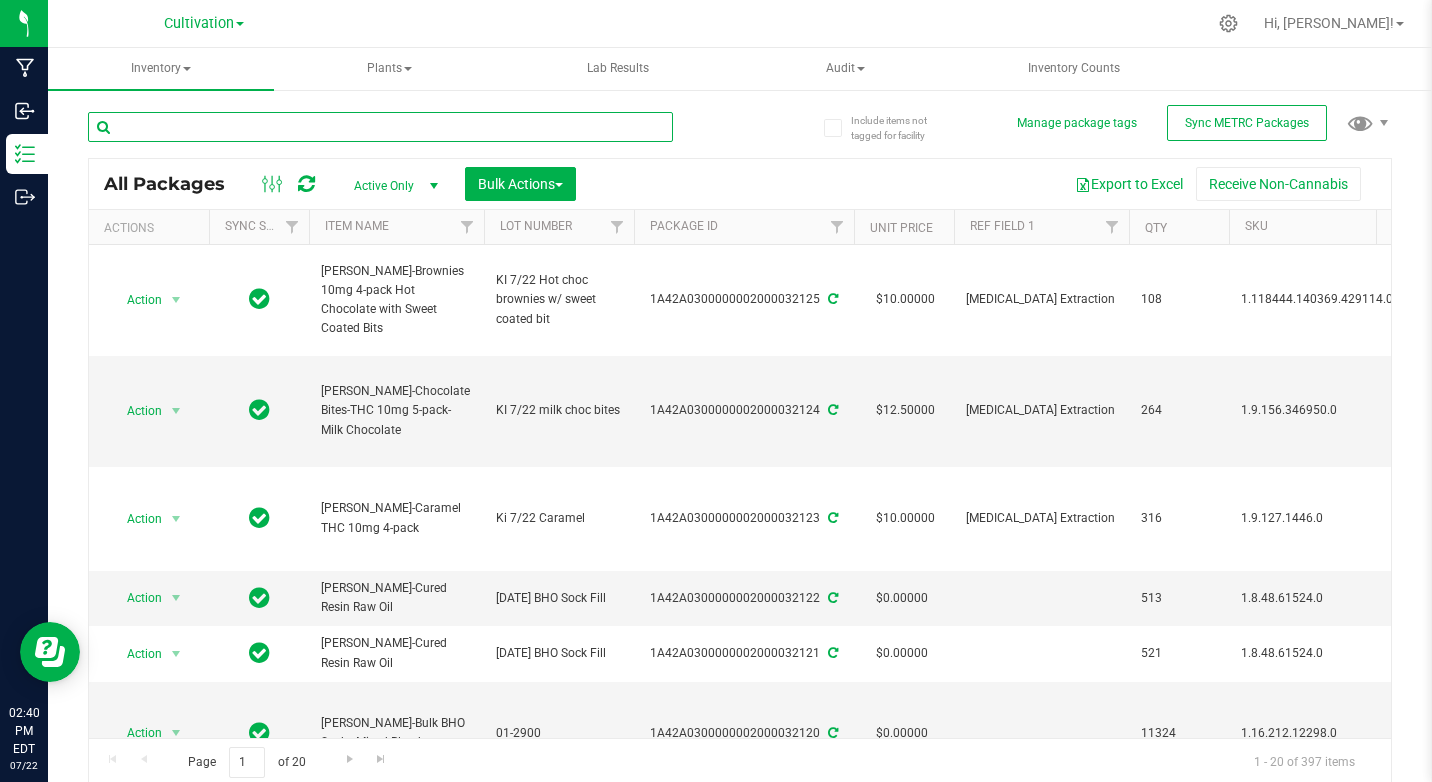 click at bounding box center (380, 127) 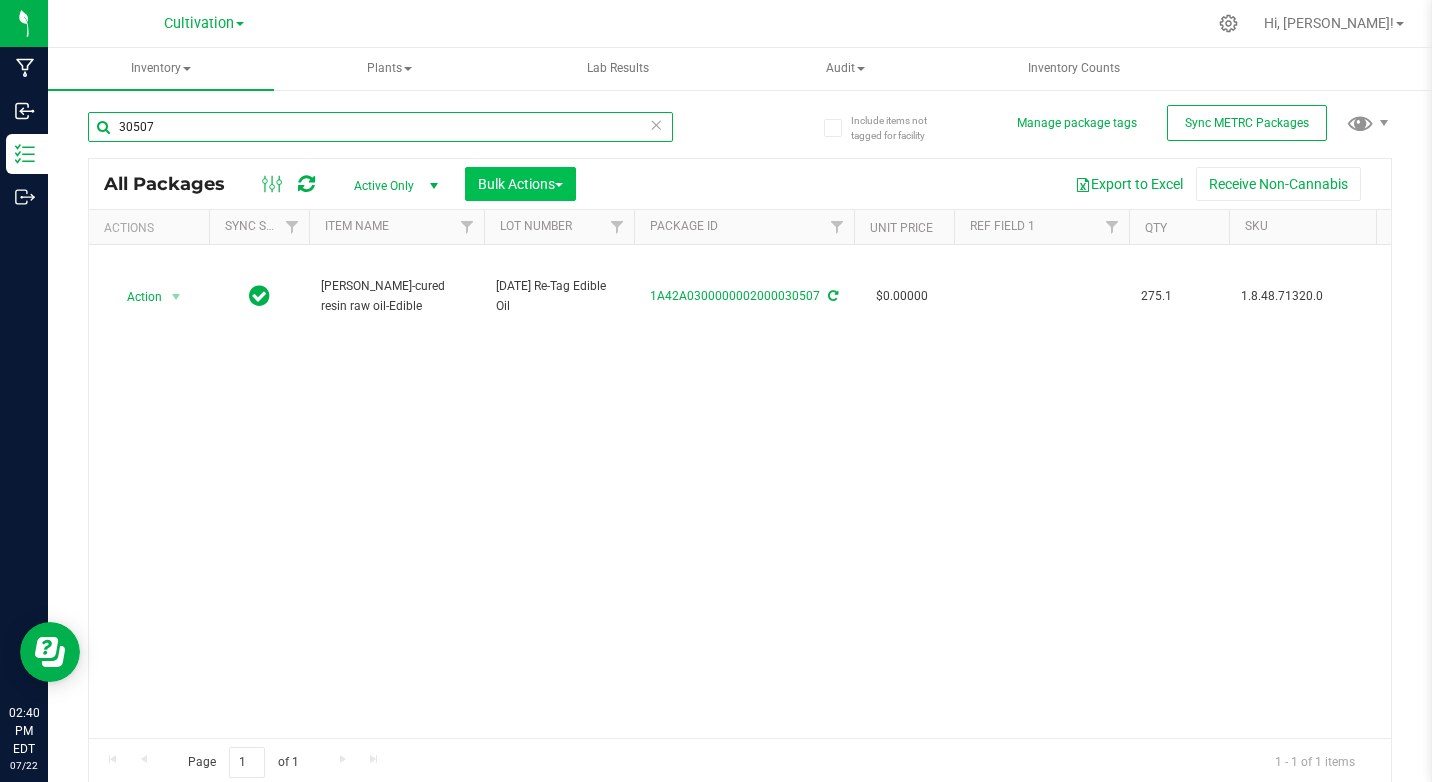 type on "30507" 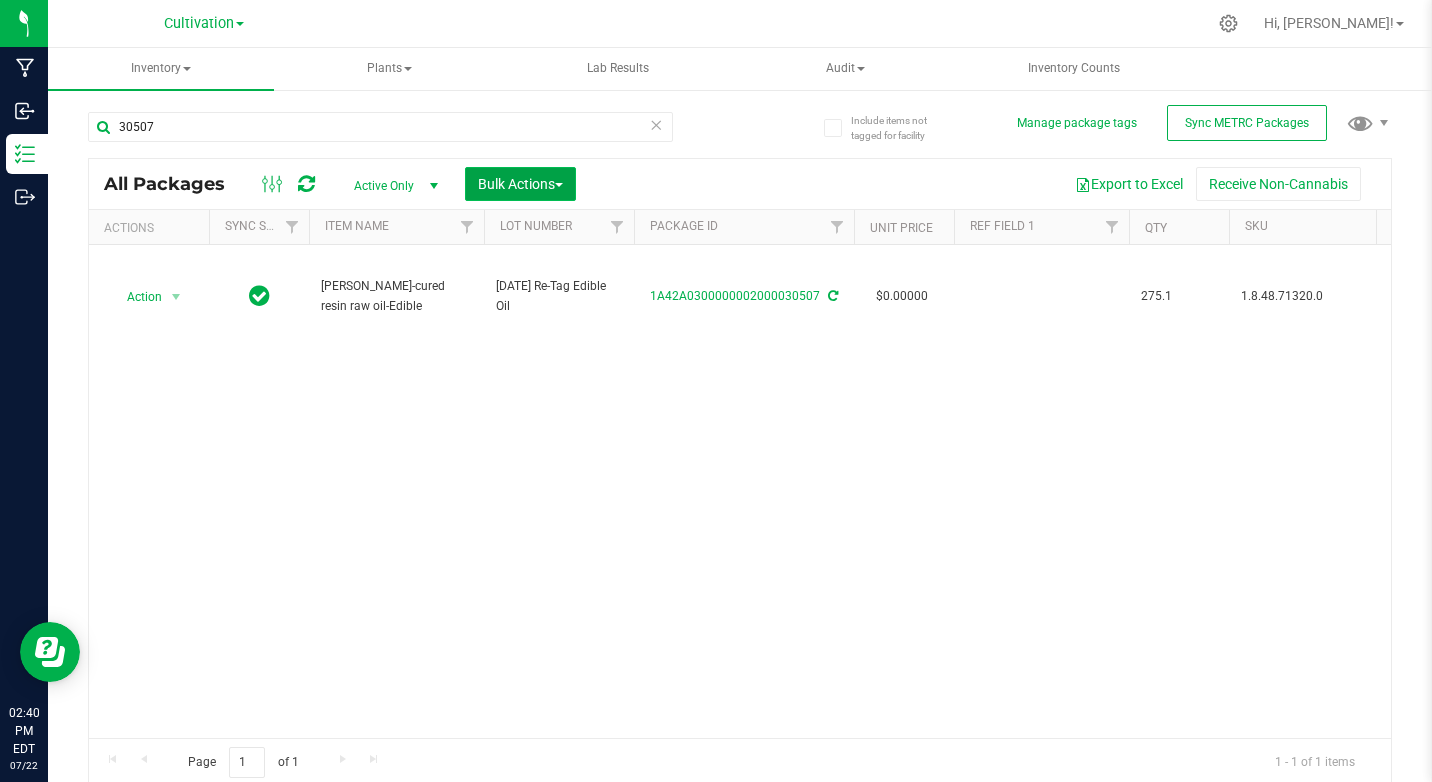 click on "Bulk Actions" at bounding box center [520, 184] 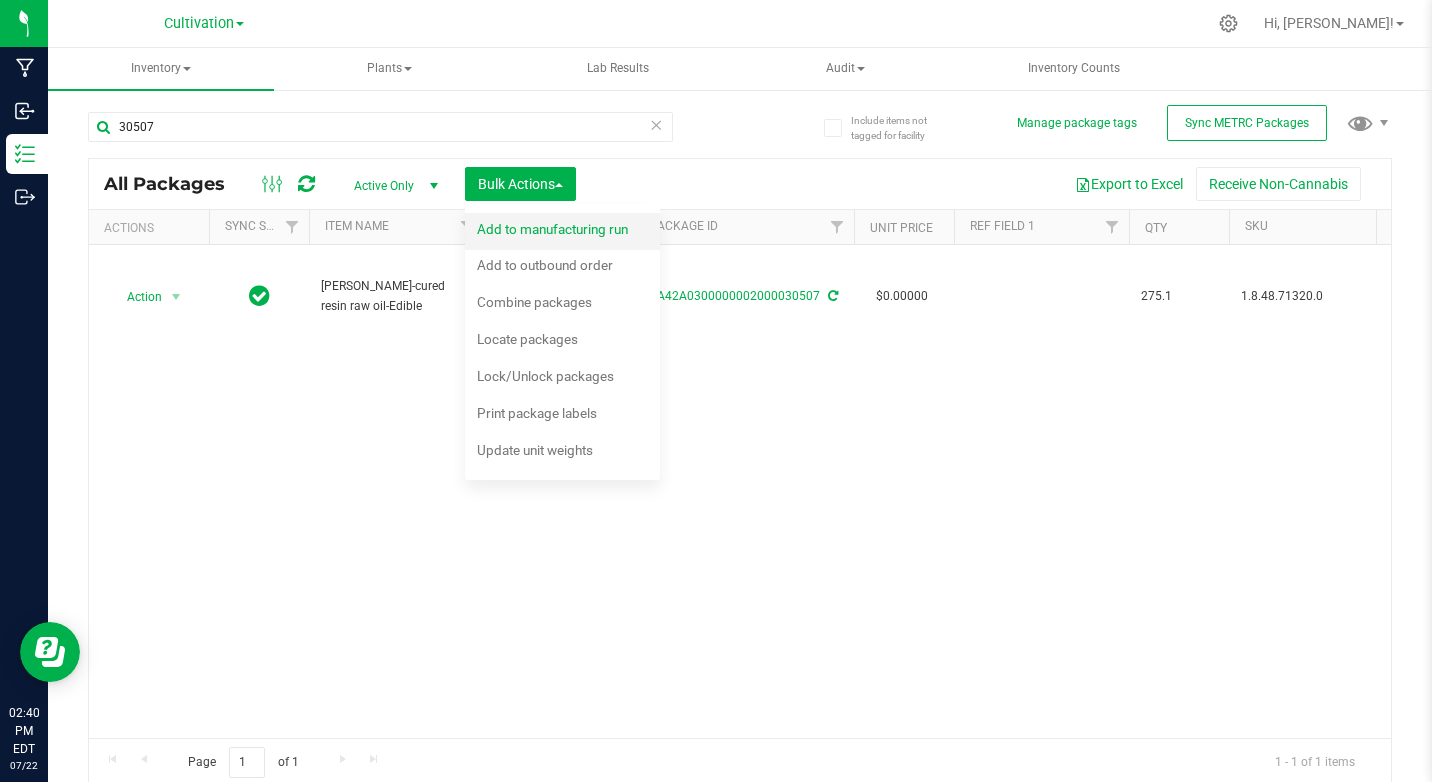 click on "Add to manufacturing run" at bounding box center (552, 229) 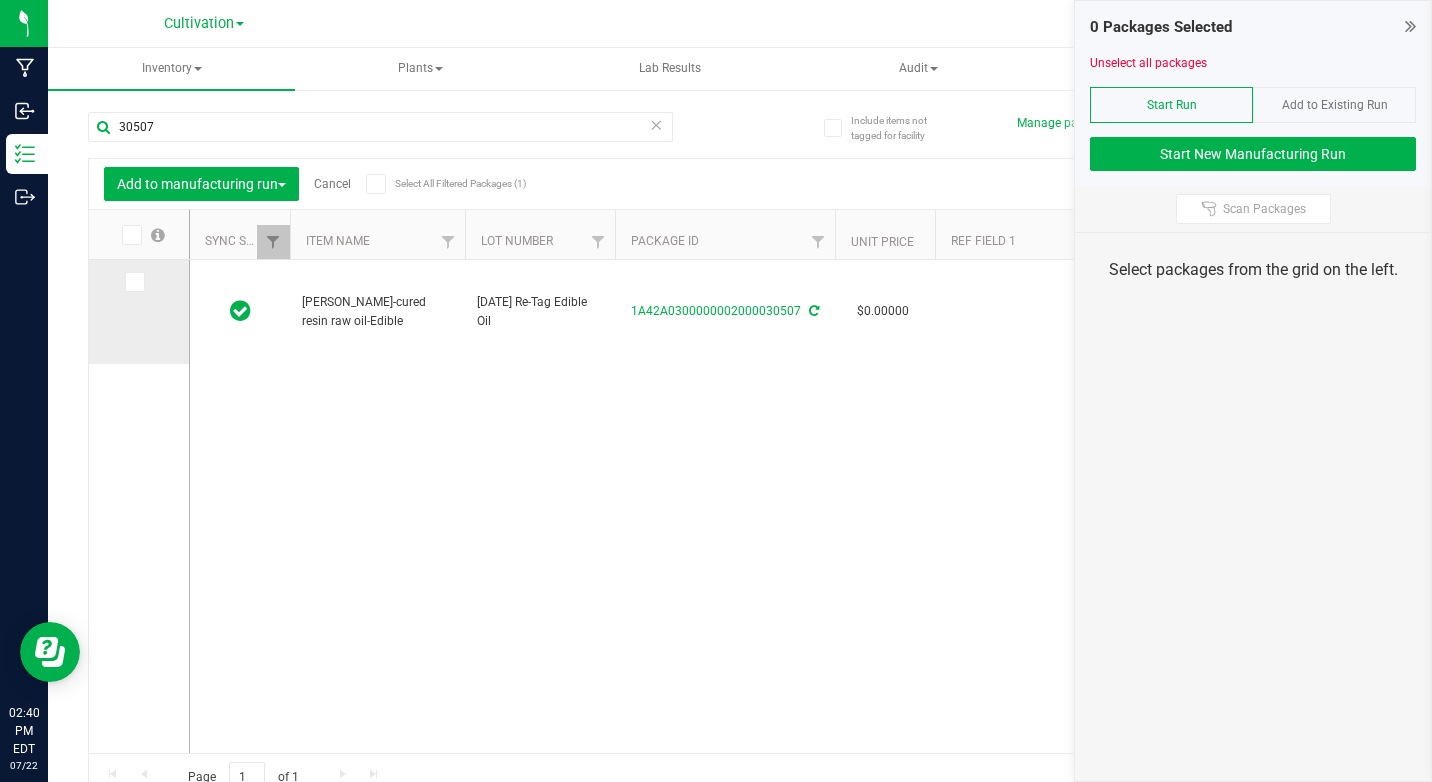 click at bounding box center [133, 282] 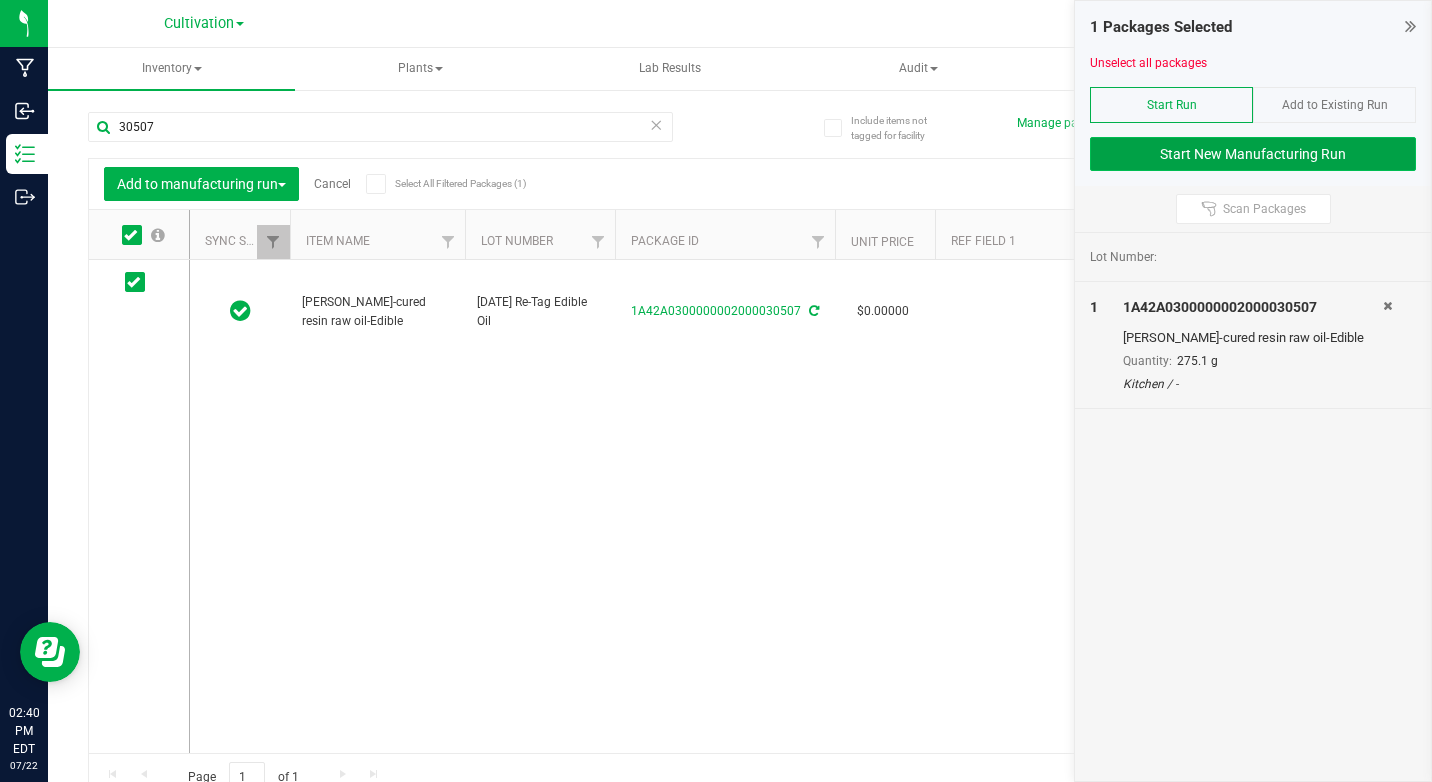 click on "Start New Manufacturing Run" at bounding box center (1253, 154) 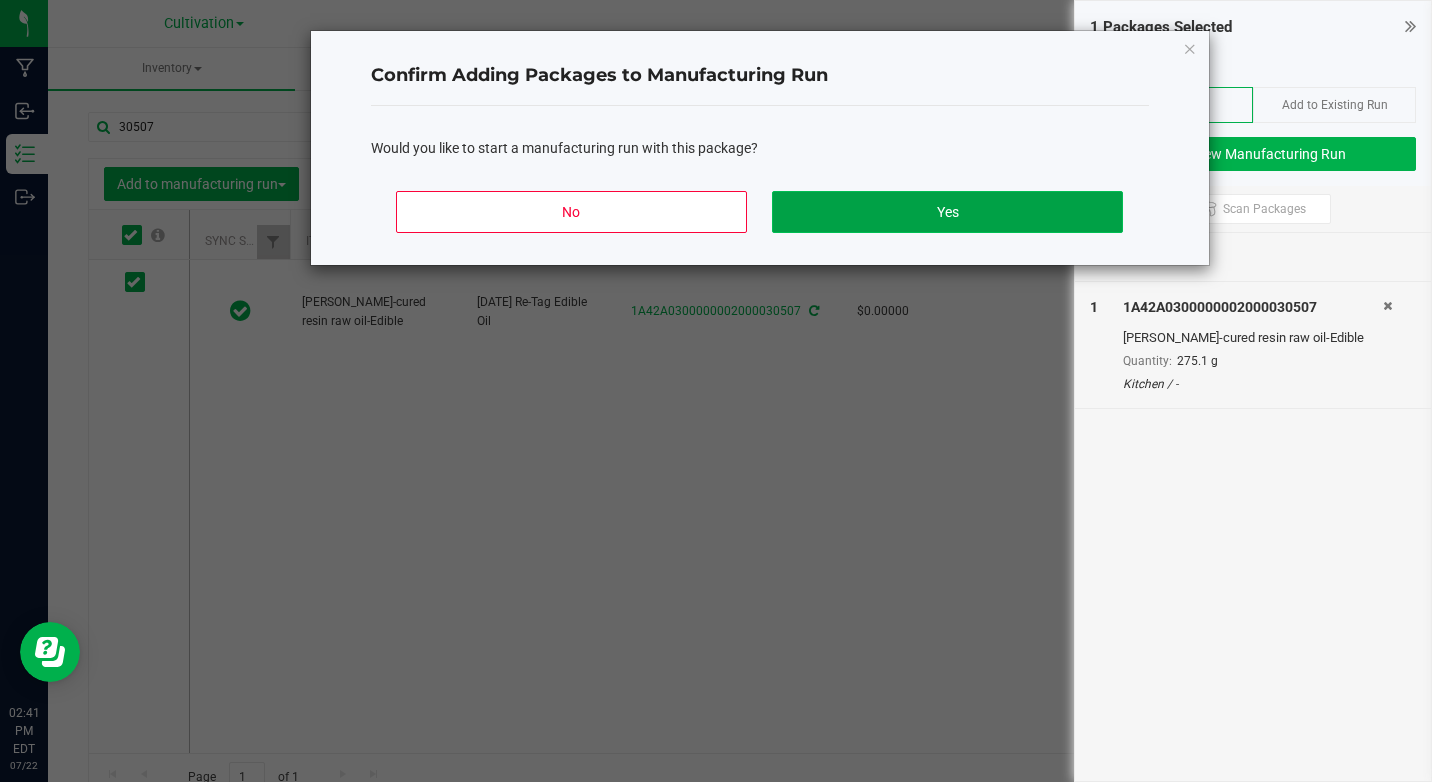 click on "Yes" 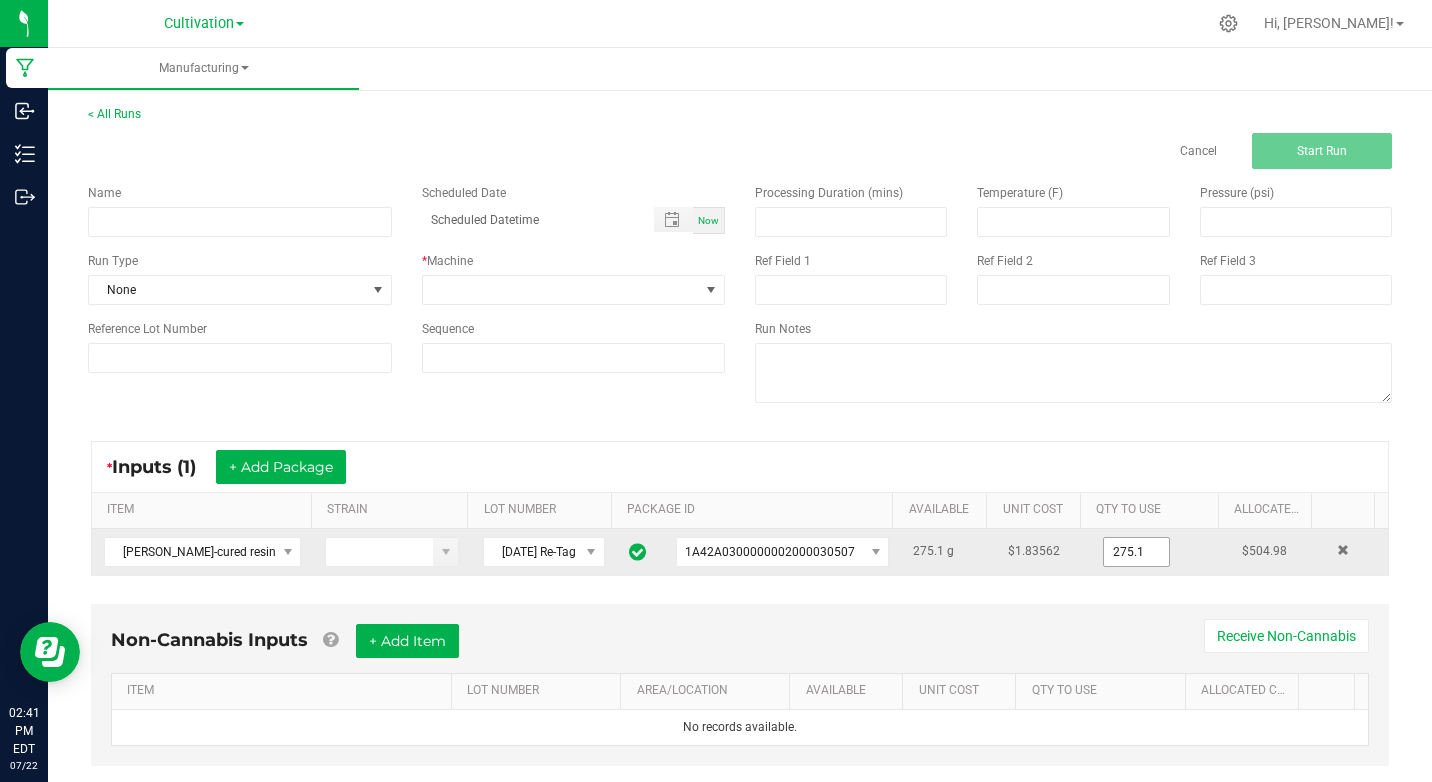 click on "275.1" at bounding box center [1136, 552] 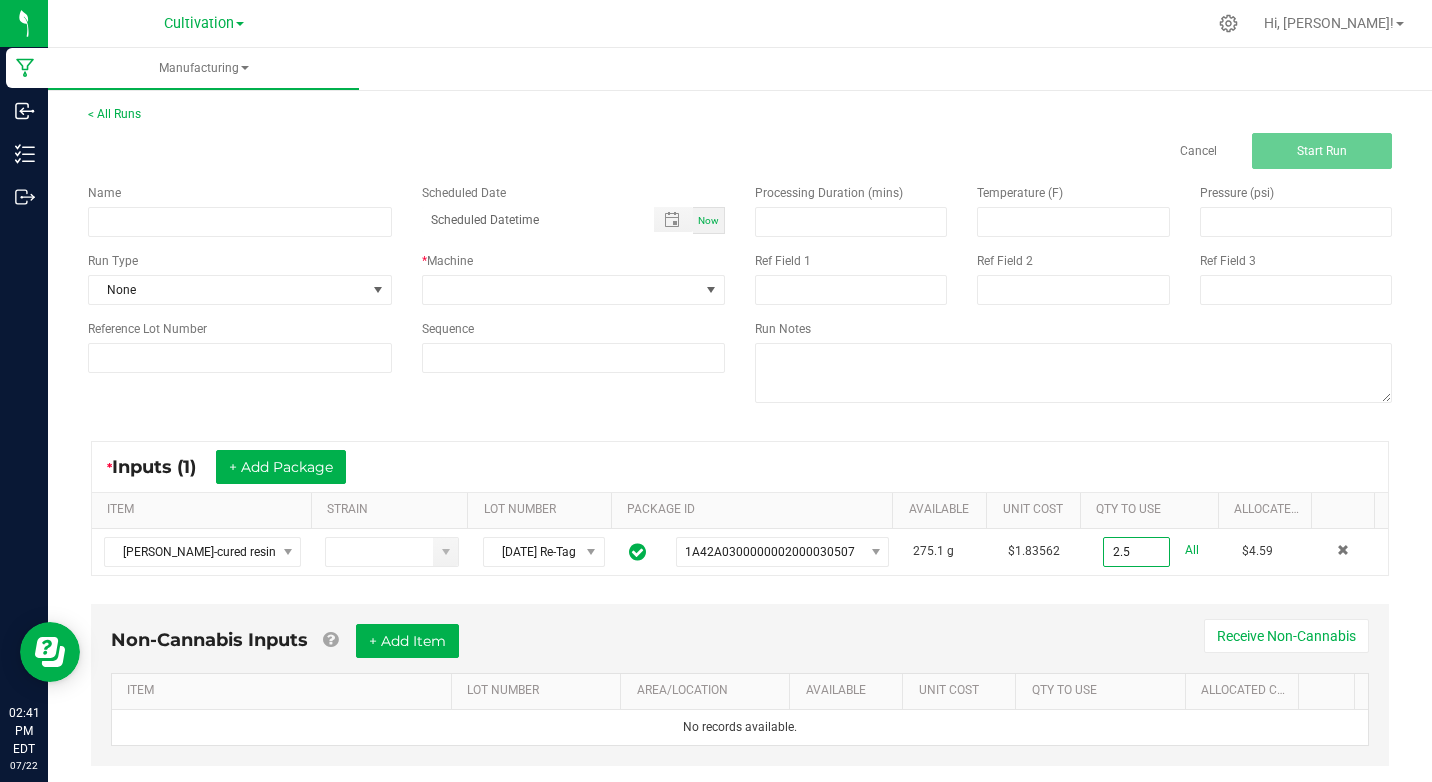 type on "2.5000 g" 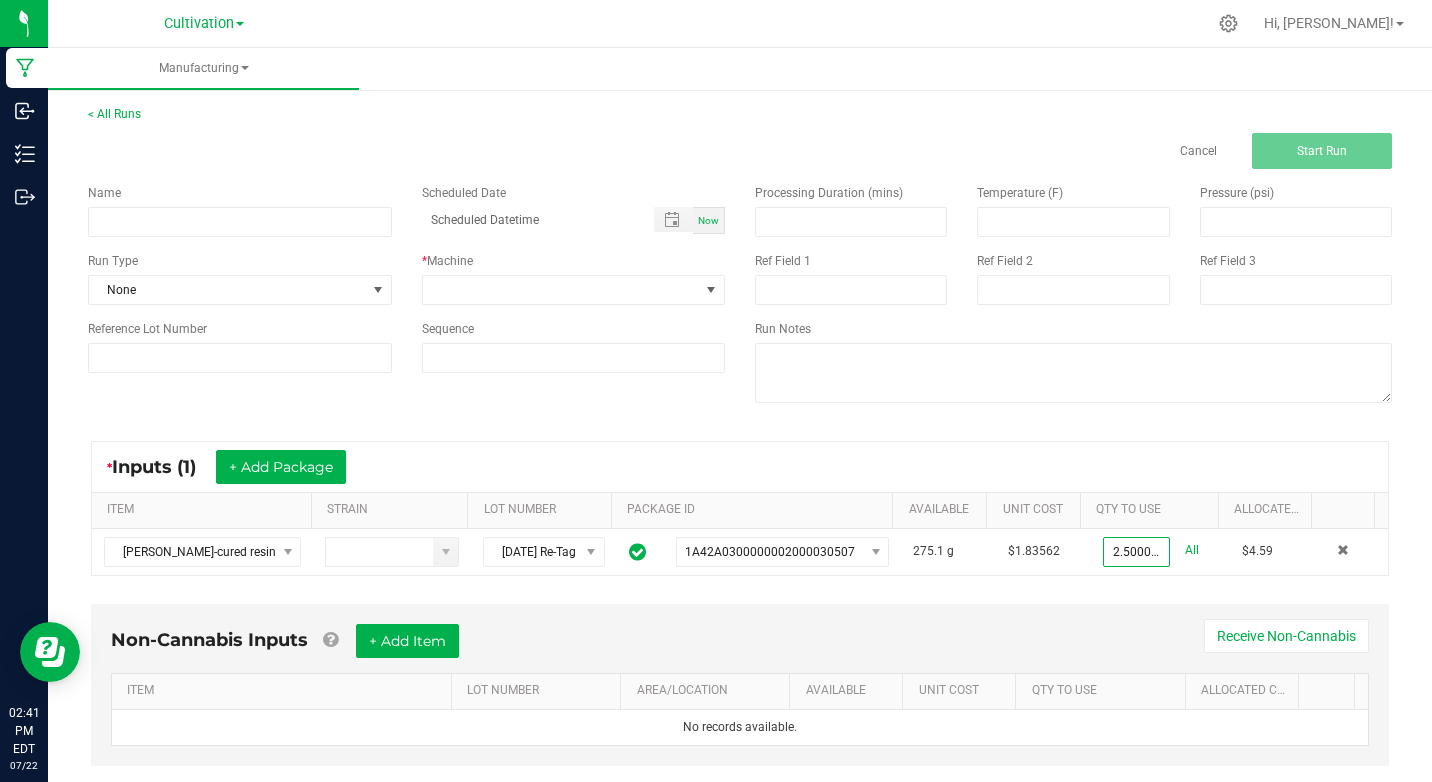 click on "Non-Cannabis Inputs   + Add Item   Receive Non-Cannabis" at bounding box center [740, 648] 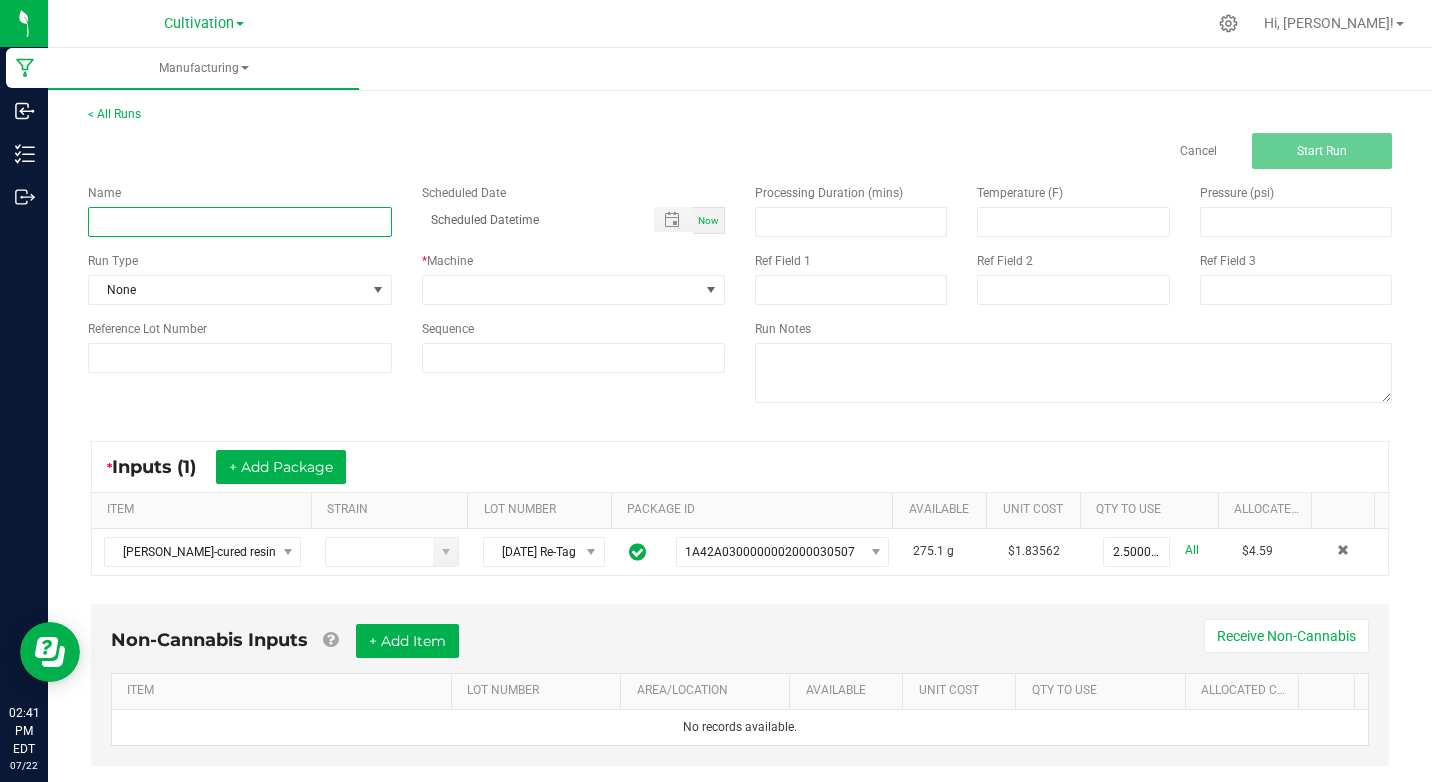 click at bounding box center (240, 222) 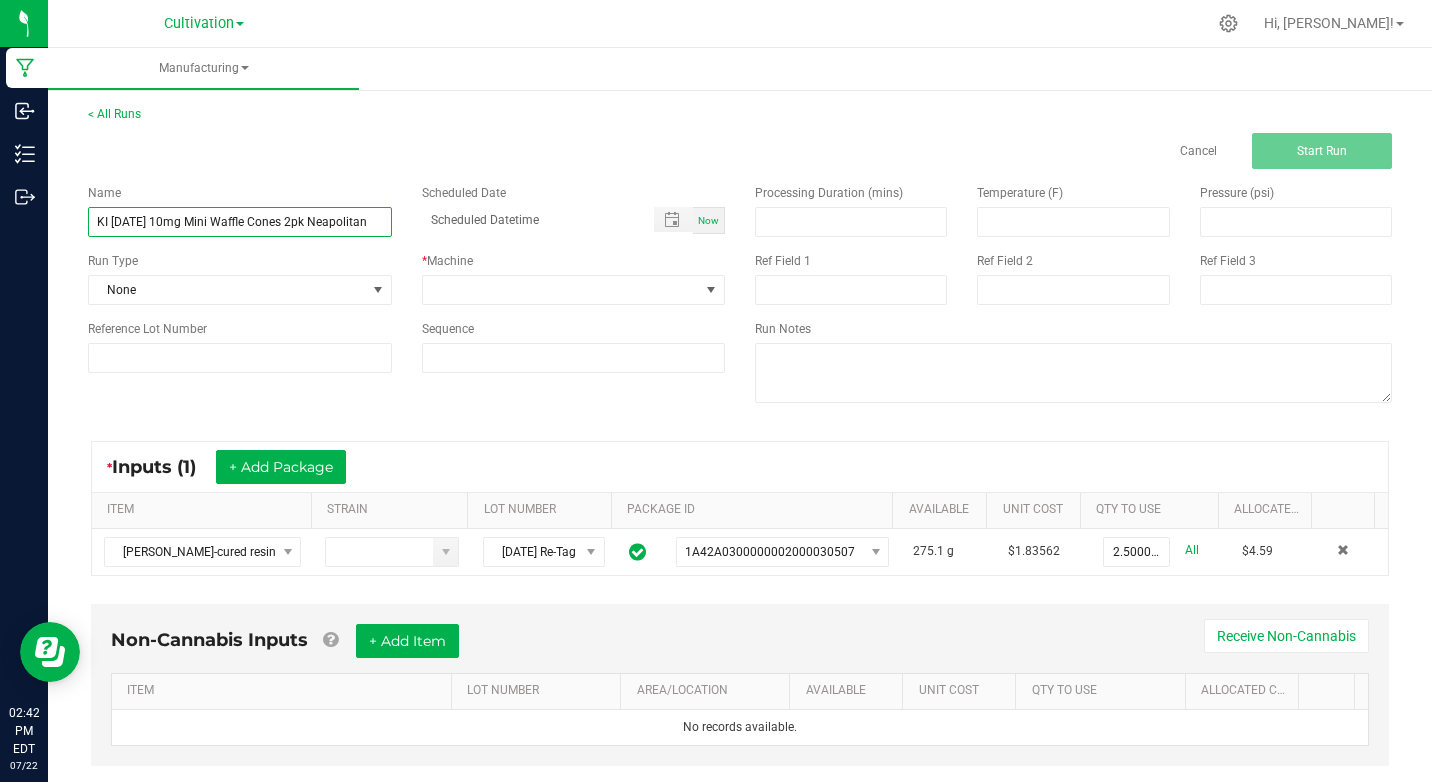 type on "KI [DATE] 10mg Mini Waffle Cones 2pk Neapolitan" 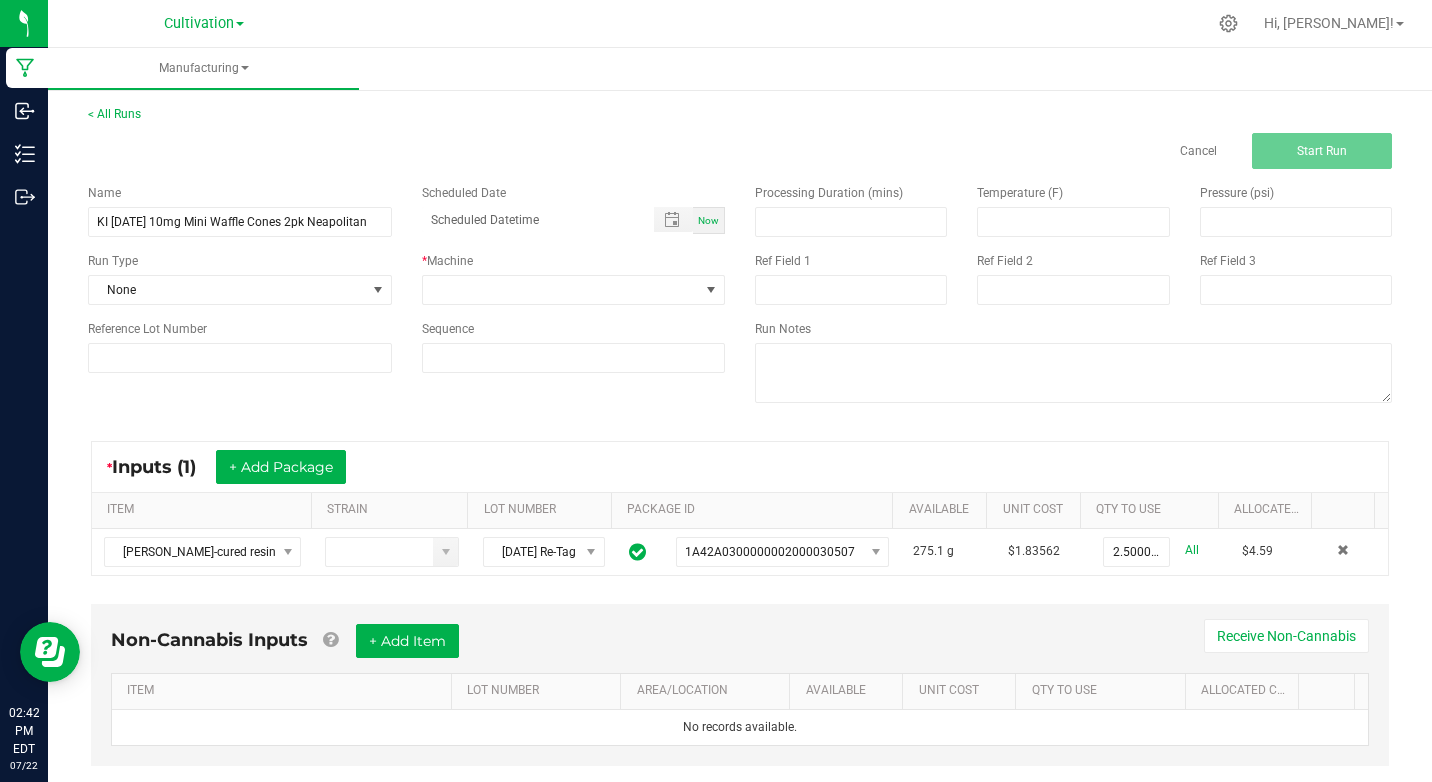 click on "Now" at bounding box center (708, 220) 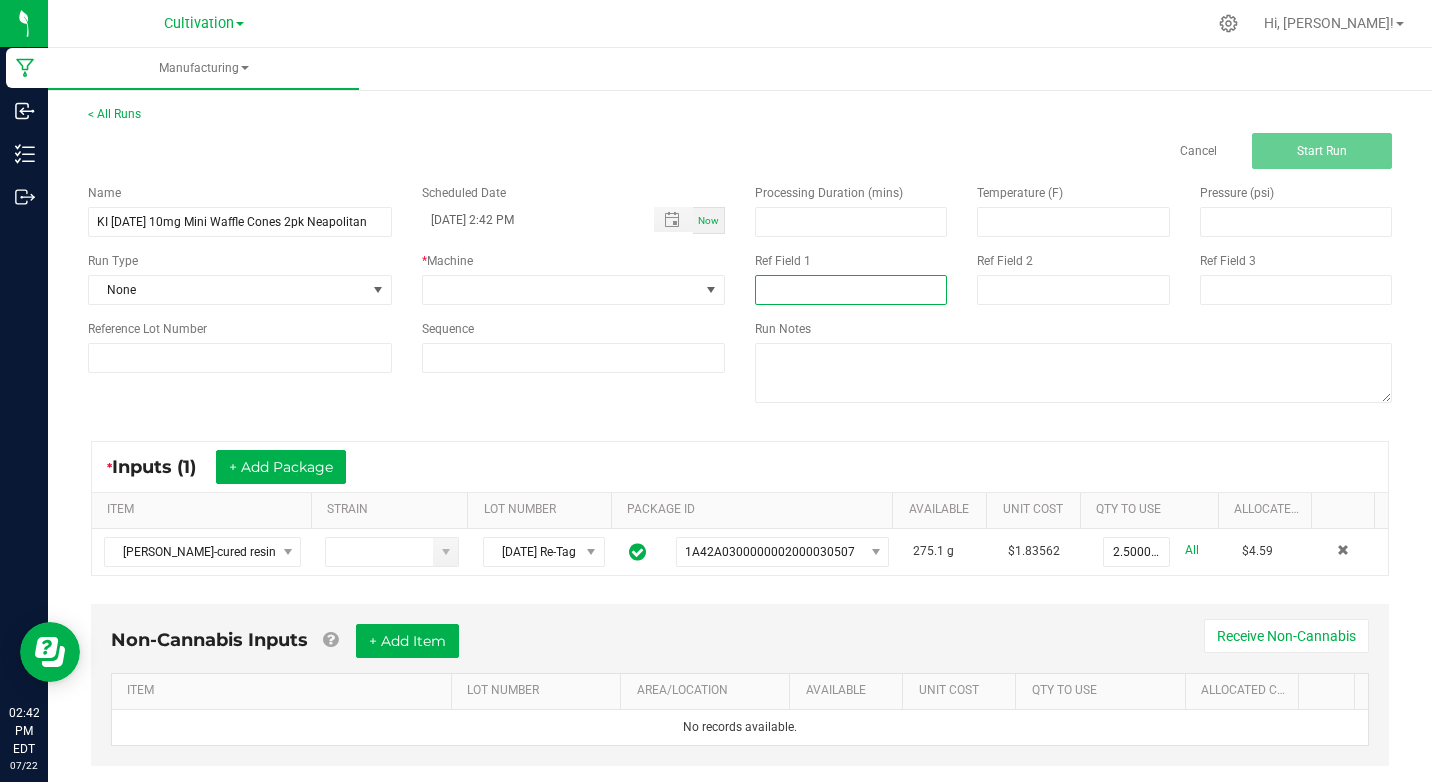 click at bounding box center [851, 290] 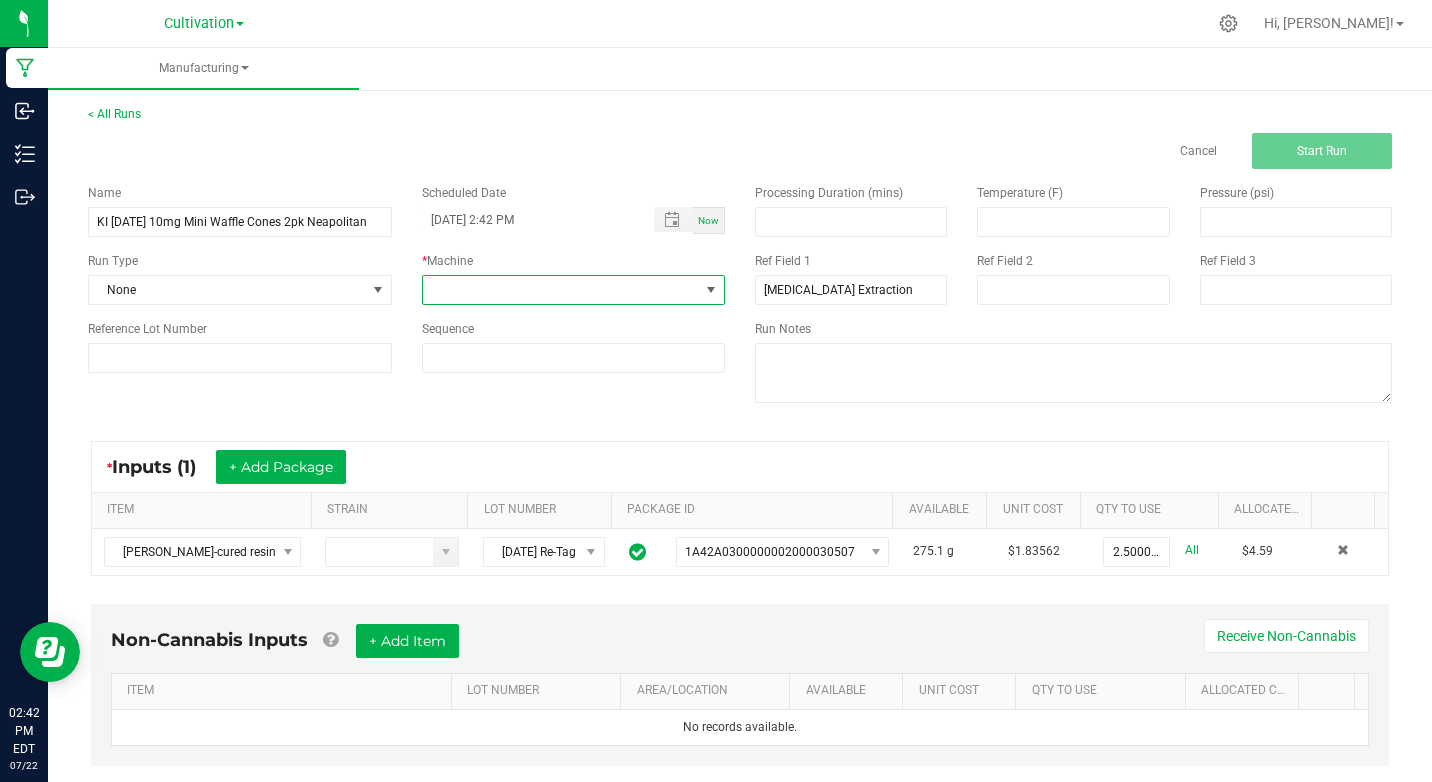 click at bounding box center (711, 290) 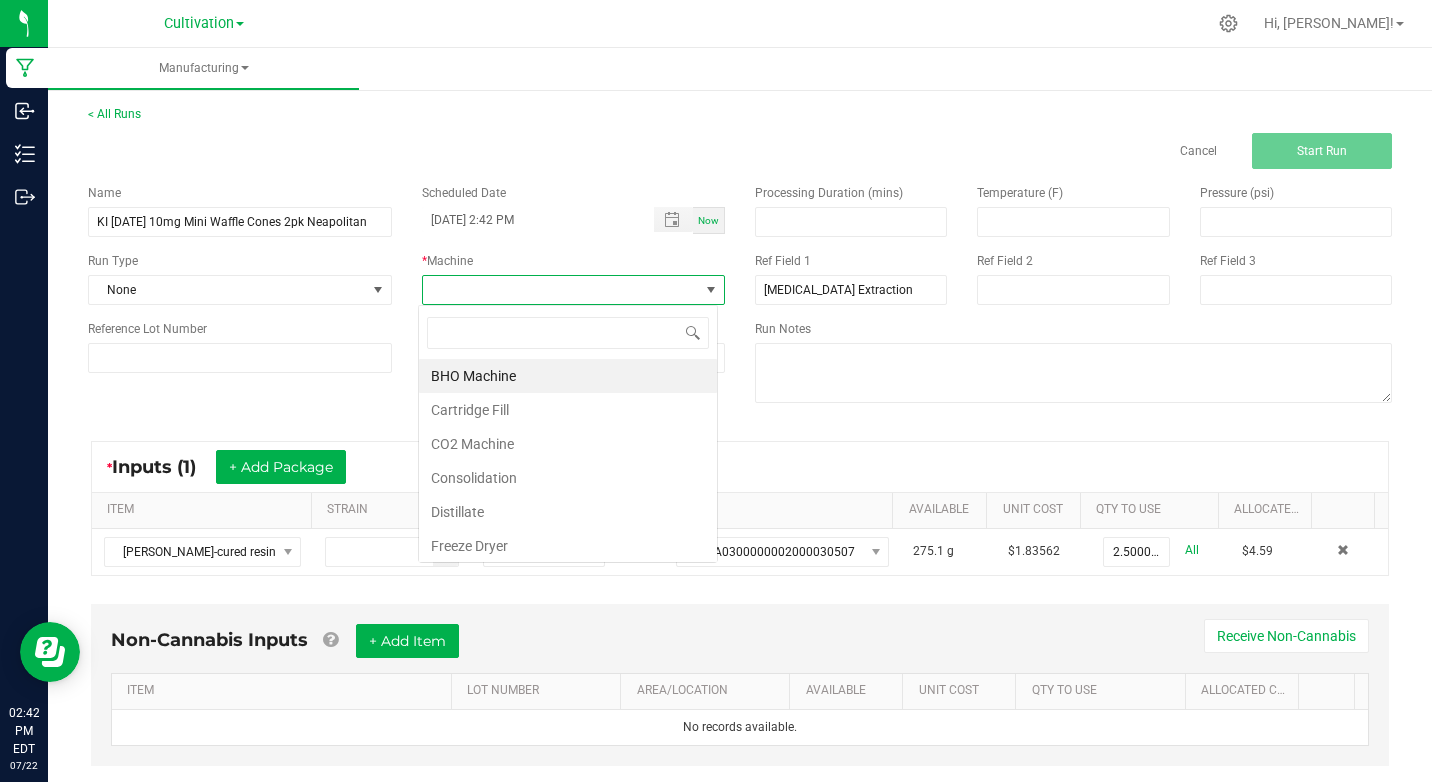 scroll, scrollTop: 99970, scrollLeft: 99700, axis: both 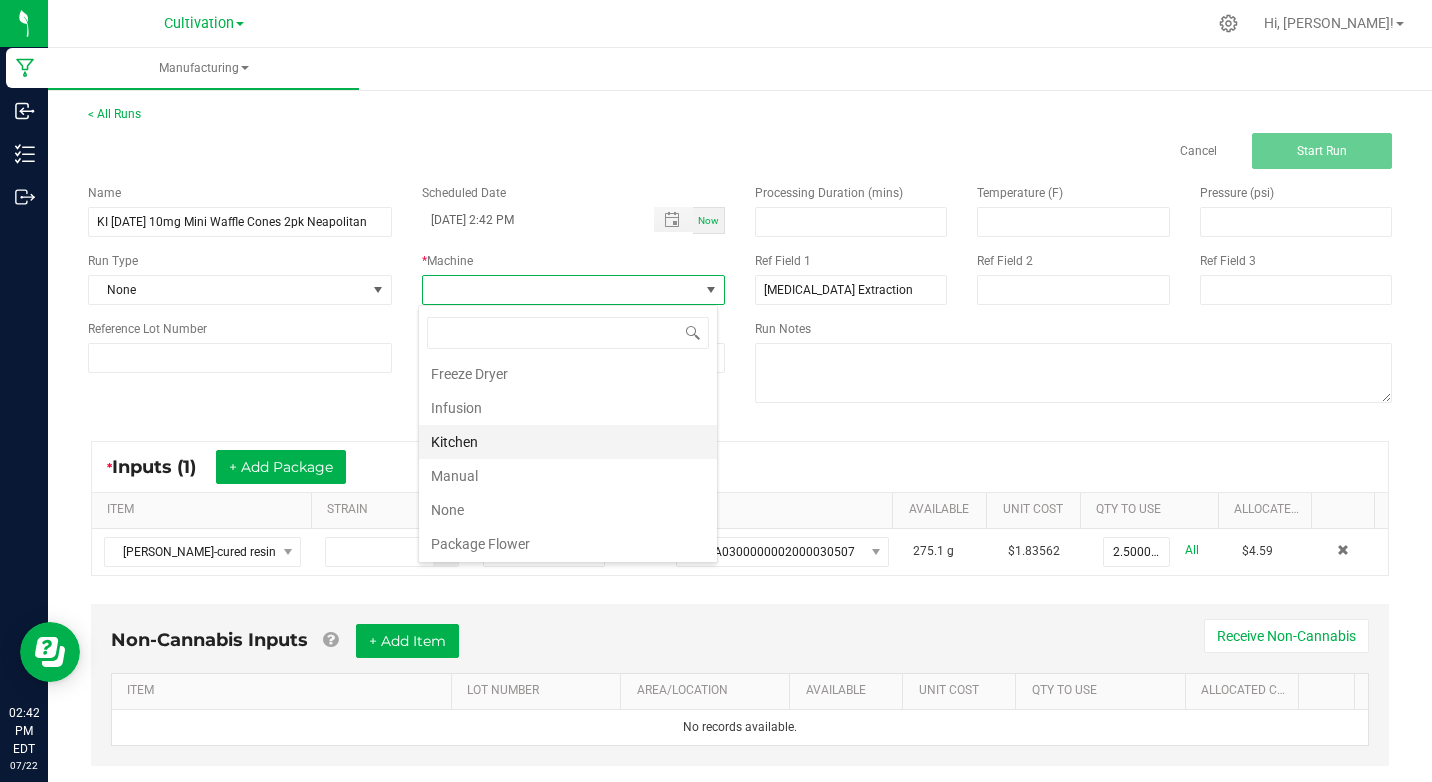 click on "Kitchen" at bounding box center (568, 442) 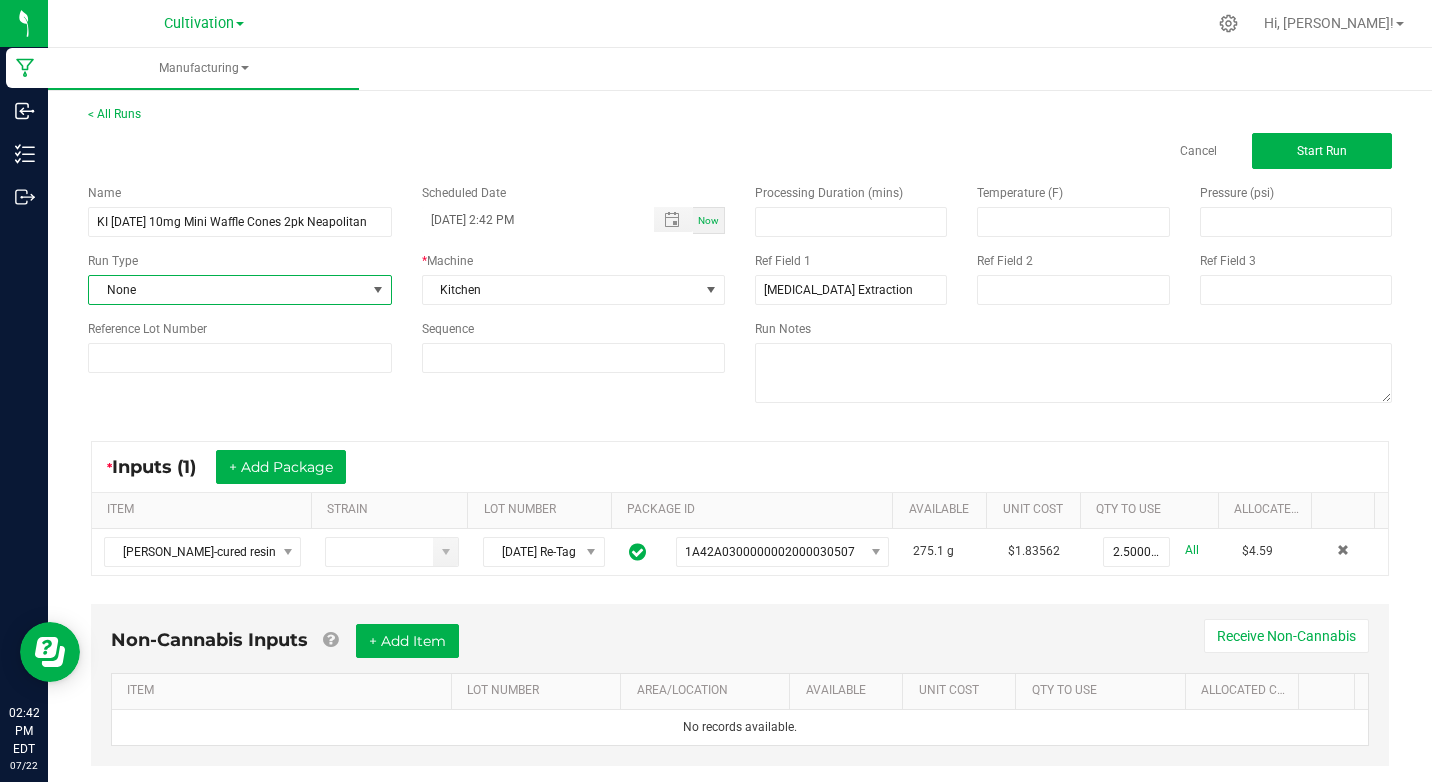 click at bounding box center [378, 290] 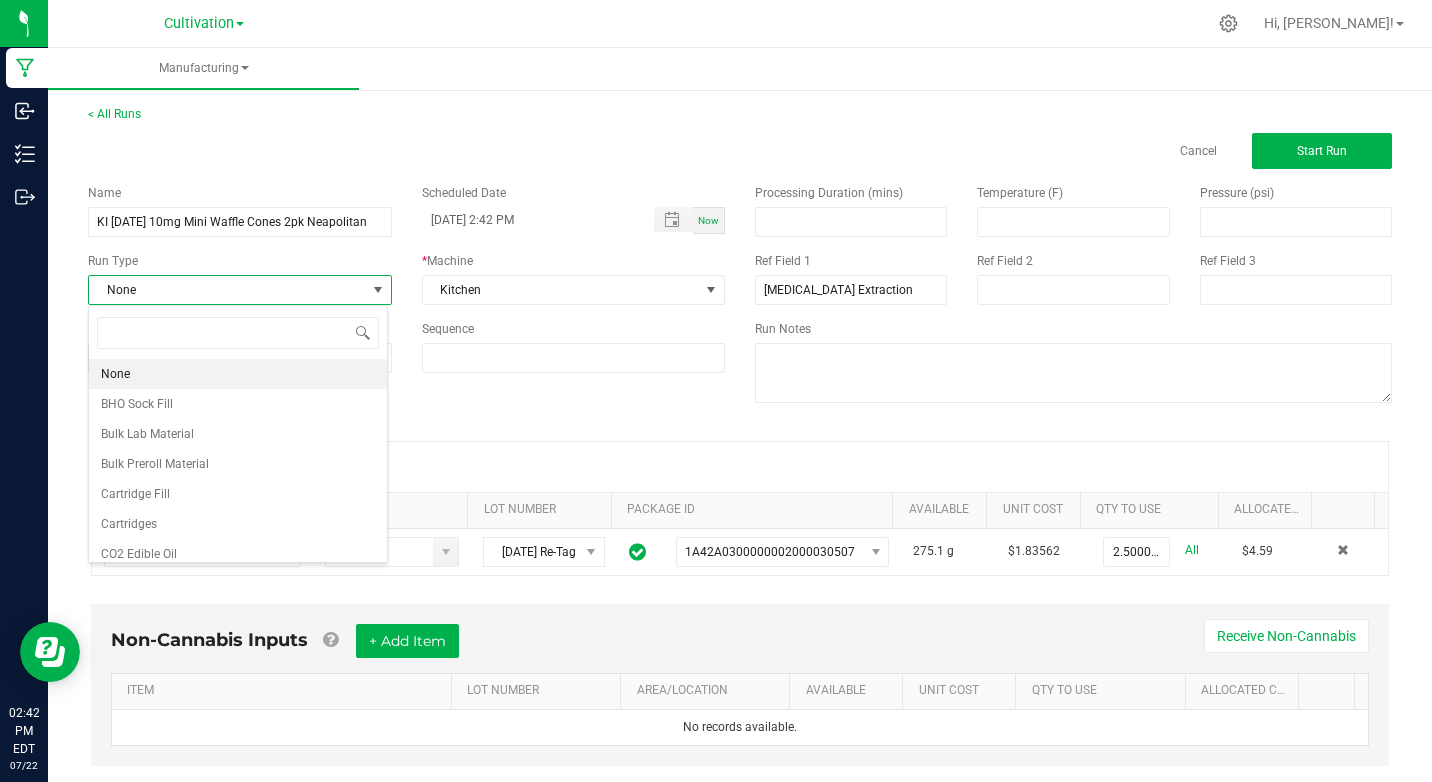scroll, scrollTop: 99970, scrollLeft: 99700, axis: both 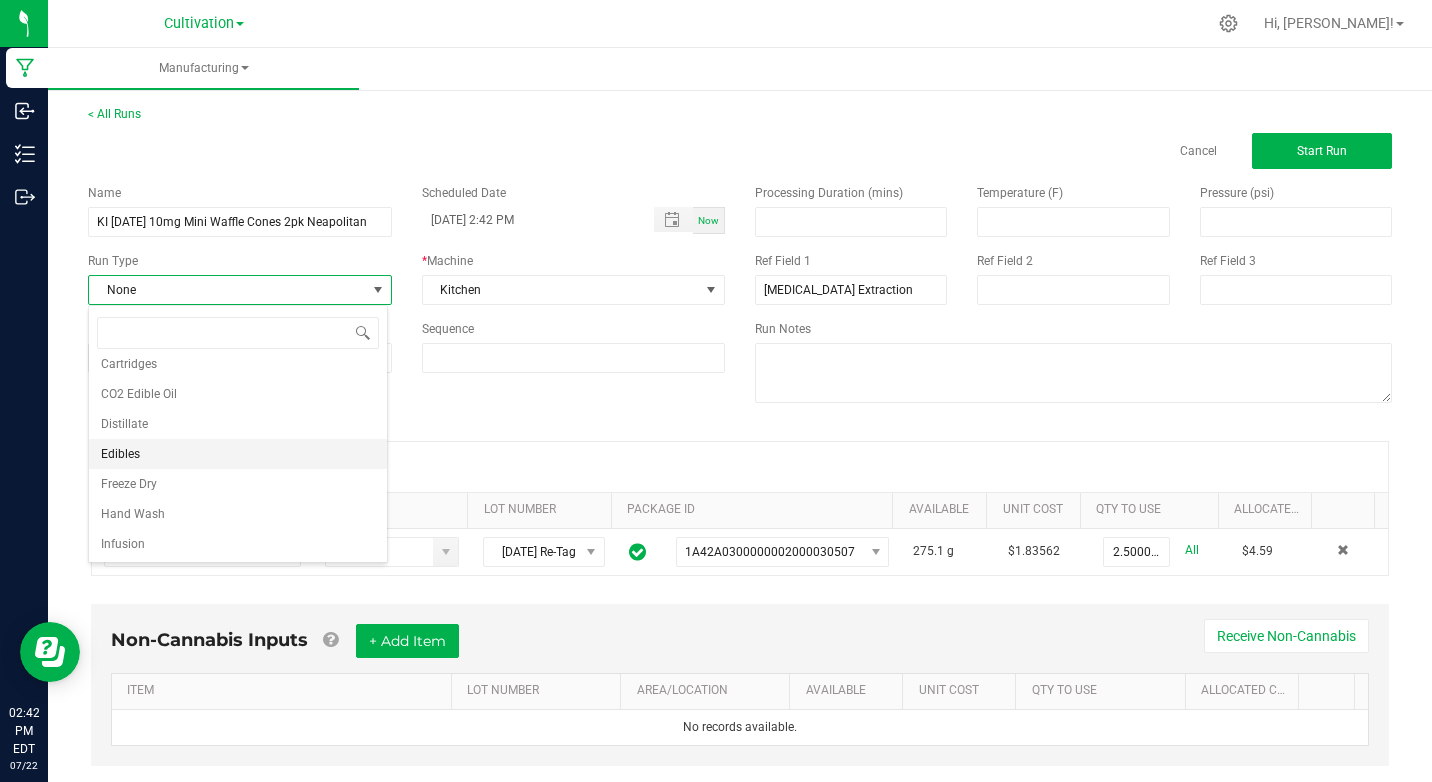 click on "Edibles" at bounding box center (120, 454) 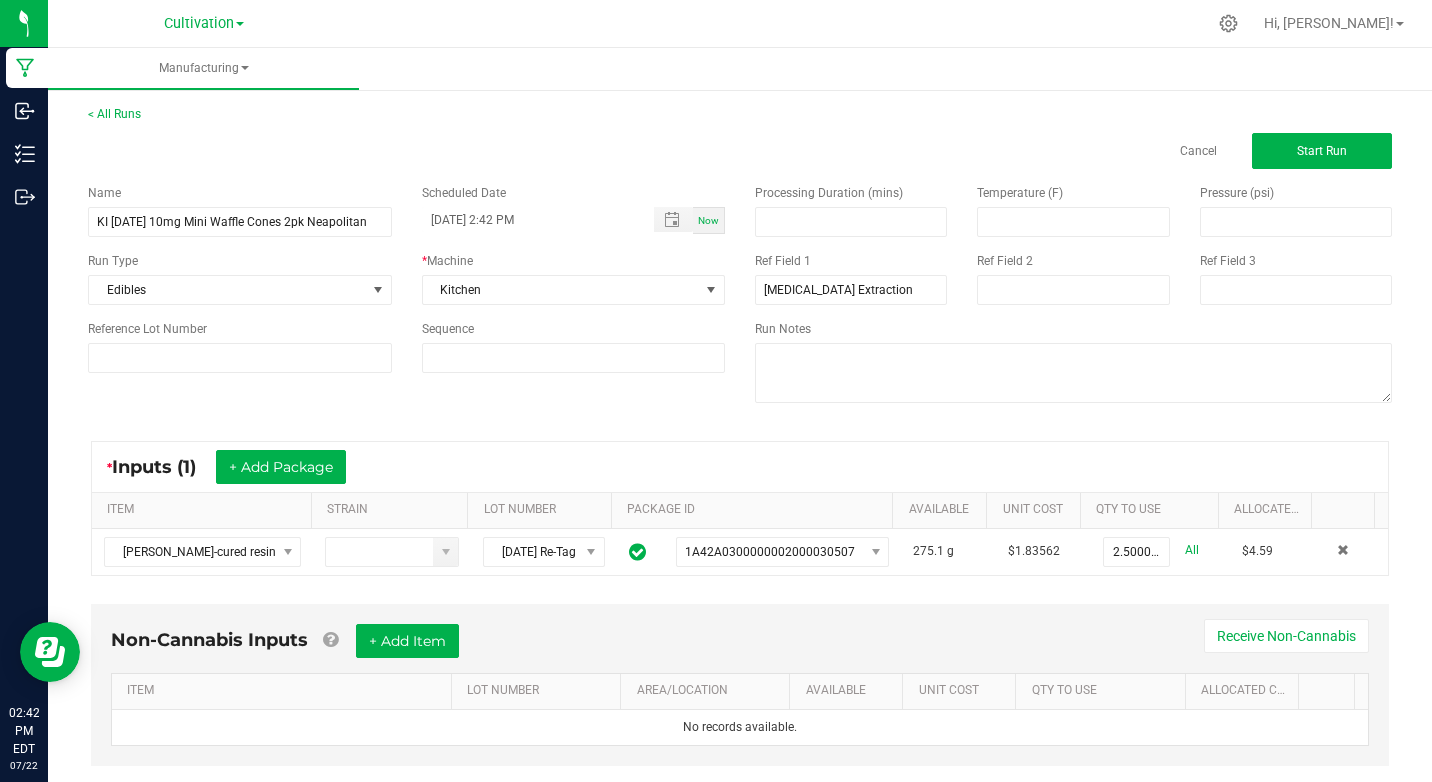 click on "Name  KI [DATE] 10mg Mini Waffle Cones 2pk Neapolitan  Scheduled Date  [DATE] 2:42 PM Now  Run Type  Edibles  *   Machine  Kitchen  Reference Lot Number   Sequence   Processing Duration (mins)   Temperature (F)   Pressure (psi)   Ref Field 1  [MEDICAL_DATA] Extraction  Ref Field 2   Ref Field 3   Run Notes" at bounding box center (740, 296) 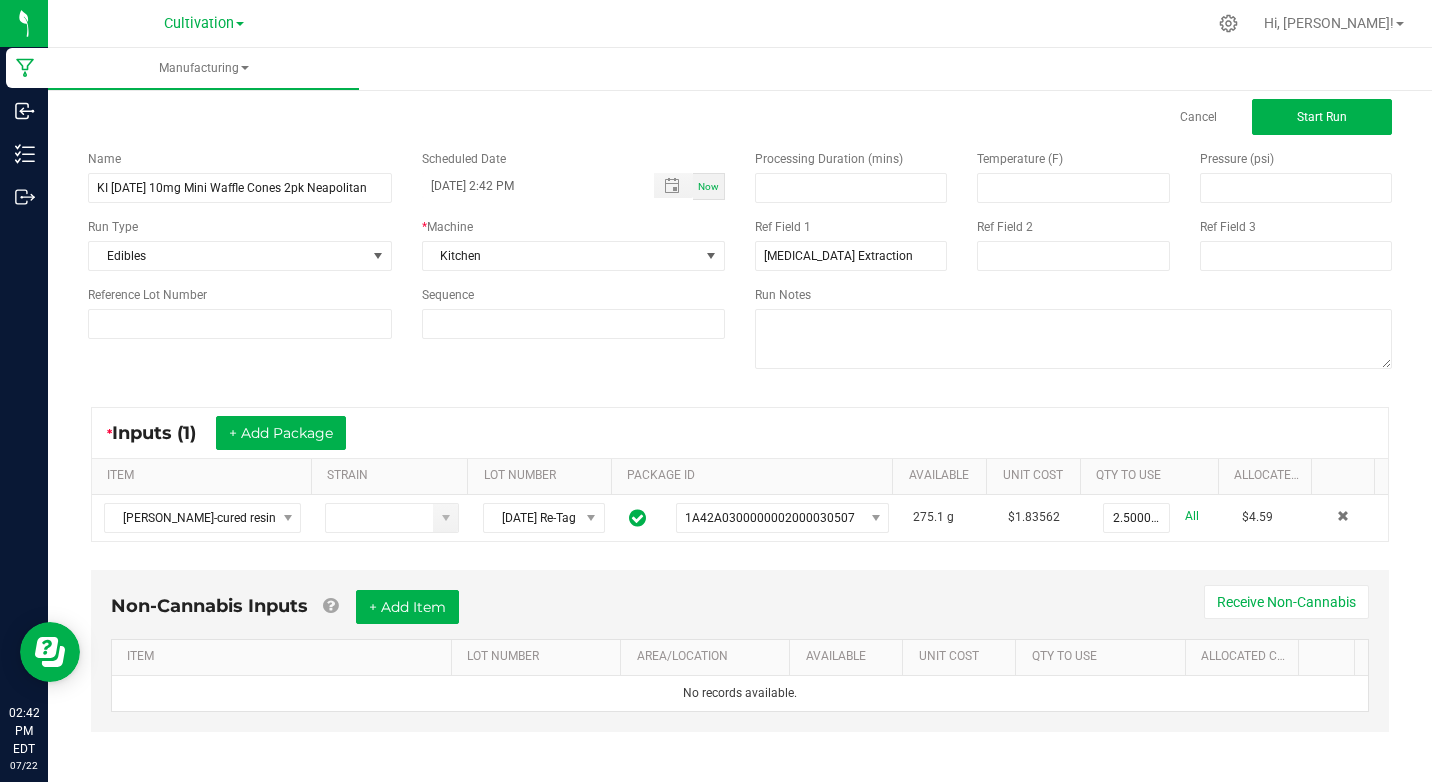 scroll, scrollTop: 42, scrollLeft: 0, axis: vertical 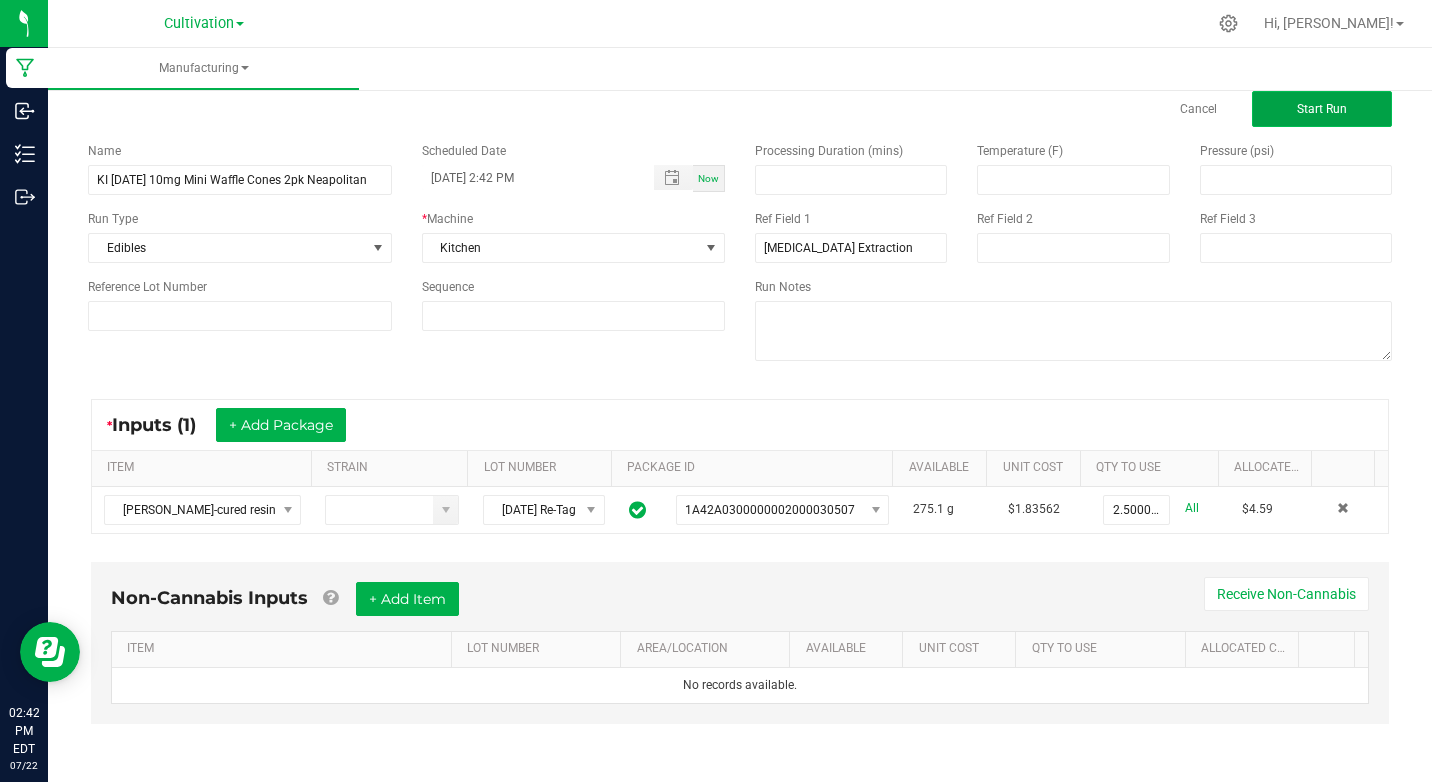 click on "Start Run" 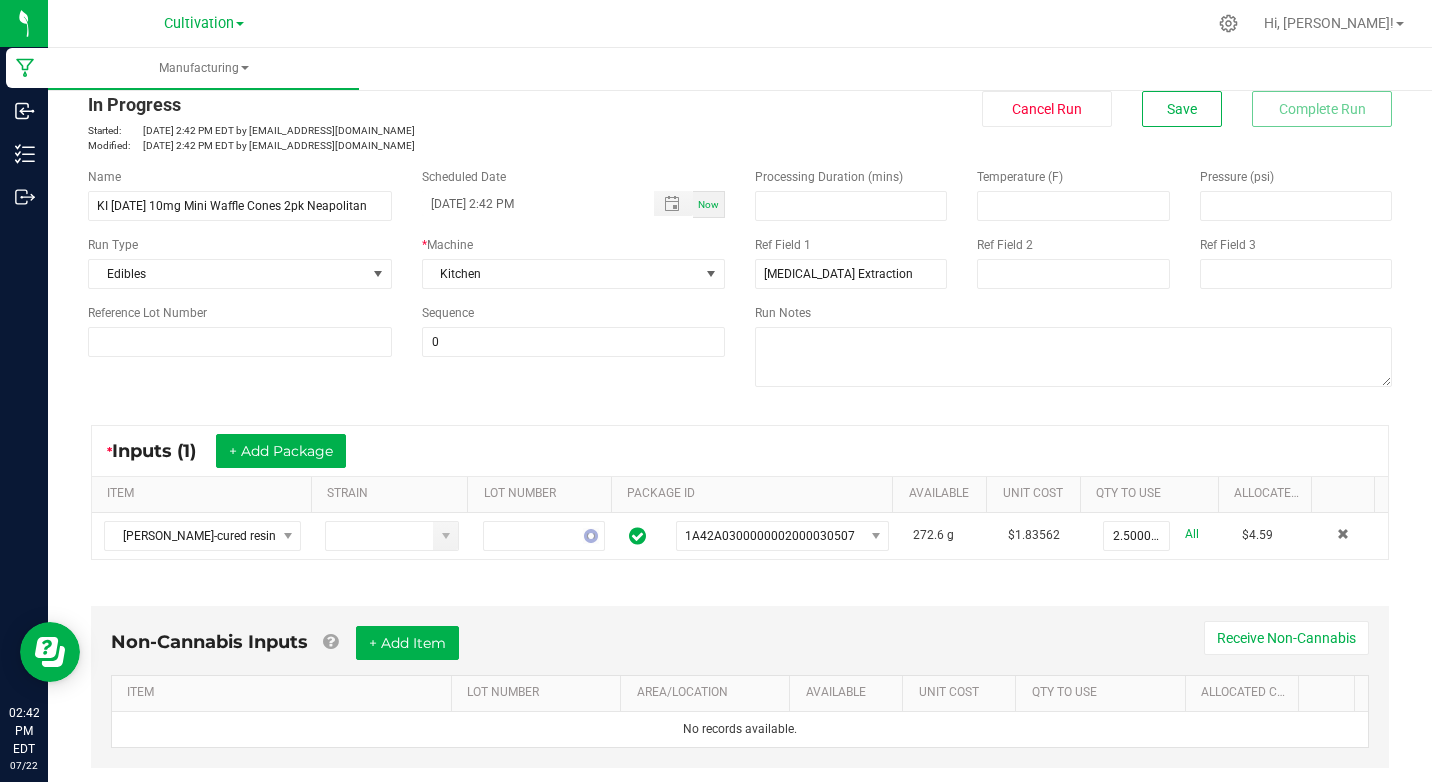 scroll, scrollTop: 0, scrollLeft: 0, axis: both 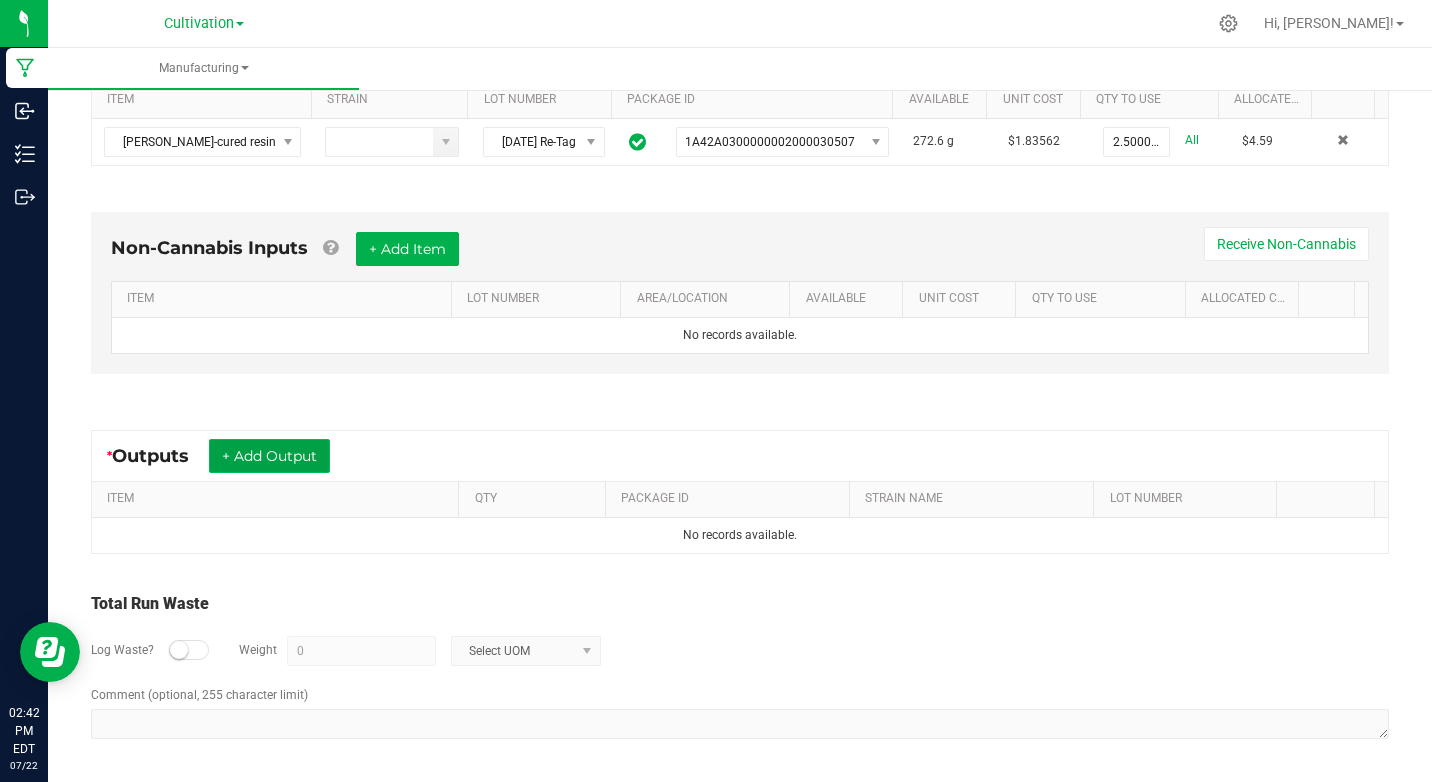 click on "+ Add Output" at bounding box center [269, 456] 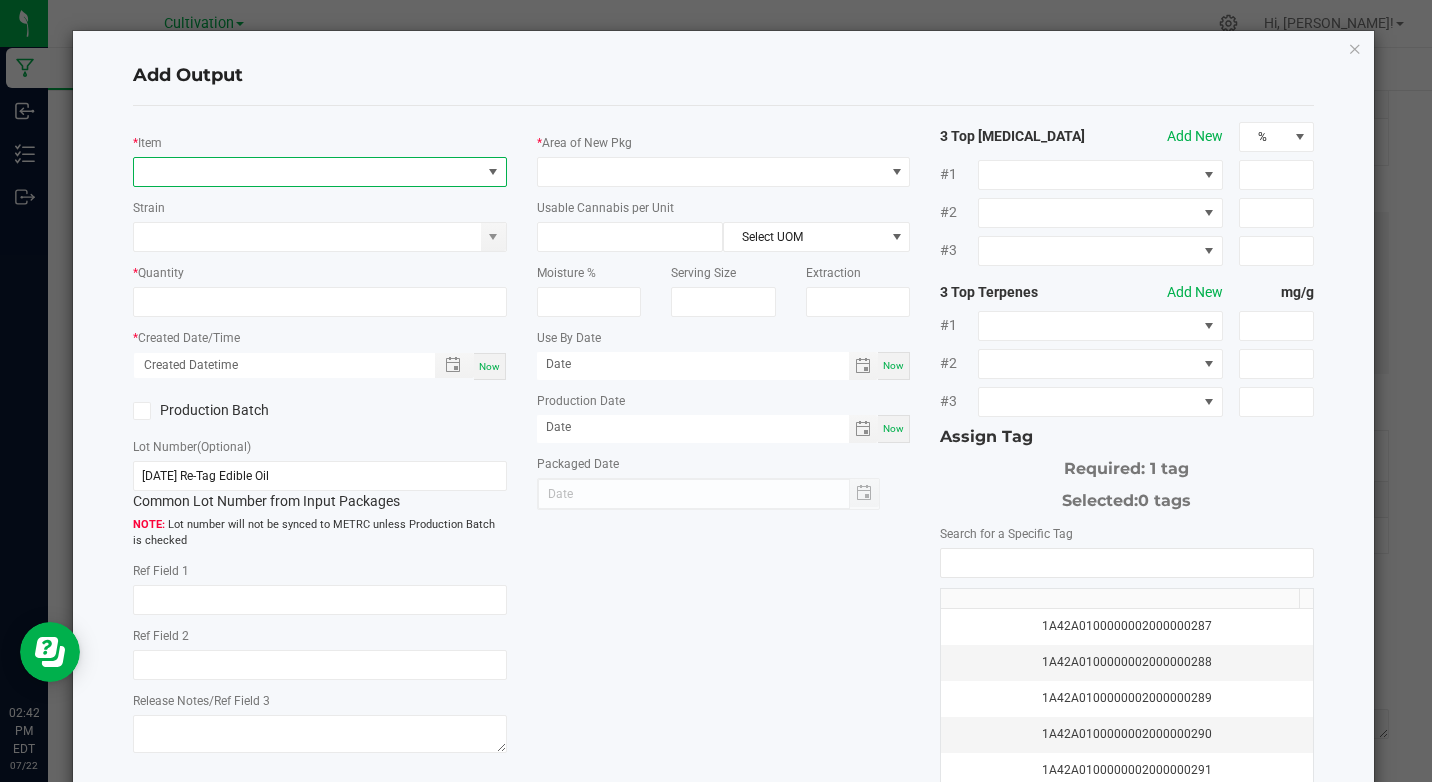 click at bounding box center [307, 172] 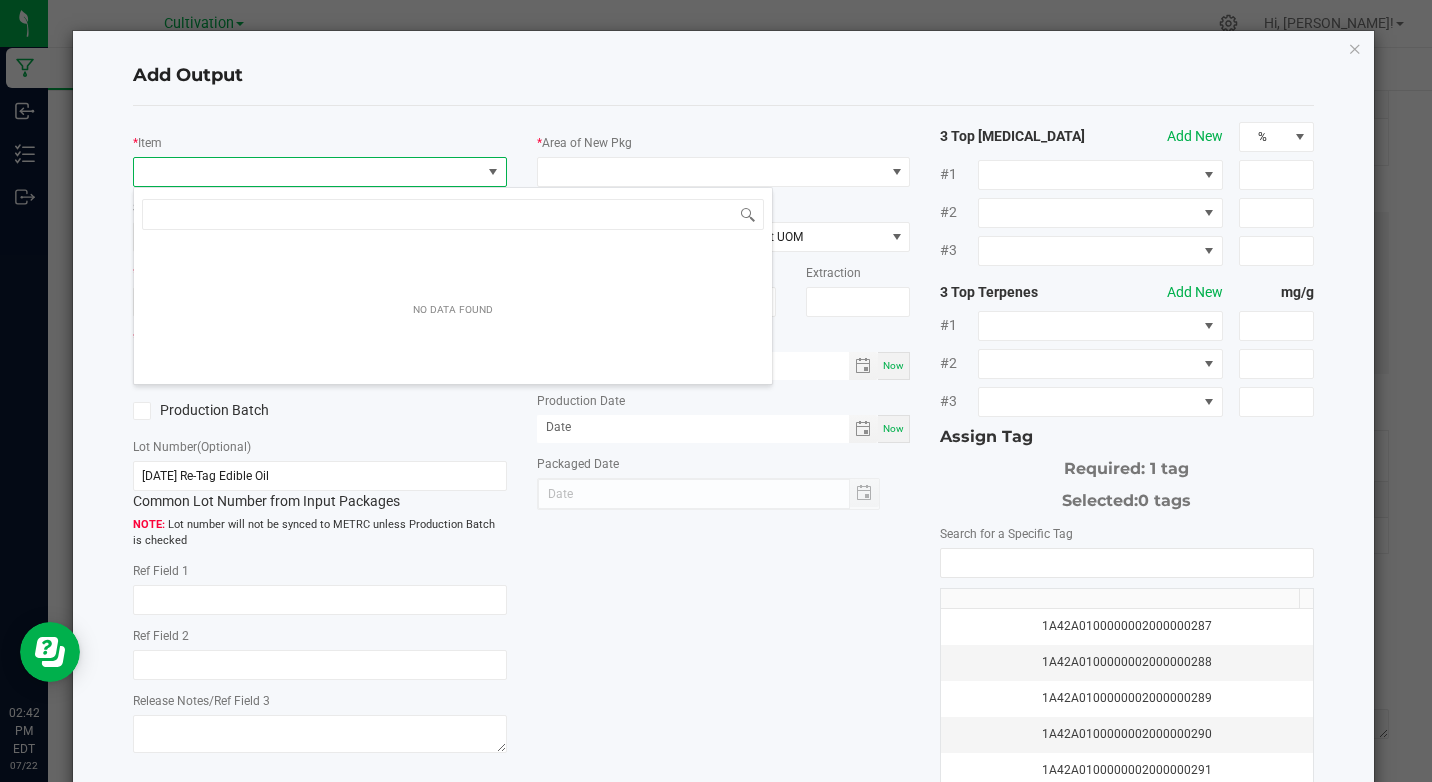 scroll, scrollTop: 99970, scrollLeft: 99631, axis: both 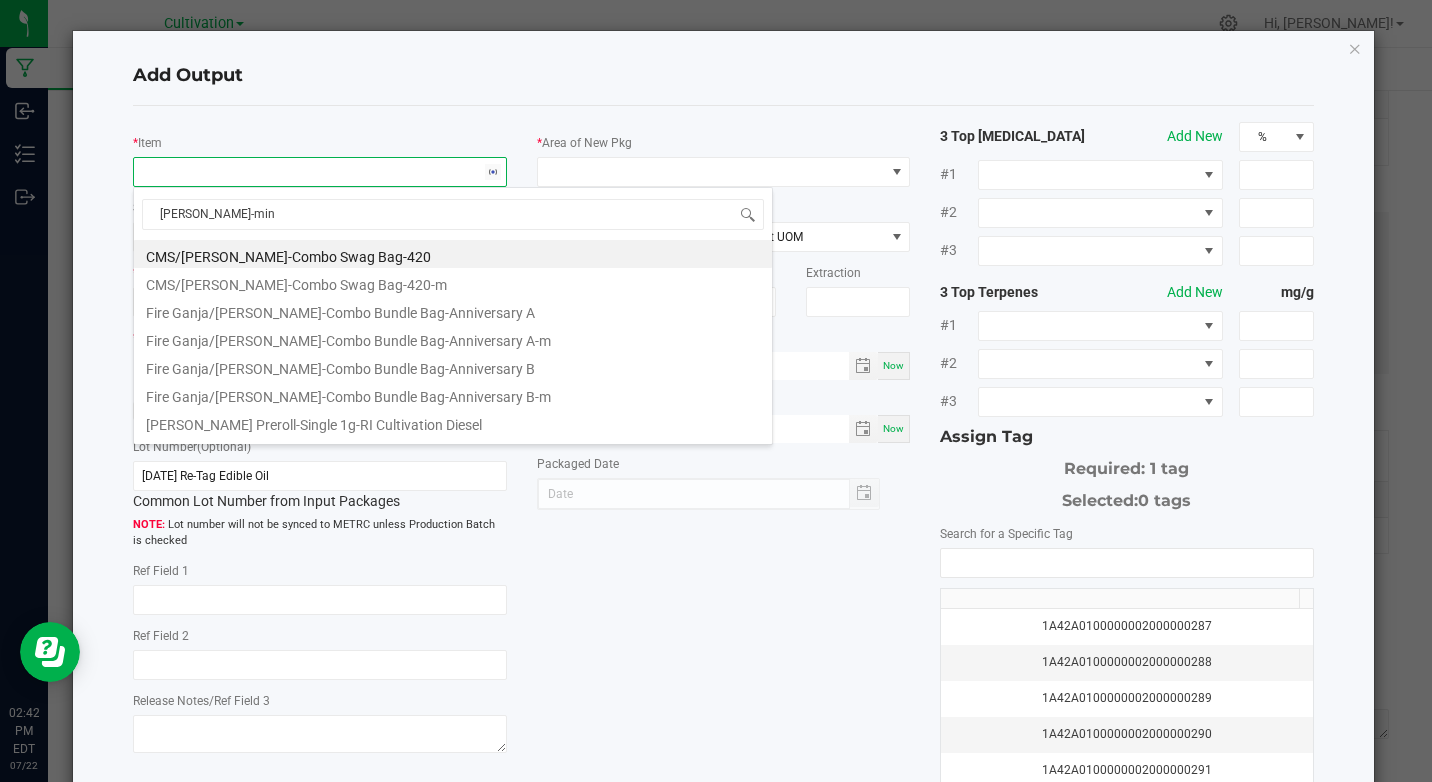 type on "[PERSON_NAME]-mini" 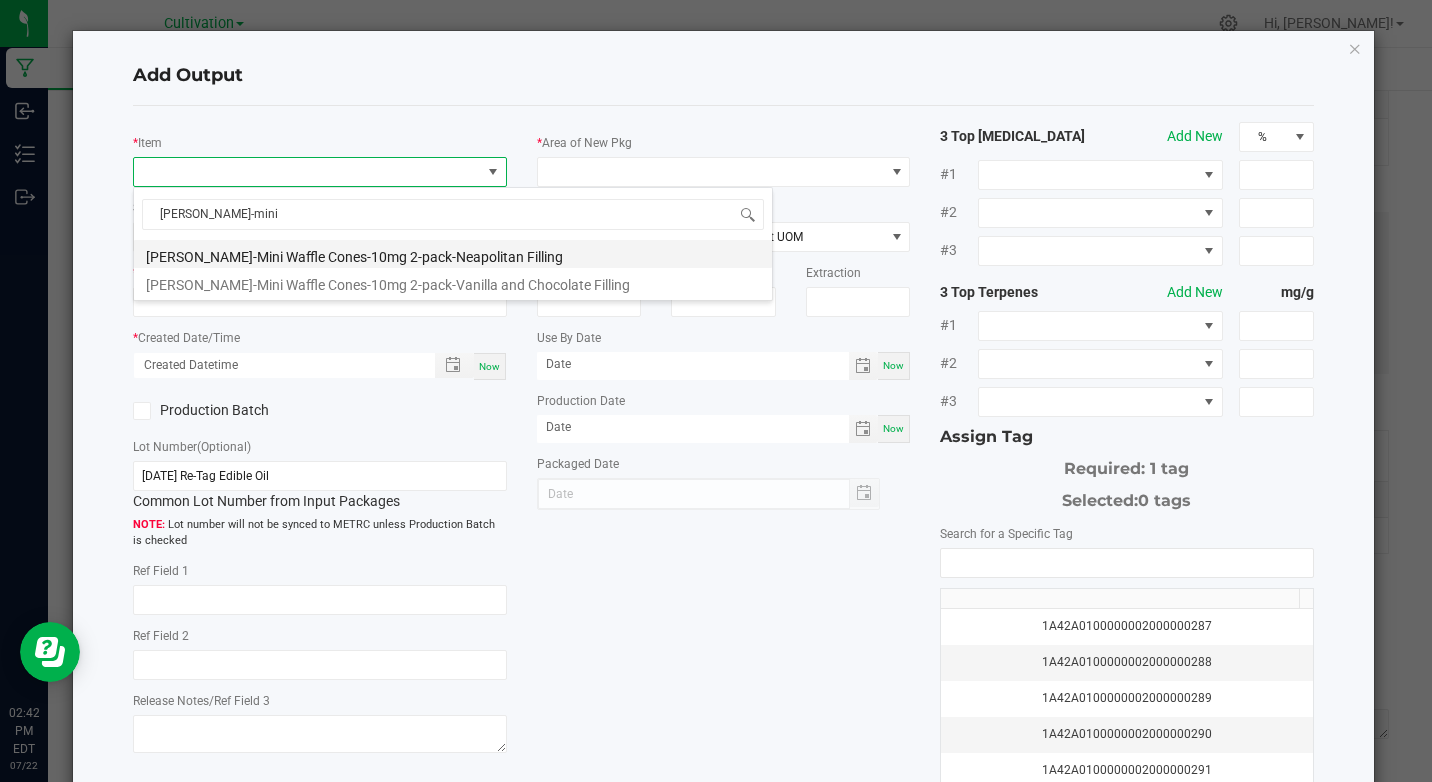 click on "[PERSON_NAME]-Mini Waffle Cones-10mg 2-pack-Neapolitan Filling" at bounding box center [453, 254] 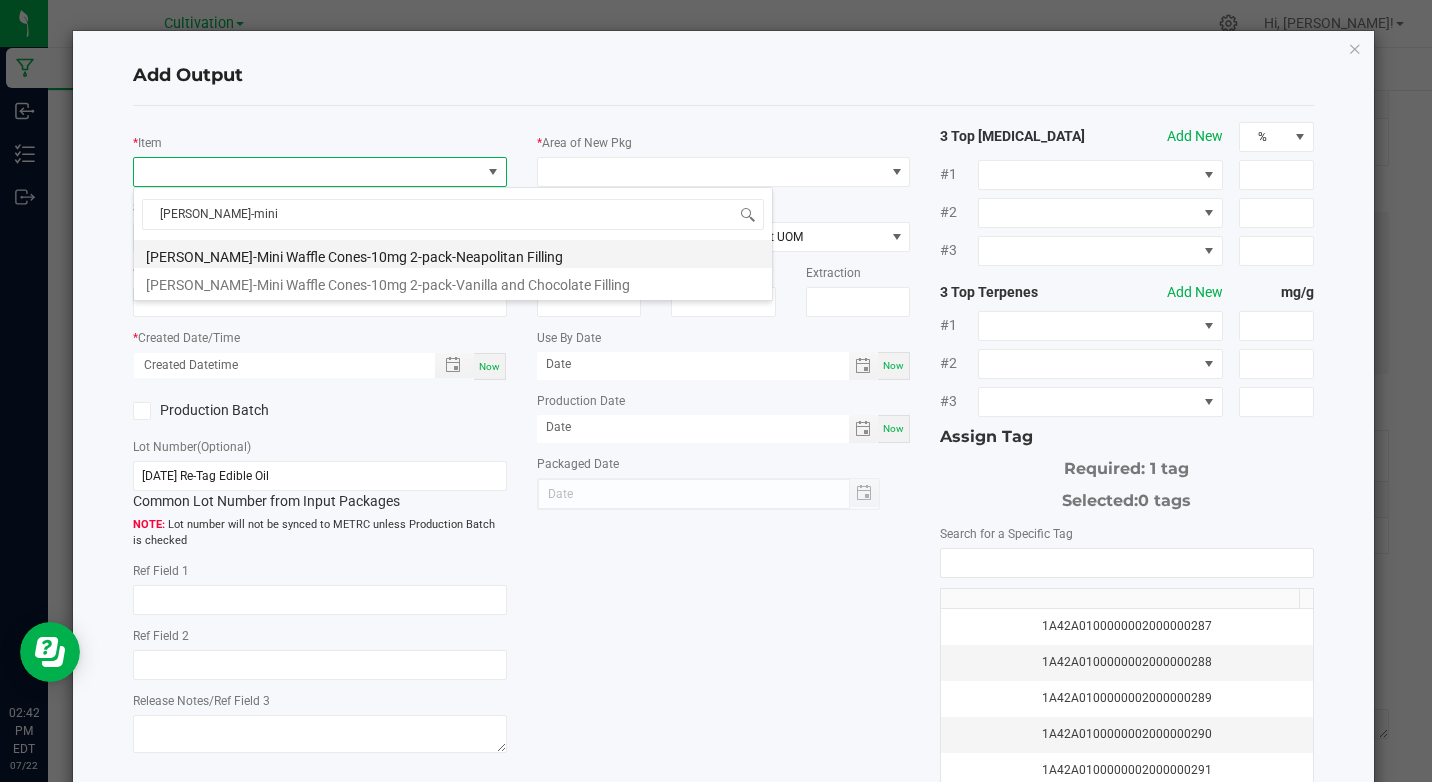 type on "0.6" 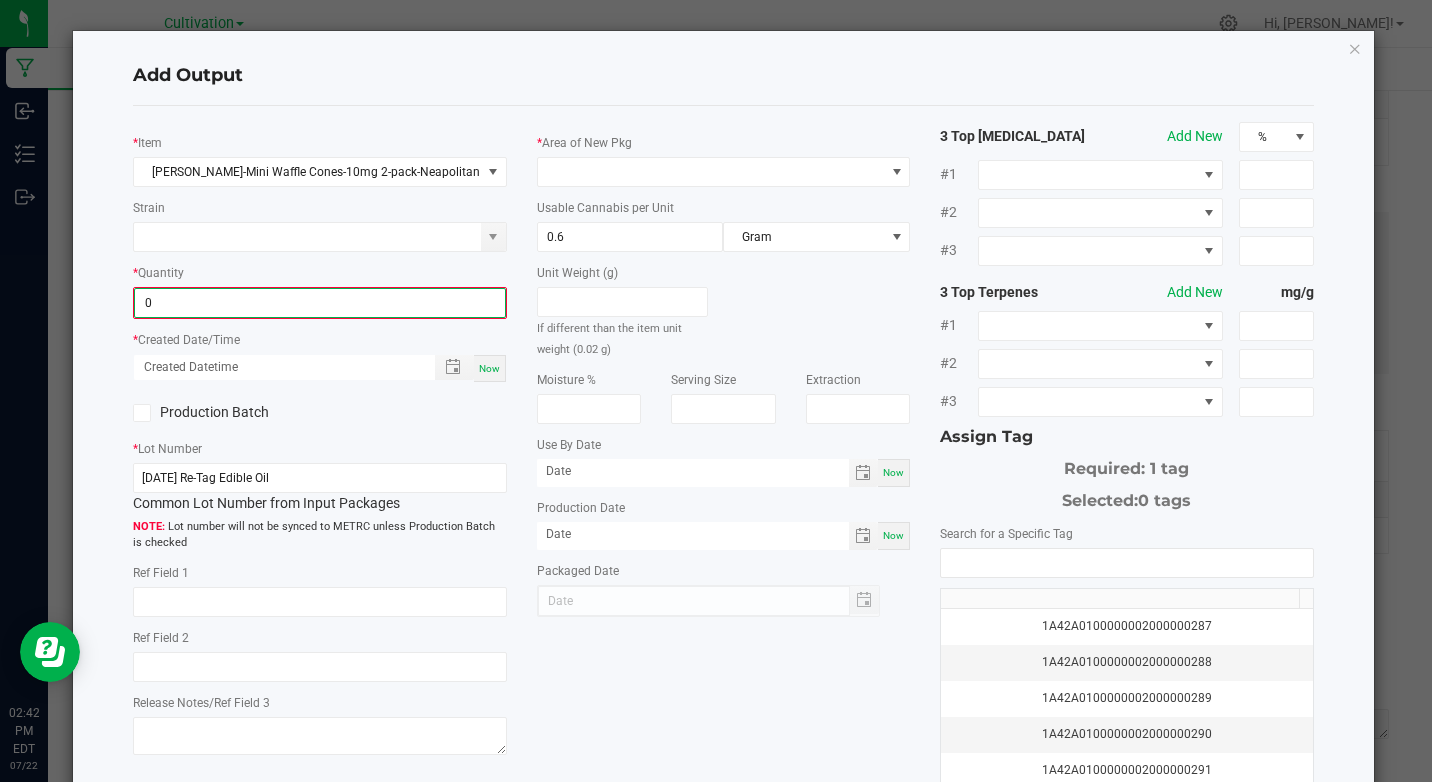 click on "0" at bounding box center (319, 303) 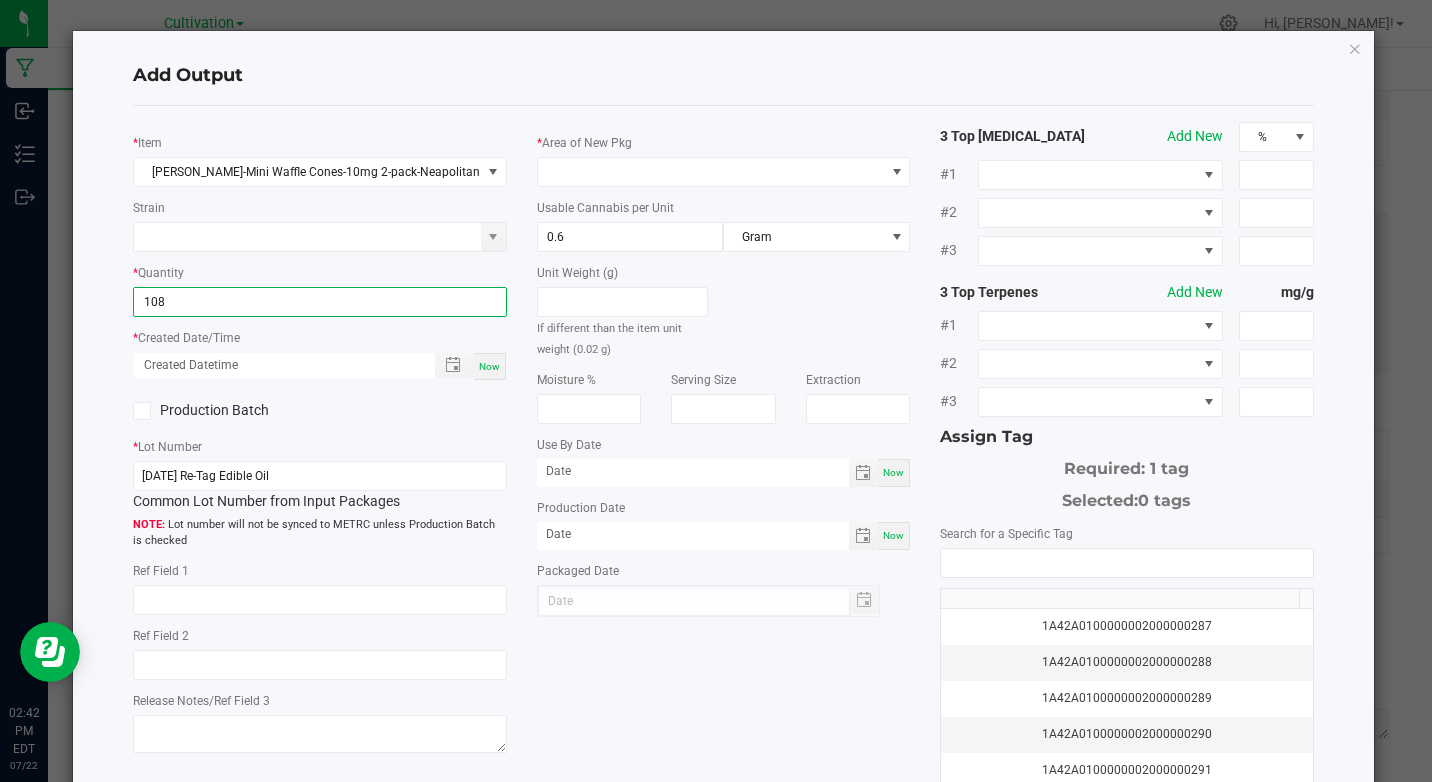 type on "108 ea" 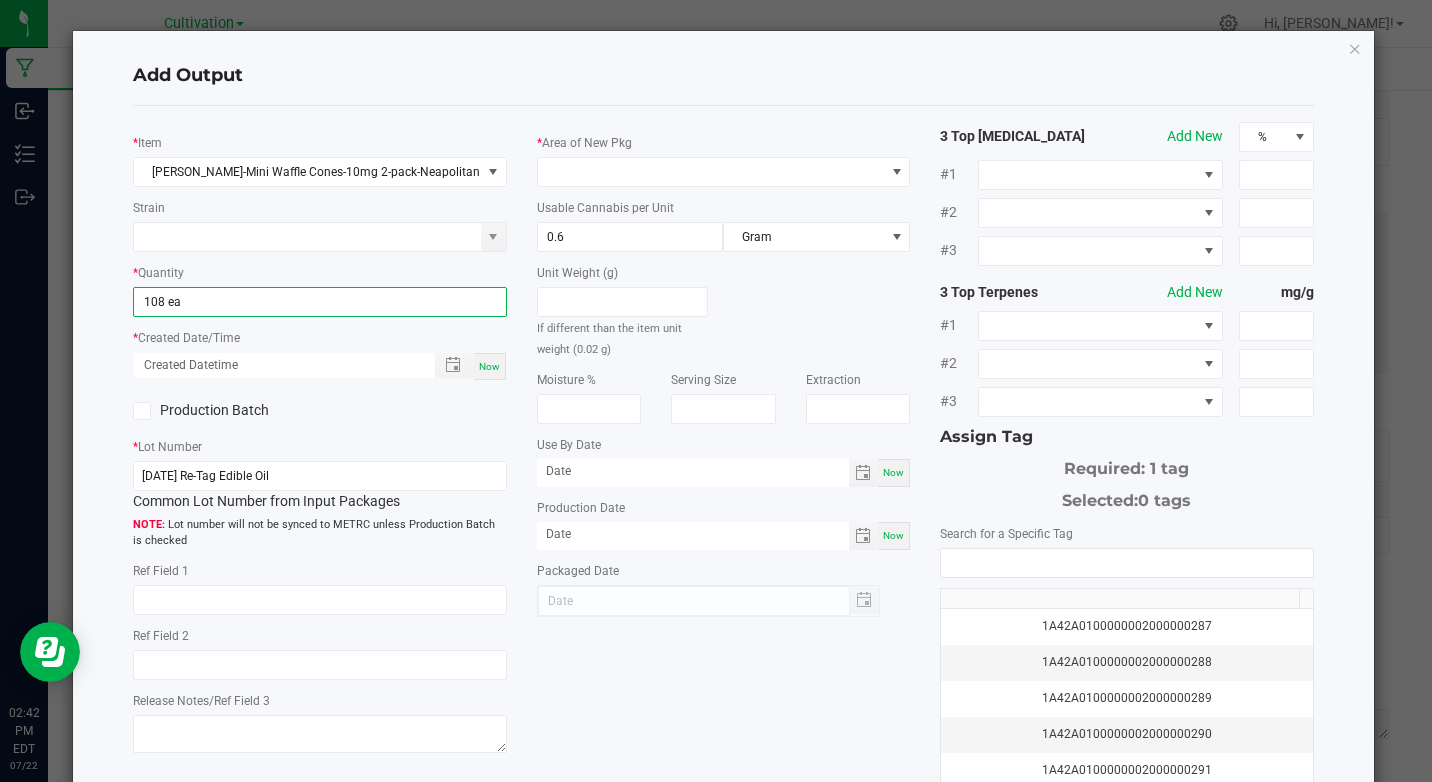 click on "Now" at bounding box center (489, 366) 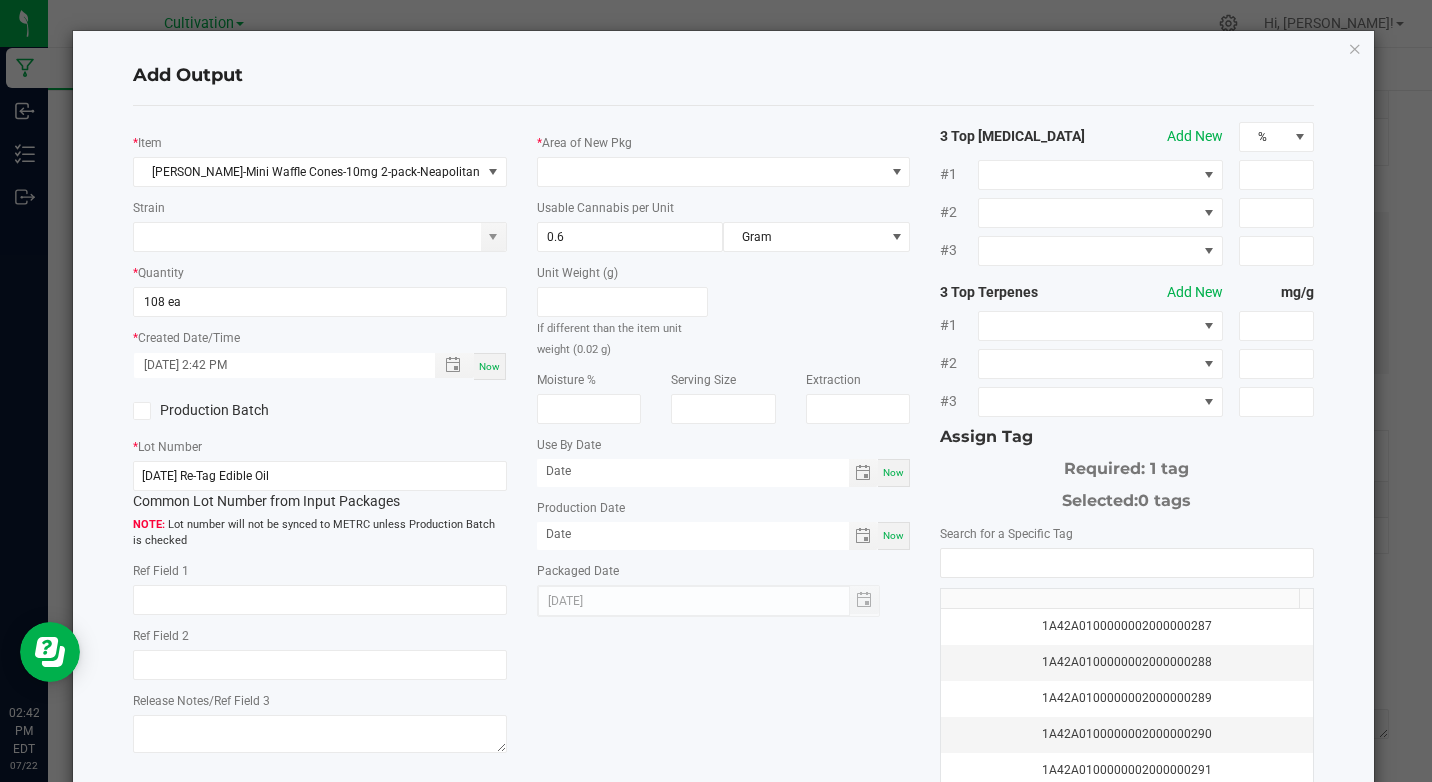 click 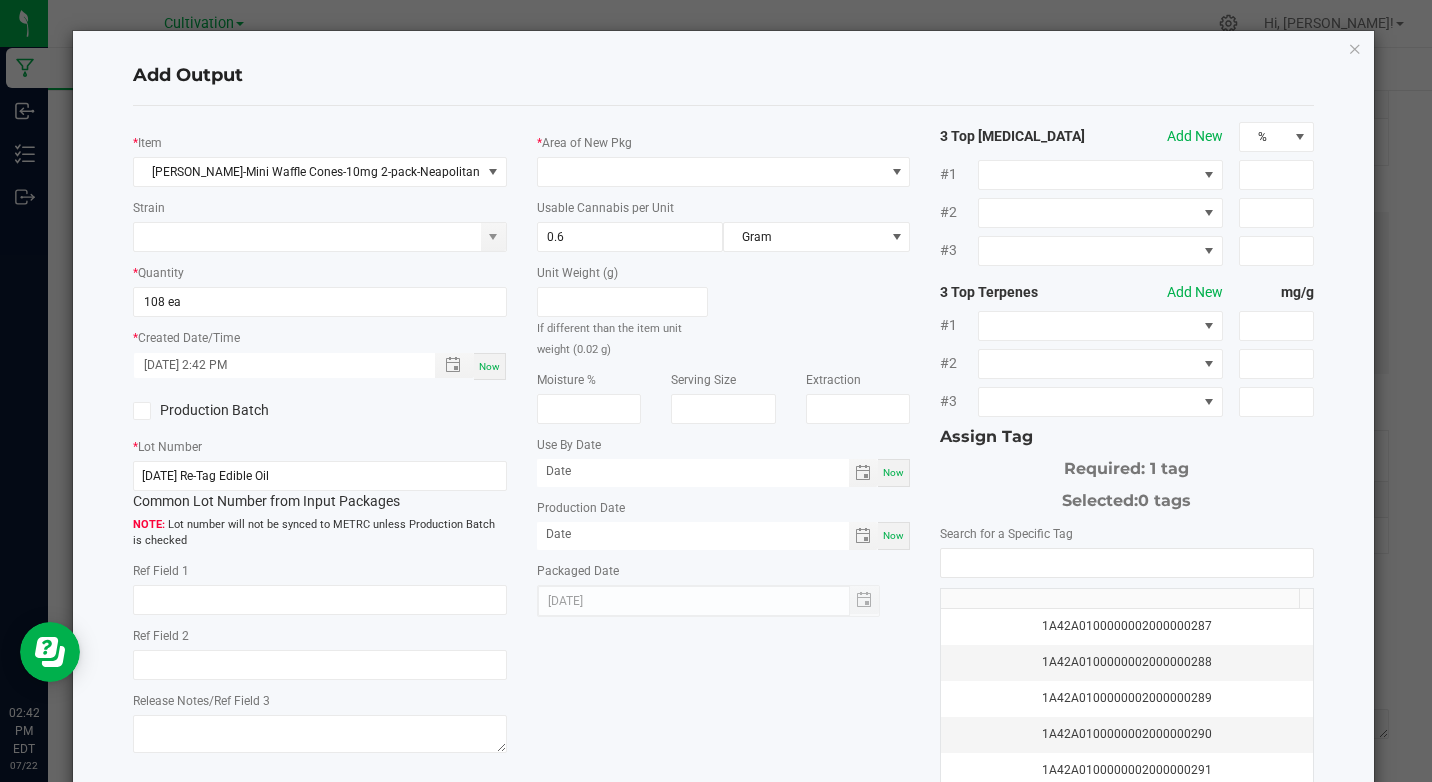 click on "Production Batch" 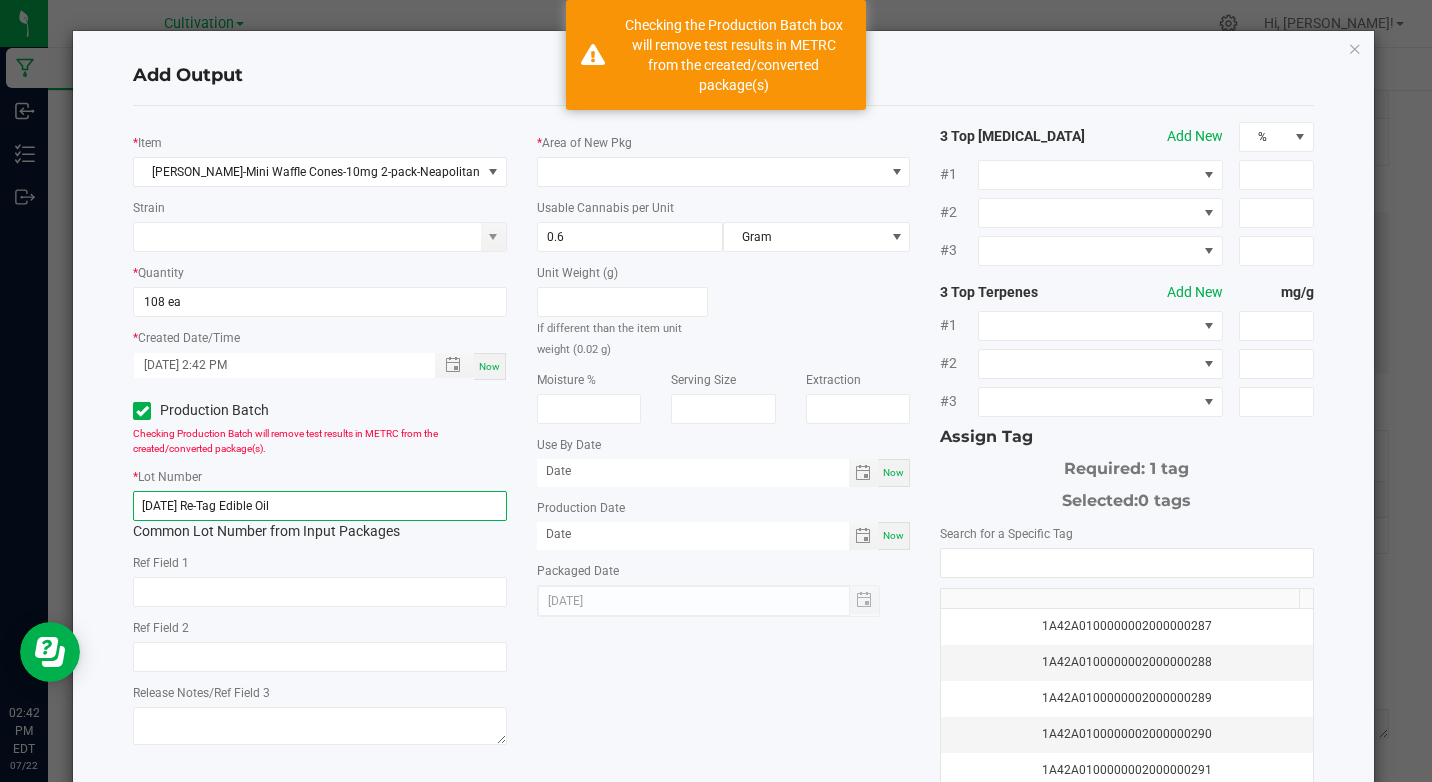 drag, startPoint x: 136, startPoint y: 502, endPoint x: 345, endPoint y: 504, distance: 209.00957 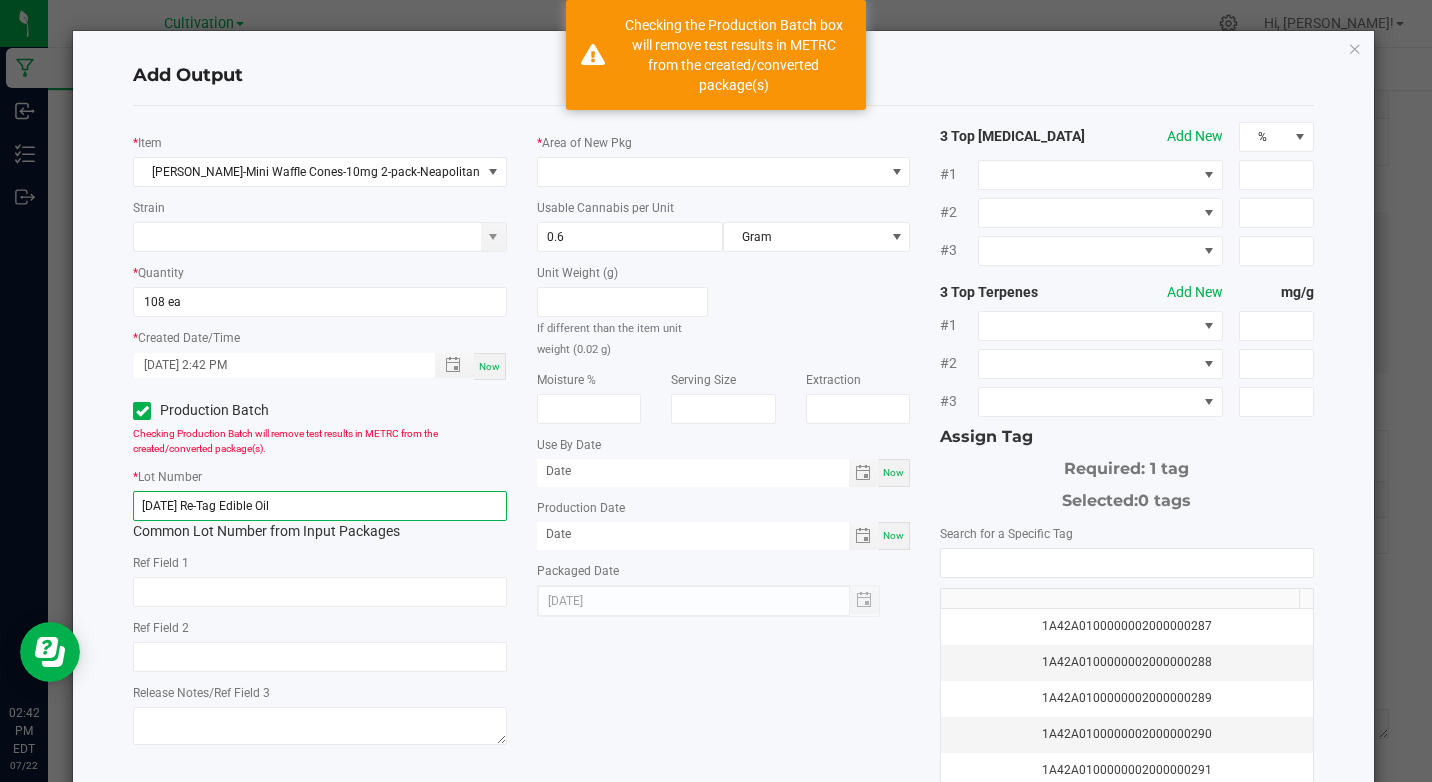 click on "[DATE] Re-Tag Edible Oil" 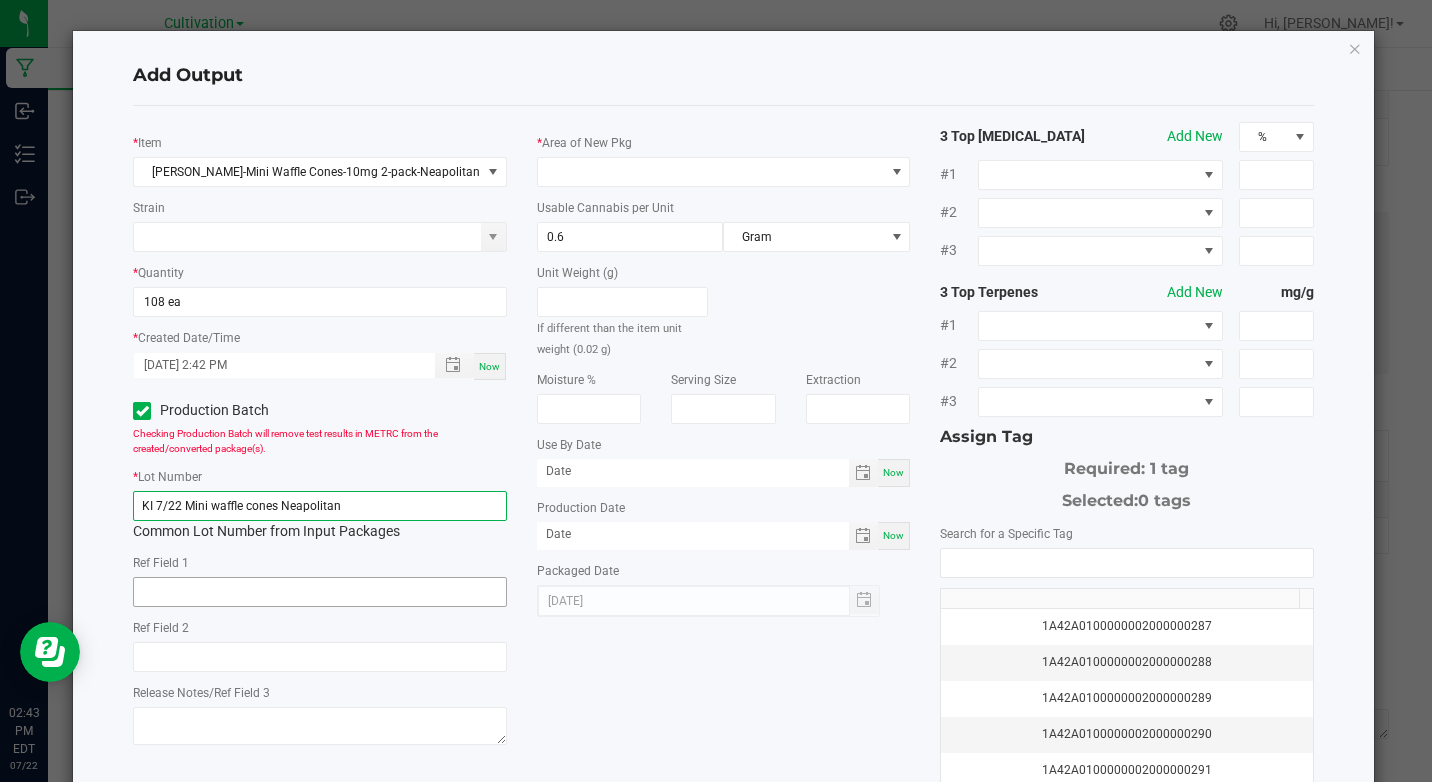 type on "KI 7/22 Mini waffle cones Neapolitan" 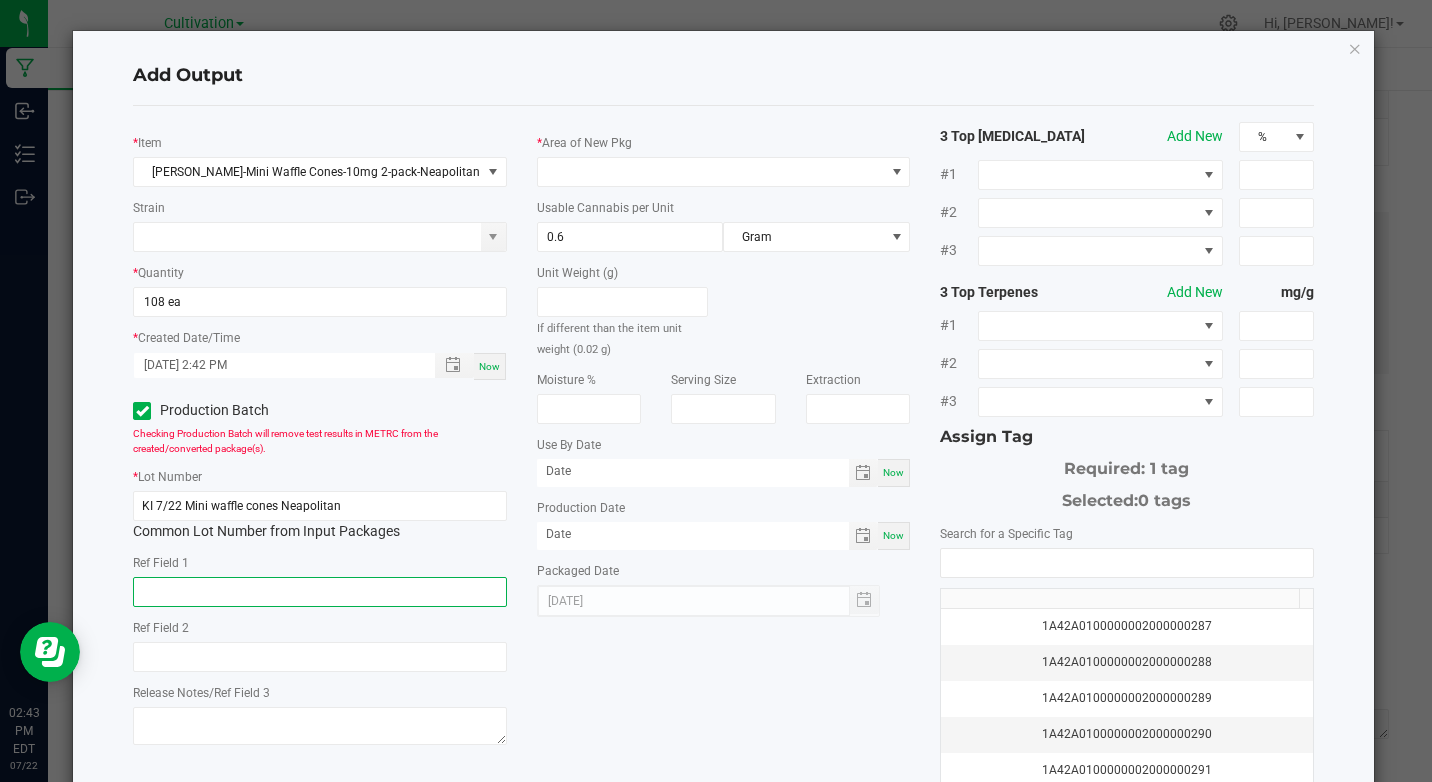 click 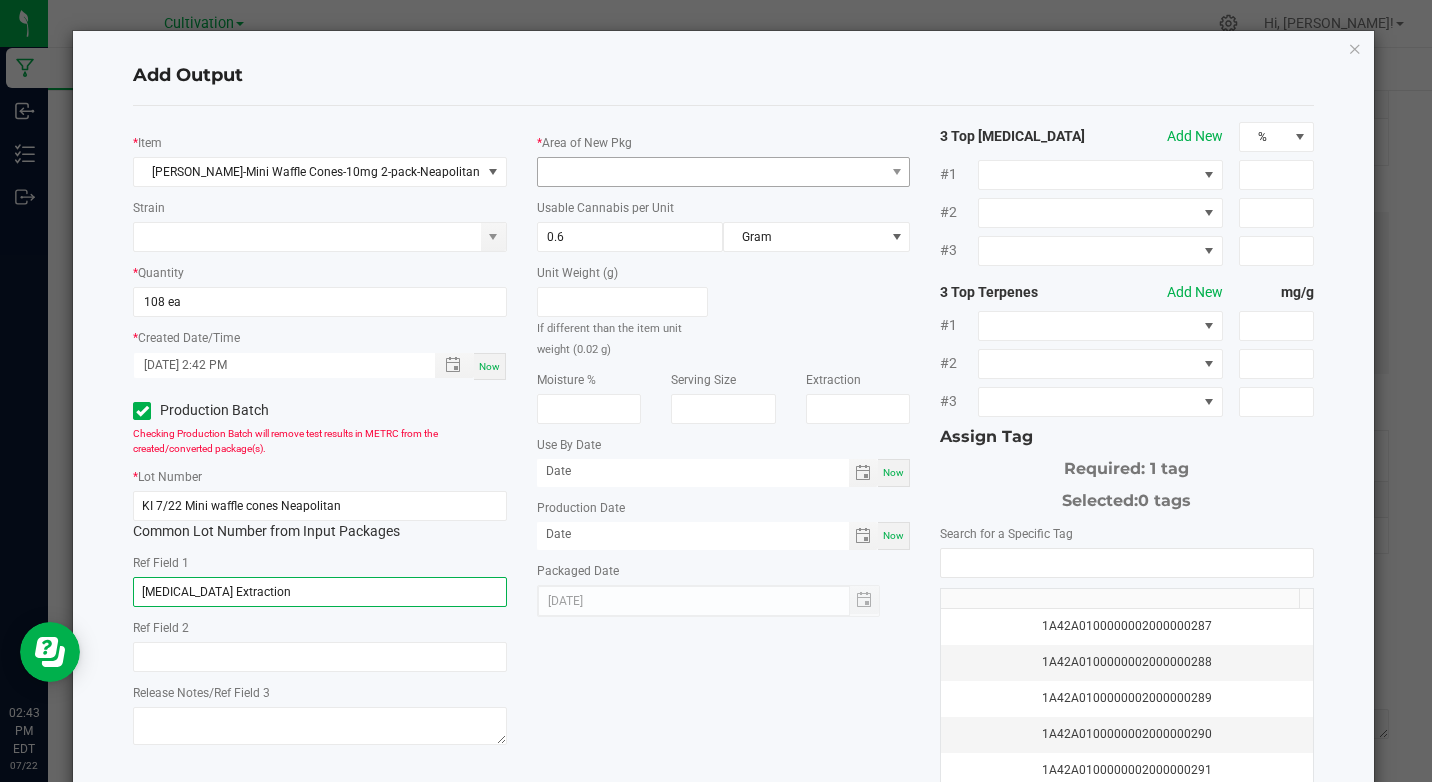 type on "[MEDICAL_DATA] Extraction" 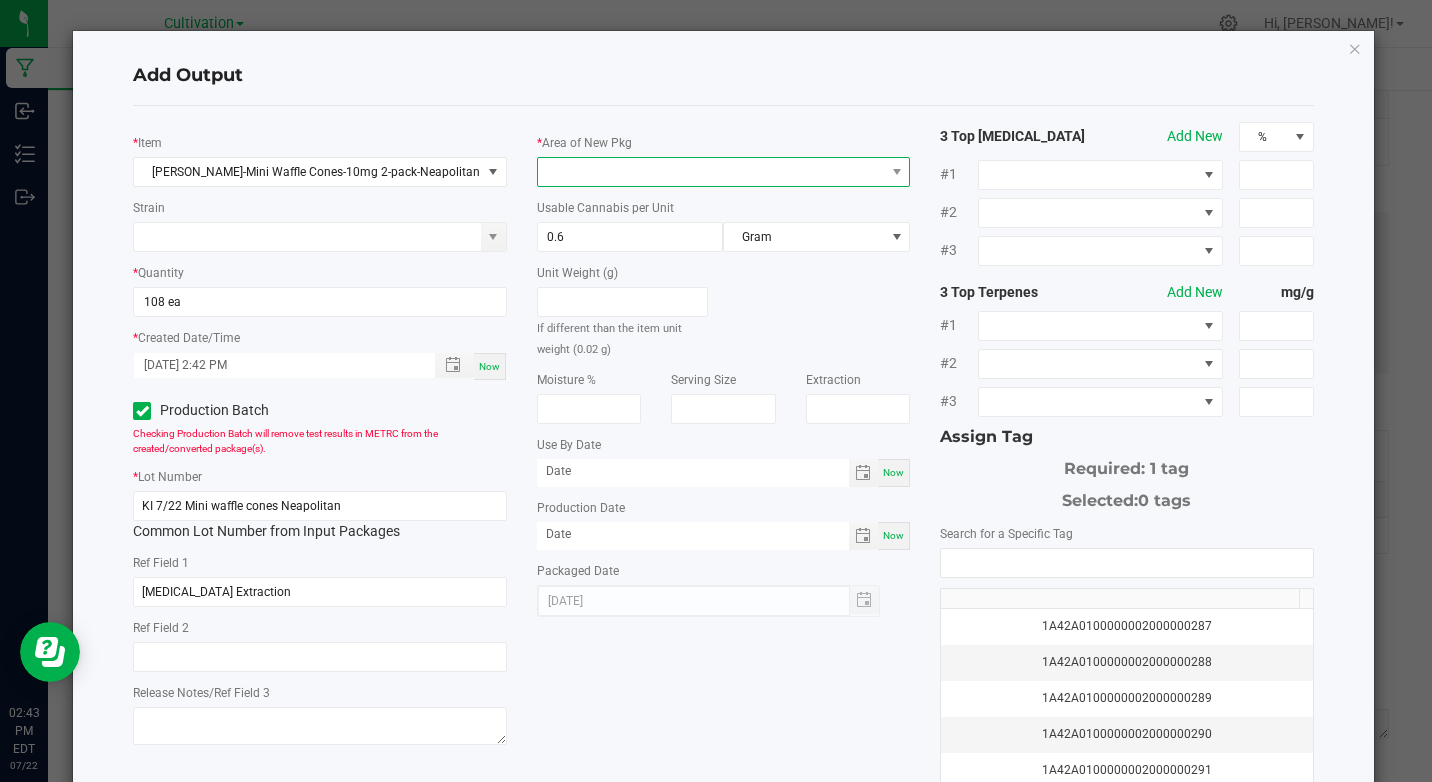click at bounding box center (711, 172) 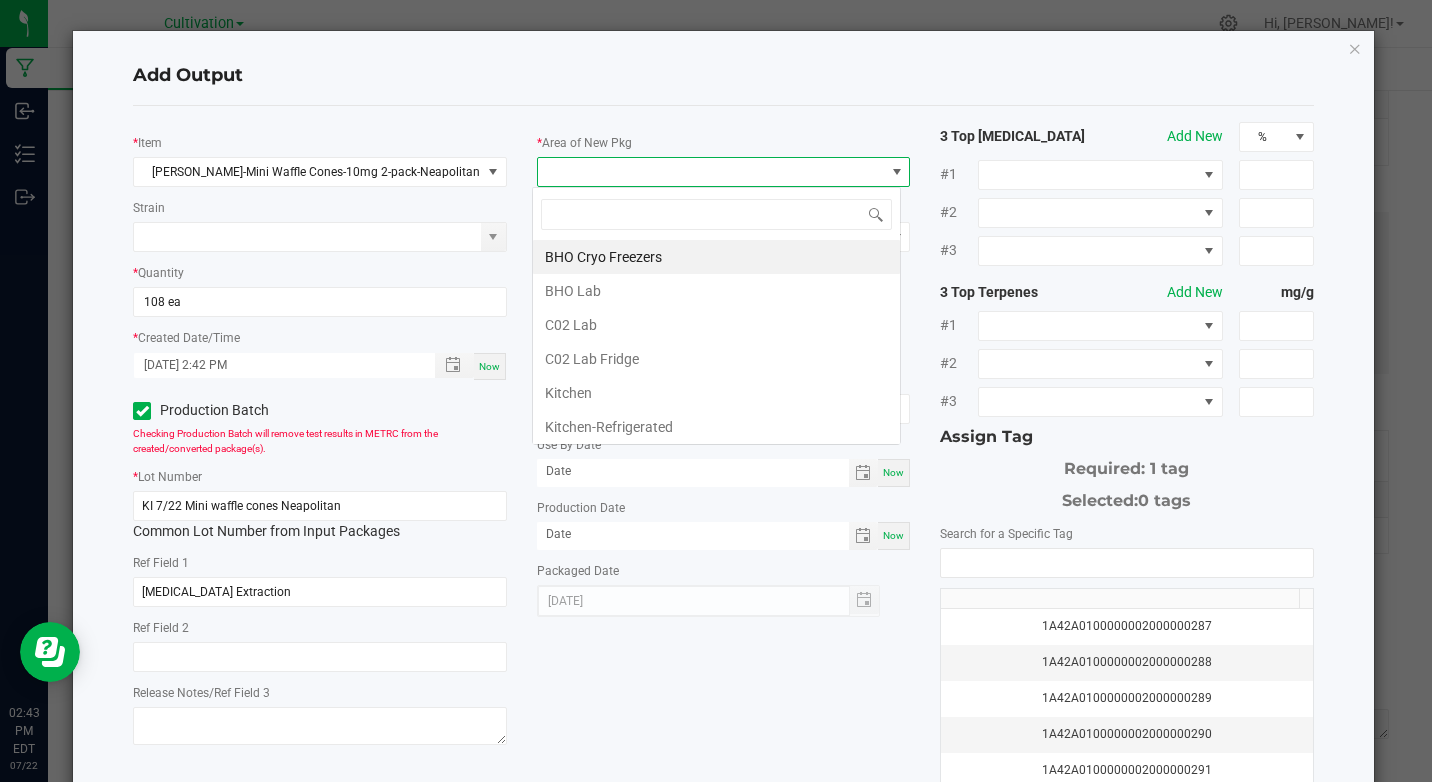 scroll, scrollTop: 99970, scrollLeft: 99631, axis: both 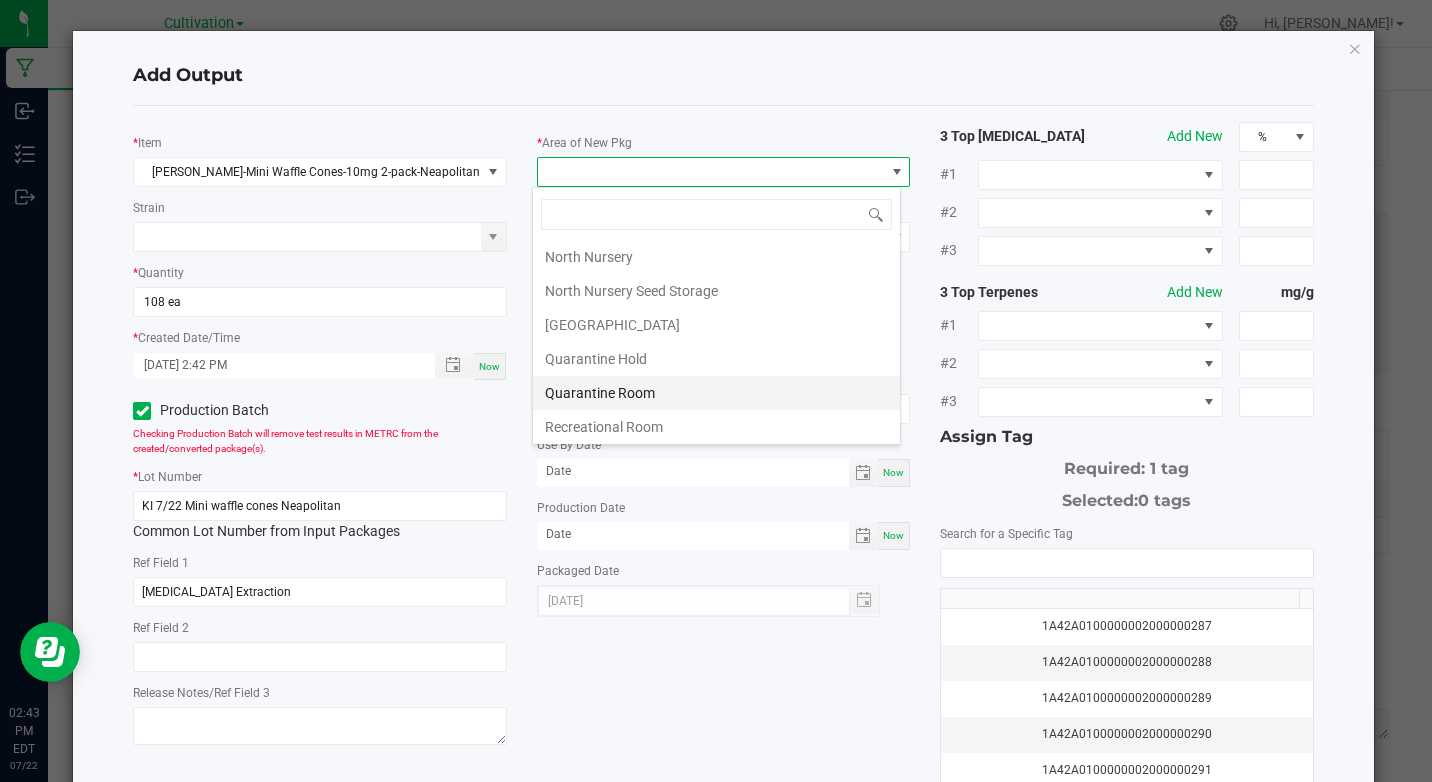 click on "Quarantine Room" at bounding box center [716, 393] 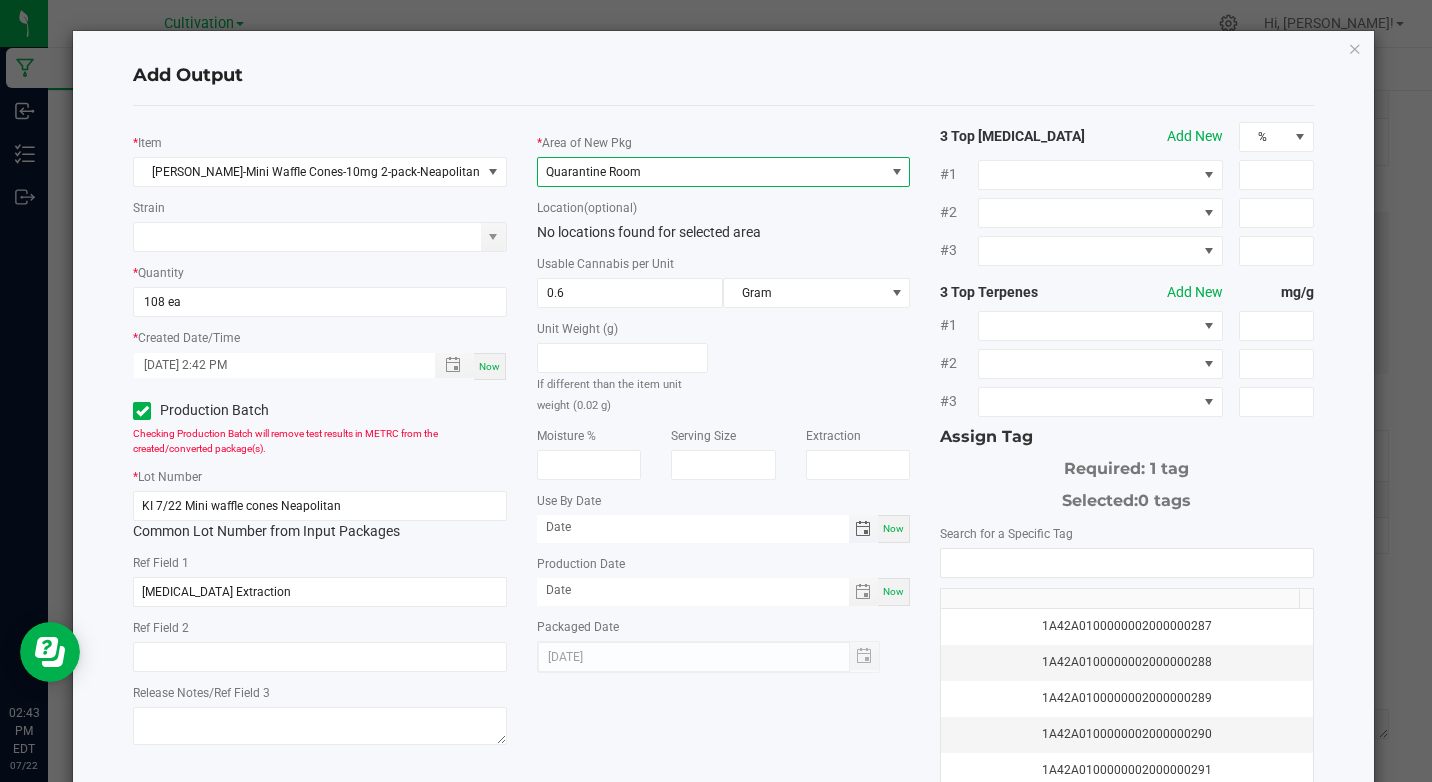 click at bounding box center (863, 529) 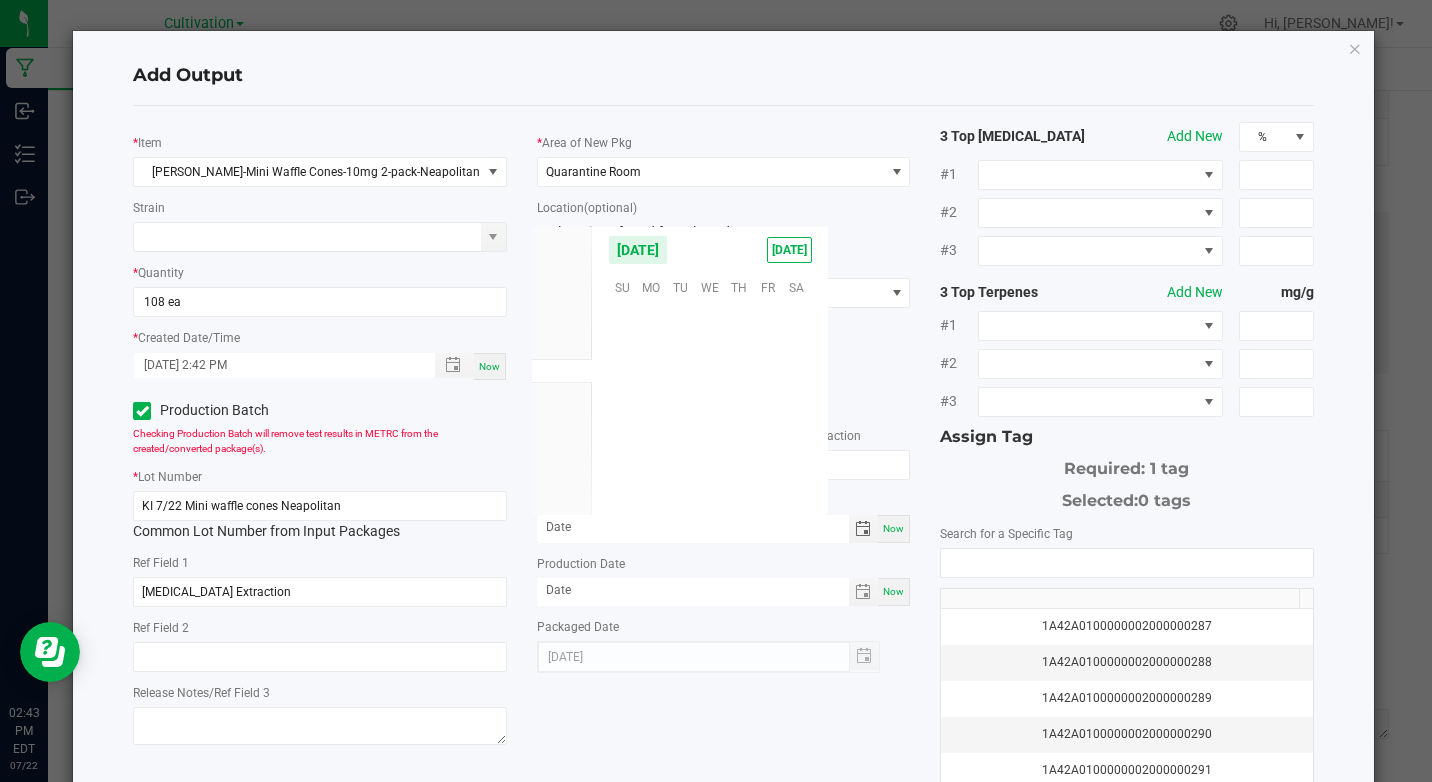 scroll, scrollTop: 0, scrollLeft: 0, axis: both 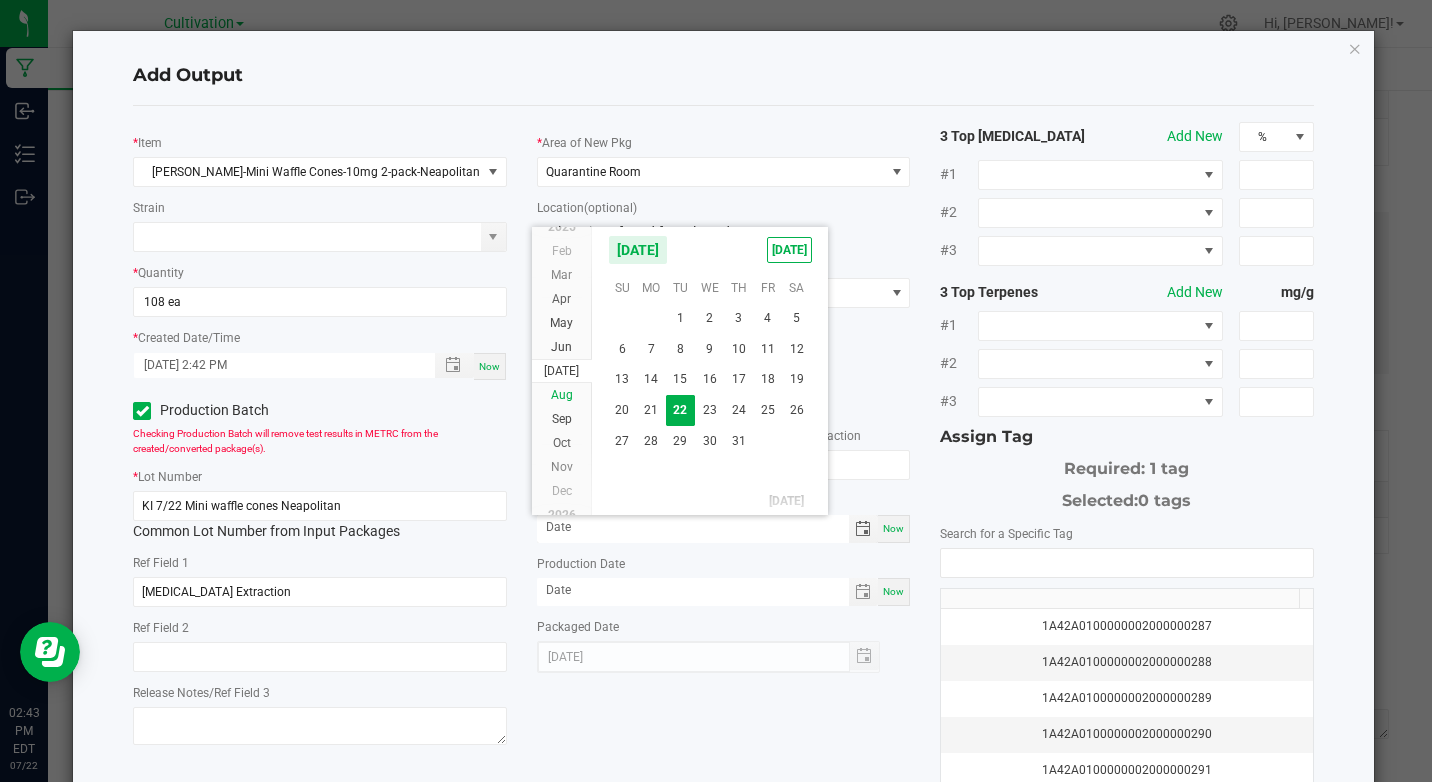 click on "Aug" at bounding box center (562, 395) 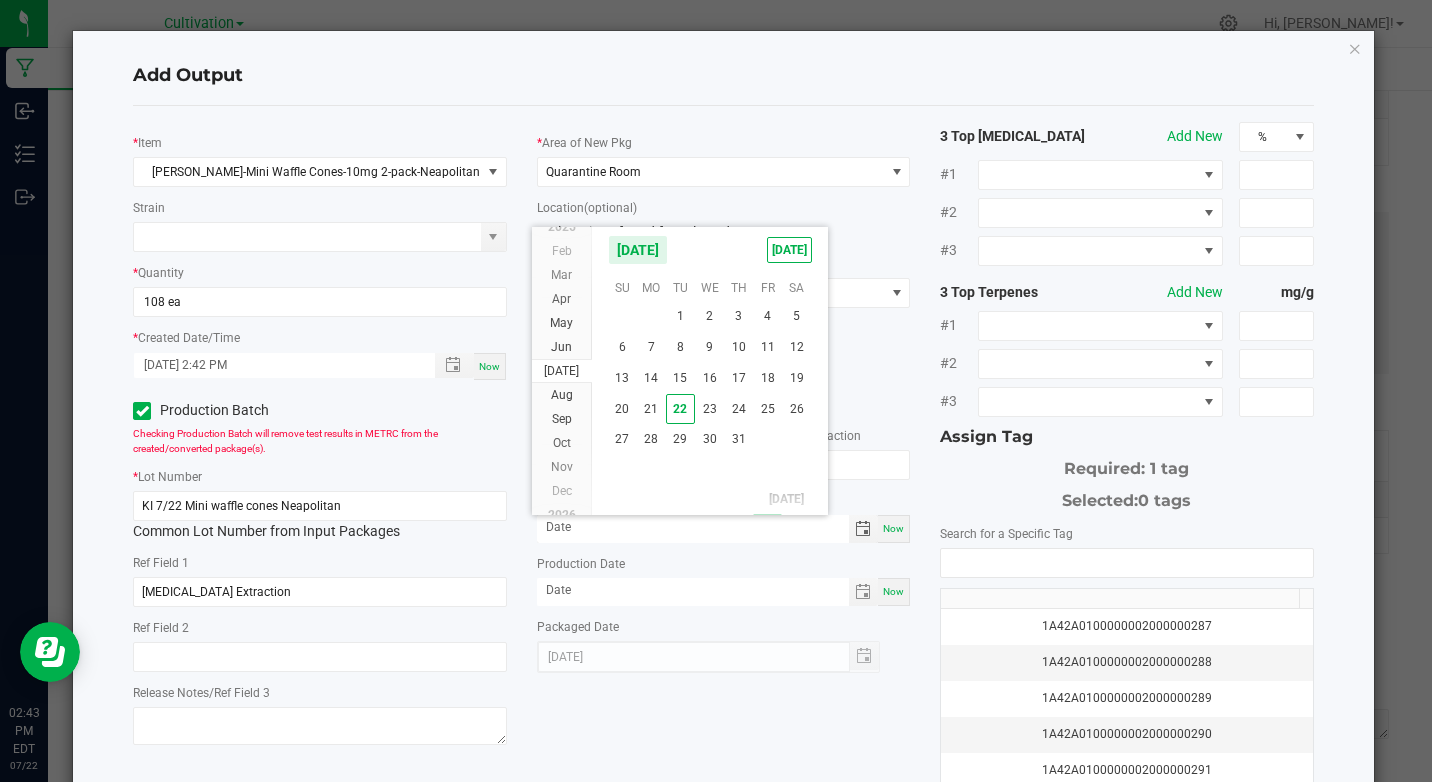 scroll, scrollTop: 36167, scrollLeft: 0, axis: vertical 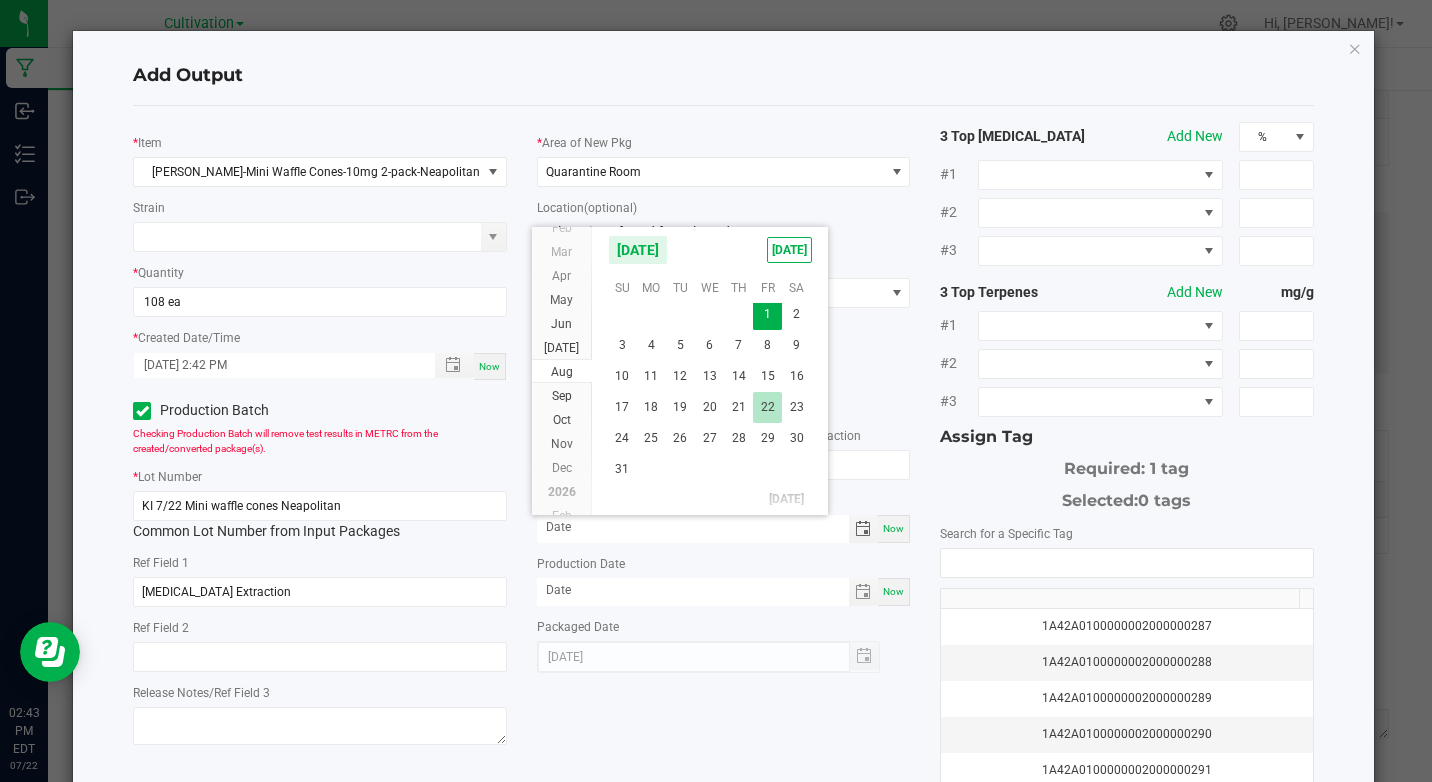 click on "22" at bounding box center [767, 407] 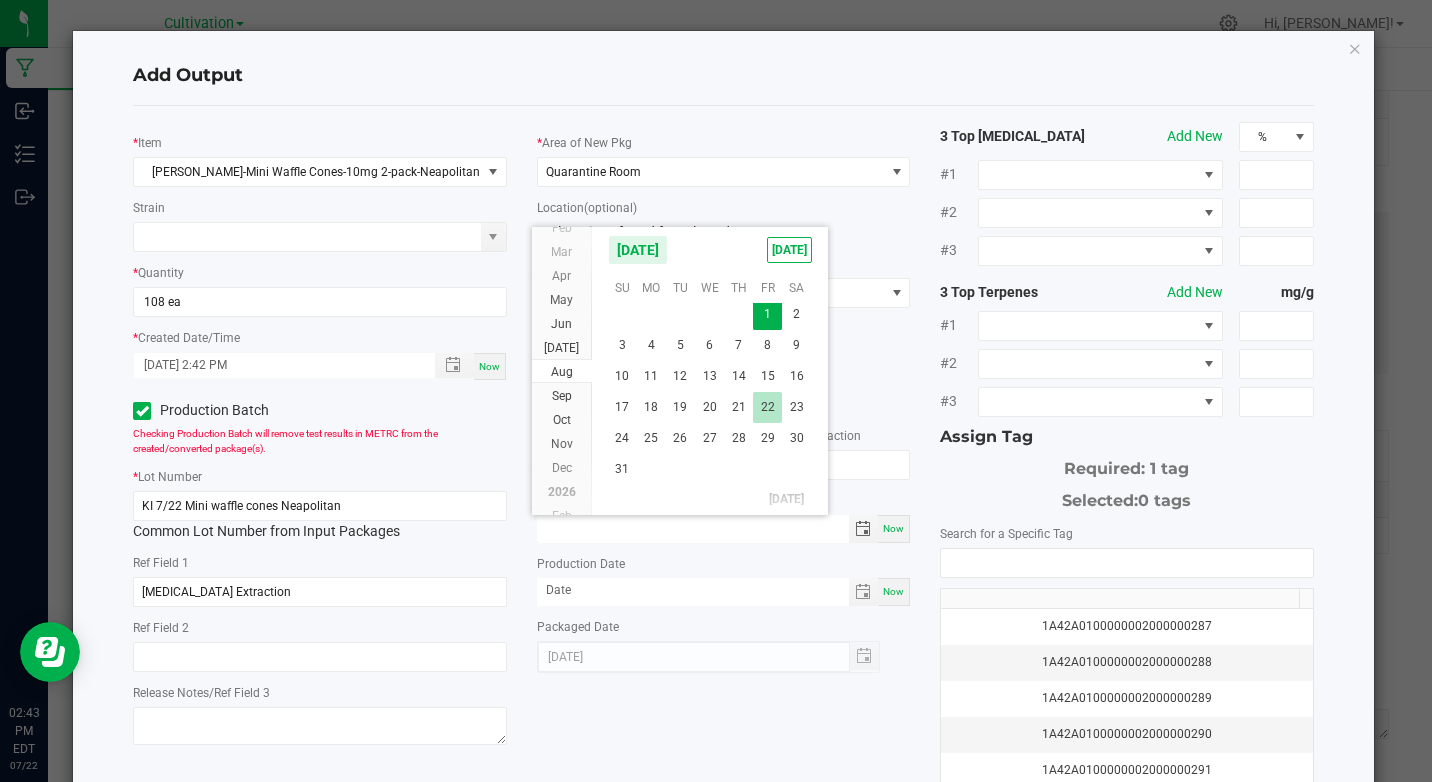 type on "[DATE]" 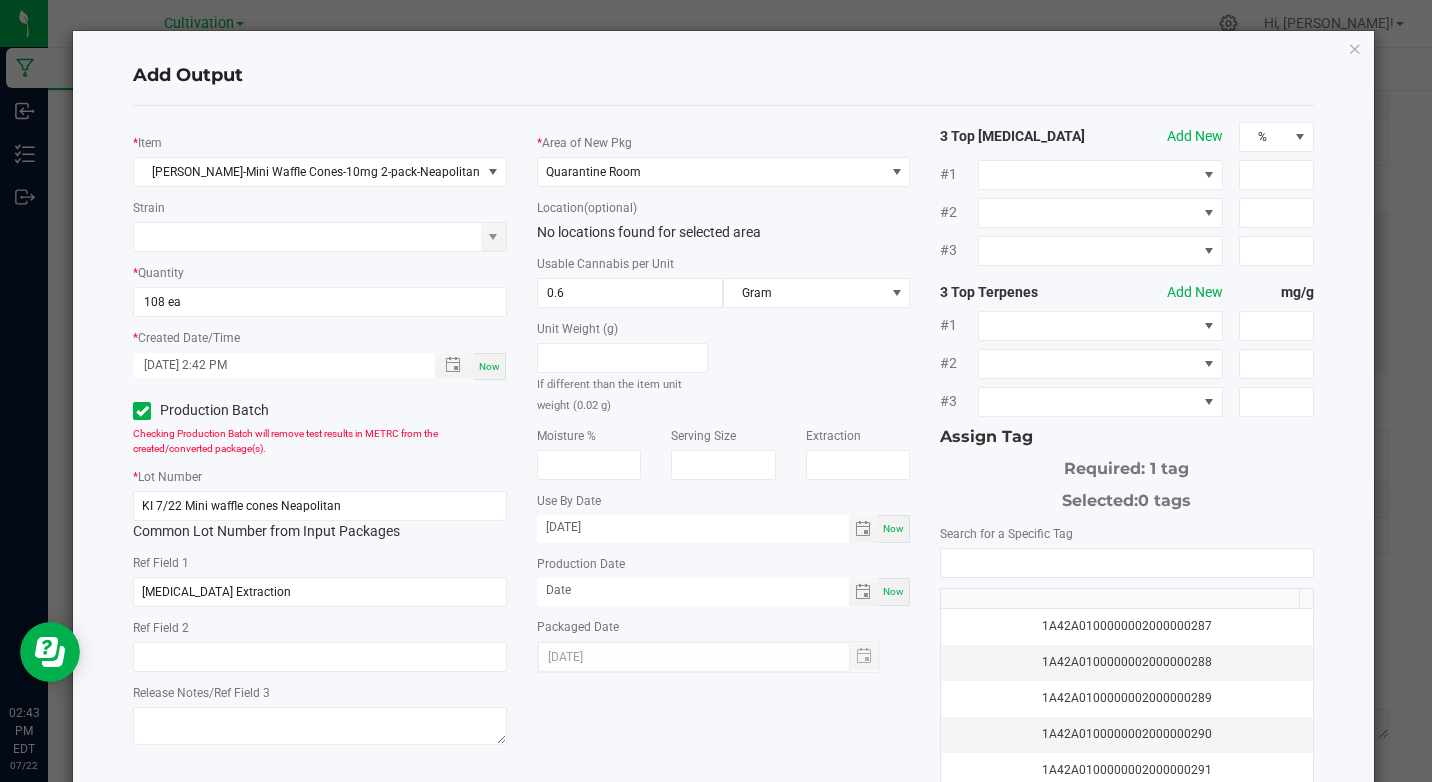 click on "Now" at bounding box center (893, 591) 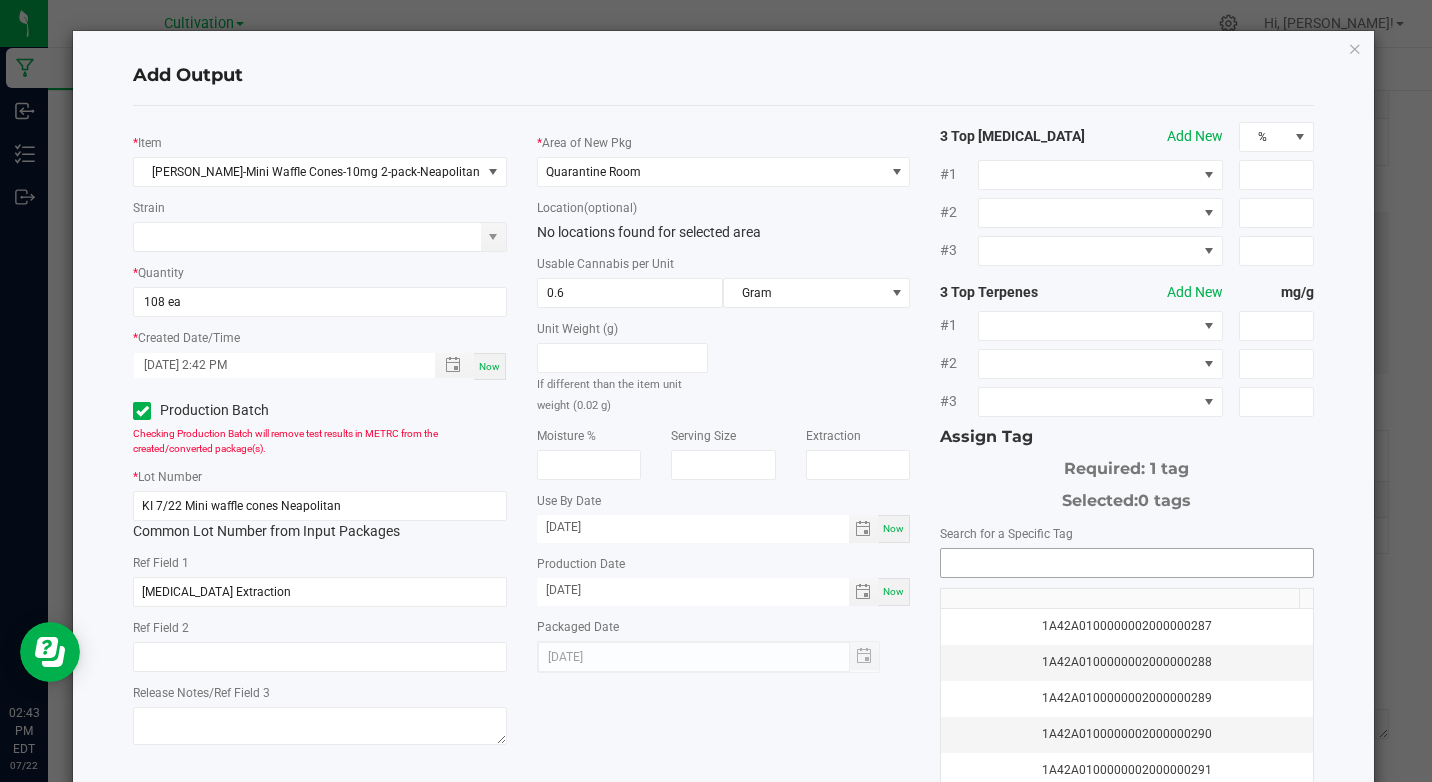 click at bounding box center (1126, 563) 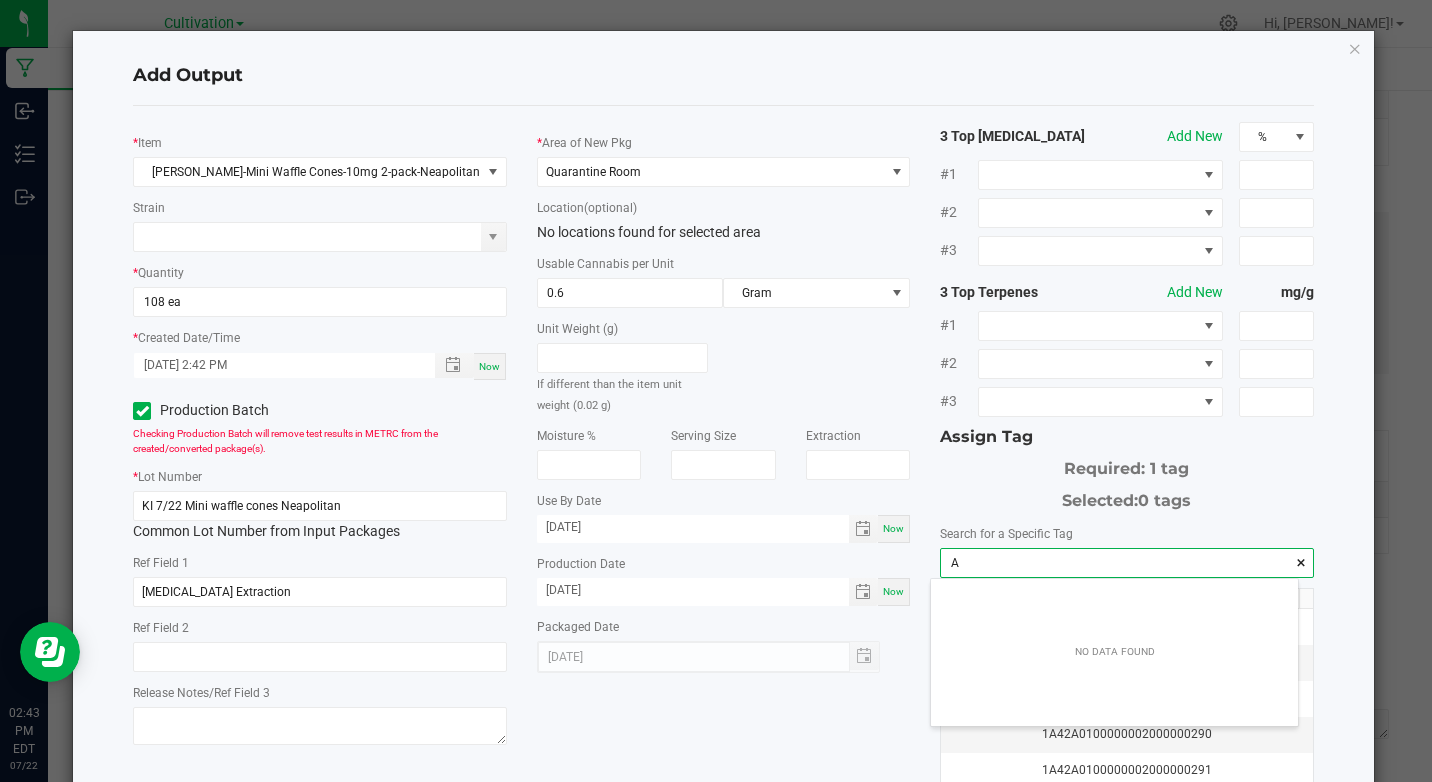 scroll, scrollTop: 99972, scrollLeft: 99633, axis: both 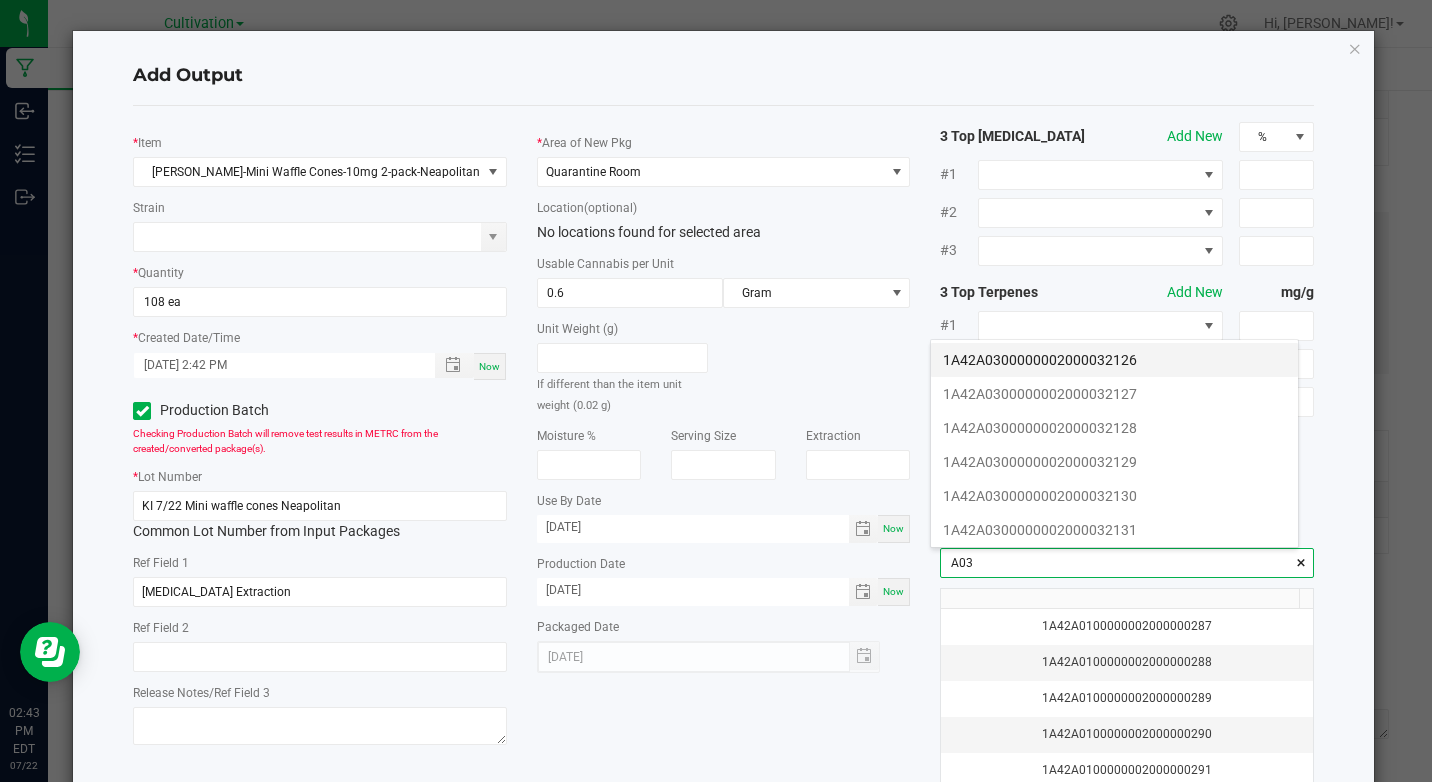 click on "1A42A0300000002000032126" at bounding box center [1114, 360] 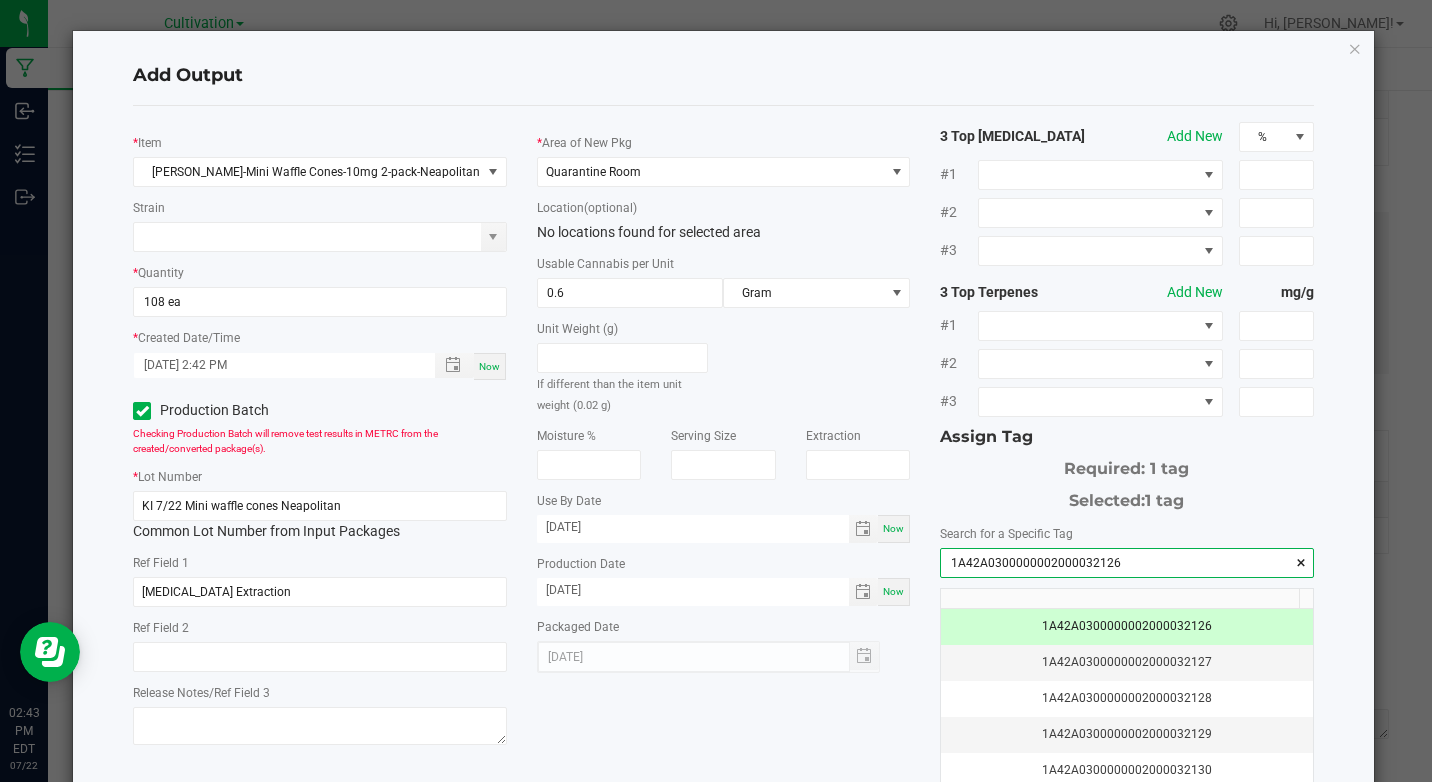 type on "1A42A0300000002000032126" 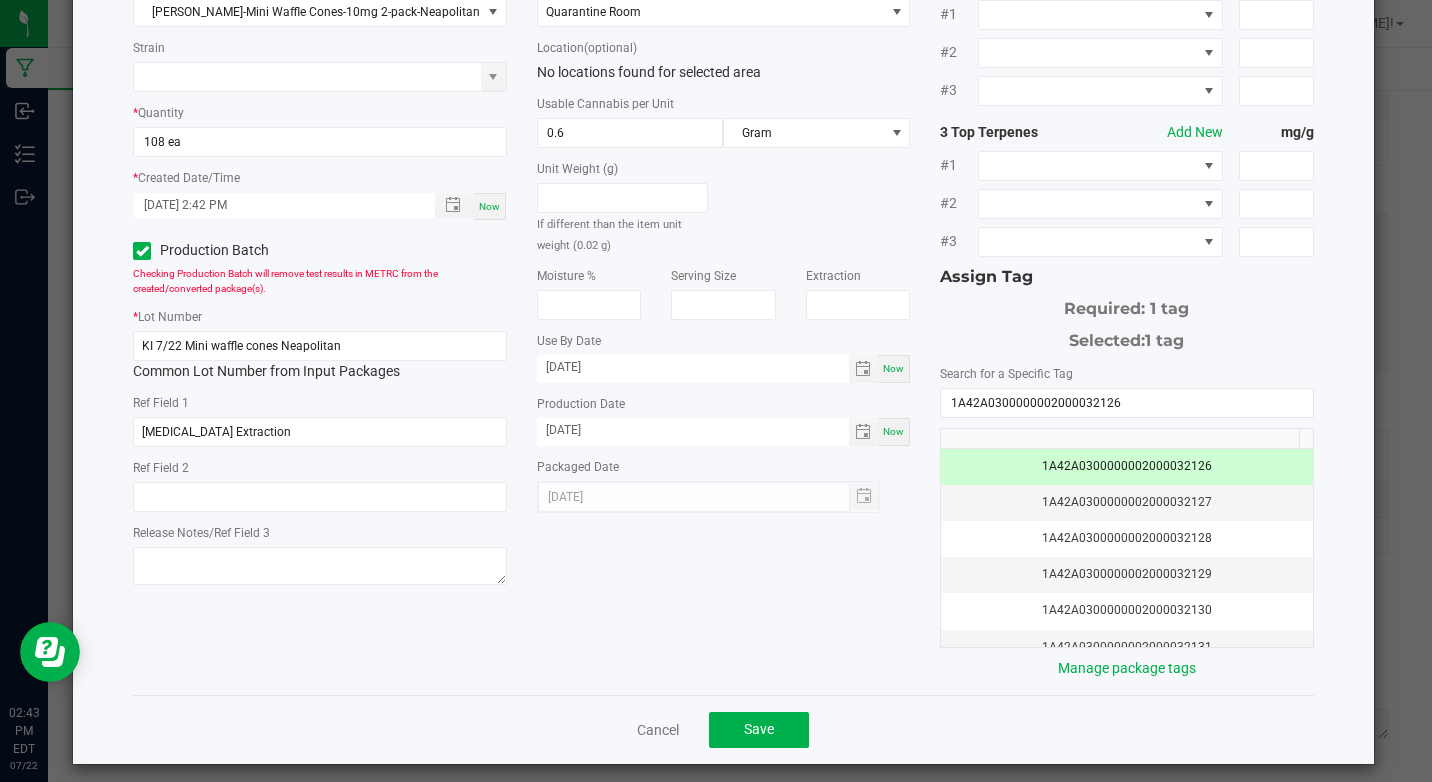scroll, scrollTop: 173, scrollLeft: 0, axis: vertical 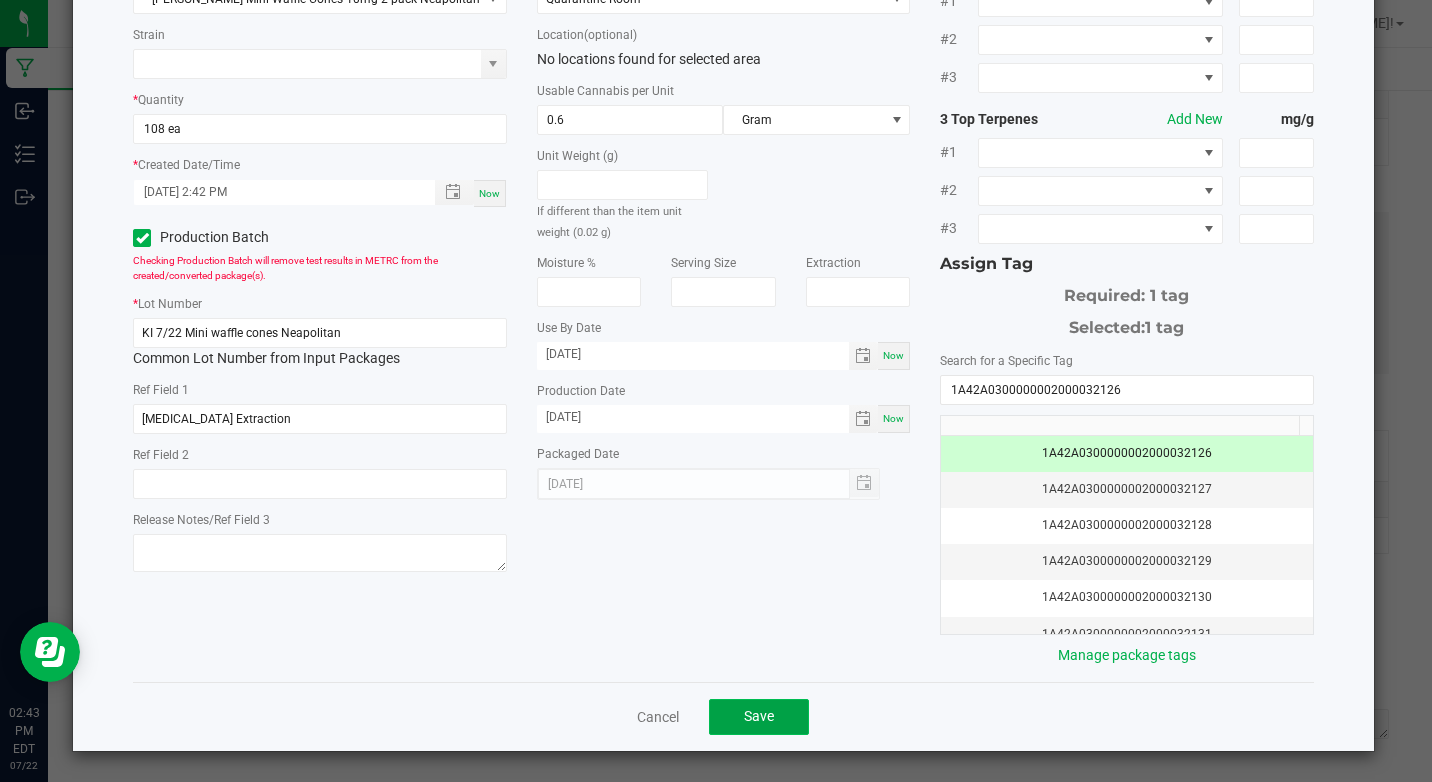 click on "Save" 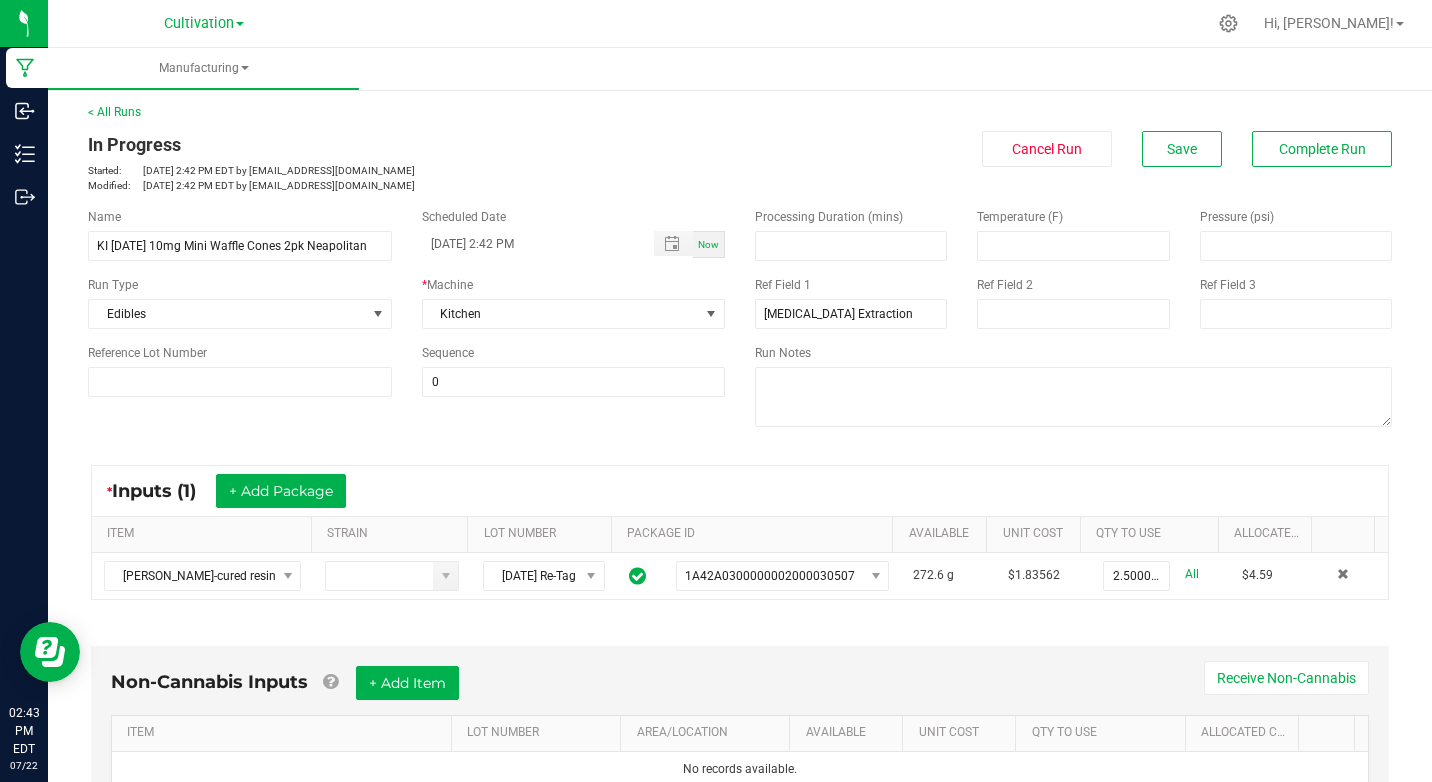 scroll, scrollTop: 0, scrollLeft: 0, axis: both 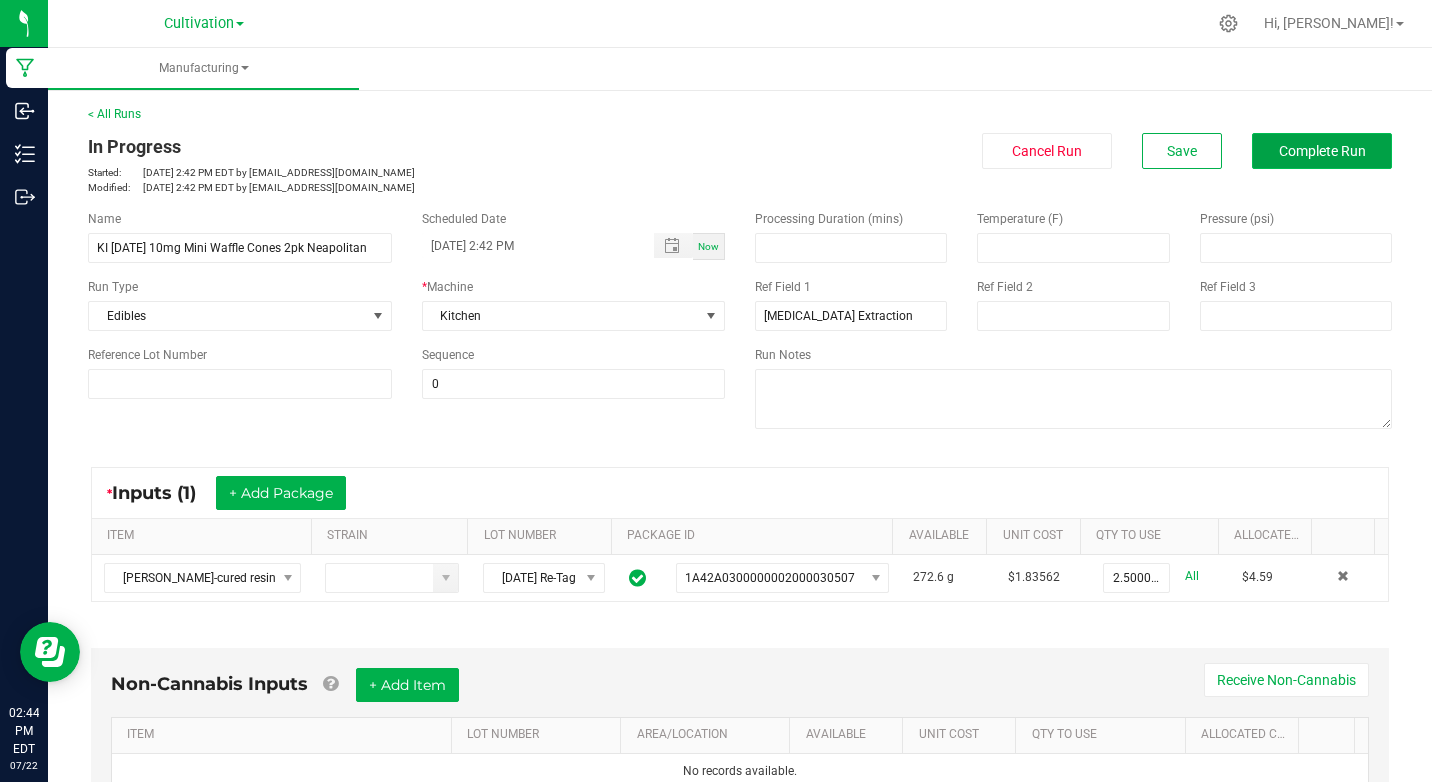 click on "Complete Run" at bounding box center (1322, 151) 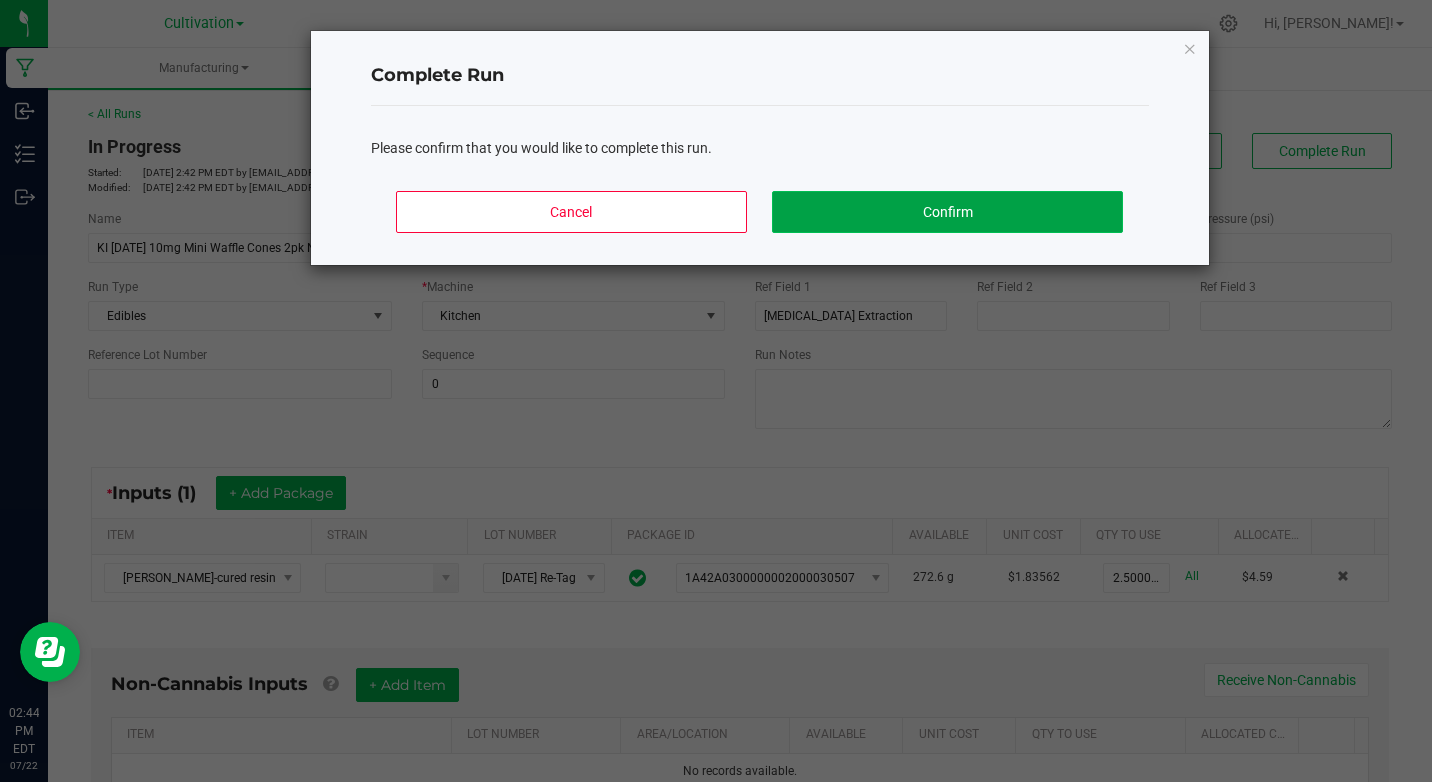 click on "Confirm" 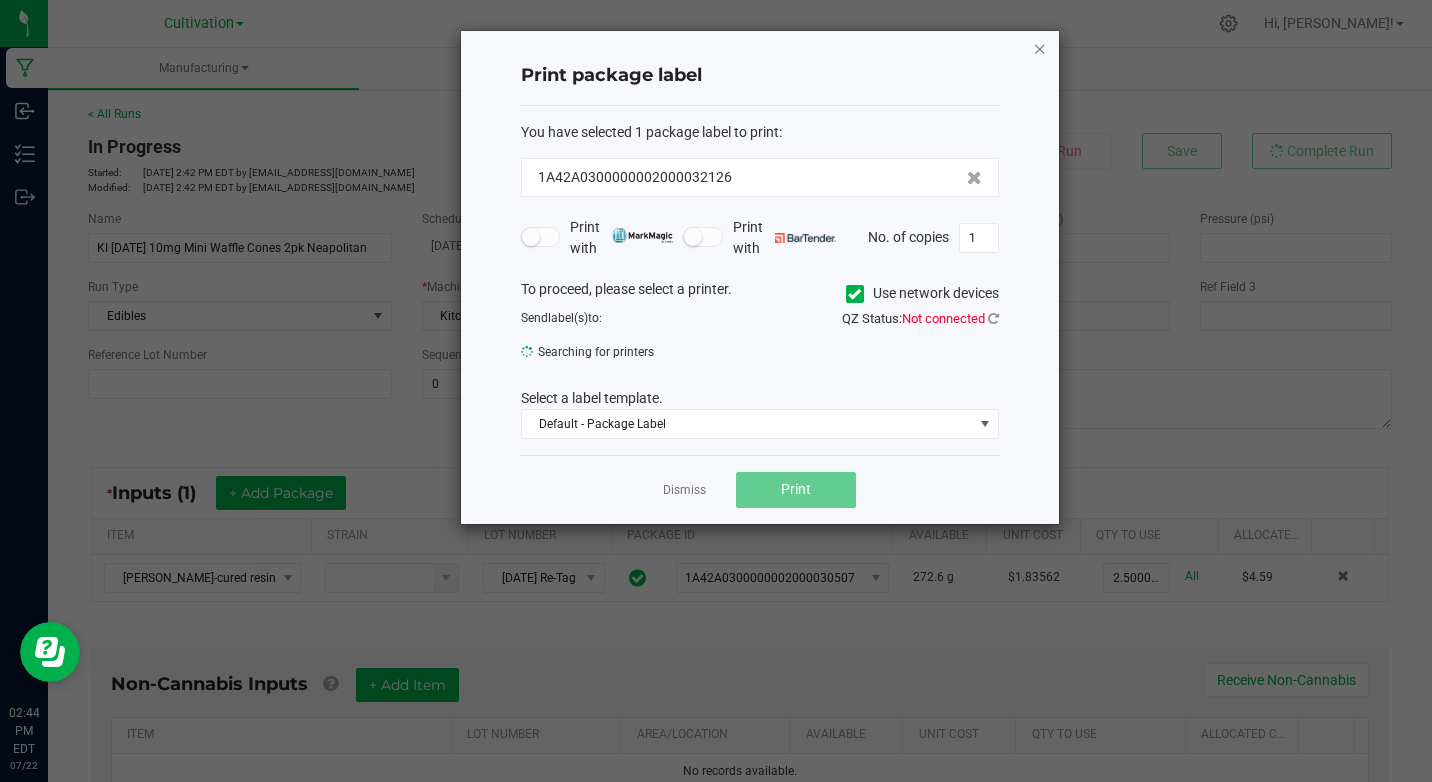 click 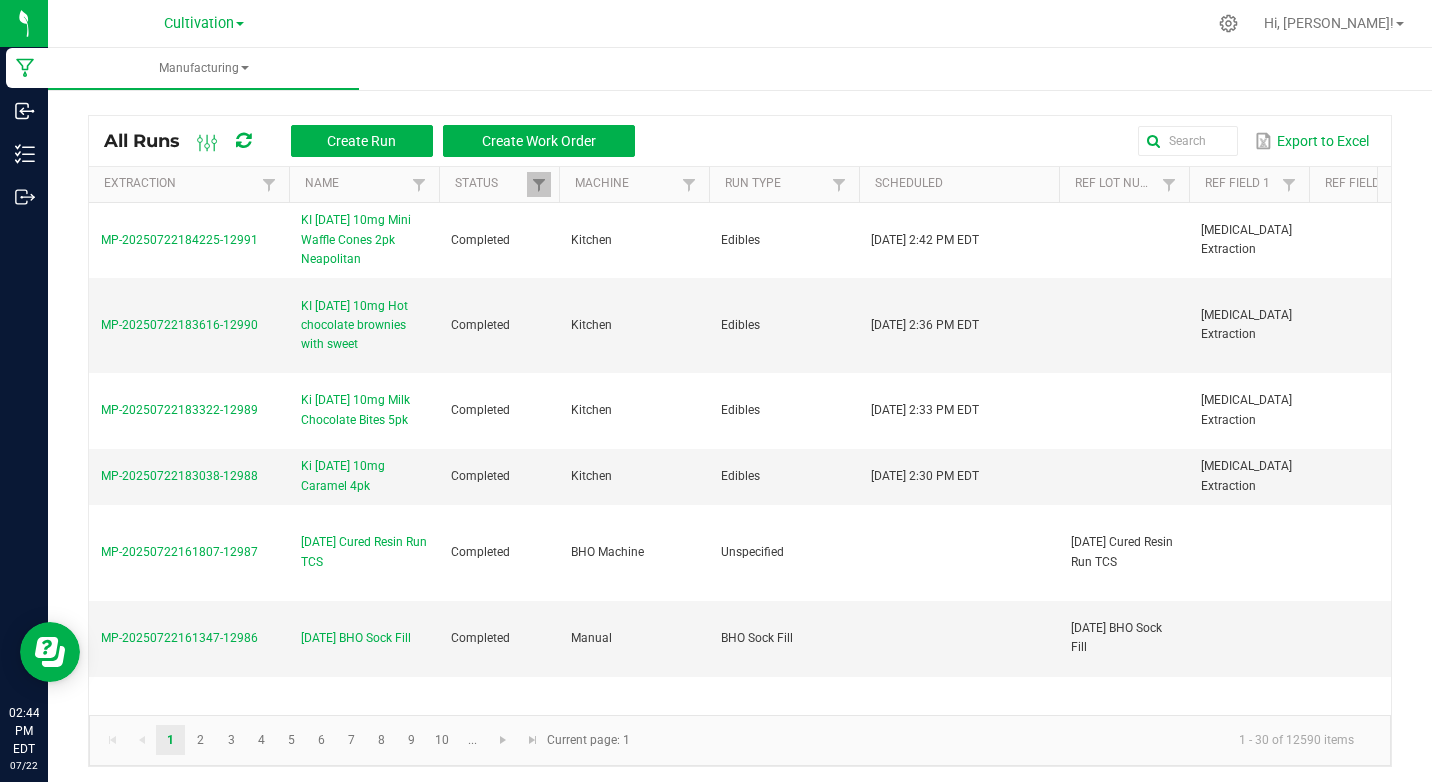 scroll, scrollTop: 0, scrollLeft: 153, axis: horizontal 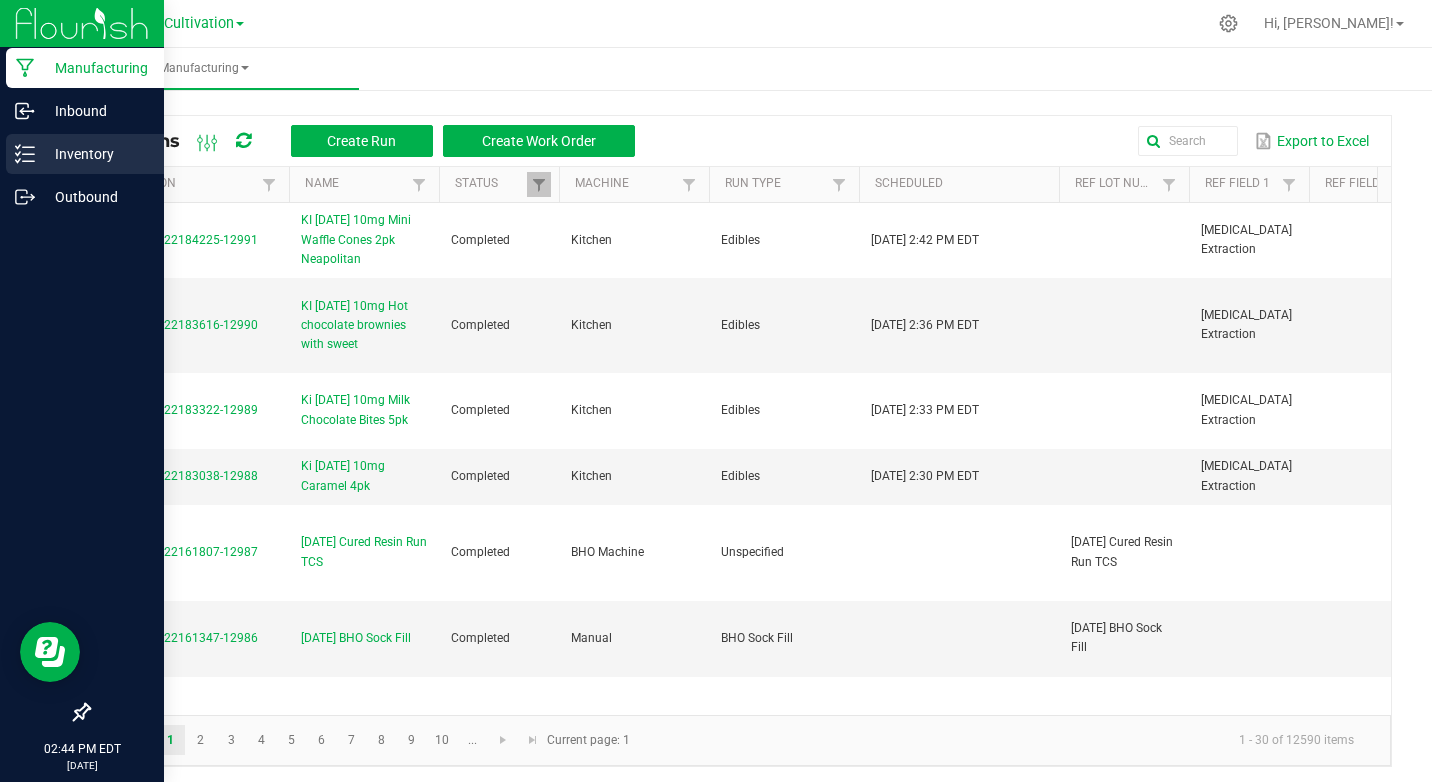 click on "Inventory" at bounding box center [95, 154] 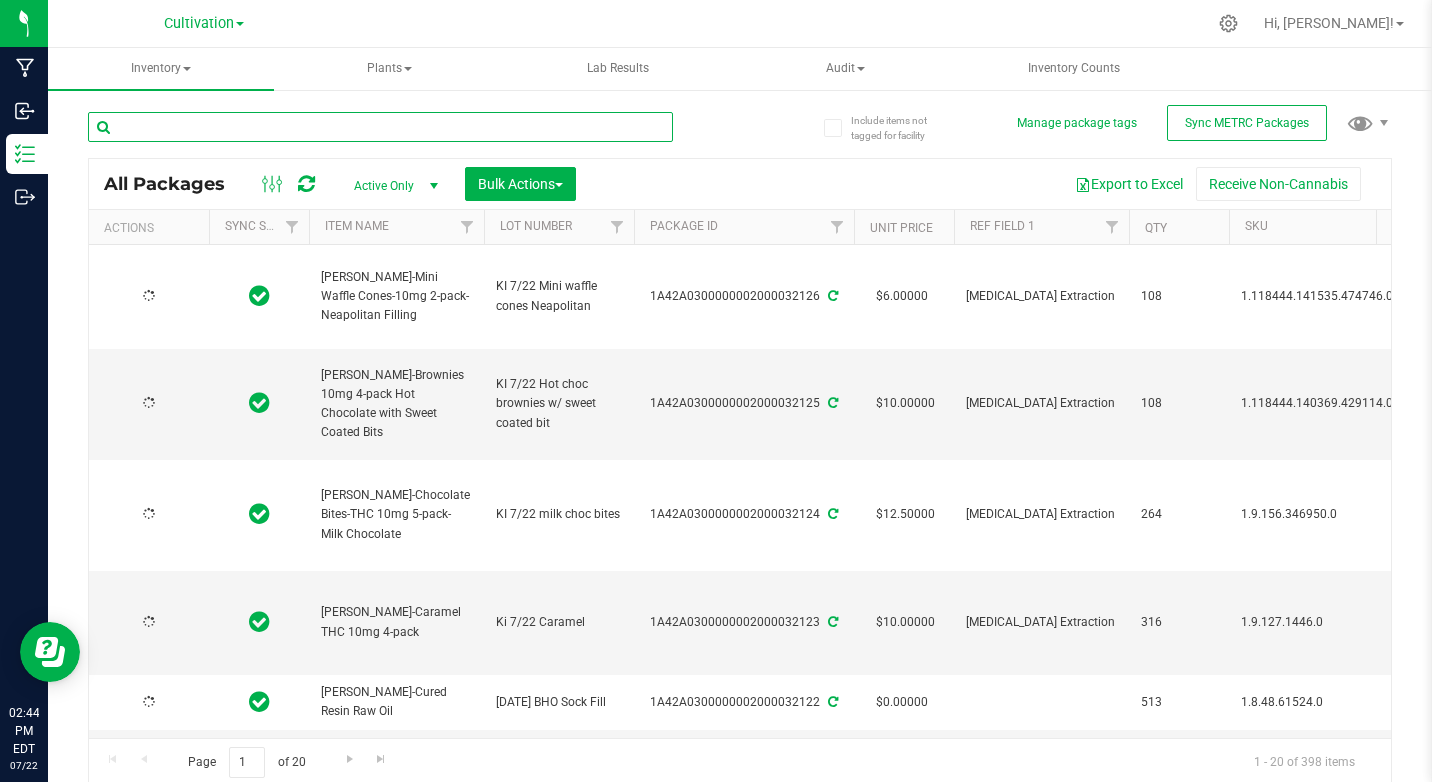 type on "[DATE]" 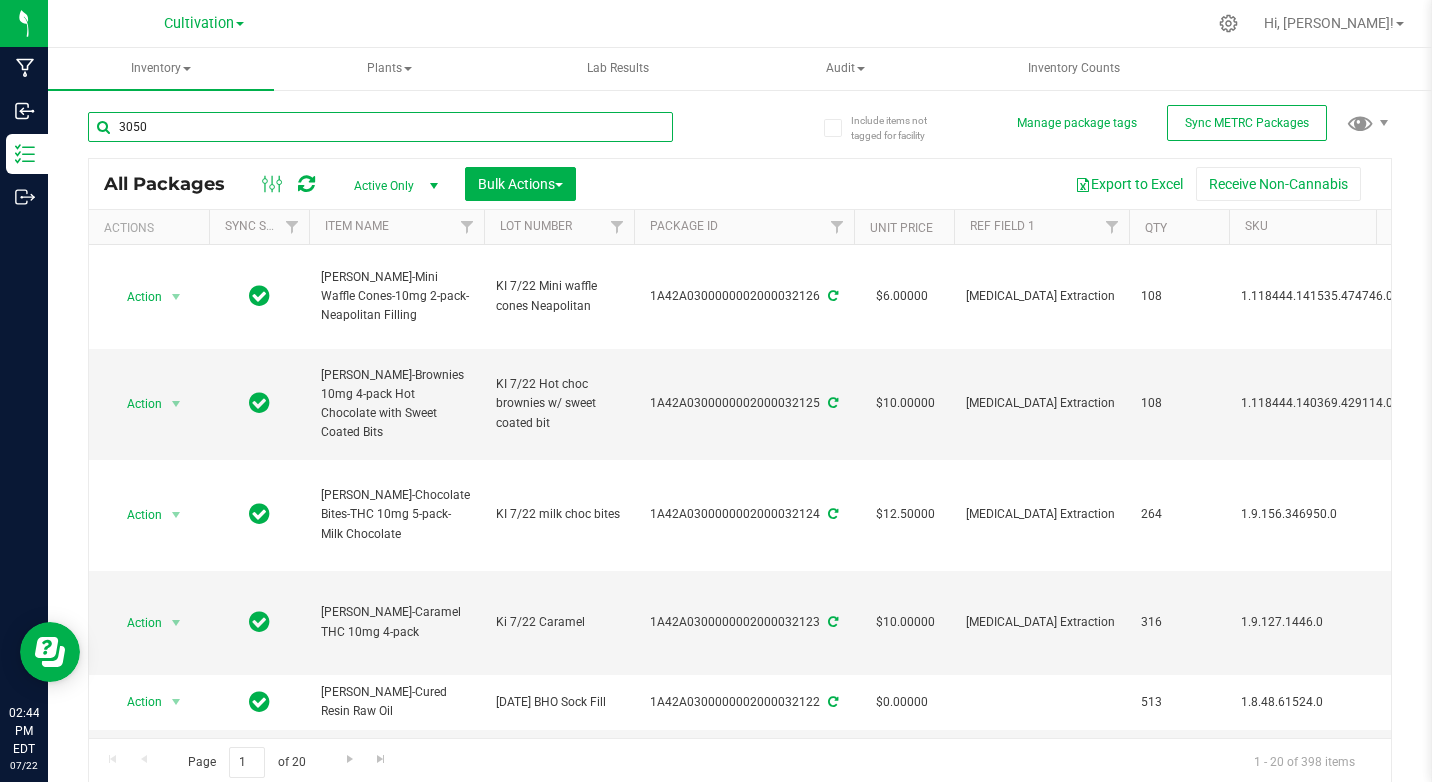 type on "30507" 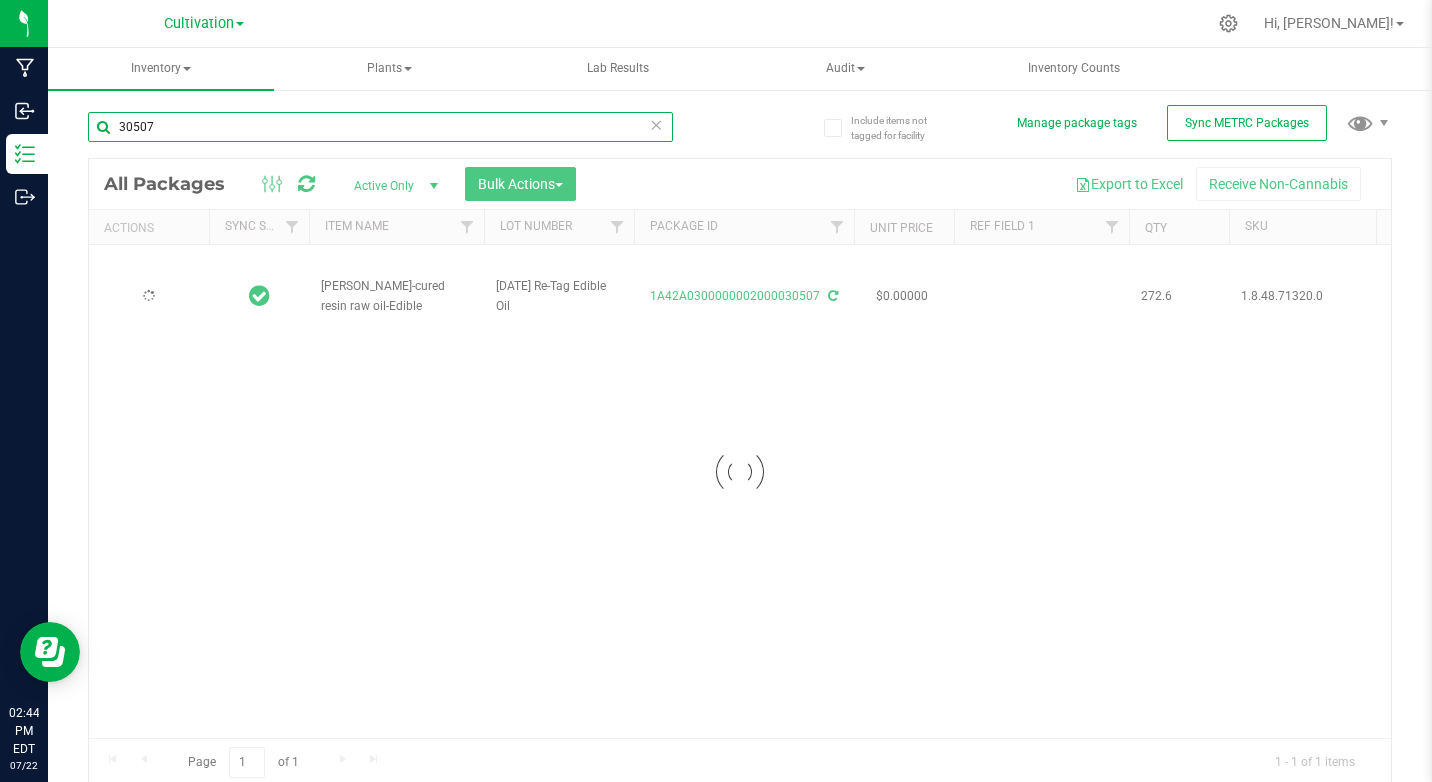 type on "[DATE]" 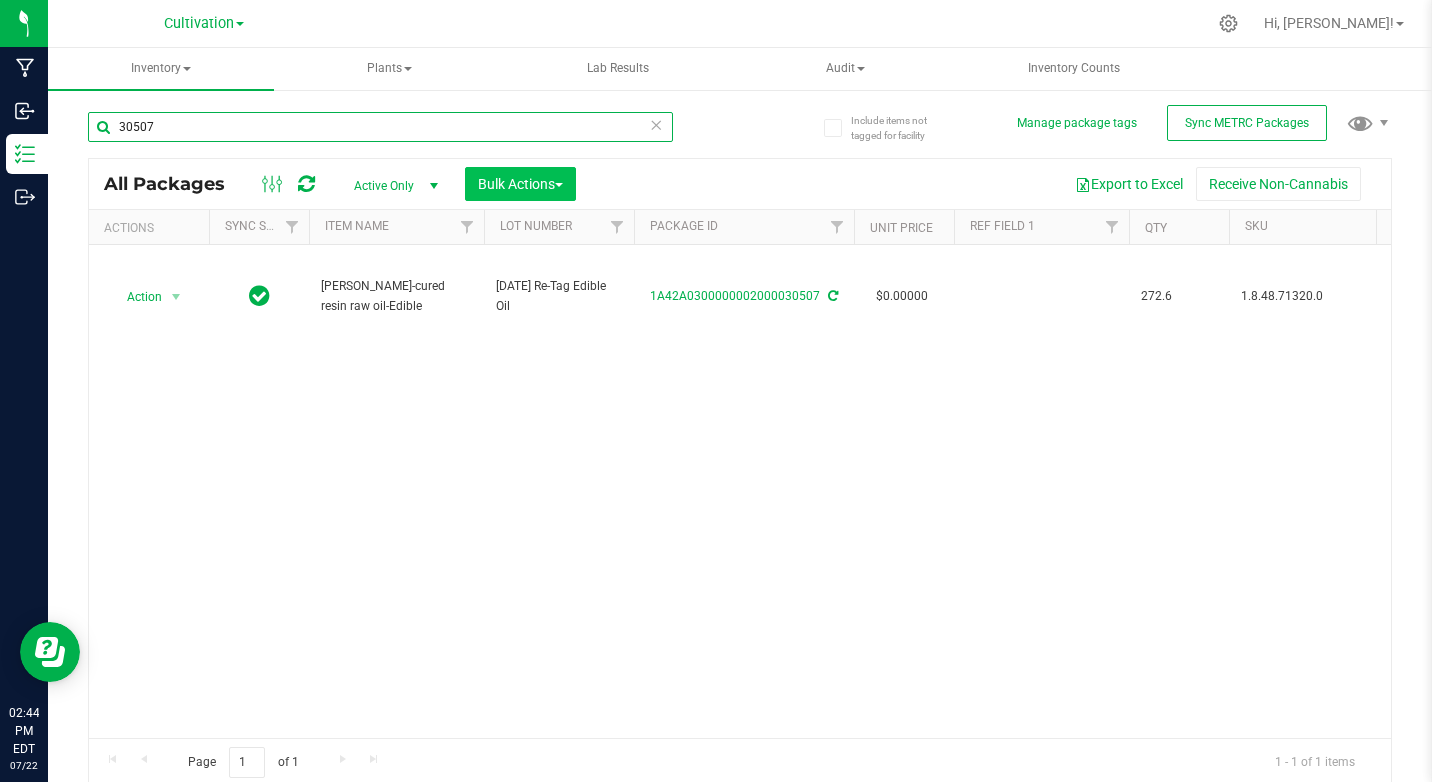type on "30507" 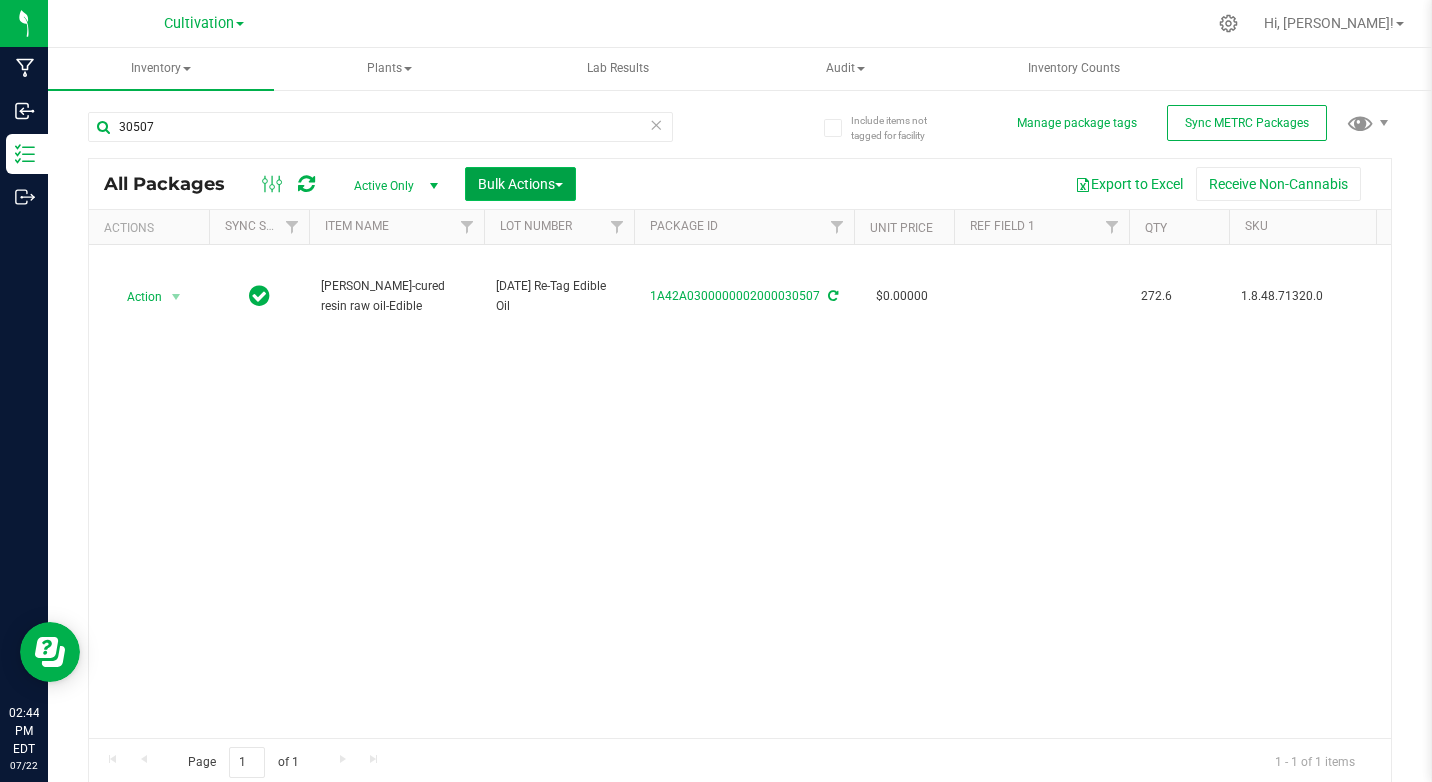 click on "Bulk Actions" at bounding box center (520, 184) 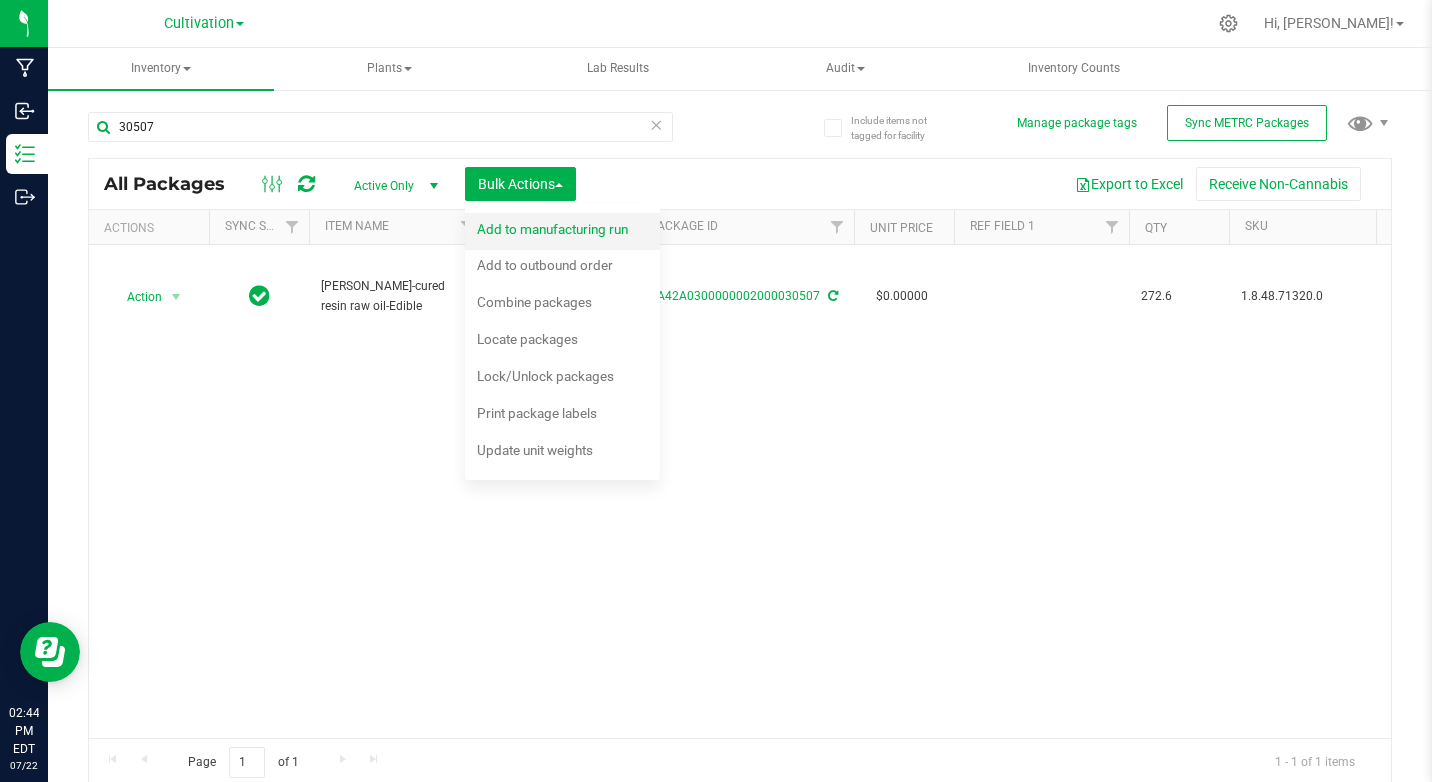 click on "Add to manufacturing run" at bounding box center (552, 229) 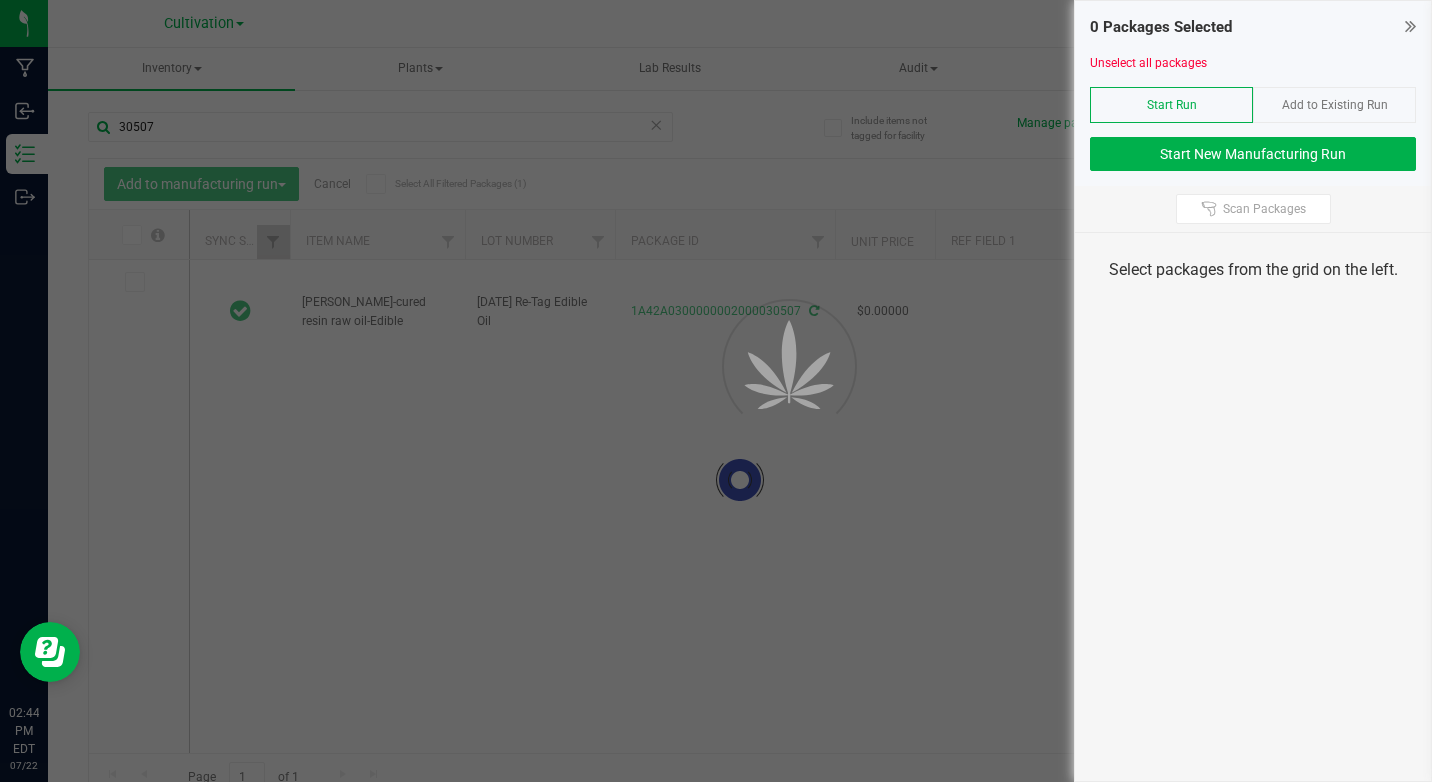 type on "[DATE]" 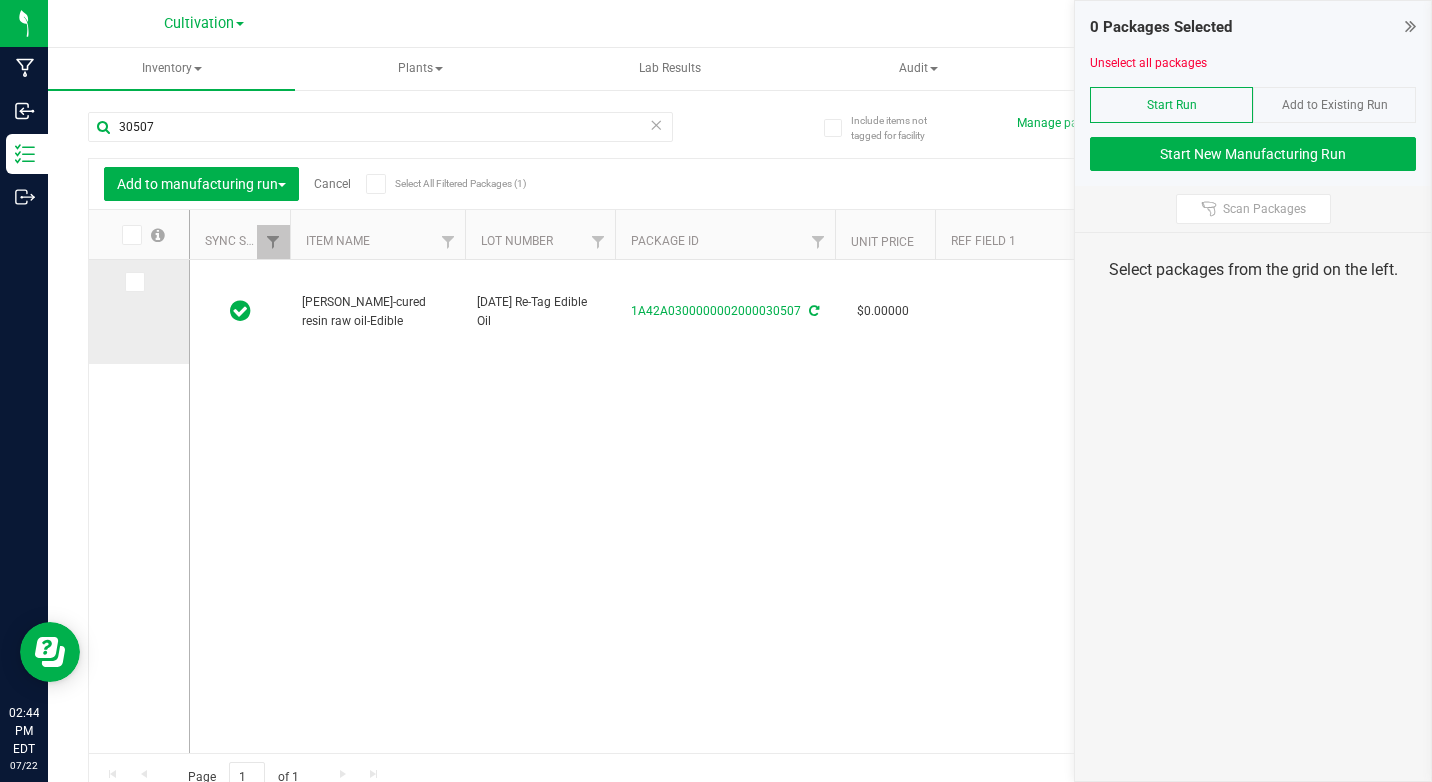 click at bounding box center [133, 282] 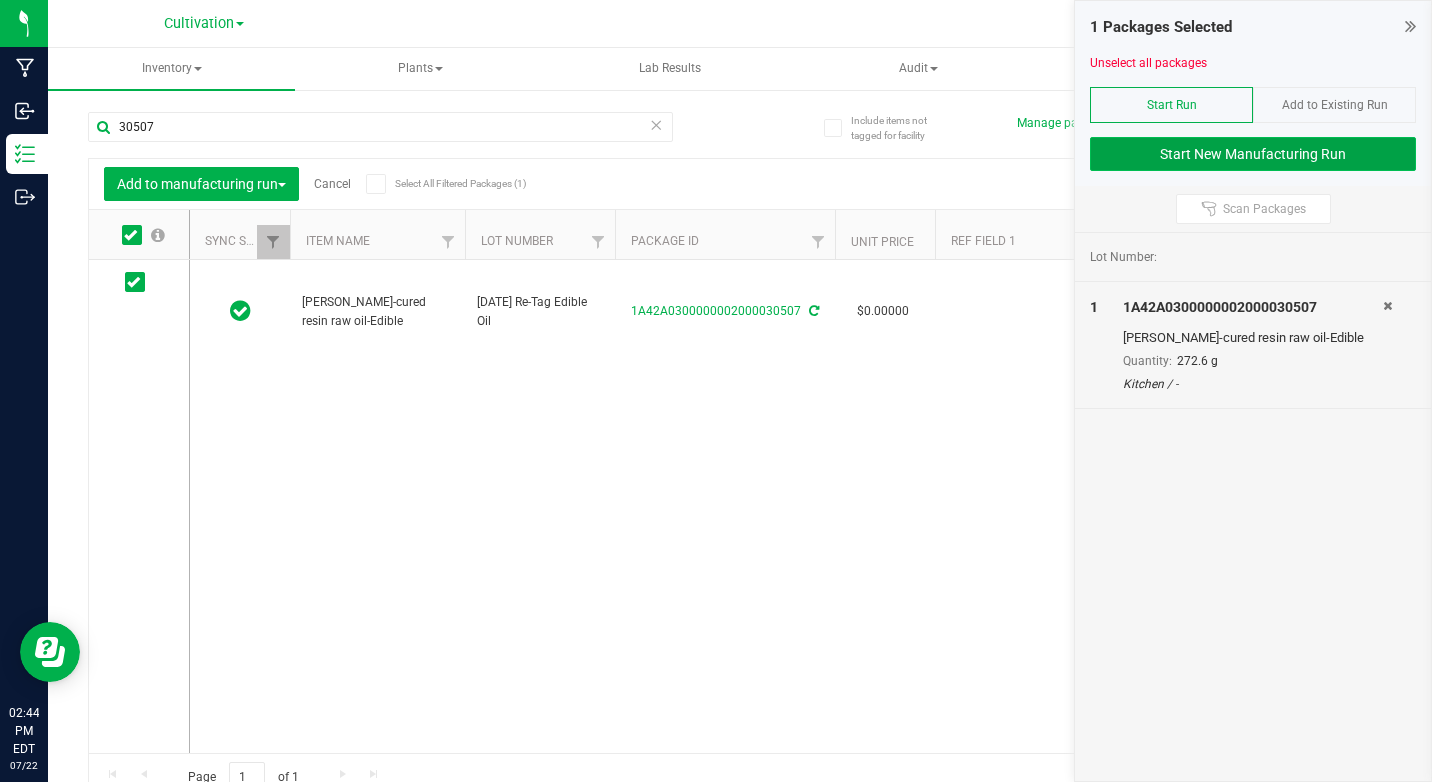 click on "Start New Manufacturing Run" at bounding box center [1253, 154] 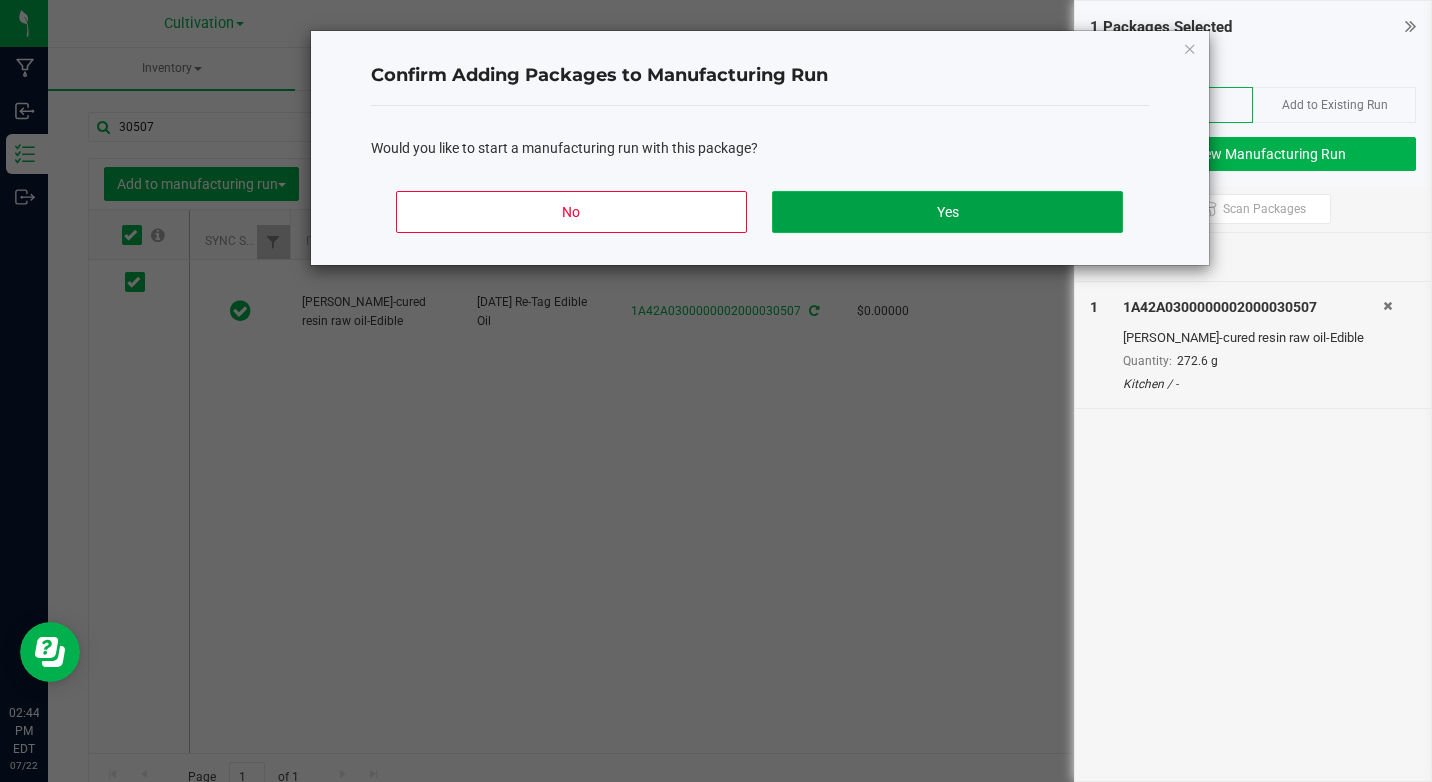 click on "Yes" 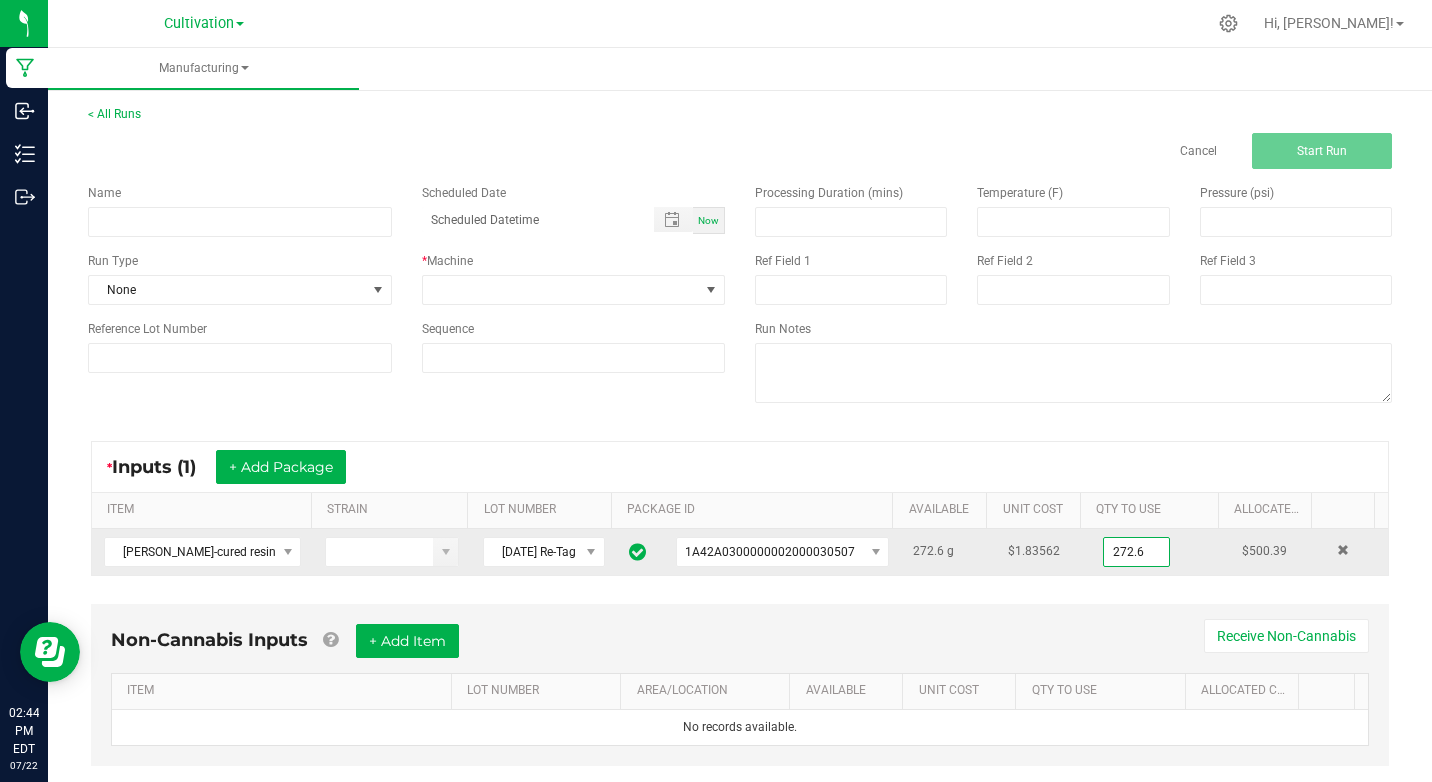 click on "272.6" at bounding box center (1136, 552) 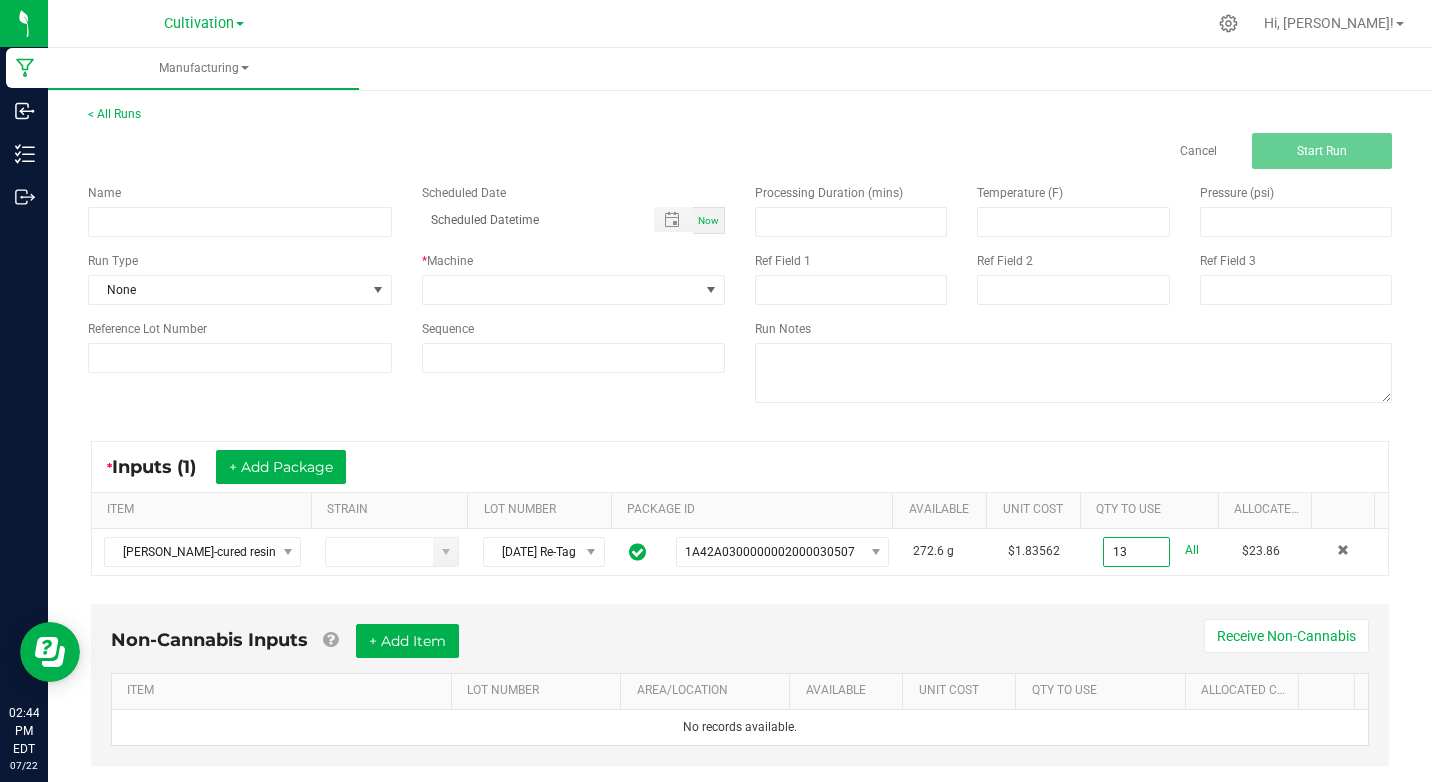 type on "13.0000 g" 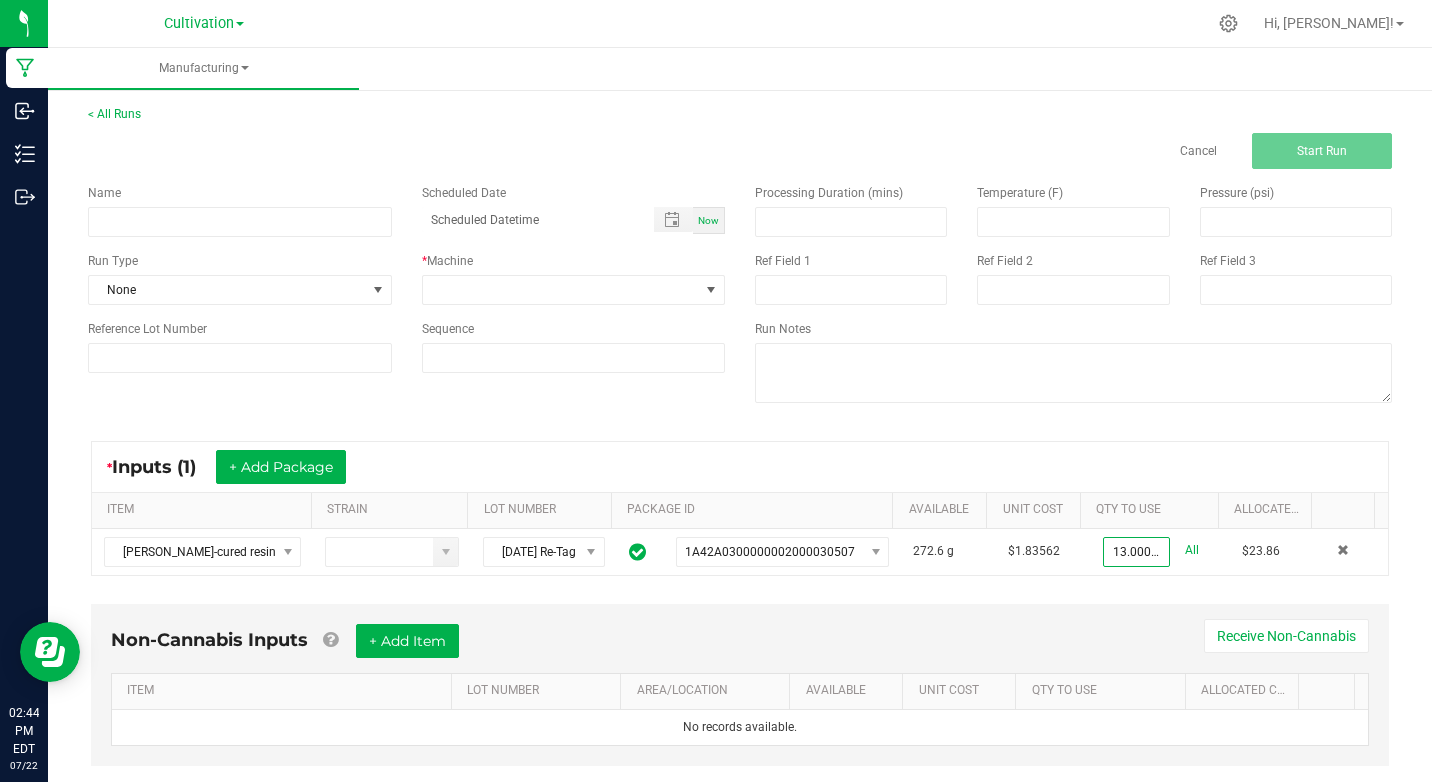 click on "Non-Cannabis Inputs   + Add Item   Receive Non-Cannabis  ITEM LOT NUMBER AREA/LOCATION AVAILABLE Unit Cost QTY TO USE Allocated Cost  No records available." at bounding box center [740, 685] 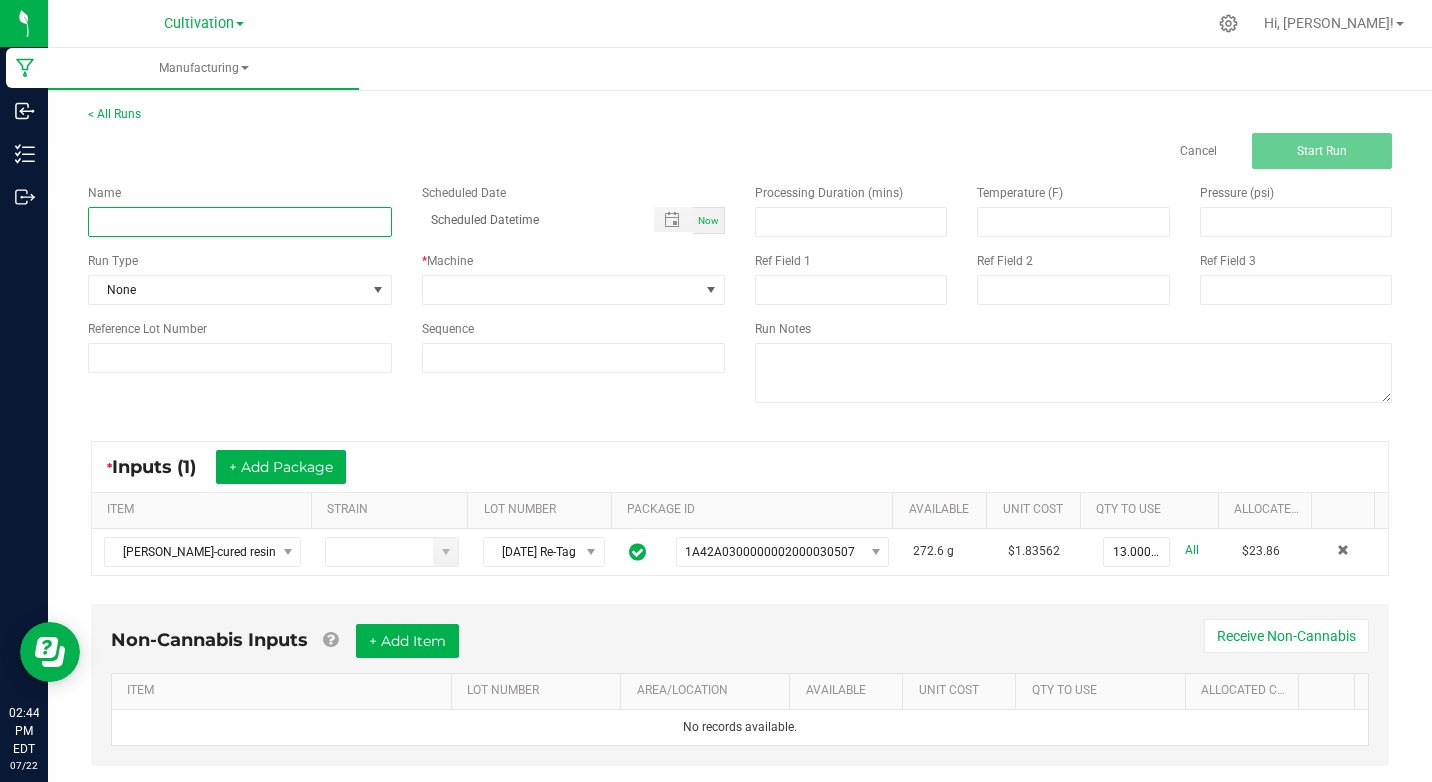 click at bounding box center (240, 222) 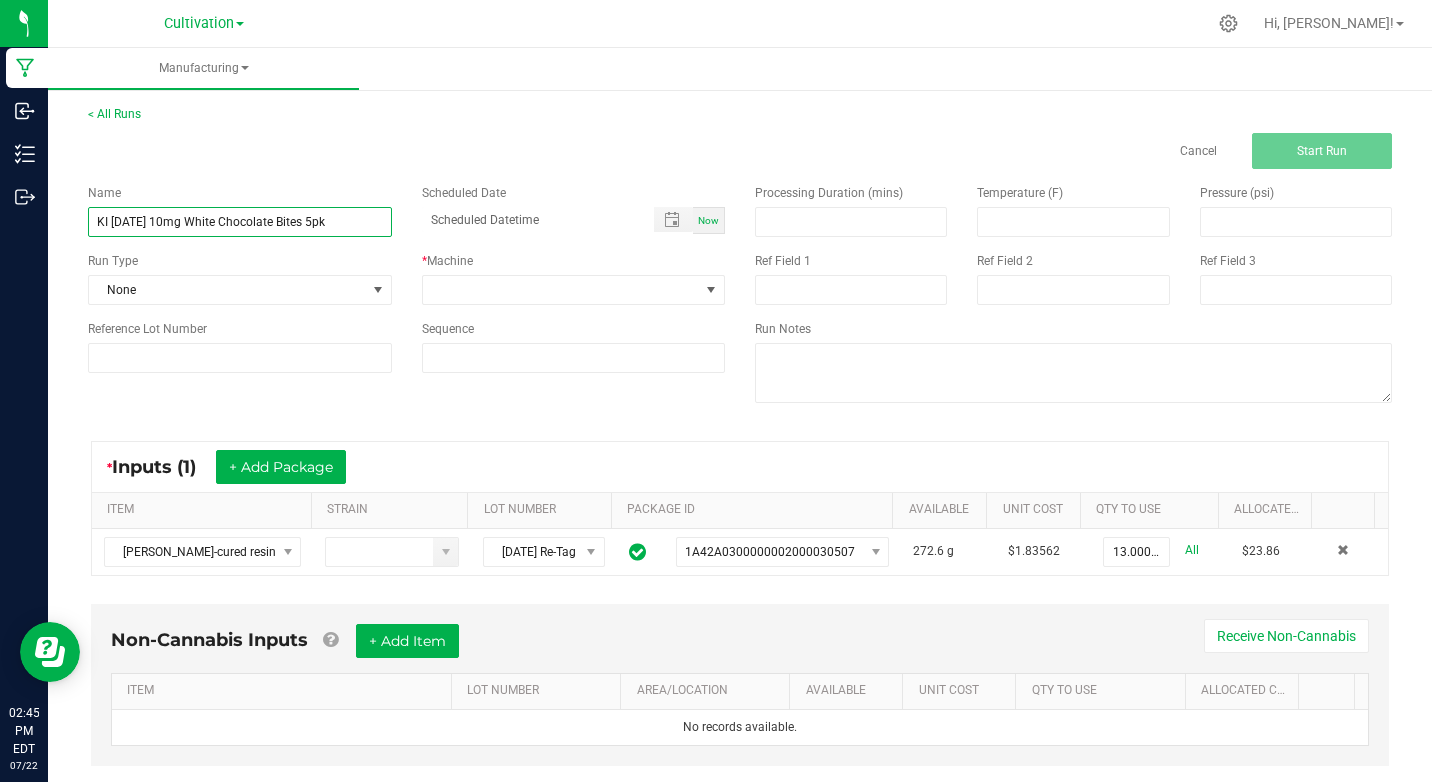 type on "KI [DATE] 10mg White Chocolate Bites 5pk" 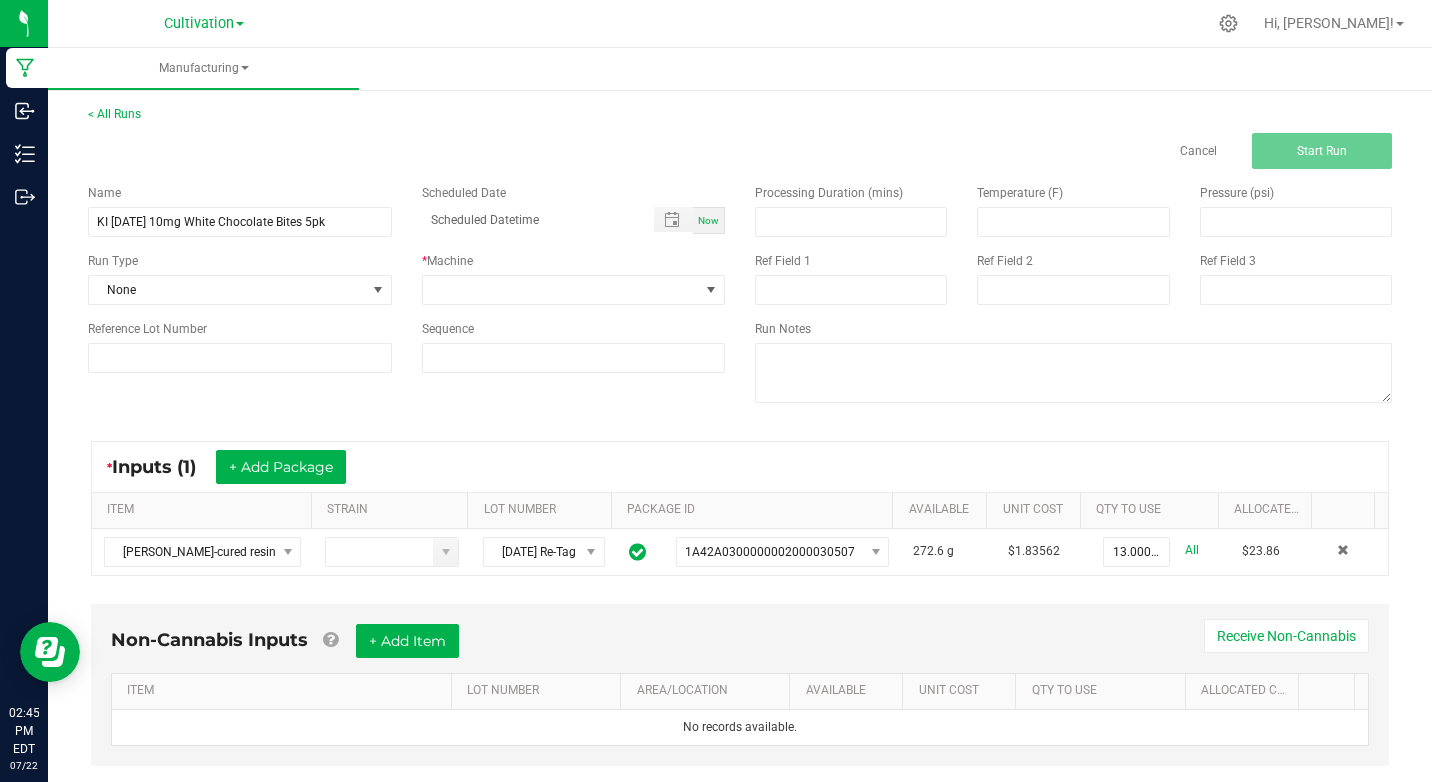 click on "Now" at bounding box center [709, 220] 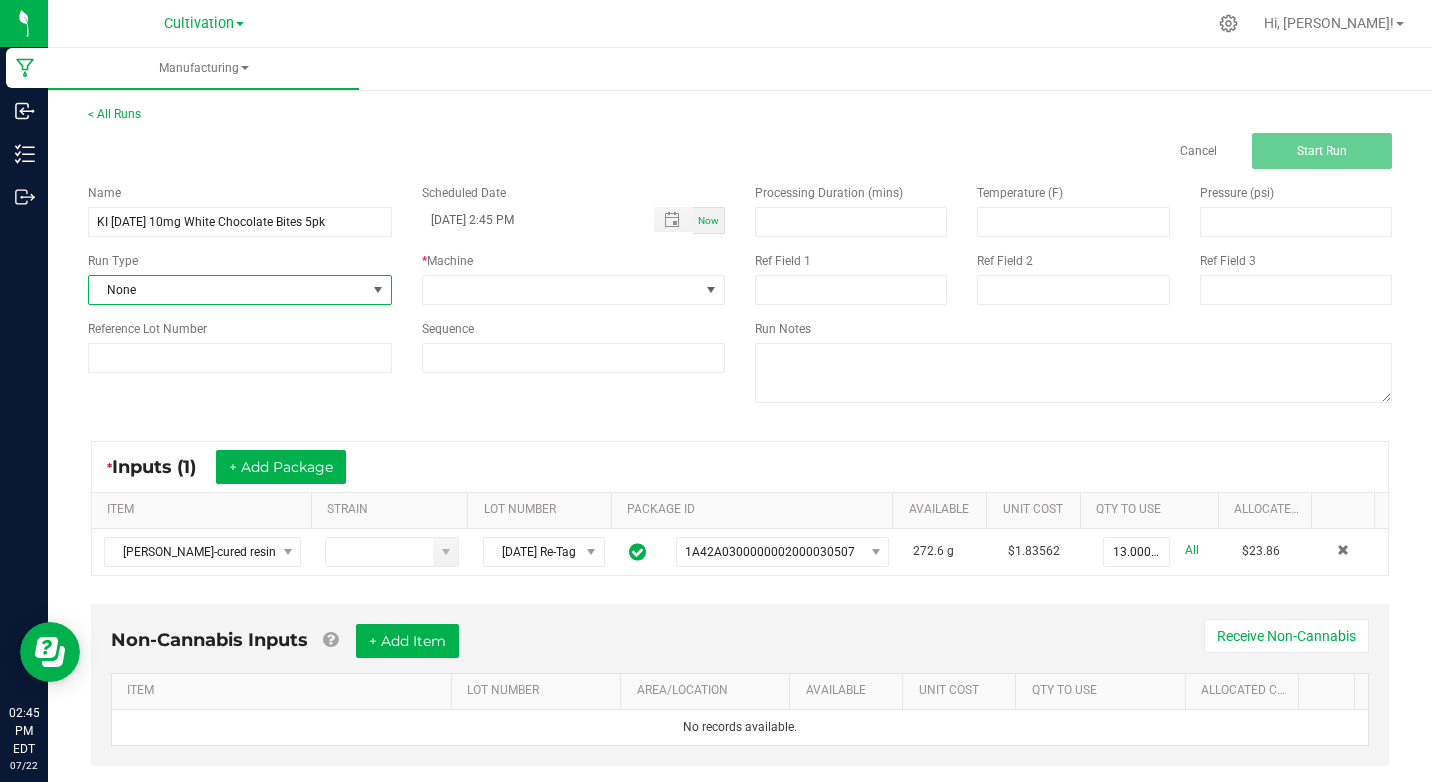 click at bounding box center (378, 290) 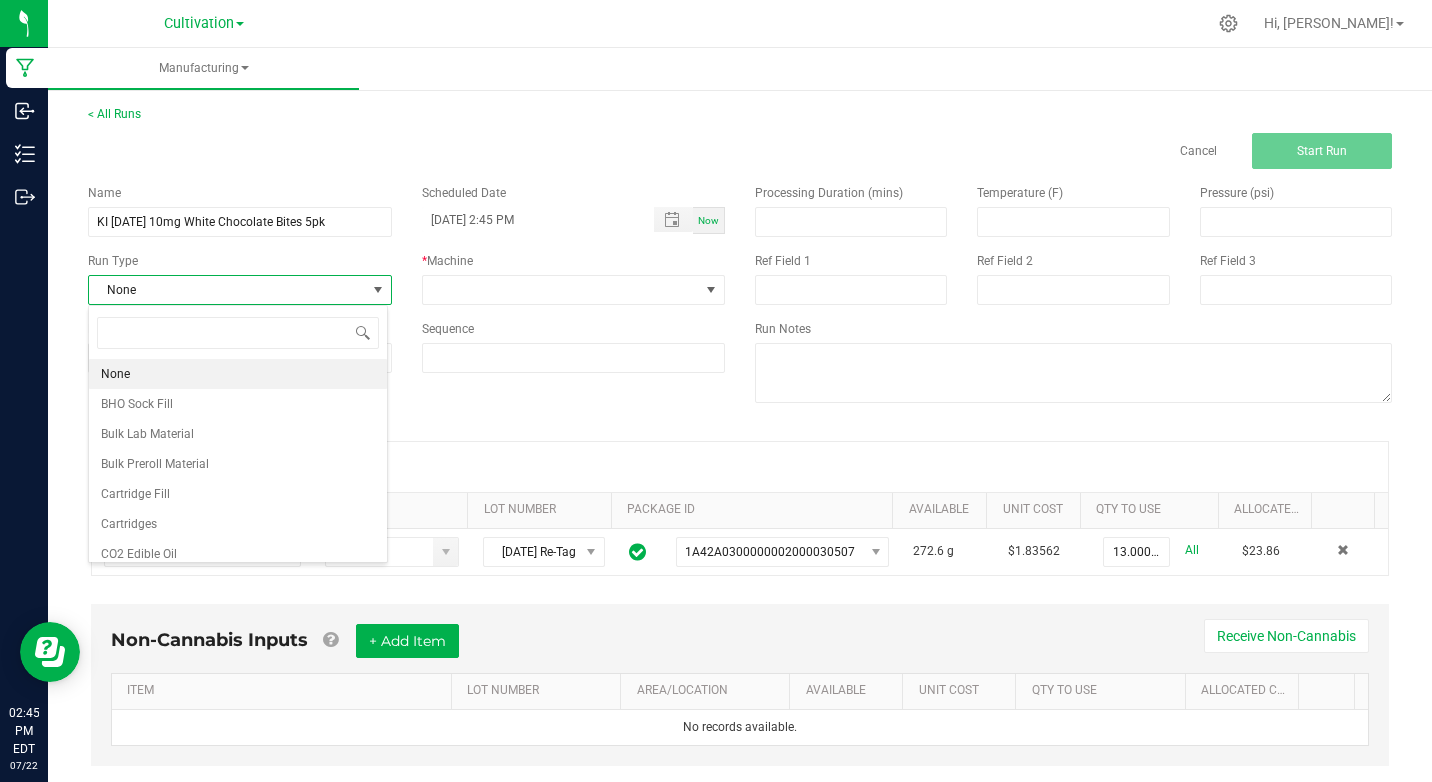 scroll, scrollTop: 99970, scrollLeft: 99700, axis: both 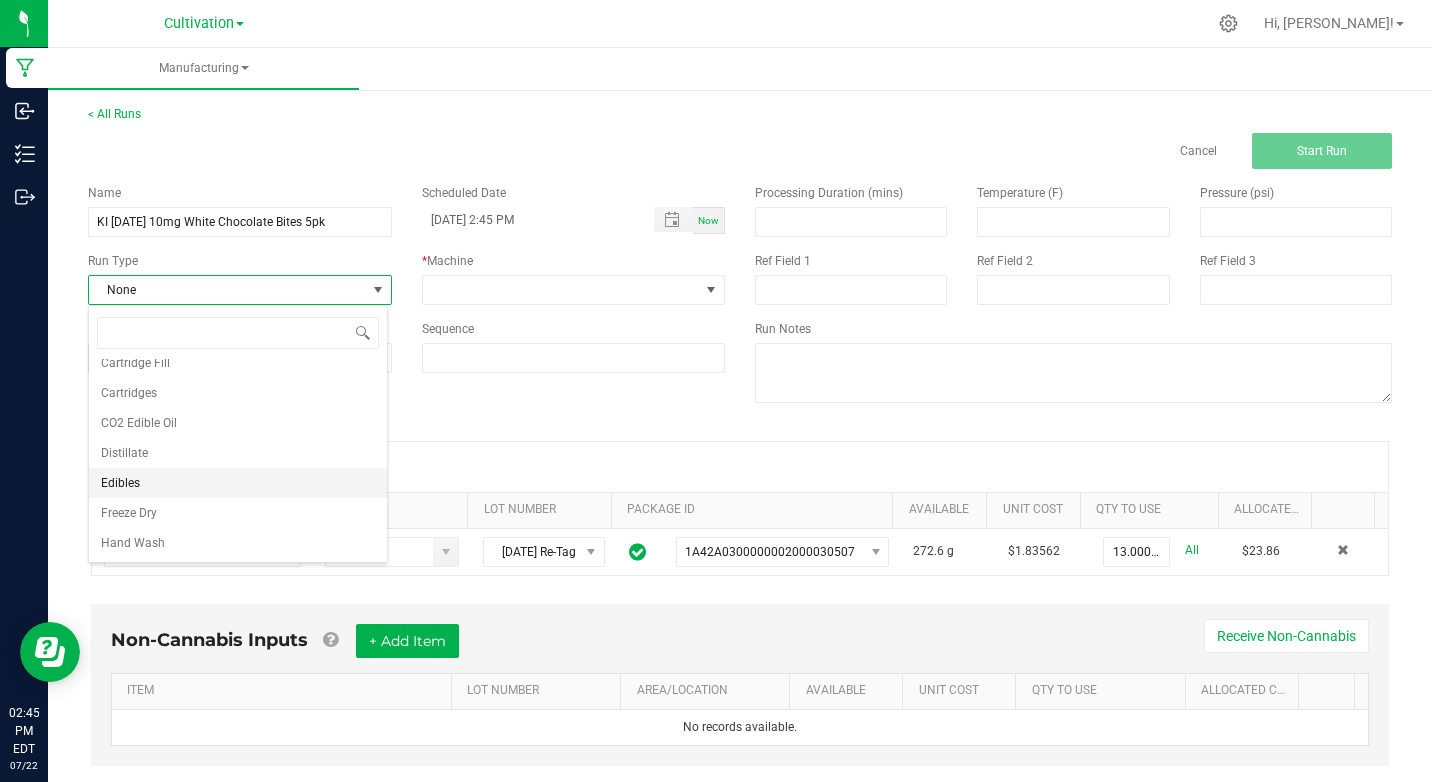 click on "Edibles" at bounding box center [120, 483] 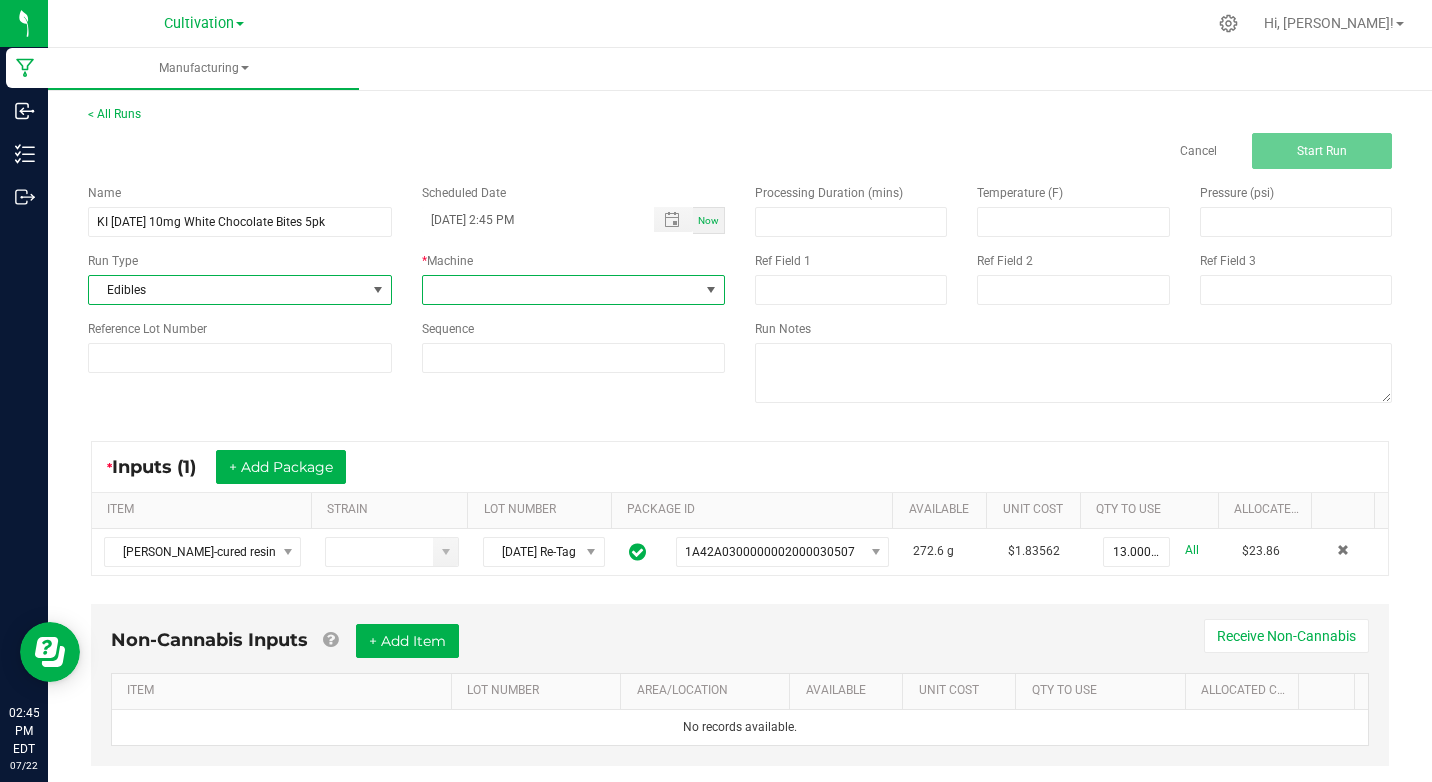 click at bounding box center [711, 290] 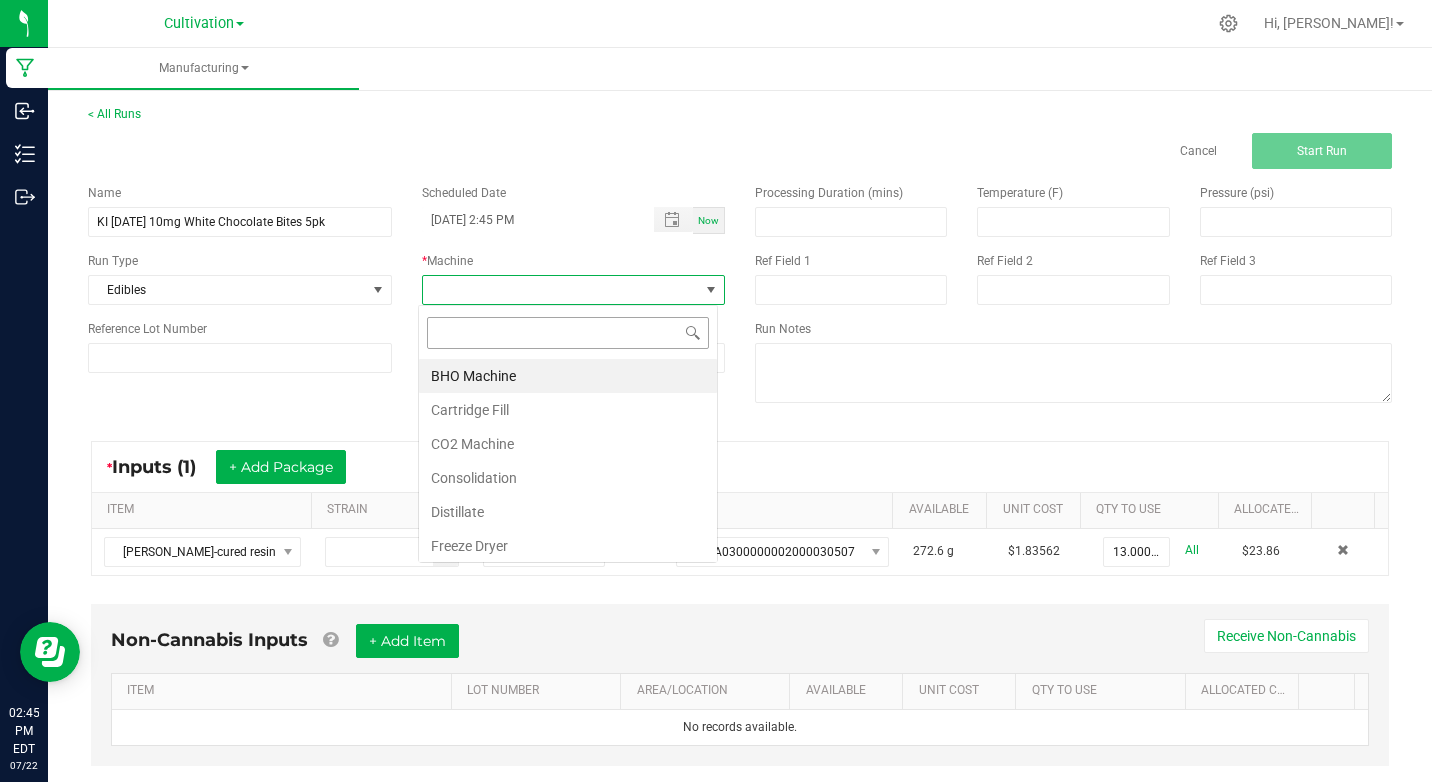 scroll, scrollTop: 99970, scrollLeft: 99700, axis: both 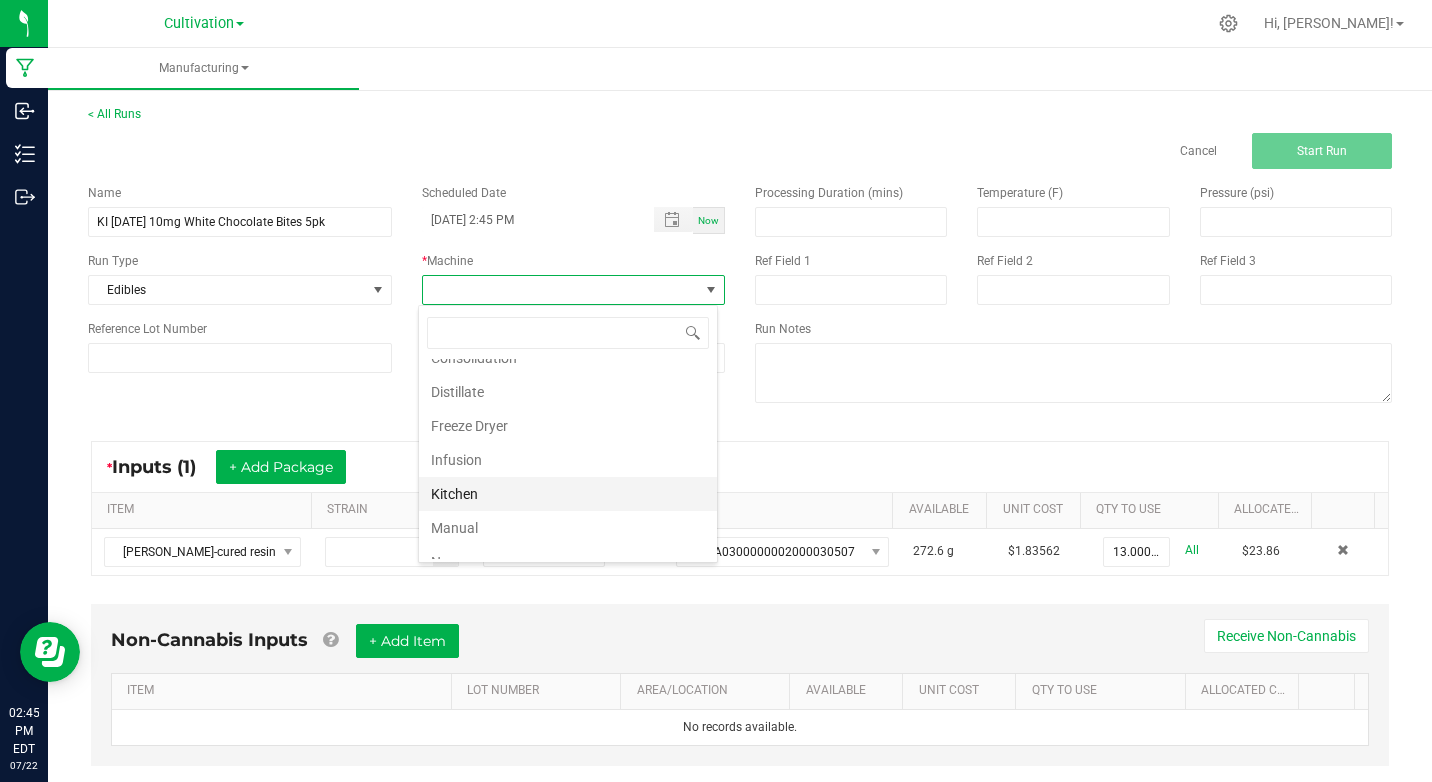 click on "Kitchen" at bounding box center [568, 494] 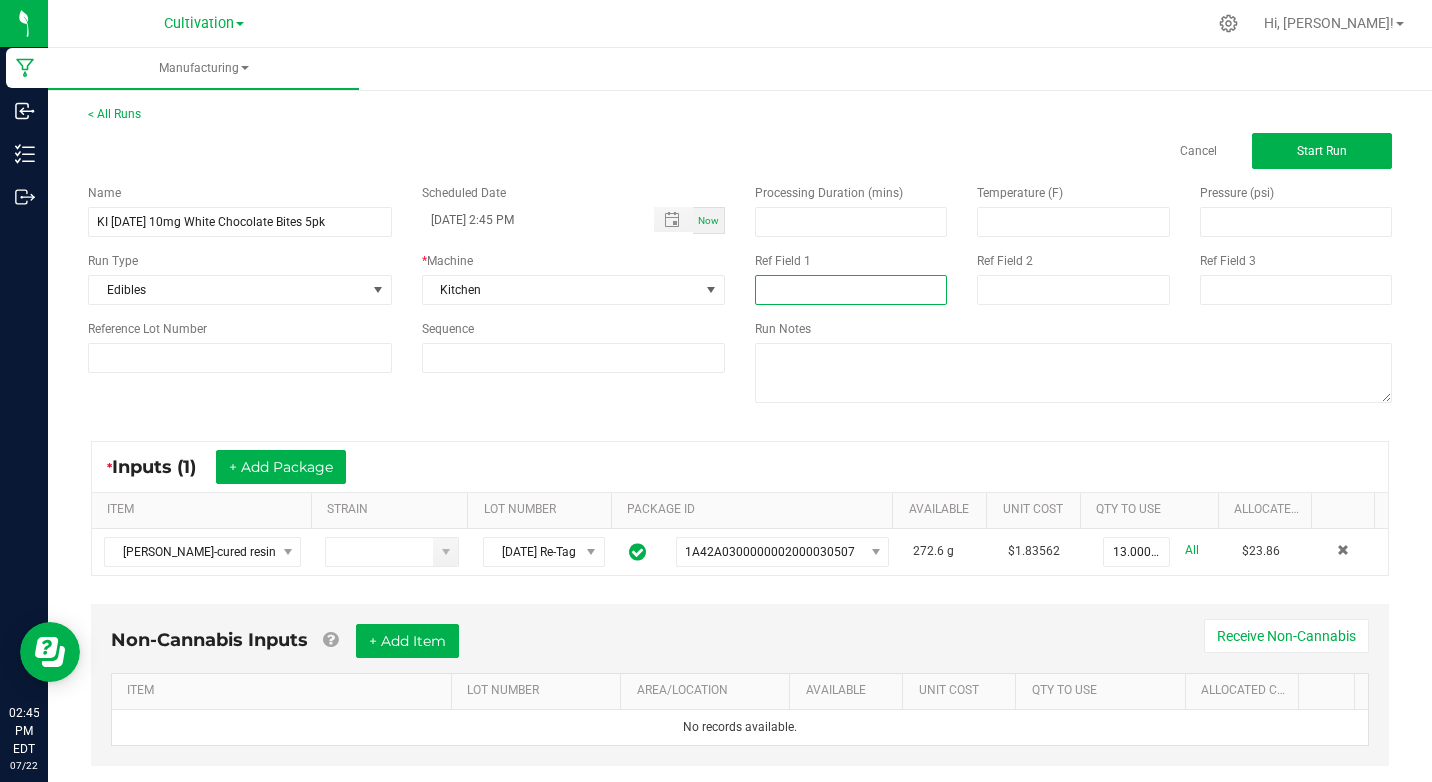 click at bounding box center (851, 290) 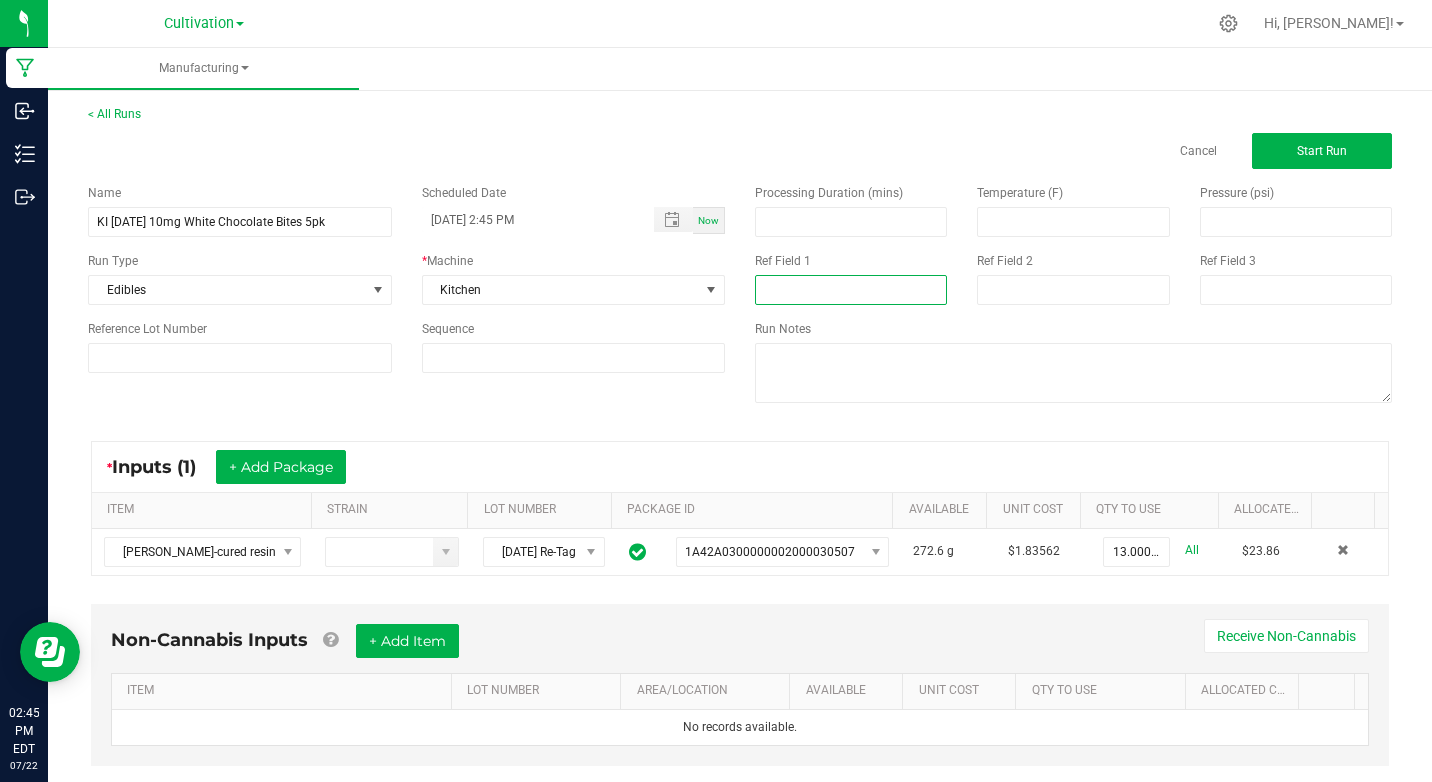 type on "[MEDICAL_DATA] Extraction" 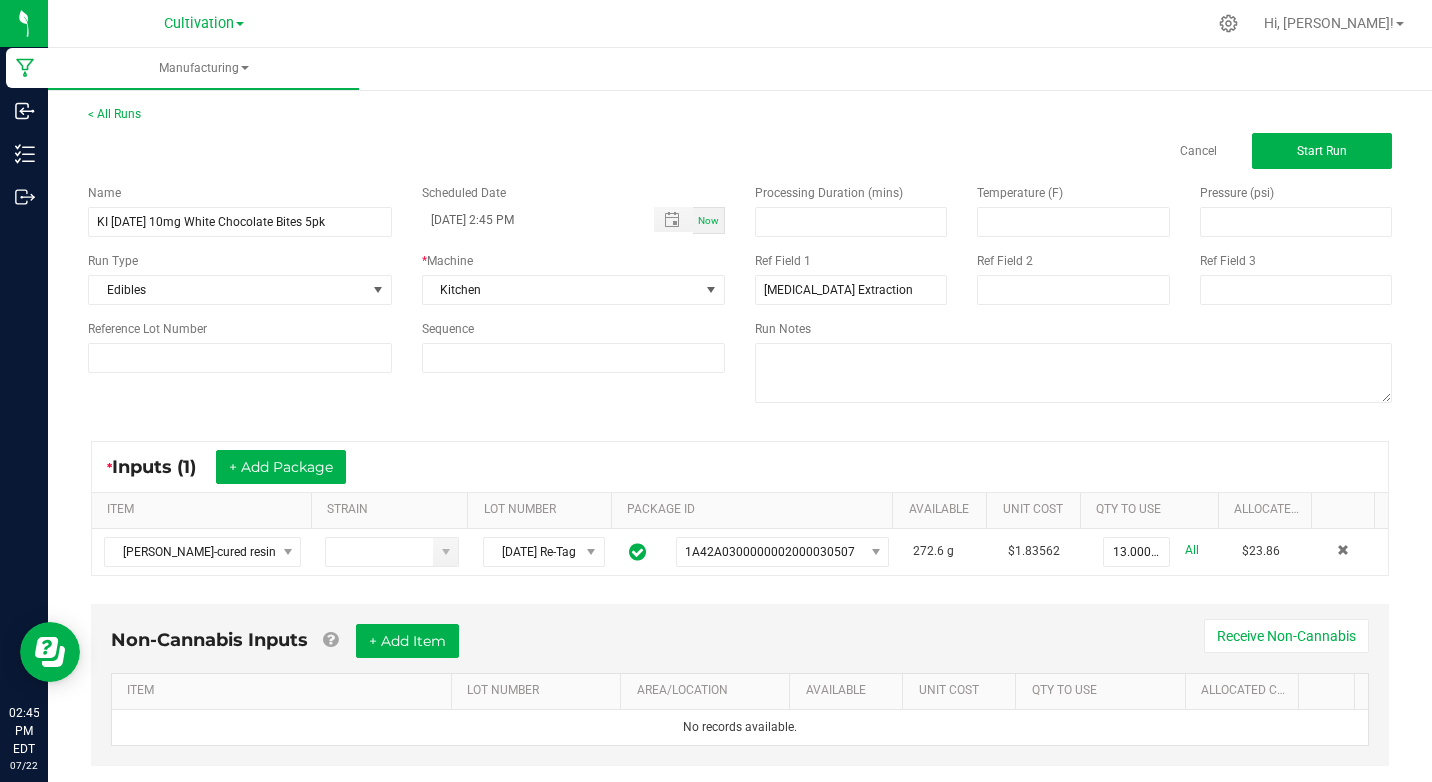 click on "Name  KI [DATE] 10mg White Chocolate Bites 5pk  Scheduled Date  [DATE] 2:45 PM Now  Run Type  Edibles  *   Machine  Kitchen  Reference Lot Number   Sequence   Processing Duration (mins)   Temperature (F)   Pressure (psi)   Ref Field 1  [MEDICAL_DATA] Extraction  Ref Field 2   Ref Field 3   Run Notes" at bounding box center [740, 296] 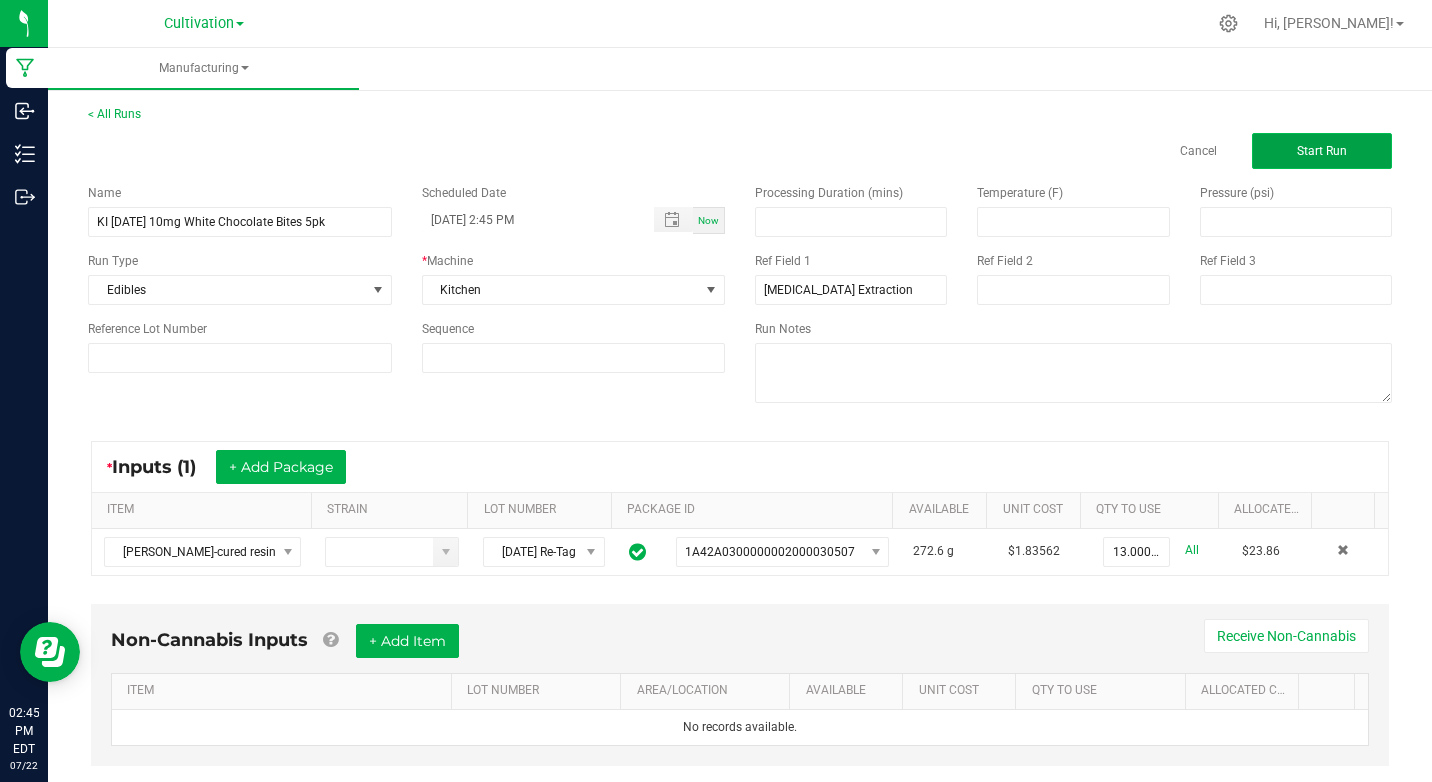 click on "Start Run" 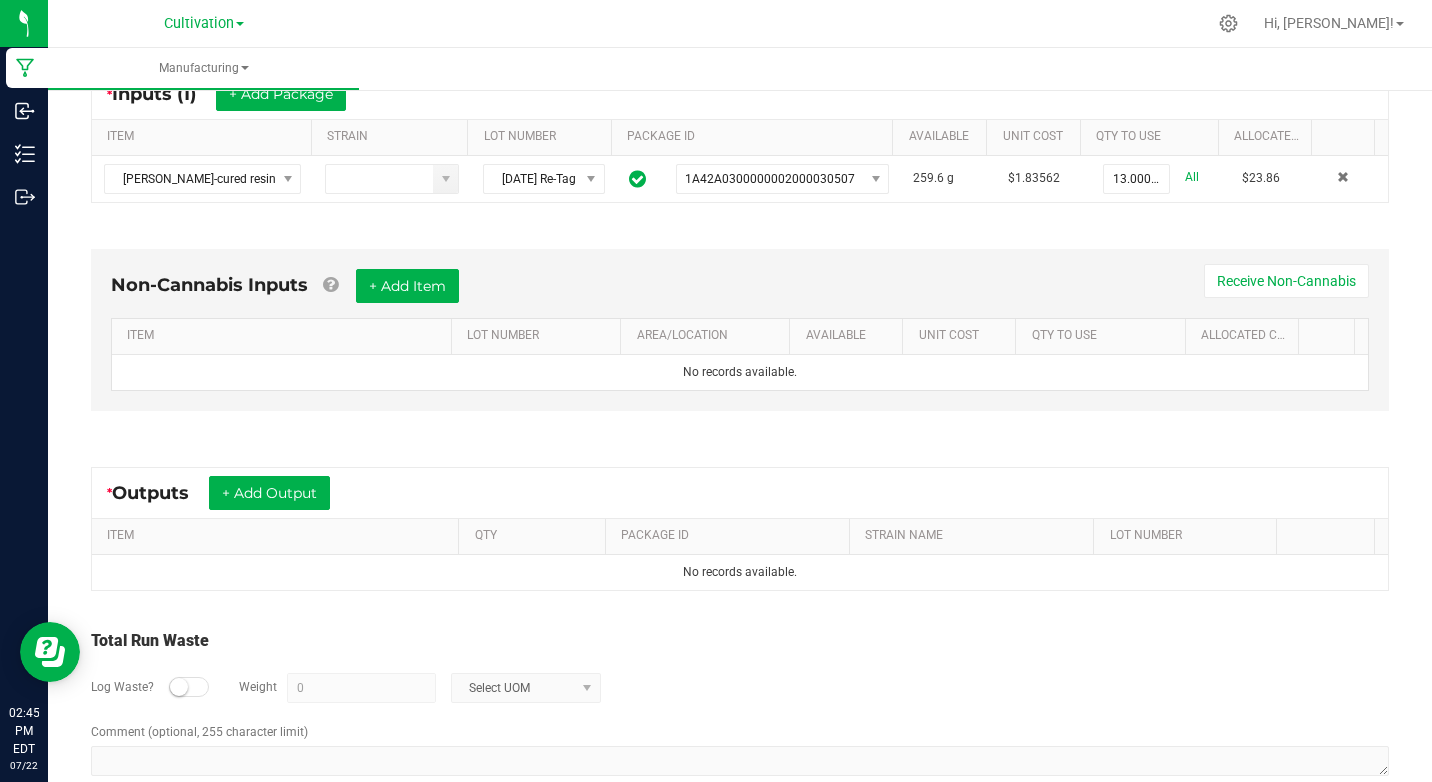 scroll, scrollTop: 436, scrollLeft: 0, axis: vertical 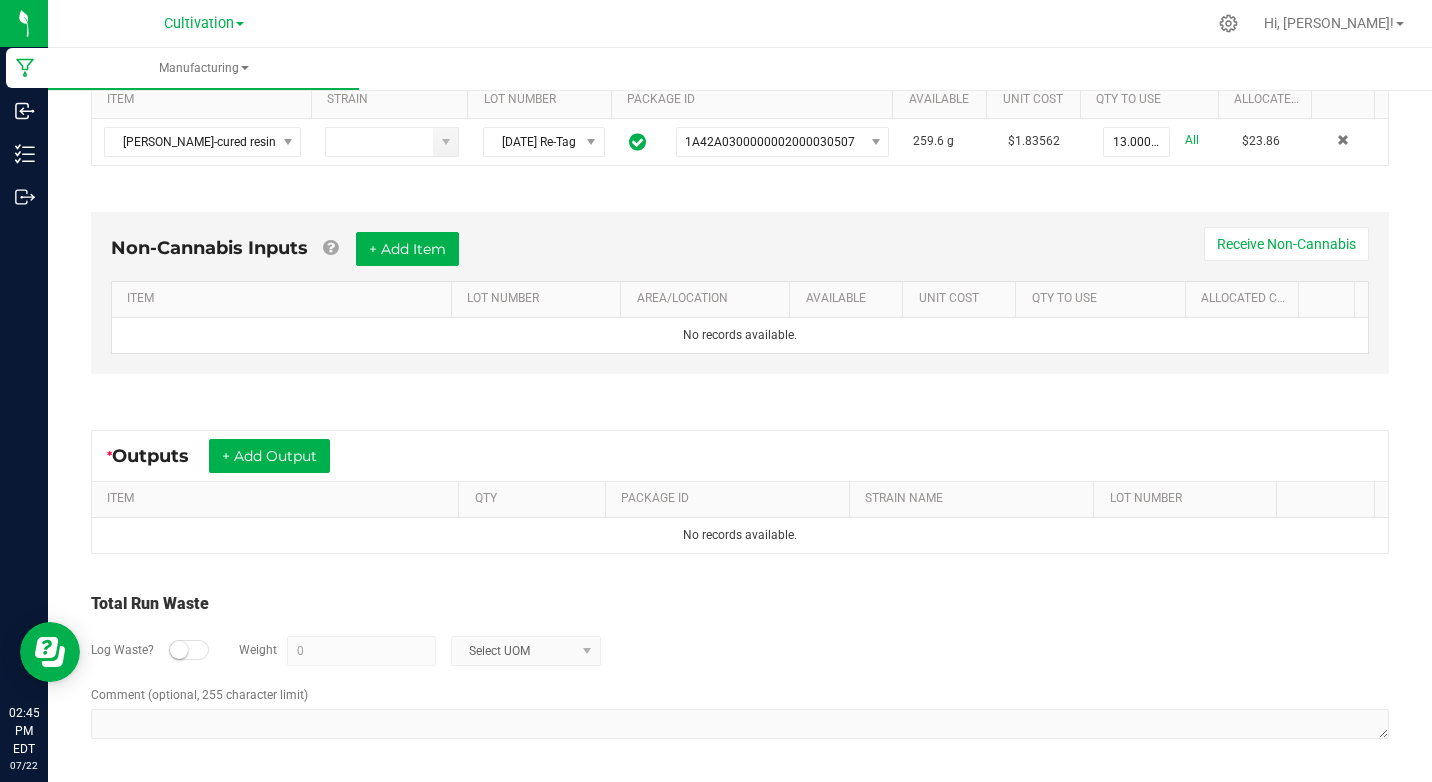 click at bounding box center (179, 650) 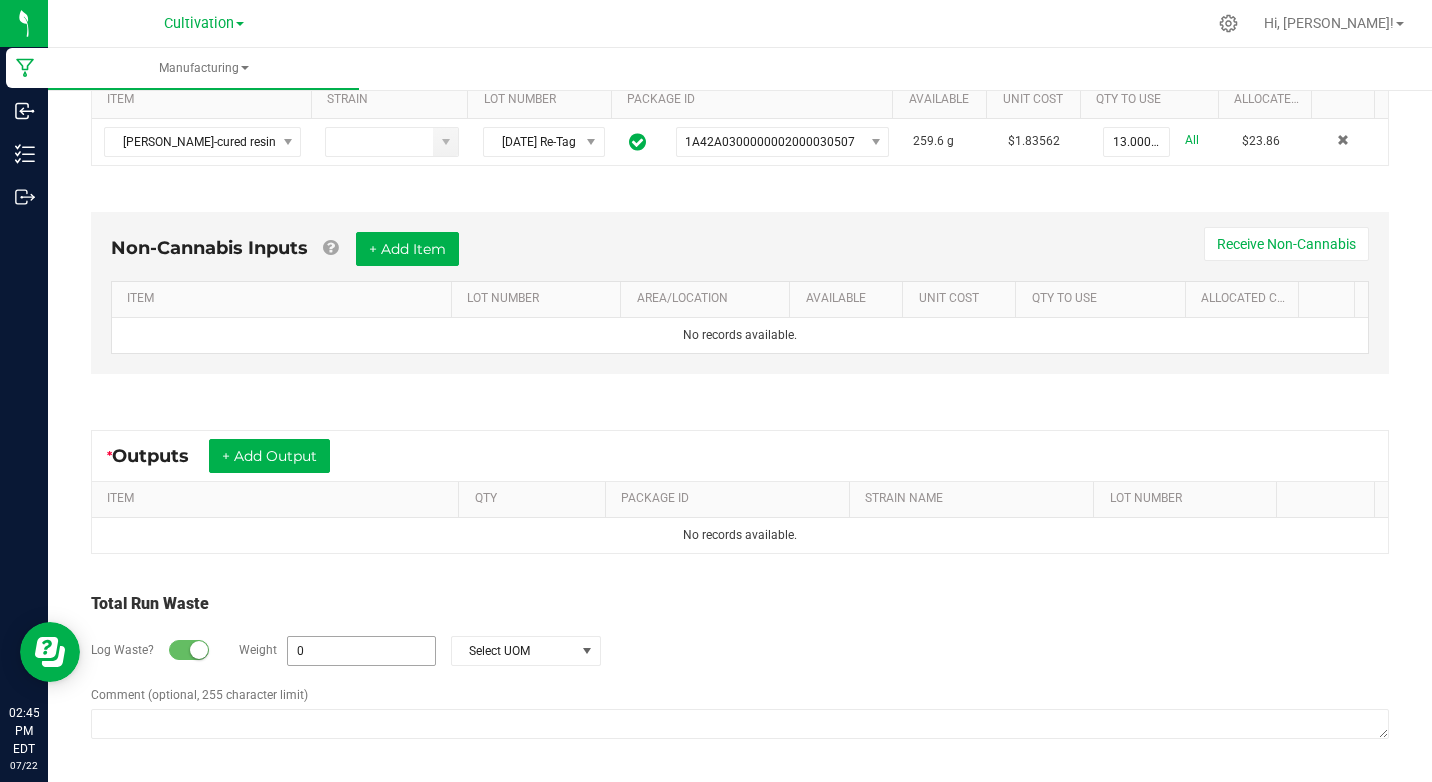 click on "0" at bounding box center [361, 651] 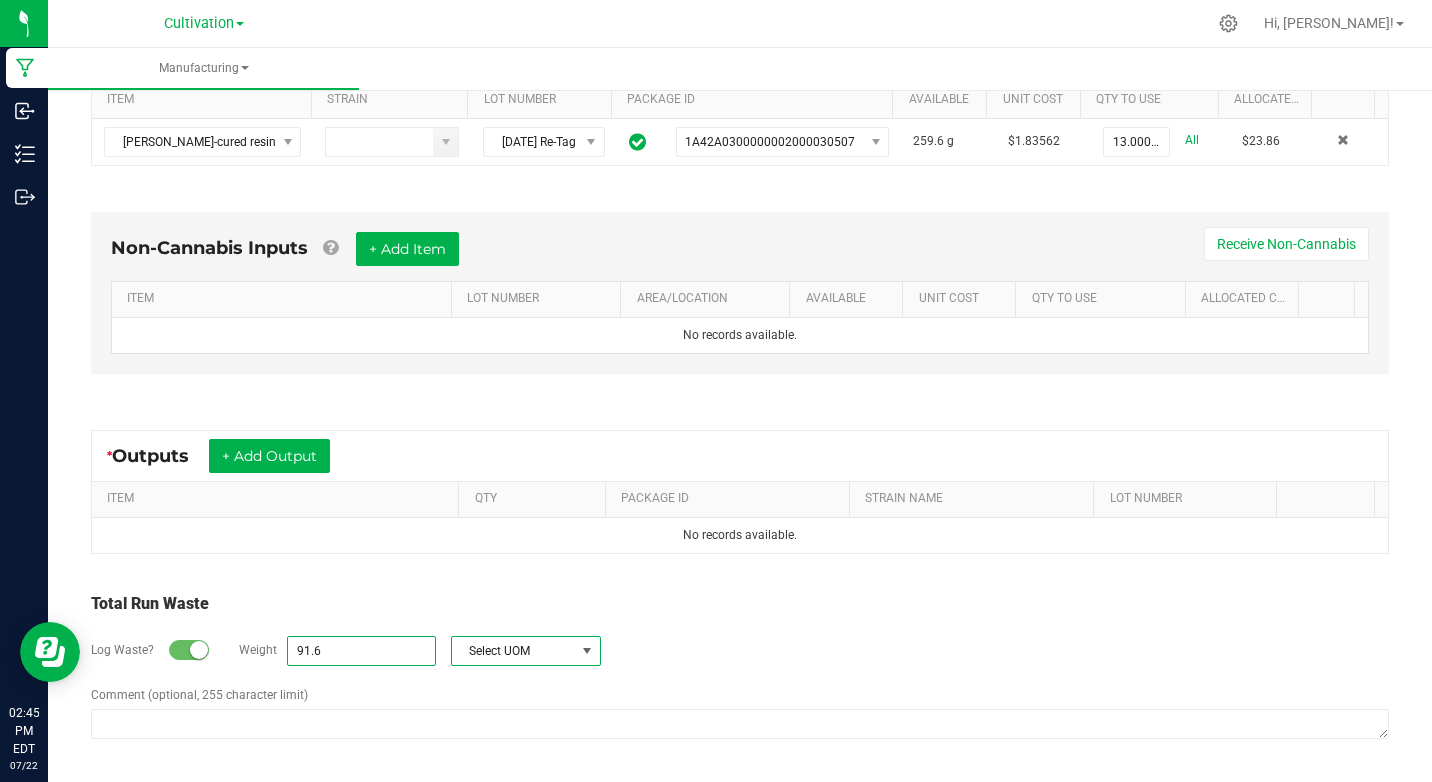 click at bounding box center (587, 651) 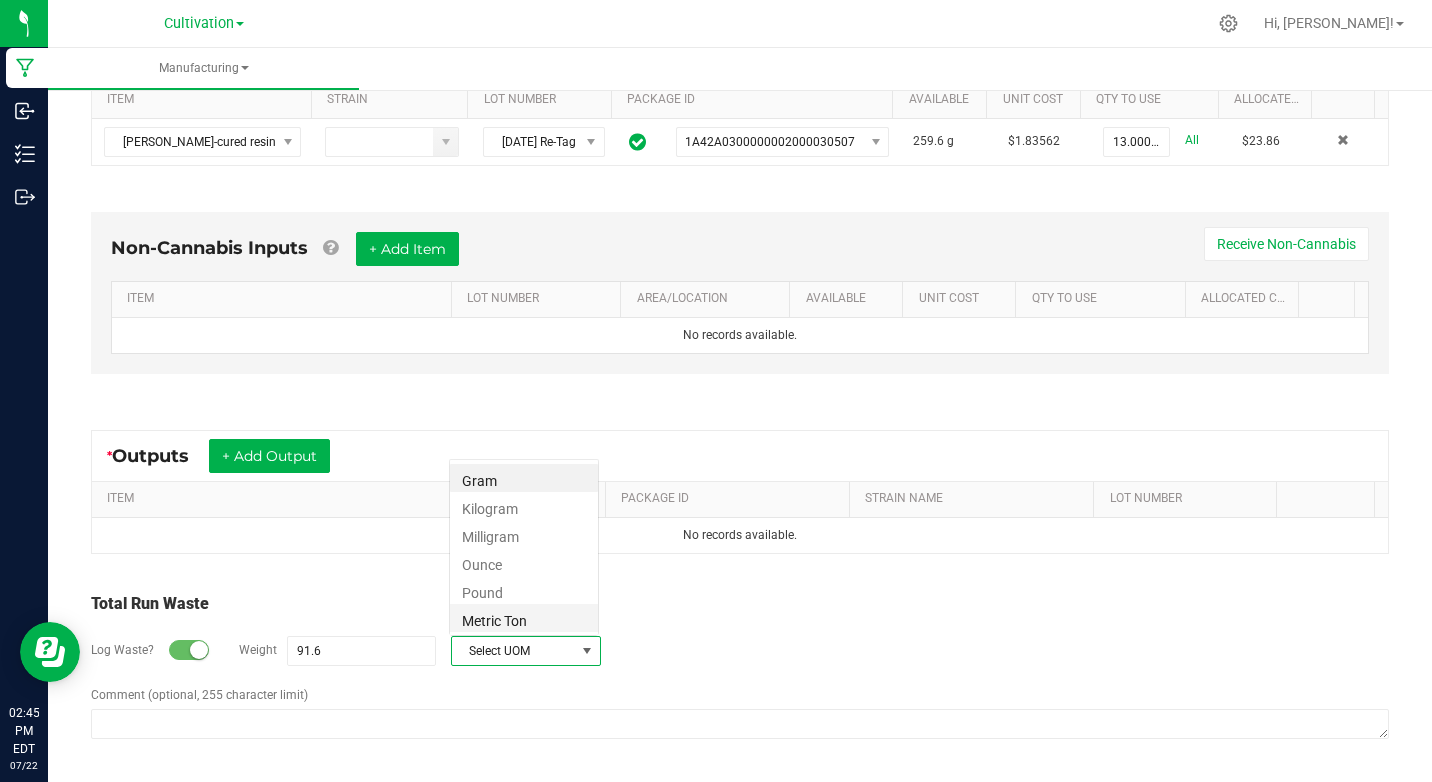 scroll, scrollTop: 99970, scrollLeft: 99850, axis: both 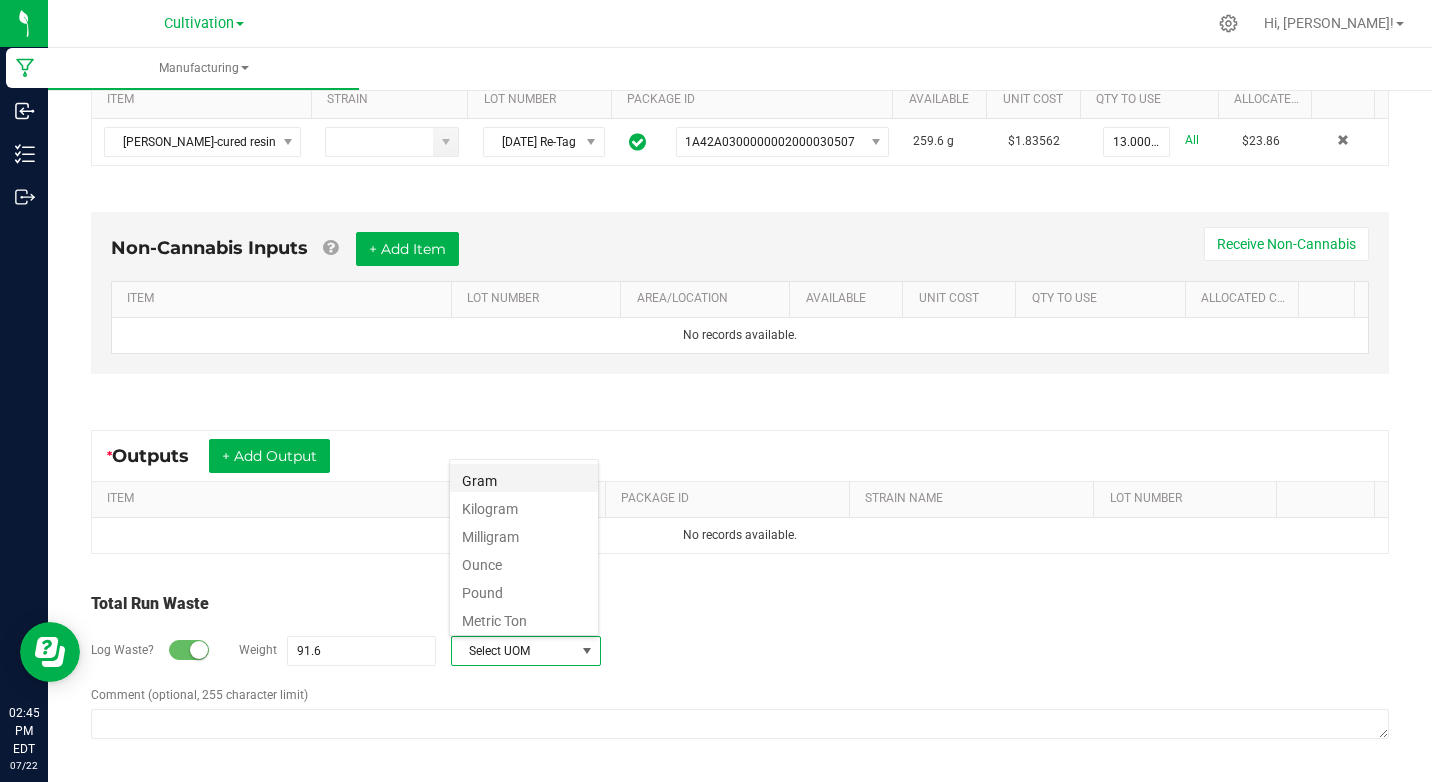 click on "Gram" at bounding box center (524, 478) 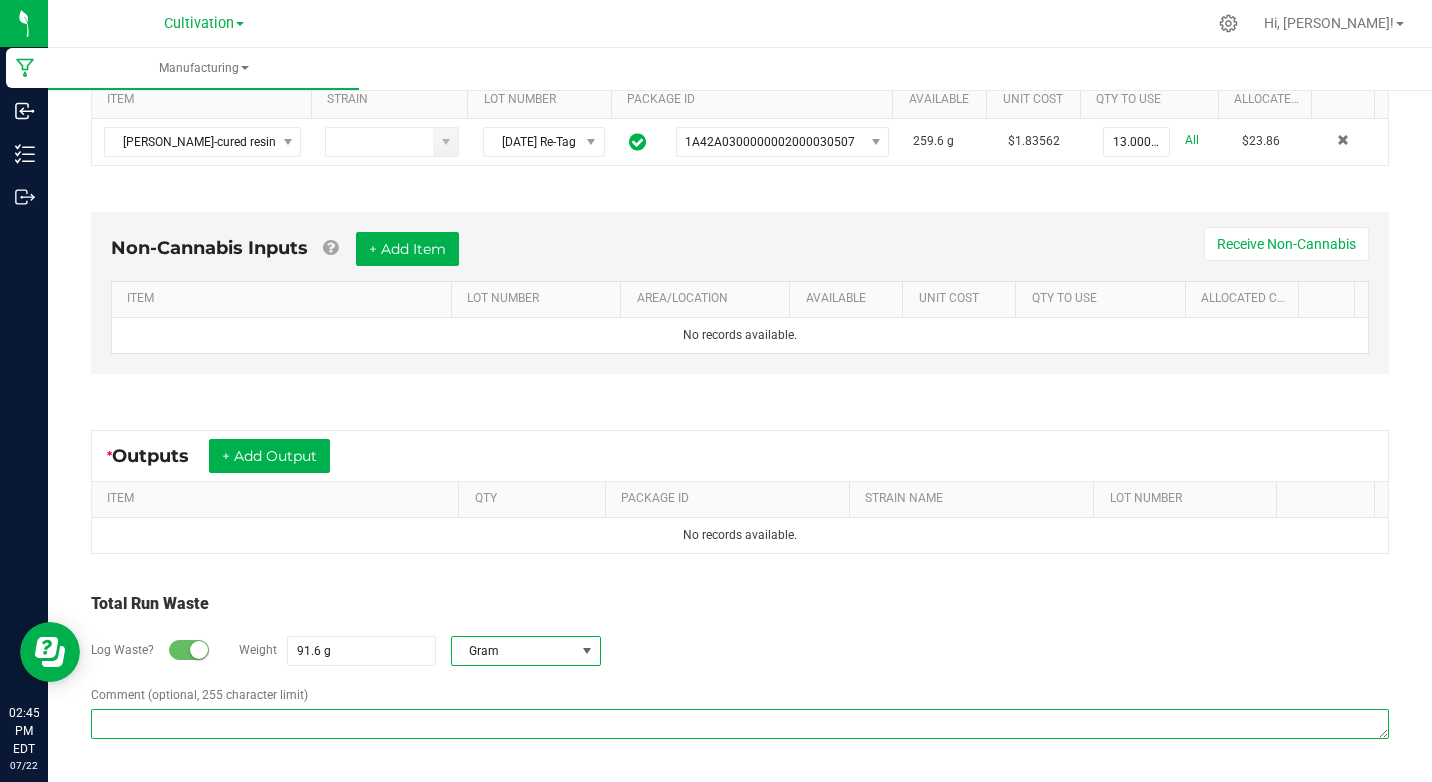 click on "Comment (optional, 255 character limit)" at bounding box center (740, 724) 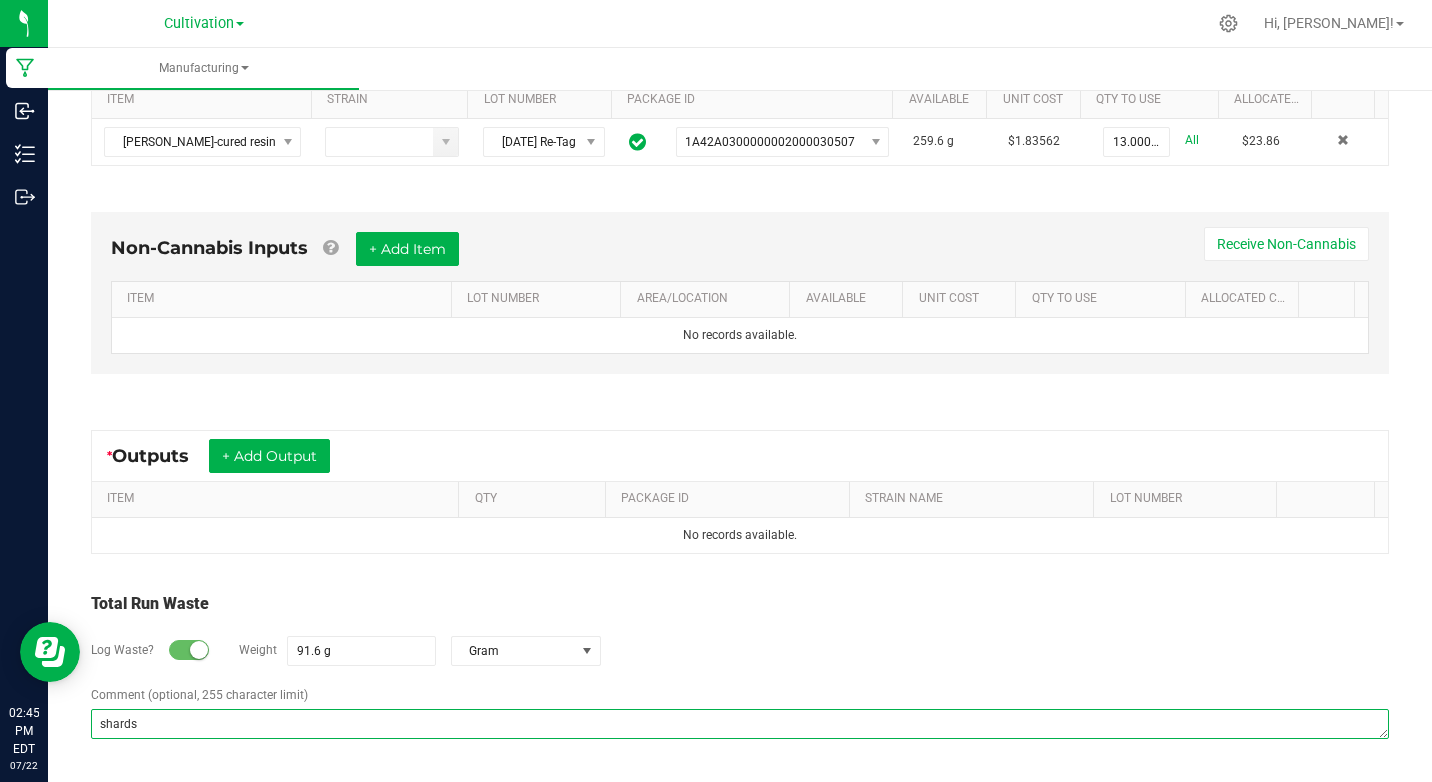 type on "shards" 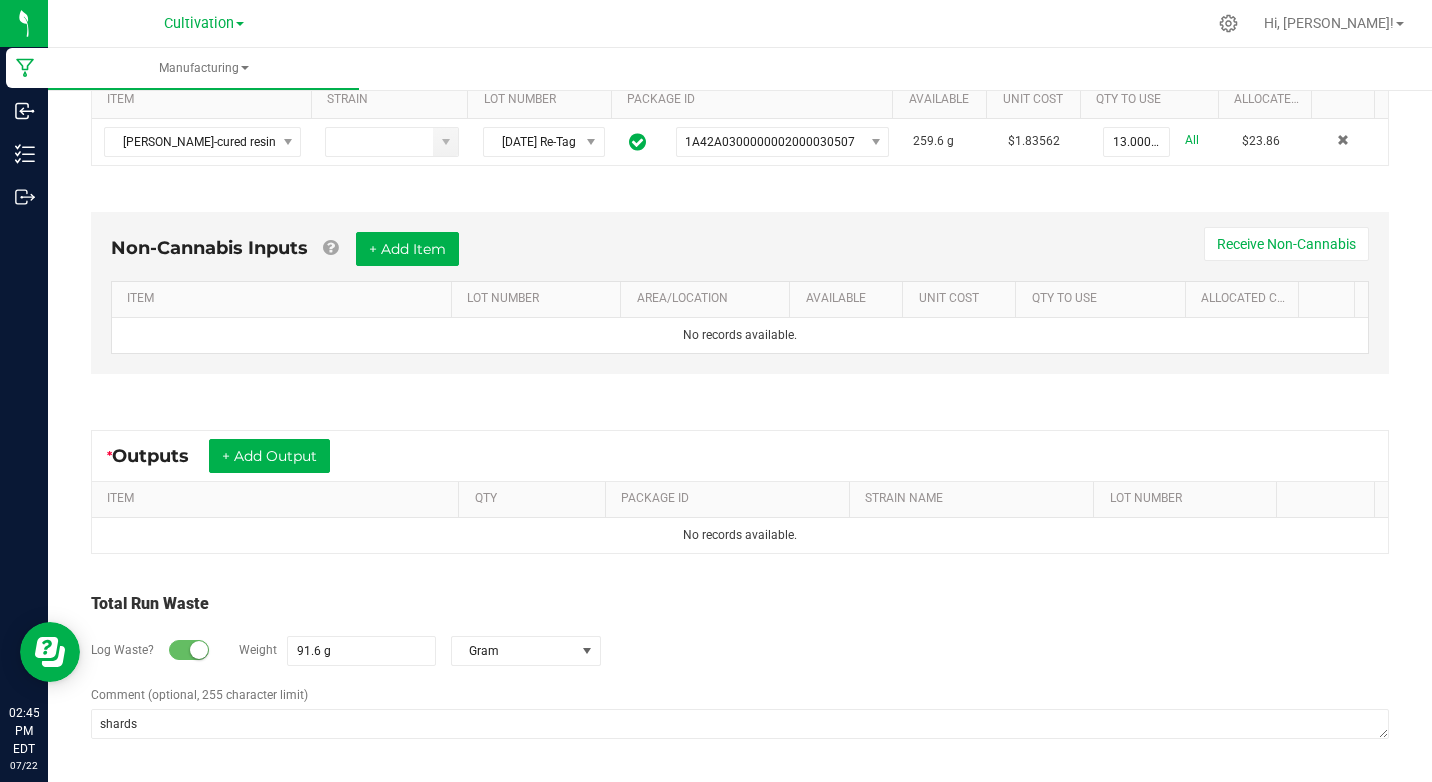 click on "Total Run Waste" at bounding box center (740, 604) 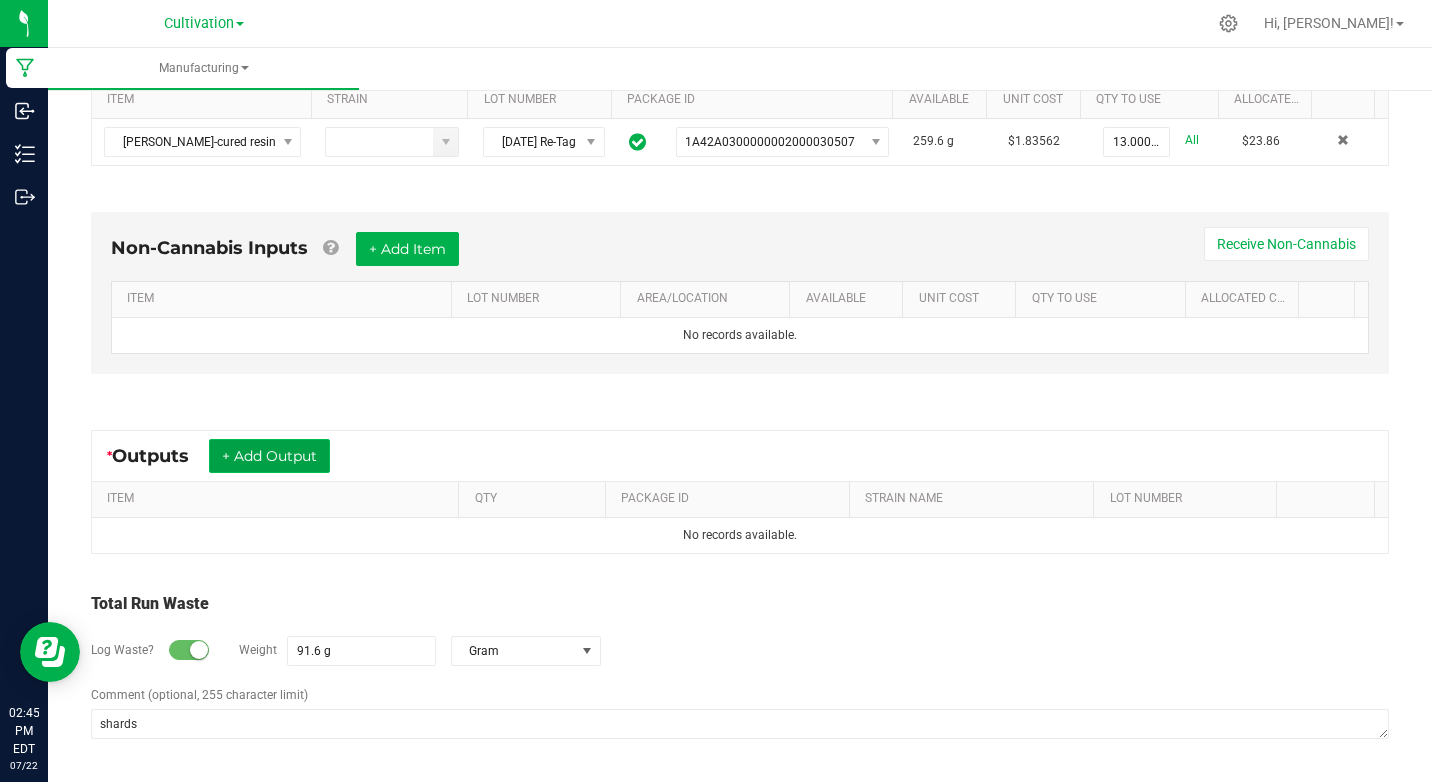 click on "+ Add Output" at bounding box center (269, 456) 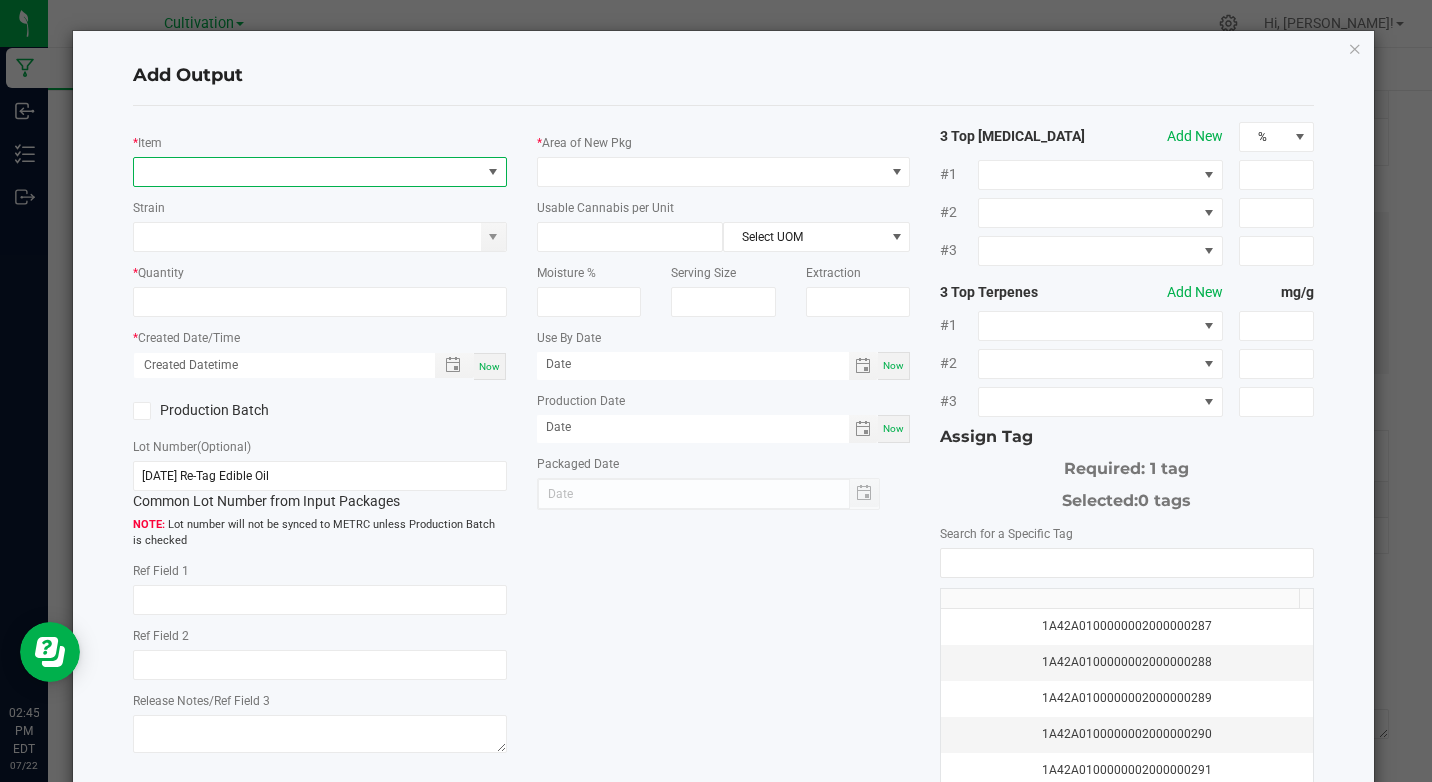 click at bounding box center (307, 172) 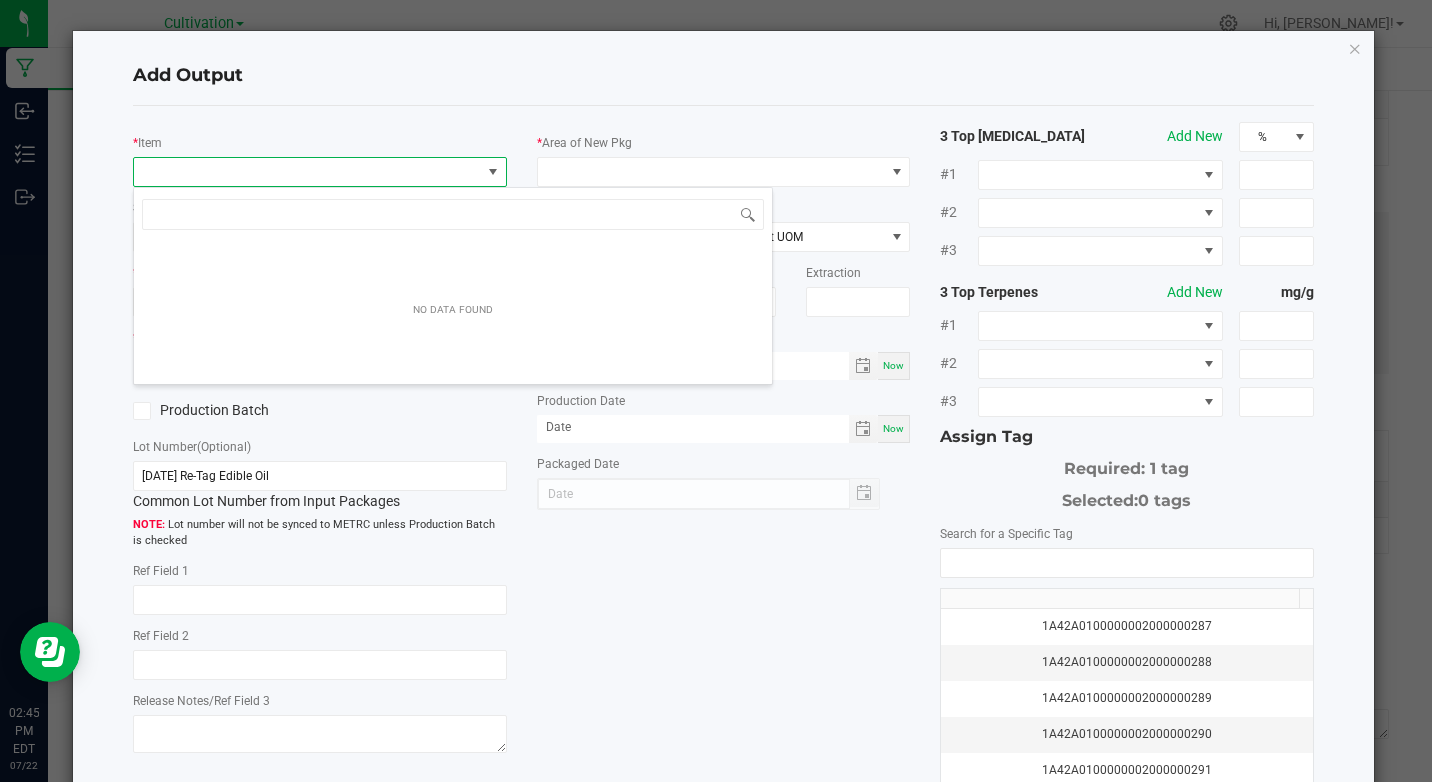 scroll, scrollTop: 99970, scrollLeft: 99631, axis: both 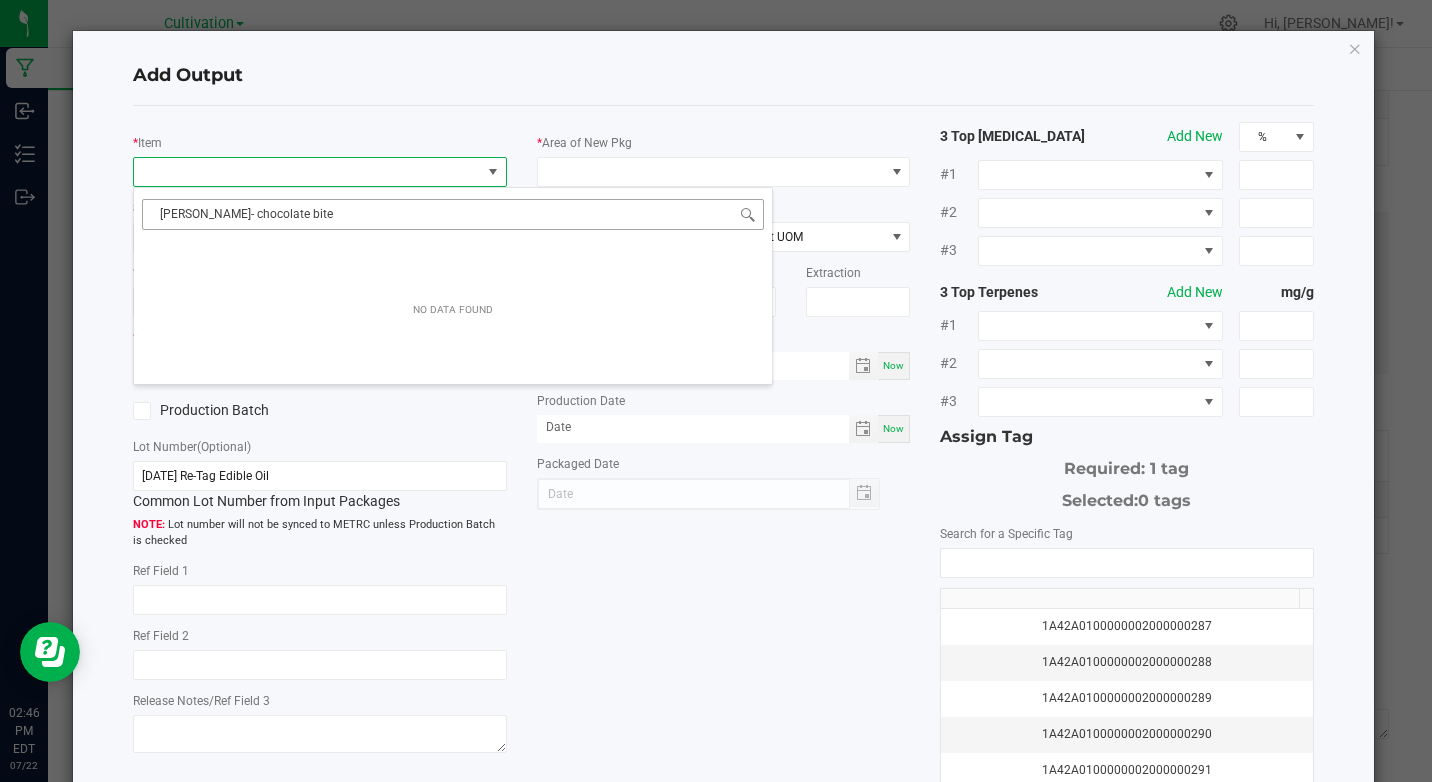click on "[PERSON_NAME]- chocolate bite" 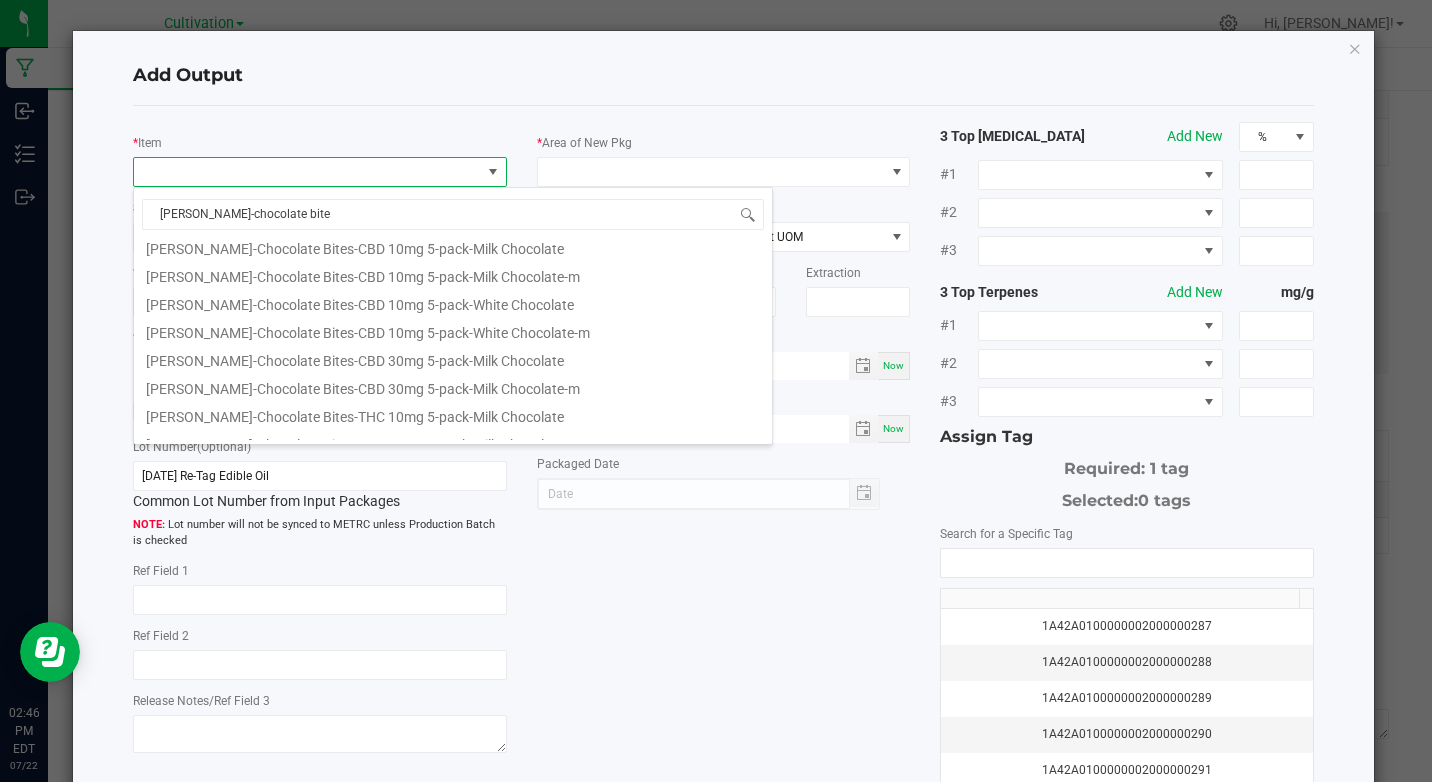 scroll, scrollTop: 192, scrollLeft: 0, axis: vertical 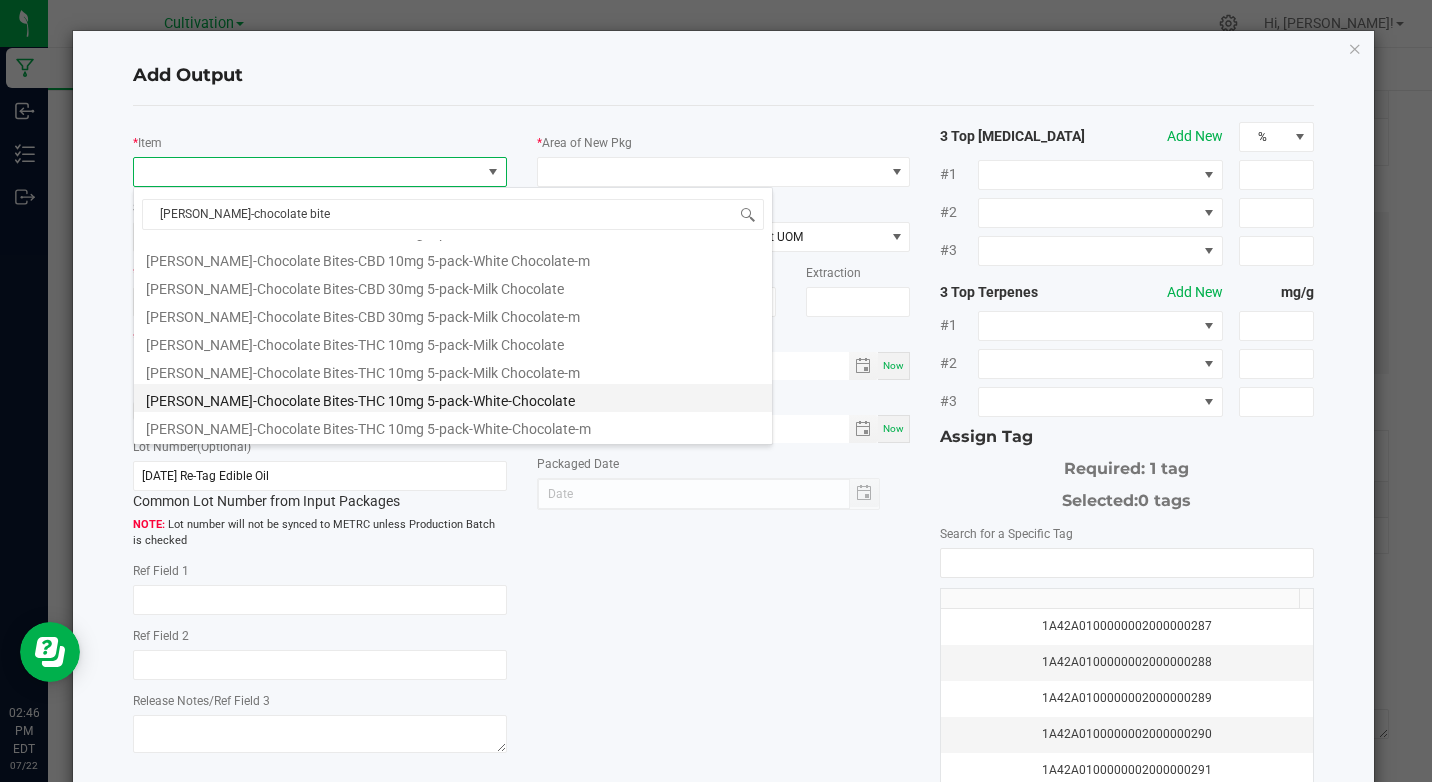 click on "[PERSON_NAME]-Chocolate Bites-THC 10mg 5-pack-White-Chocolate" at bounding box center (453, 398) 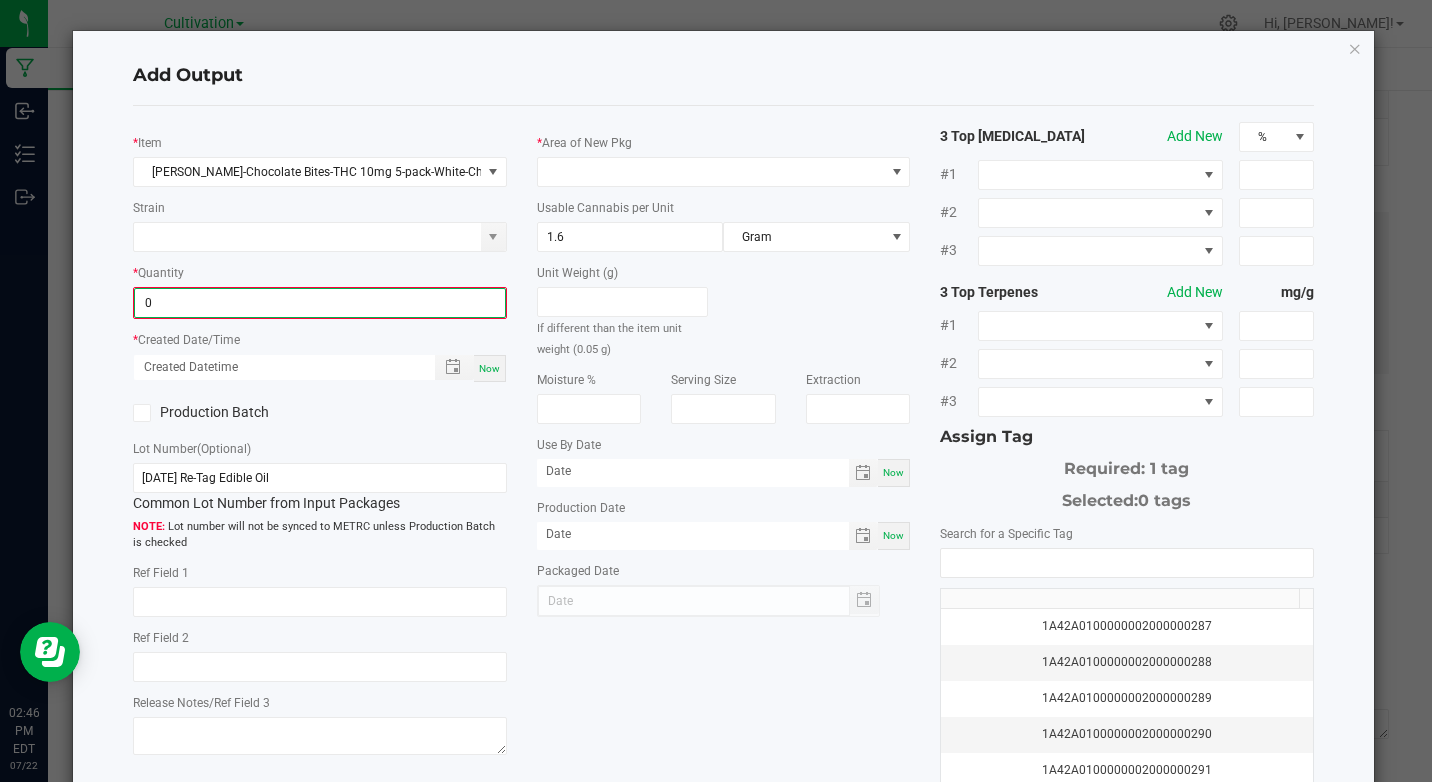 click on "0" at bounding box center [319, 303] 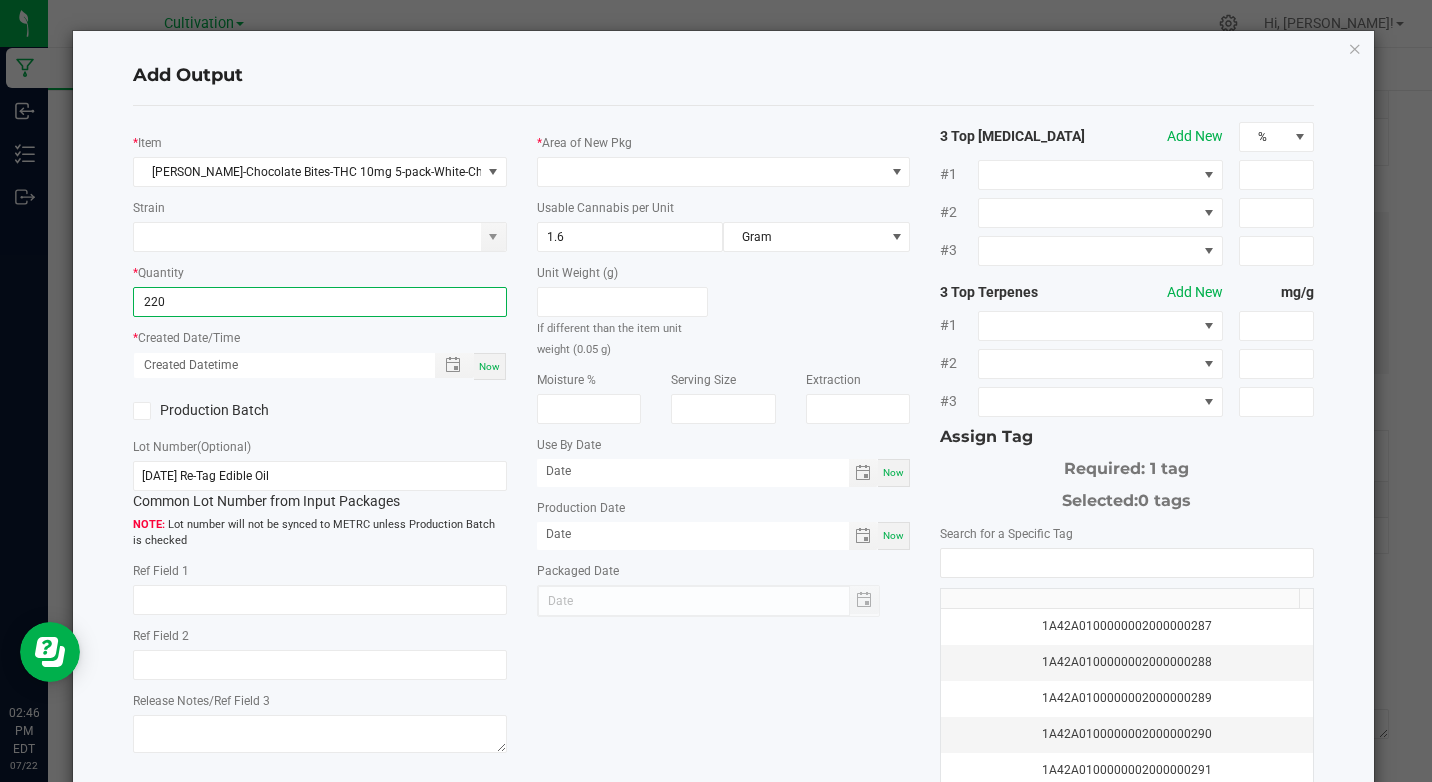 type on "220 ea" 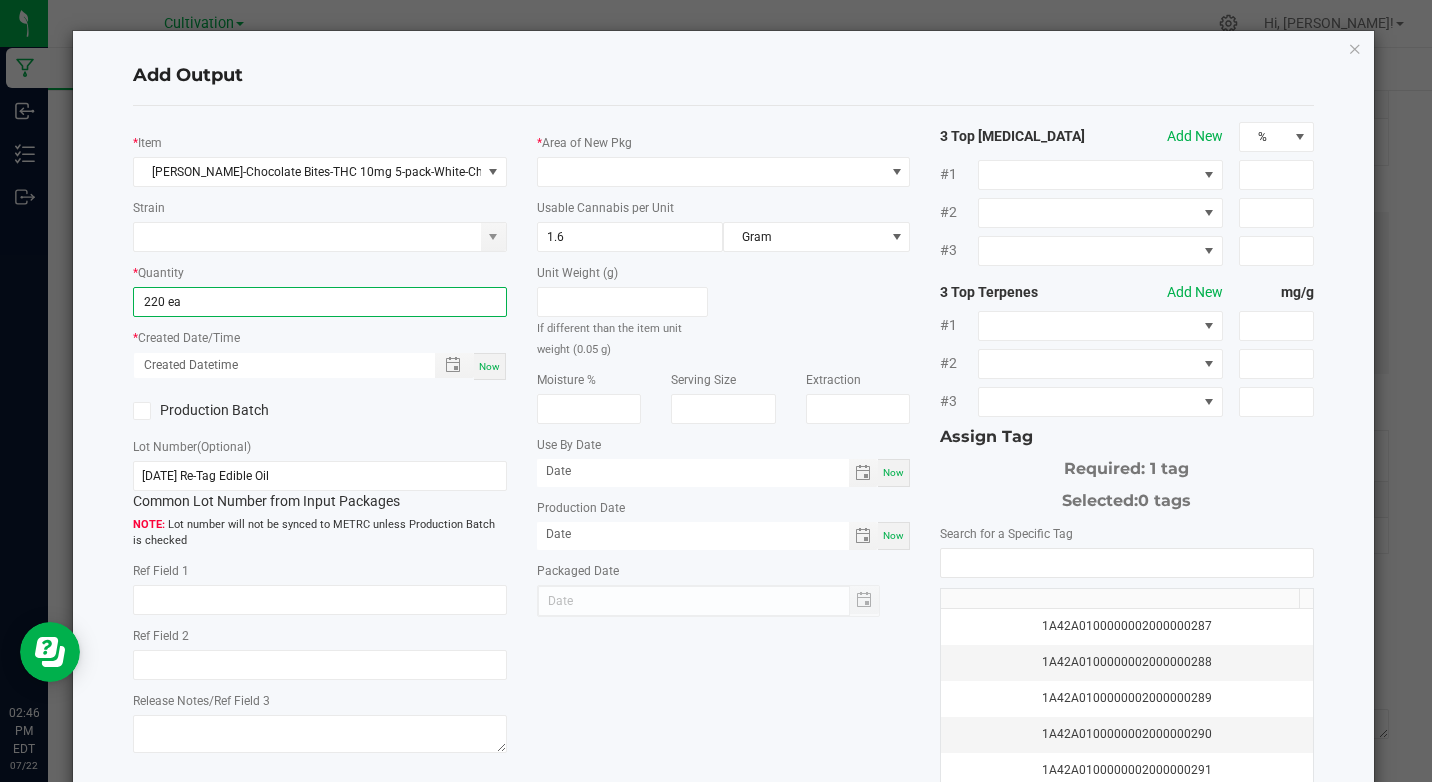 click on "Now" at bounding box center (489, 366) 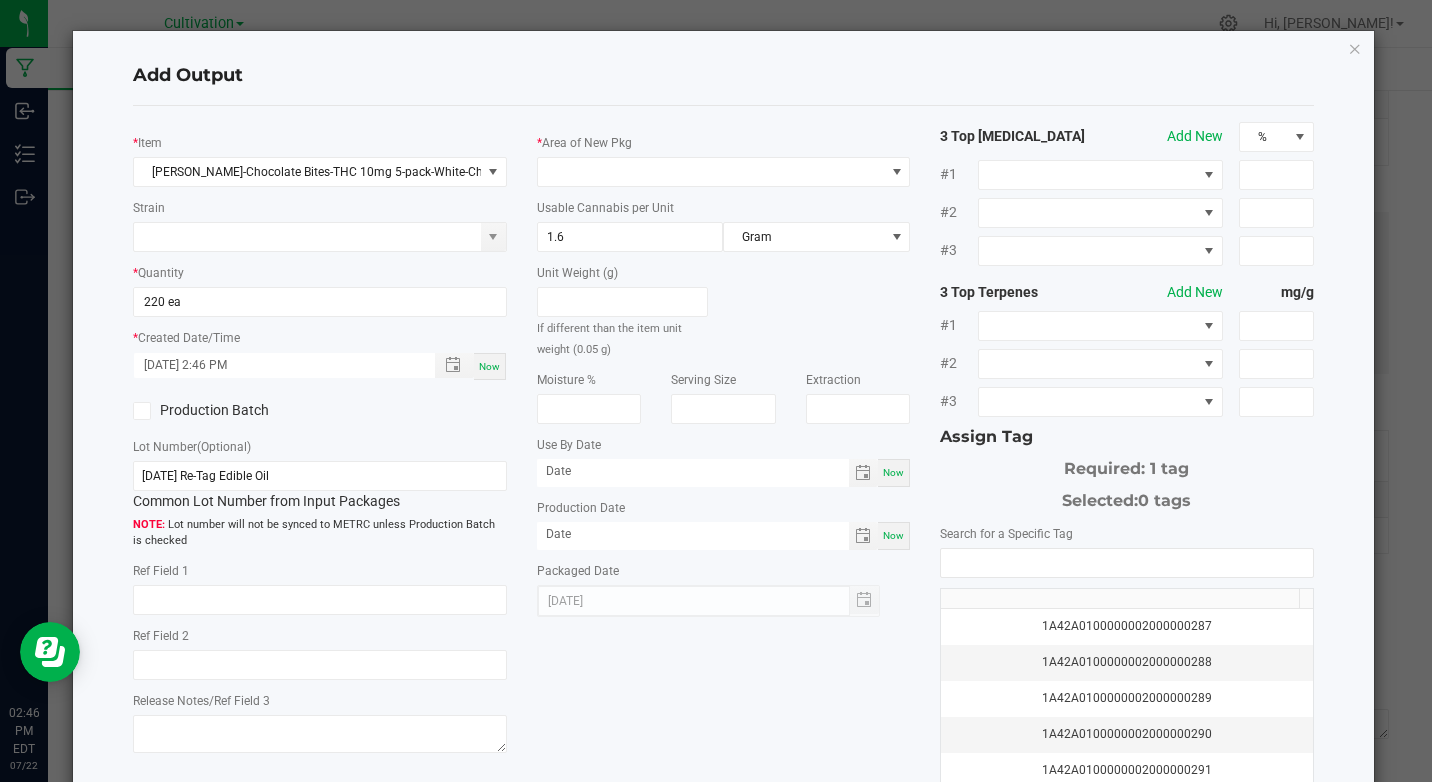 click 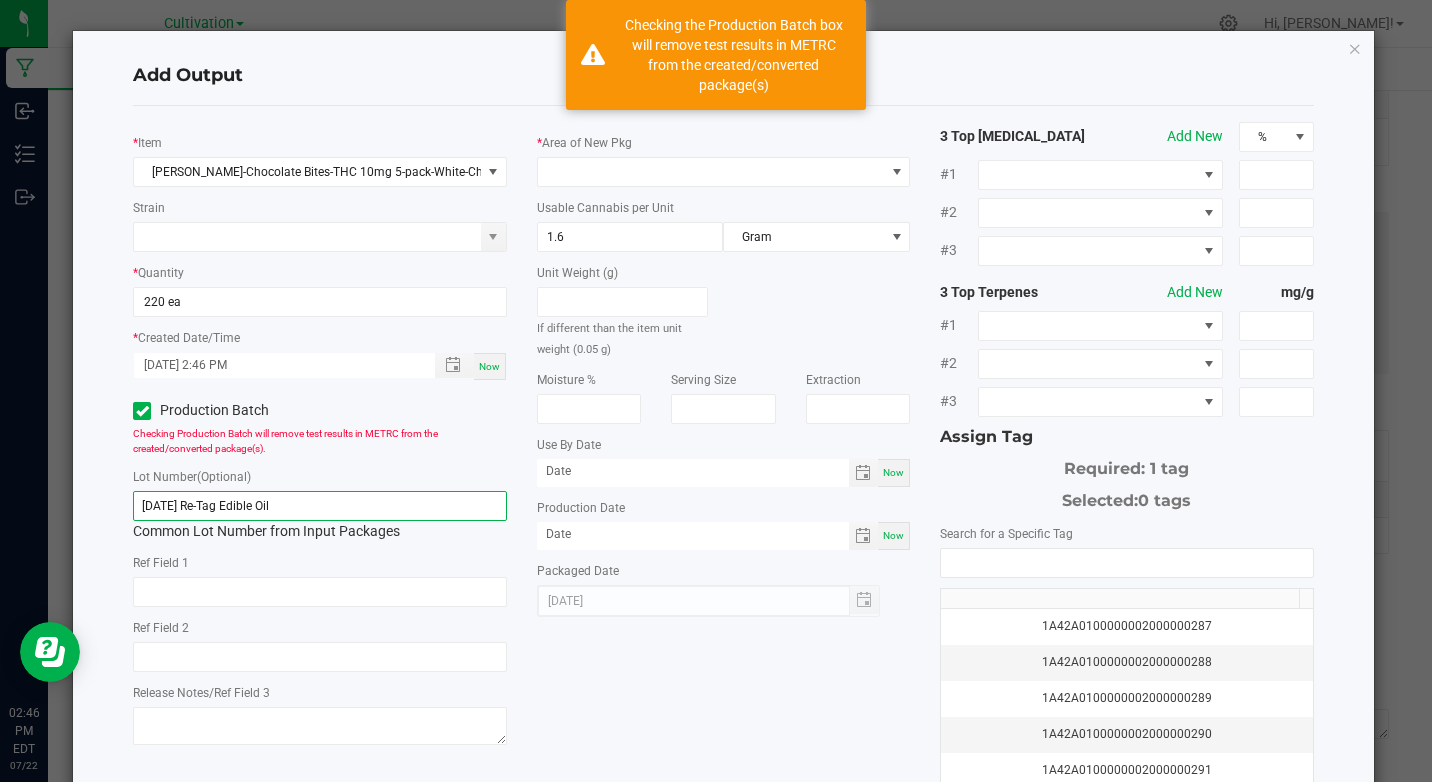 drag, startPoint x: 137, startPoint y: 505, endPoint x: 367, endPoint y: 519, distance: 230.42569 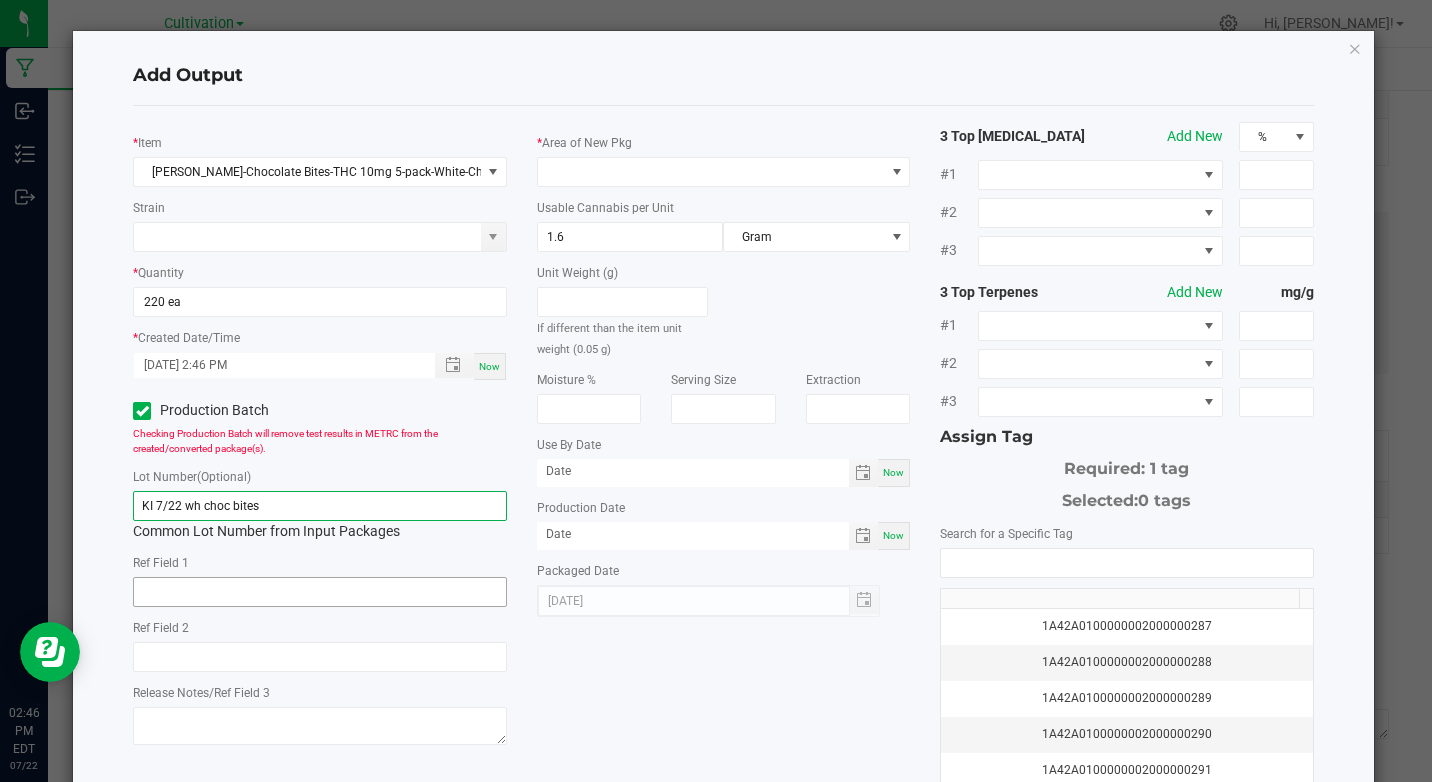 type on "KI 7/22 wh choc bites" 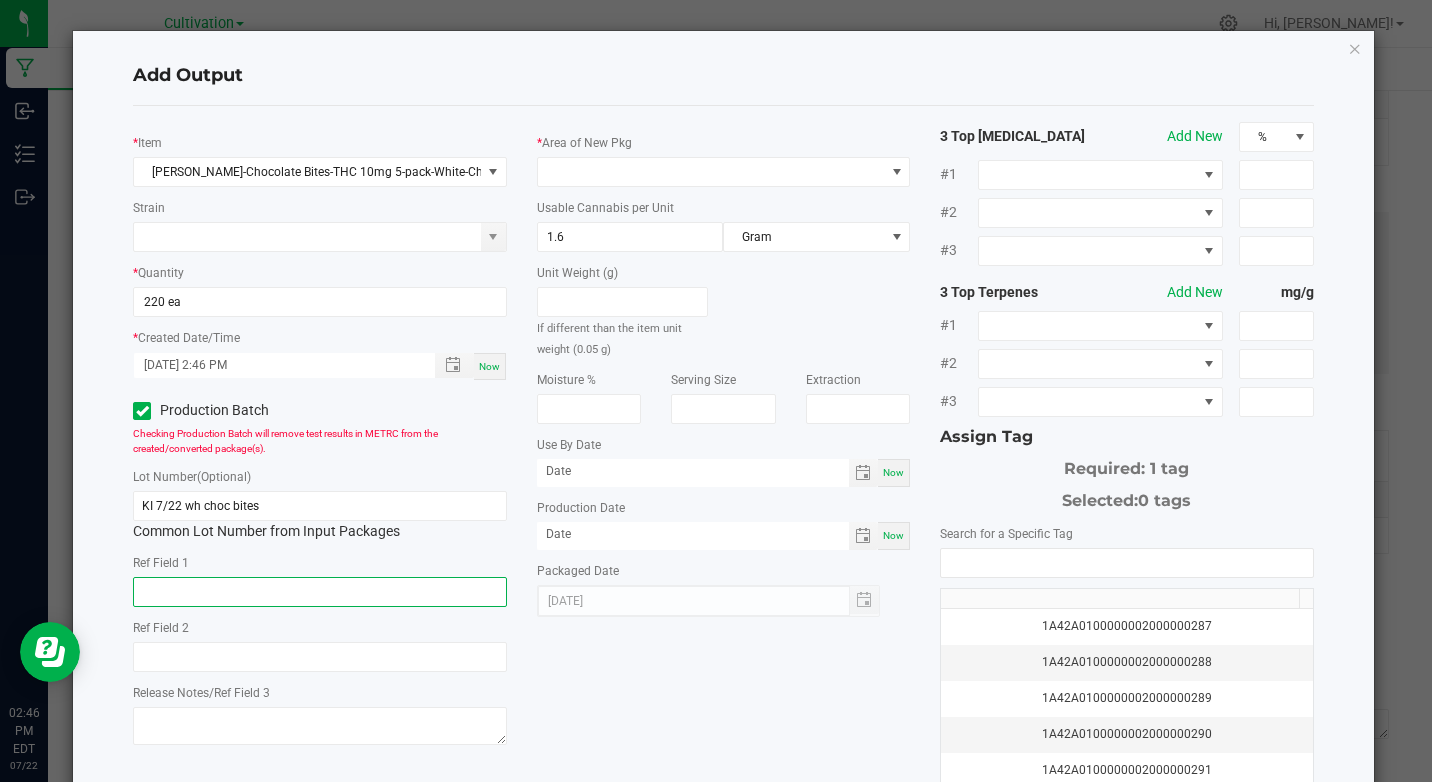 click 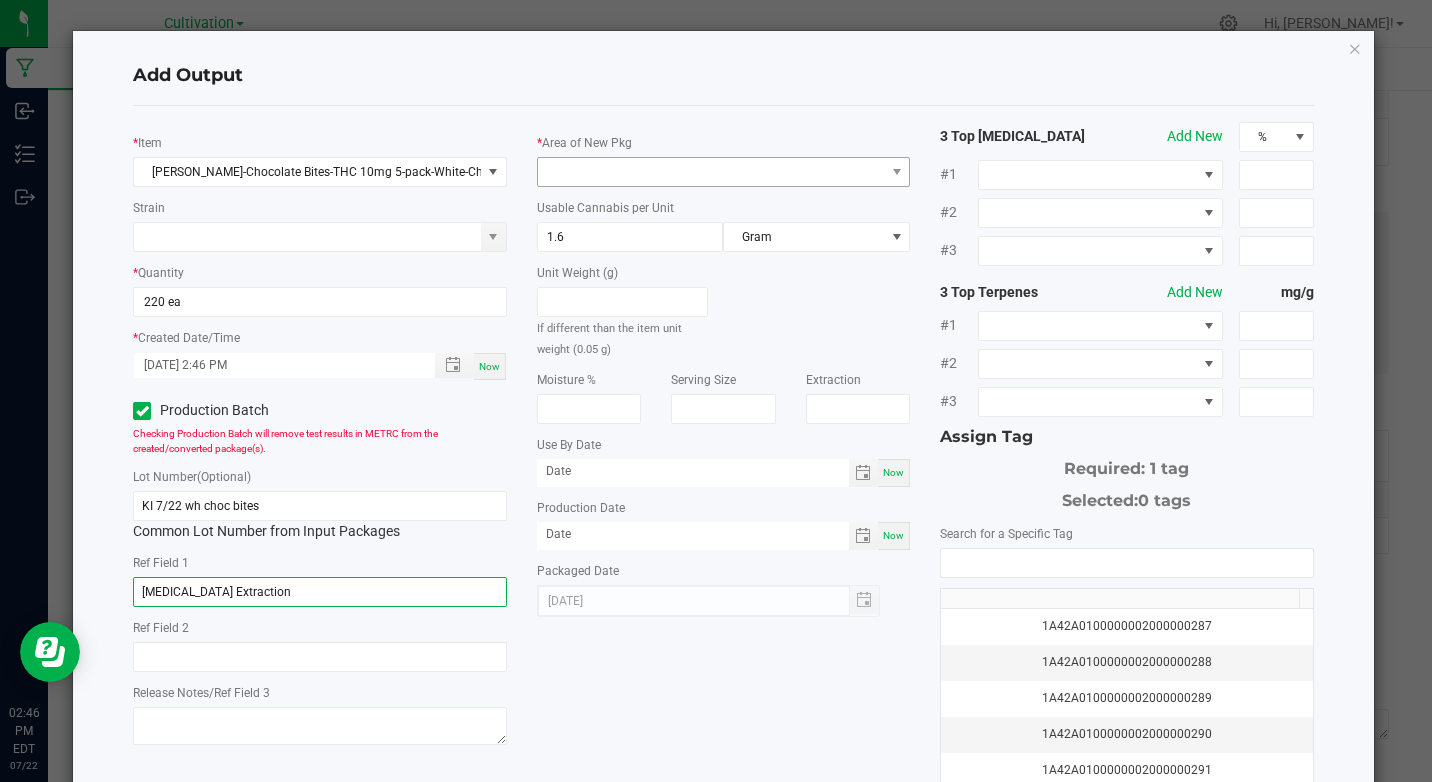 type on "[MEDICAL_DATA] Extraction" 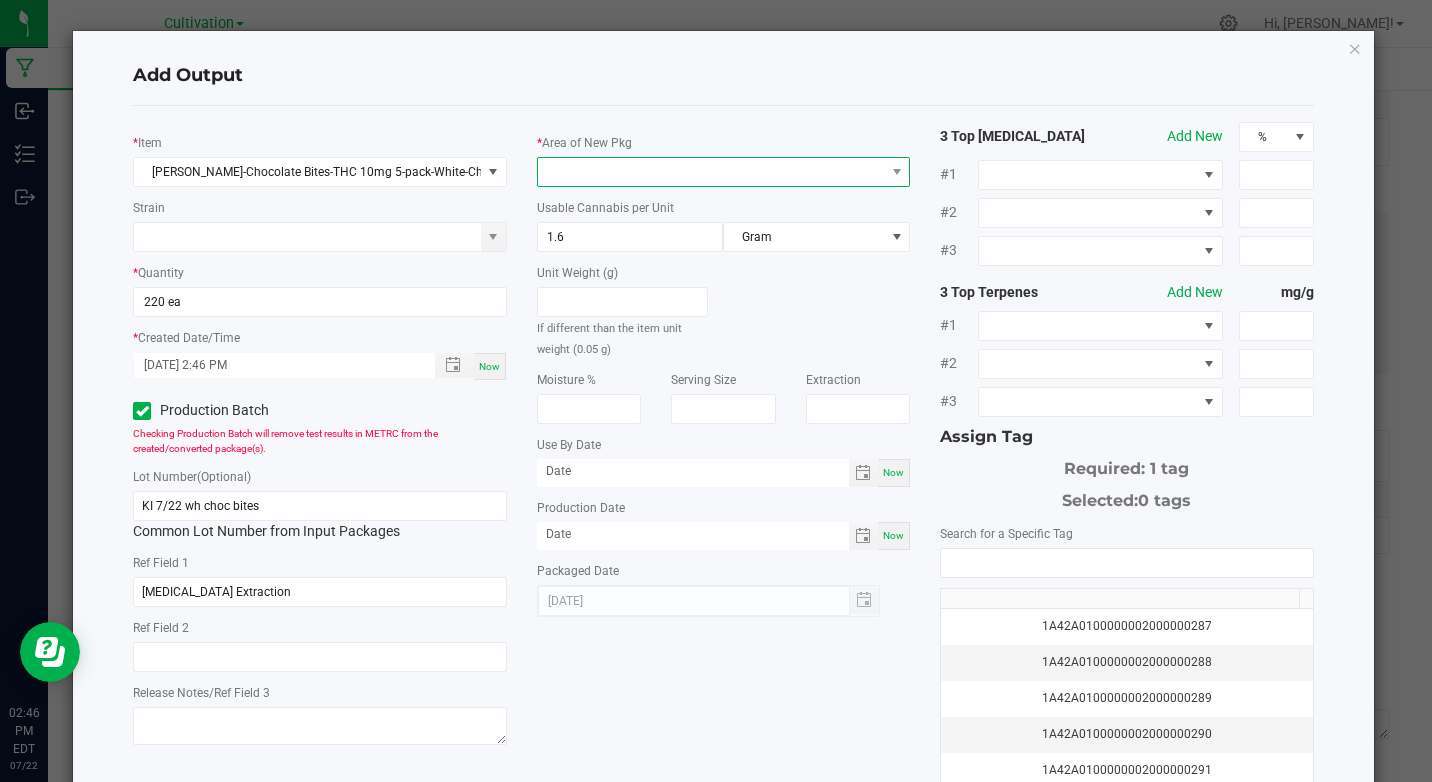 click at bounding box center [711, 172] 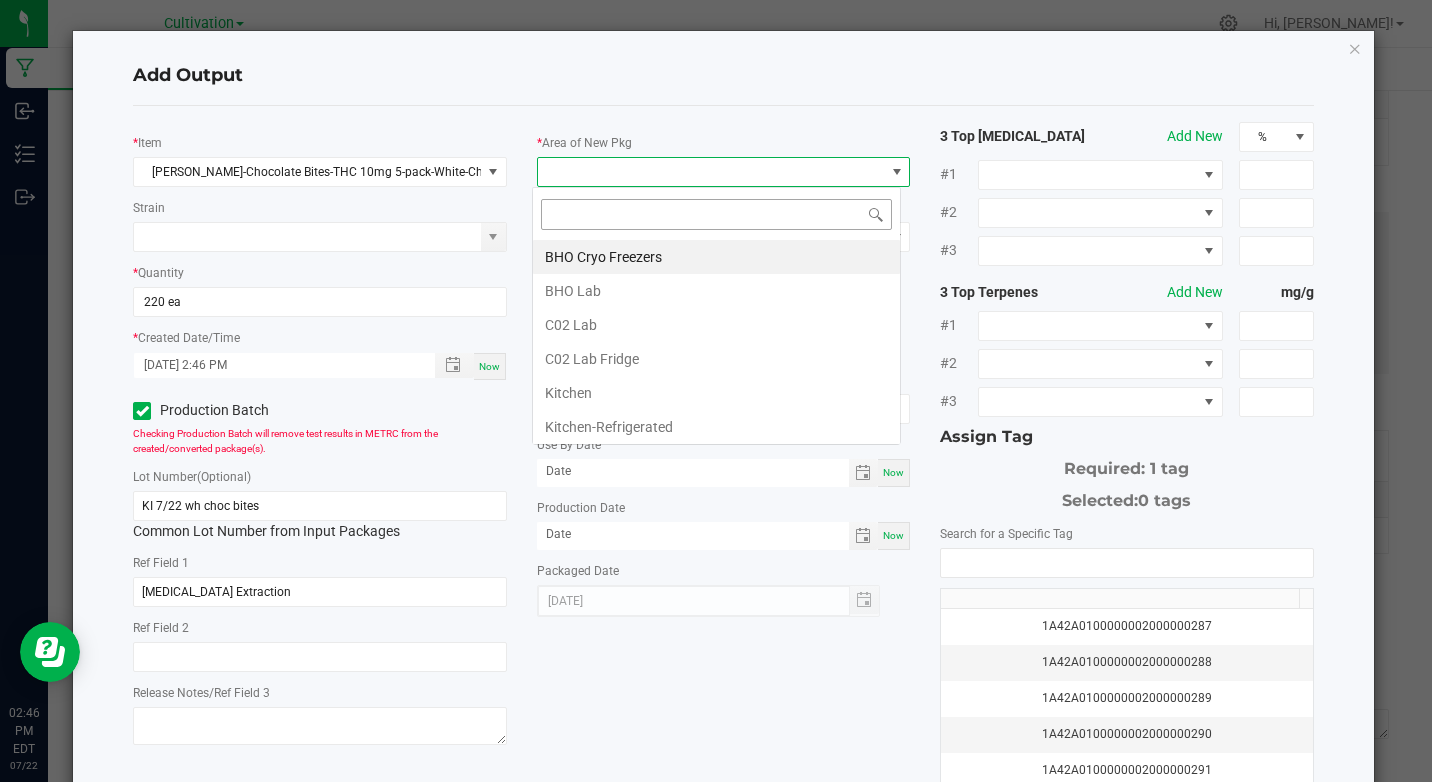 scroll, scrollTop: 99970, scrollLeft: 99631, axis: both 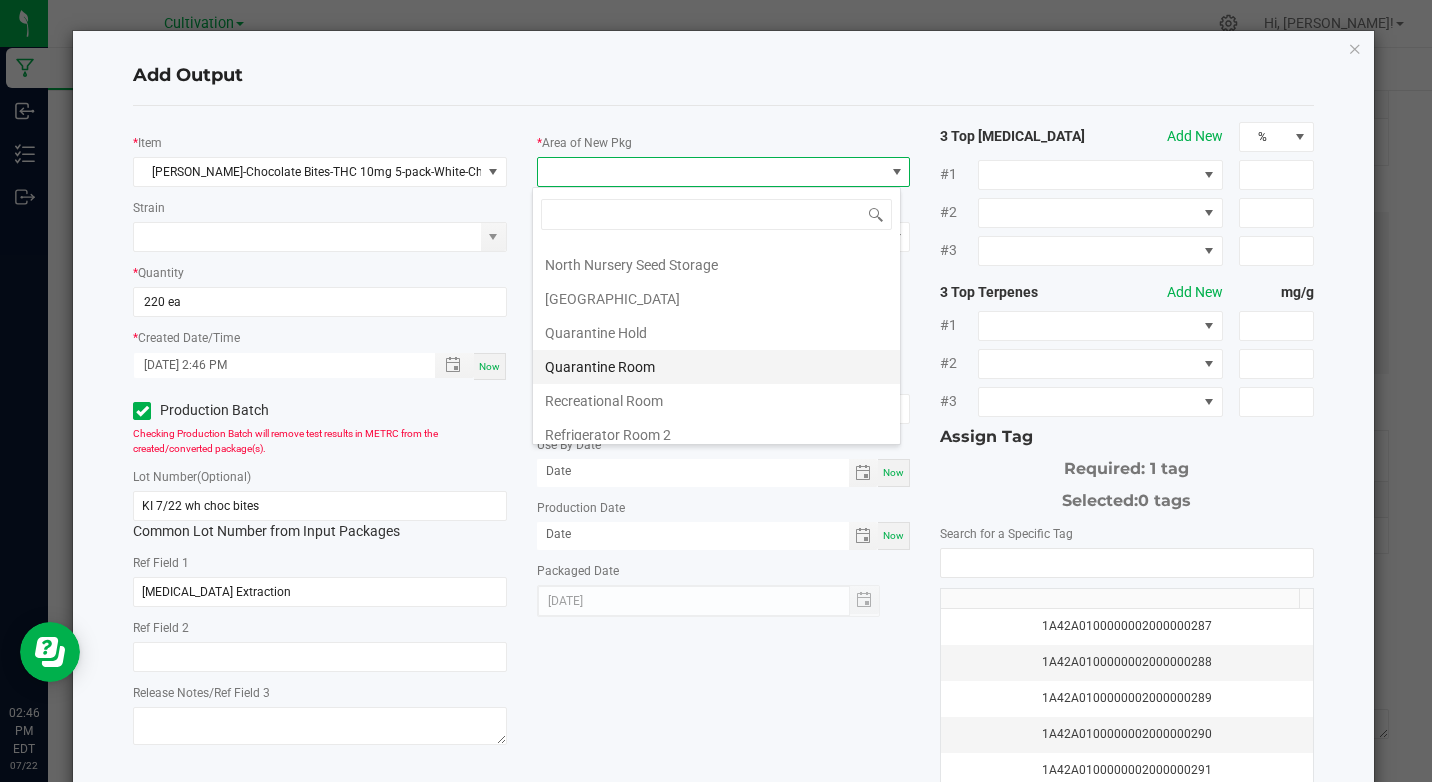 click on "Quarantine Room" at bounding box center (716, 367) 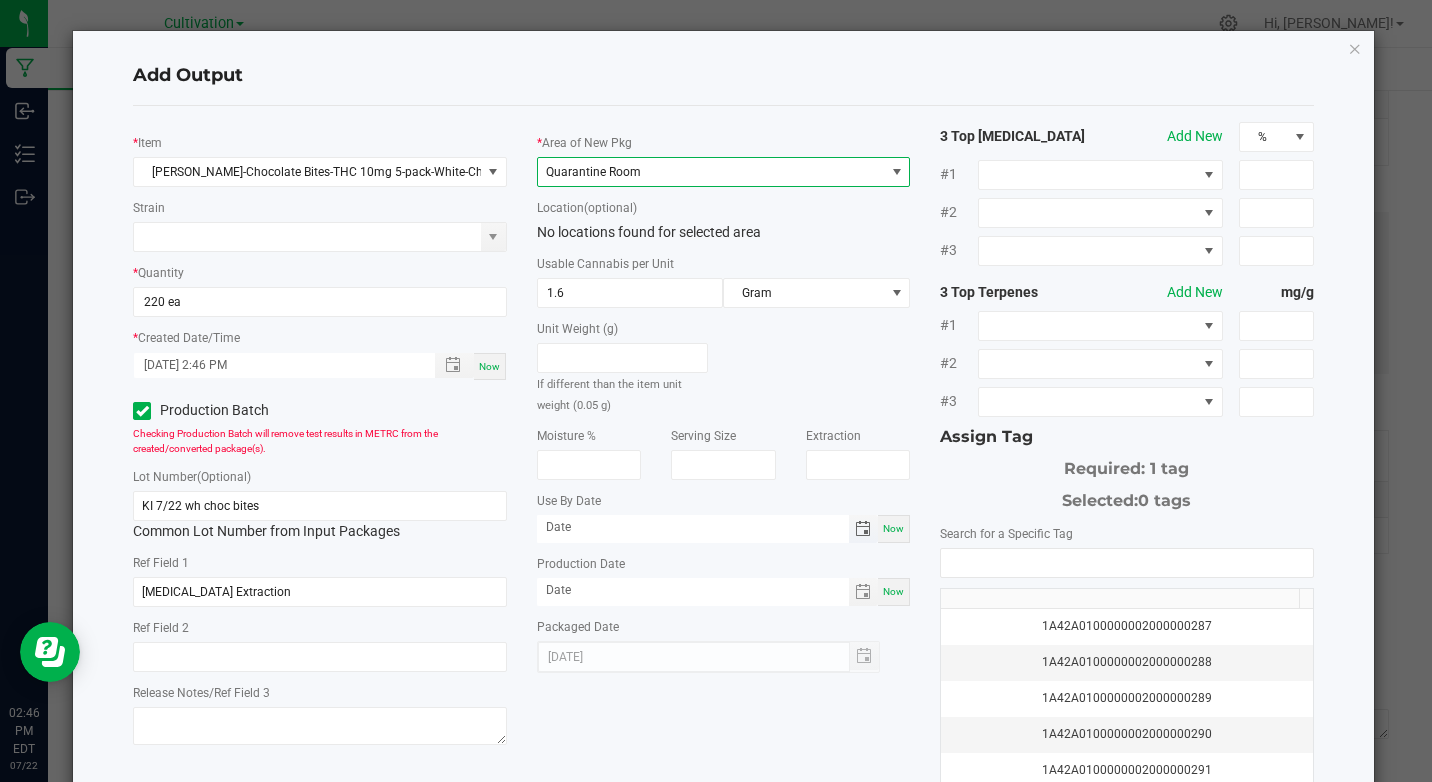 click at bounding box center [863, 529] 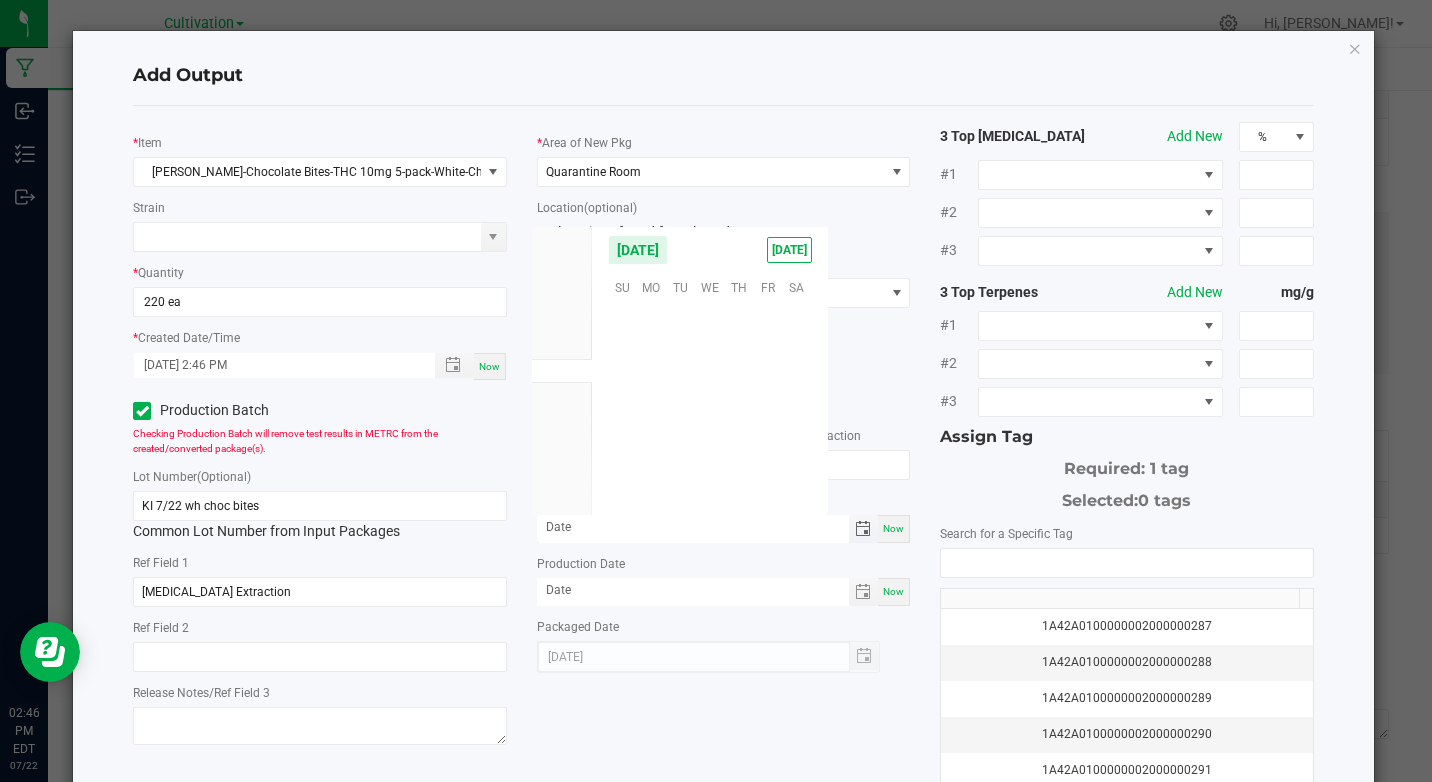 scroll, scrollTop: 0, scrollLeft: 0, axis: both 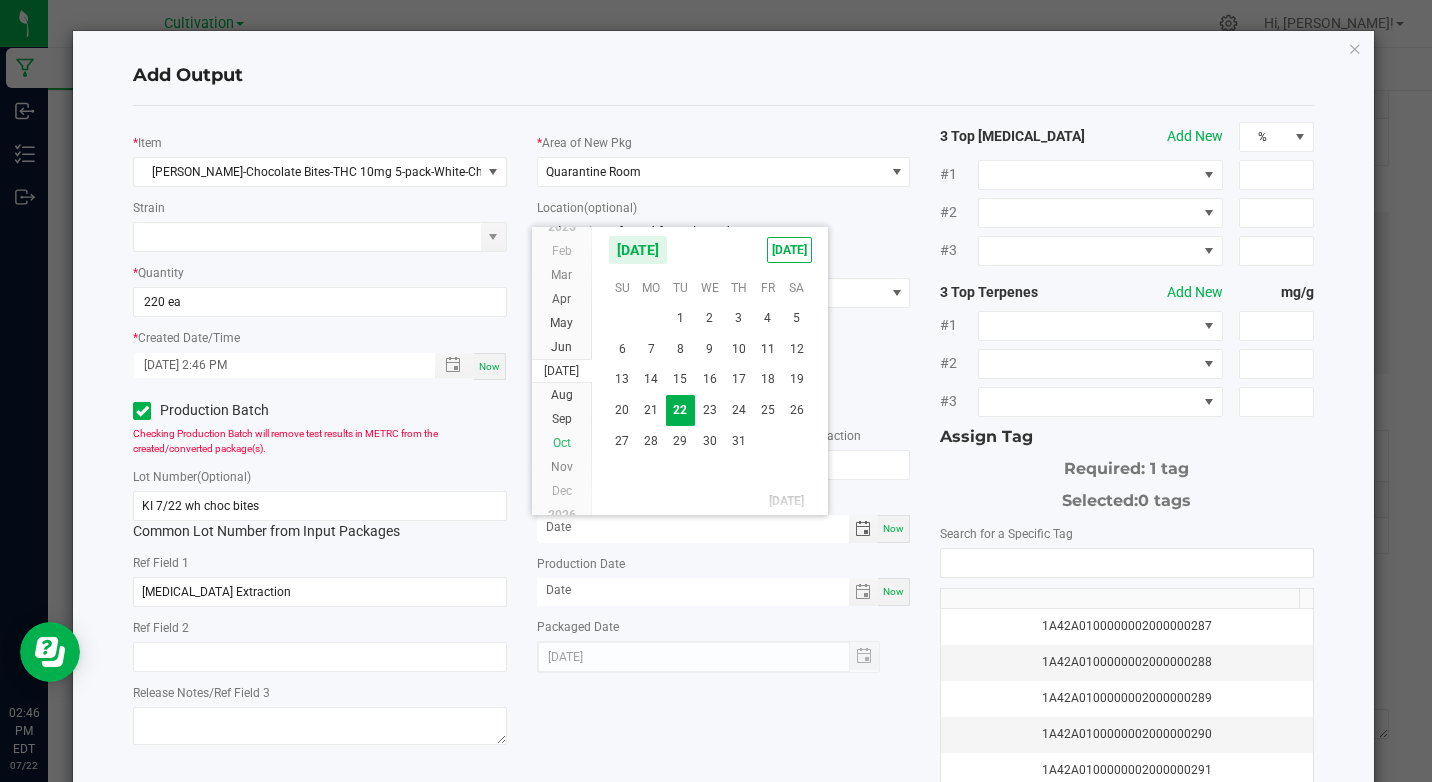 click on "Oct" at bounding box center [562, 443] 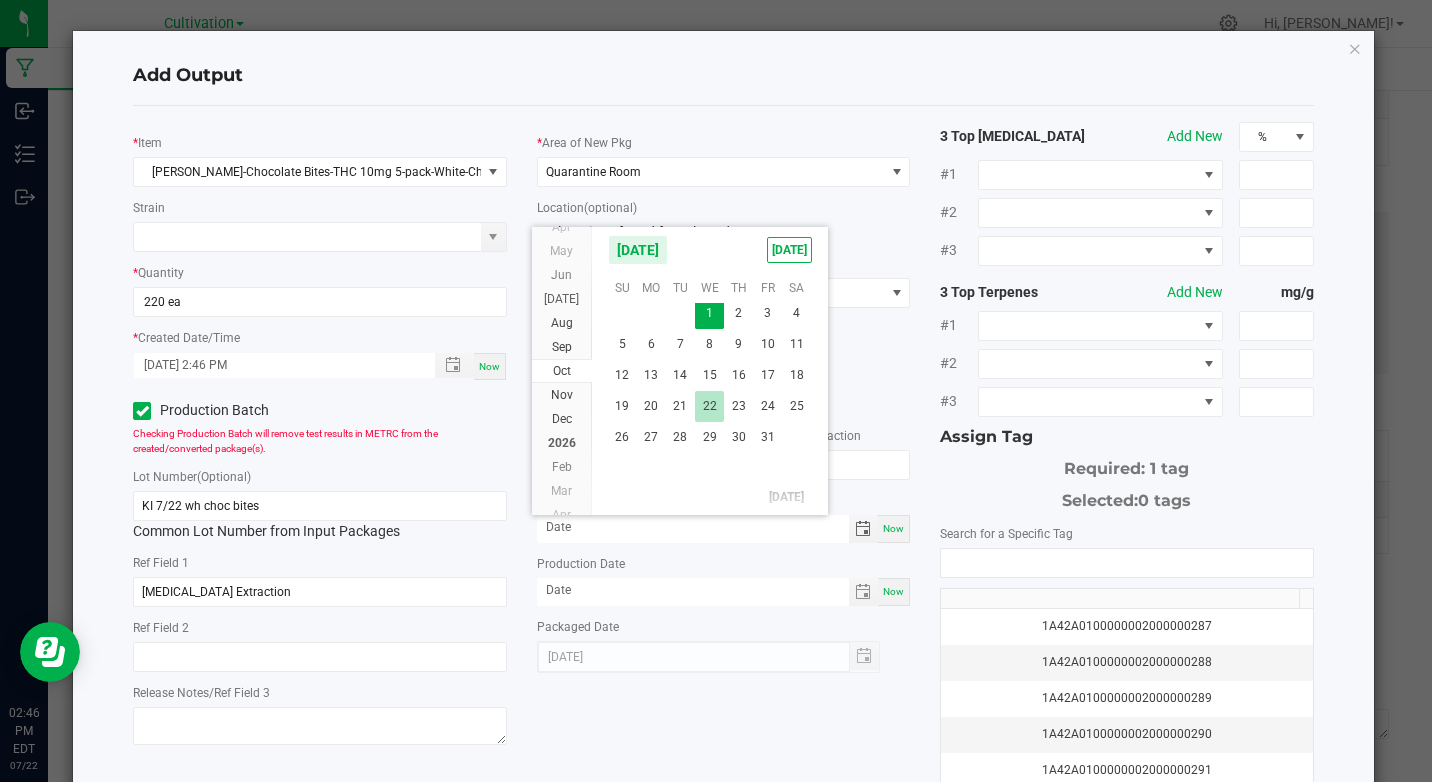 click on "22" at bounding box center (709, 406) 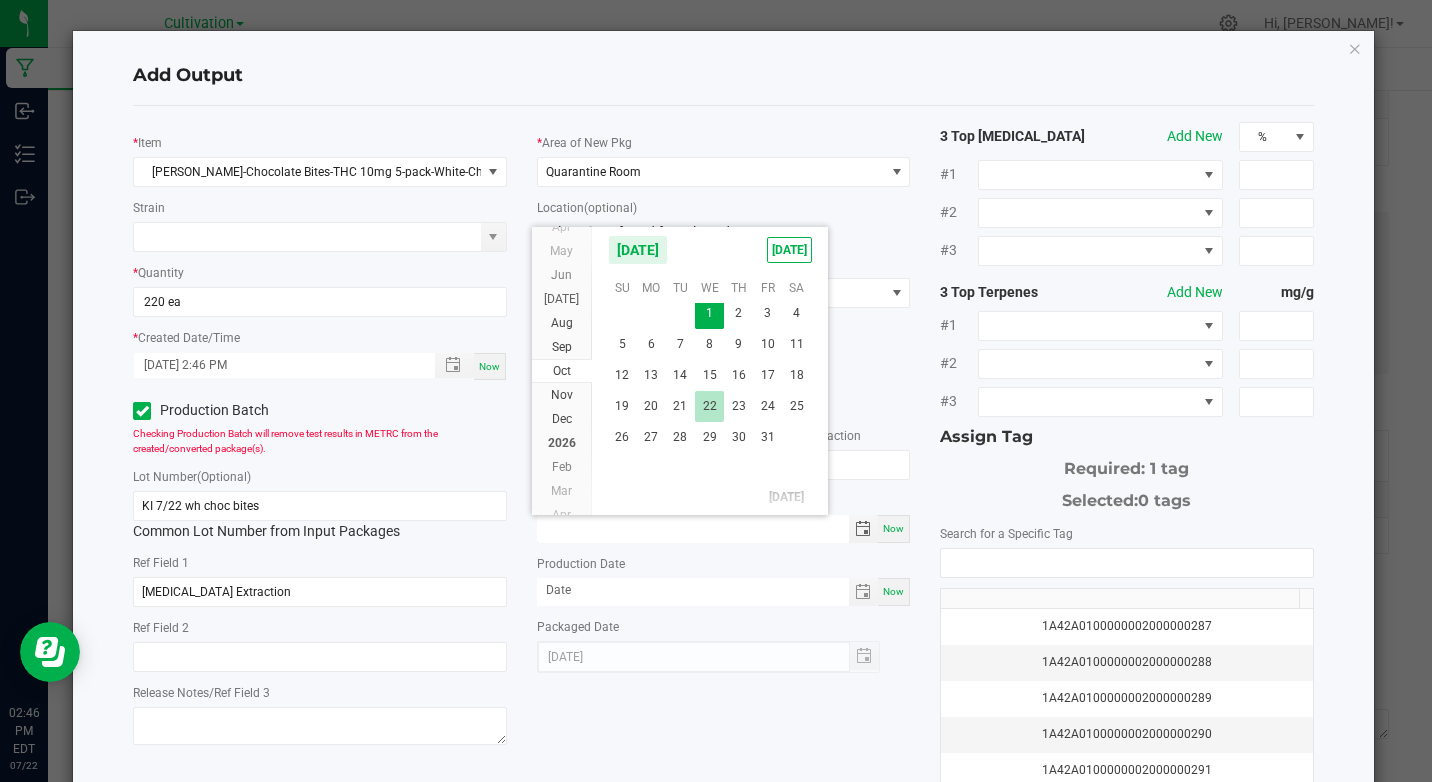 type on "[DATE]" 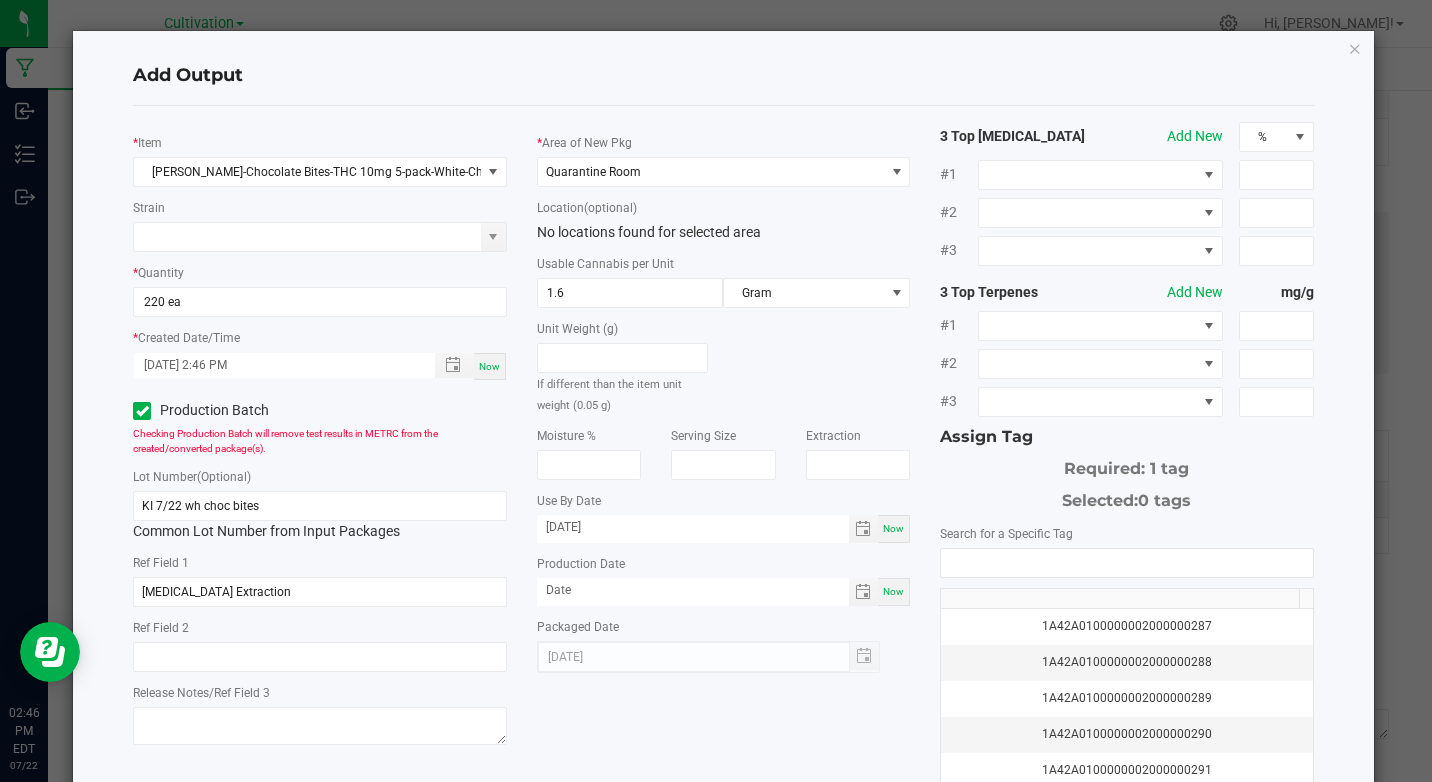 click on "Now" at bounding box center (893, 591) 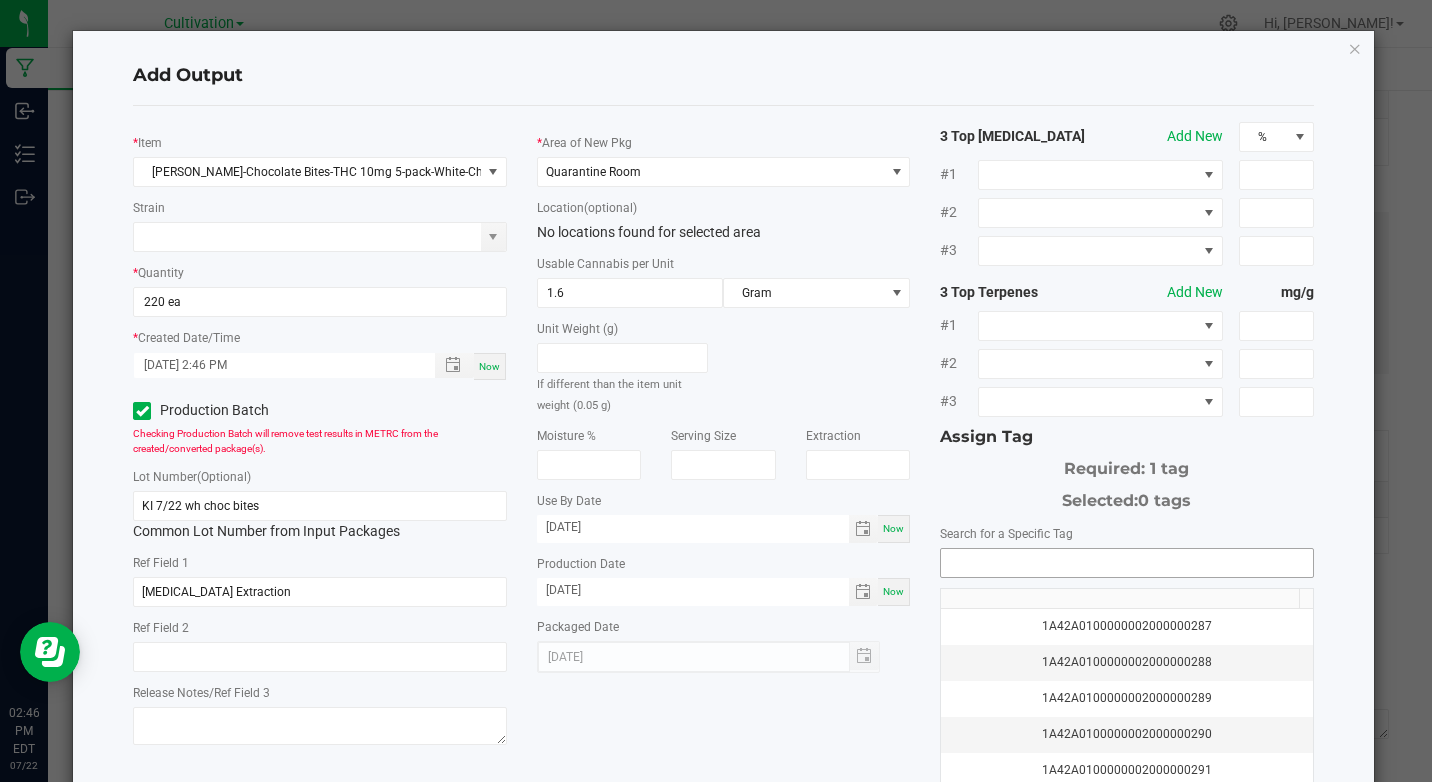 click at bounding box center (1126, 563) 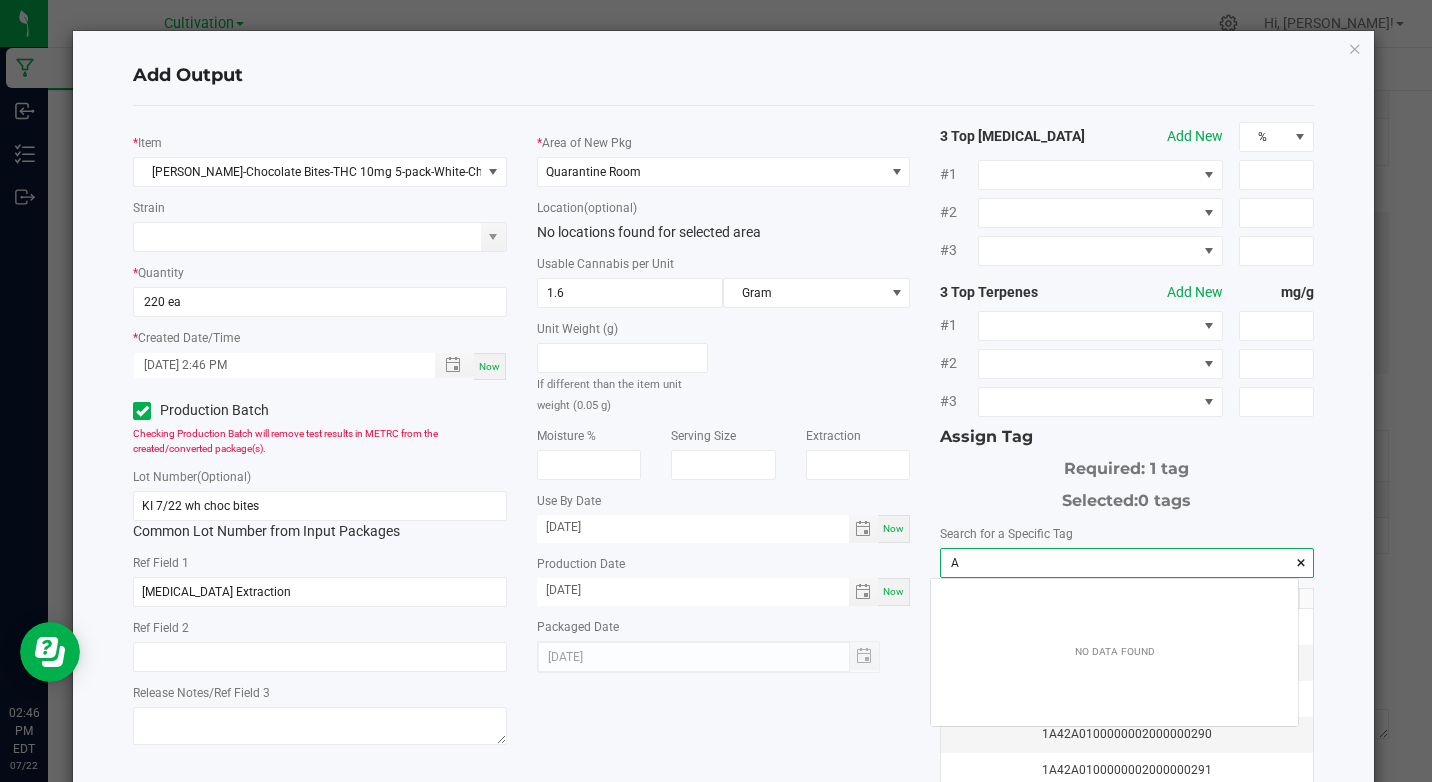 scroll, scrollTop: 99972, scrollLeft: 99633, axis: both 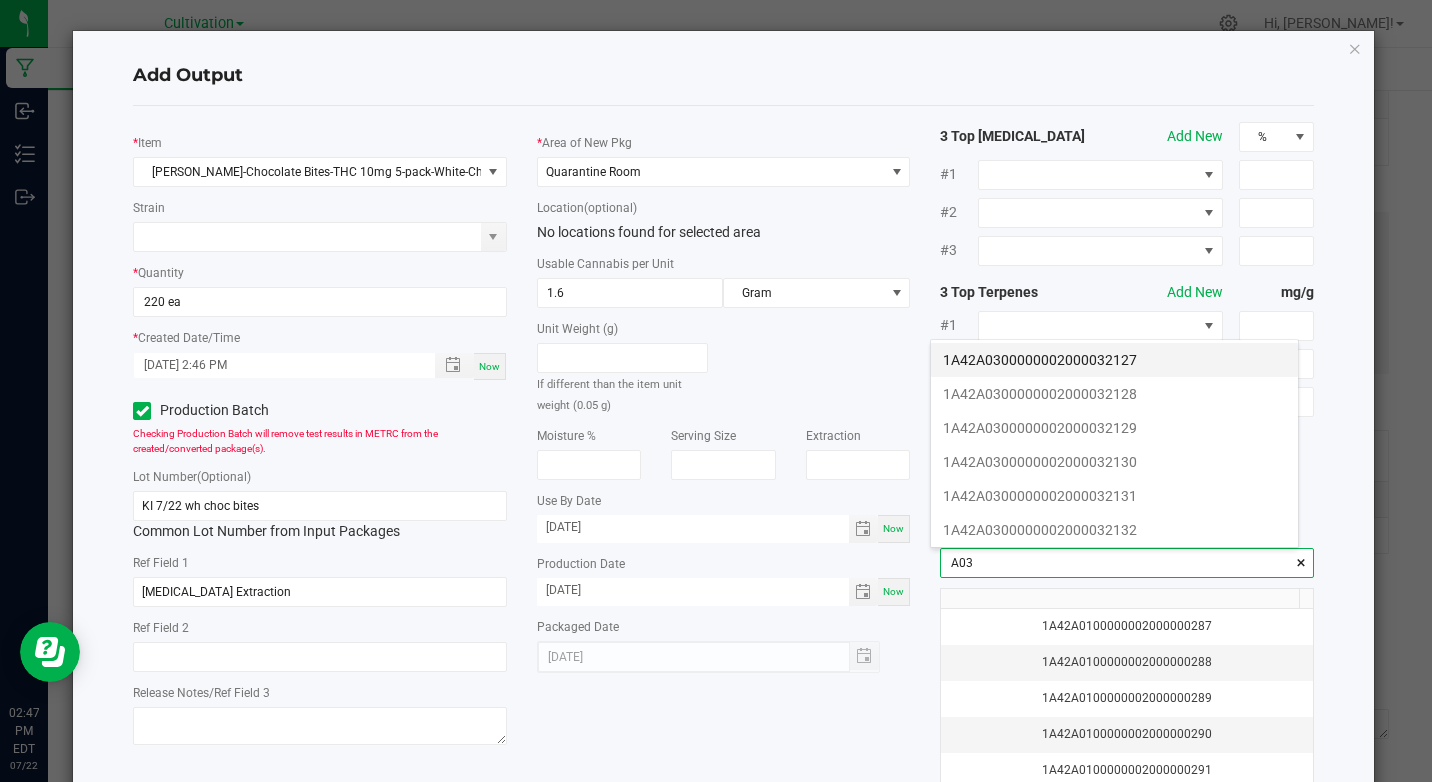 click on "1A42A0300000002000032127" at bounding box center (1114, 360) 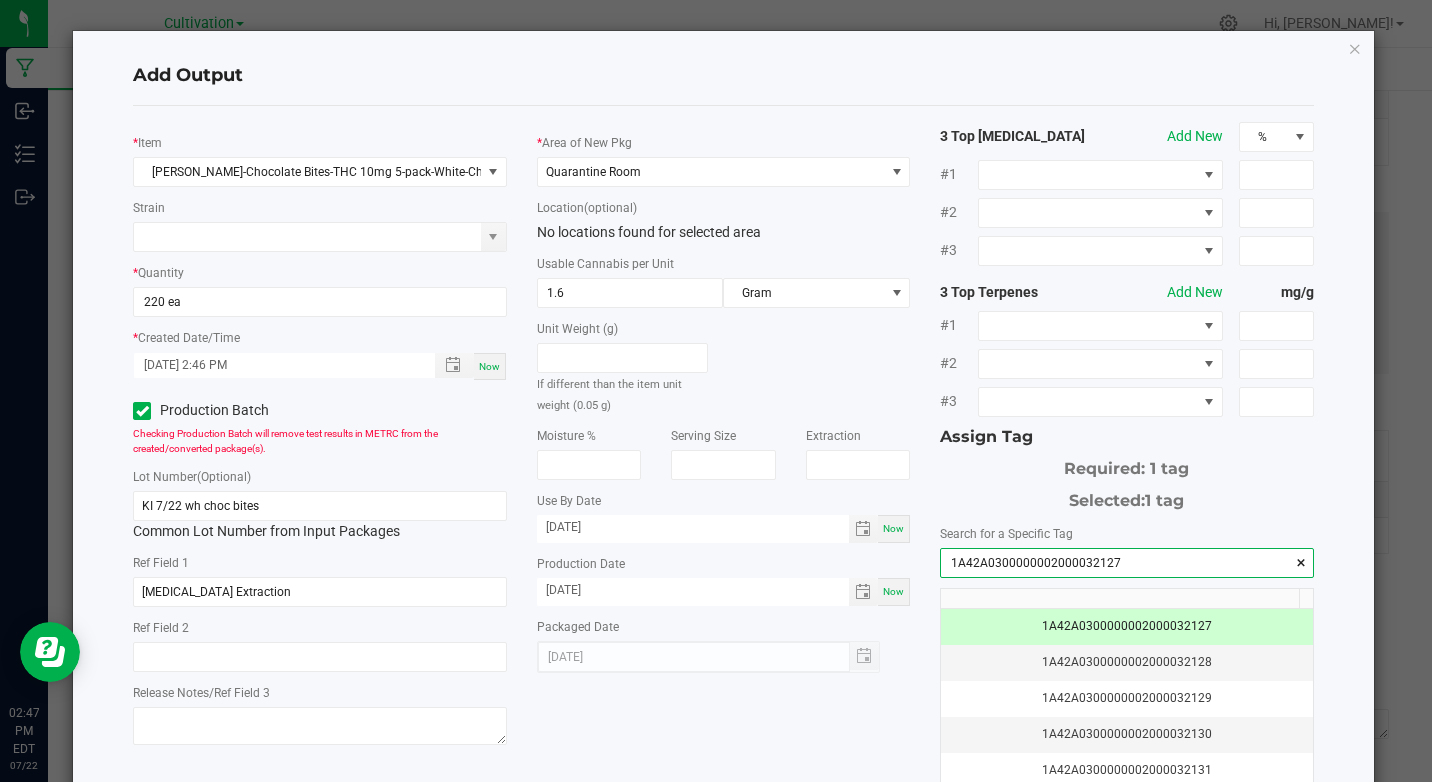 type on "1A42A0300000002000032127" 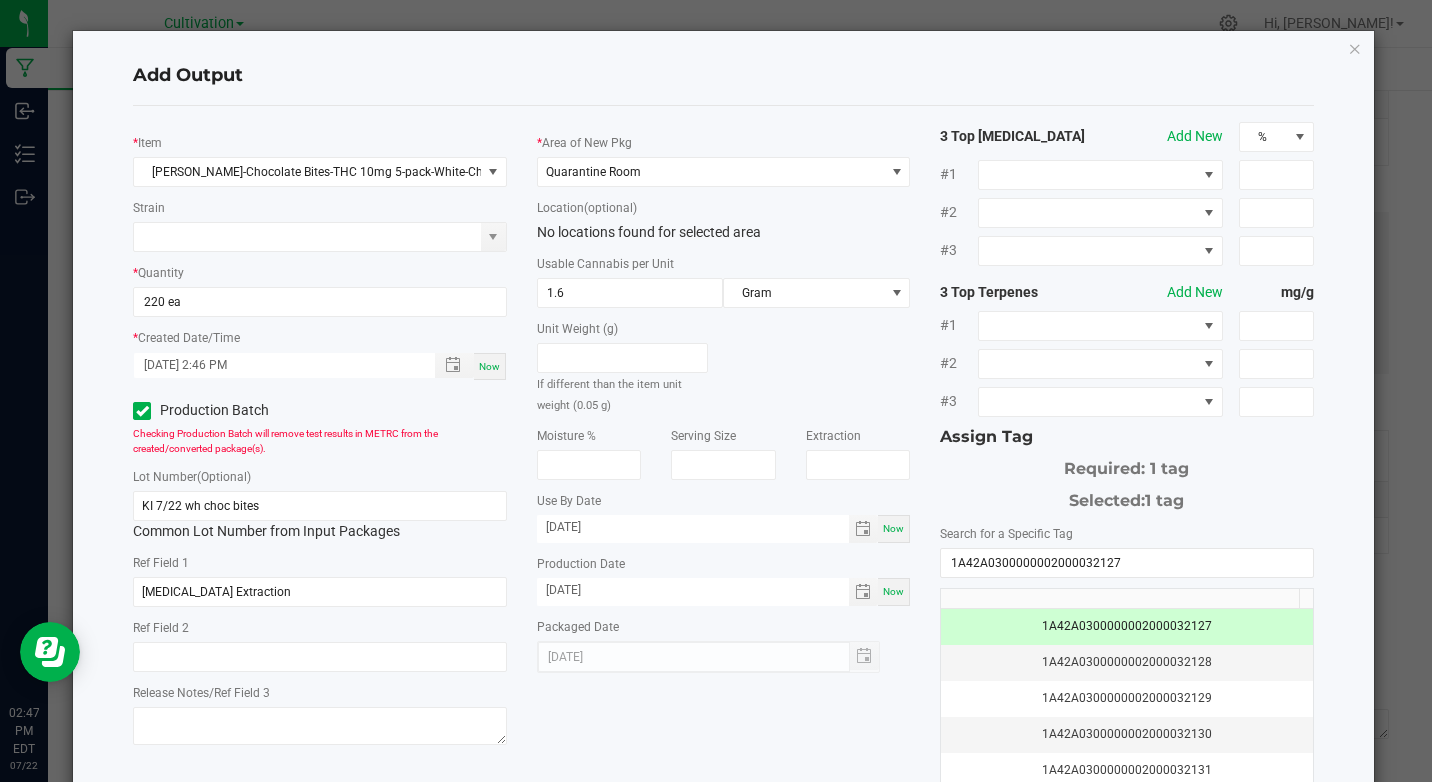 click on "*   Item  [PERSON_NAME]-Chocolate Bites-THC 10mg 5-pack-White-Chocolate  Strain   *   Quantity  220 ea  *   Created Date/Time  [DATE] 2:46 PM Now  Production Batch   Checking Production Batch will remove test results in METRC from the created/converted package(s).   Lot Number  (Optional) KI 7/22 wh choc bites  Common Lot Number from Input Packages   Ref Field 1  [MEDICAL_DATA] Extraction  Ref Field 2   Release Notes/Ref Field 3   *   Area of New Pkg  Quarantine Room  Location  (optional) No locations found for selected area  Usable Cannabis per Unit  1.6 Gram  Unit Weight (g)   If different than the item unit weight (0.05 g)   Moisture %   Serving Size   Extraction   Use By Date  [DATE] Now  Production Date  [DATE] Now  Packaged Date  [DATE] 3 Top [MEDICAL_DATA]  Add New  % #1 #2 #3 3 Top Terpenes  Add New  mg/g #1 #2 #3 Assign Tag  Required: 1 tag   Selected:   1 tag   Search for a Specific Tag  1A42A0300000002000032127  1A42A0300000002000032127   1A42A0300000002000032128   1A42A0300000002000032129" 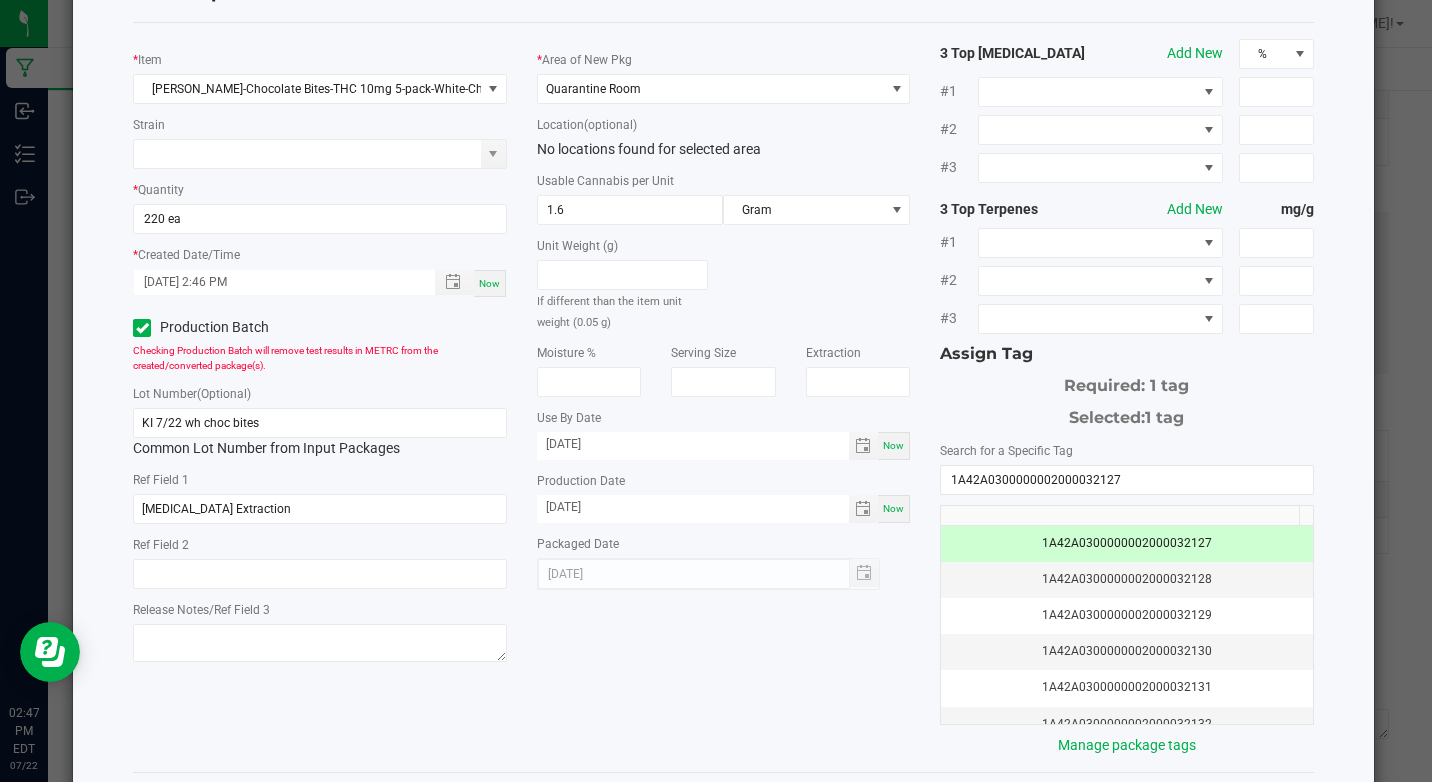 scroll, scrollTop: 120, scrollLeft: 0, axis: vertical 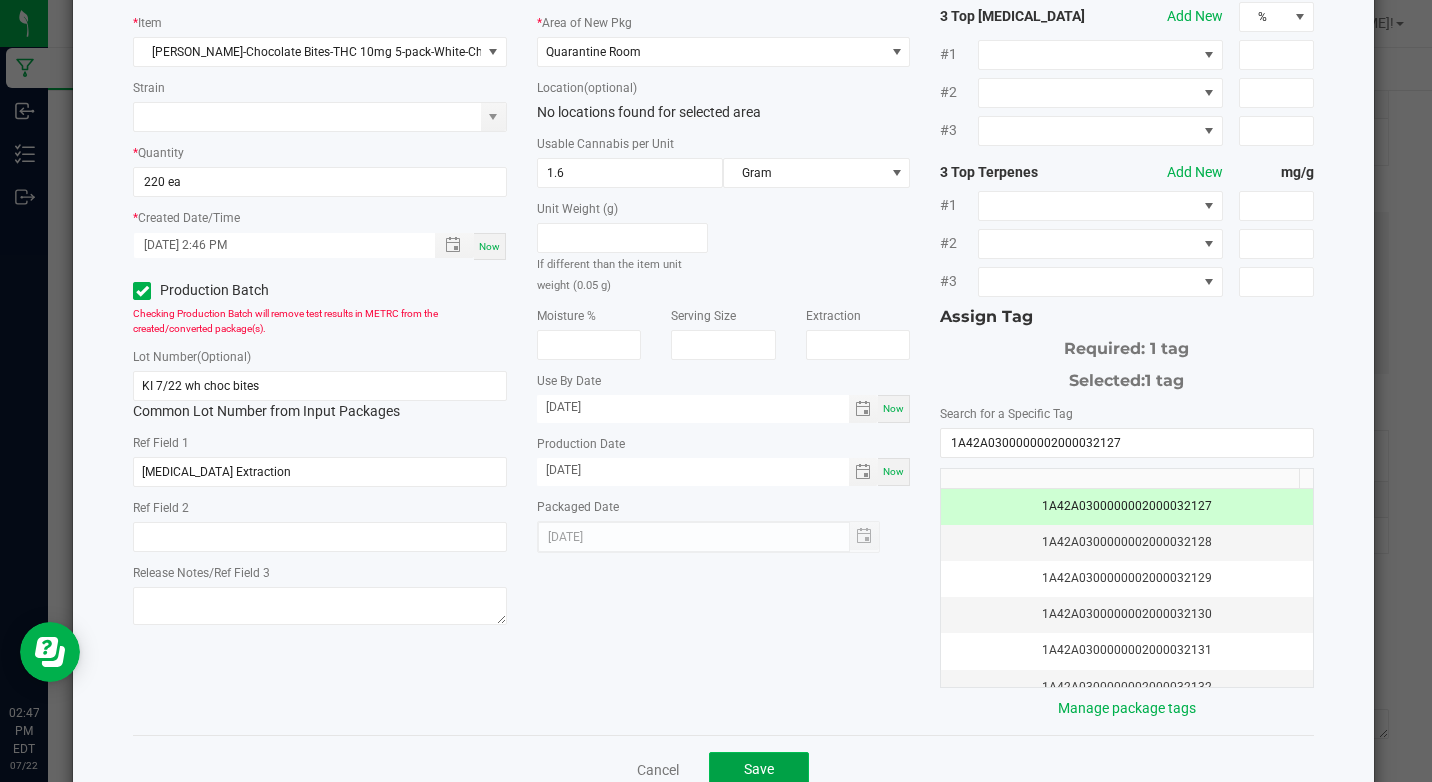 click on "Save" 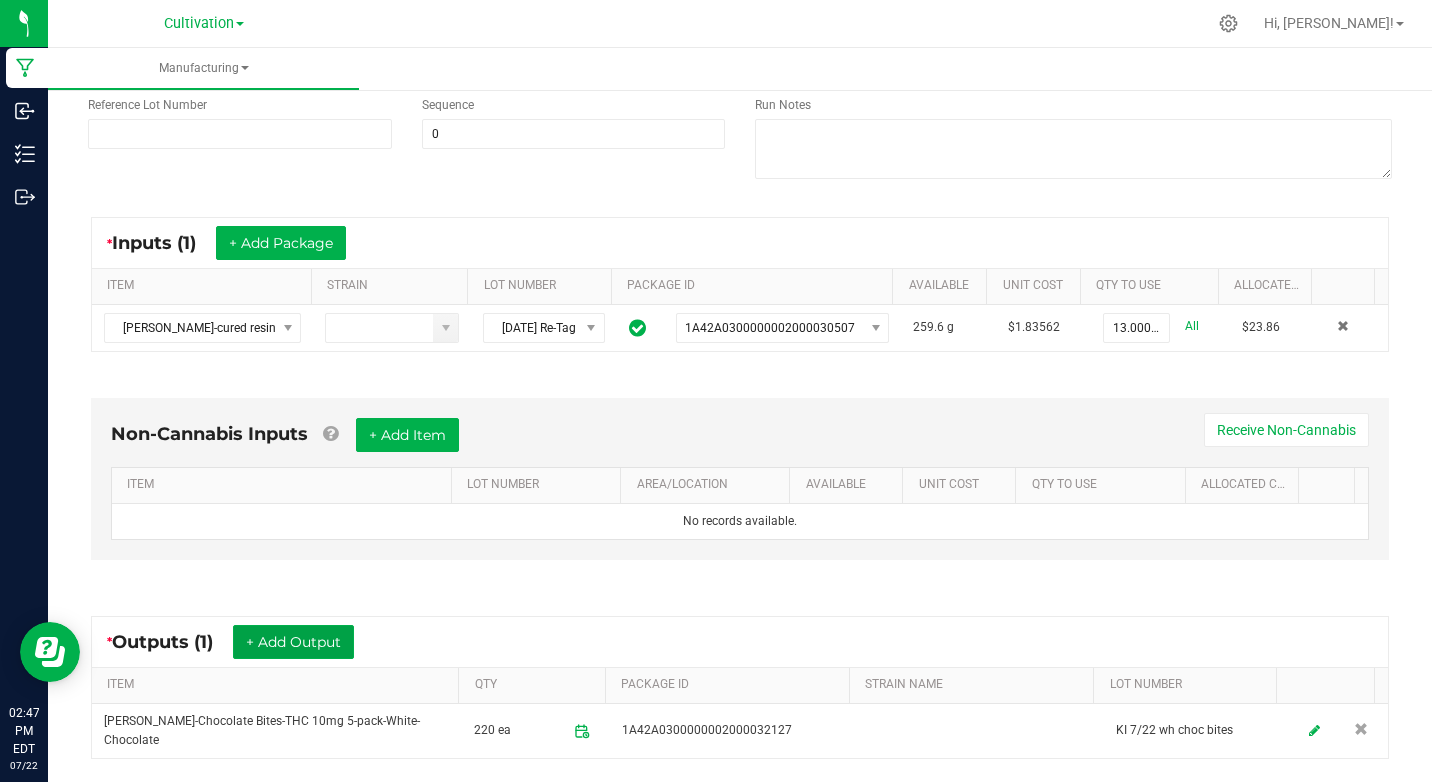 scroll, scrollTop: 0, scrollLeft: 0, axis: both 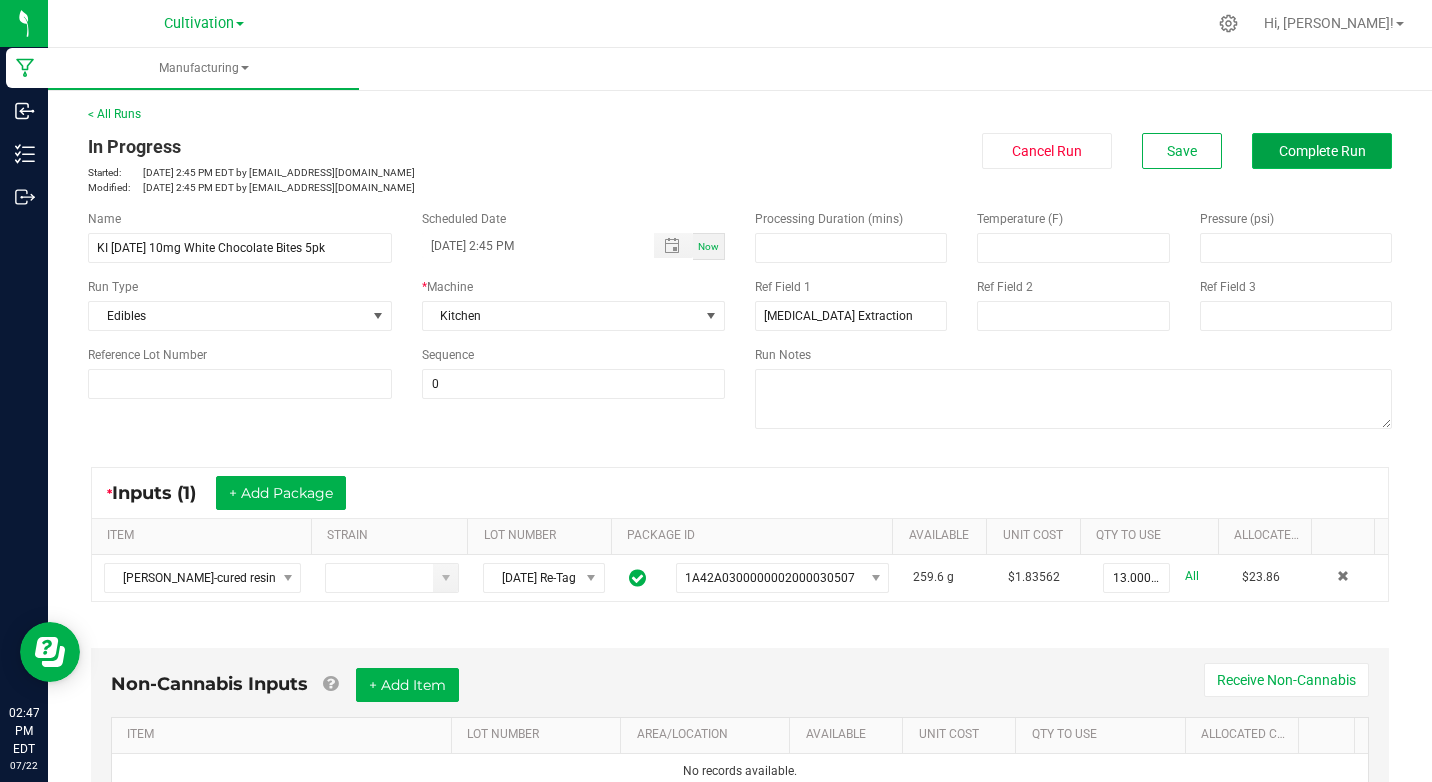 click on "Complete Run" at bounding box center [1322, 151] 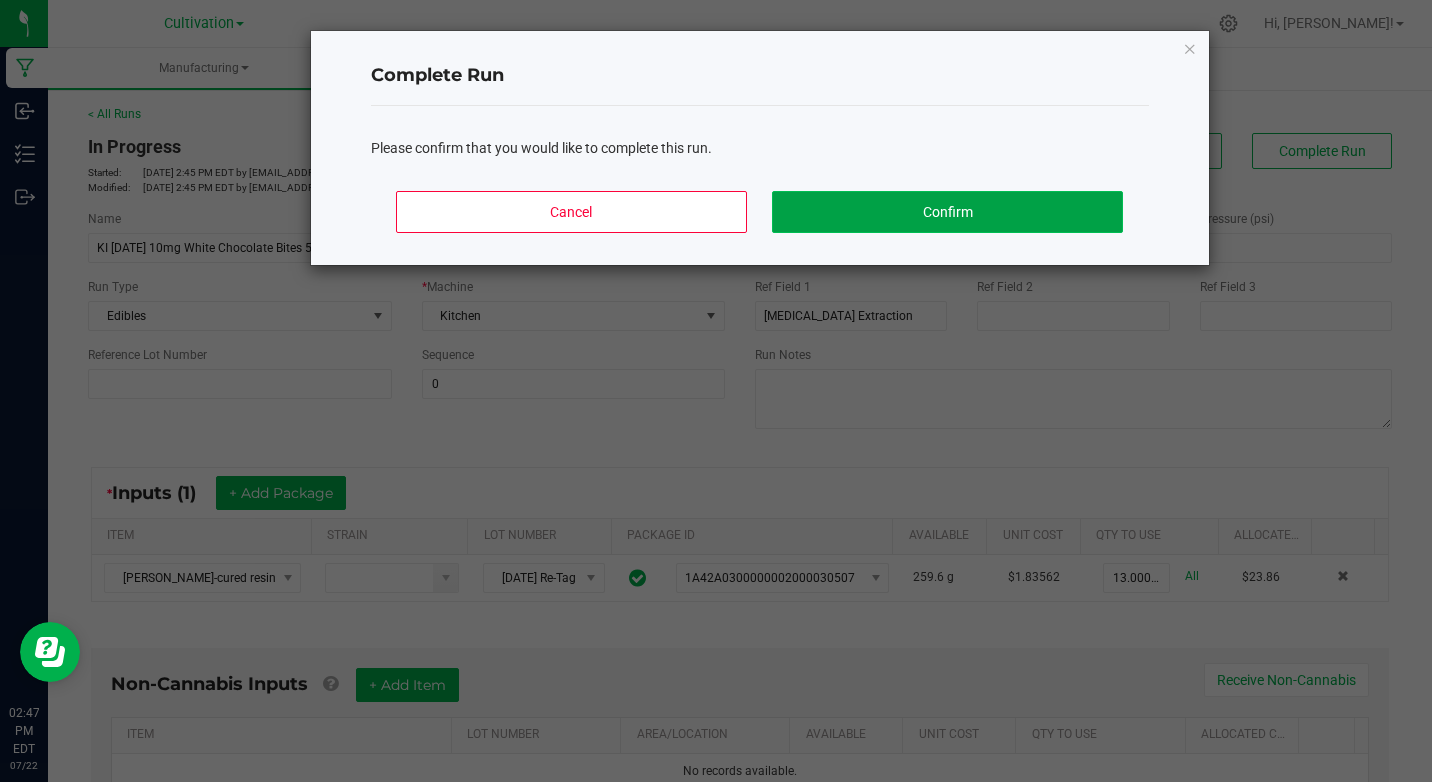 click on "Confirm" 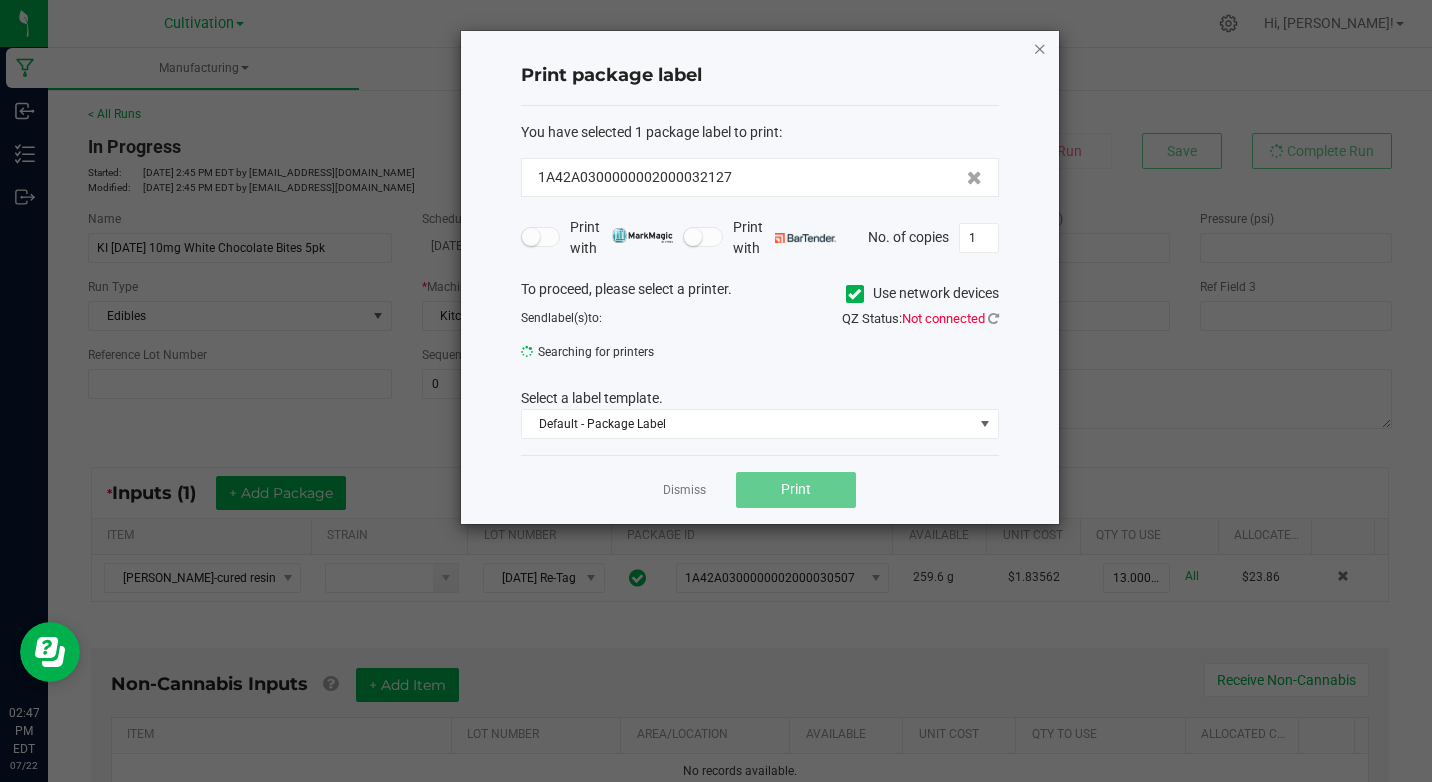 click 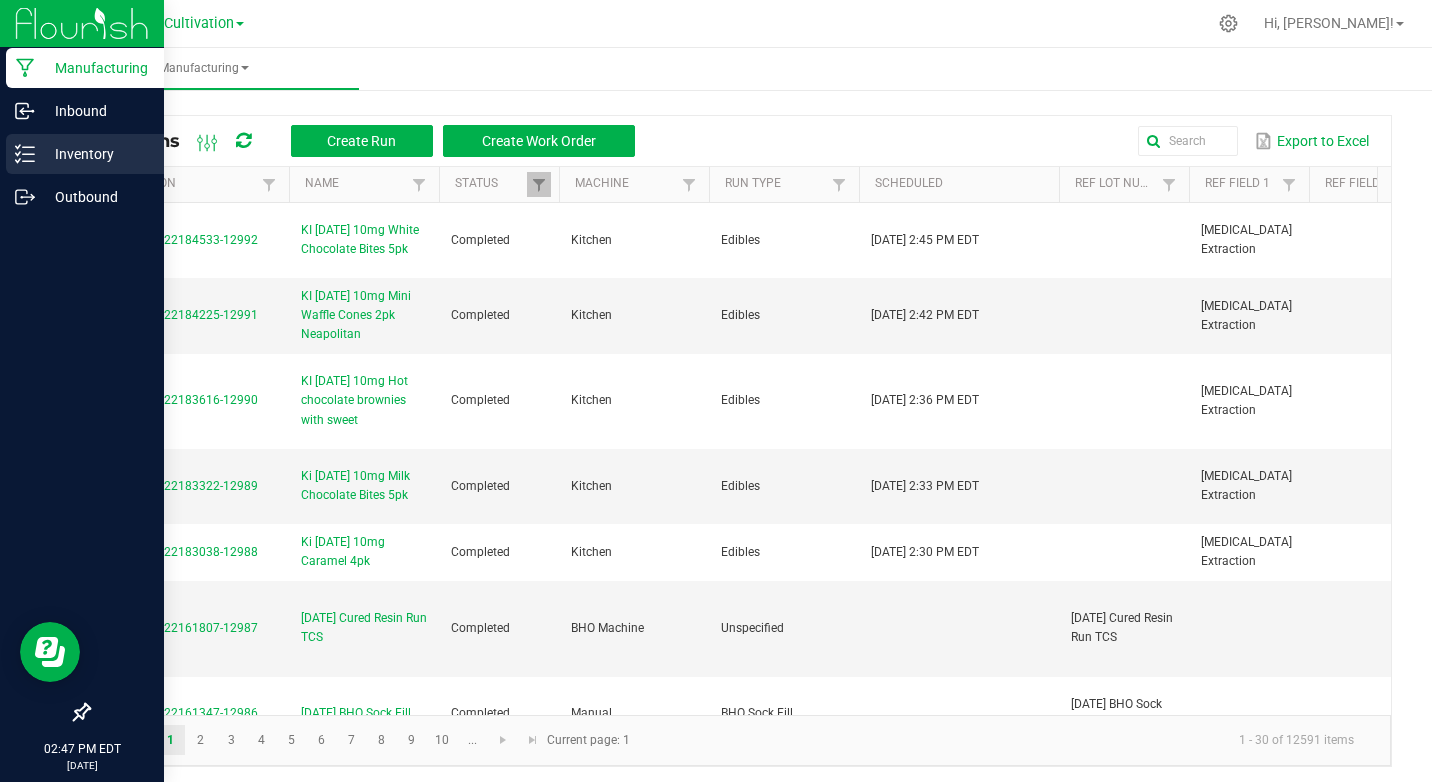 click on "Inventory" at bounding box center (95, 154) 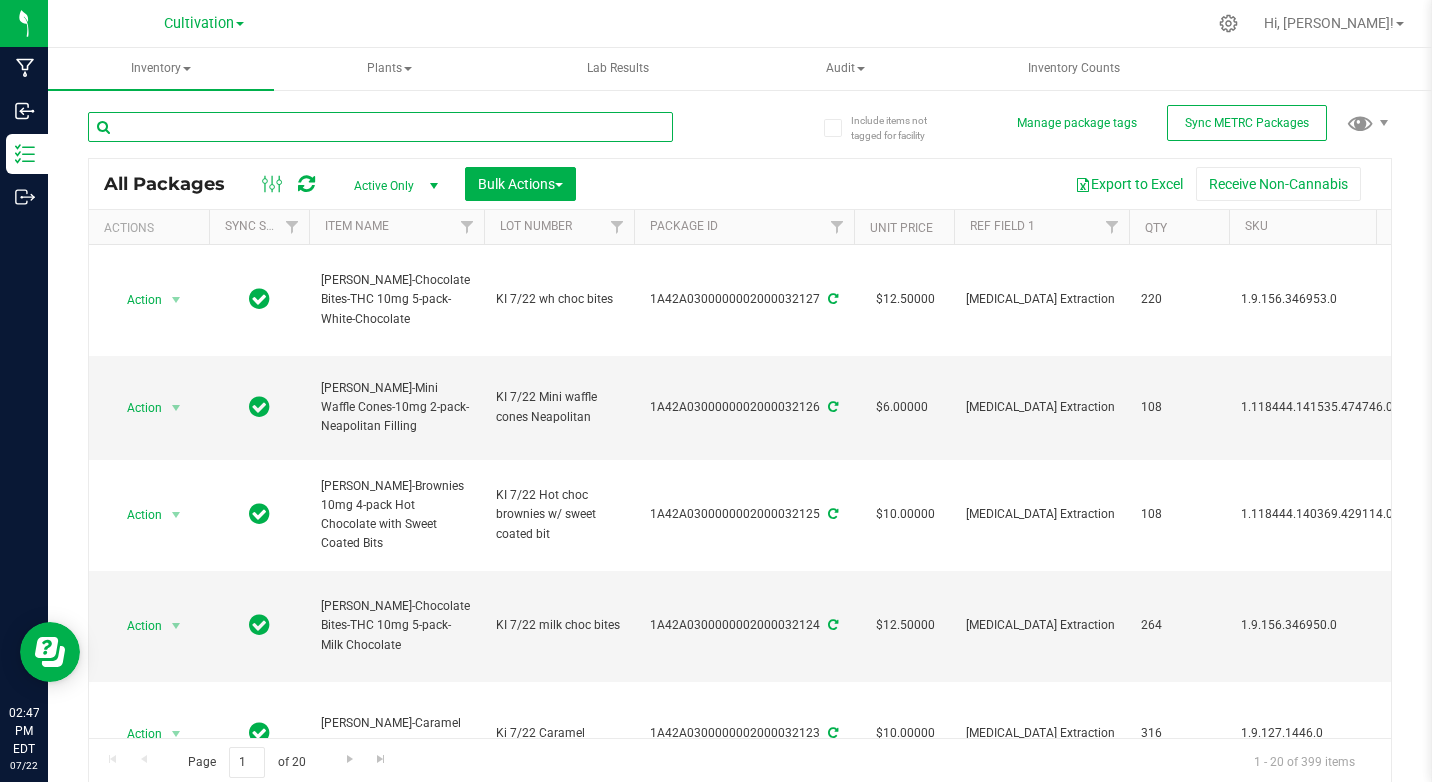 click at bounding box center [380, 127] 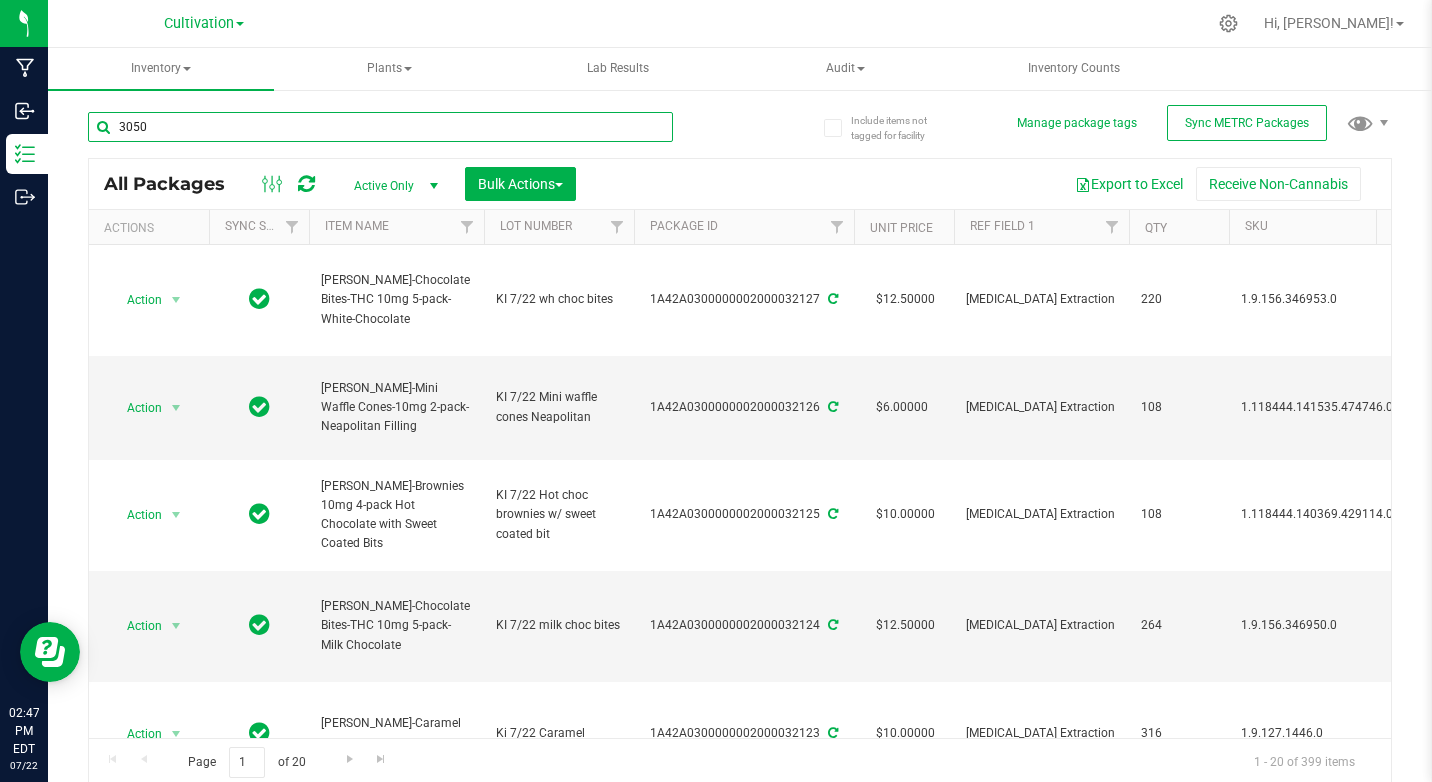 type on "30507" 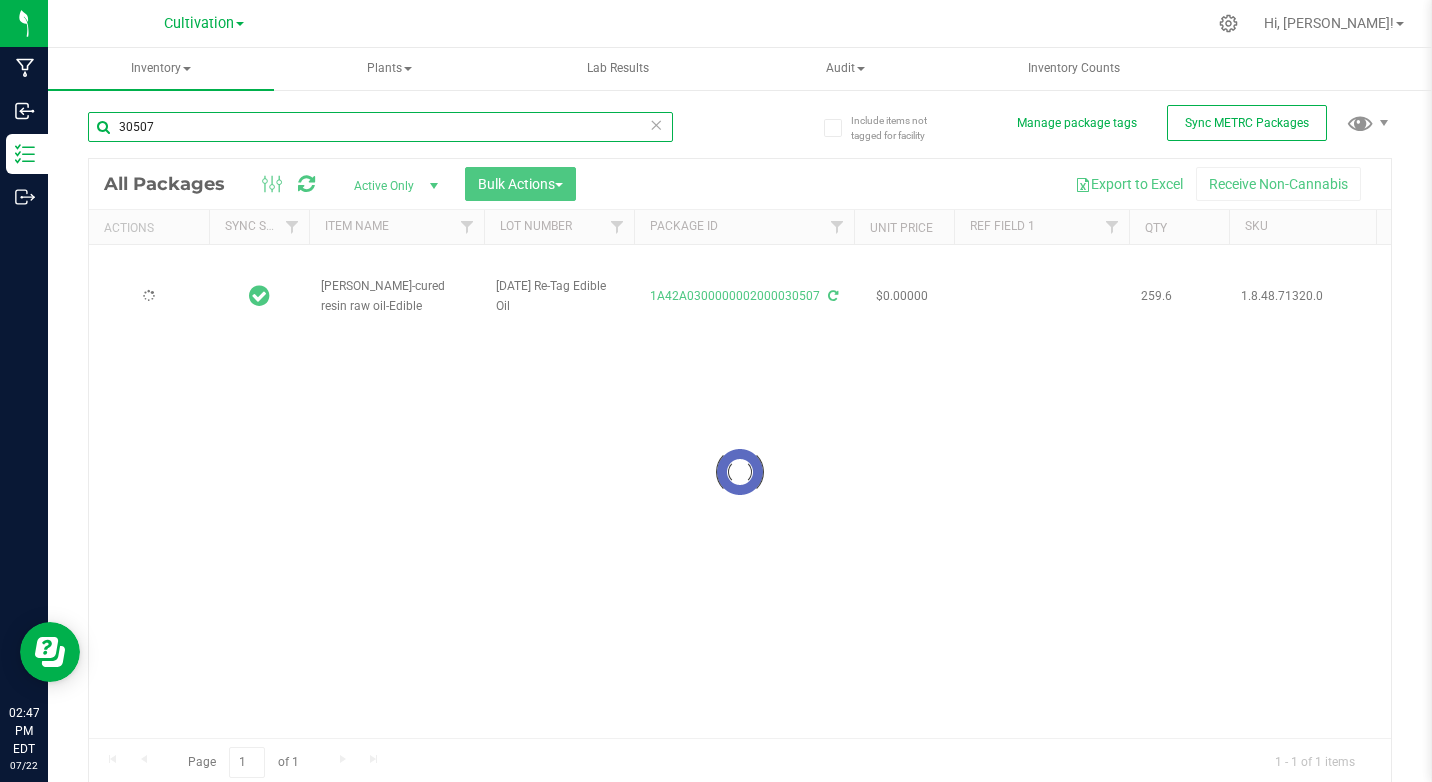 type on "[DATE]" 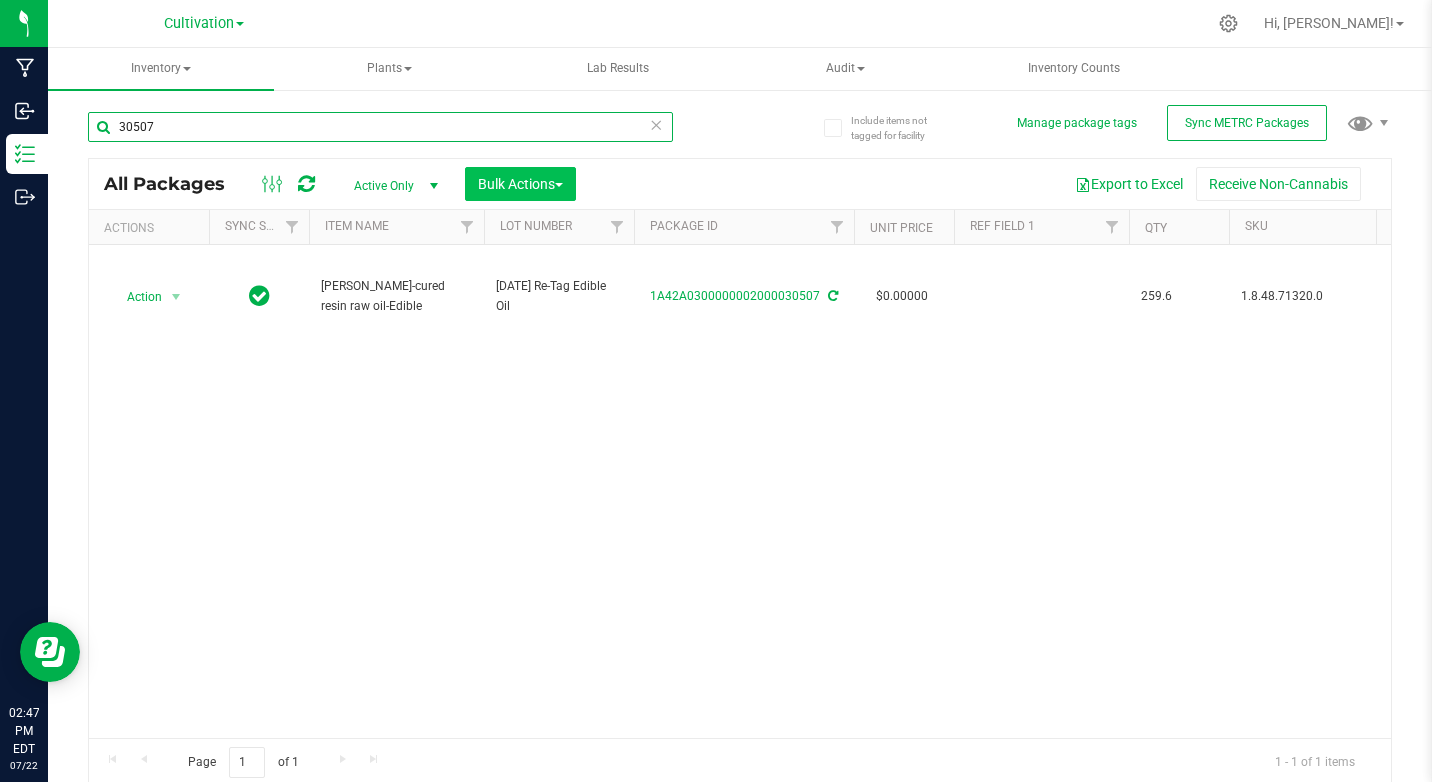 type on "30507" 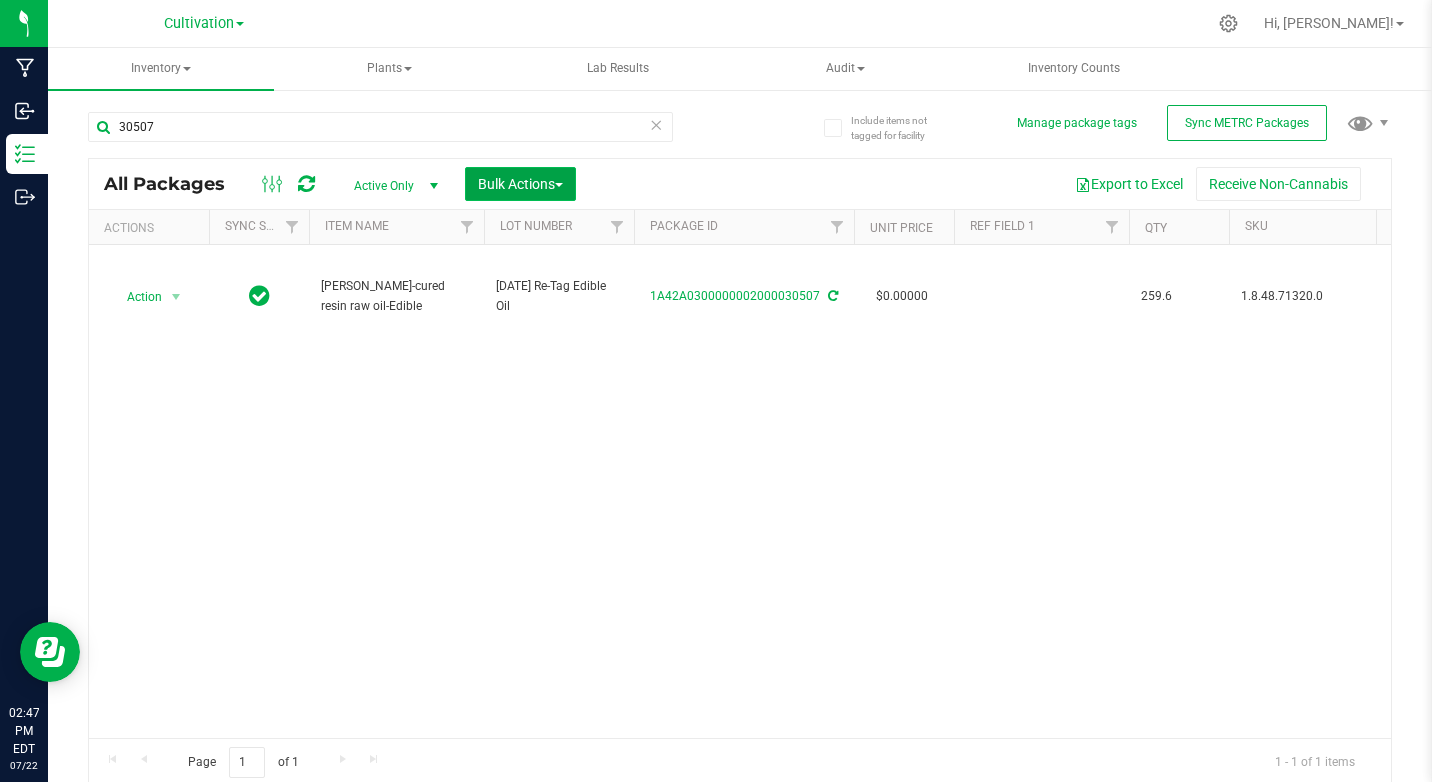 click on "Bulk Actions" at bounding box center (520, 184) 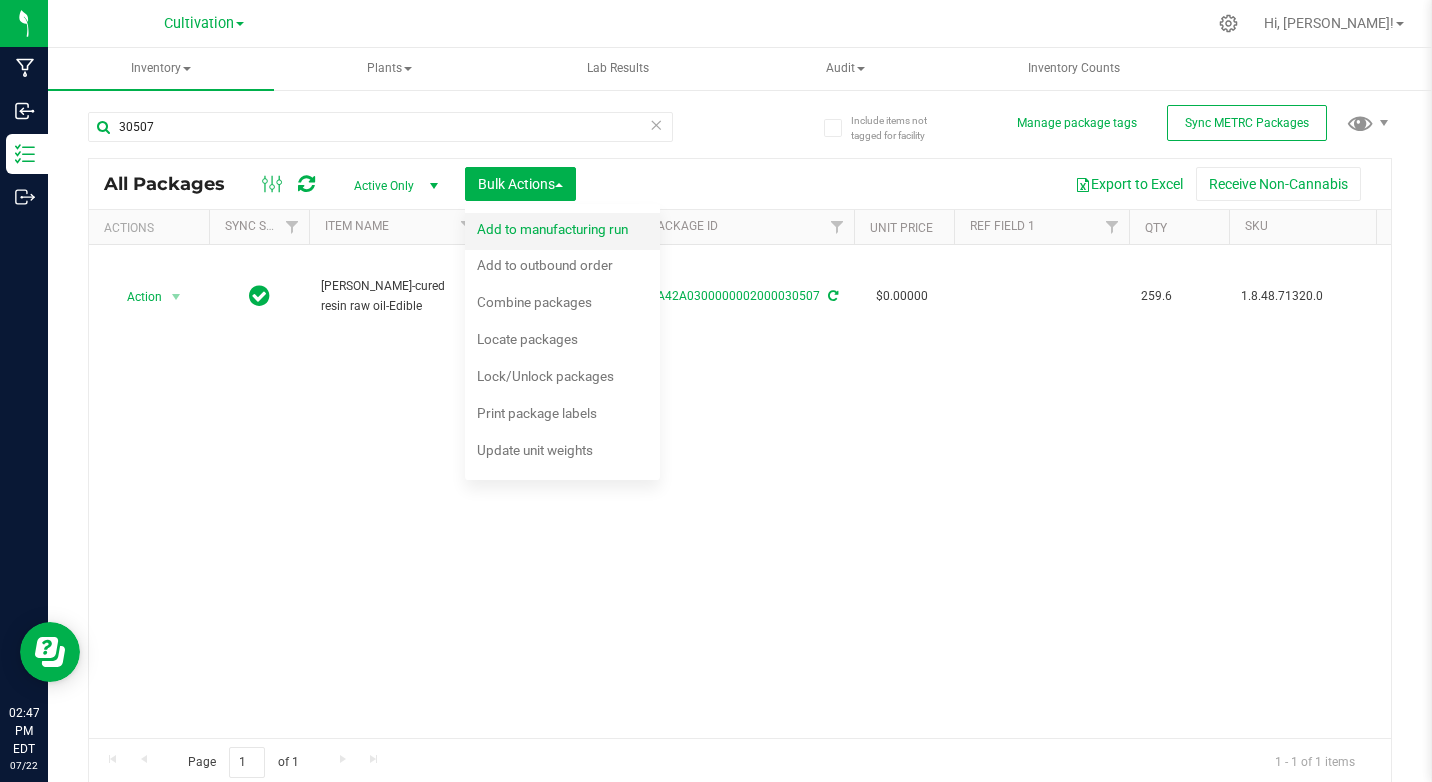 click on "Add to manufacturing run" at bounding box center [566, 232] 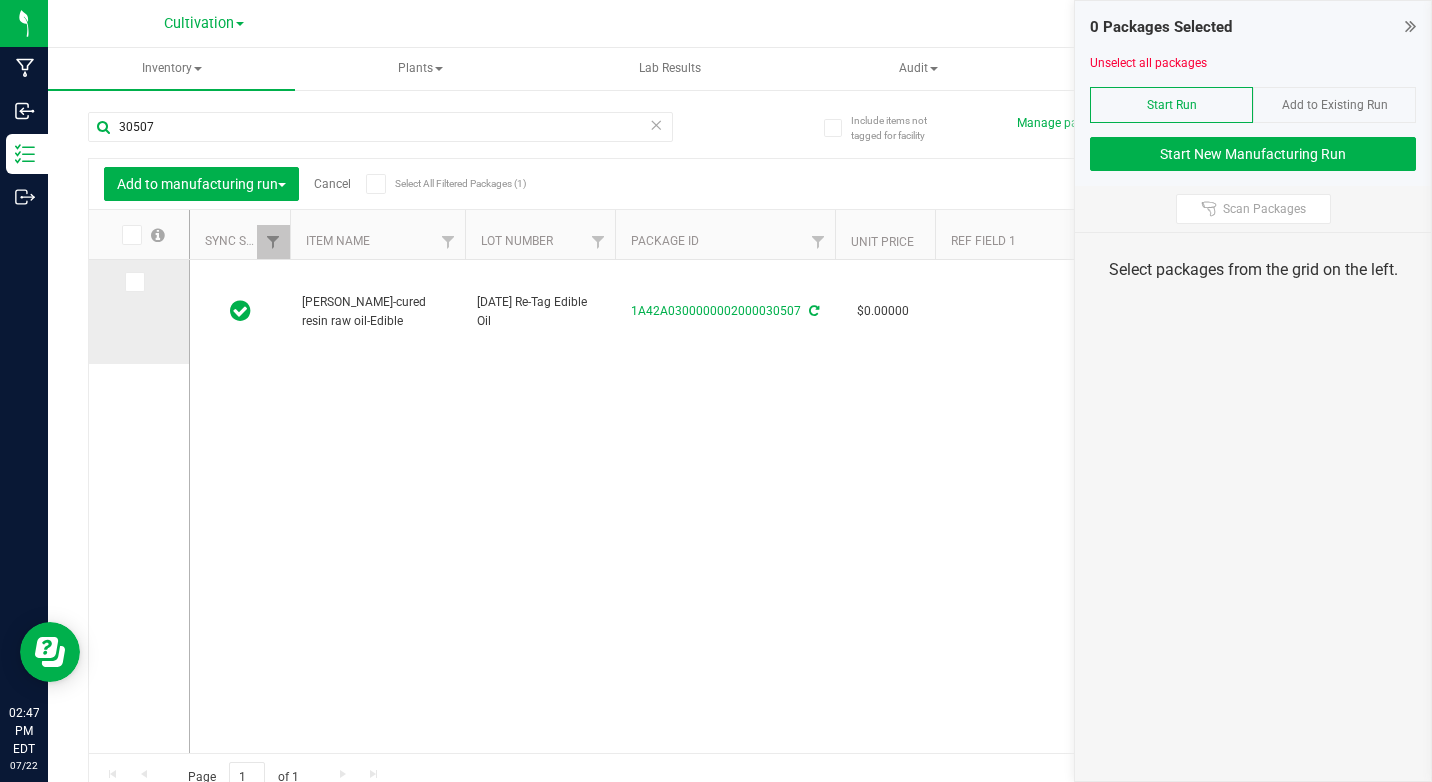 click at bounding box center [133, 282] 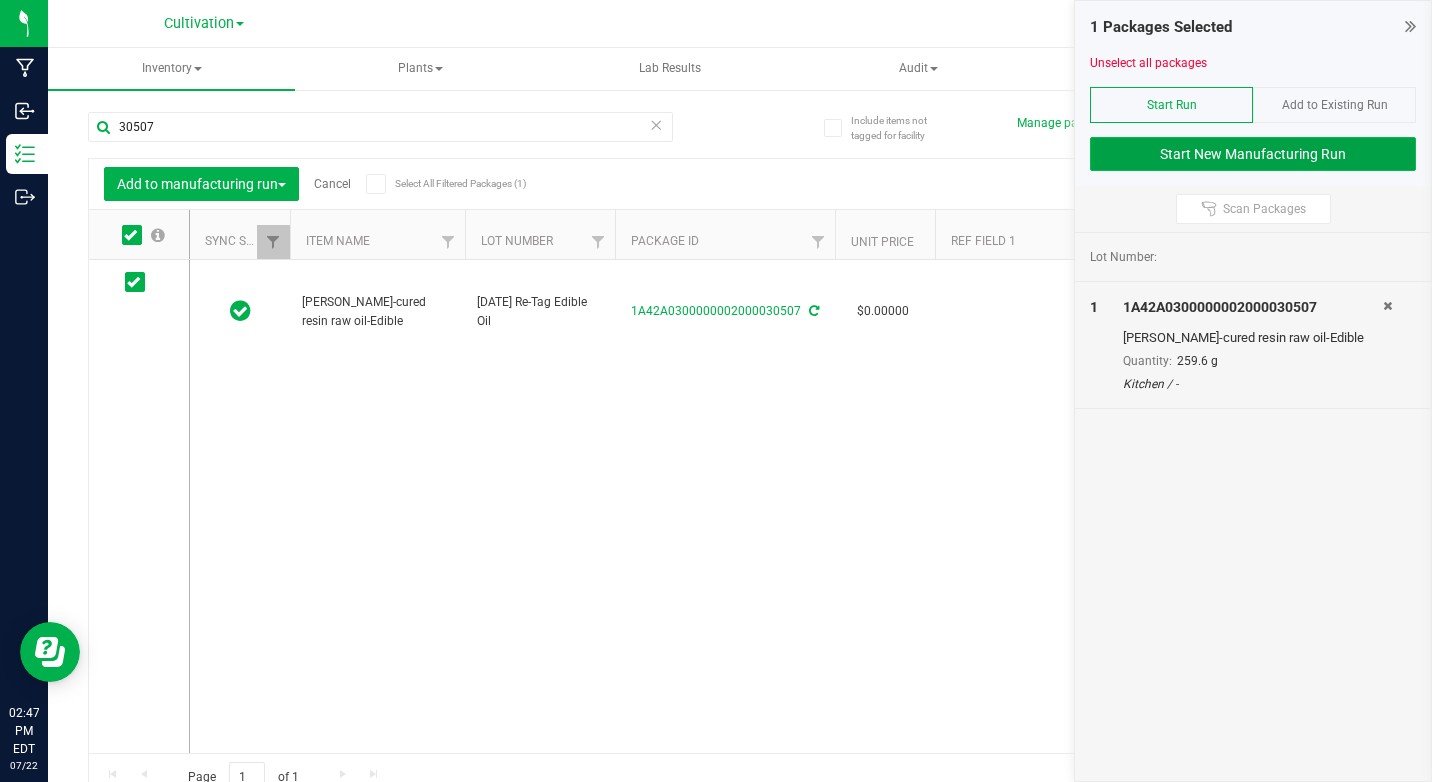 click on "Start New Manufacturing Run" at bounding box center (1253, 154) 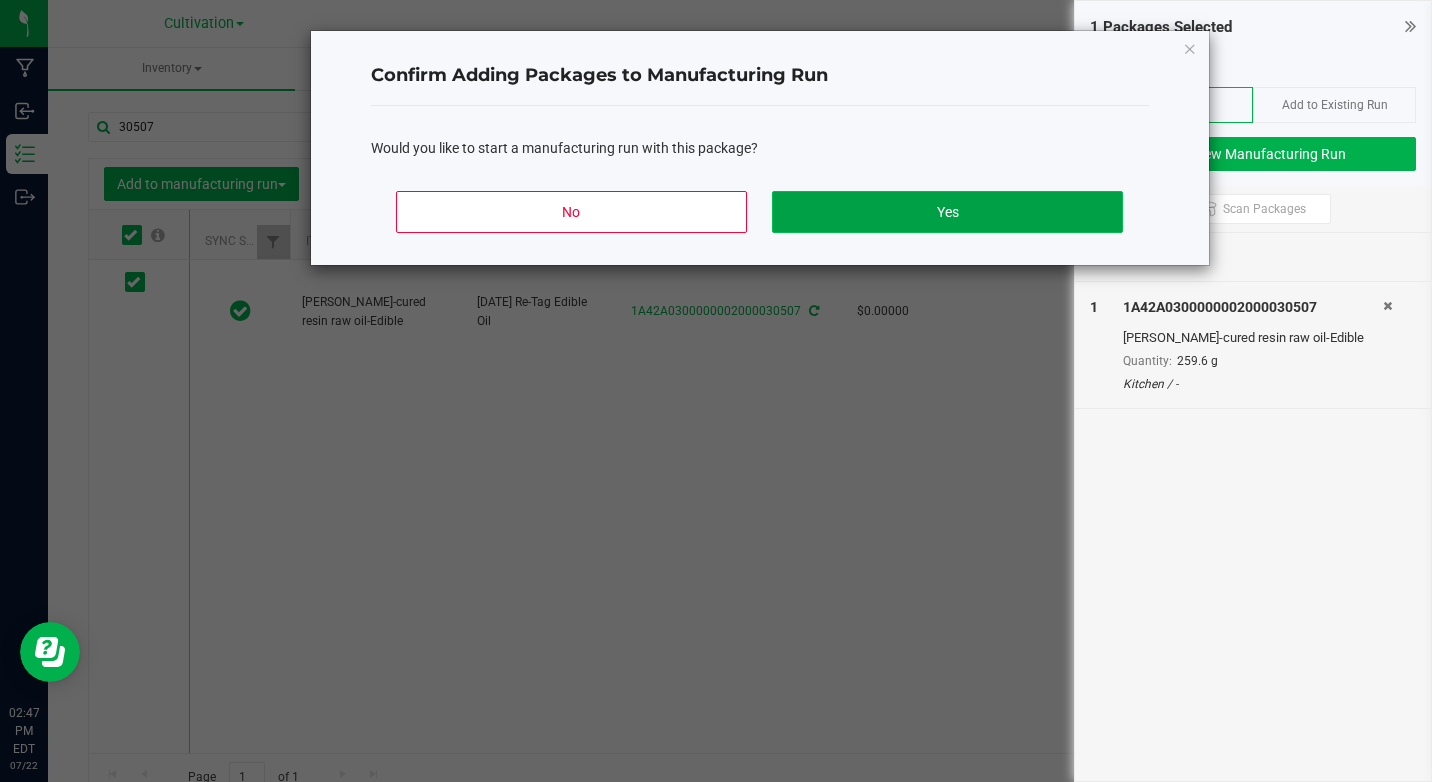 click on "Yes" 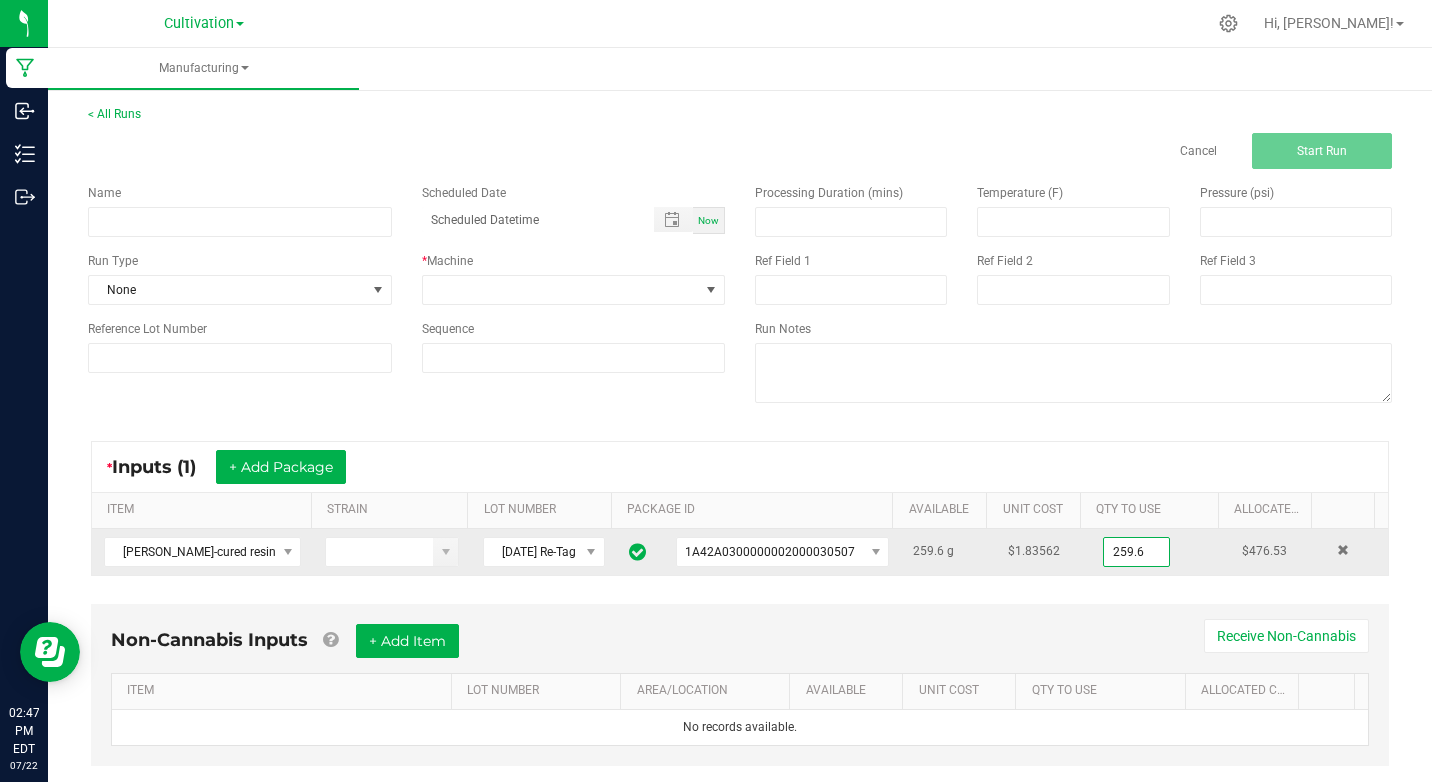click on "259.6" at bounding box center [1136, 552] 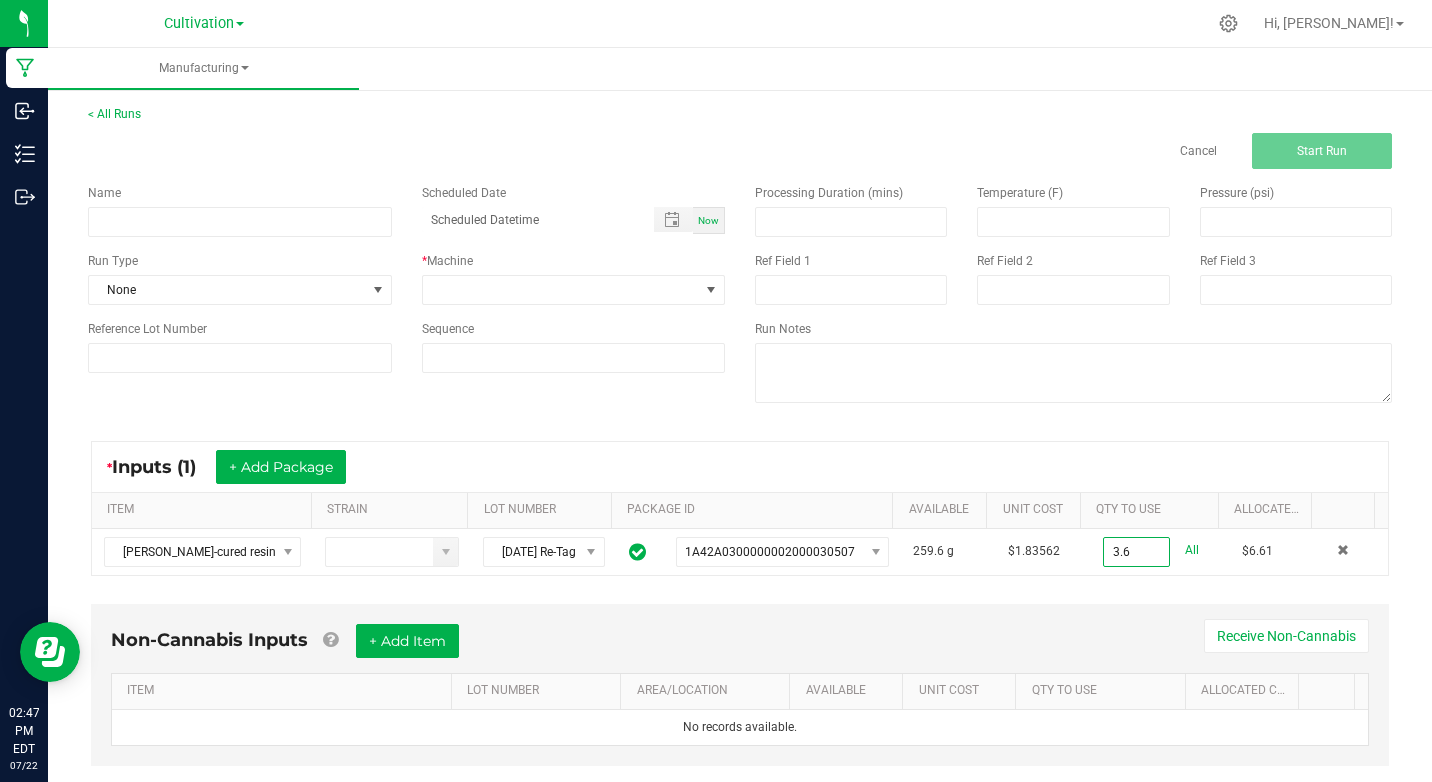 type on "3.6000 g" 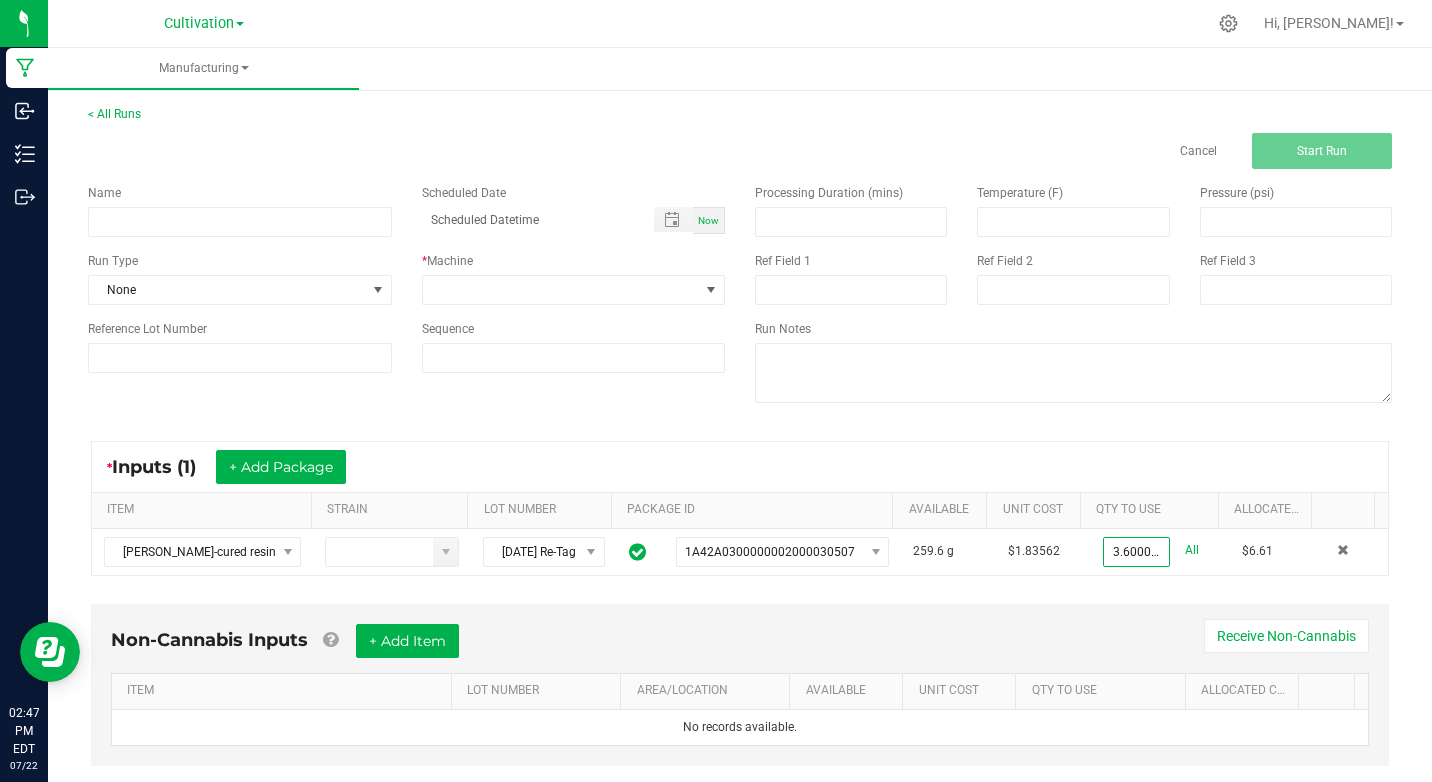 click on "Non-Cannabis Inputs   + Add Item   Receive Non-Cannabis" at bounding box center [740, 648] 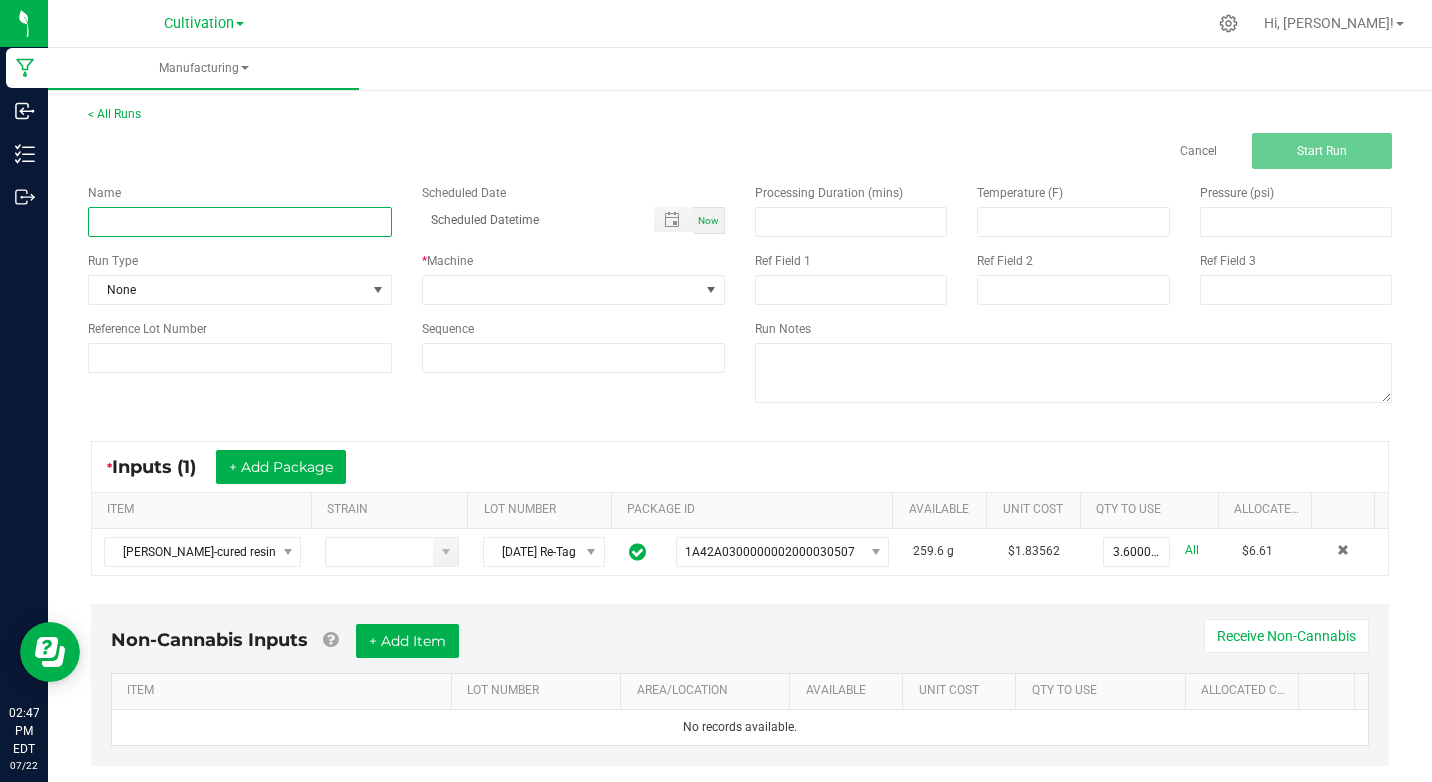 click at bounding box center [240, 222] 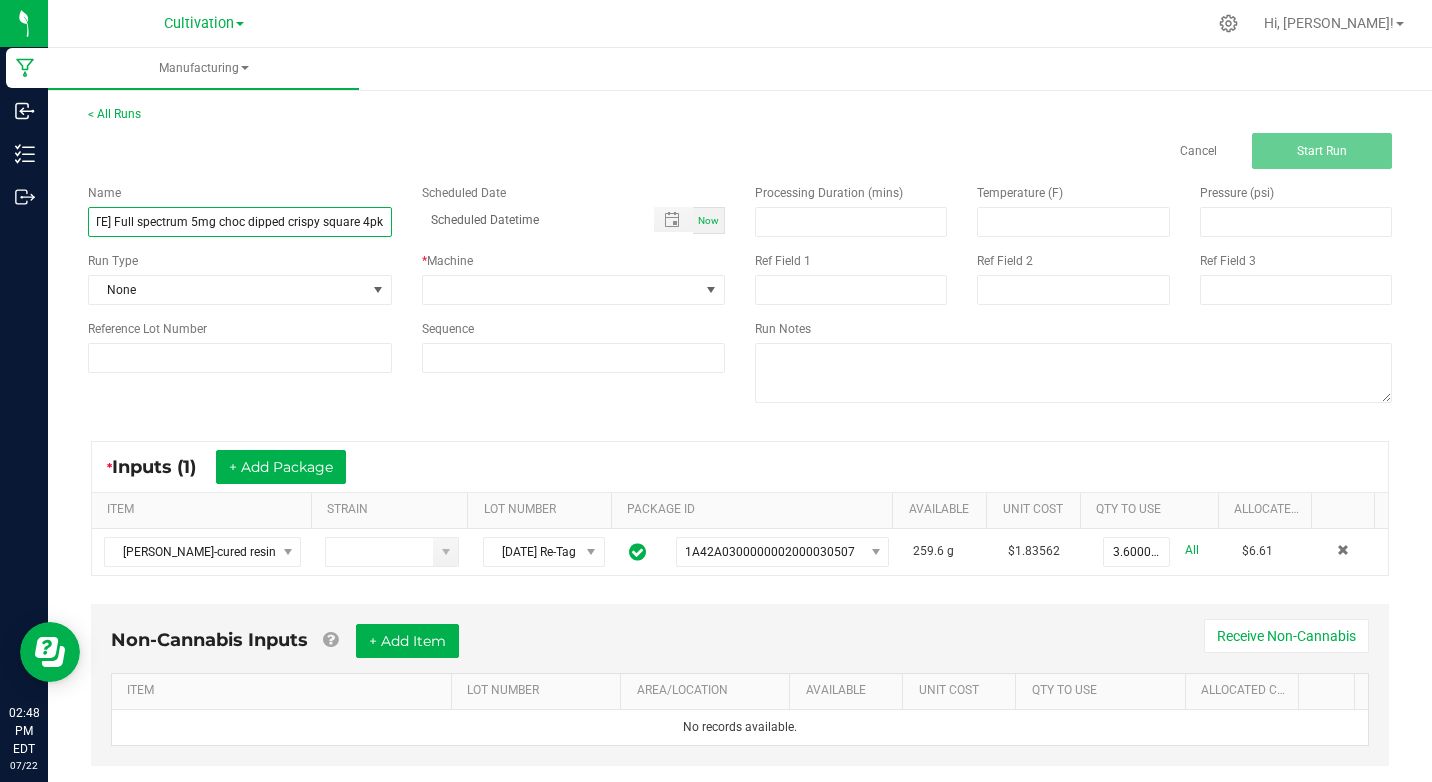 scroll, scrollTop: 0, scrollLeft: 43, axis: horizontal 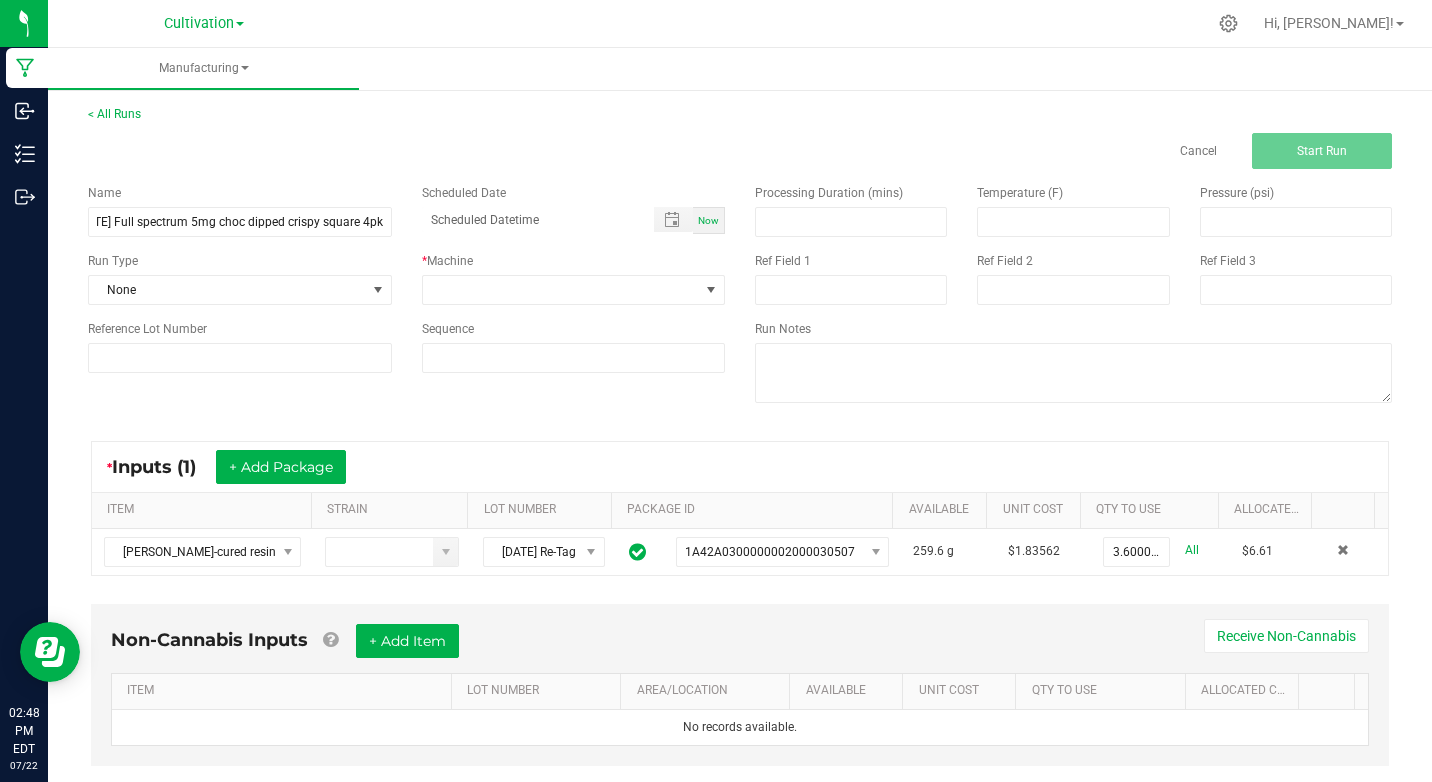 click on "Now" at bounding box center [708, 220] 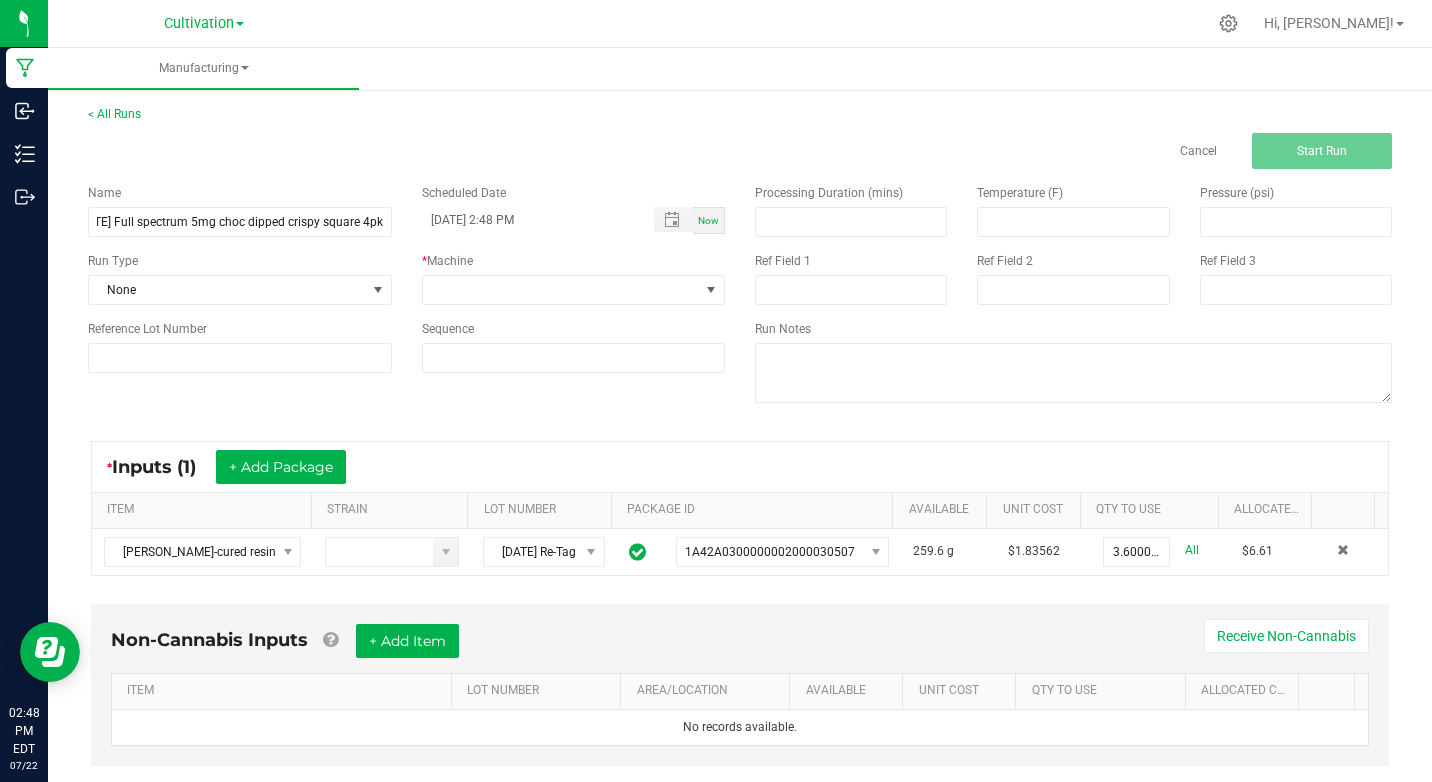 scroll, scrollTop: 0, scrollLeft: 0, axis: both 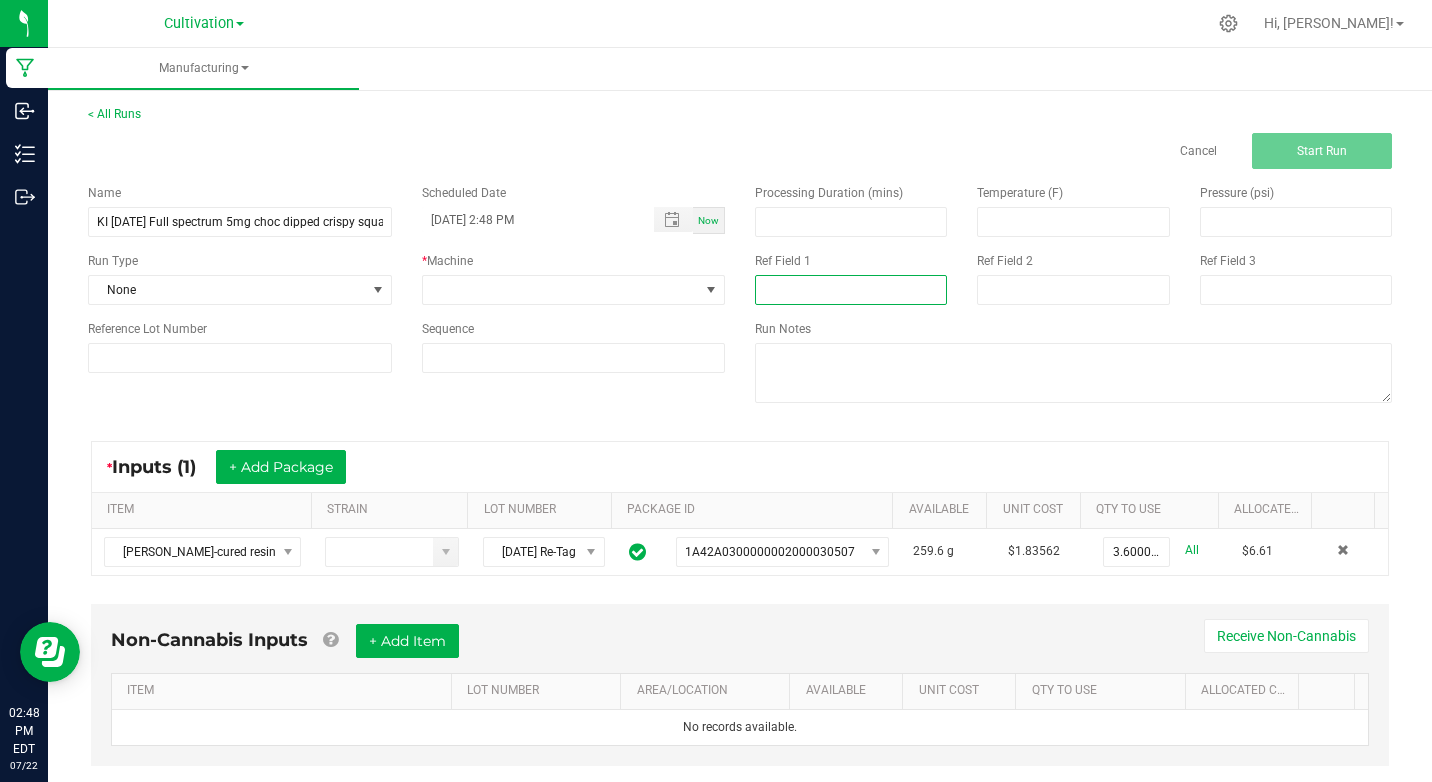 click at bounding box center [851, 290] 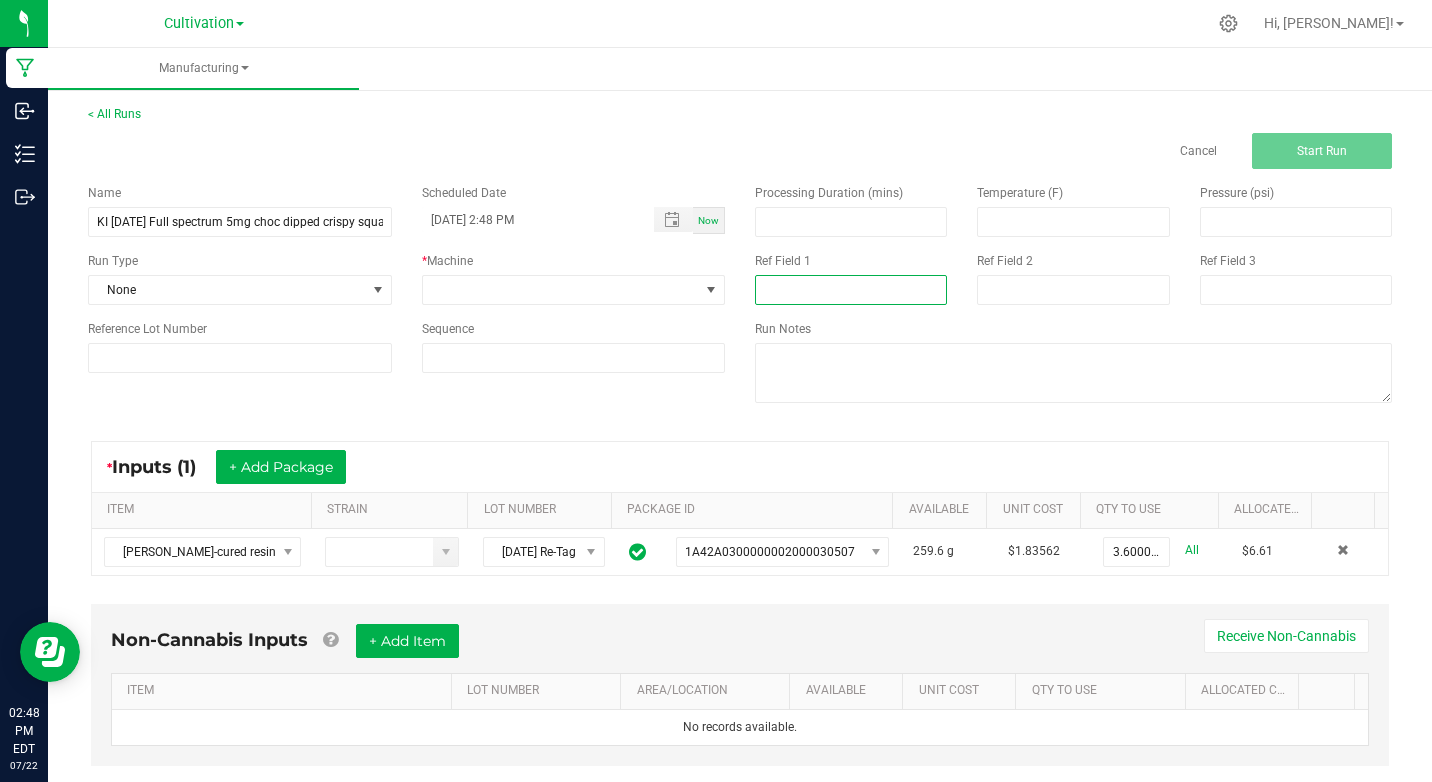 type on "[MEDICAL_DATA] Extraction" 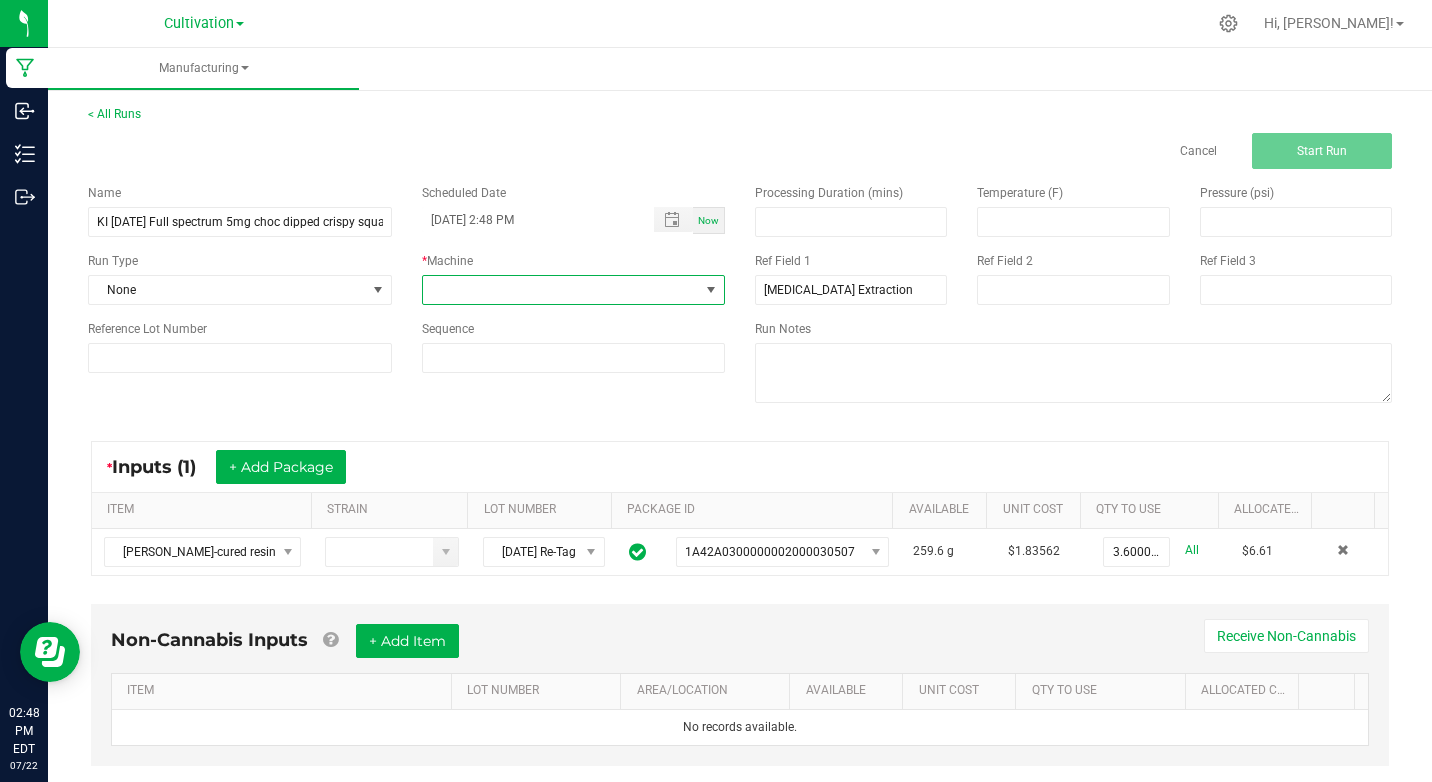 click at bounding box center (711, 290) 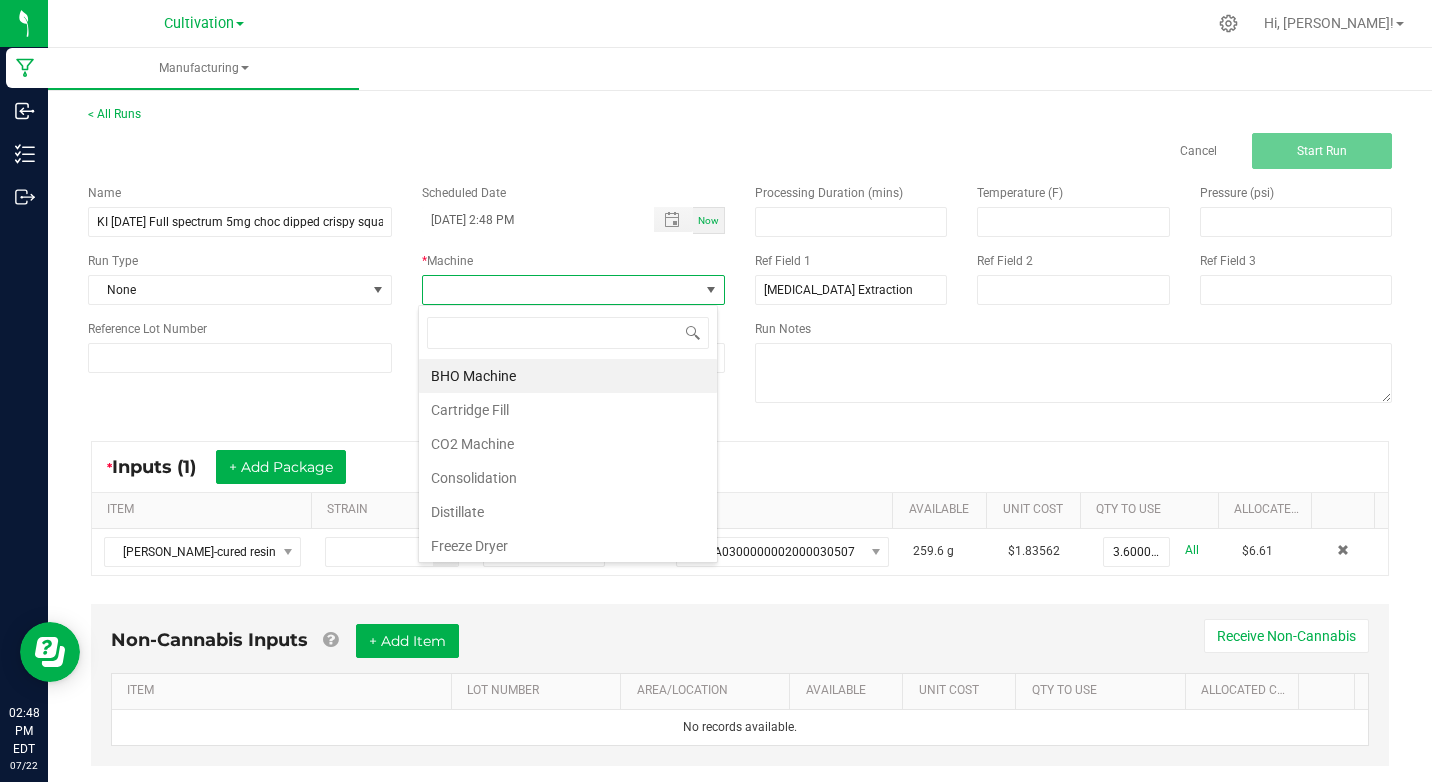 scroll, scrollTop: 99970, scrollLeft: 99700, axis: both 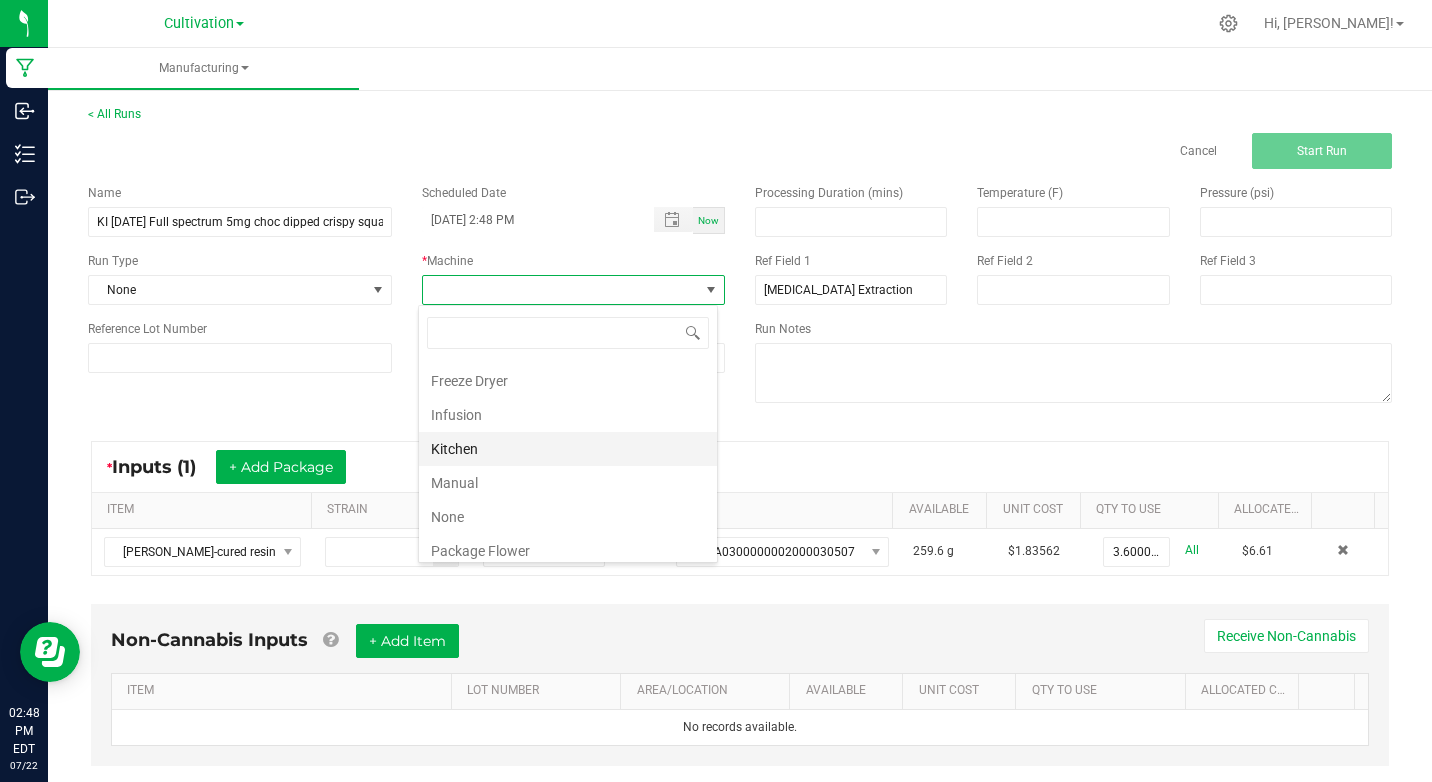 click on "Kitchen" at bounding box center (568, 449) 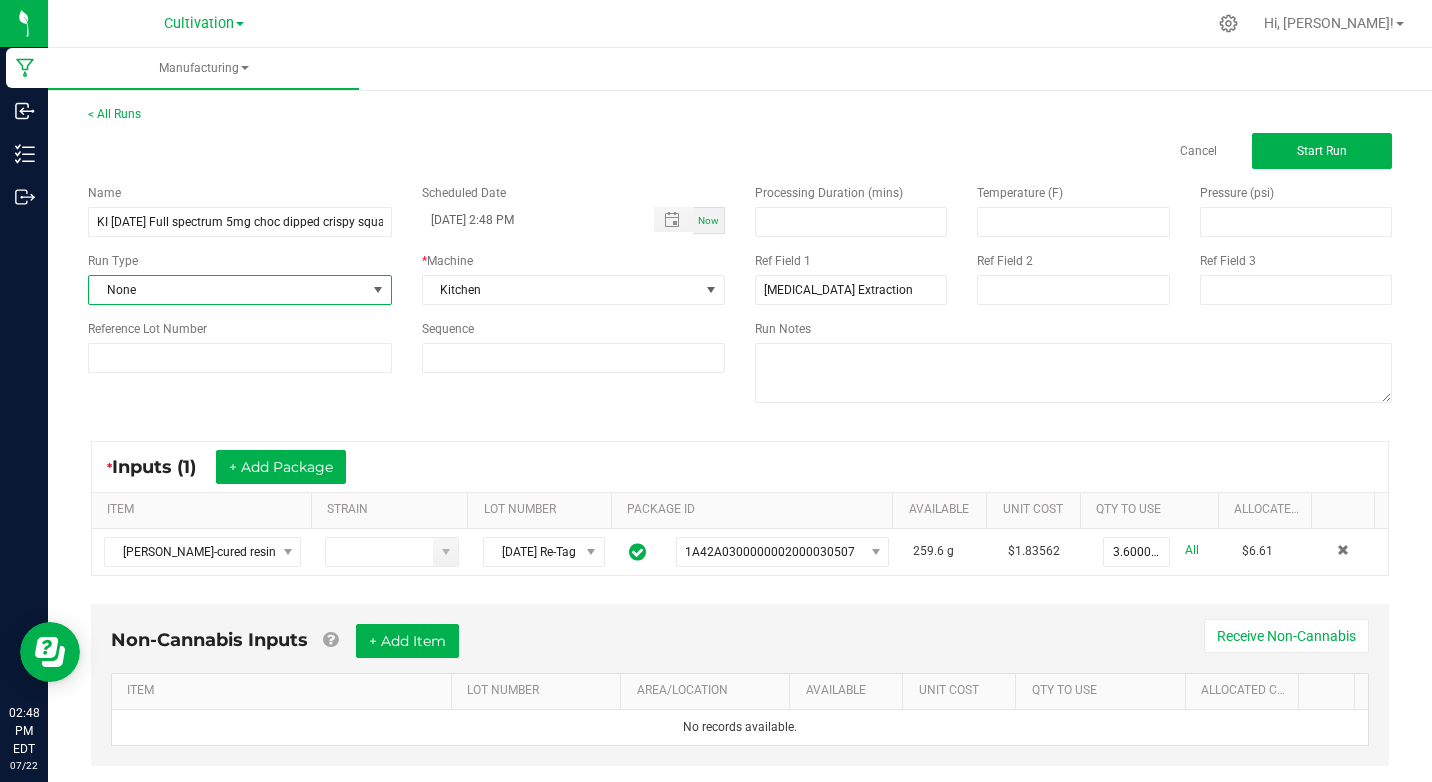click at bounding box center (378, 290) 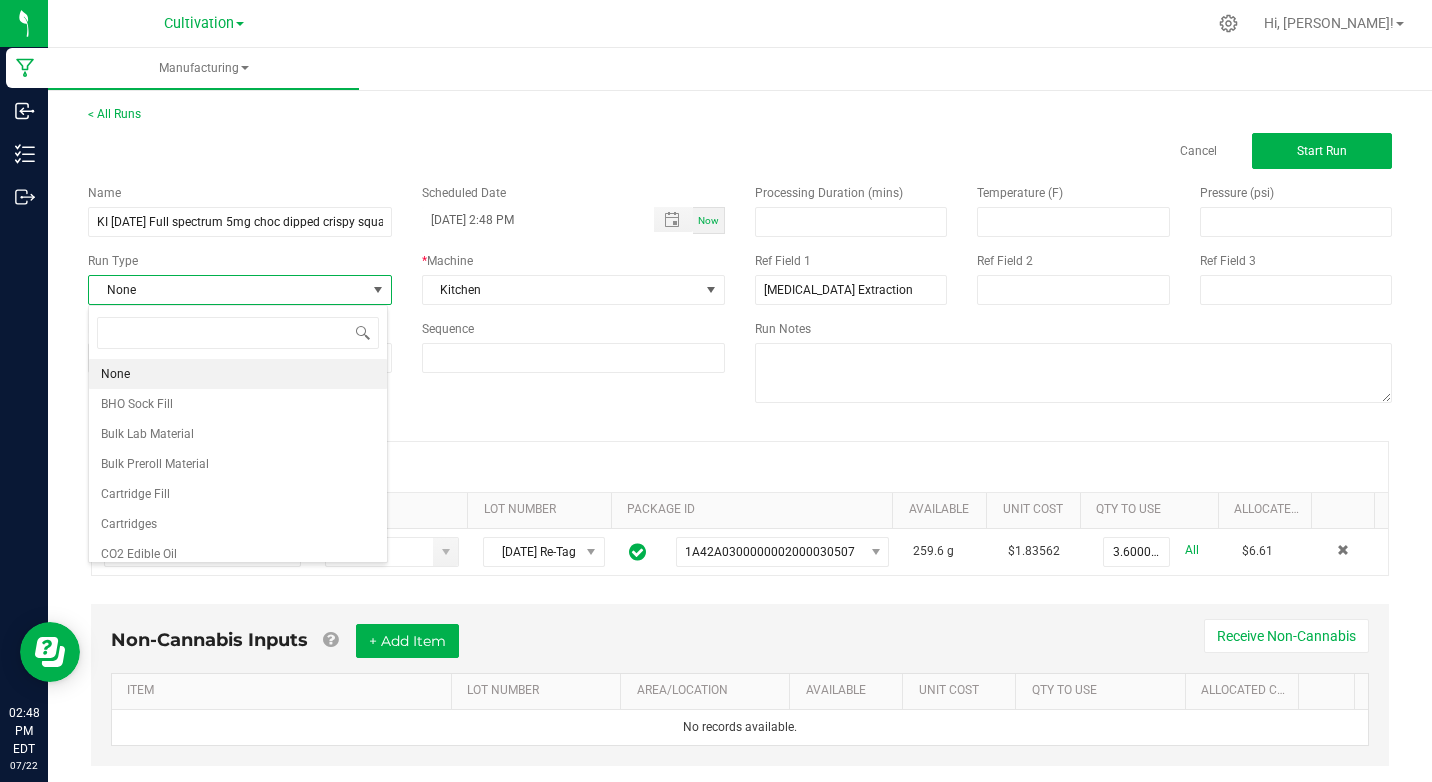 scroll, scrollTop: 99970, scrollLeft: 99700, axis: both 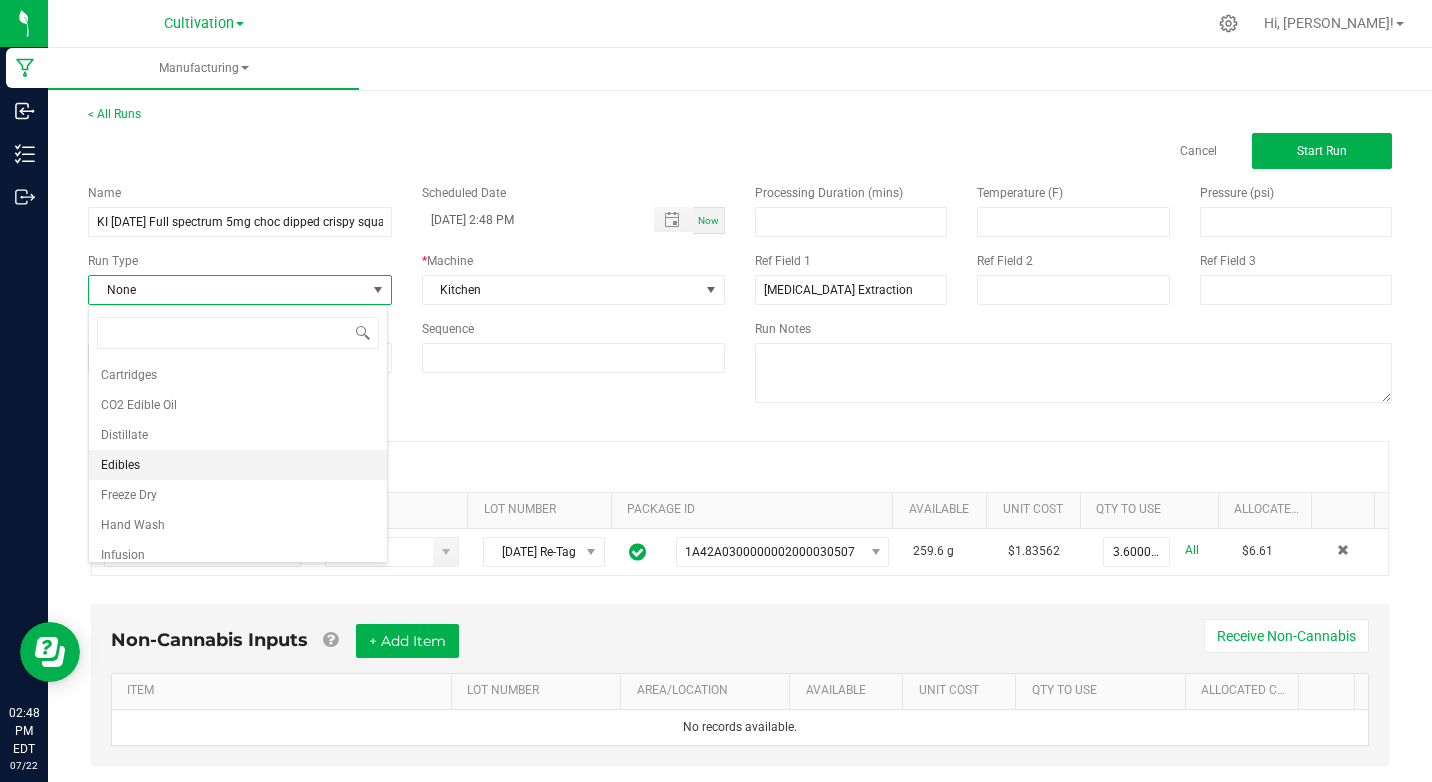 click on "Edibles" at bounding box center (120, 465) 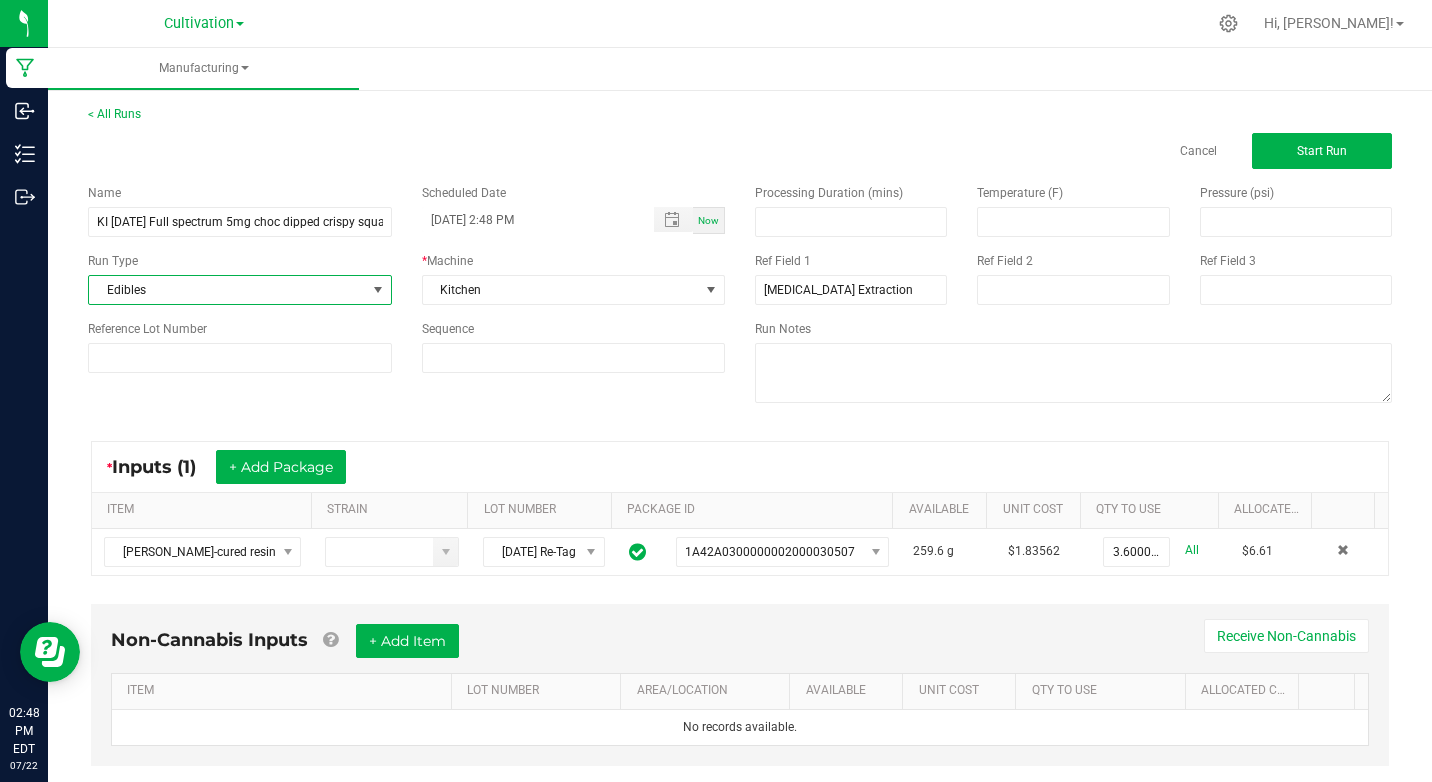 click on "Name  KI [DATE] Full spectrum 5mg choc dipped crispy square 4pk  Scheduled Date  [DATE] 2:48 PM Now  Run Type  Edibles  *   Machine  Kitchen  Reference Lot Number   Sequence   Processing Duration (mins)   Temperature (F)   Pressure (psi)   Ref Field 1  [MEDICAL_DATA] Extraction  Ref Field 2   Ref Field 3   Run Notes" at bounding box center (740, 296) 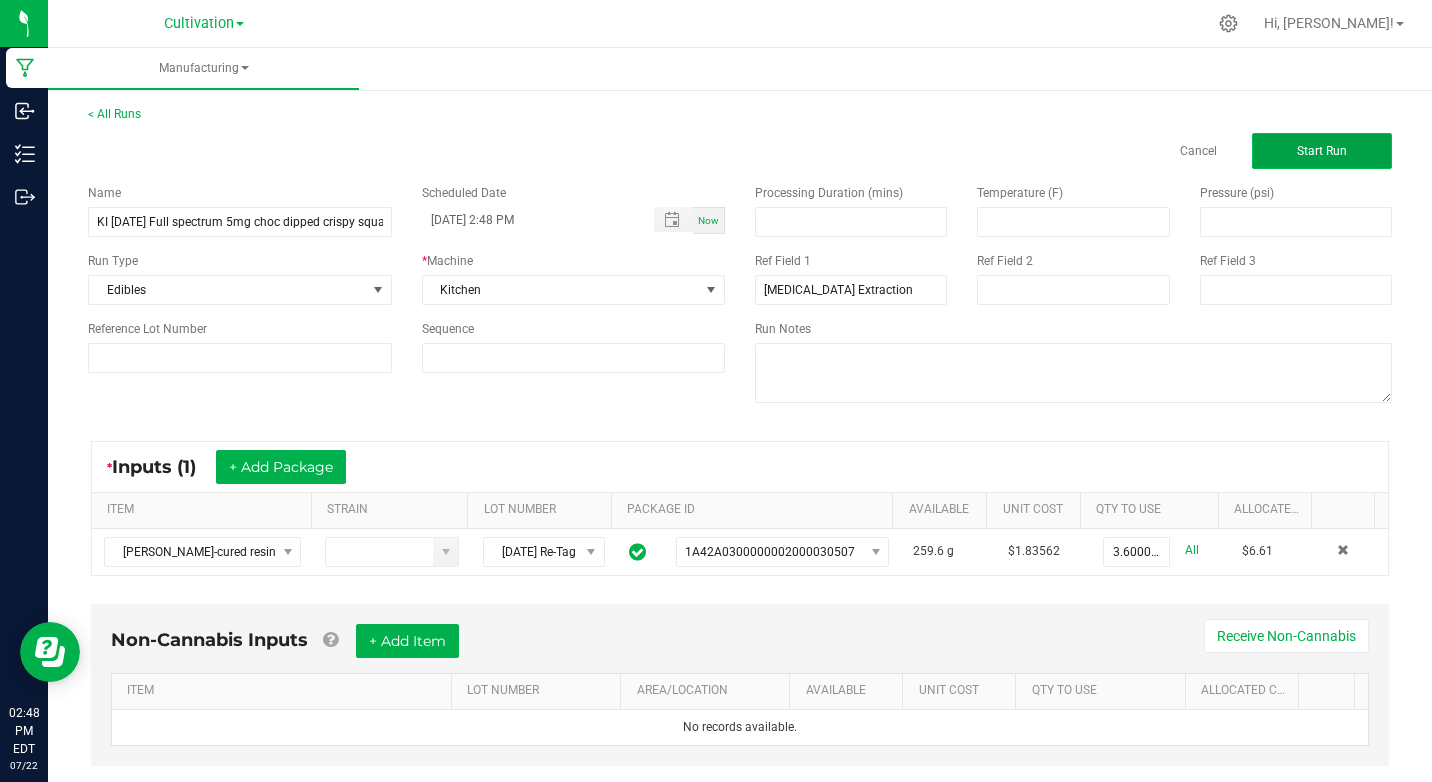 click on "Start Run" 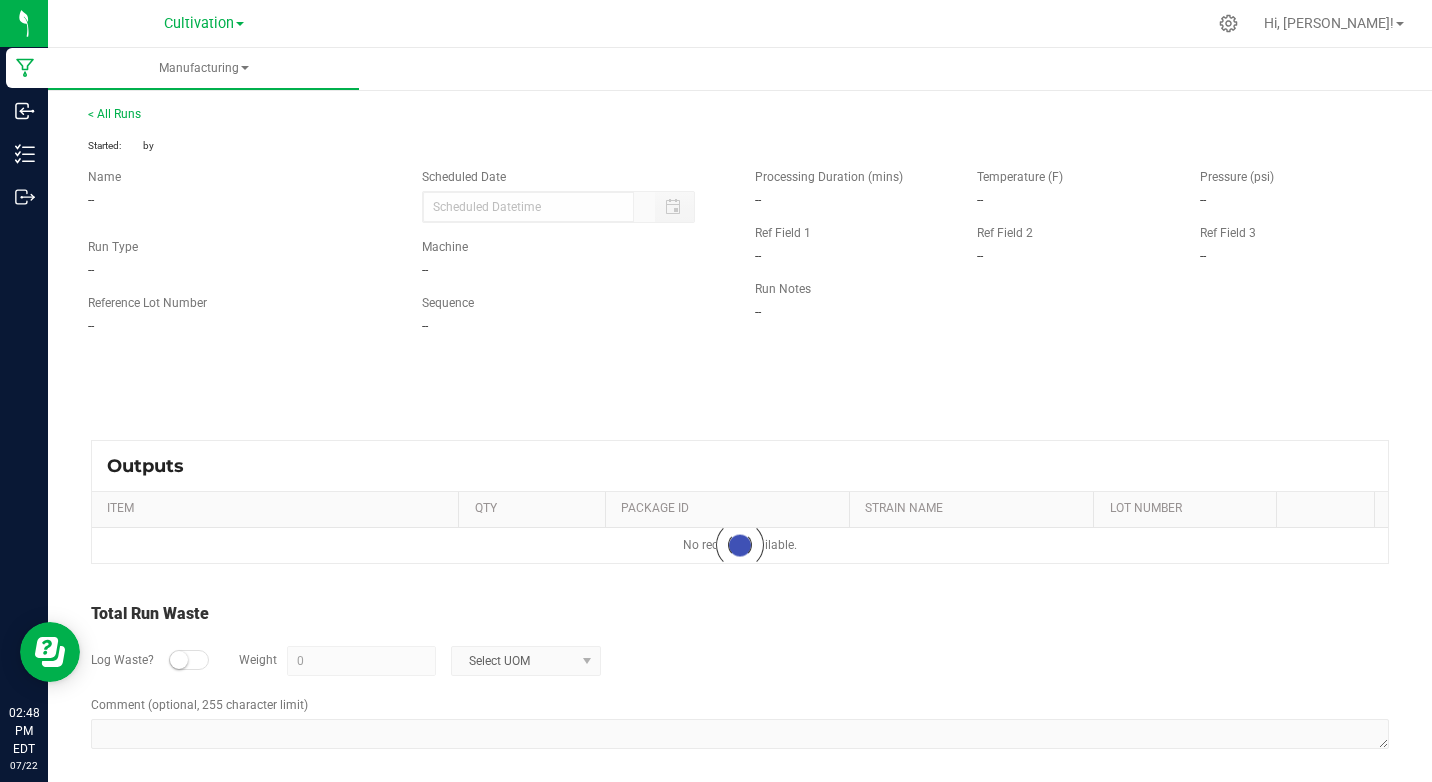type on "[DATE] 2:48 PM" 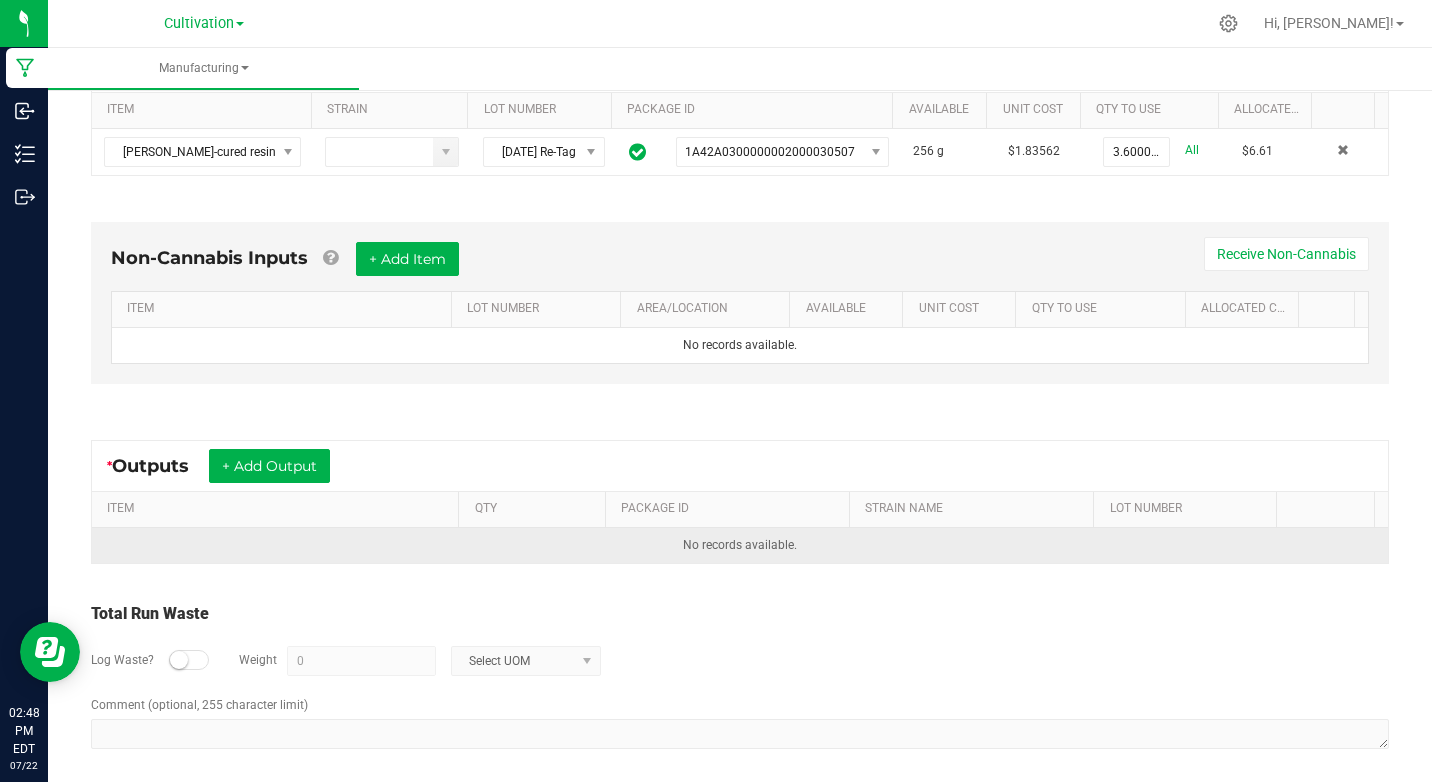 scroll, scrollTop: 429, scrollLeft: 0, axis: vertical 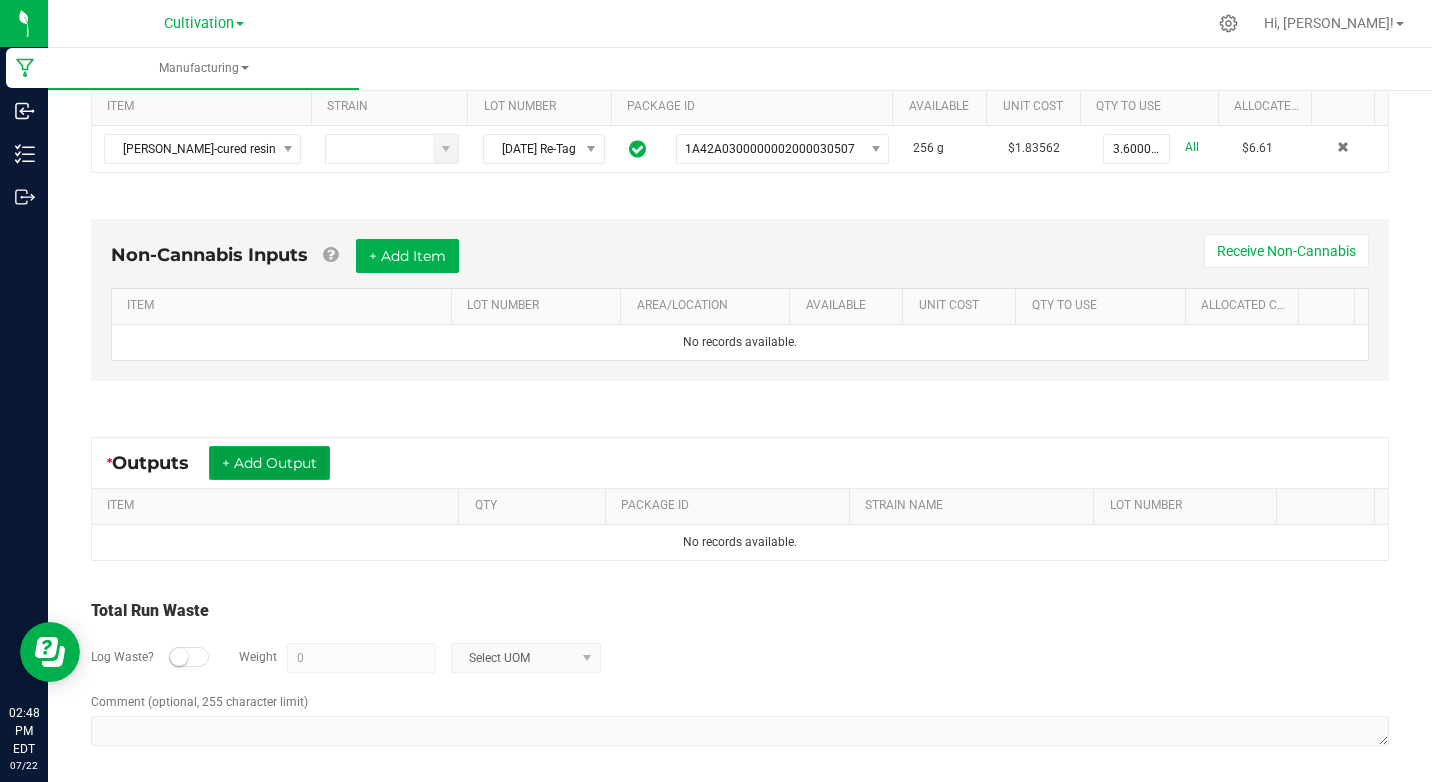 click on "+ Add Output" at bounding box center [269, 463] 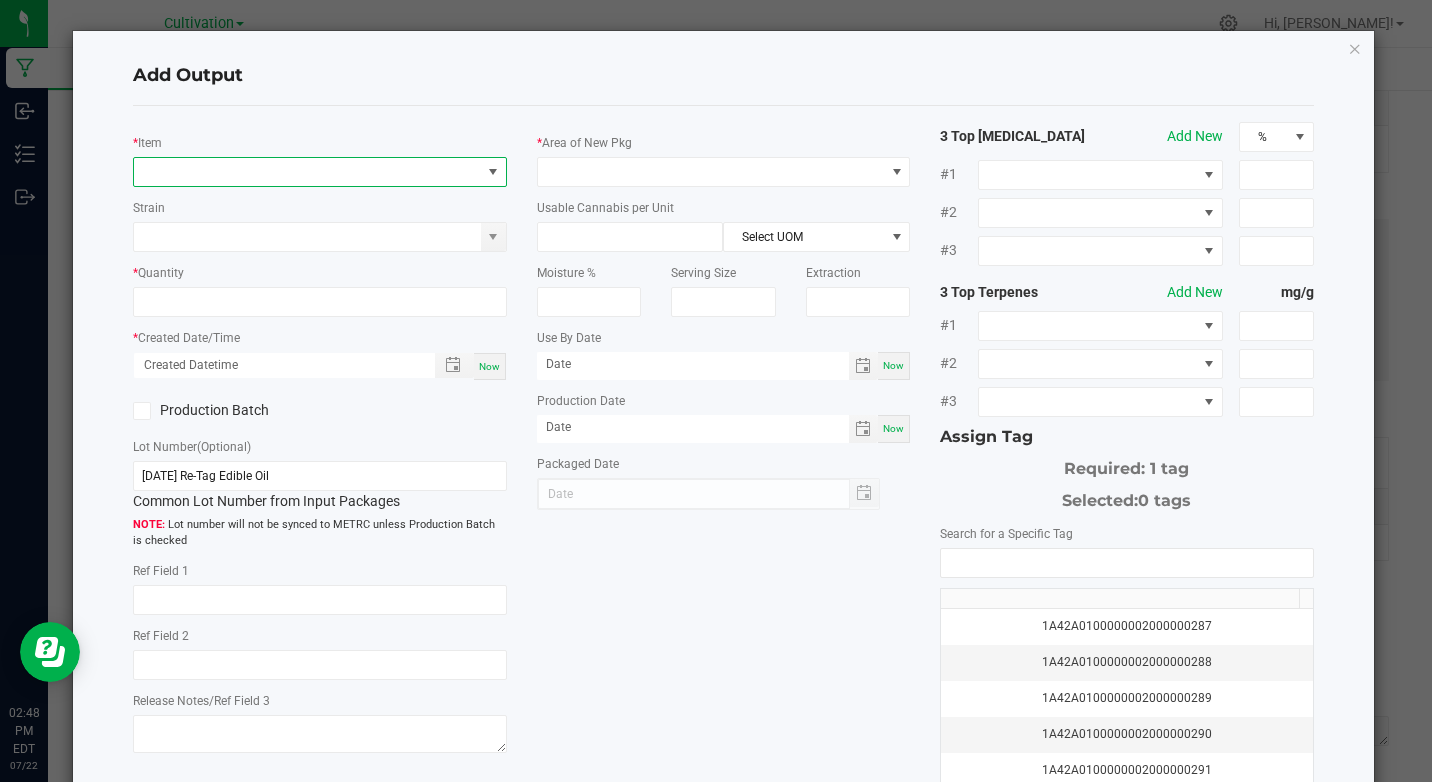 click at bounding box center [307, 172] 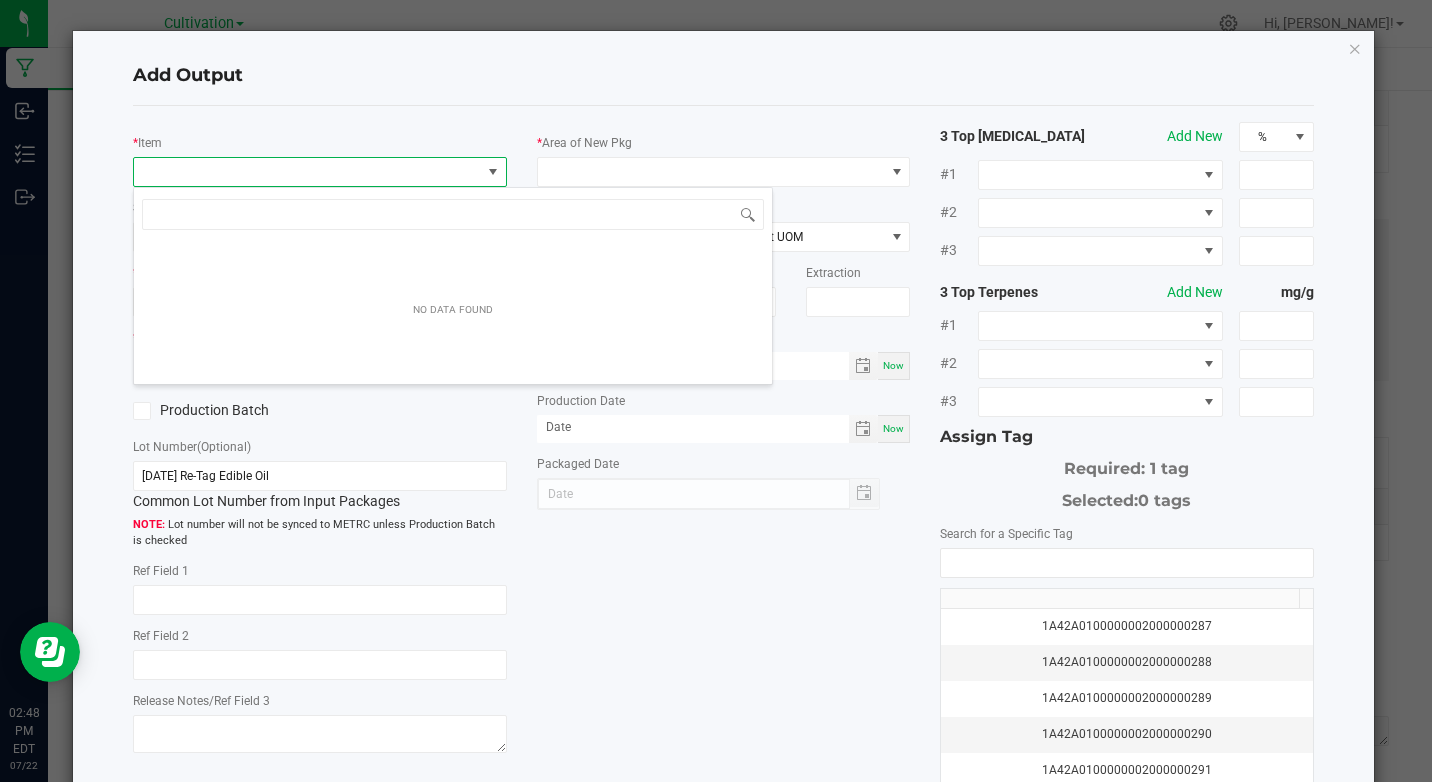 scroll, scrollTop: 99970, scrollLeft: 99631, axis: both 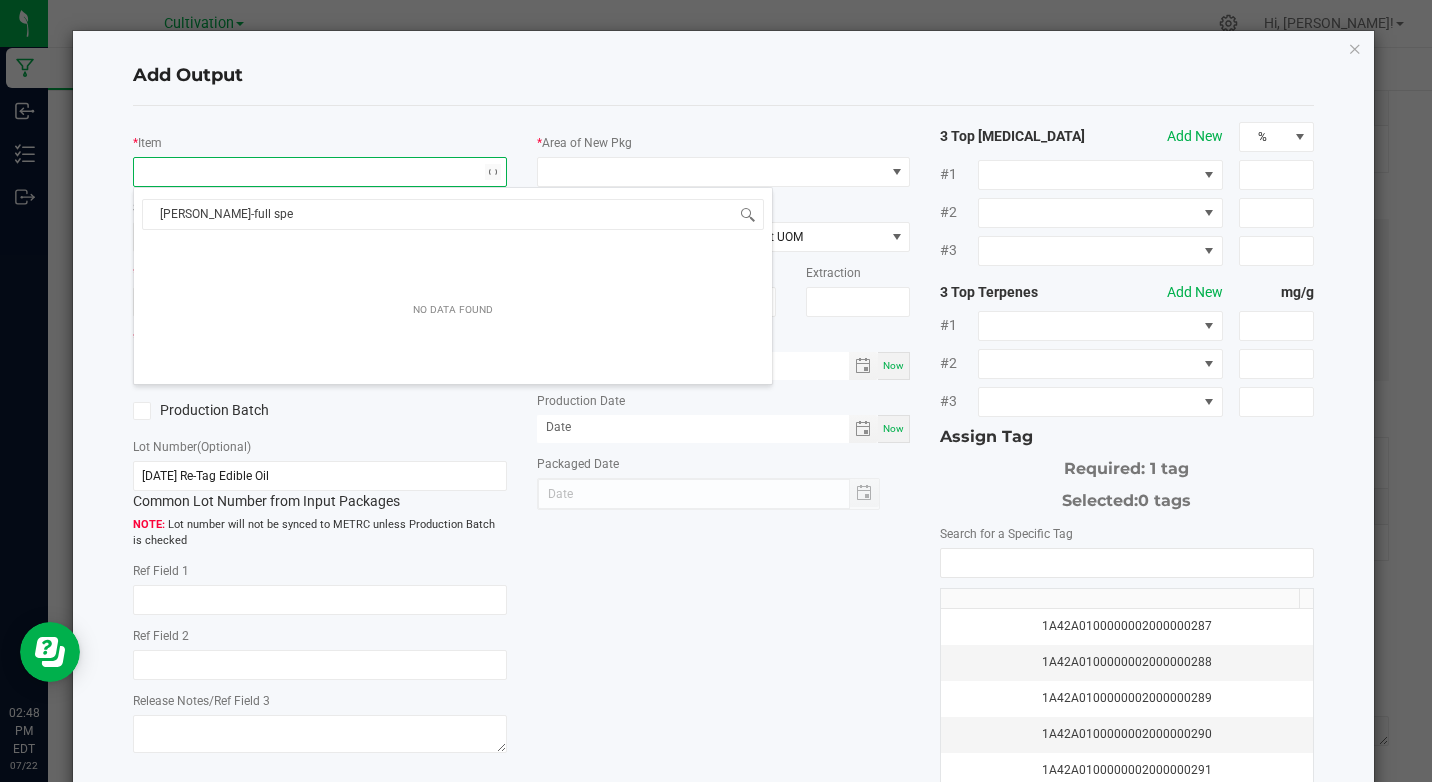 type on "[PERSON_NAME]-full spec" 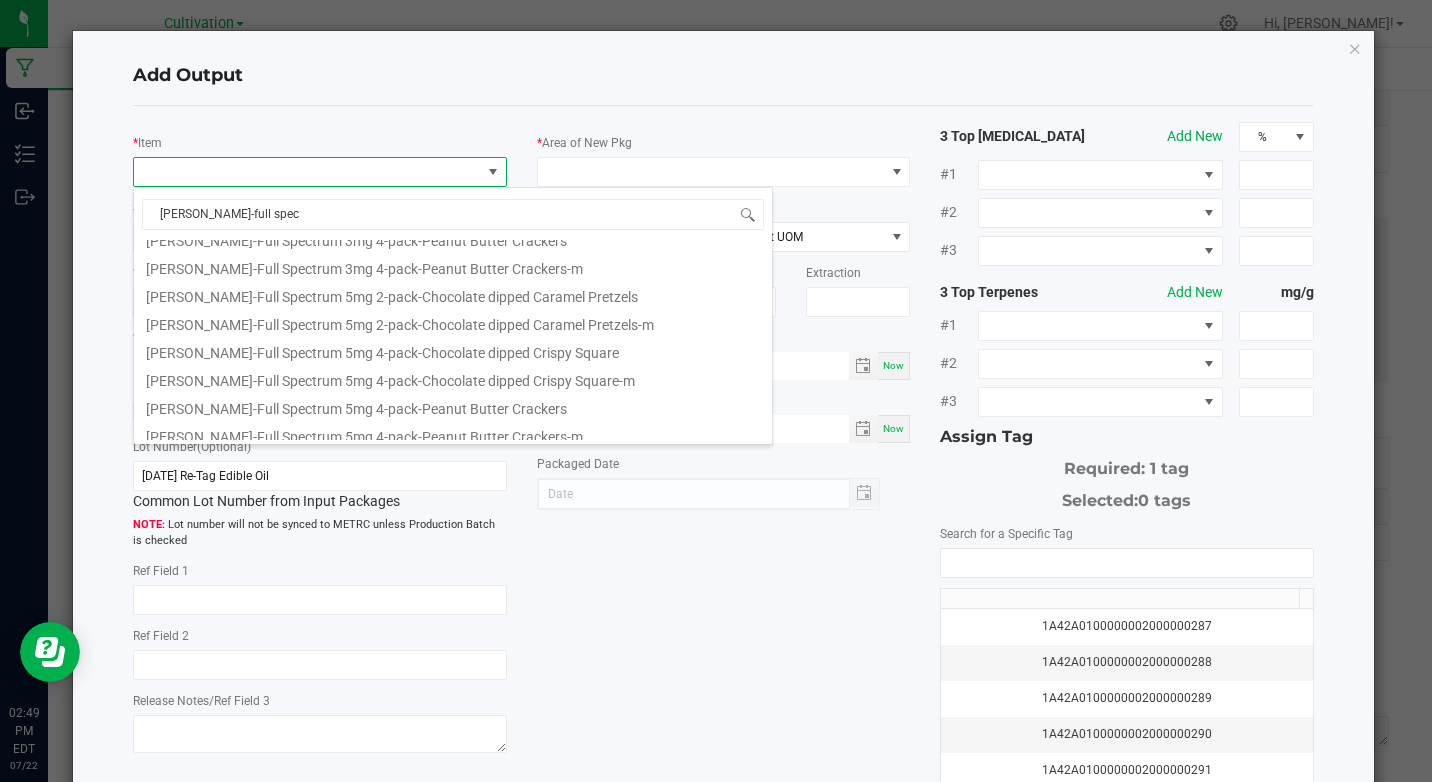 scroll, scrollTop: 560, scrollLeft: 0, axis: vertical 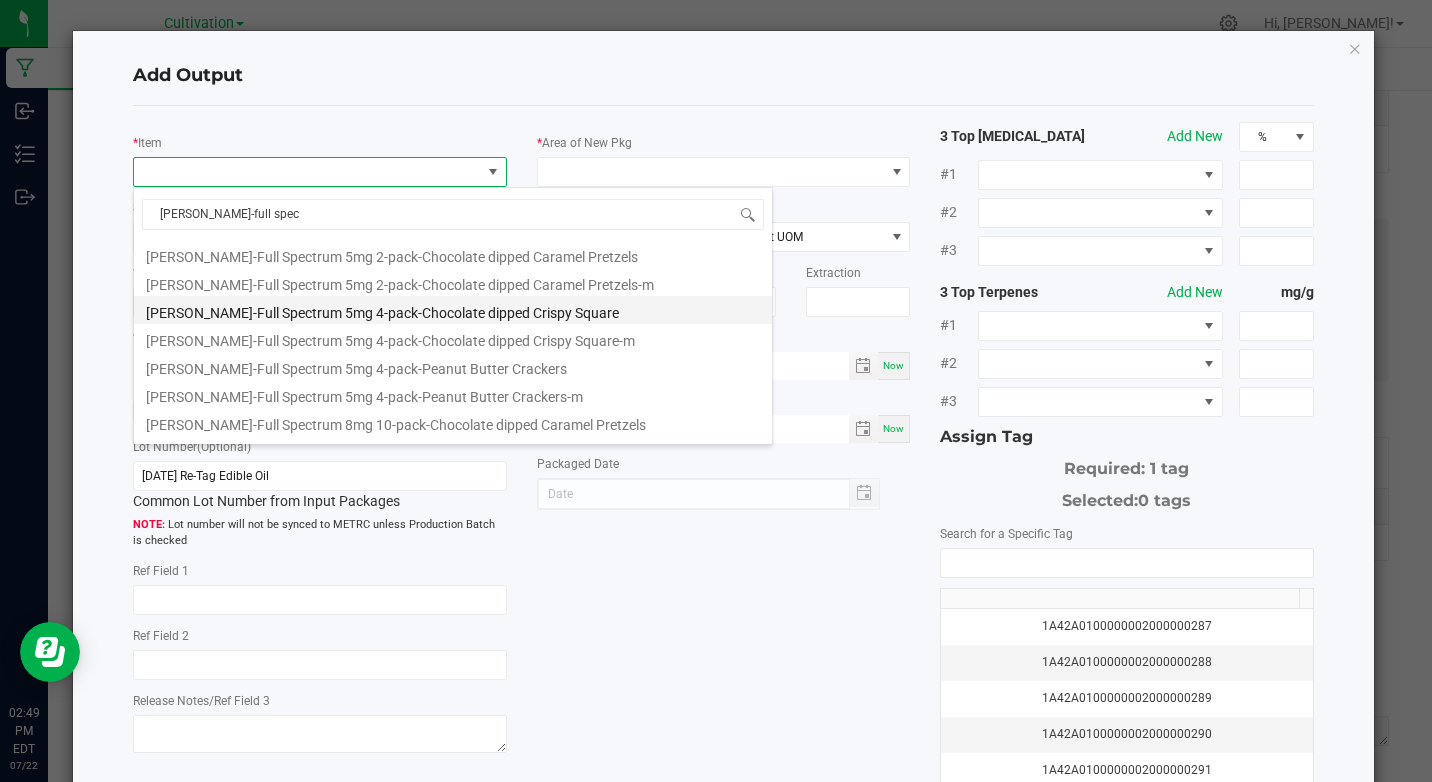 click on "[PERSON_NAME]-Full Spectrum 5mg 4-pack-Chocolate dipped Crispy Square" at bounding box center [453, 310] 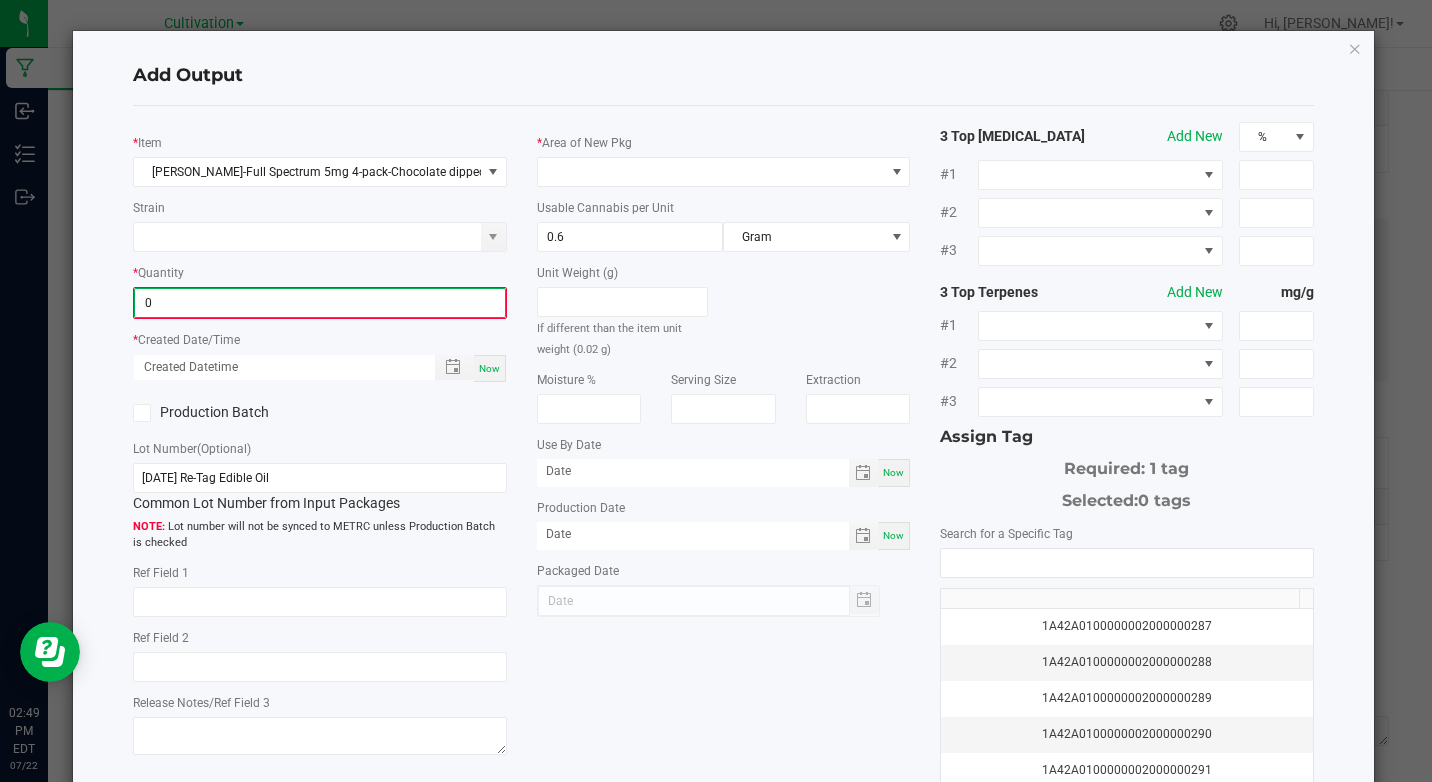 click on "0" at bounding box center [319, 303] 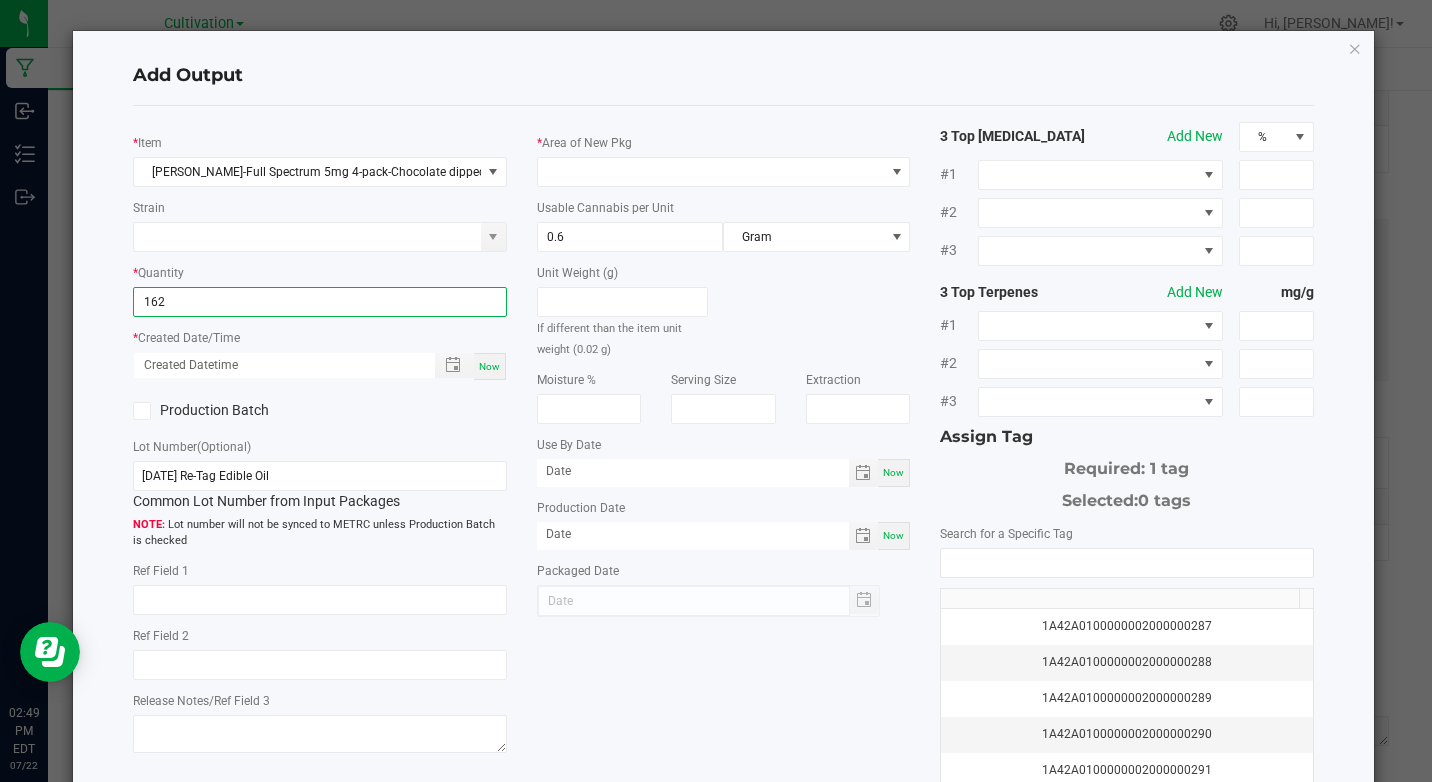 type on "162 ea" 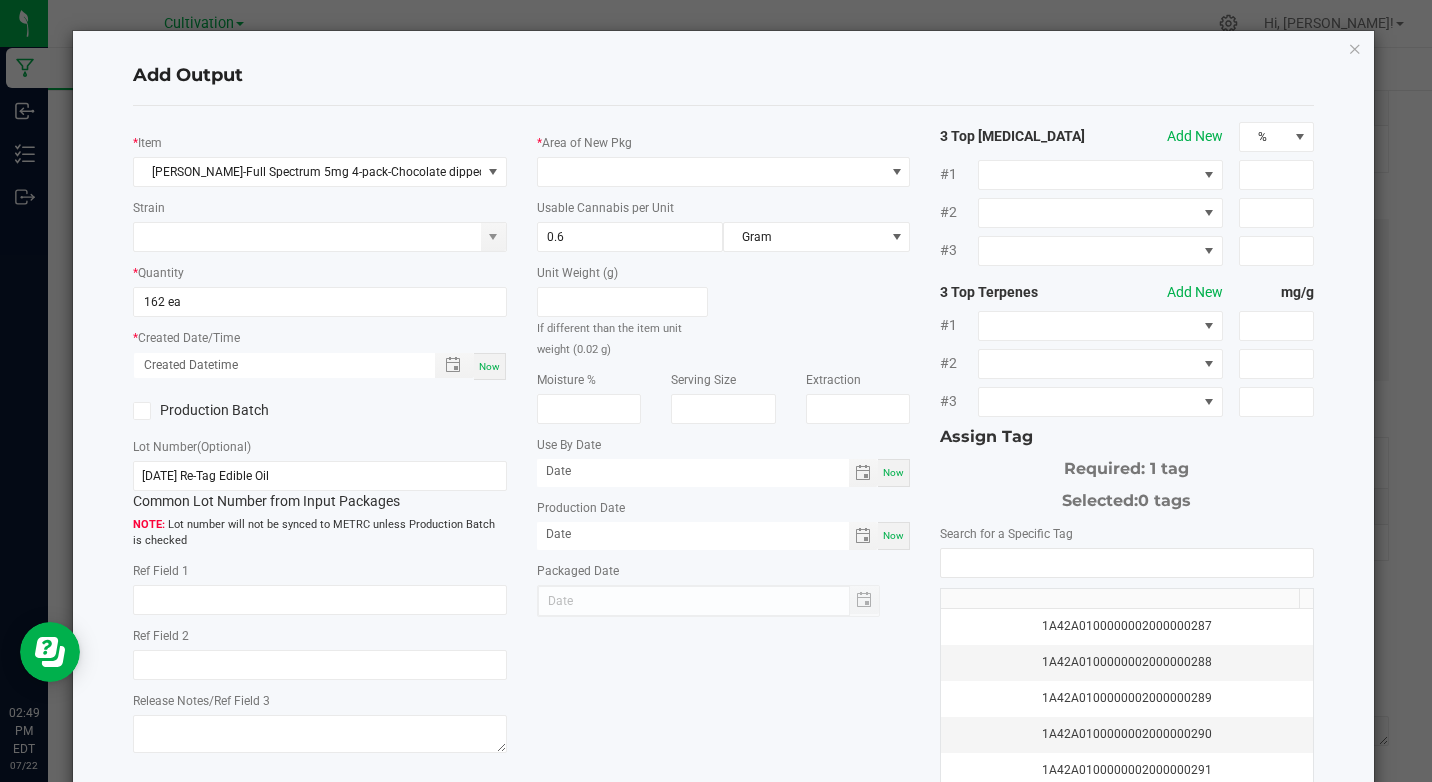 click on "Now" at bounding box center [489, 366] 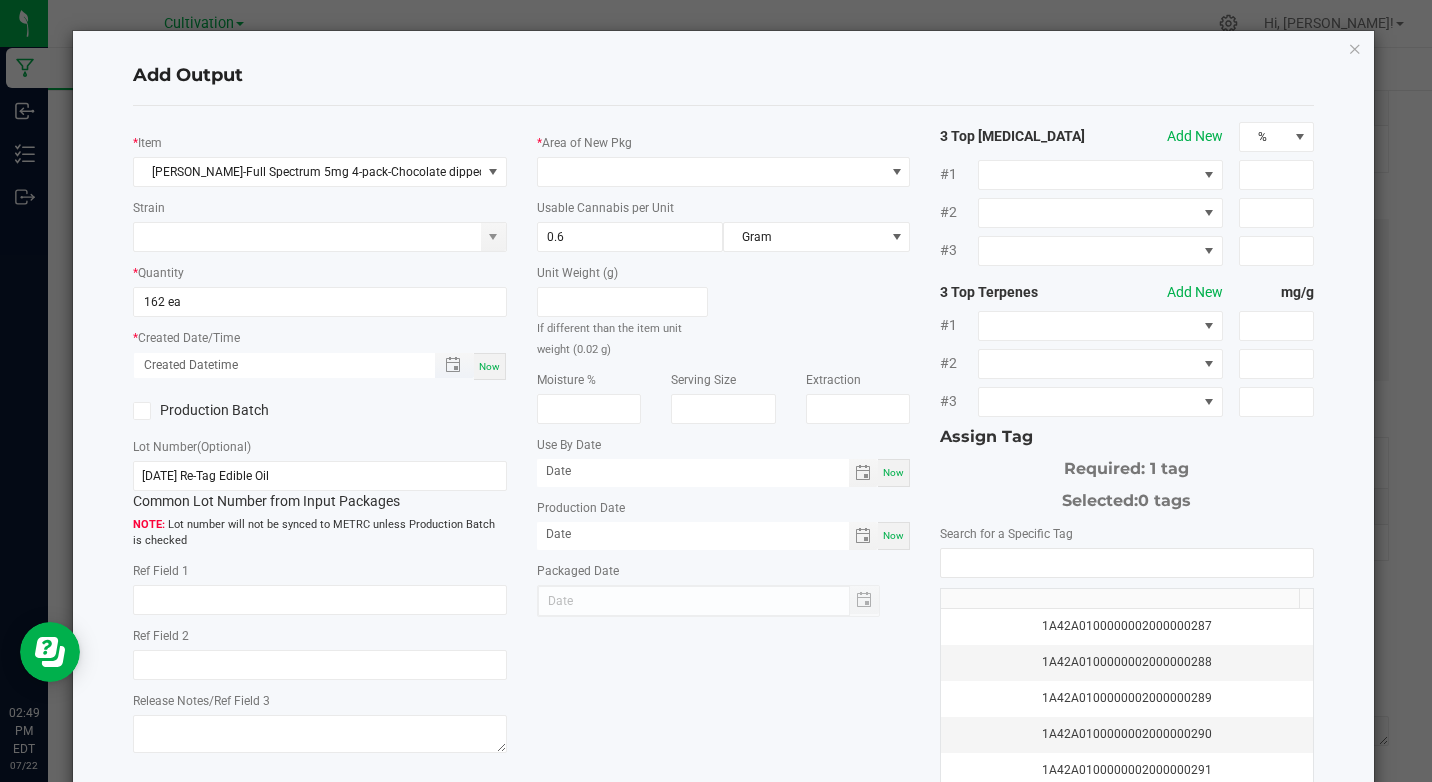 type on "[DATE] 2:49 PM" 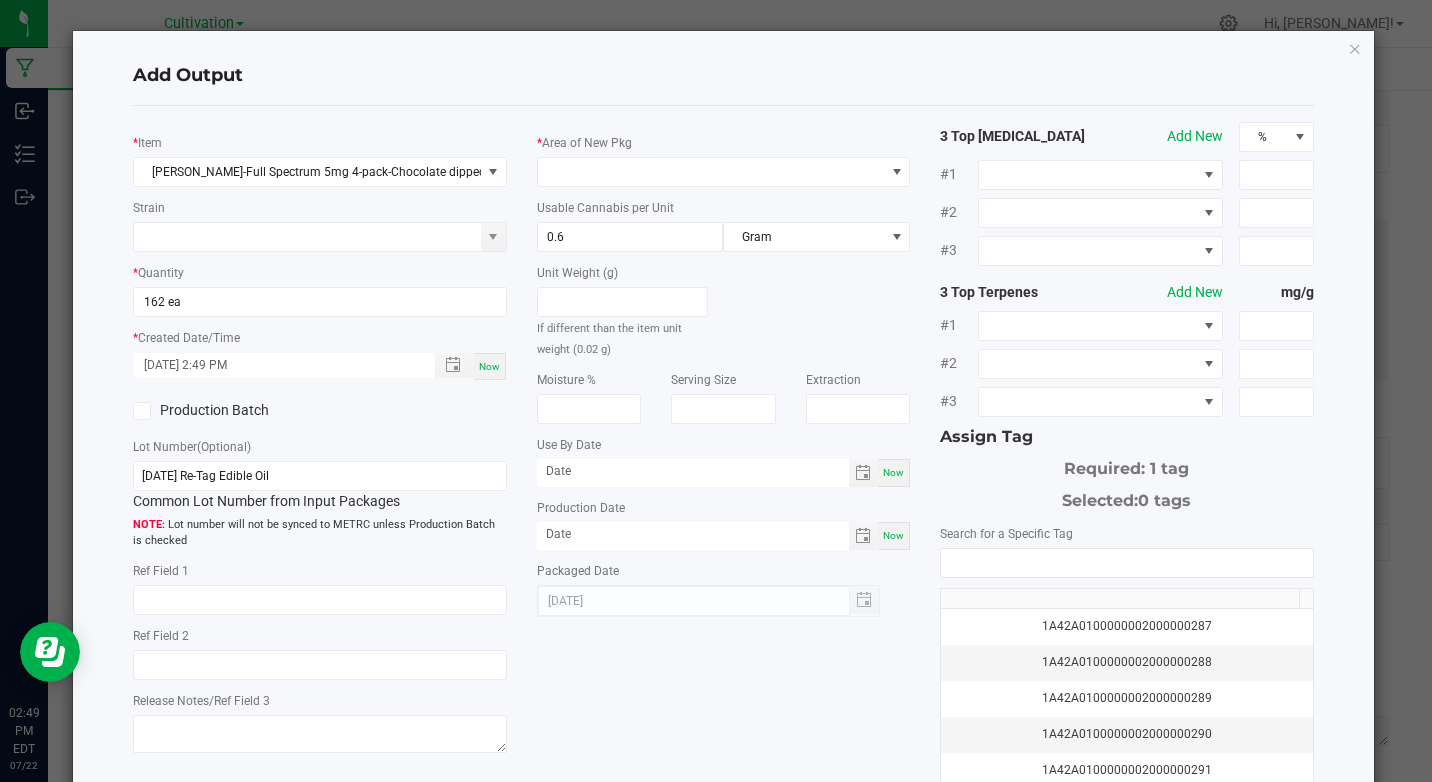 click 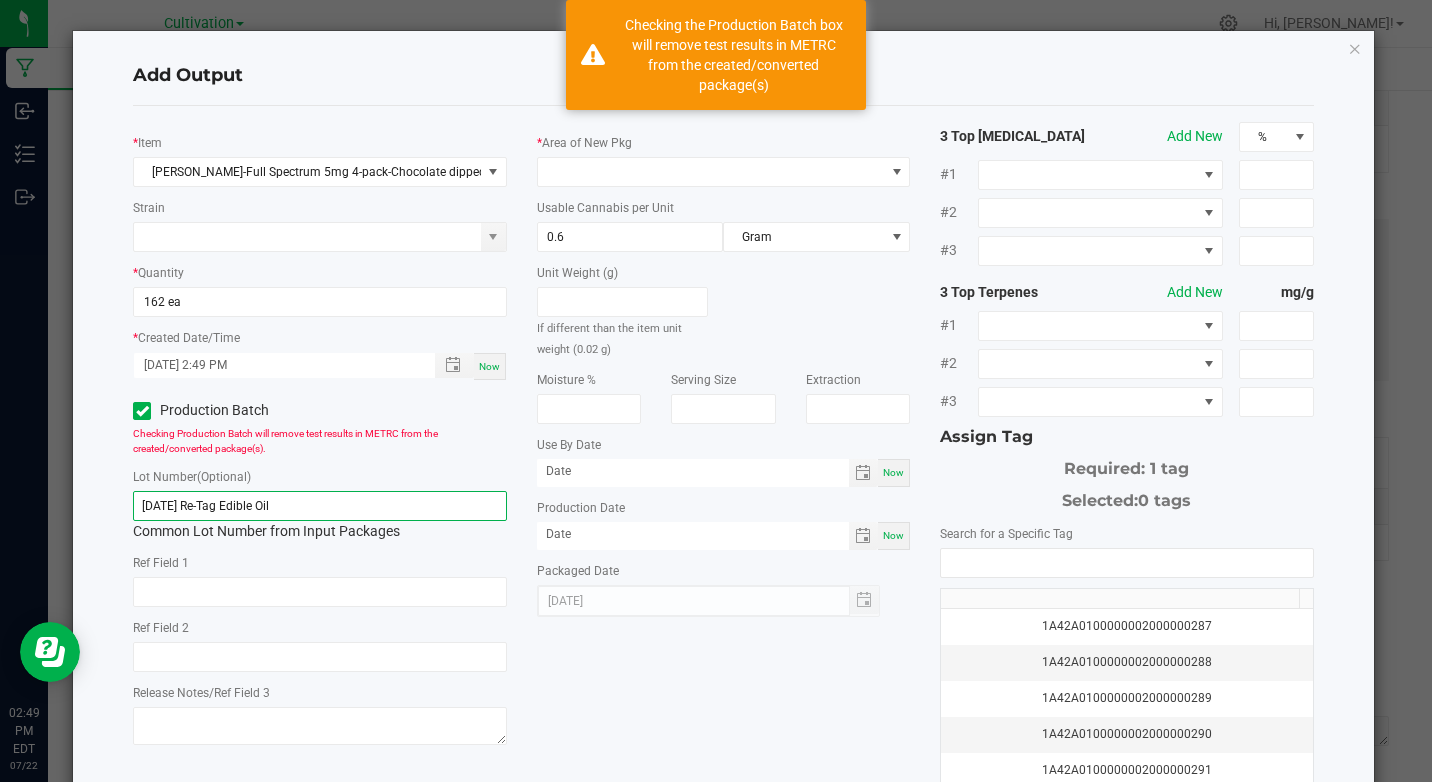 drag, startPoint x: 138, startPoint y: 506, endPoint x: 369, endPoint y: 526, distance: 231.86418 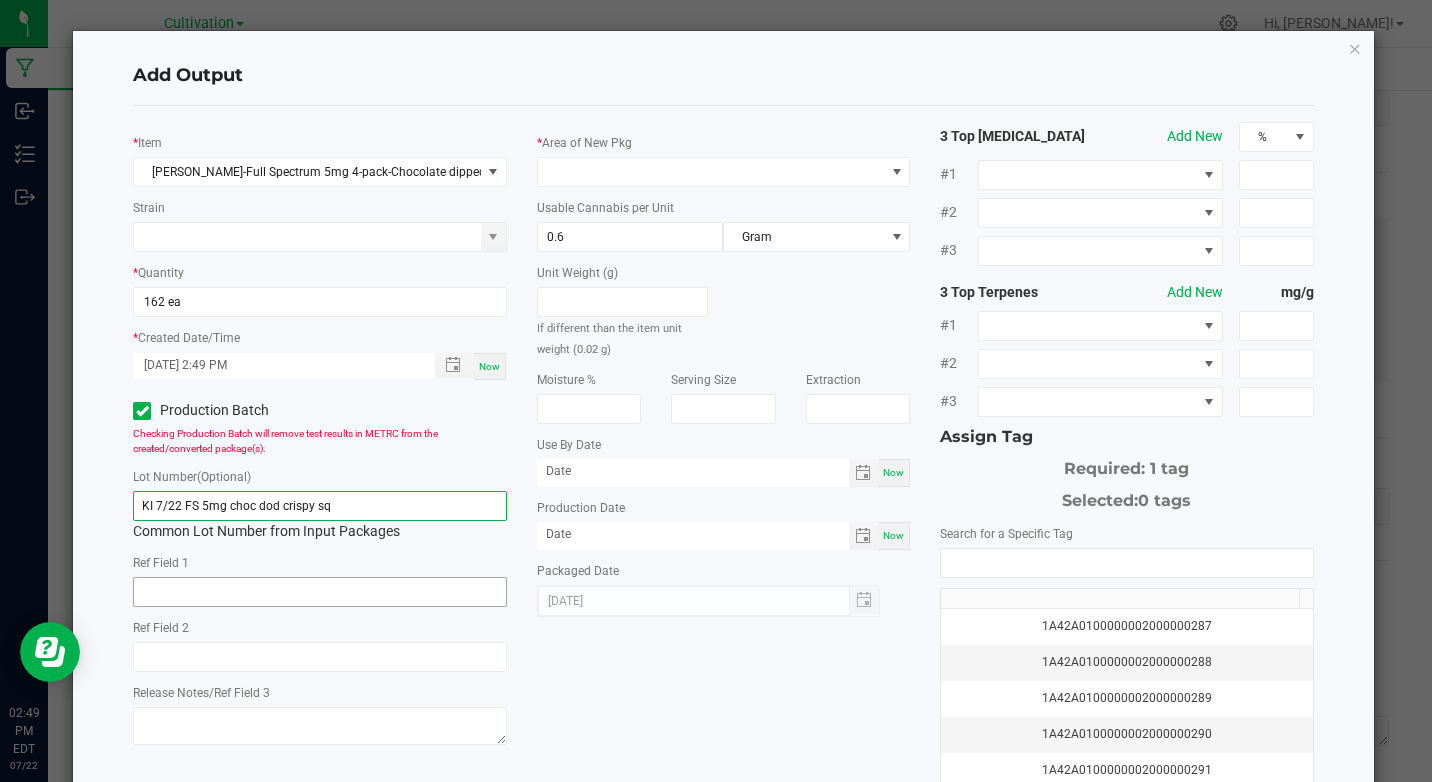 type on "KI 7/22 FS 5mg choc dod crispy sq" 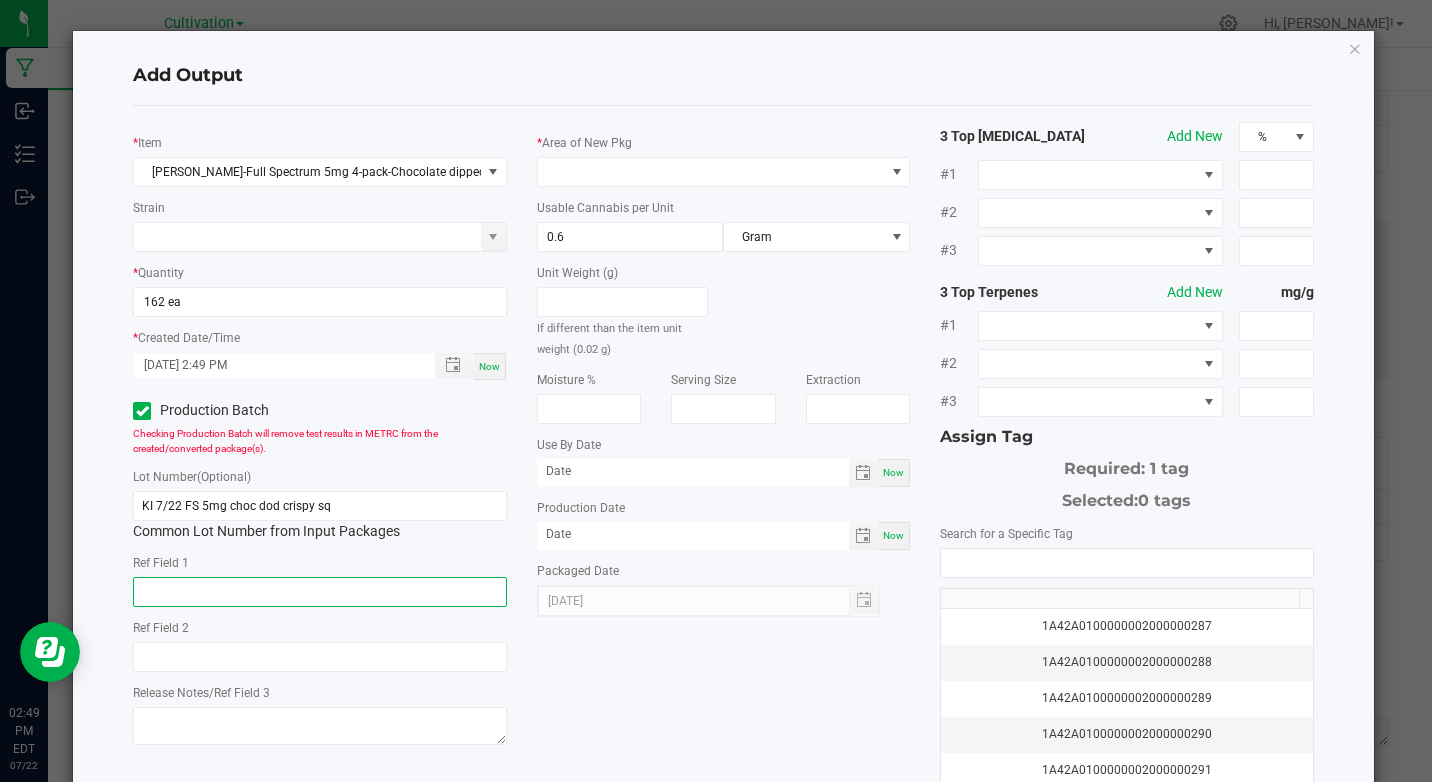 click 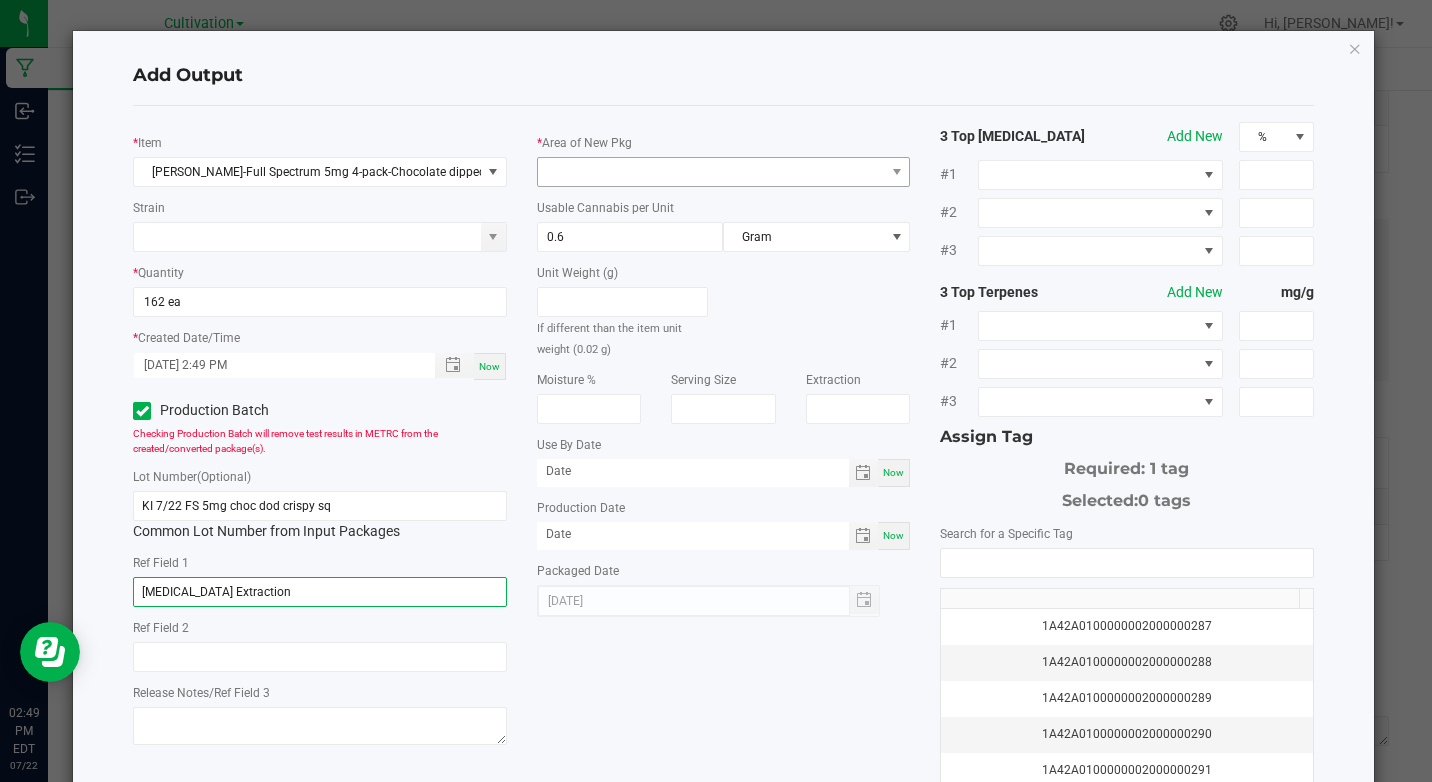 type on "[MEDICAL_DATA] Extraction" 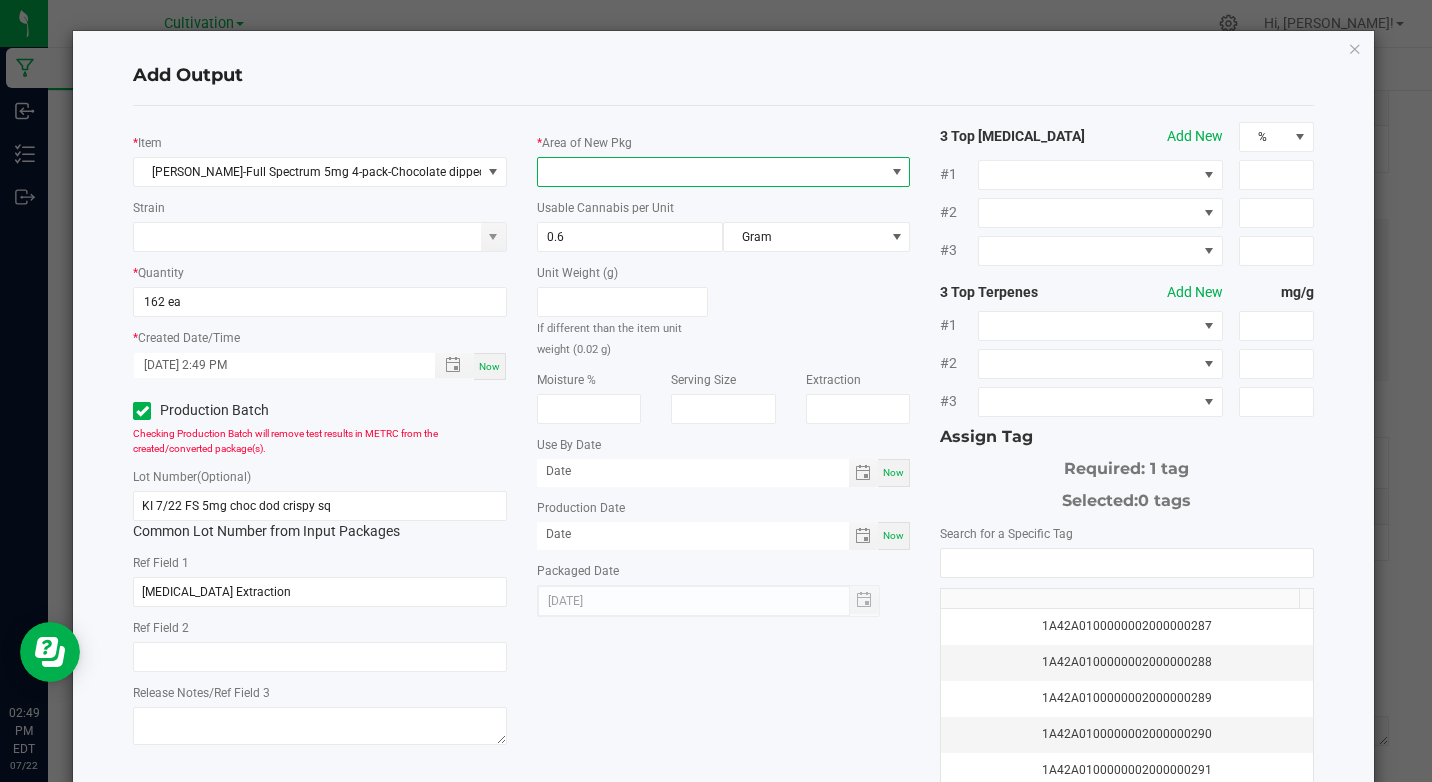 click at bounding box center (711, 172) 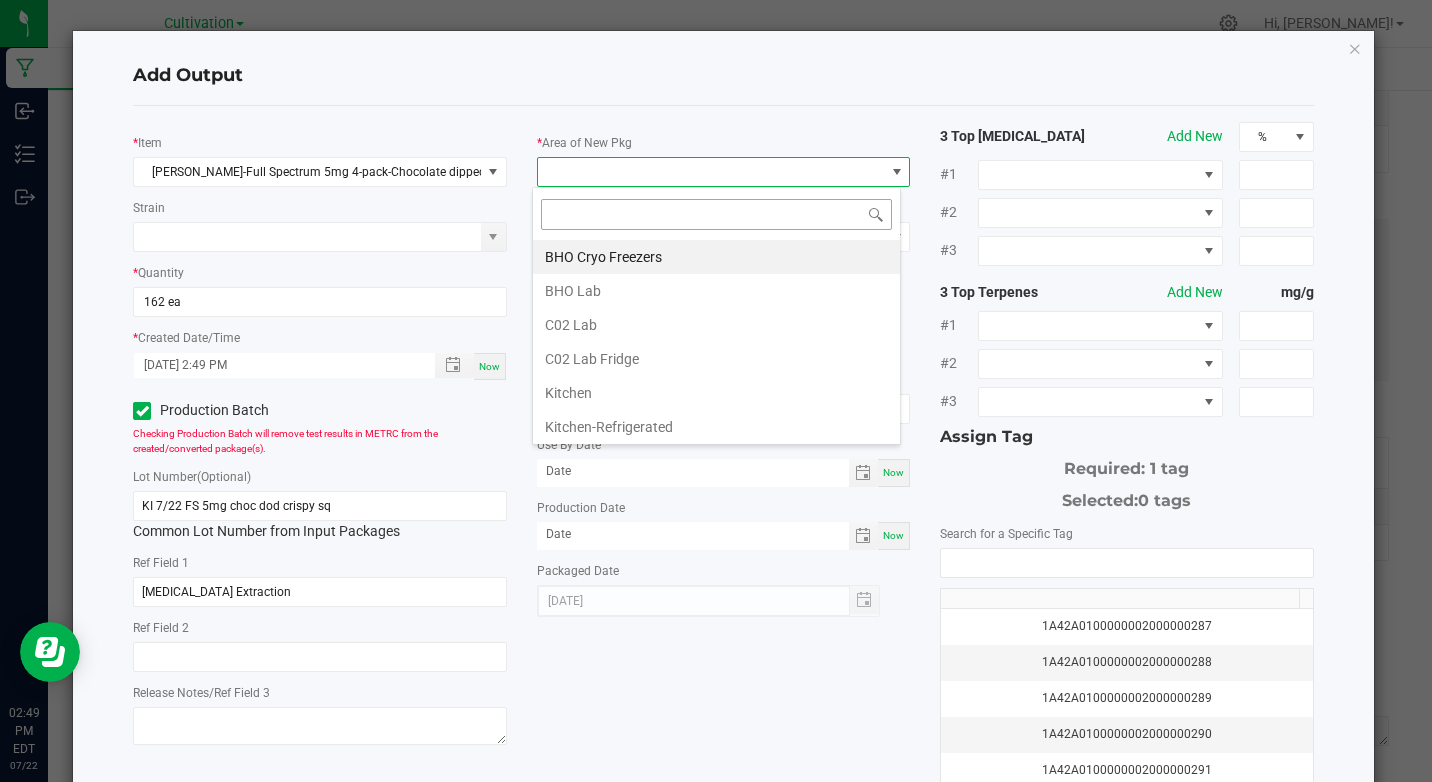 scroll, scrollTop: 99970, scrollLeft: 99631, axis: both 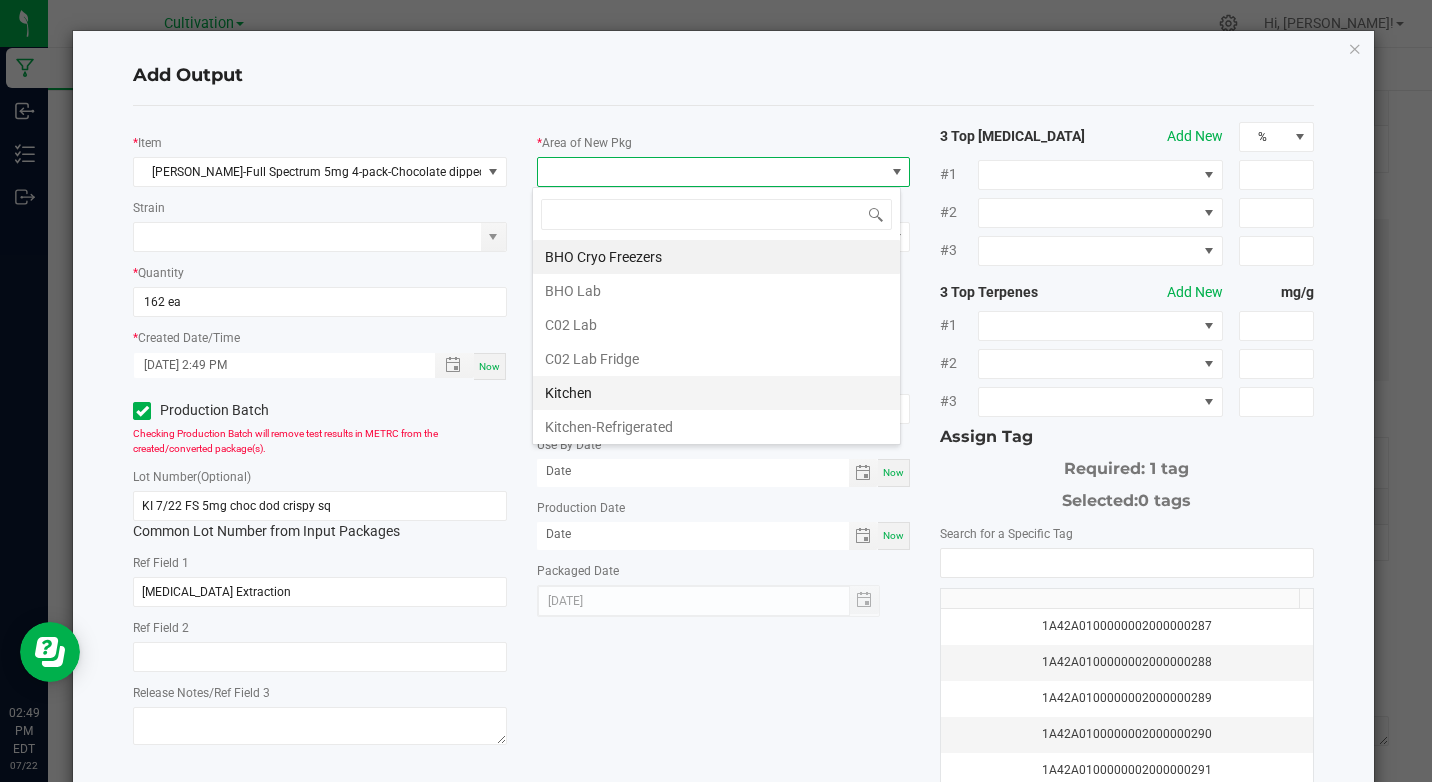 click on "Kitchen" at bounding box center [716, 393] 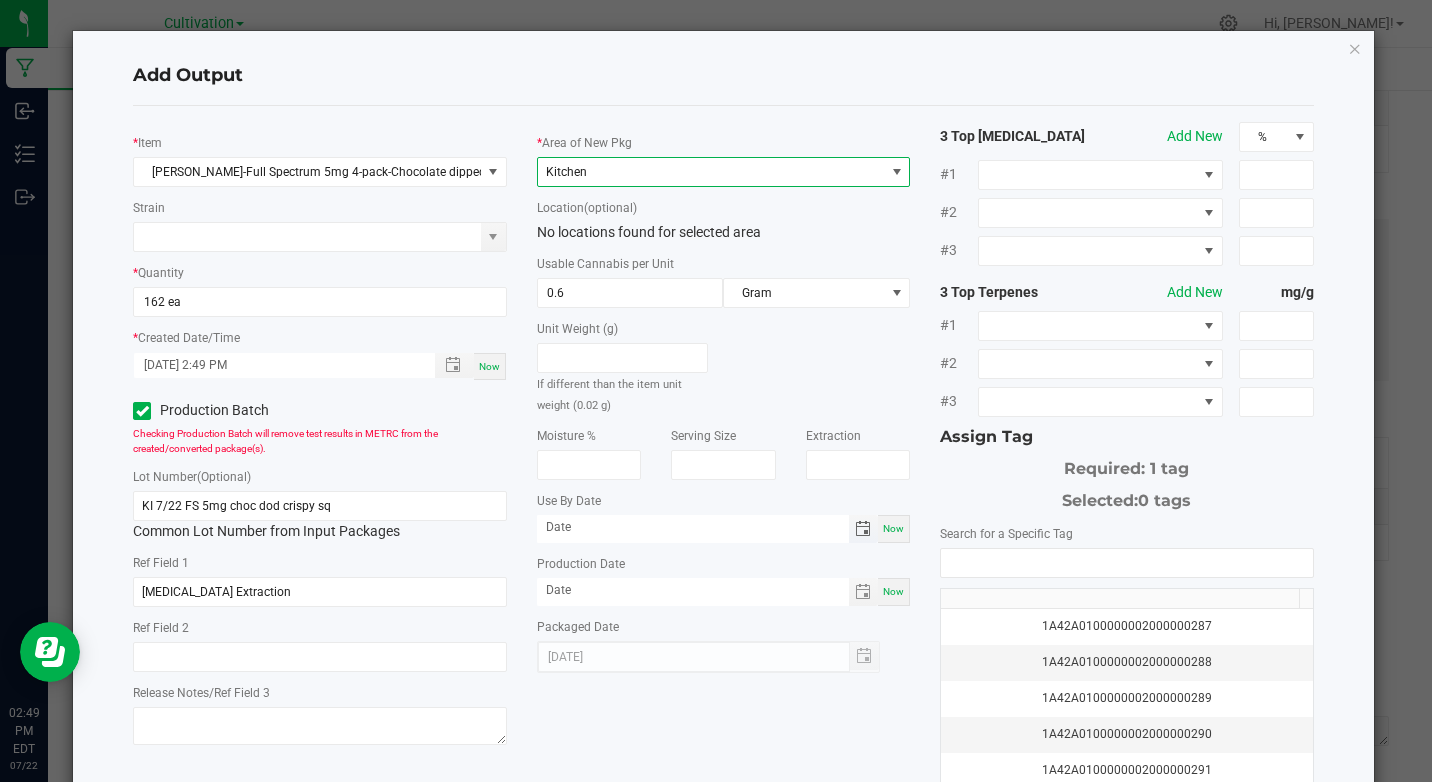 click at bounding box center (863, 529) 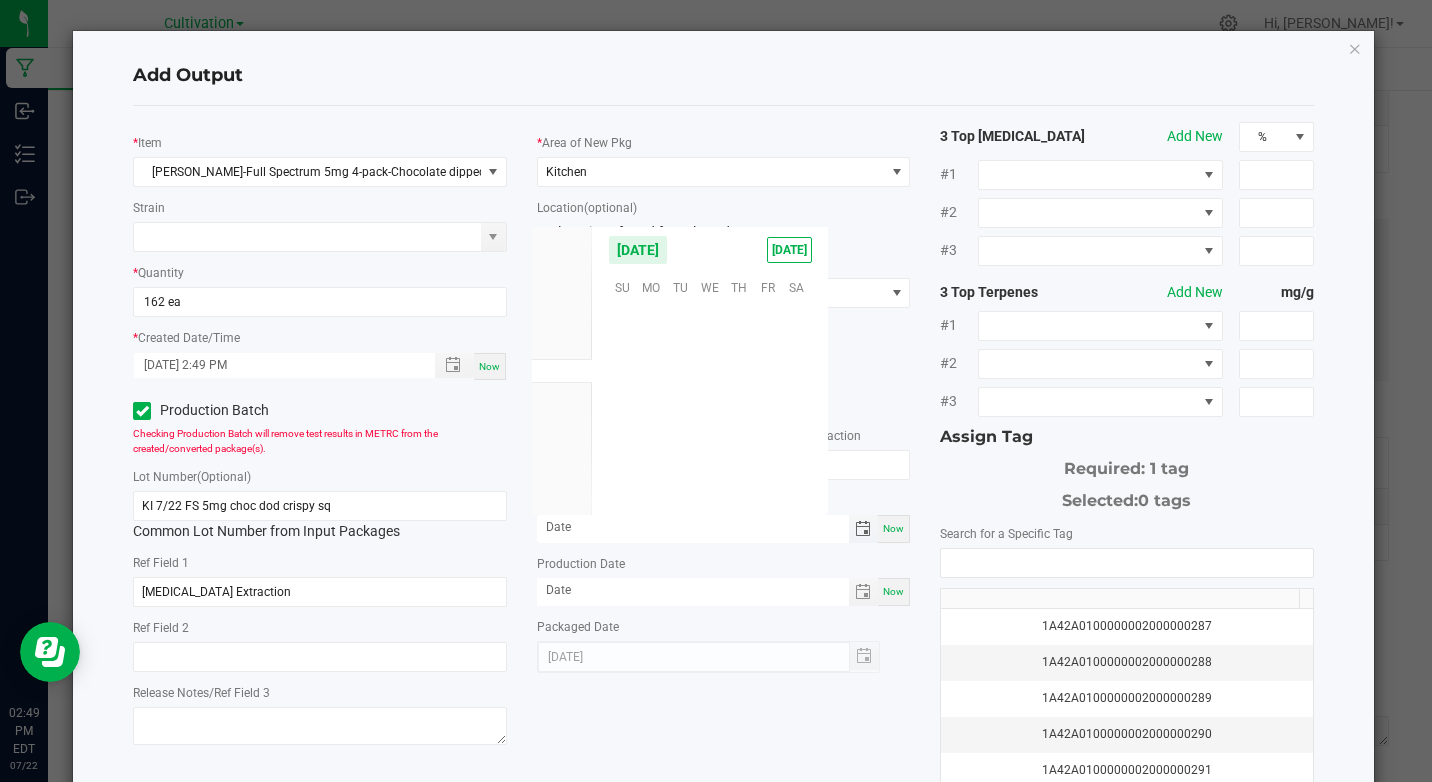 scroll, scrollTop: 0, scrollLeft: 0, axis: both 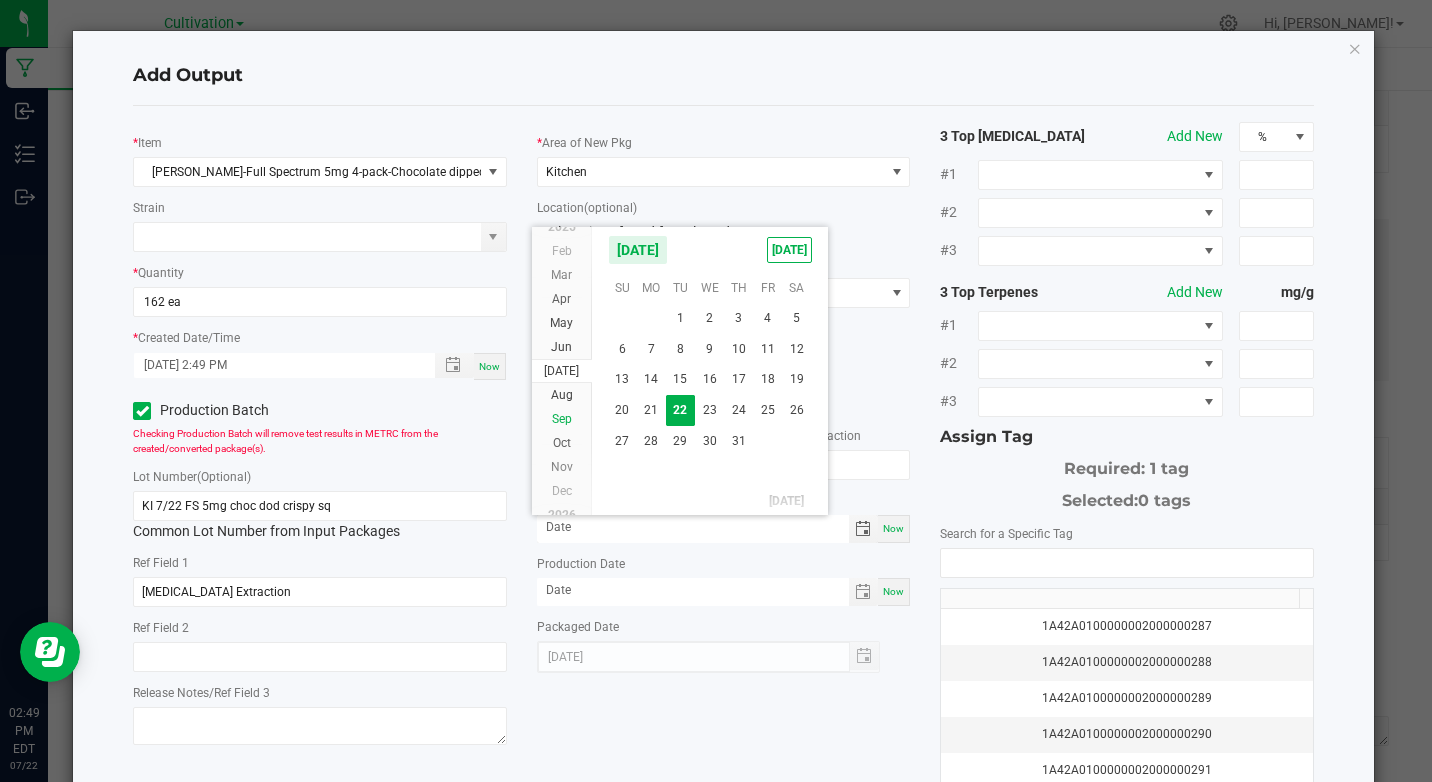 click on "Sep" at bounding box center [562, 419] 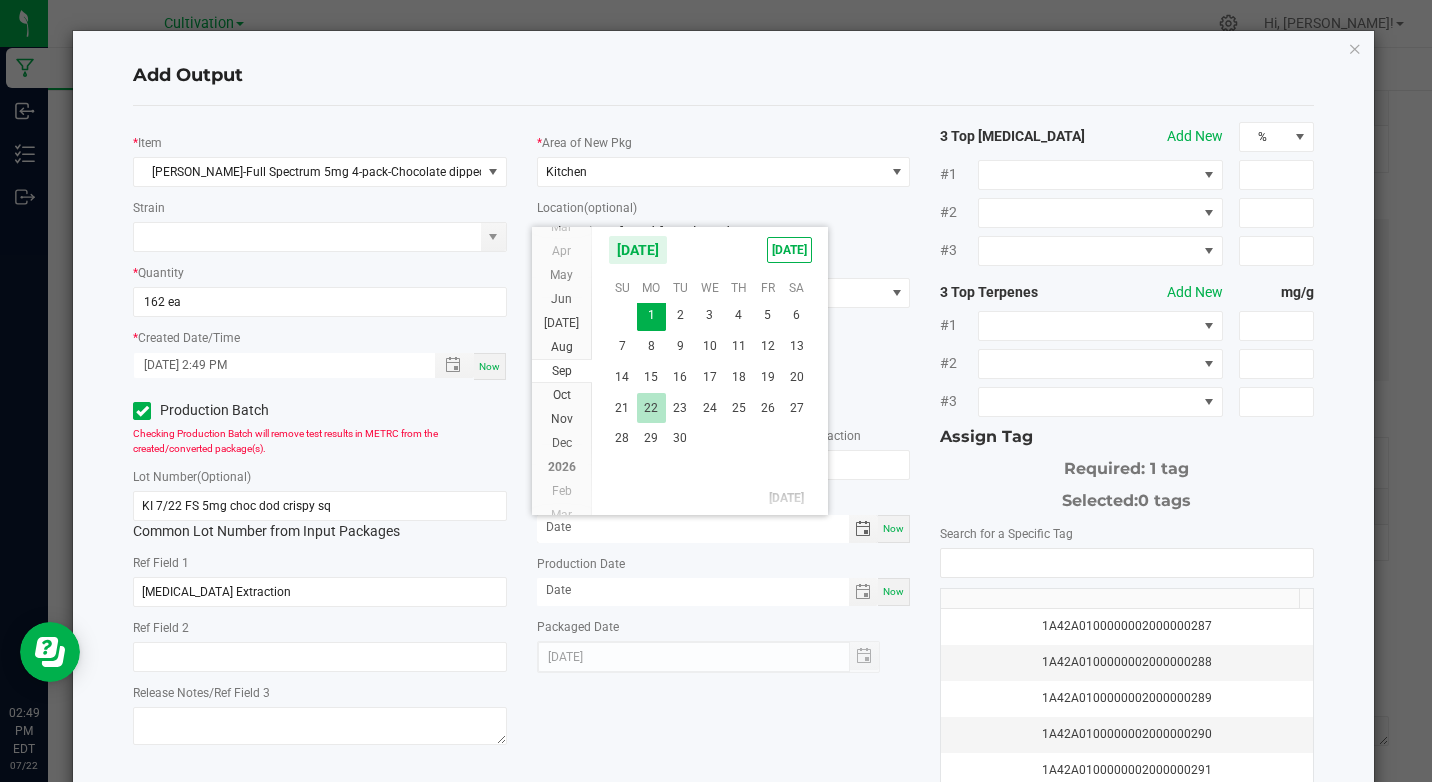 click on "22" at bounding box center [651, 408] 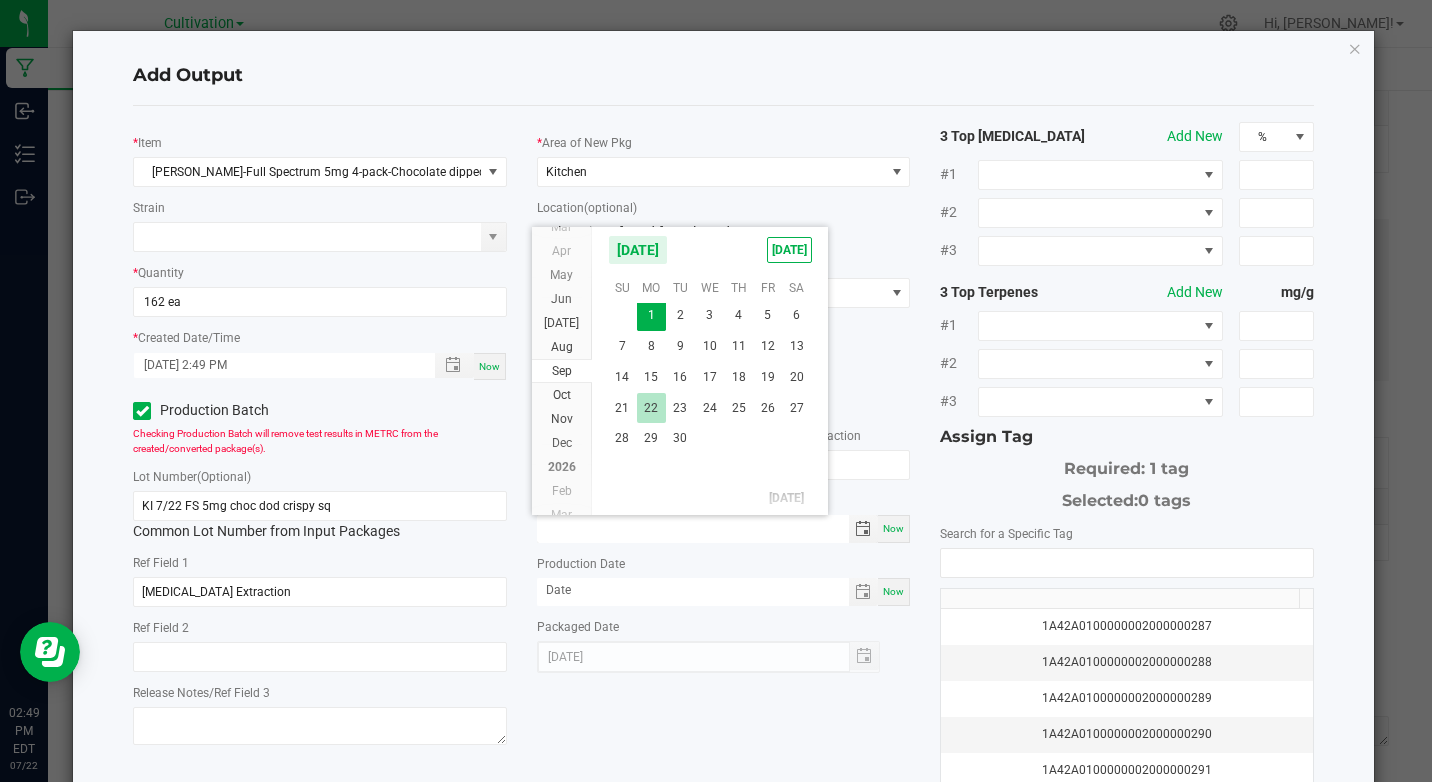 type on "[DATE]" 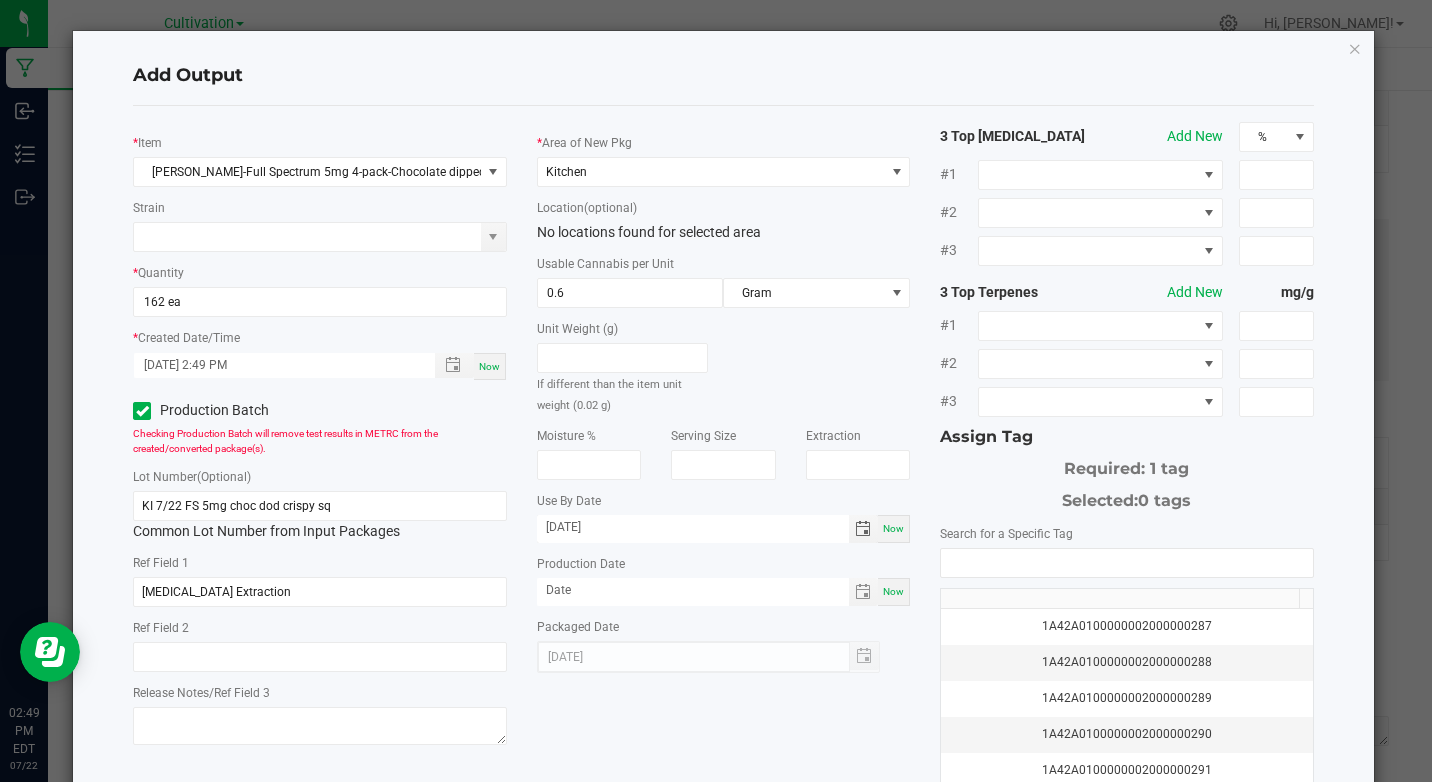 click on "Now" at bounding box center (893, 591) 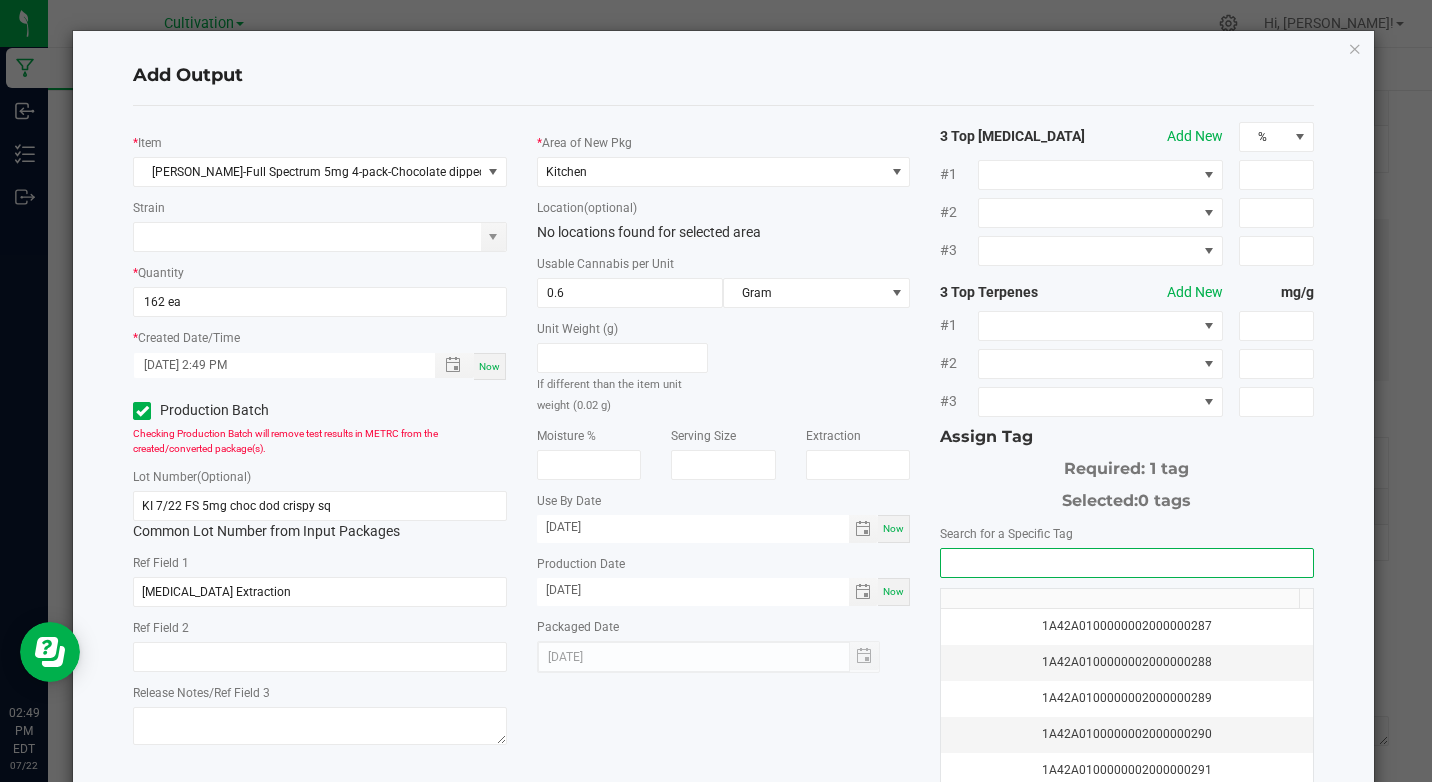 click at bounding box center (1126, 563) 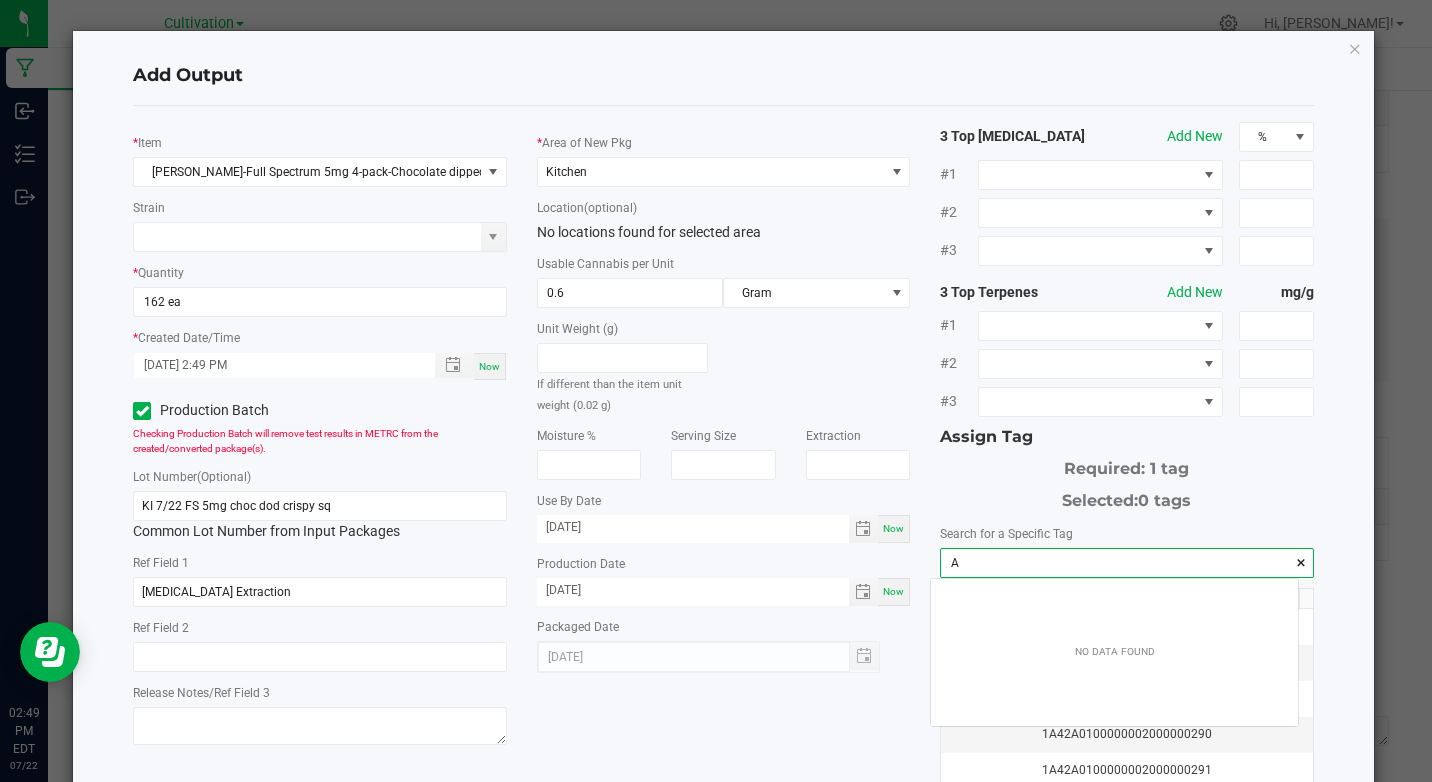 scroll, scrollTop: 99972, scrollLeft: 99633, axis: both 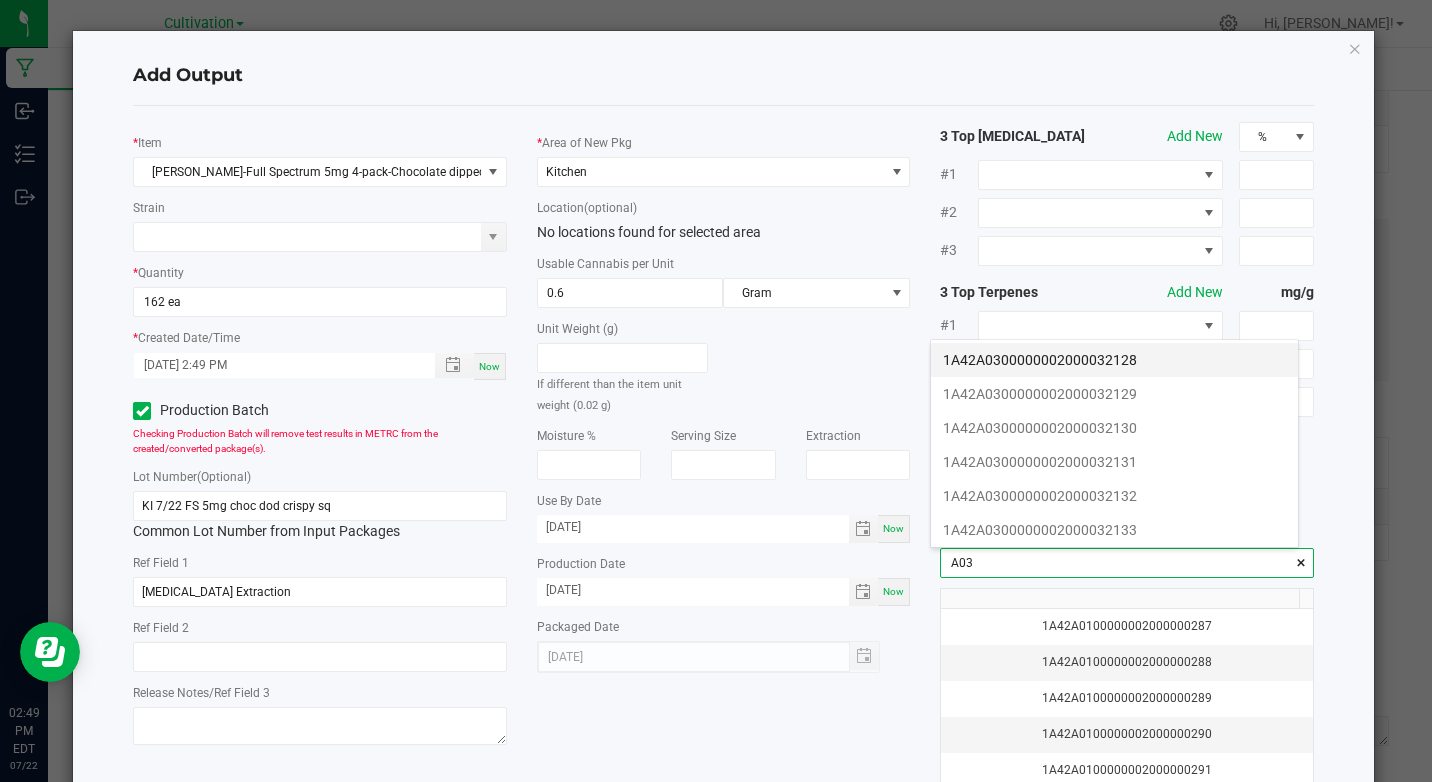 click on "1A42A0300000002000032128" at bounding box center (1114, 360) 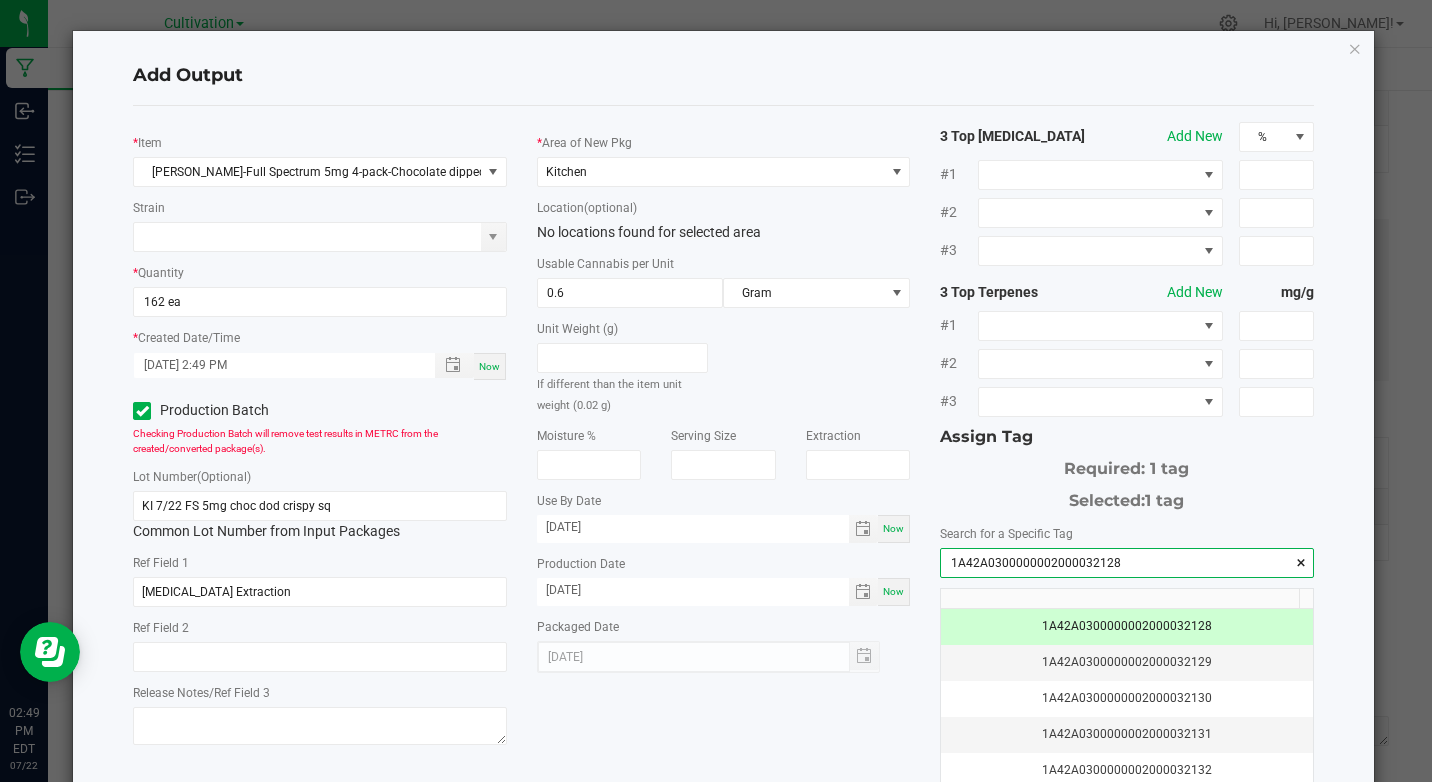 type on "1A42A0300000002000032128" 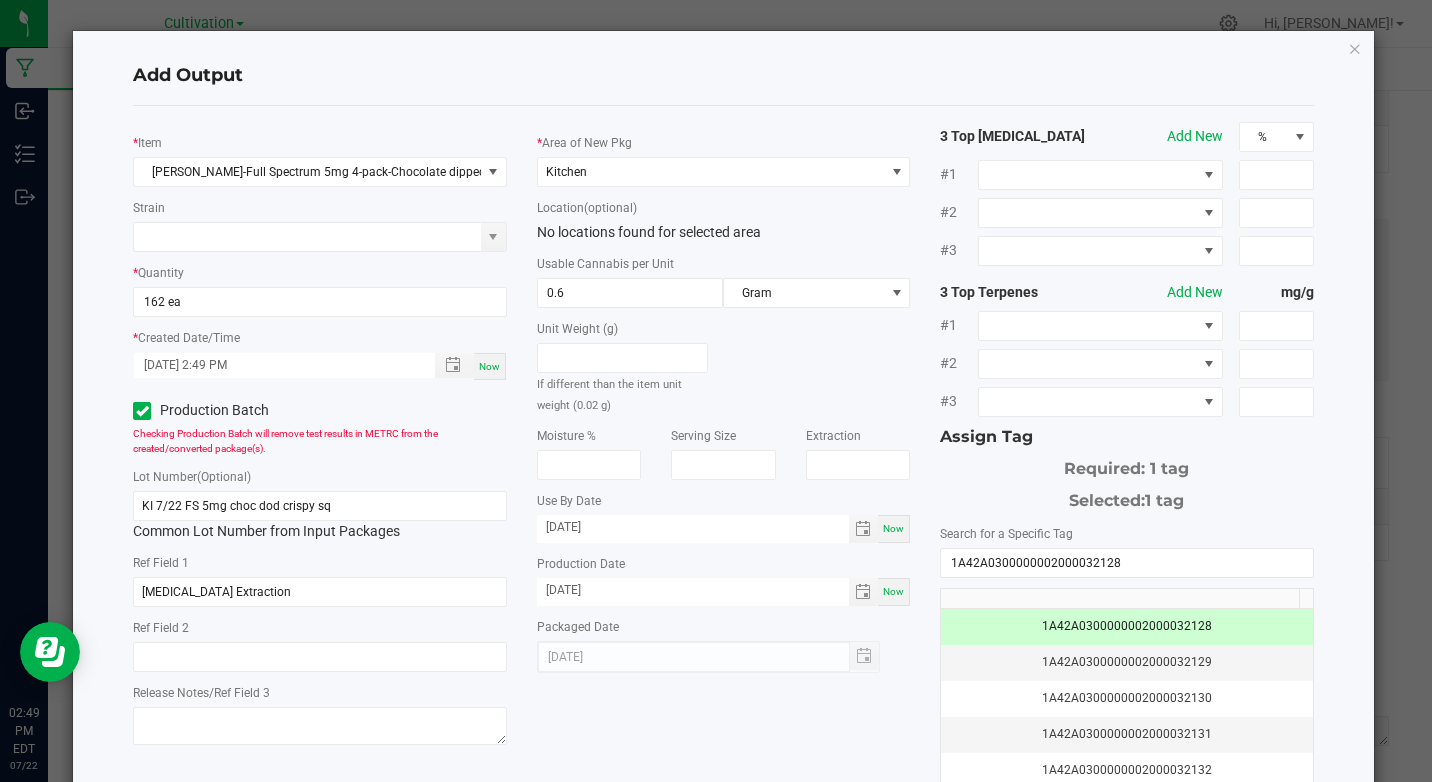 click on "*   Item  [PERSON_NAME]-Full Spectrum 5mg 4-pack-Chocolate dipped Crispy Square  Strain   *   Quantity  162 ea  *   Created Date/Time  [DATE] 2:49 PM Now  Production Batch   Checking Production Batch will remove test results in METRC from the created/converted package(s).   Lot Number  (Optional) KI 7/22 FS 5mg choc dod crispy sq  Common Lot Number from Input Packages   Ref Field 1  [MEDICAL_DATA] Extraction  Ref Field 2   Release Notes/Ref Field 3   *   Area of New Pkg  Kitchen  Location  (optional) No locations found for selected area  Usable Cannabis per Unit  0.6 Gram  Unit Weight (g)   If different than the item unit weight (0.02 g)   Moisture %   Serving Size   Extraction   Use By Date  [DATE] Now  Production Date  [DATE] Now  Packaged Date  [DATE] 3 Top [MEDICAL_DATA]  Add New  % #1 #2 #3 3 Top Terpenes  Add New  mg/g #1 #2 #3 Assign Tag  Required: 1 tag   Selected:   1 tag   Search for a Specific Tag  1A42A0300000002000032128  1A42A0300000002000032128   1A42A0300000002000032129" 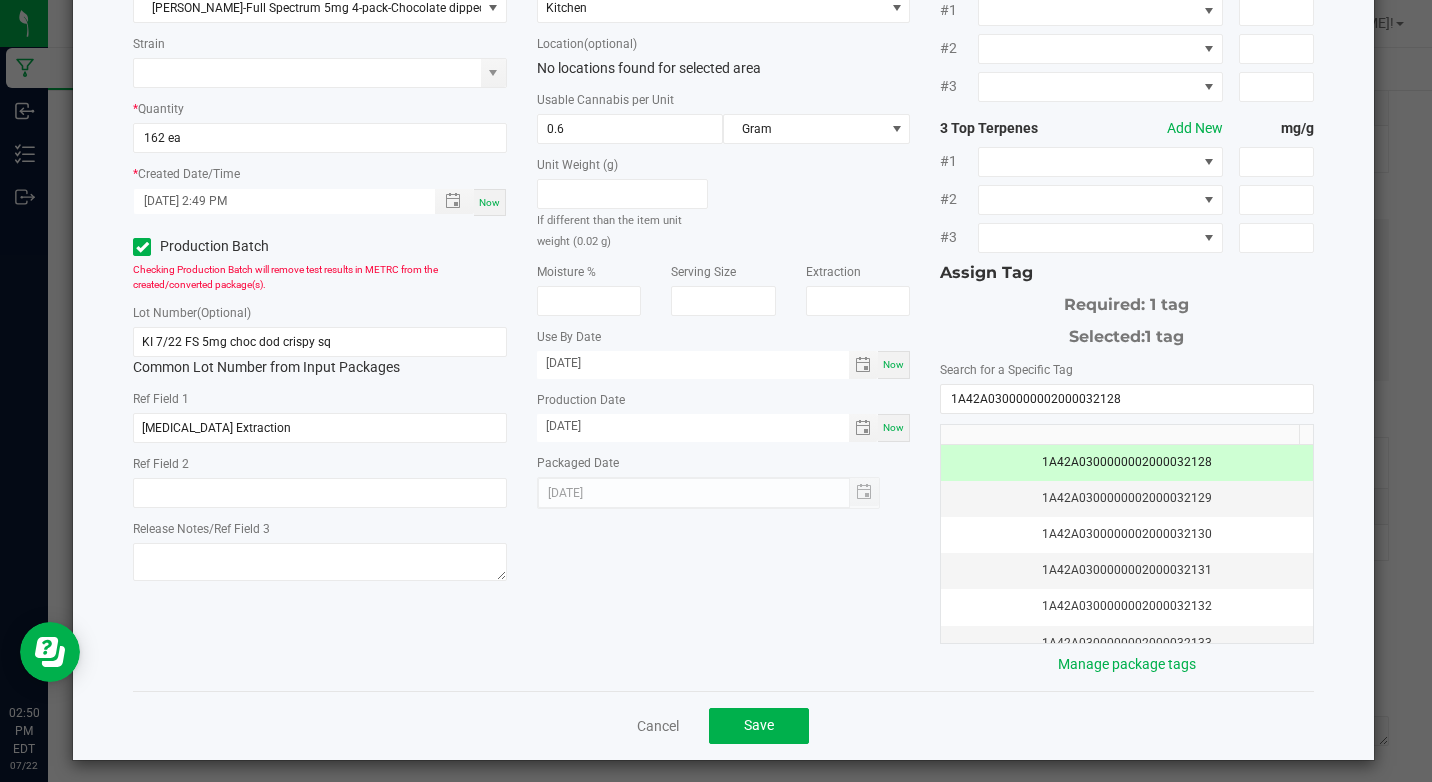 scroll, scrollTop: 173, scrollLeft: 0, axis: vertical 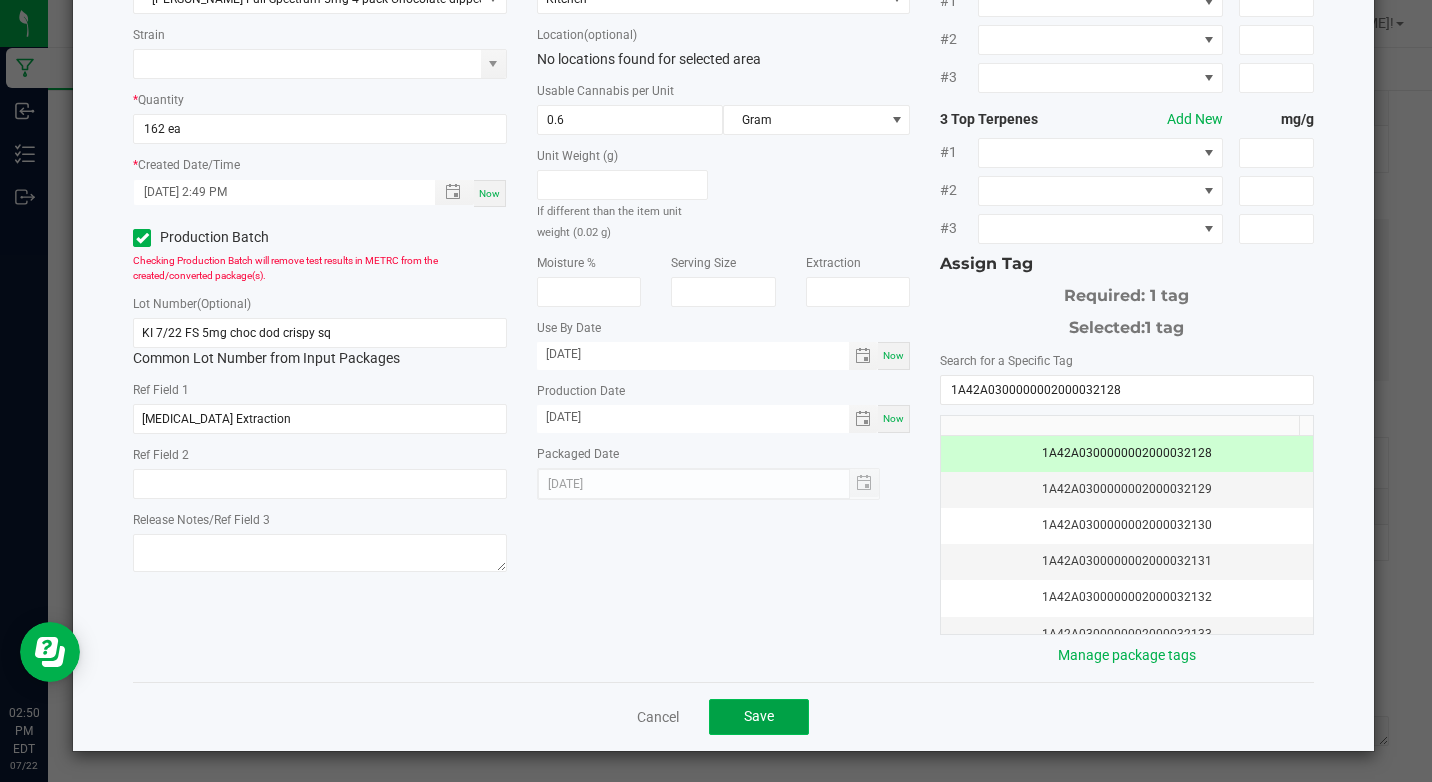 click on "Save" 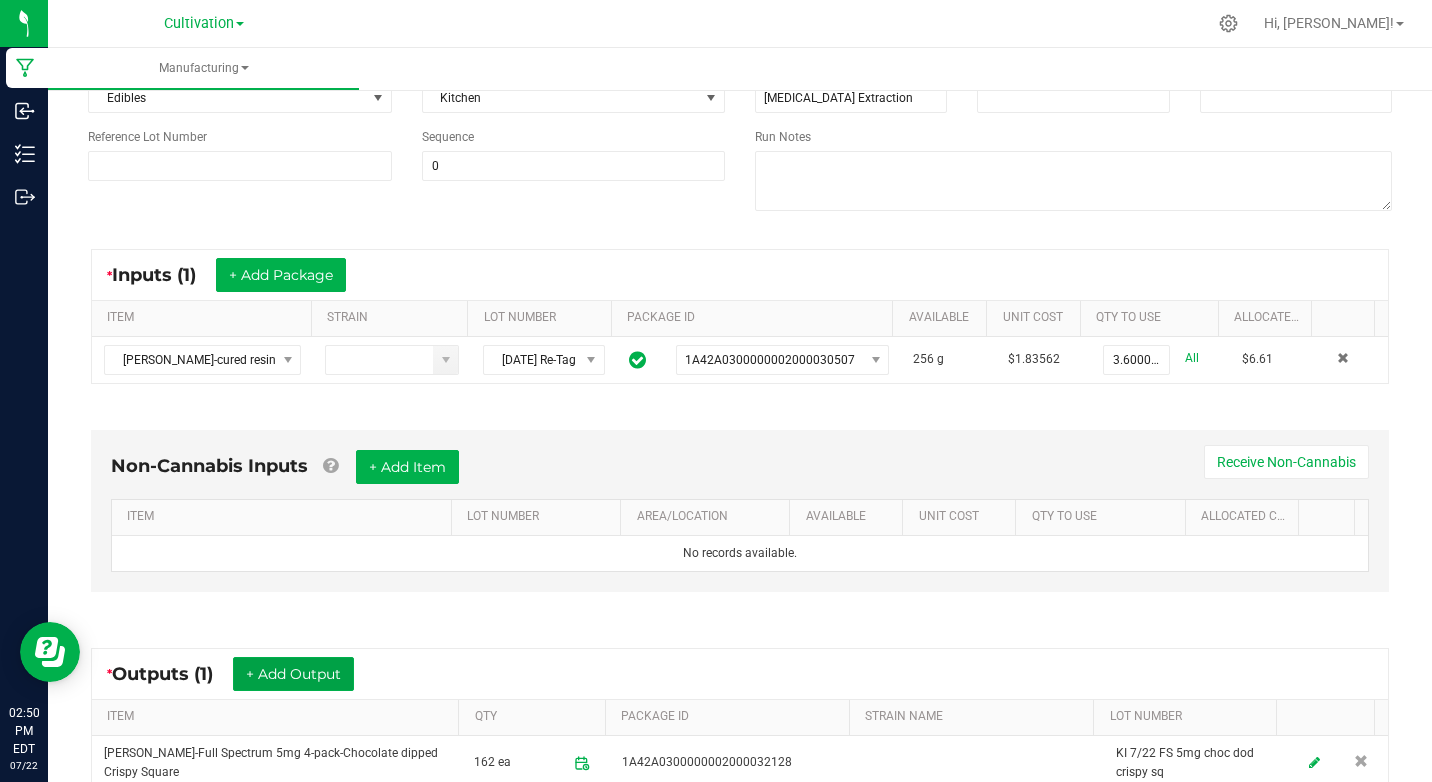 scroll, scrollTop: 0, scrollLeft: 0, axis: both 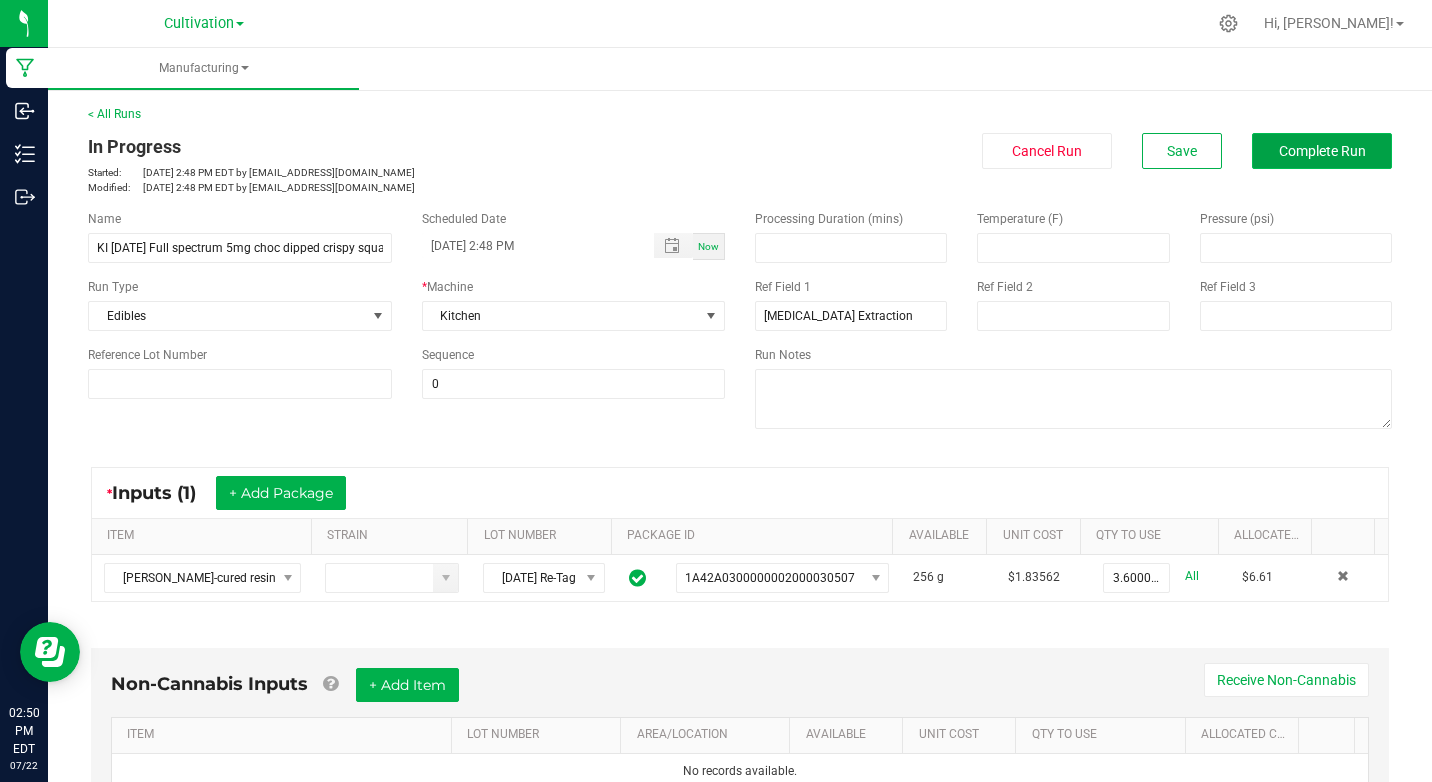 click on "Complete Run" at bounding box center [1322, 151] 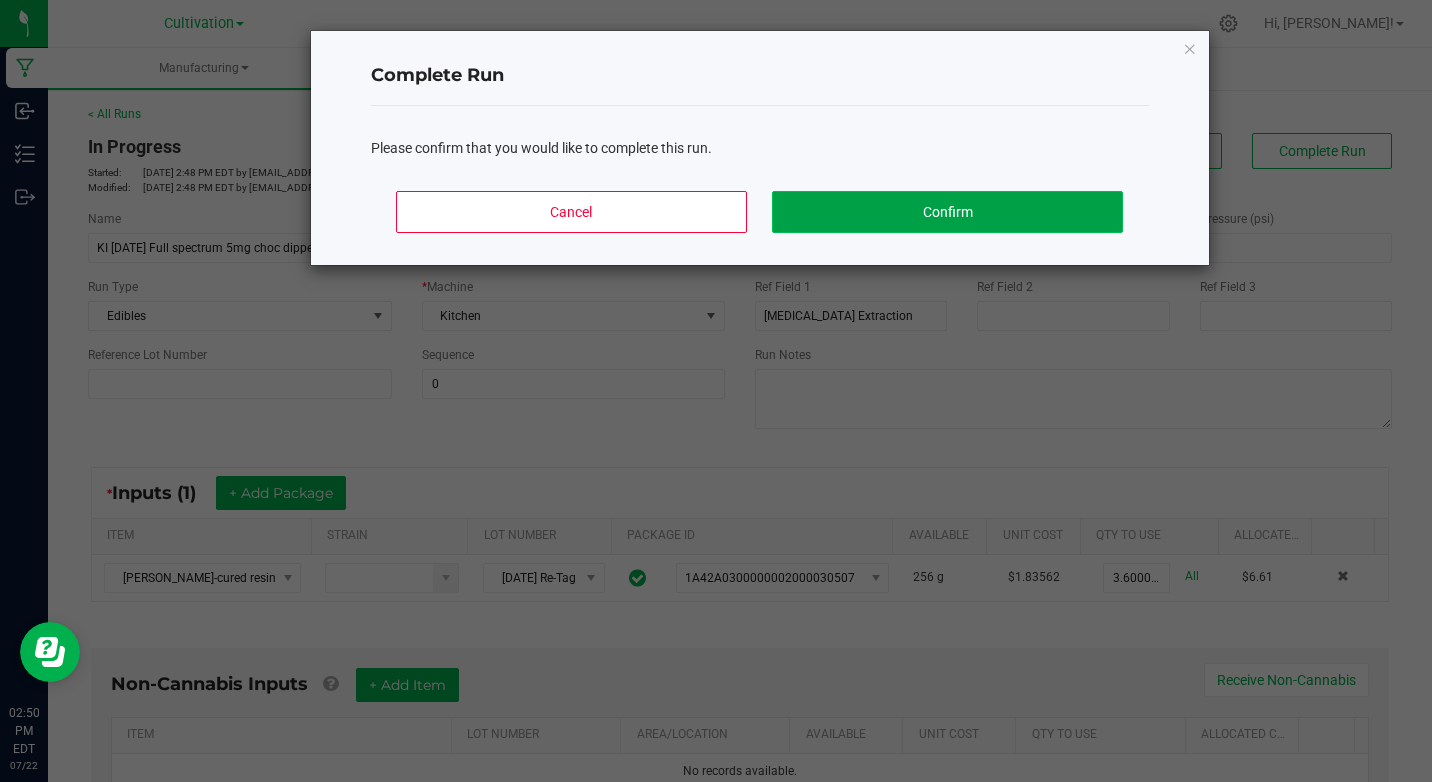 click on "Confirm" 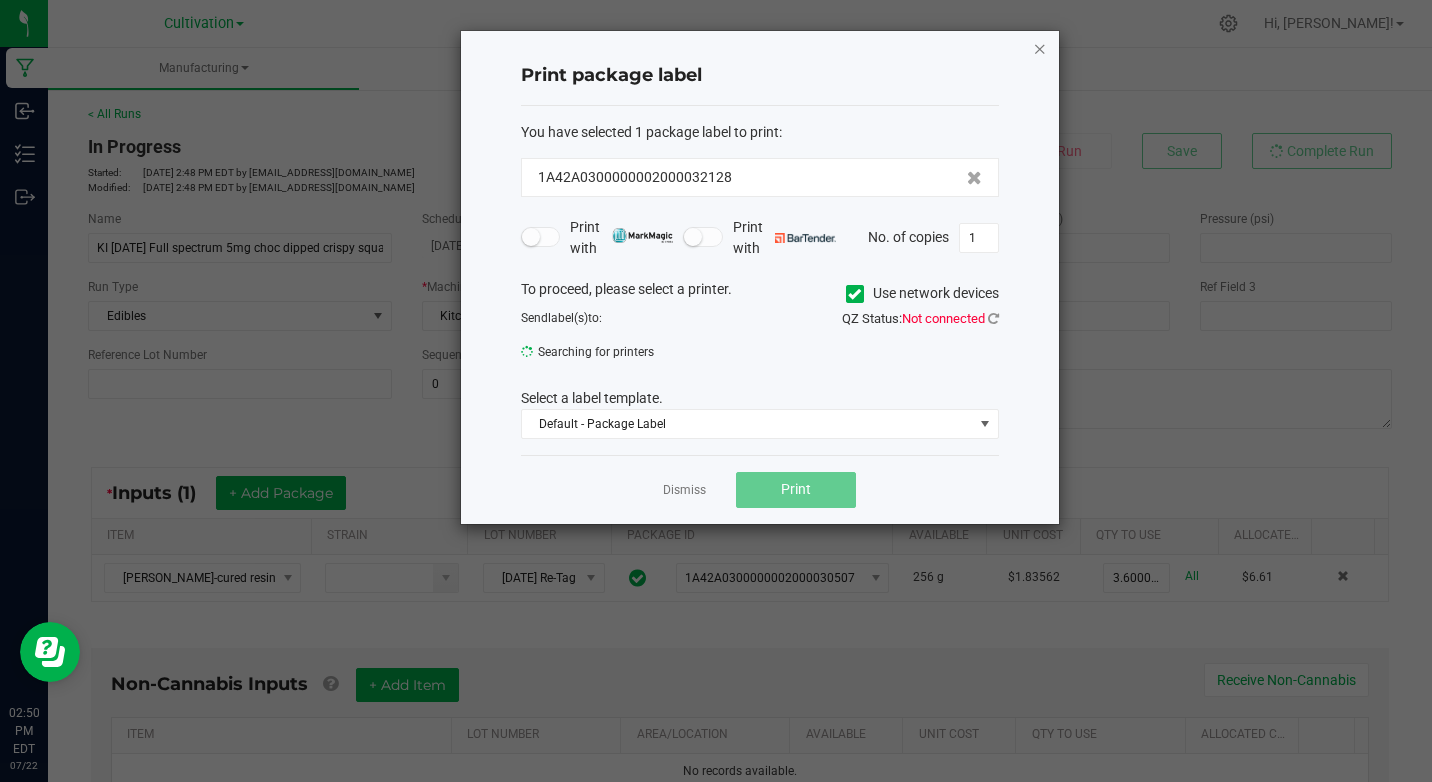 click 